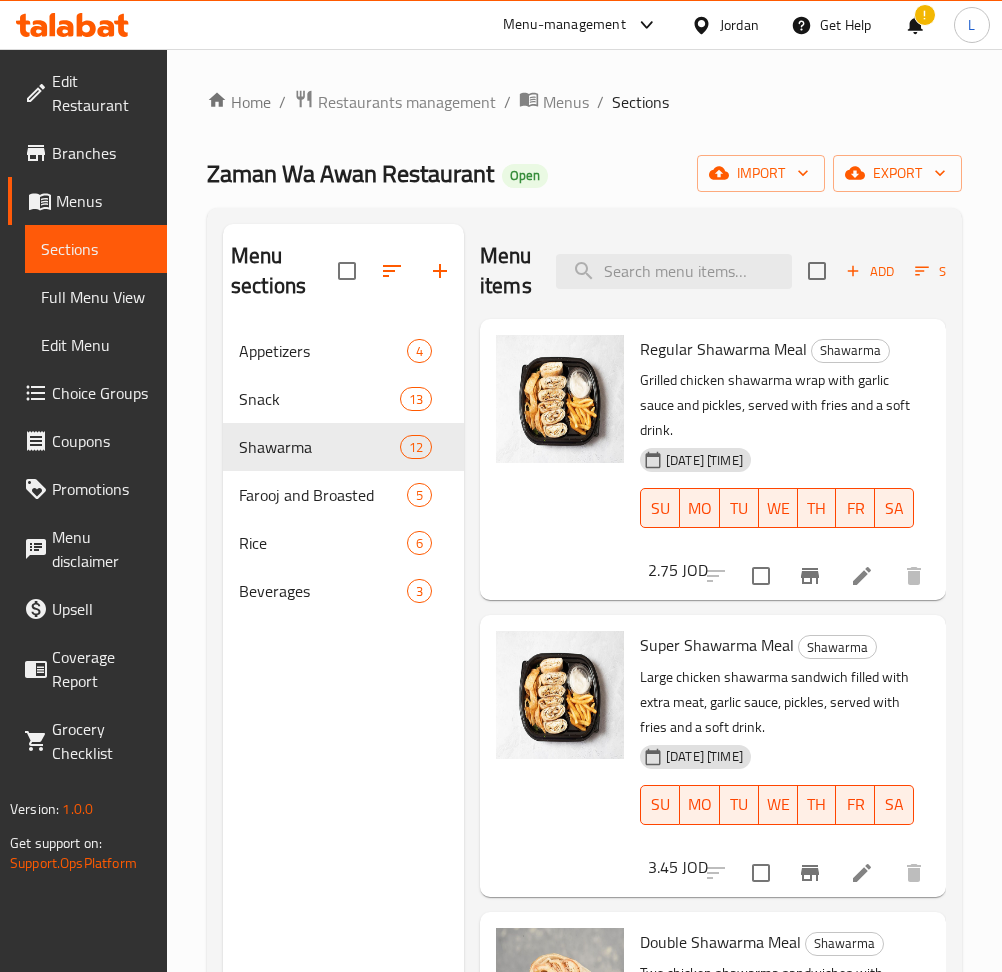 scroll, scrollTop: 0, scrollLeft: 0, axis: both 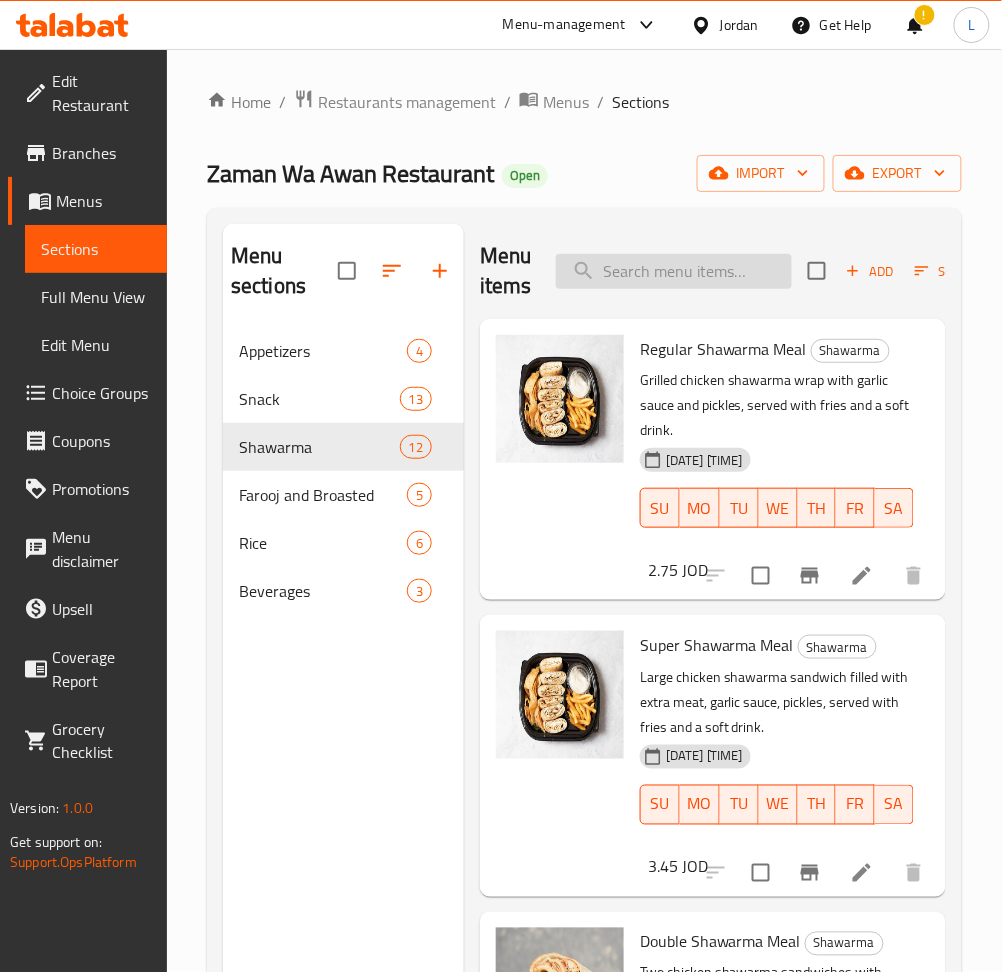 click at bounding box center [674, 271] 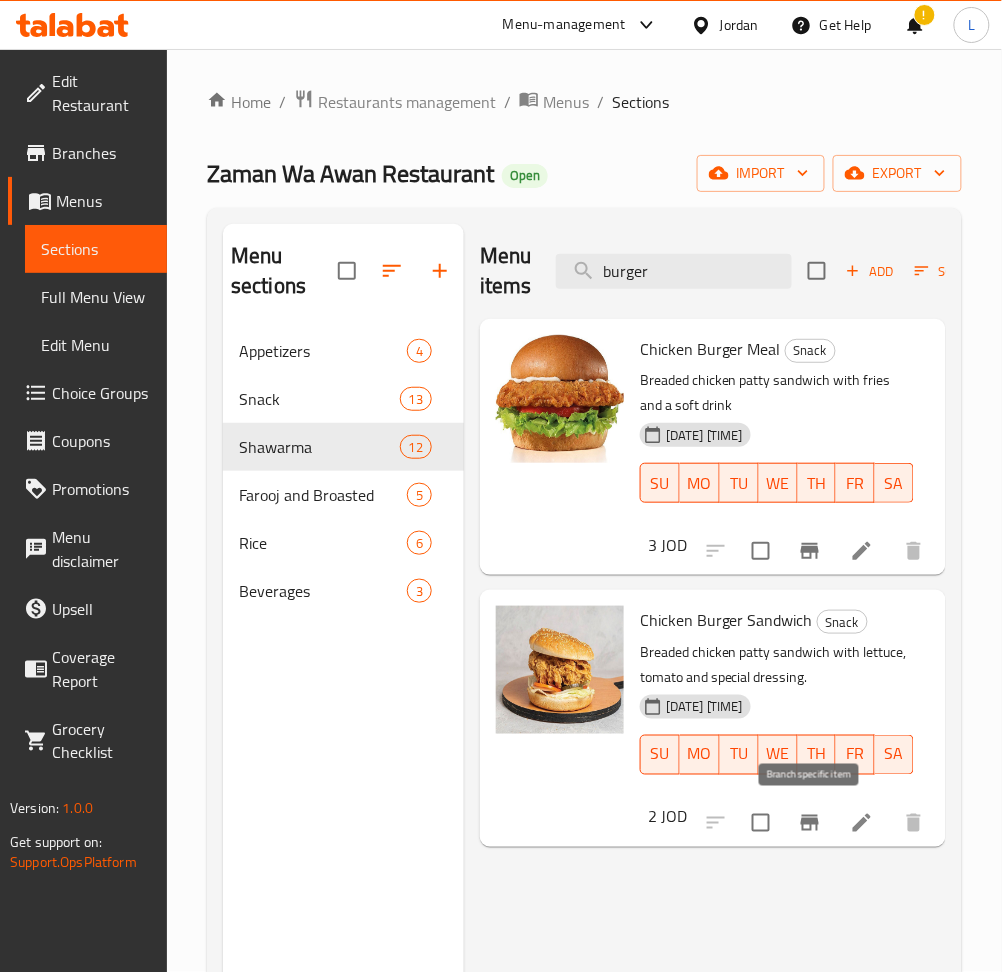 type on "burger" 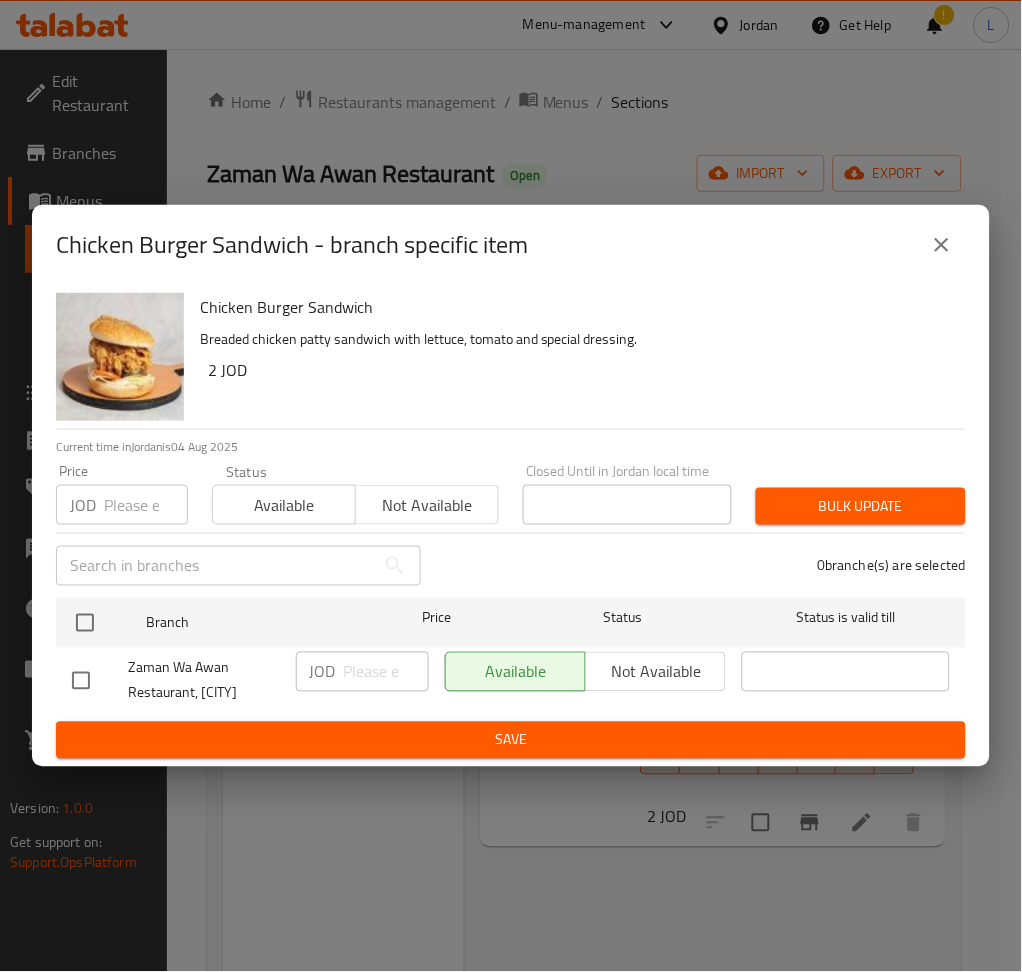 click at bounding box center [146, 505] 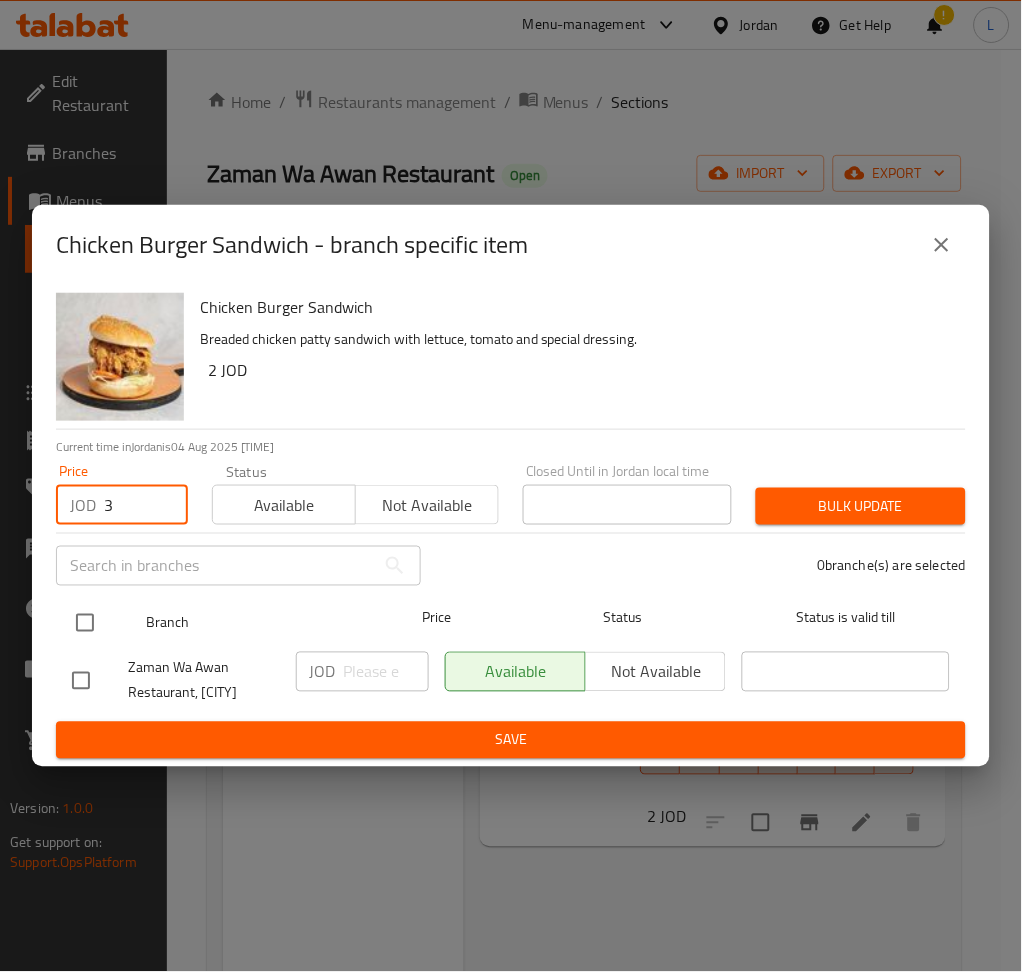 type on "3" 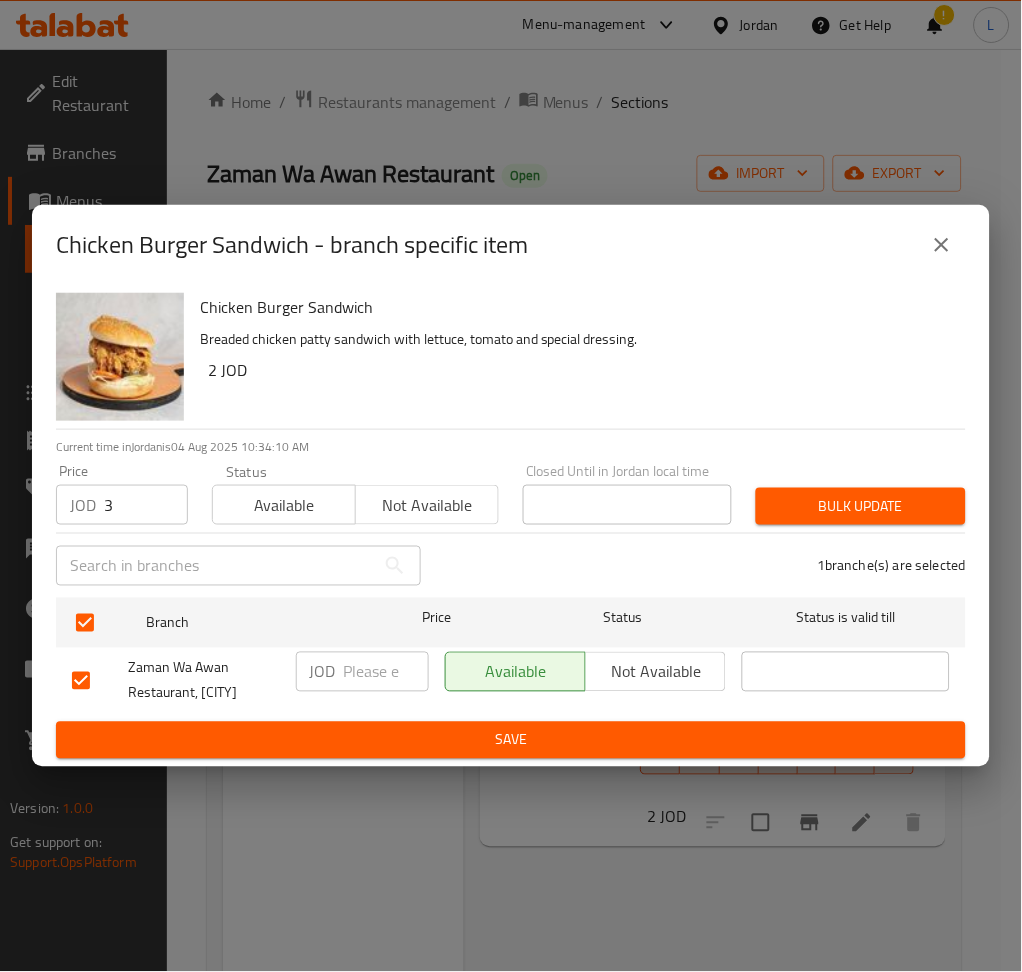 click on "Bulk update" at bounding box center (861, 506) 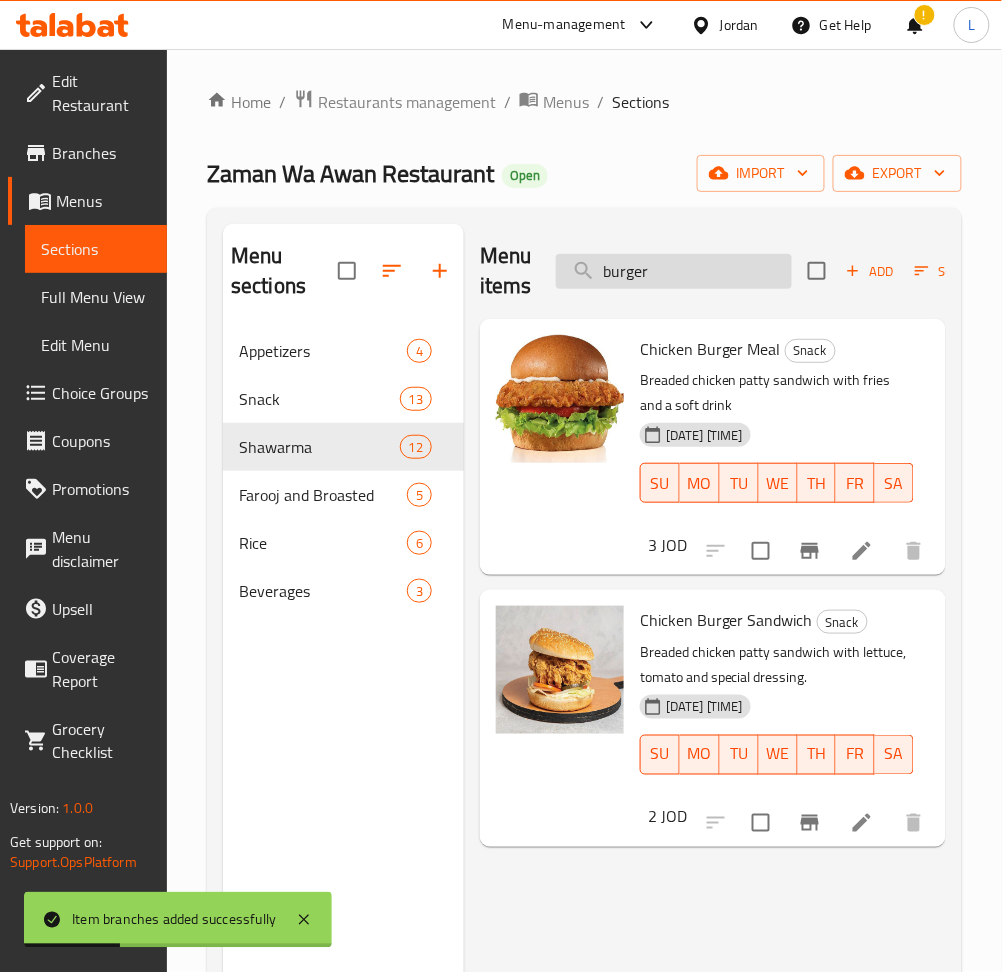 click on "burger" at bounding box center [674, 271] 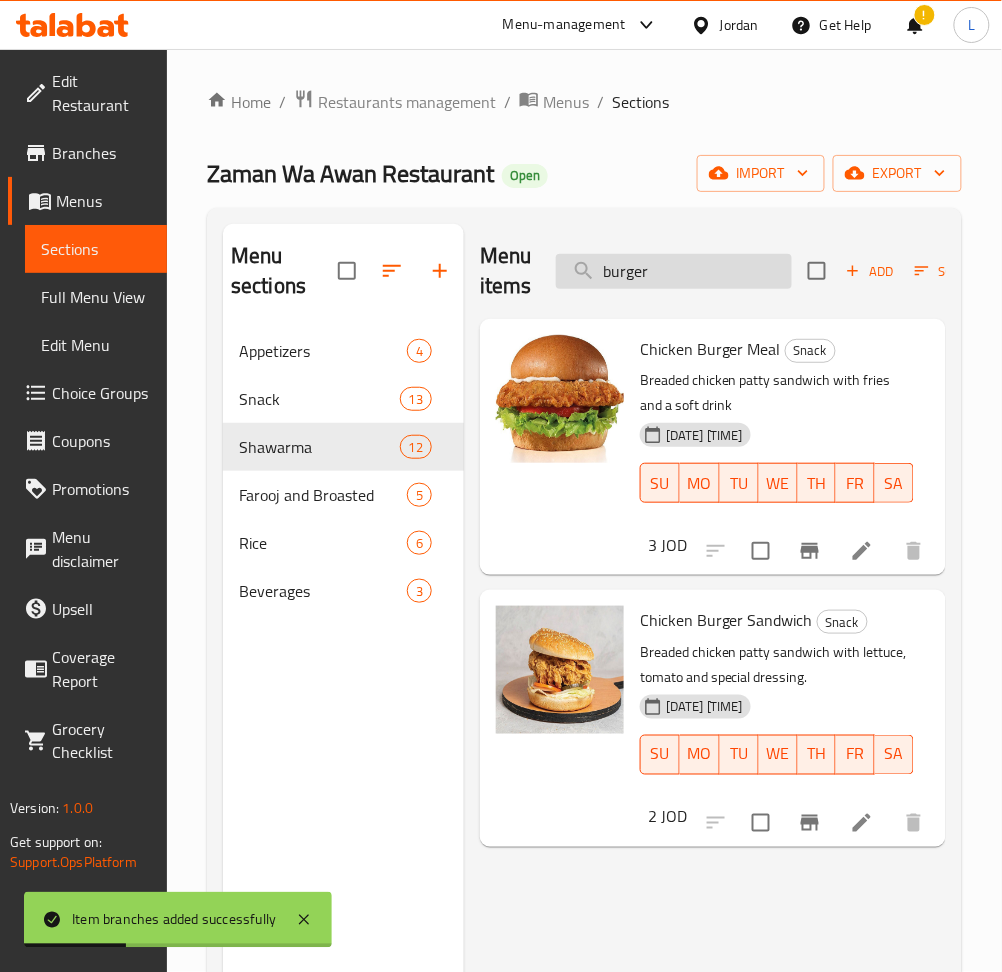 click on "burger" at bounding box center (674, 271) 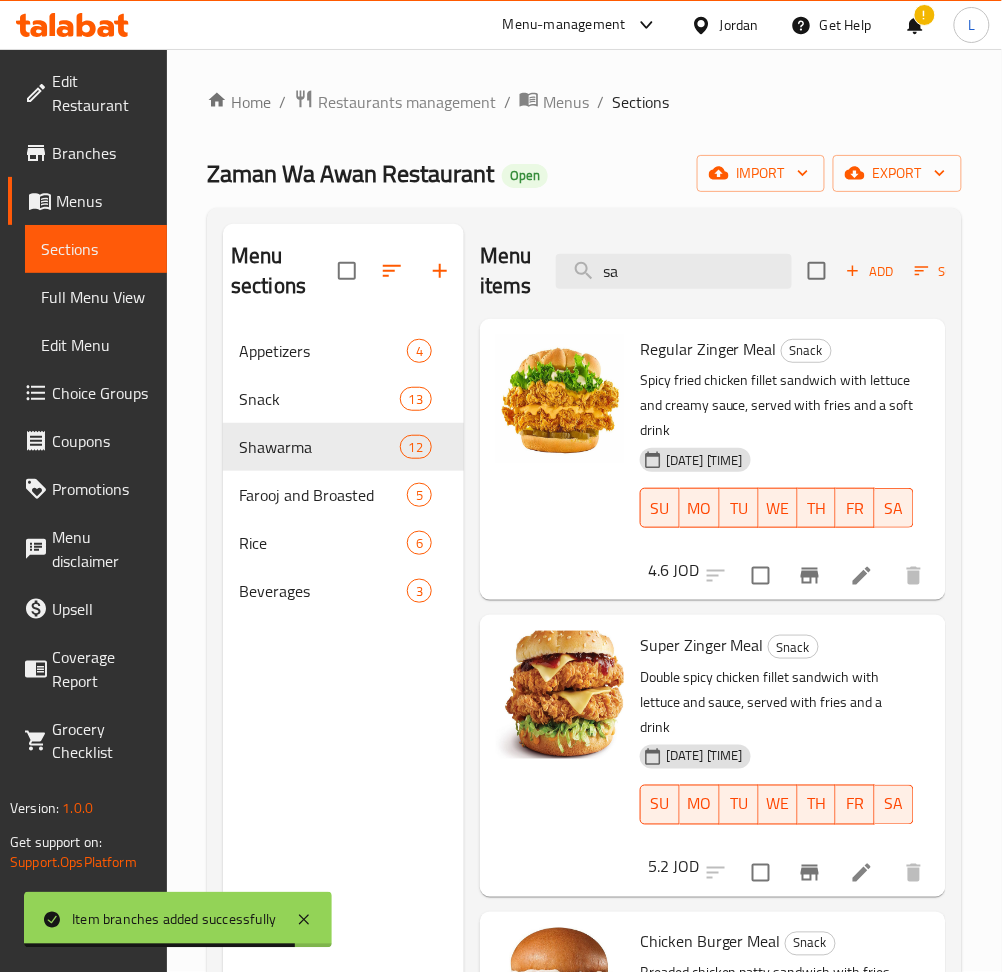 type on "s" 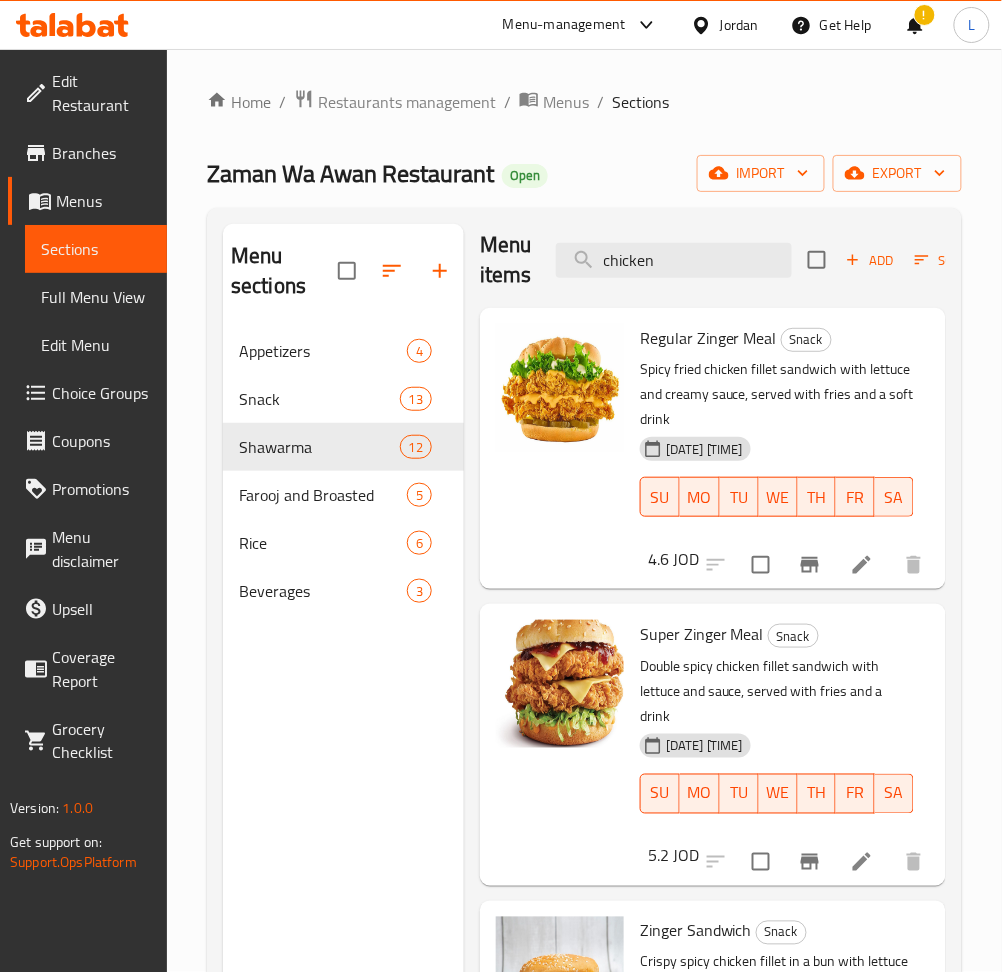 scroll, scrollTop: 0, scrollLeft: 0, axis: both 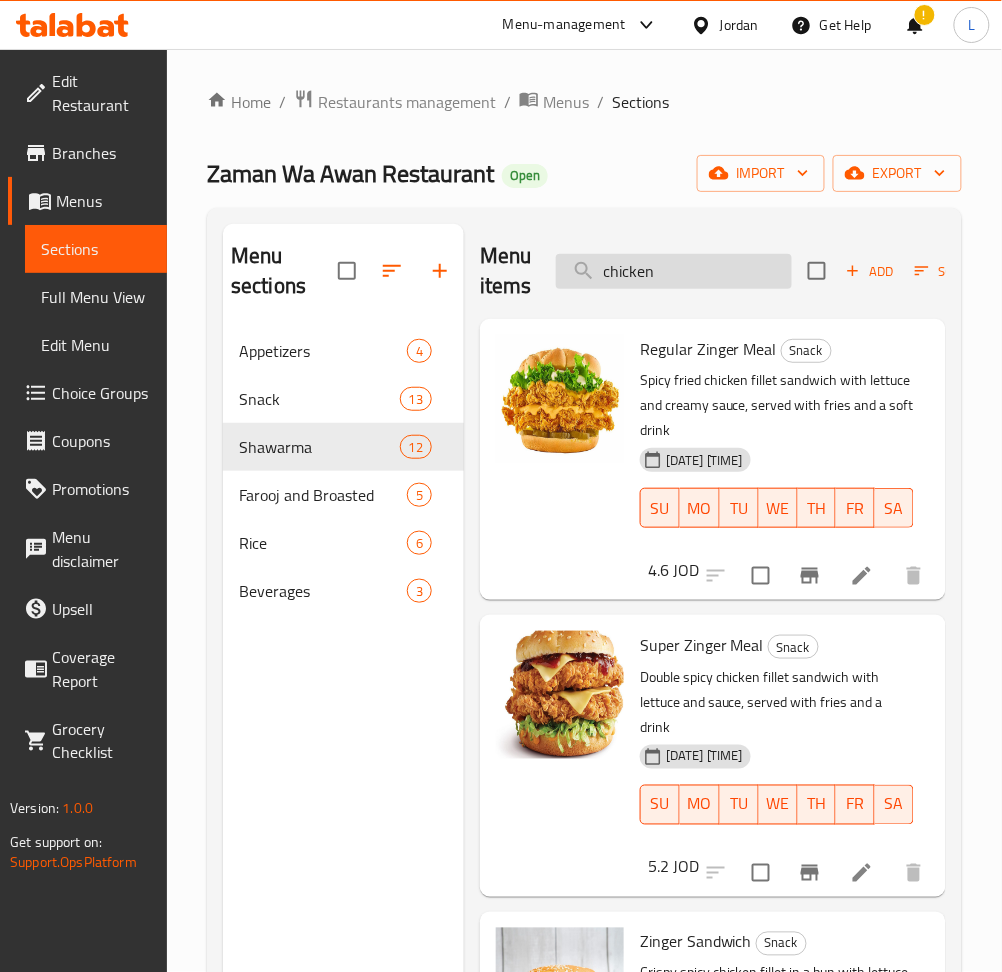 click on "chicken" at bounding box center (674, 271) 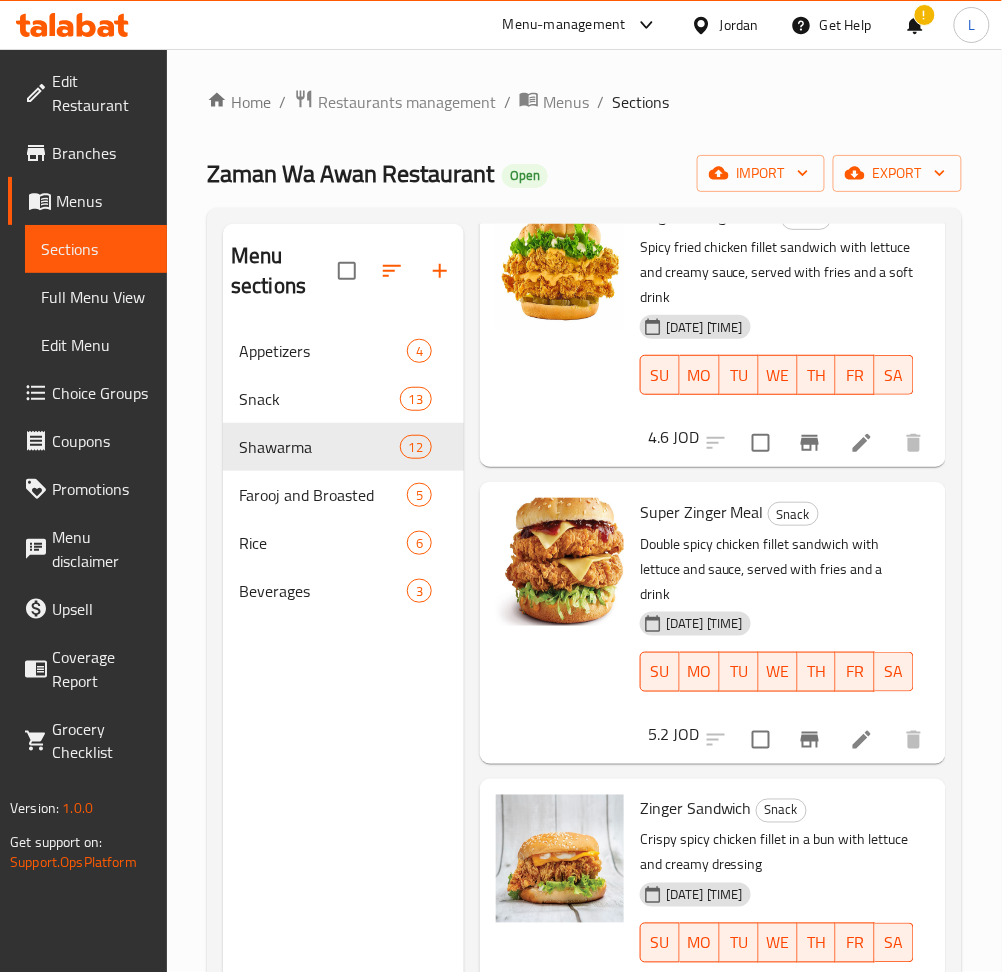 scroll, scrollTop: 0, scrollLeft: 0, axis: both 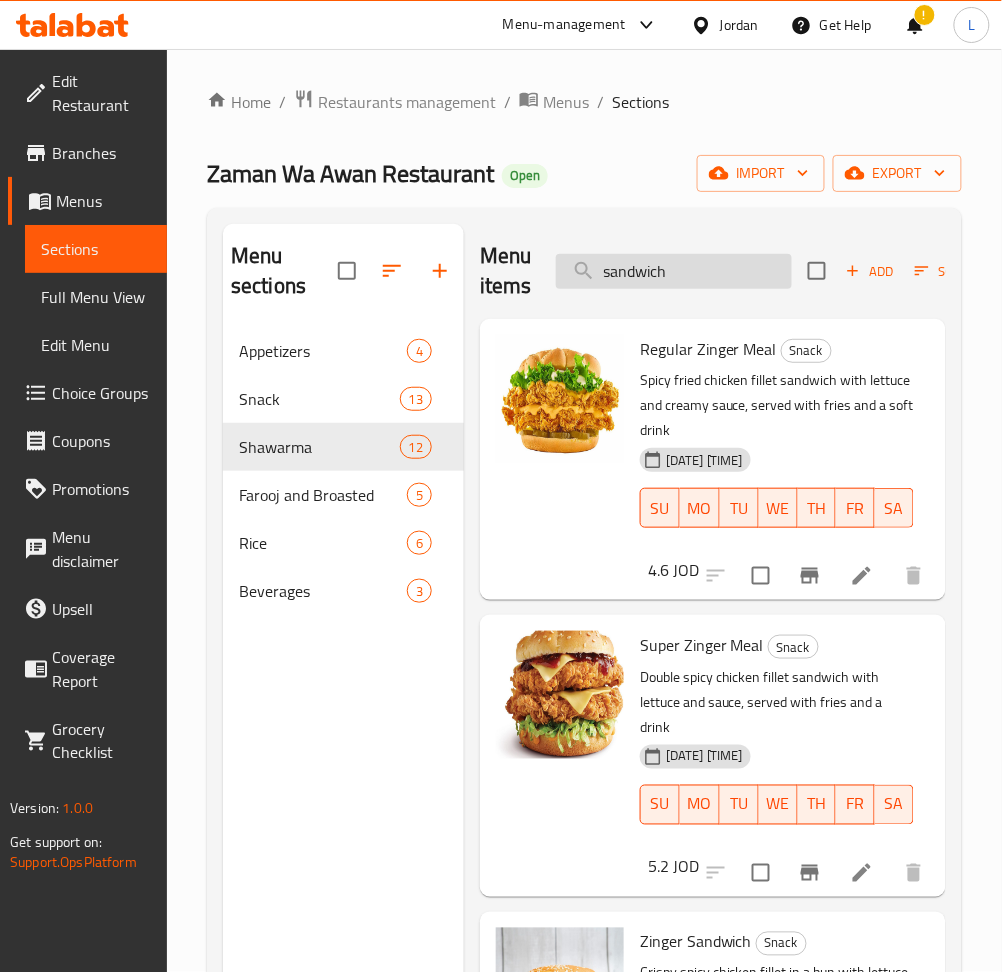 click on "sandwich" at bounding box center [674, 271] 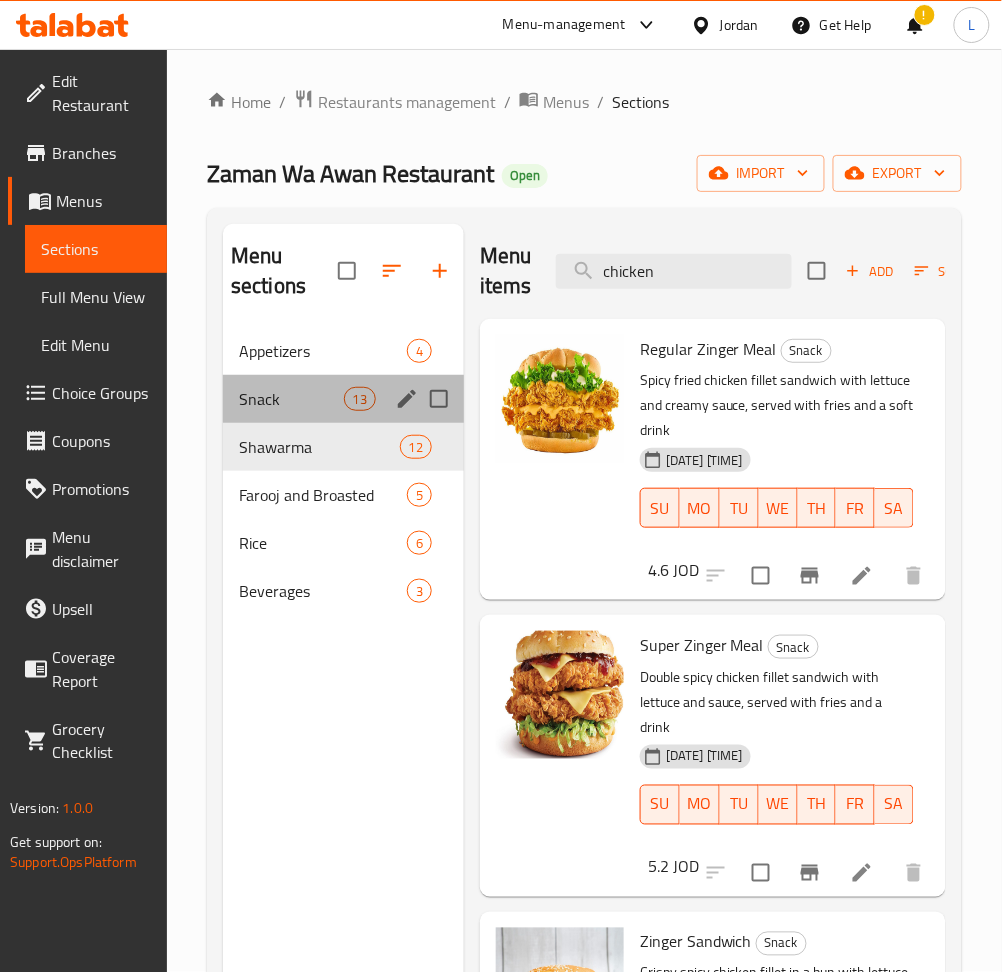 click on "Snack 13" at bounding box center [343, 399] 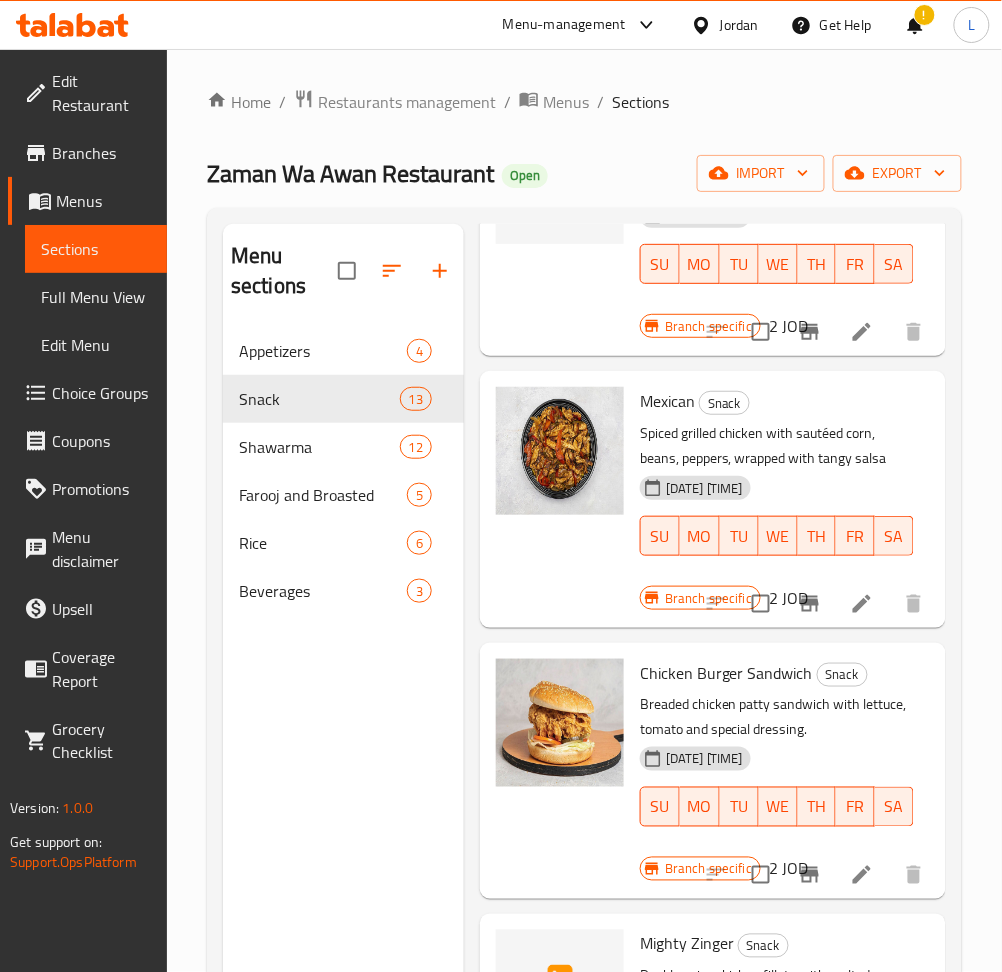 scroll, scrollTop: 2756, scrollLeft: 0, axis: vertical 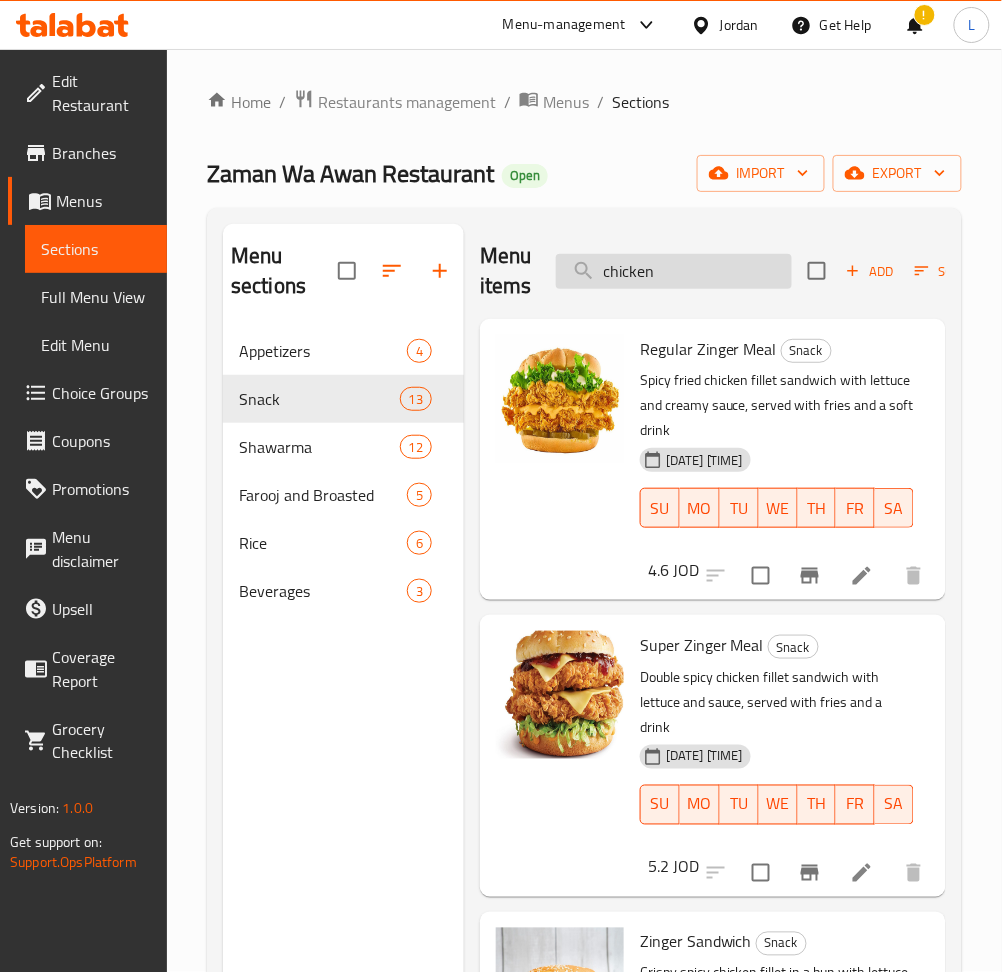 click on "chicken" at bounding box center (674, 271) 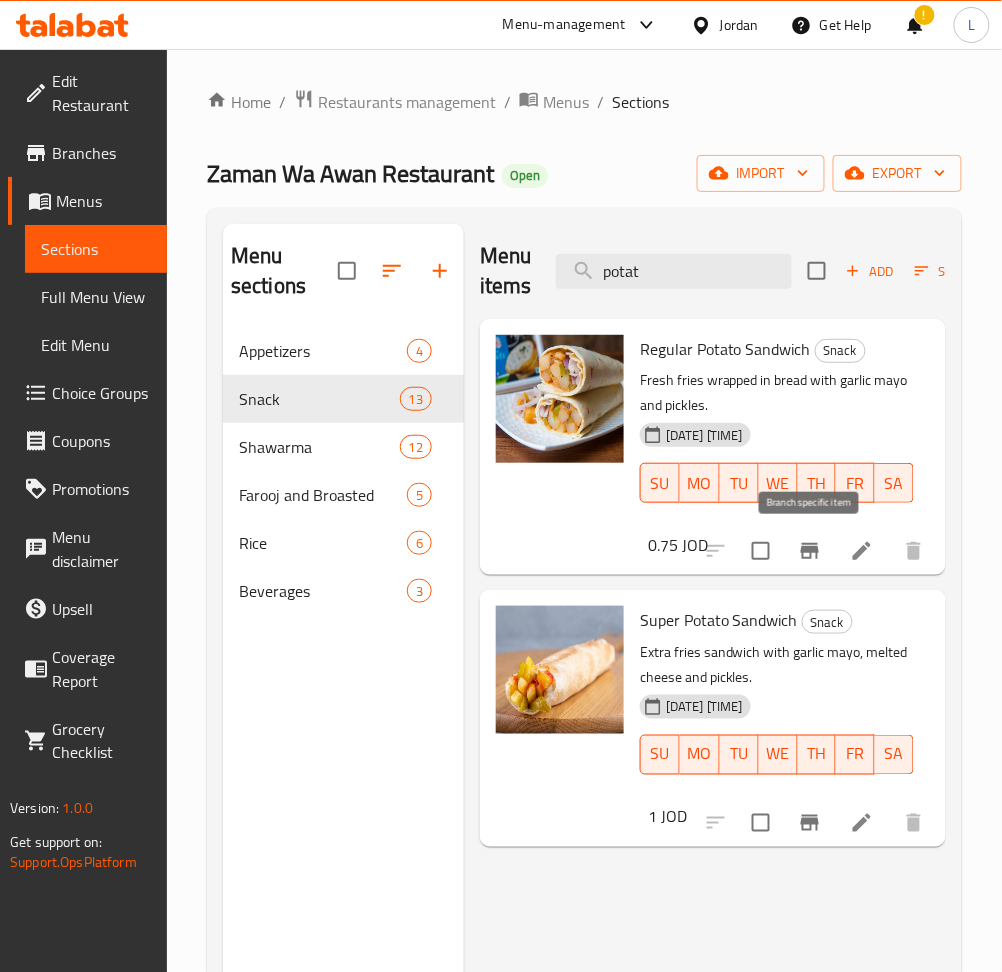type on "potat" 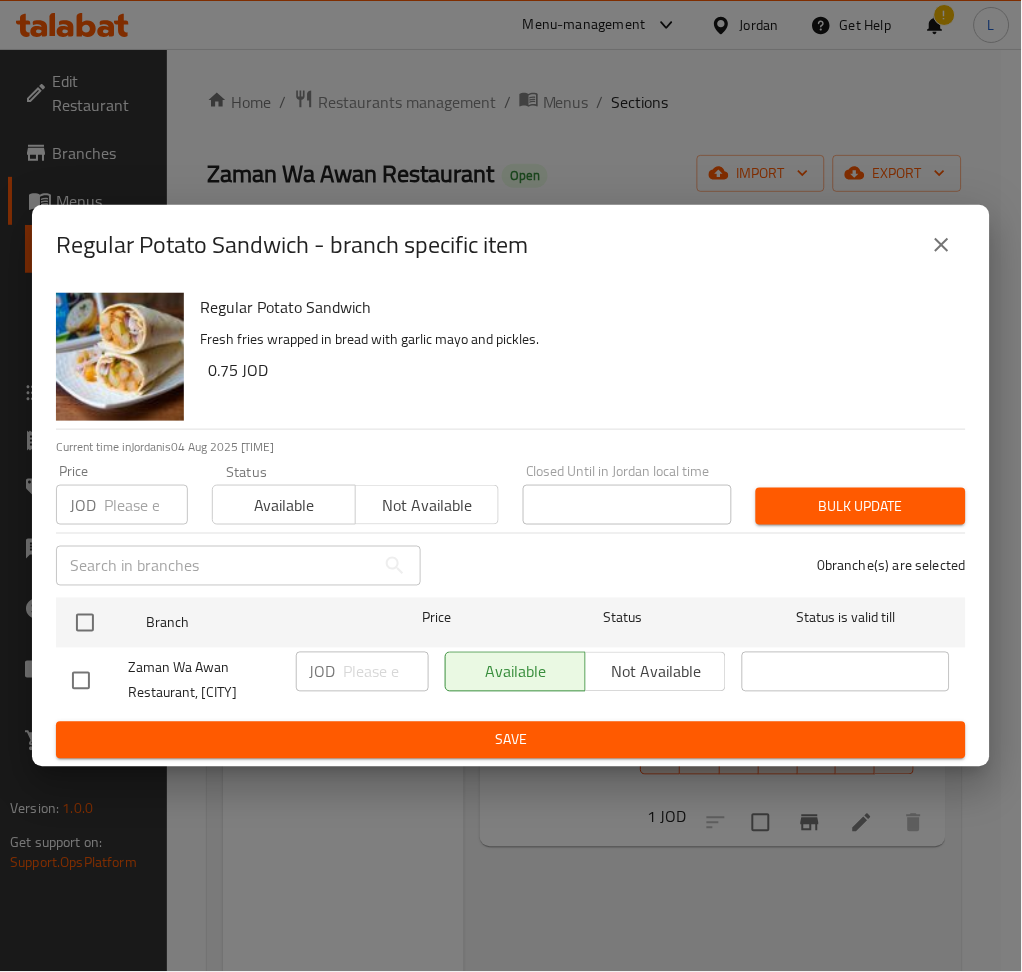 click at bounding box center [146, 505] 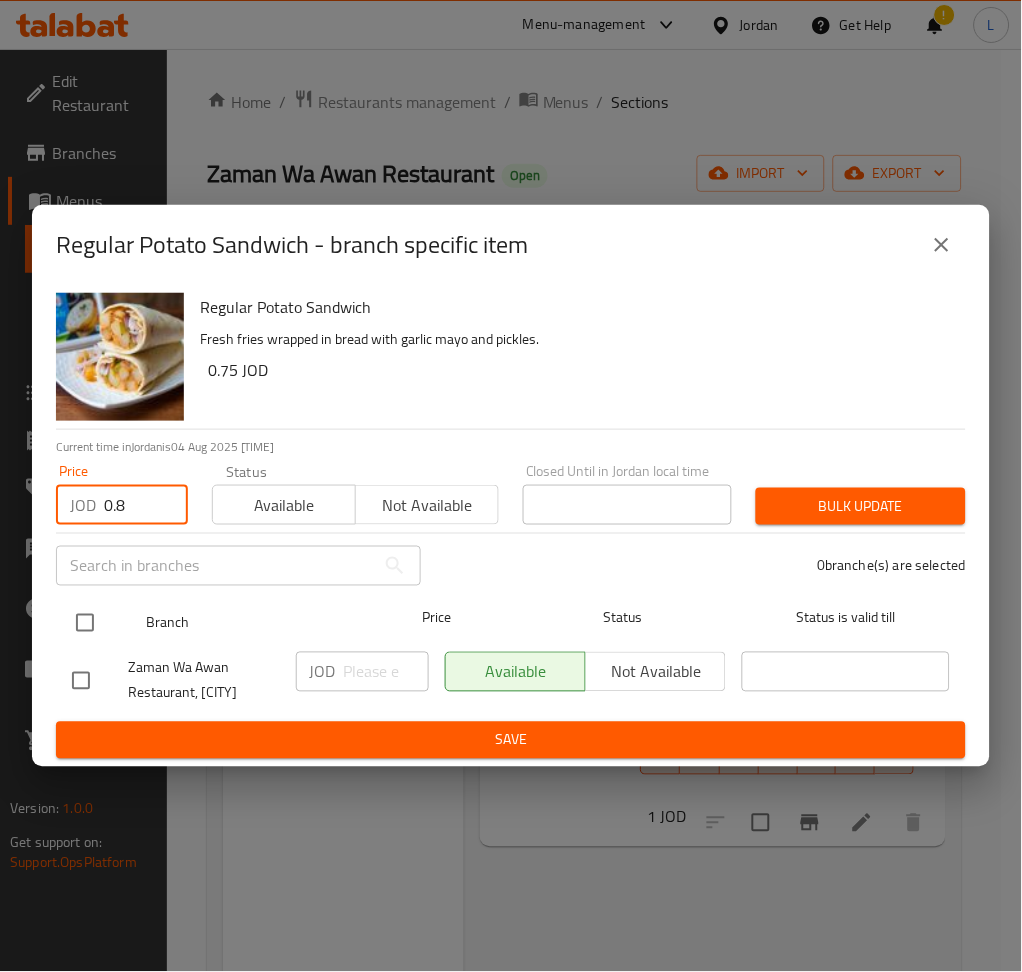 type on "0.8" 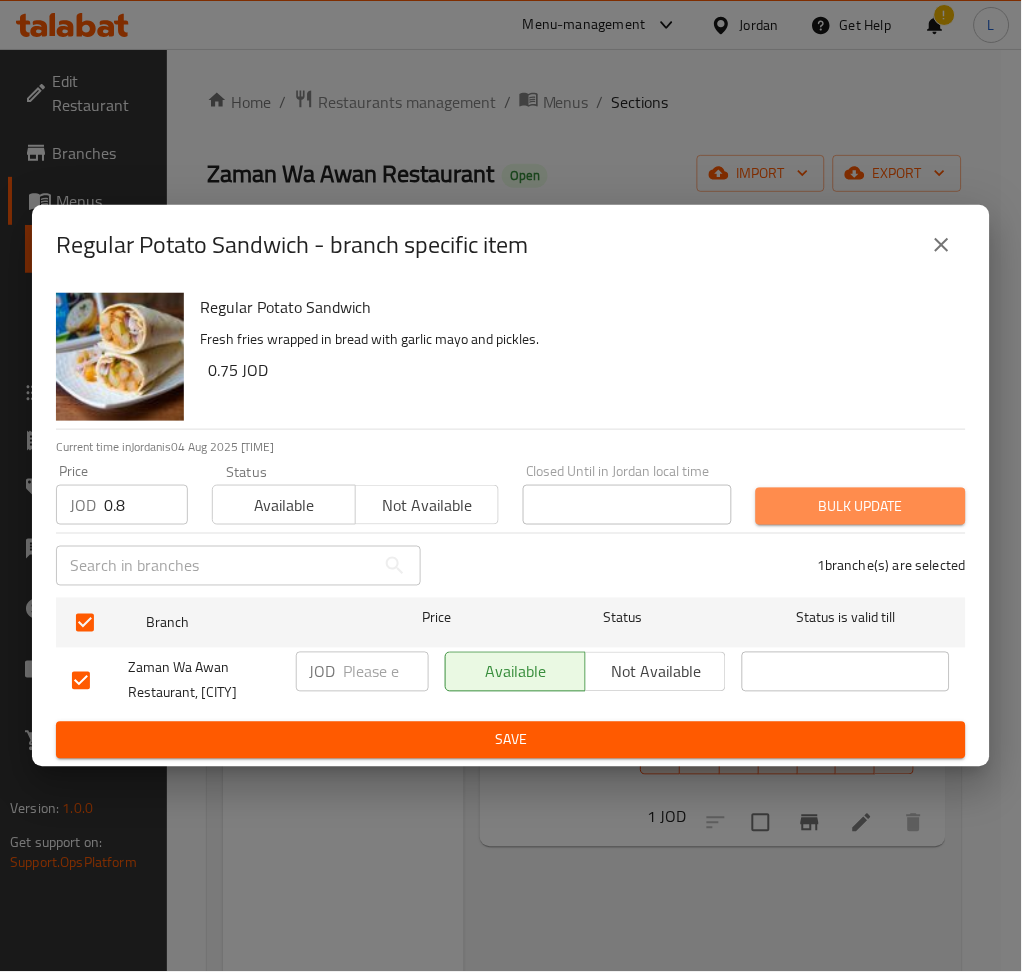 click on "Bulk update" at bounding box center (861, 506) 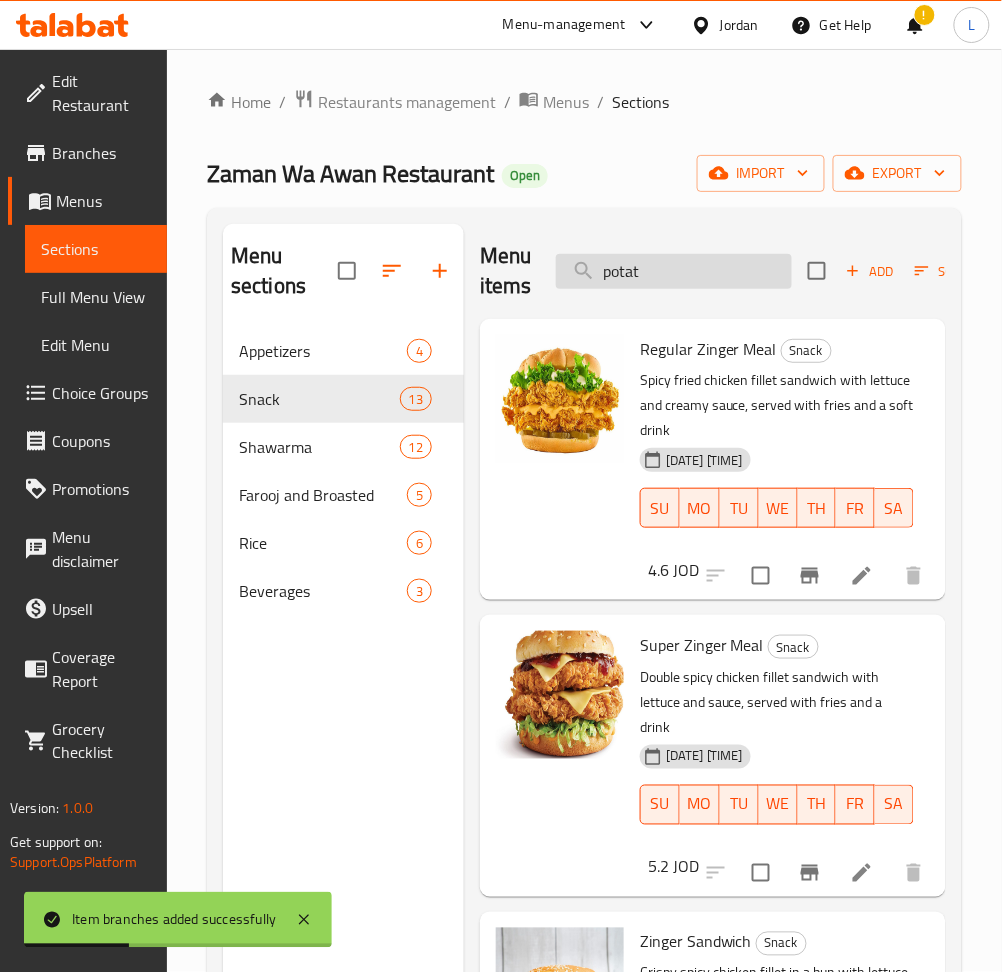 click on "potat" at bounding box center (674, 271) 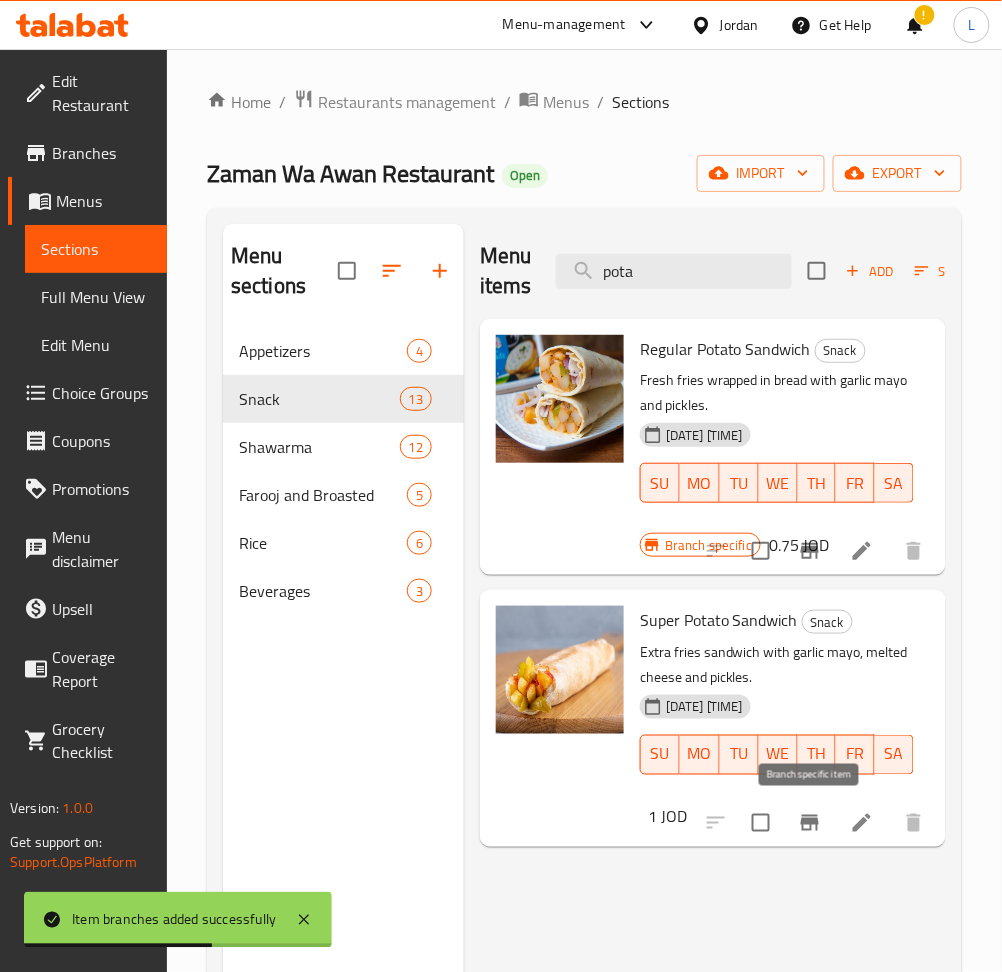 type on "pota" 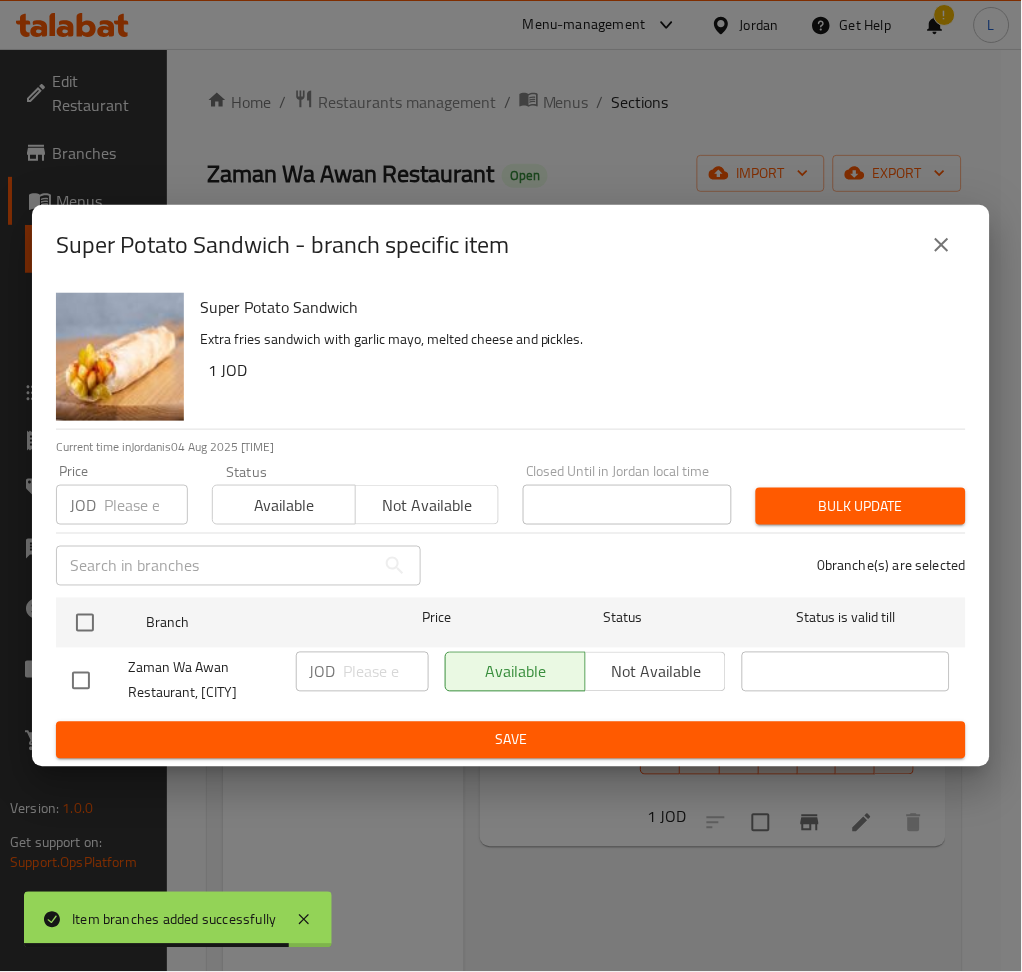 click at bounding box center [146, 505] 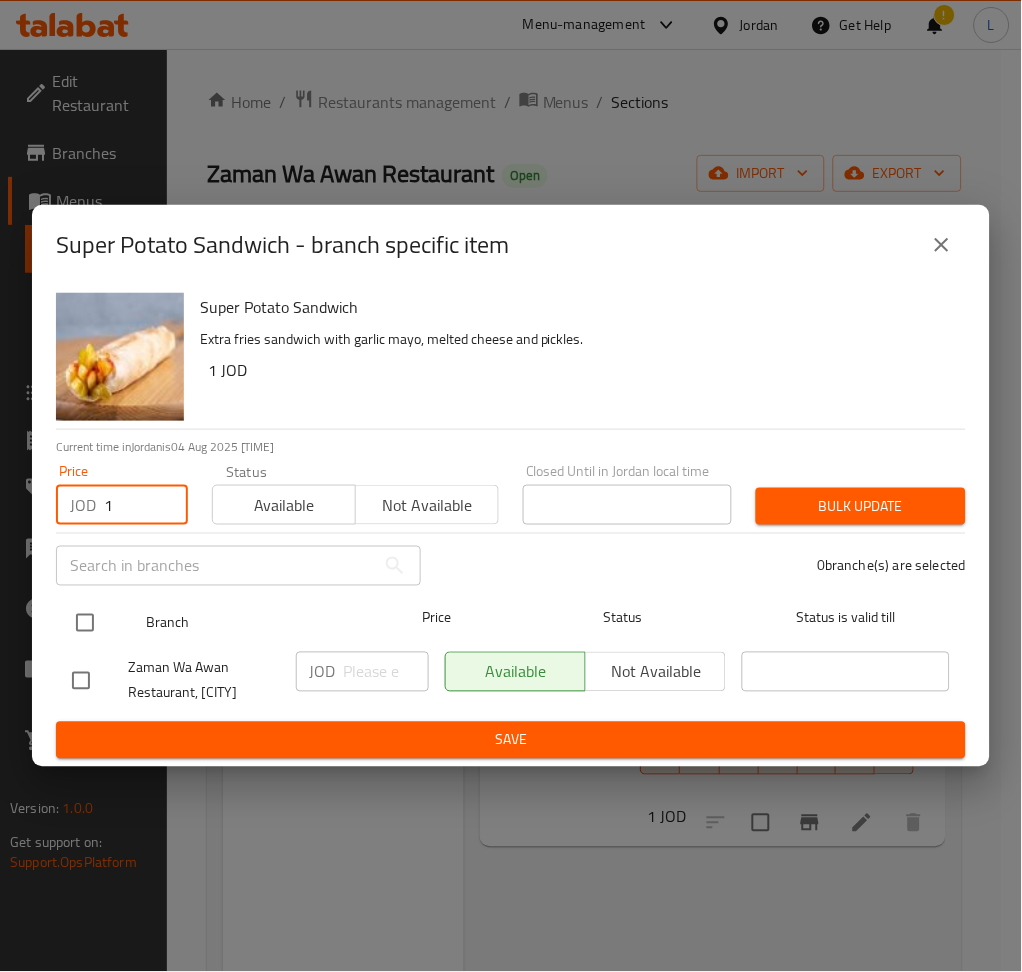 type on "1" 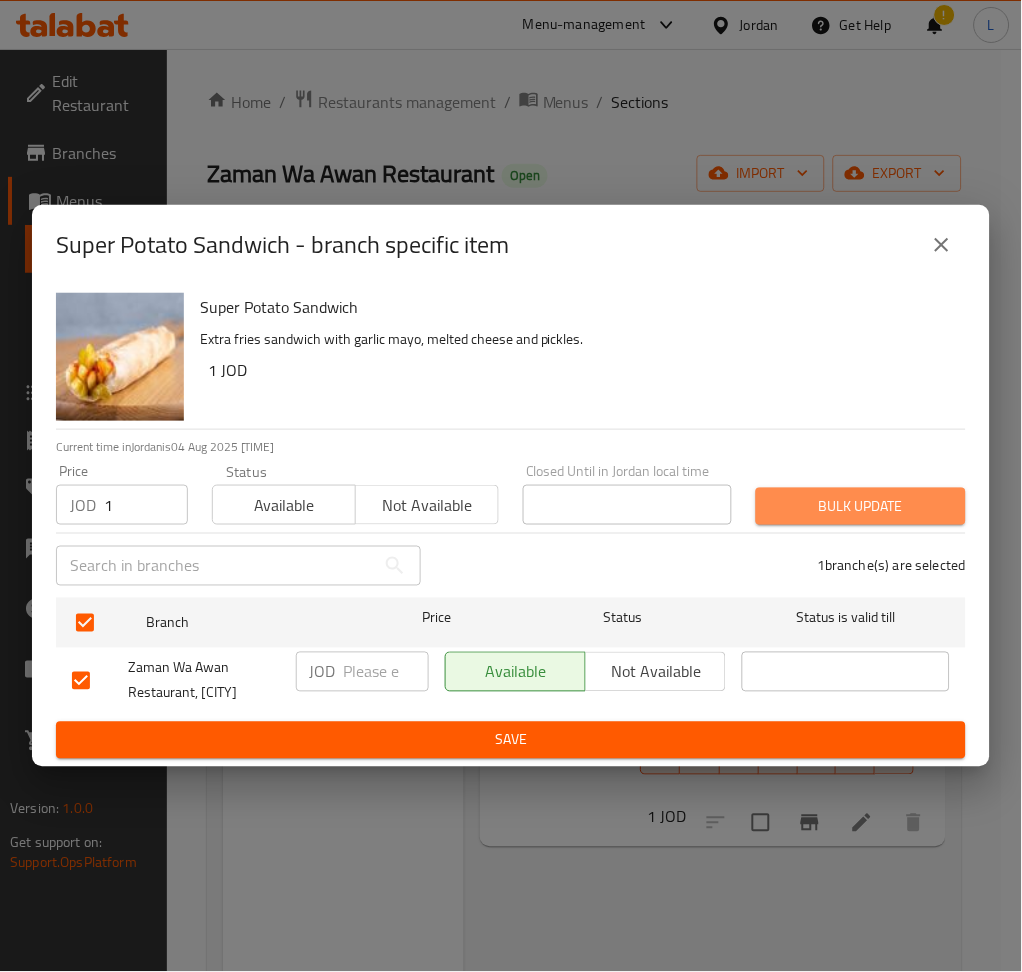 click on "Bulk update" at bounding box center (861, 506) 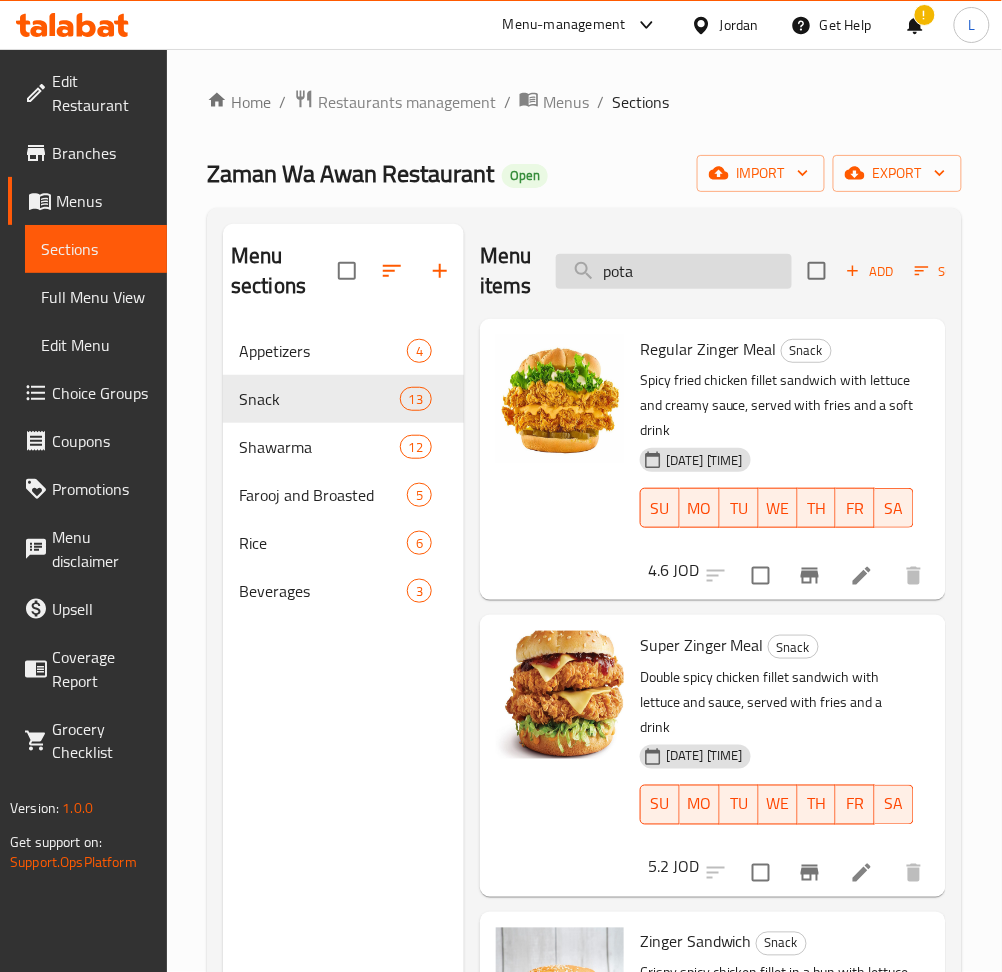click on "pota" at bounding box center [674, 271] 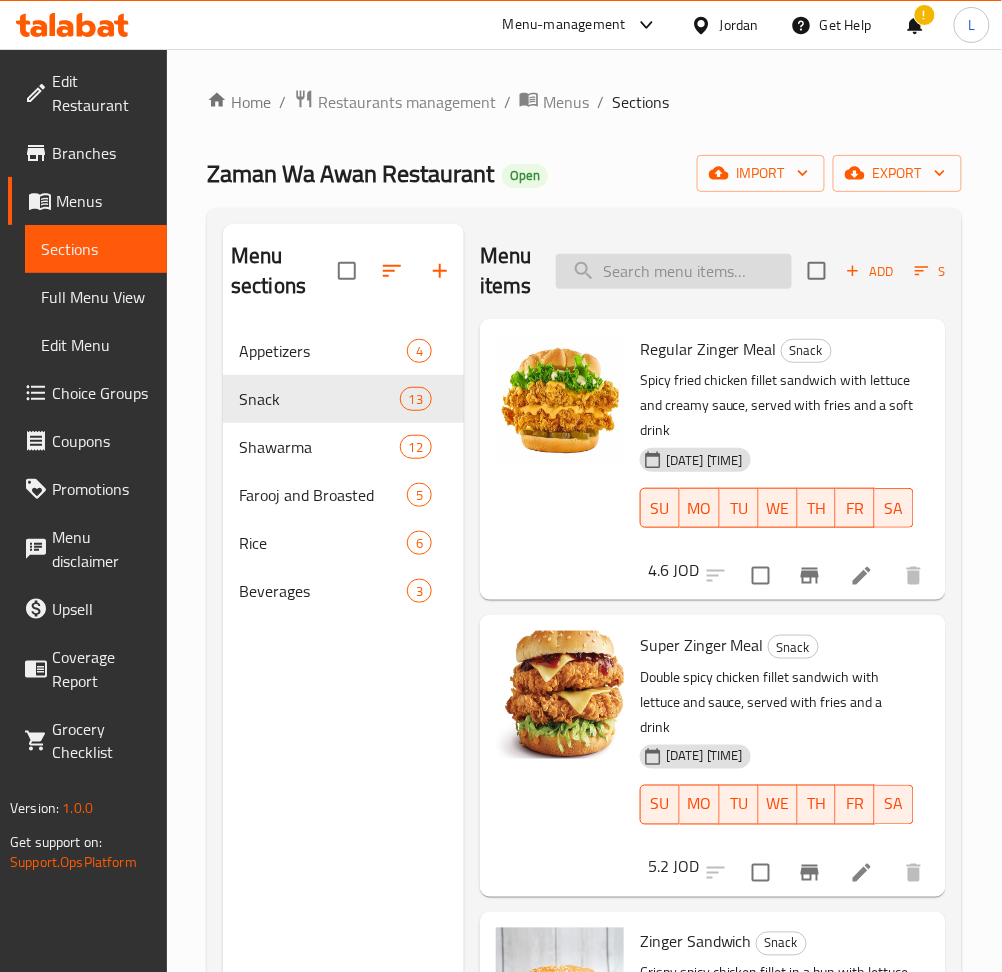 click at bounding box center (674, 271) 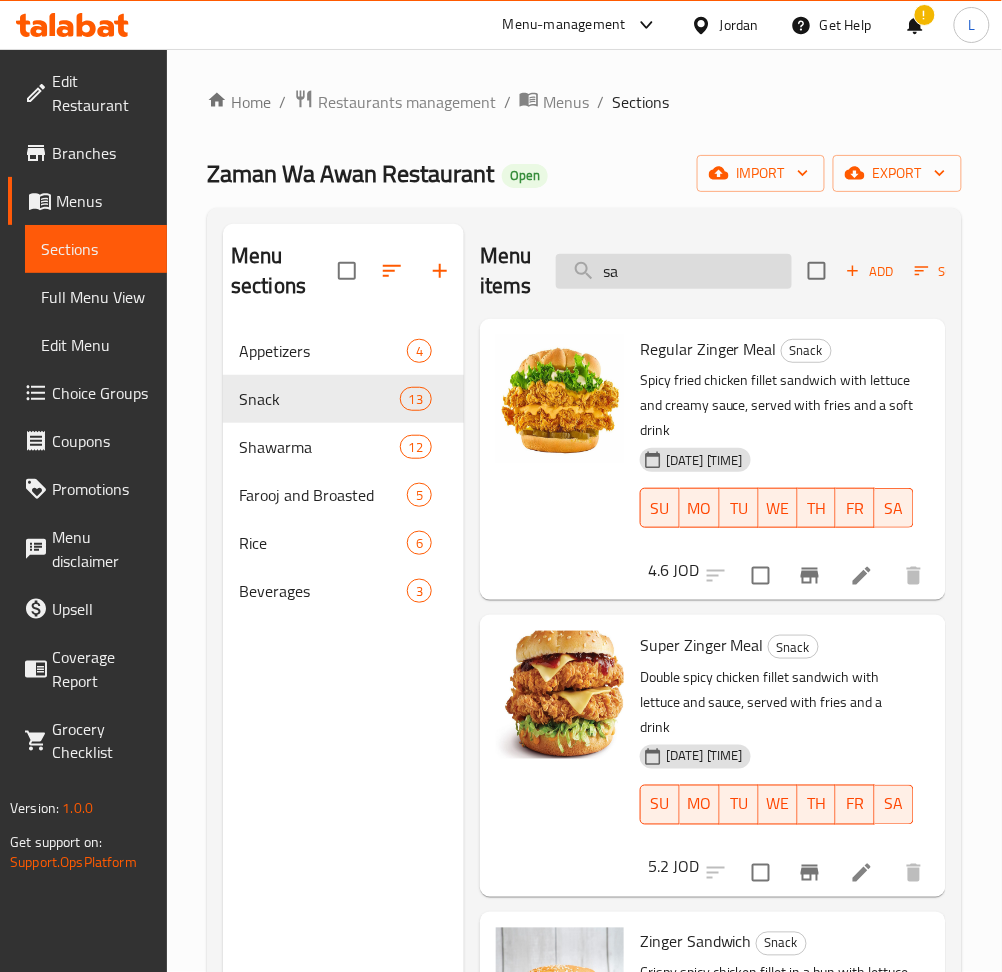 type on "s" 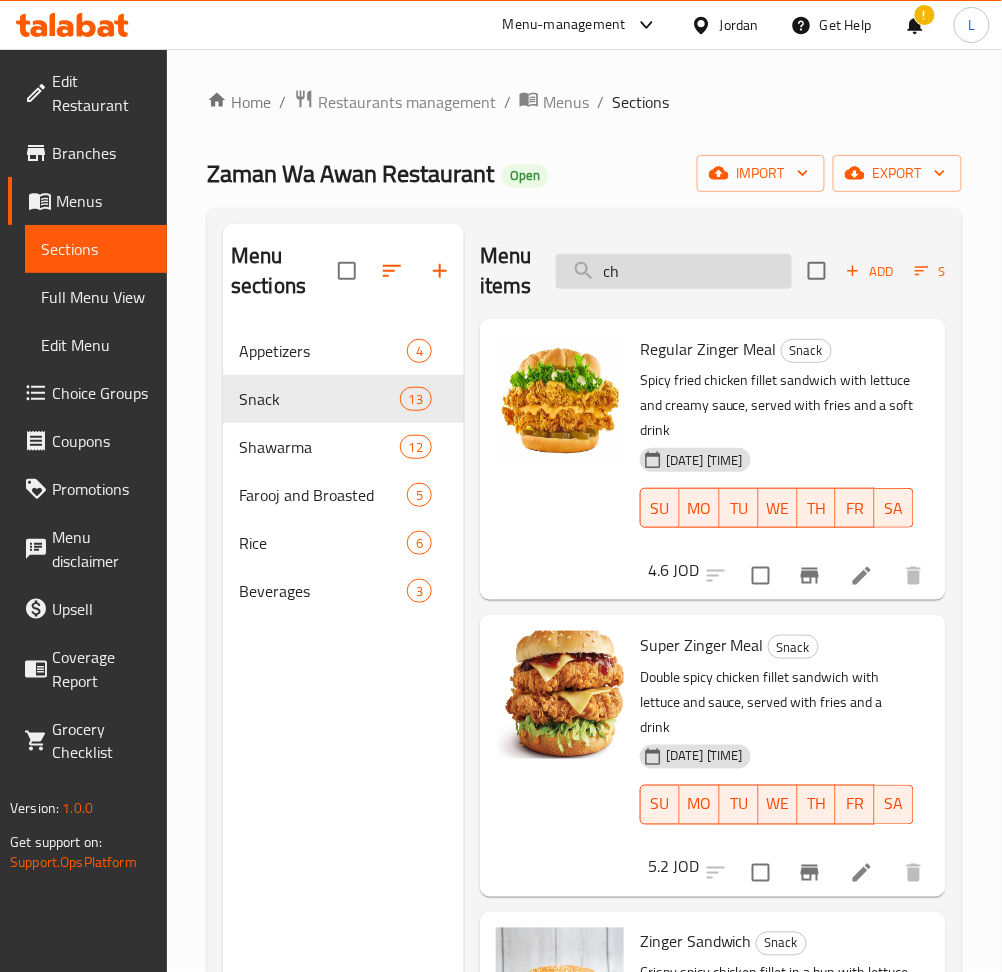 type on "c" 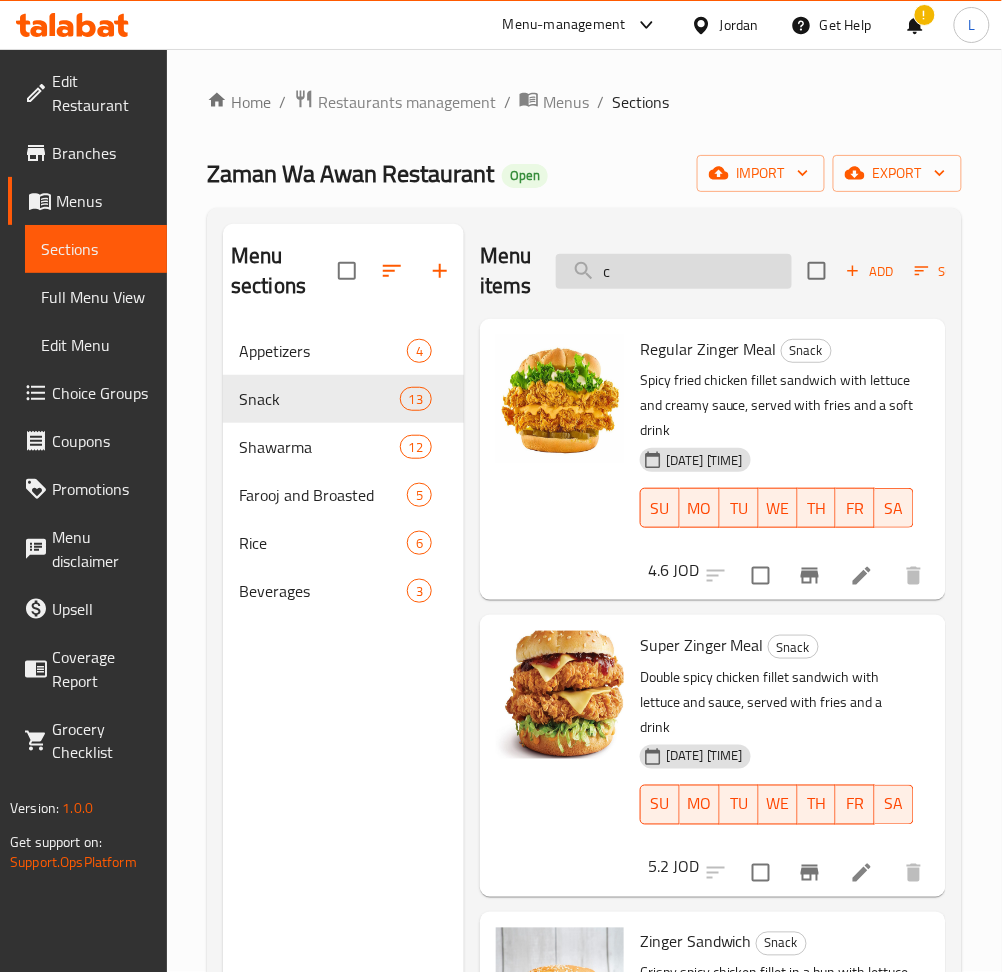 type 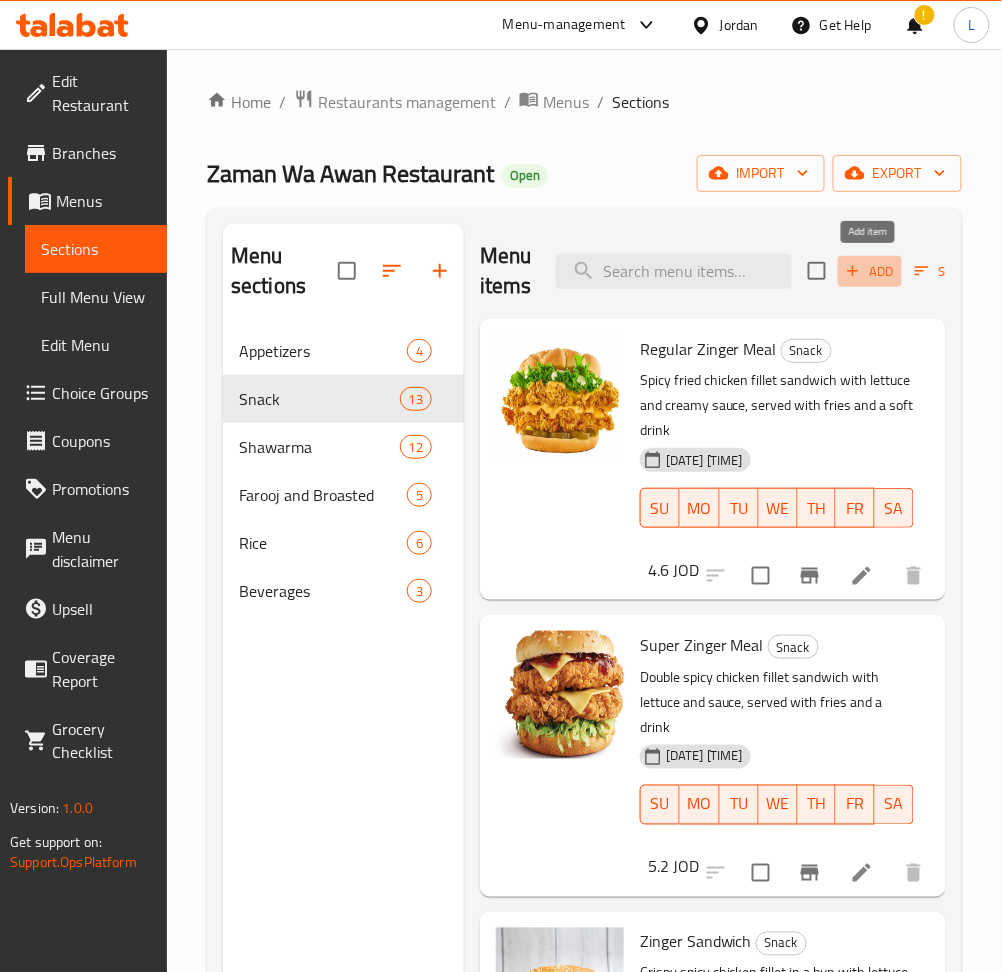 click on "Add" at bounding box center (870, 271) 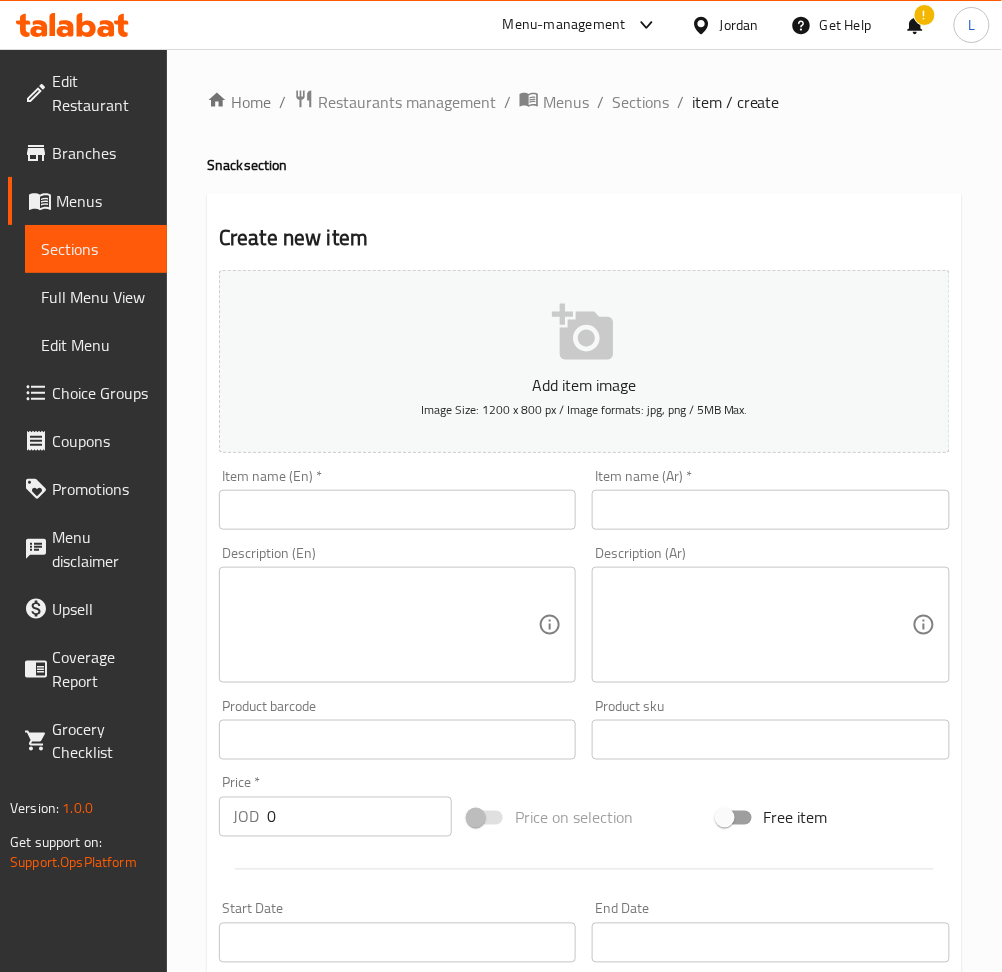 click at bounding box center [770, 510] 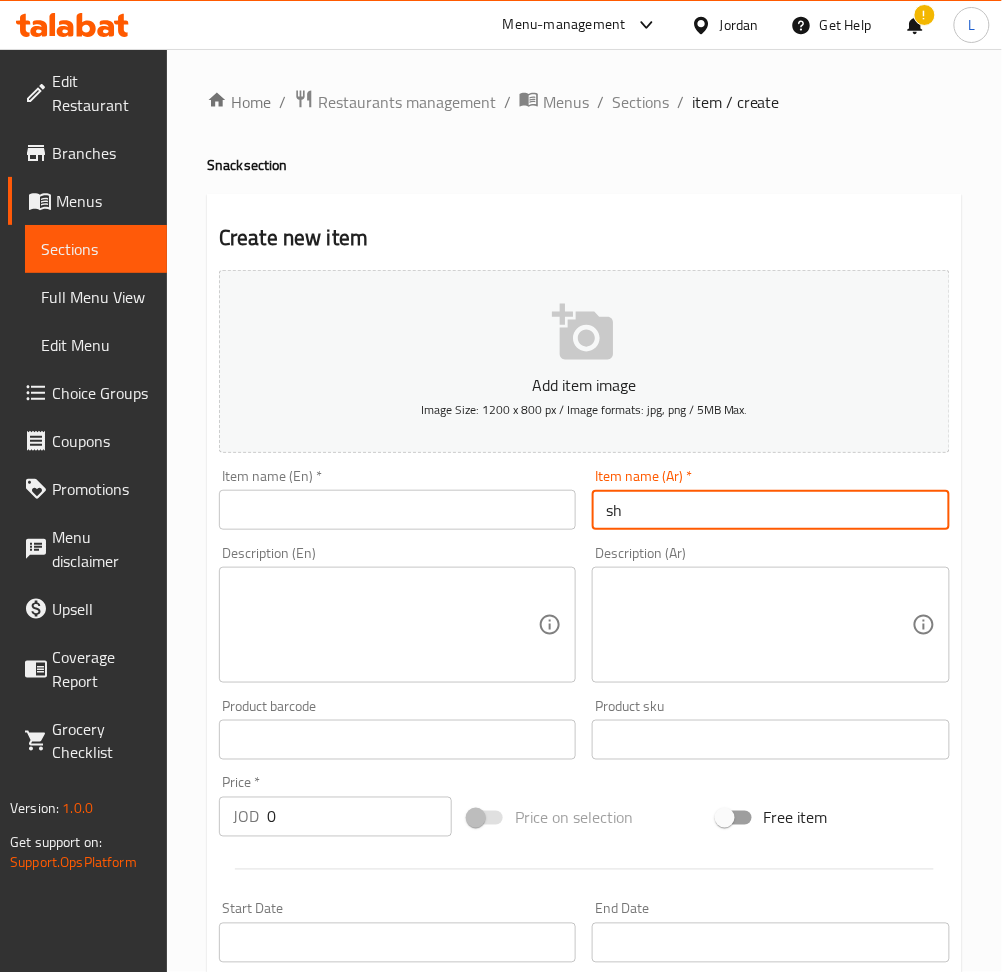 type on "s" 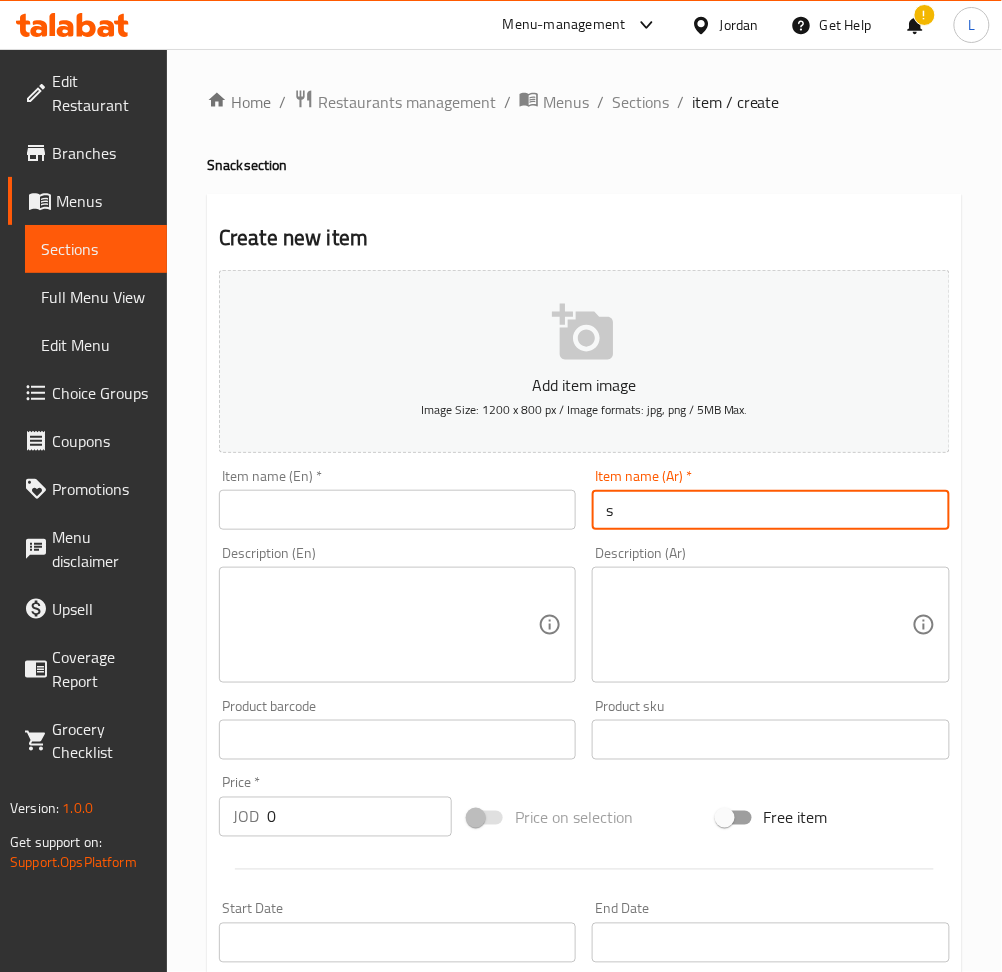 type 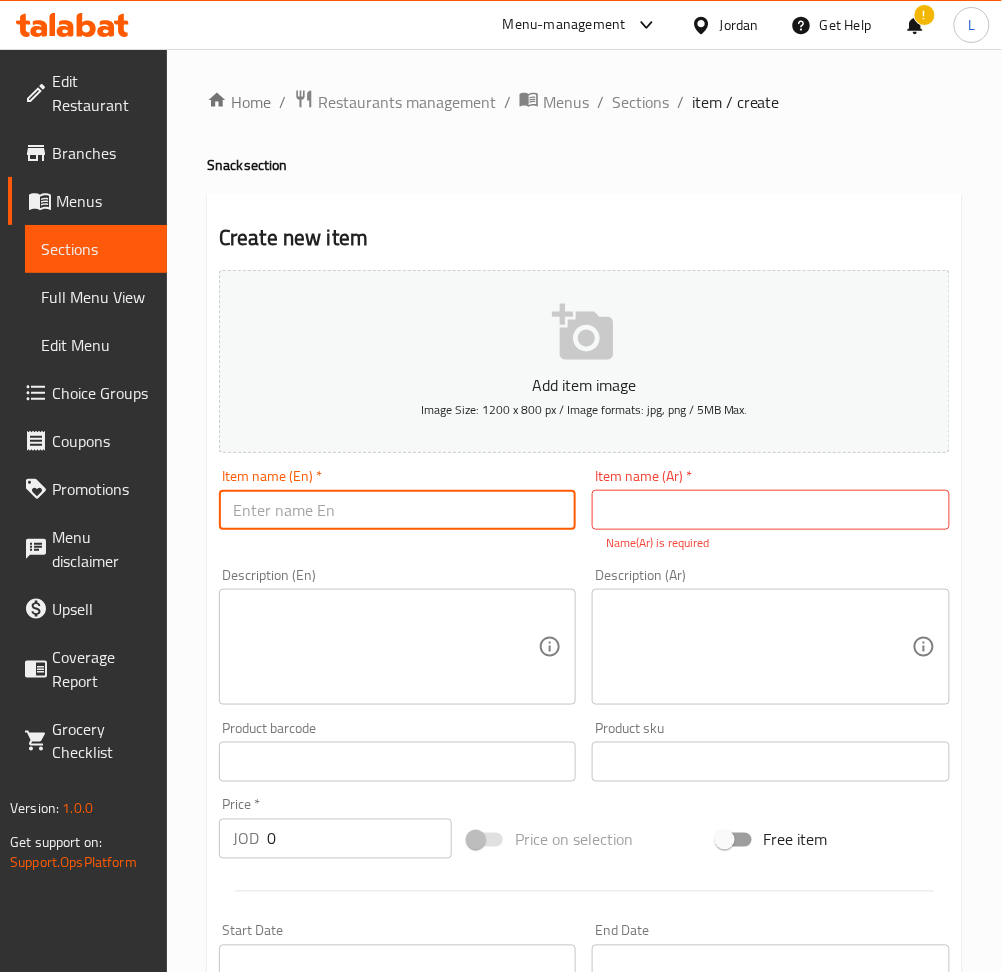 click at bounding box center [397, 510] 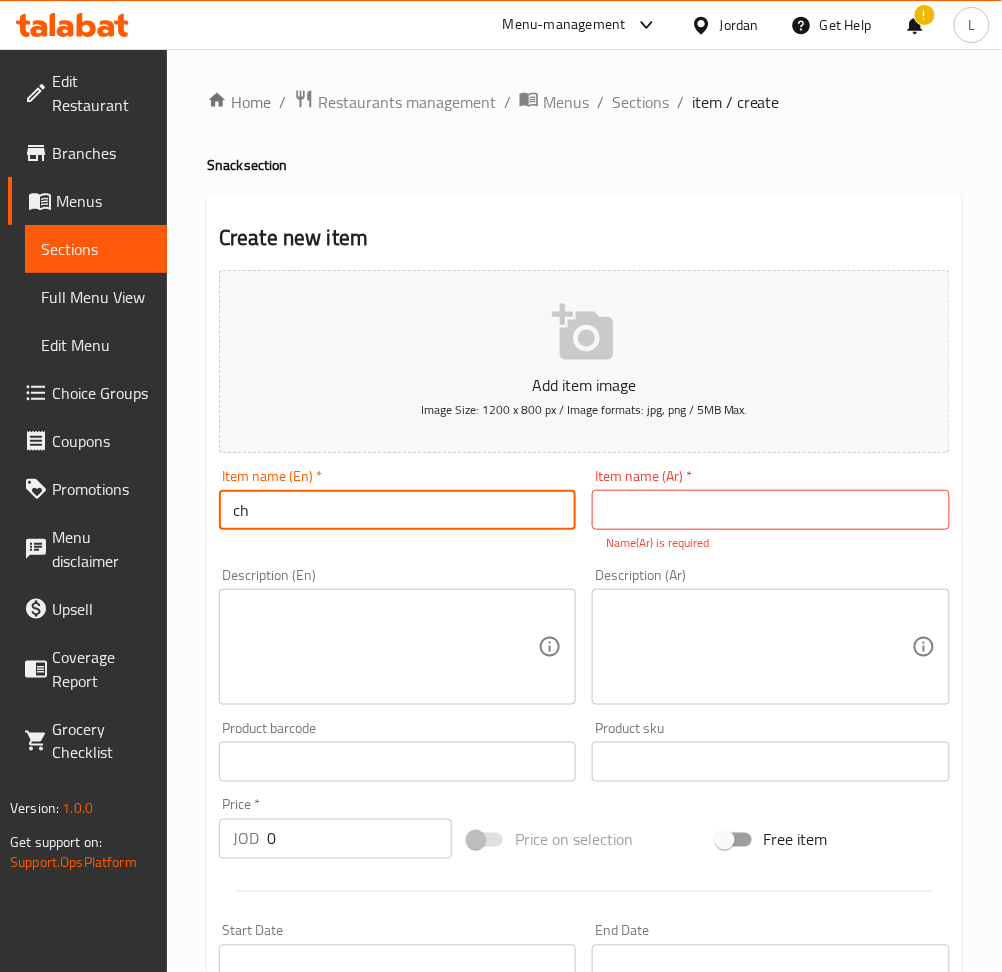type on "c" 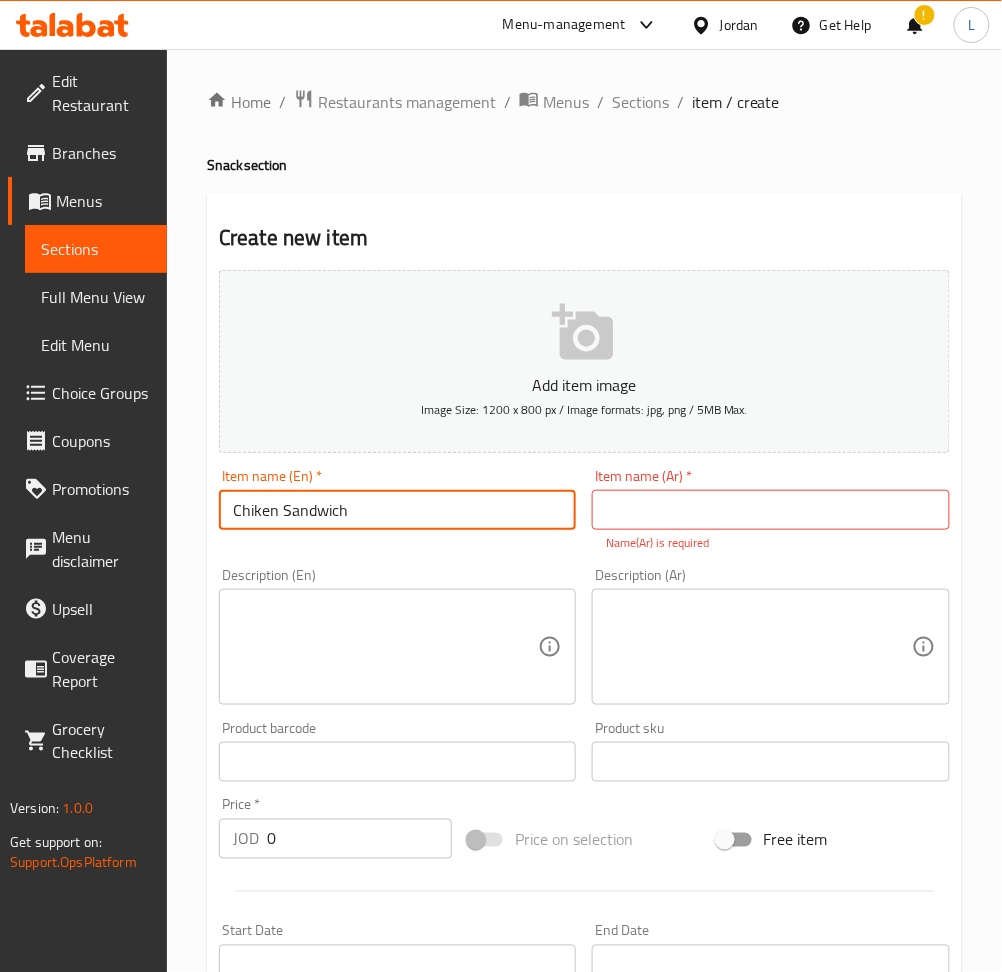 click on "Chiken Sandwich" at bounding box center [397, 510] 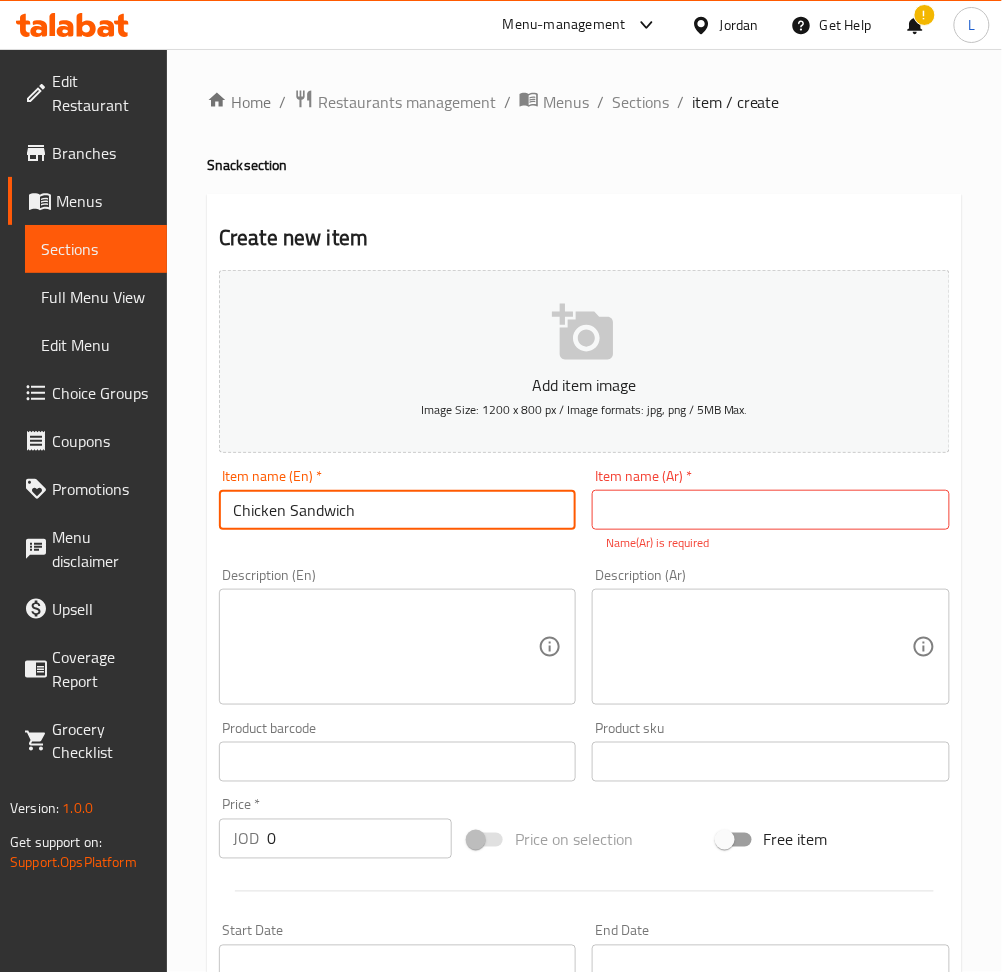 click on "Chicken Sandwich" at bounding box center [397, 510] 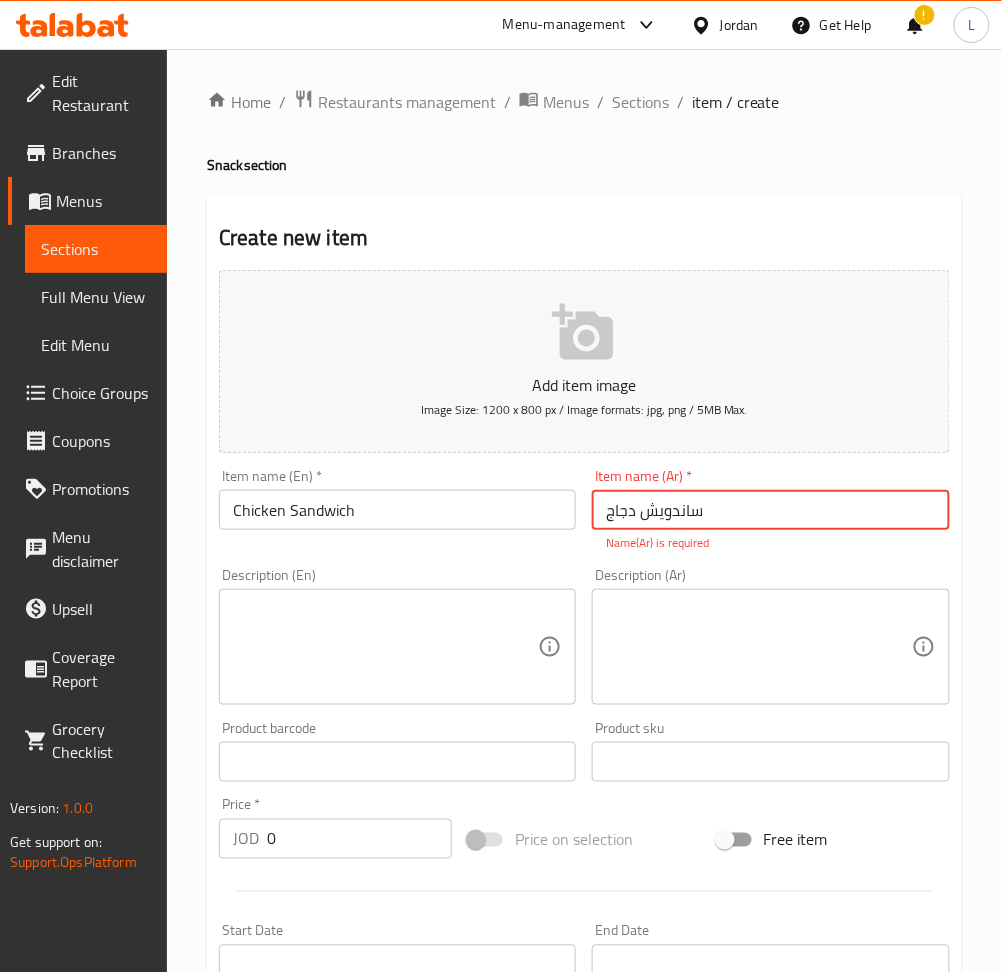 type on "ساندويش دجاج" 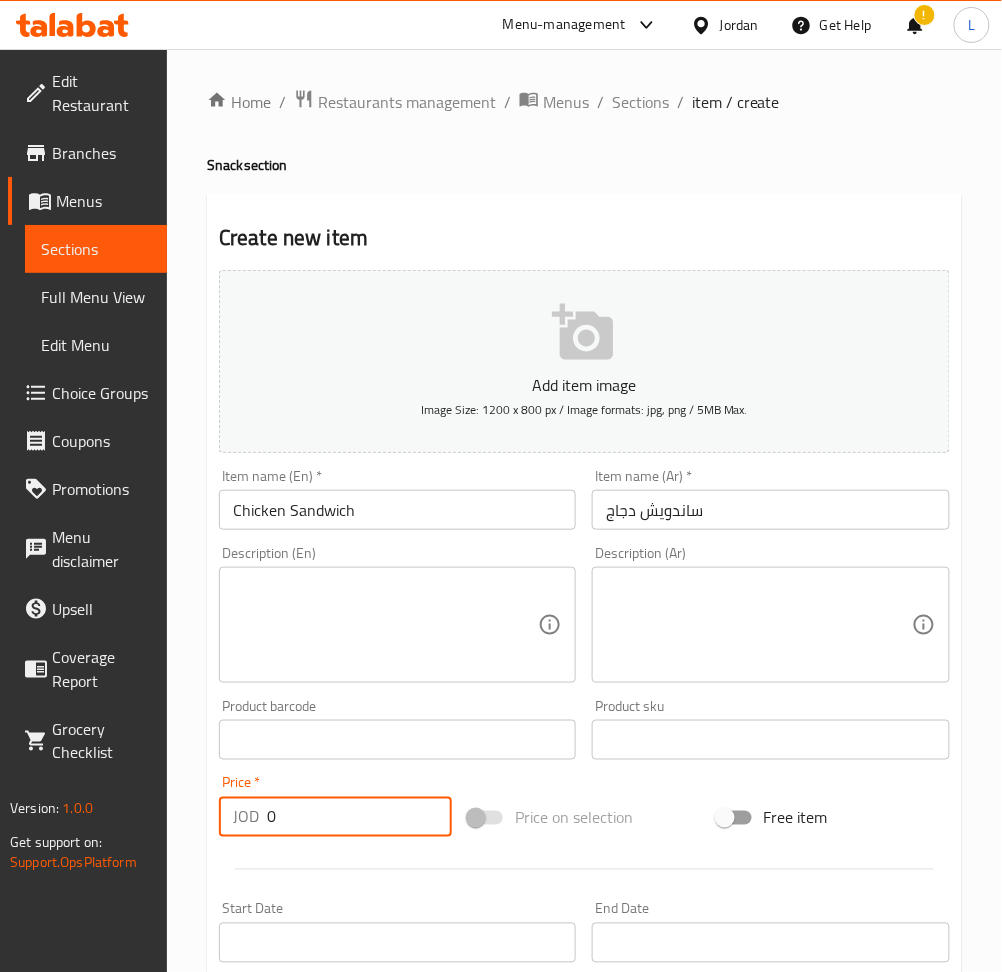 click on "0" at bounding box center (359, 817) 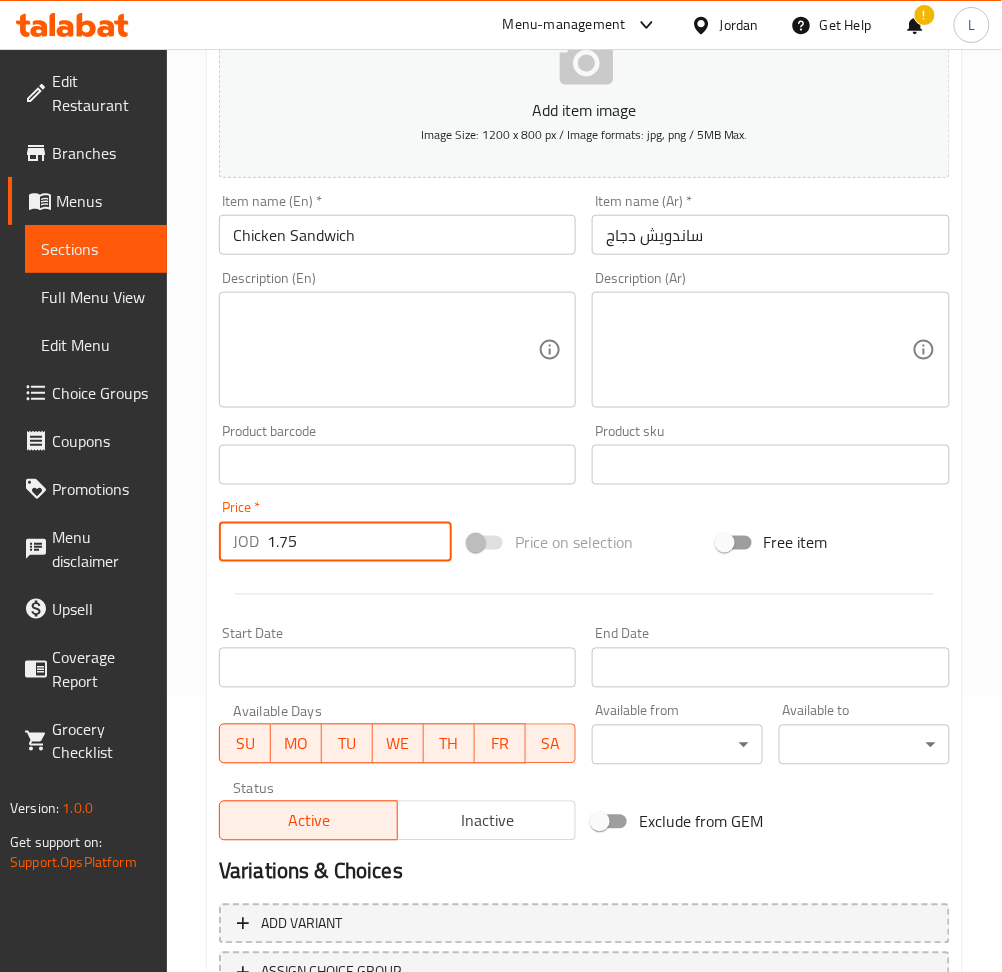 scroll, scrollTop: 437, scrollLeft: 0, axis: vertical 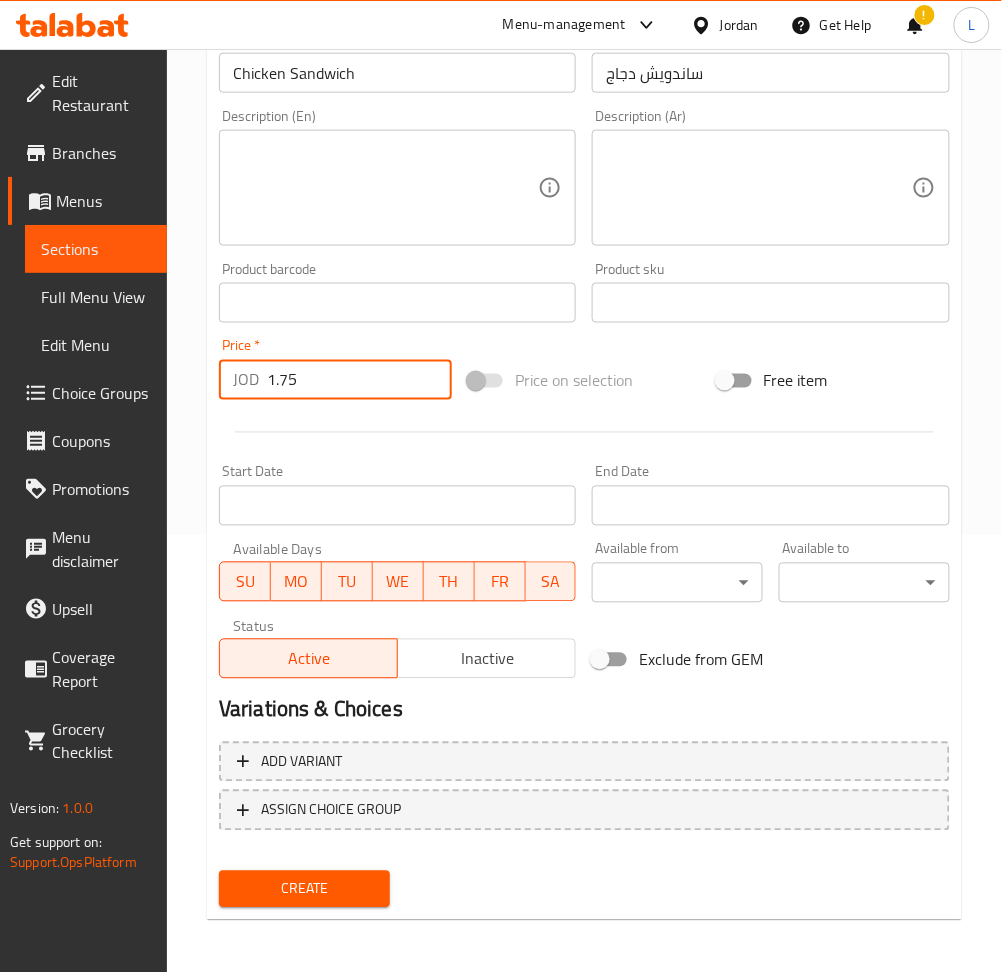 type on "1.75" 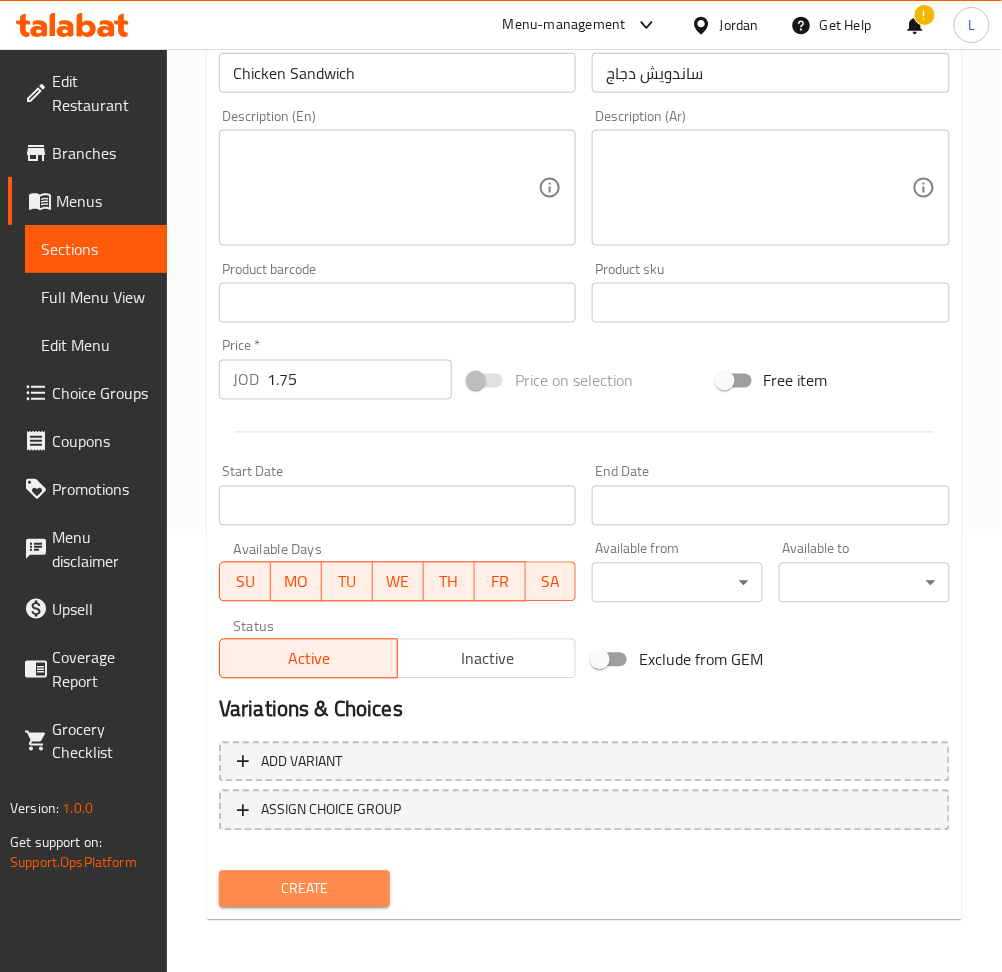 click on "Create" at bounding box center [304, 889] 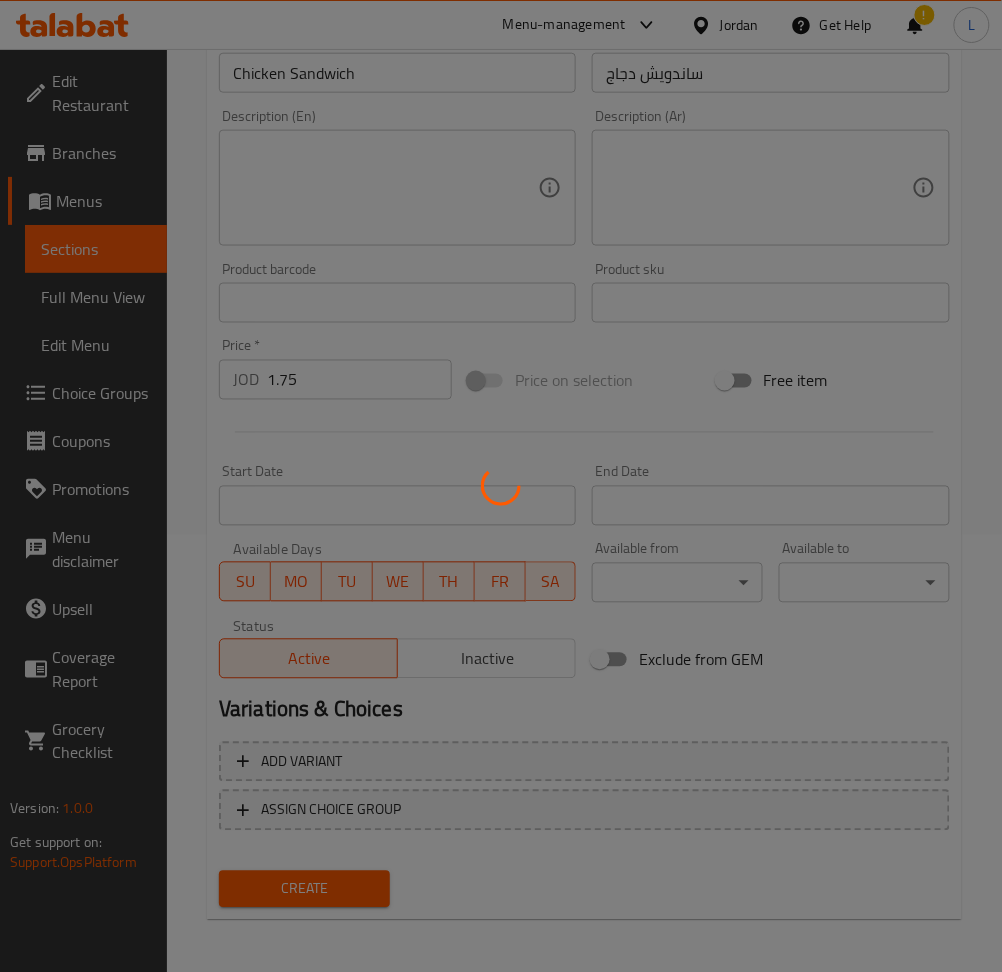 type 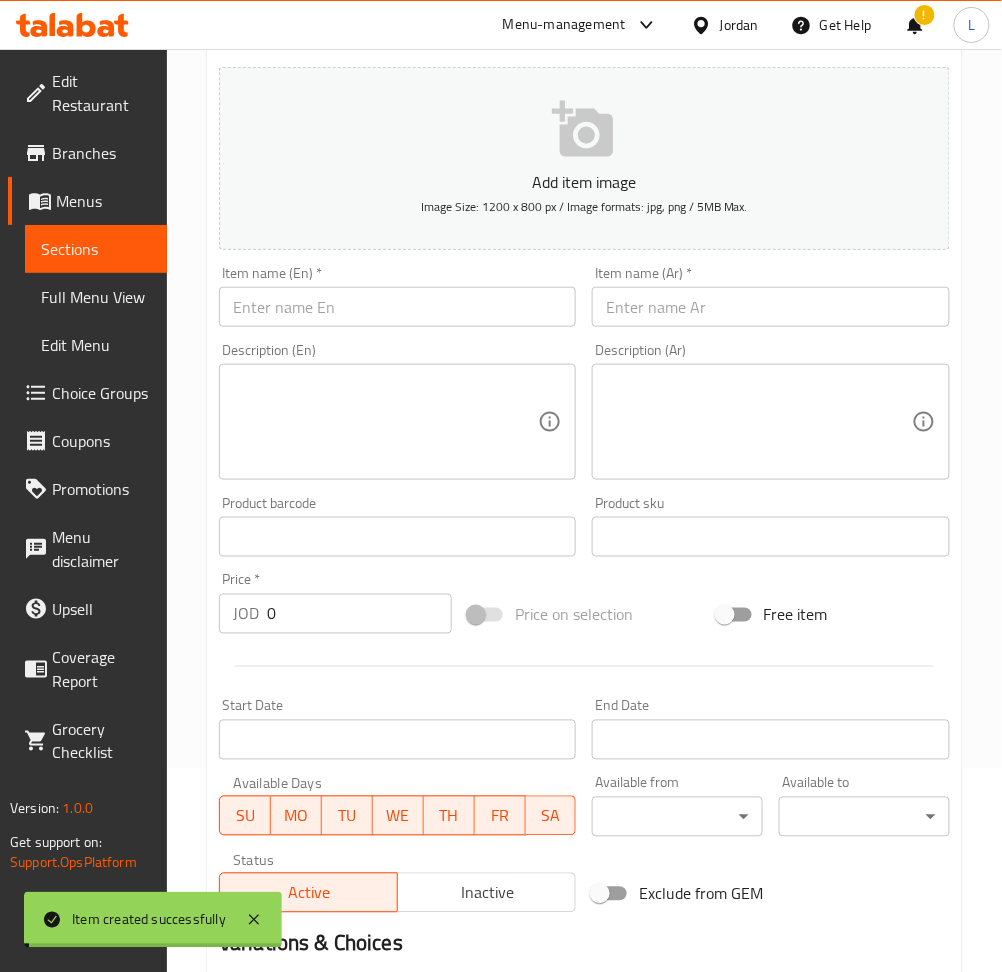scroll, scrollTop: 0, scrollLeft: 0, axis: both 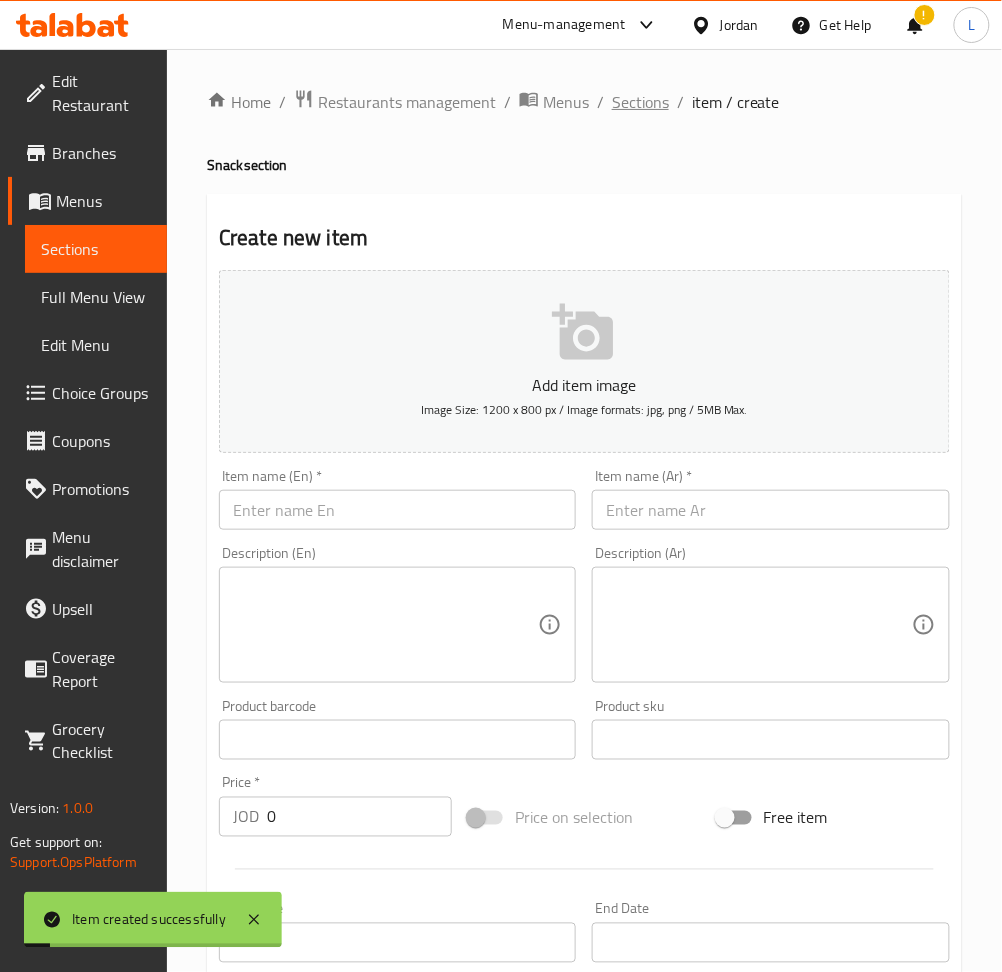 click on "Sections" at bounding box center (640, 102) 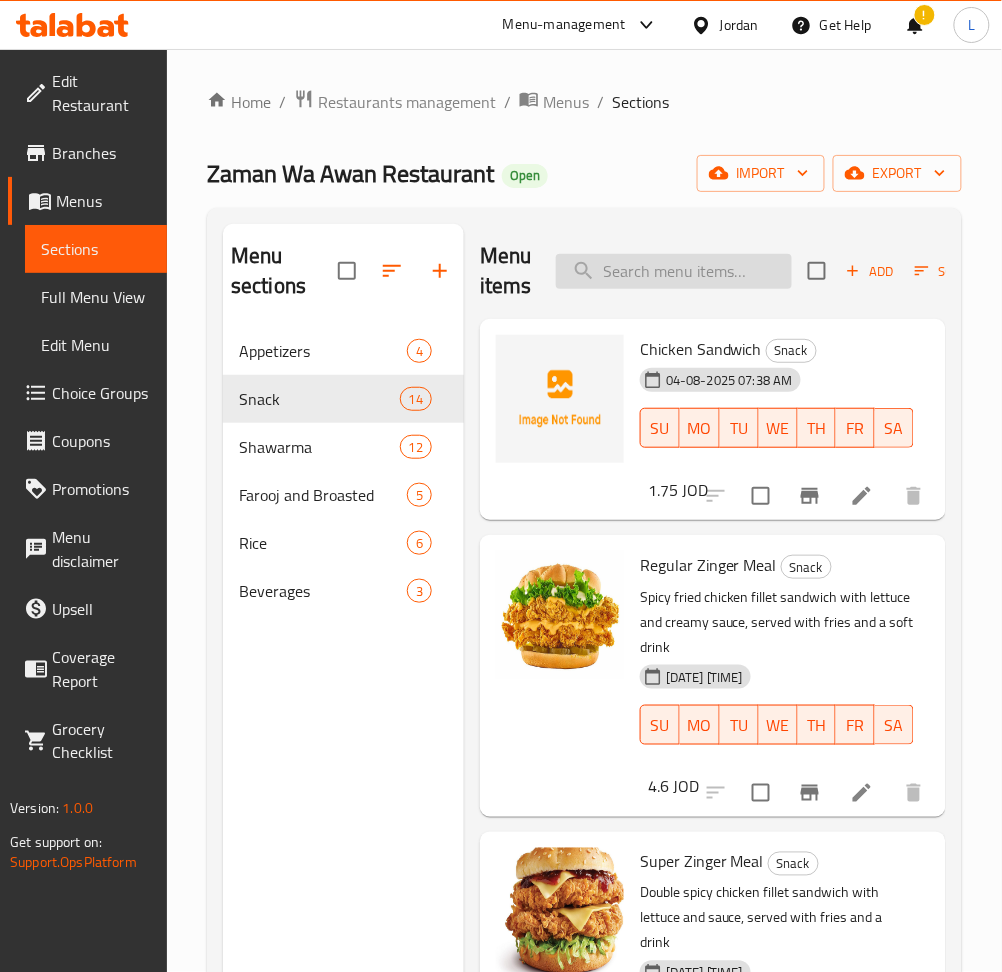 click at bounding box center (674, 271) 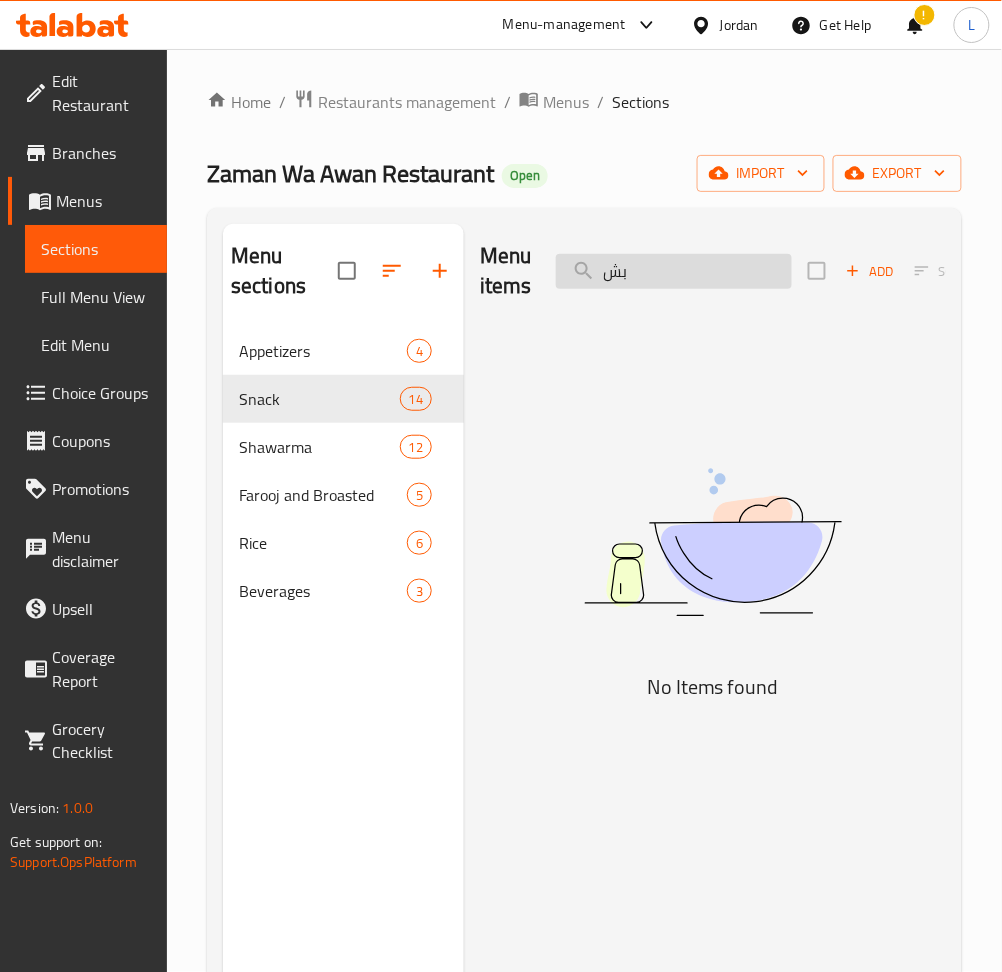 type on "ب" 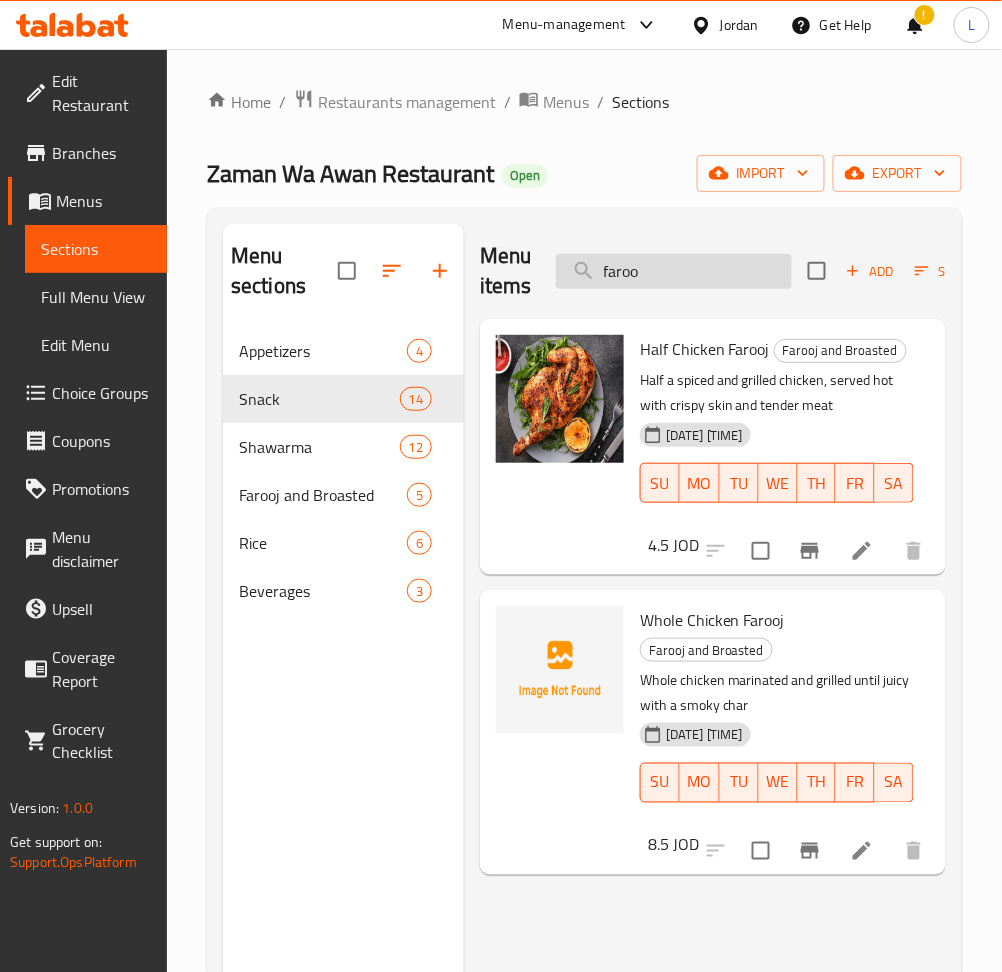 type on "faroo" 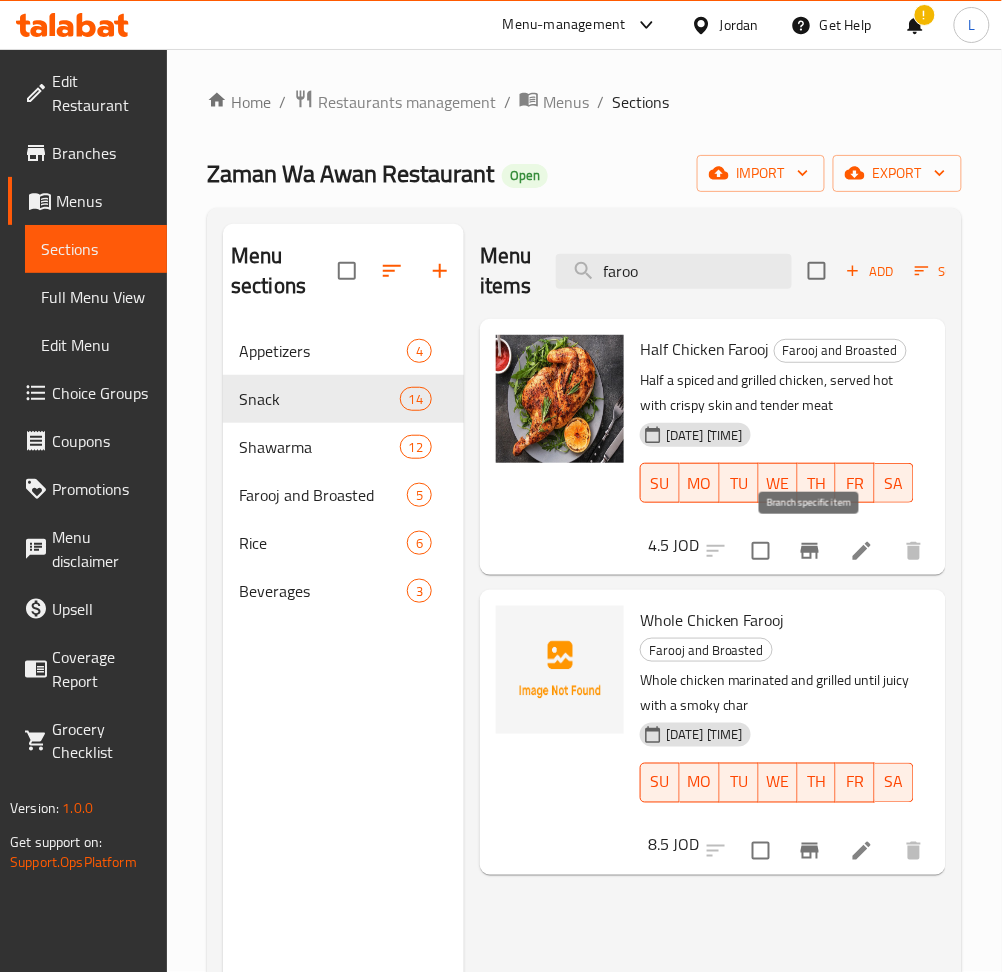 click 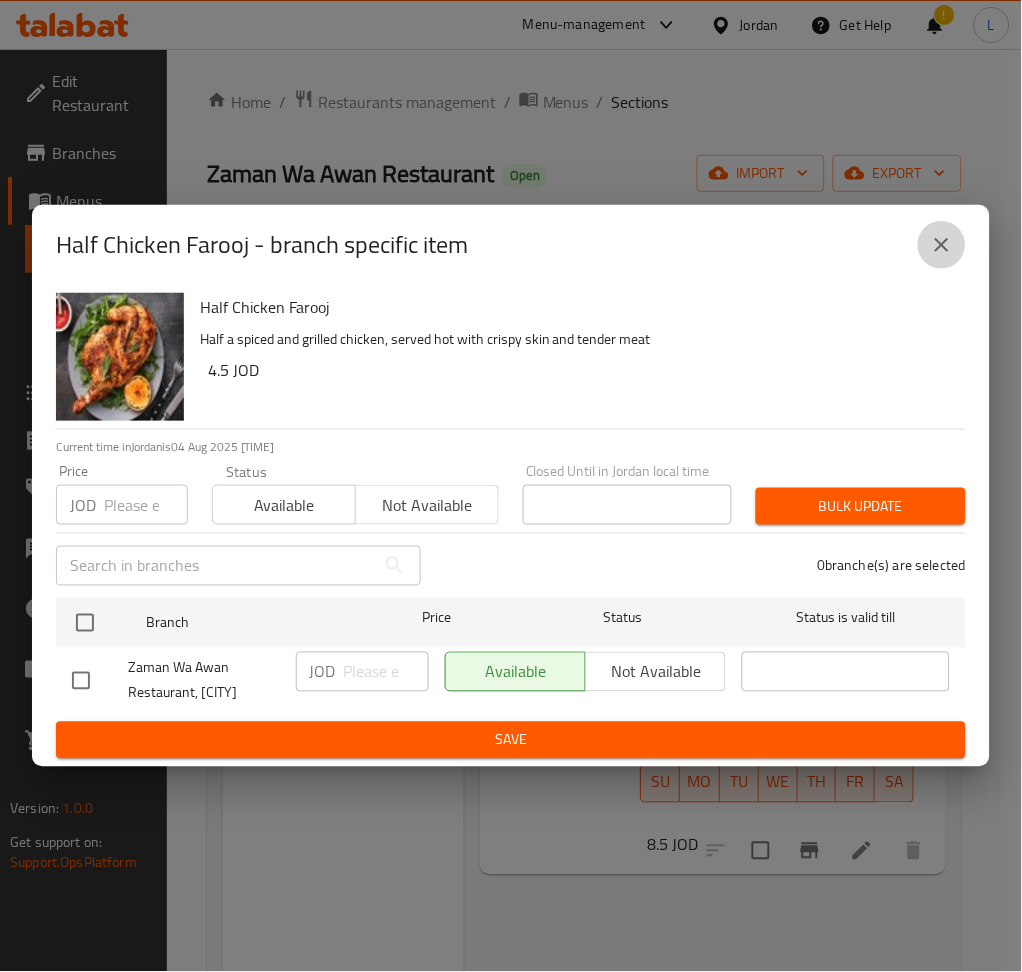 click 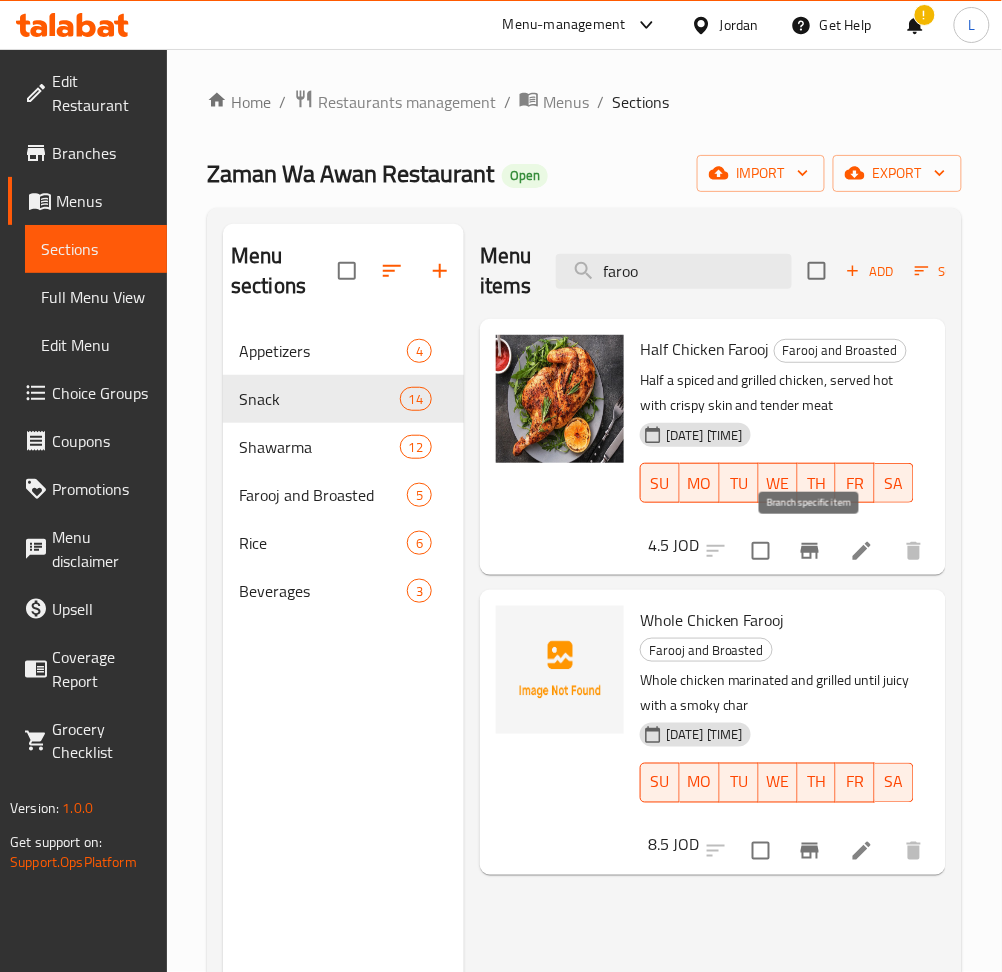 click 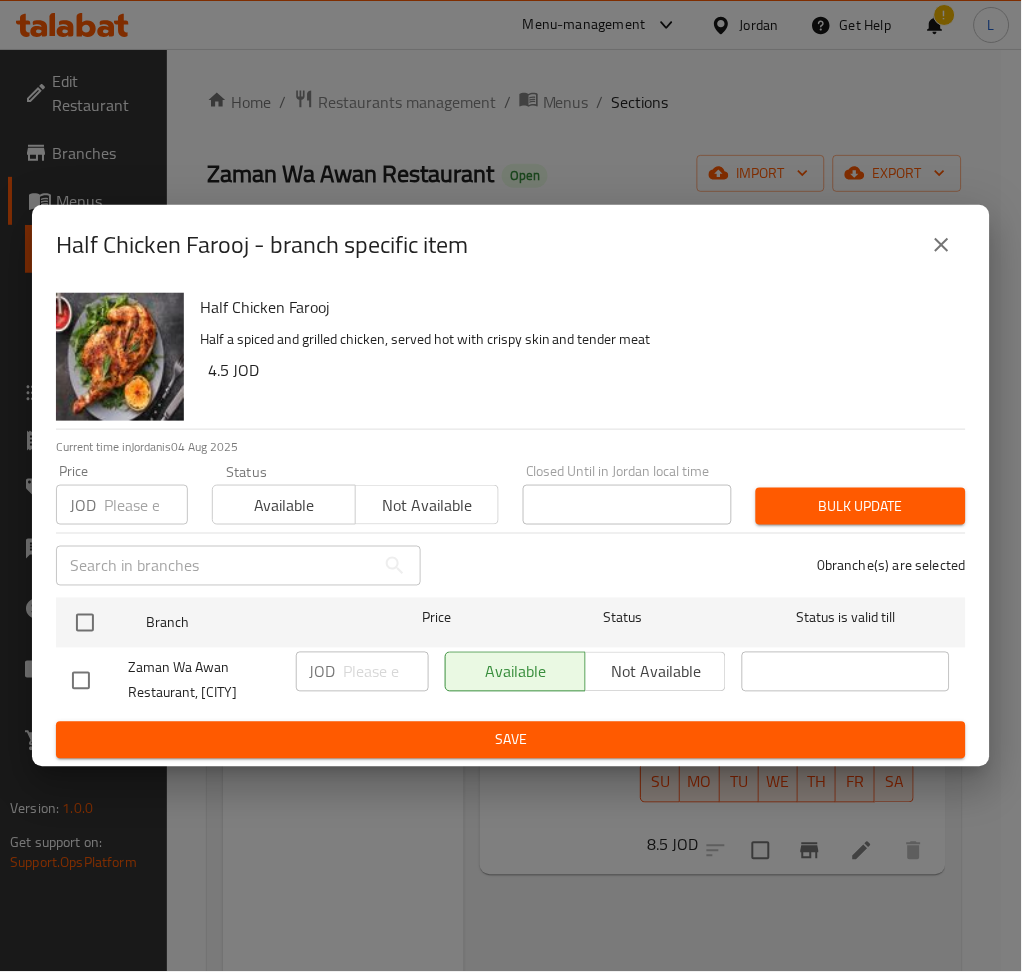 click at bounding box center (146, 505) 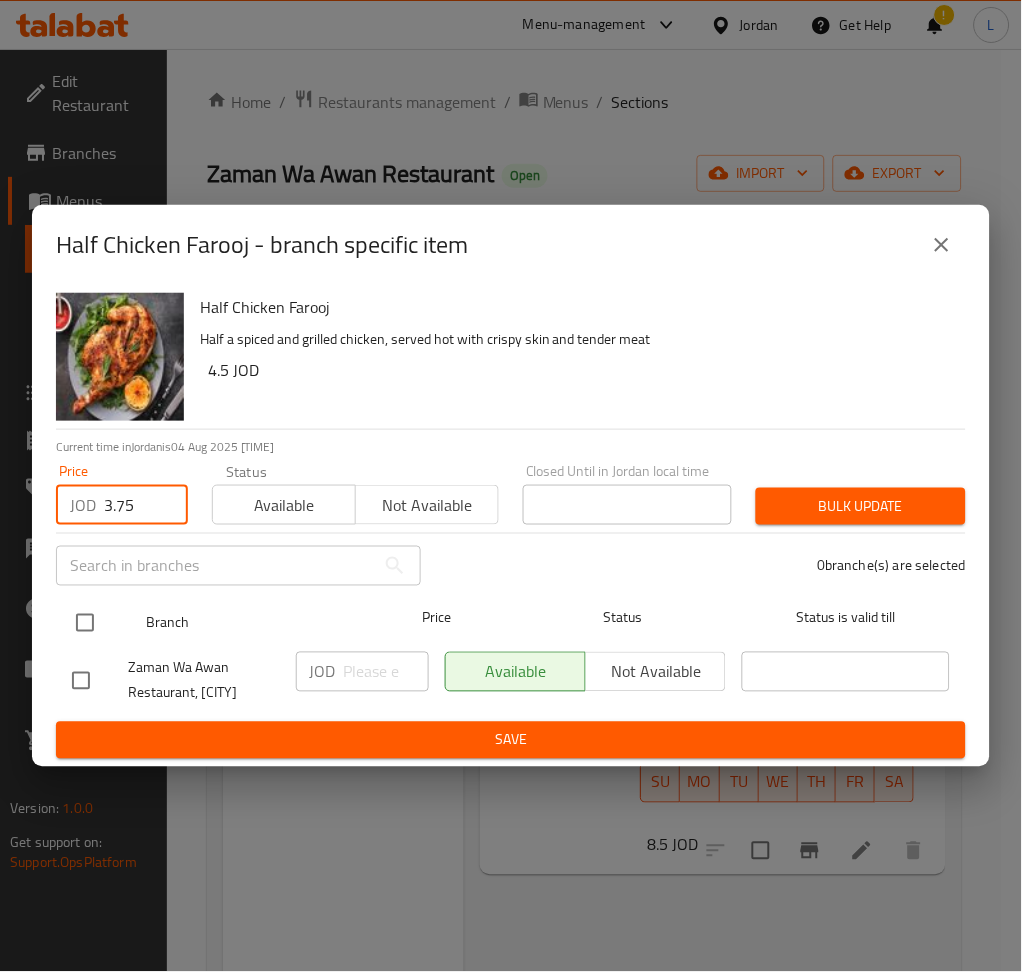 type on "3.75" 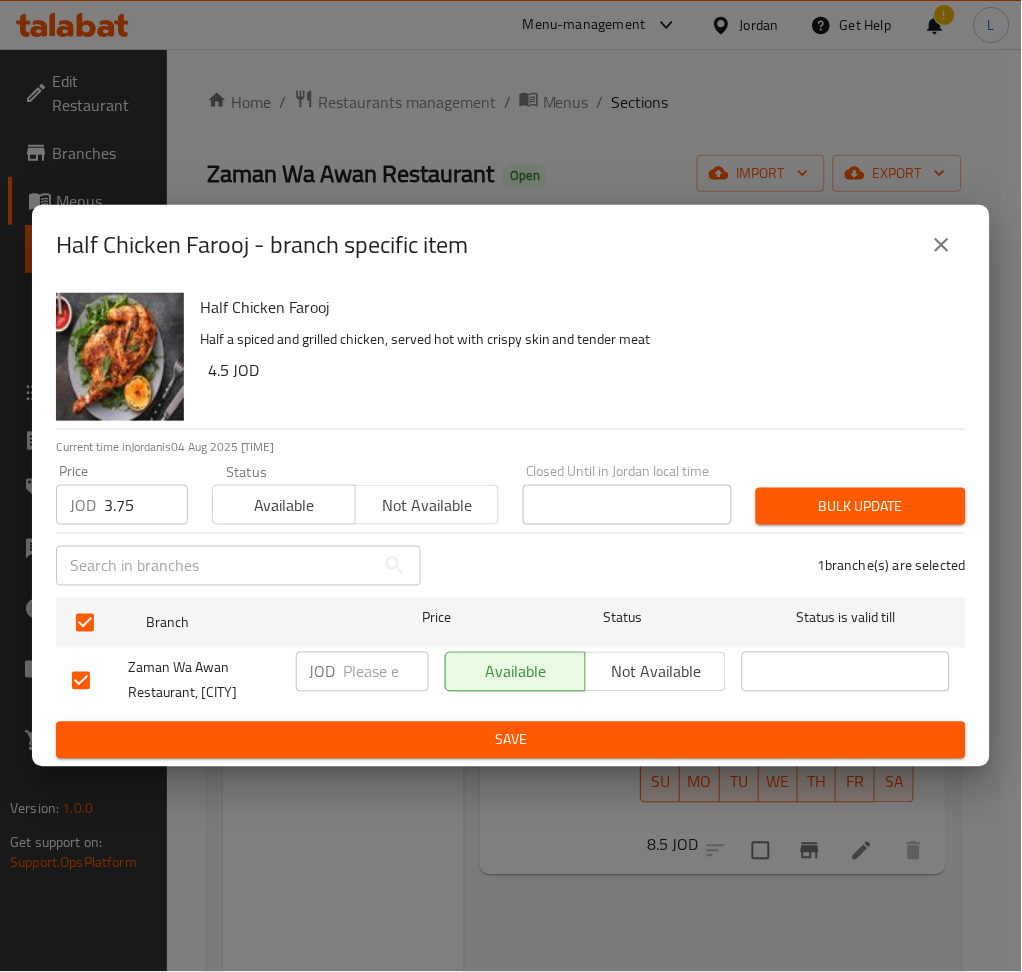 click on "Bulk update" at bounding box center (861, 506) 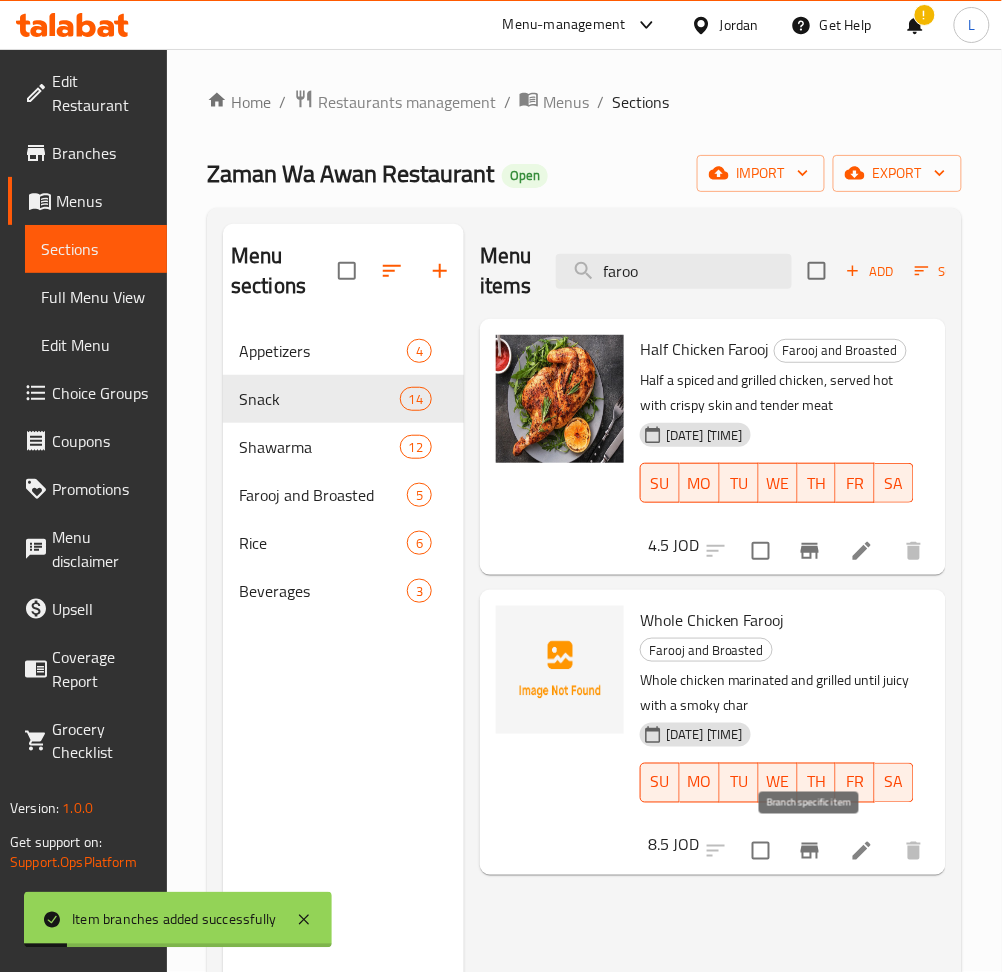 click 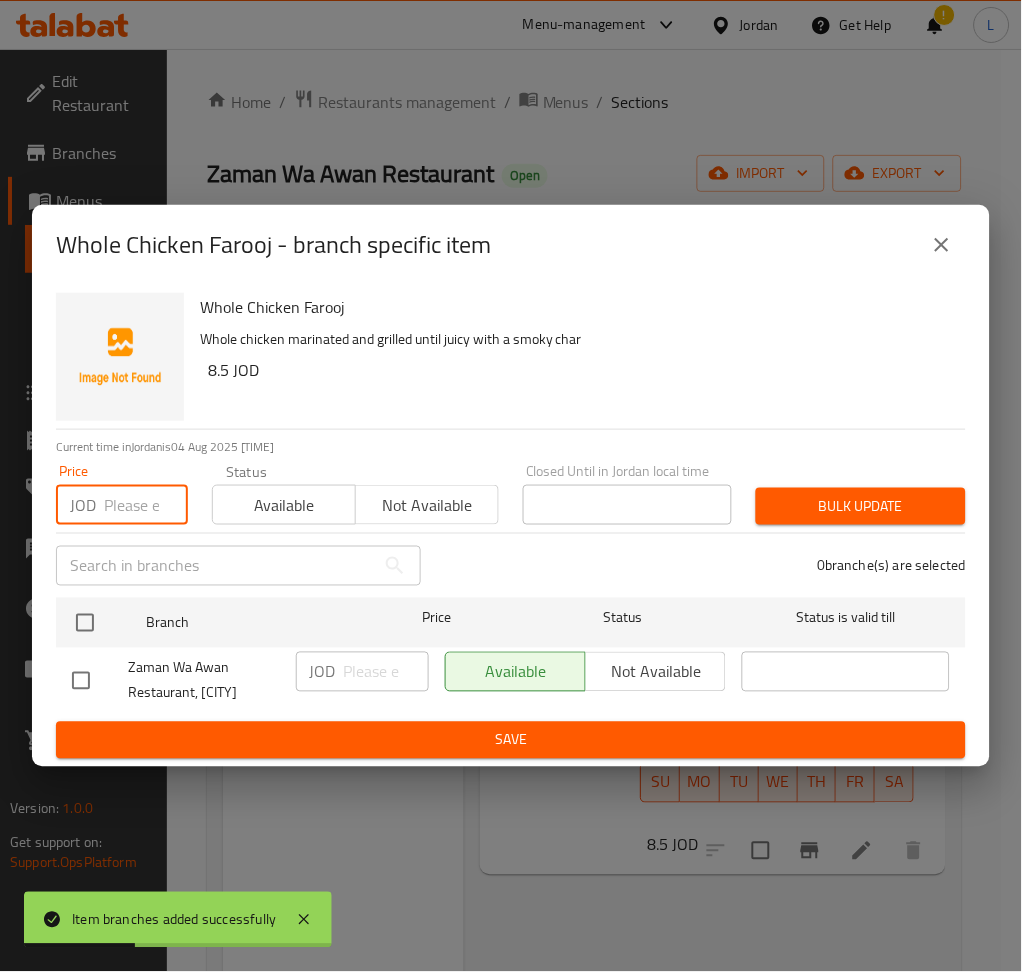 click at bounding box center [146, 505] 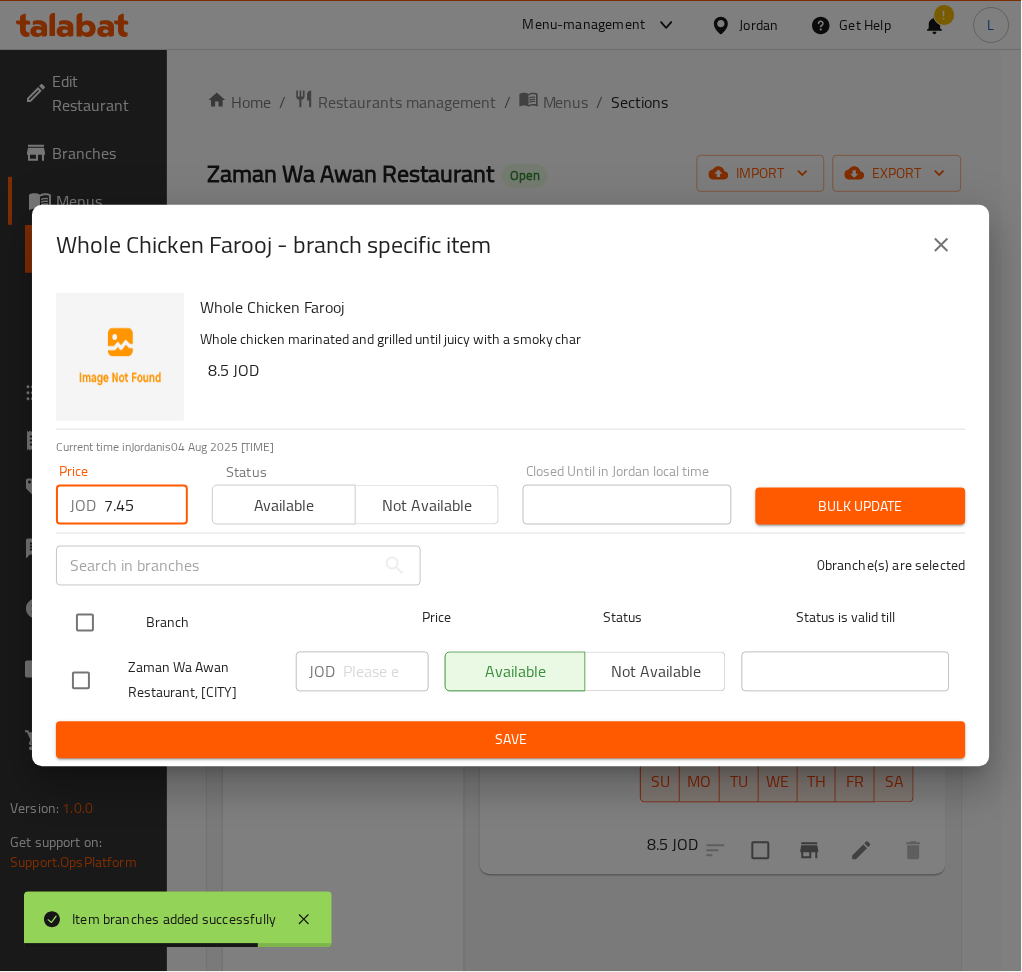 type on "7.45" 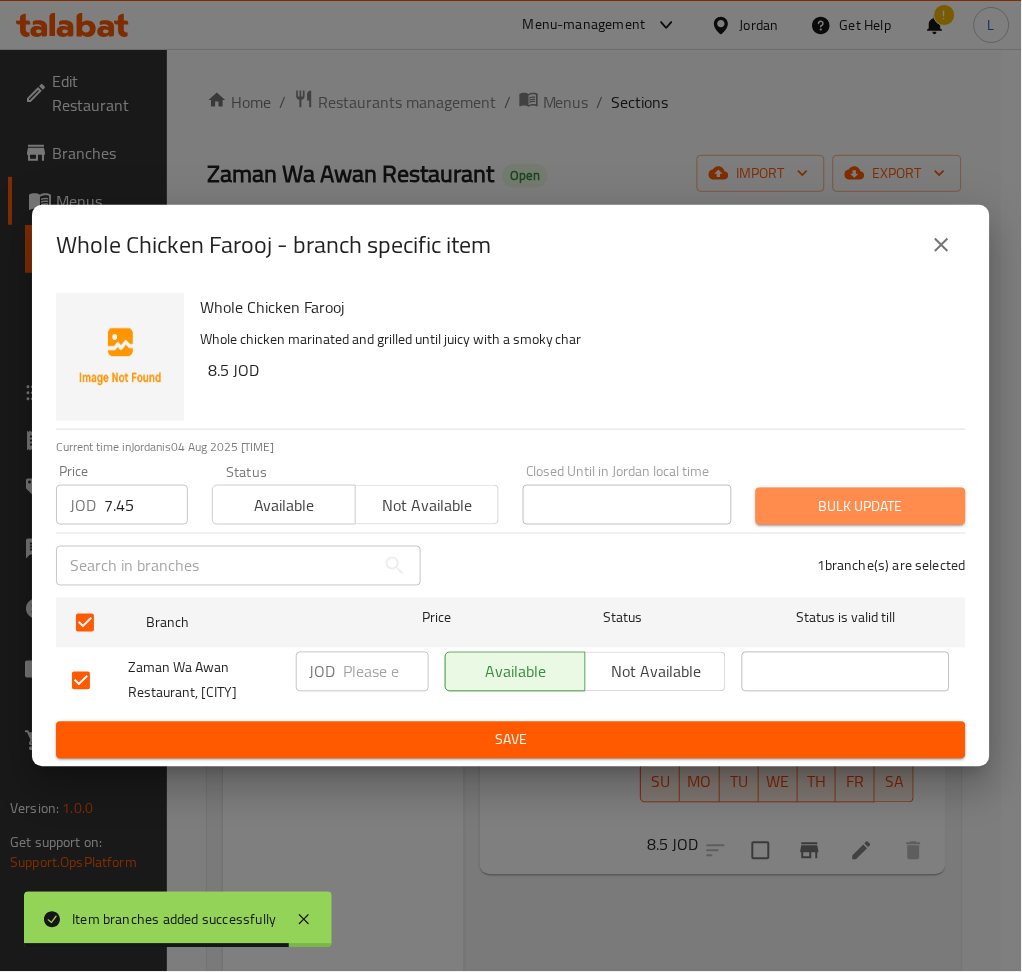 click on "Bulk update" at bounding box center [861, 506] 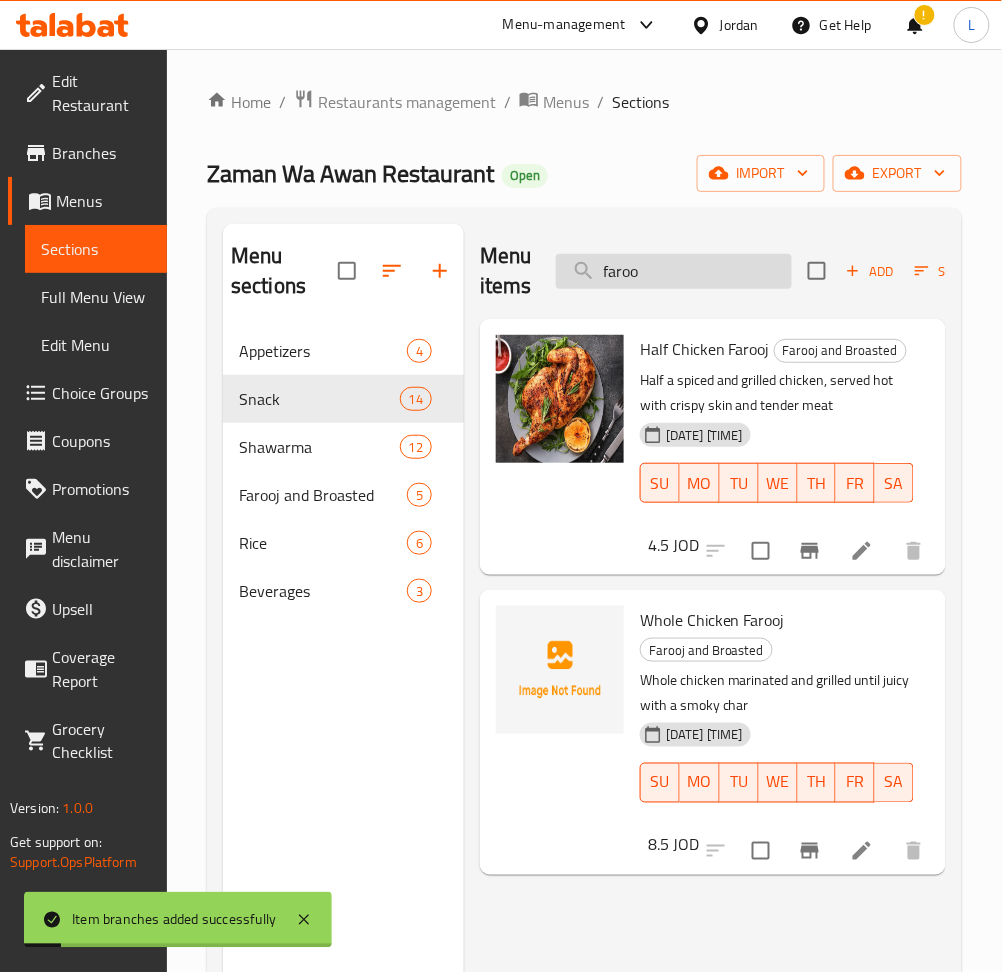 click on "faroo" at bounding box center (674, 271) 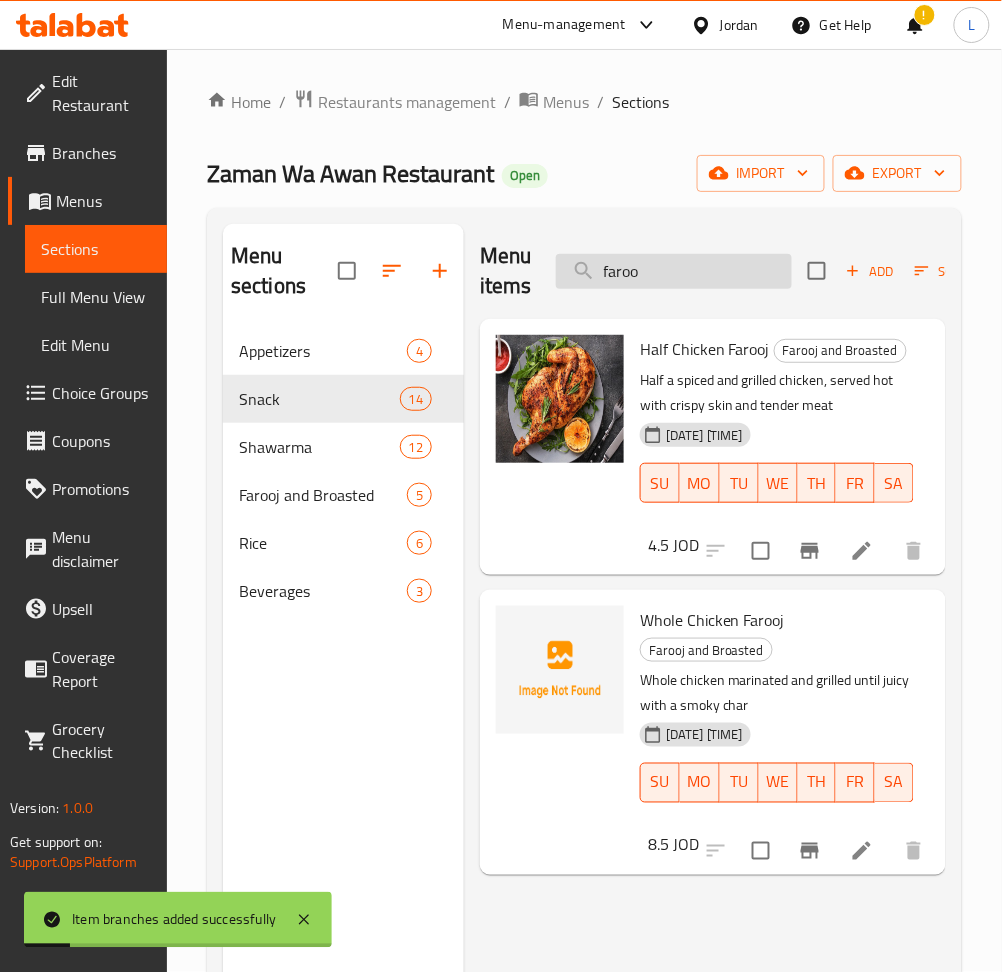 click on "faroo" at bounding box center [674, 271] 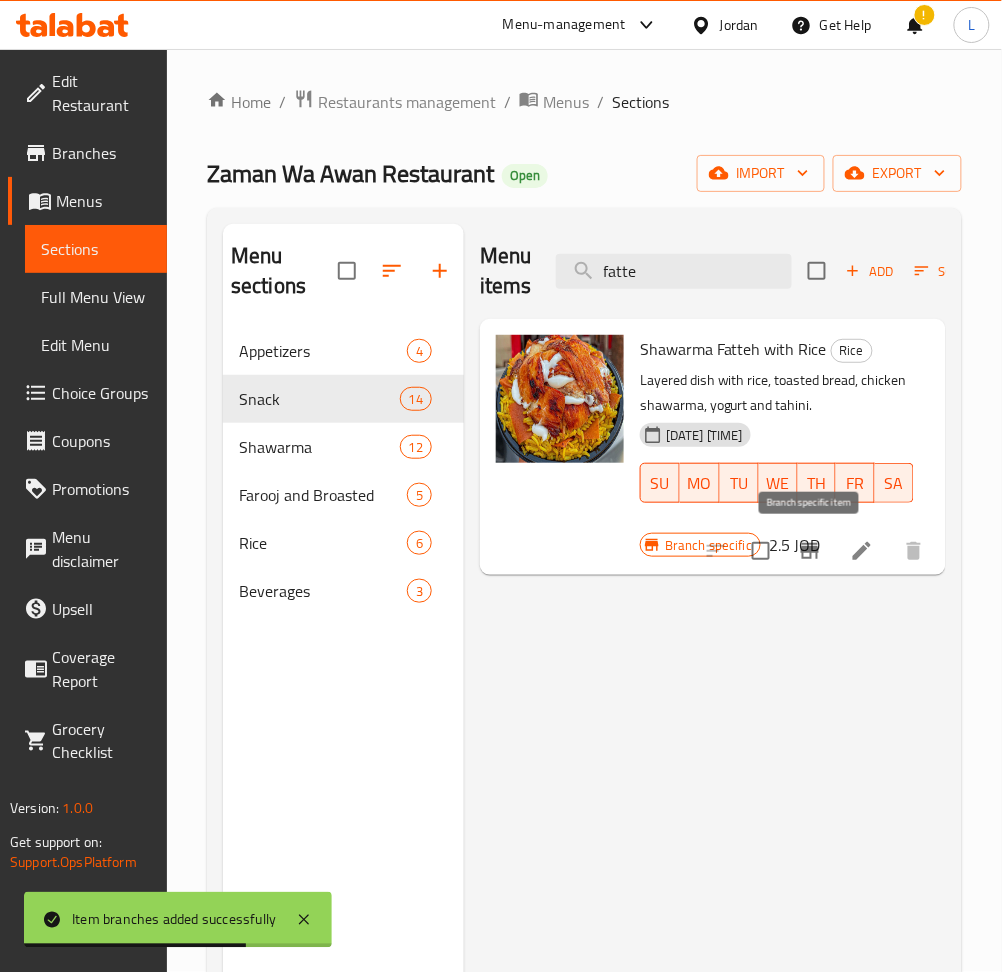type on "fatte" 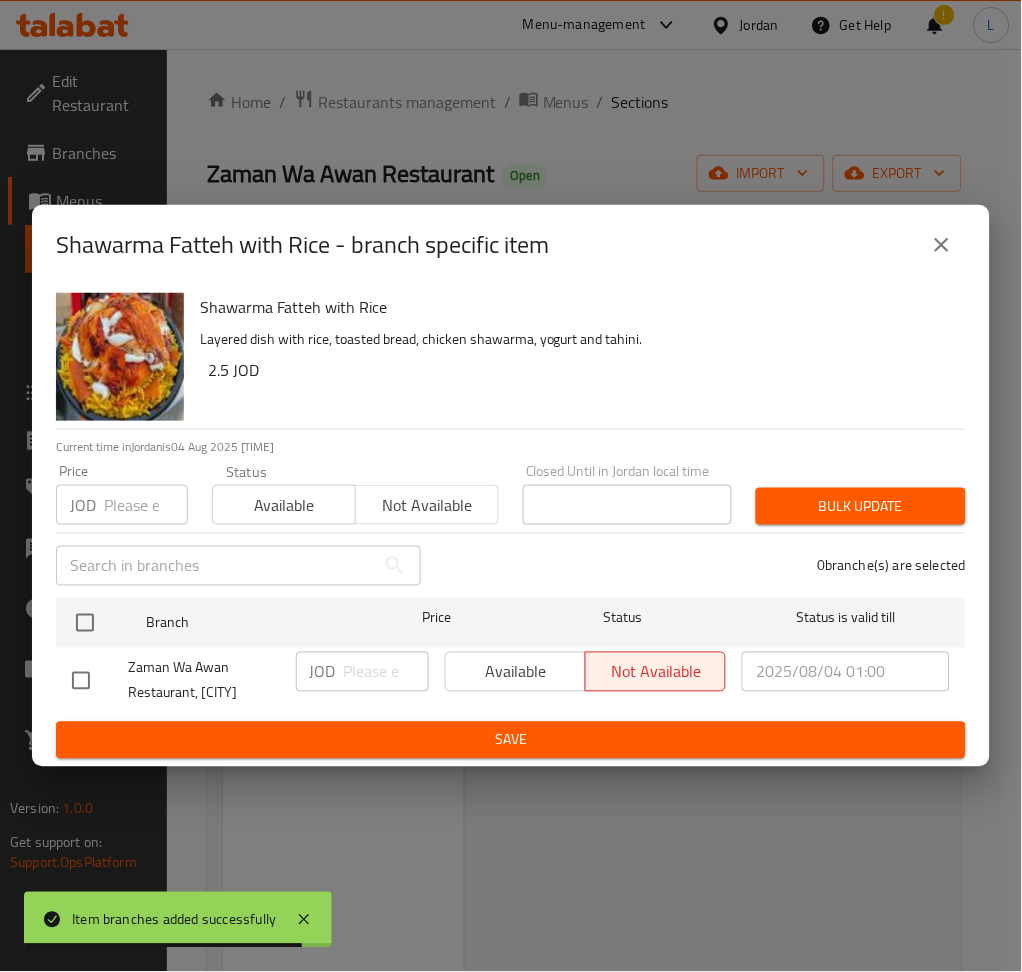 click at bounding box center (146, 505) 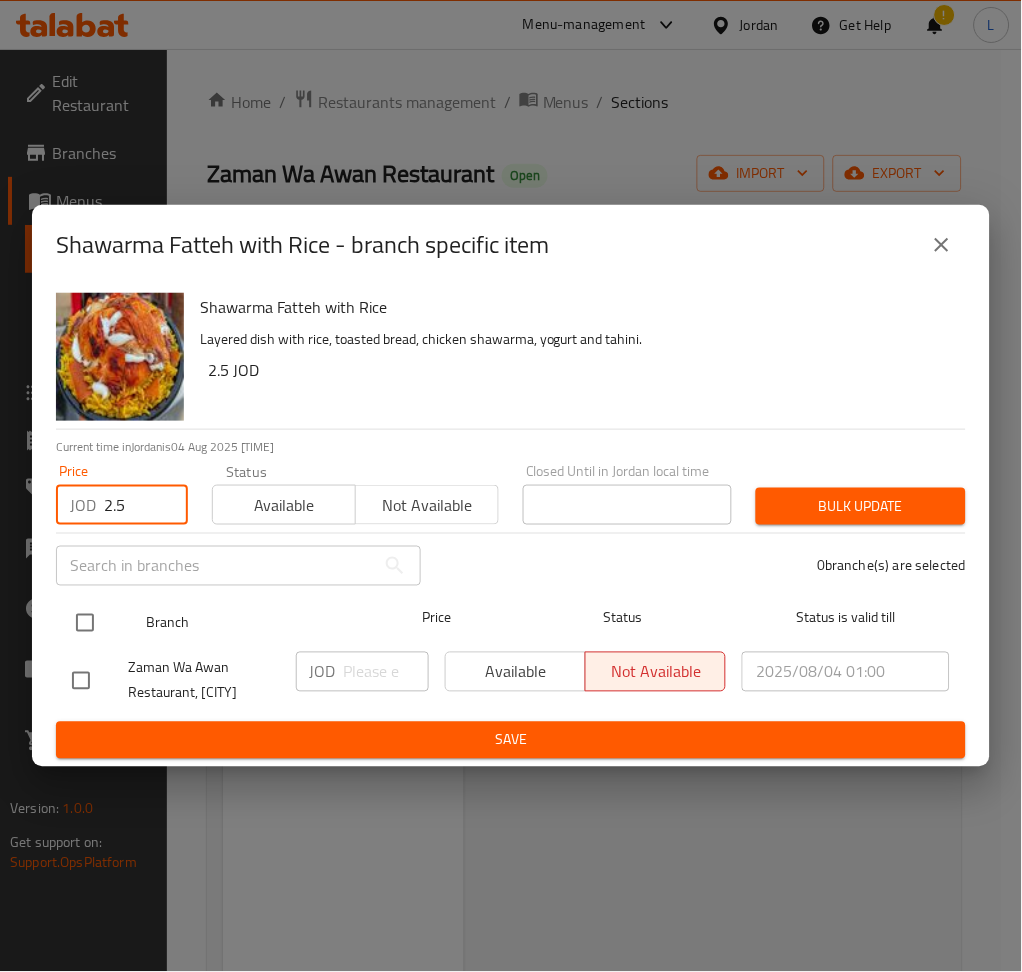 type on "2.5" 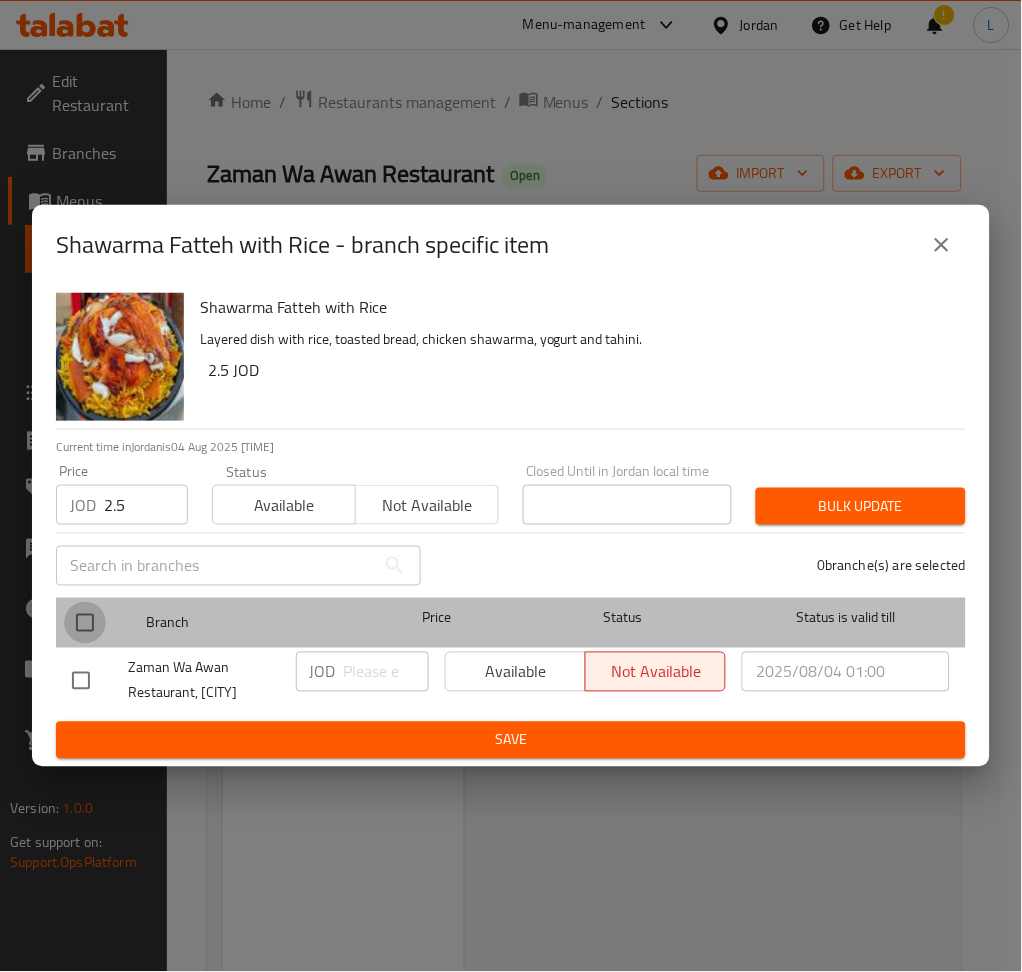 click at bounding box center (85, 623) 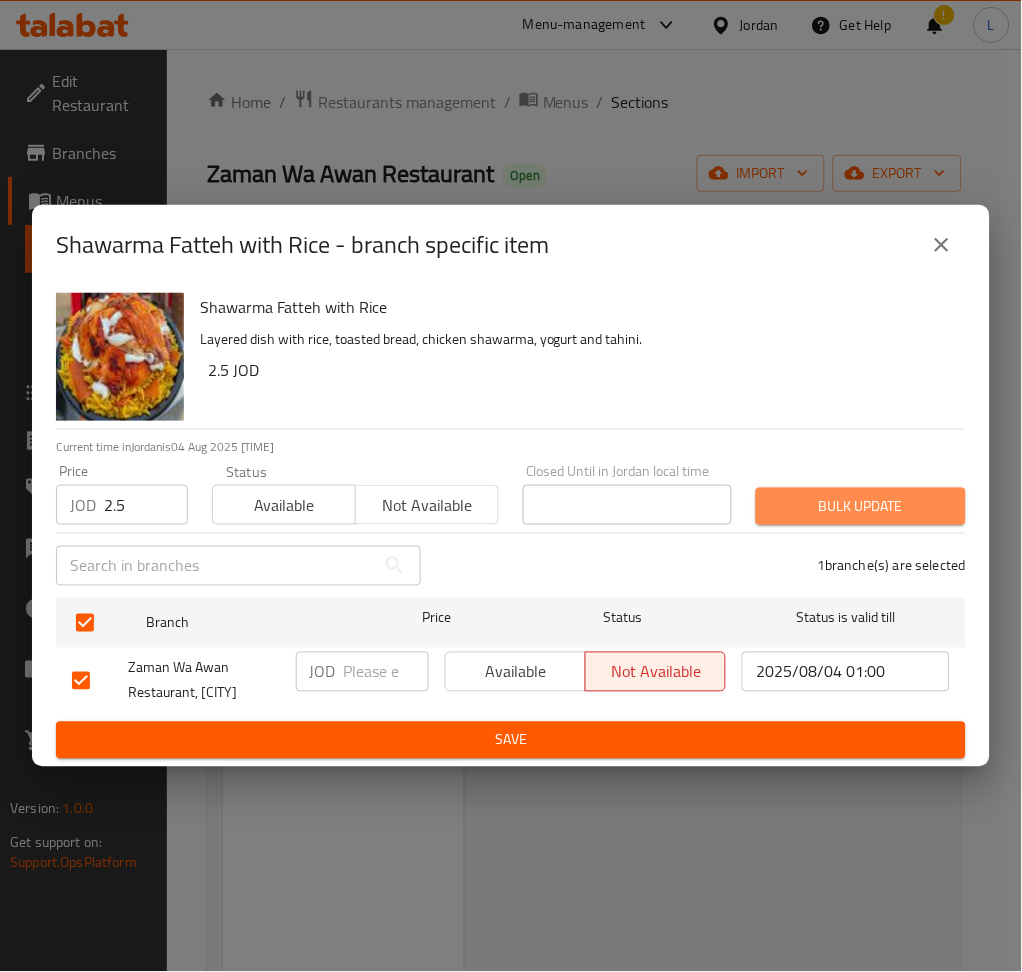 click on "Bulk update" at bounding box center [861, 506] 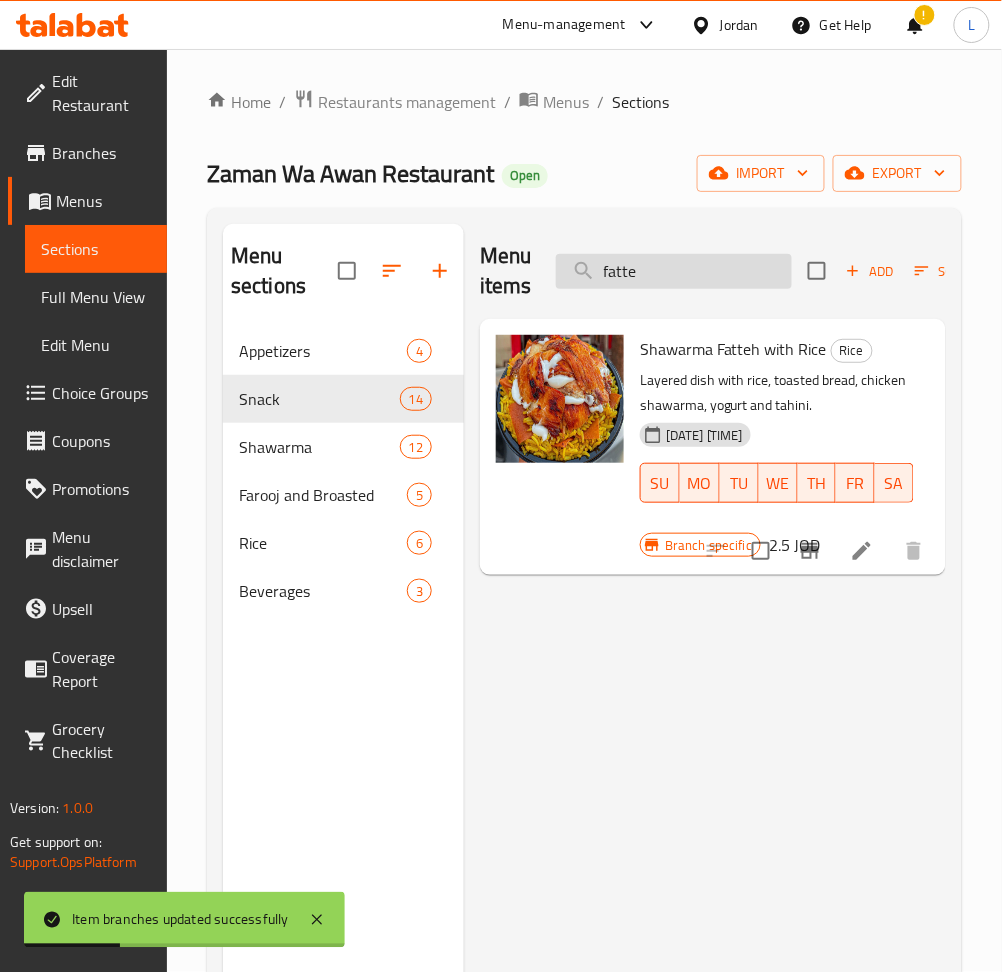 click on "fatte" at bounding box center [674, 271] 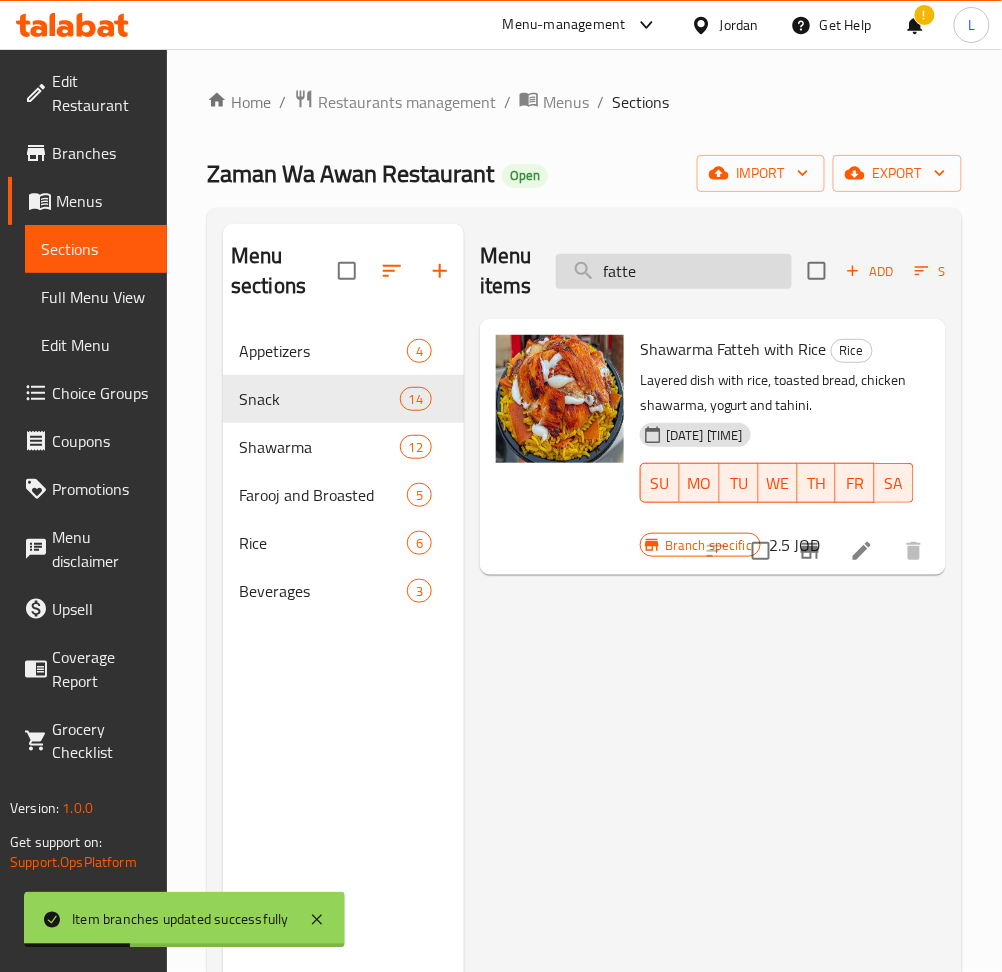 click on "fatte" at bounding box center [674, 271] 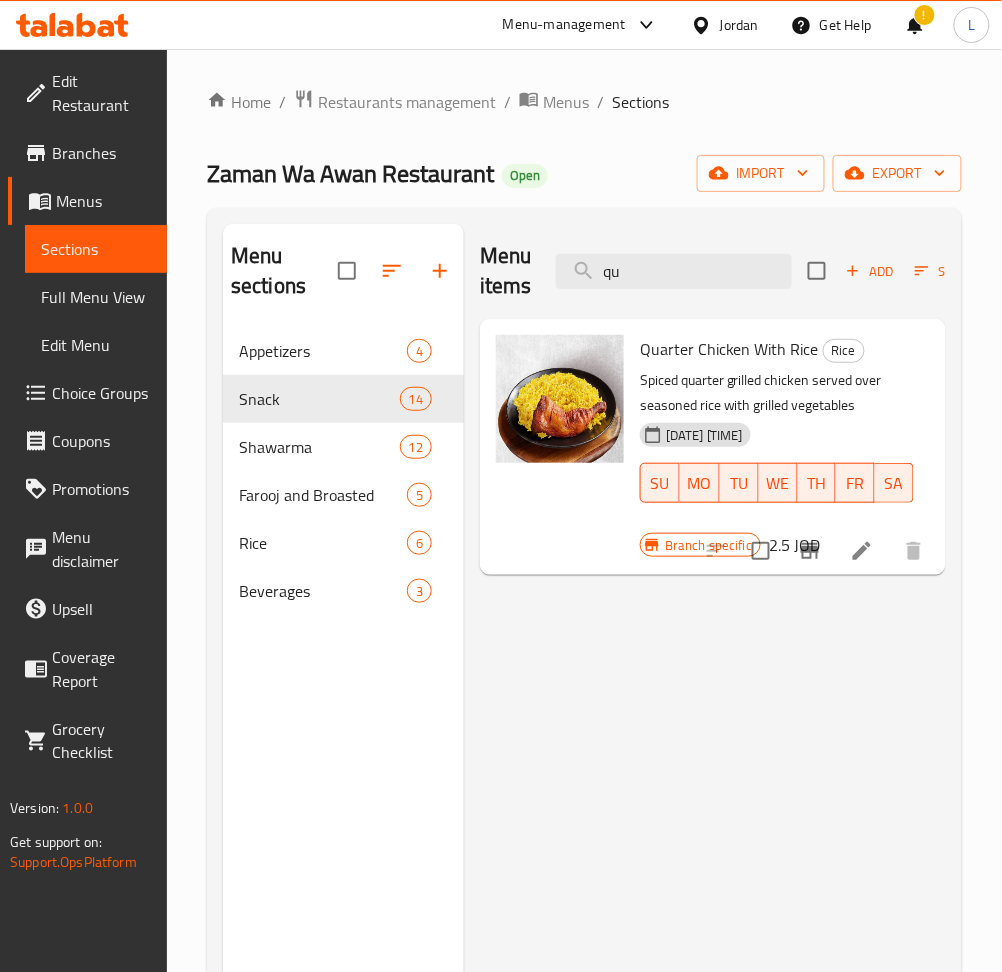 type on "qu" 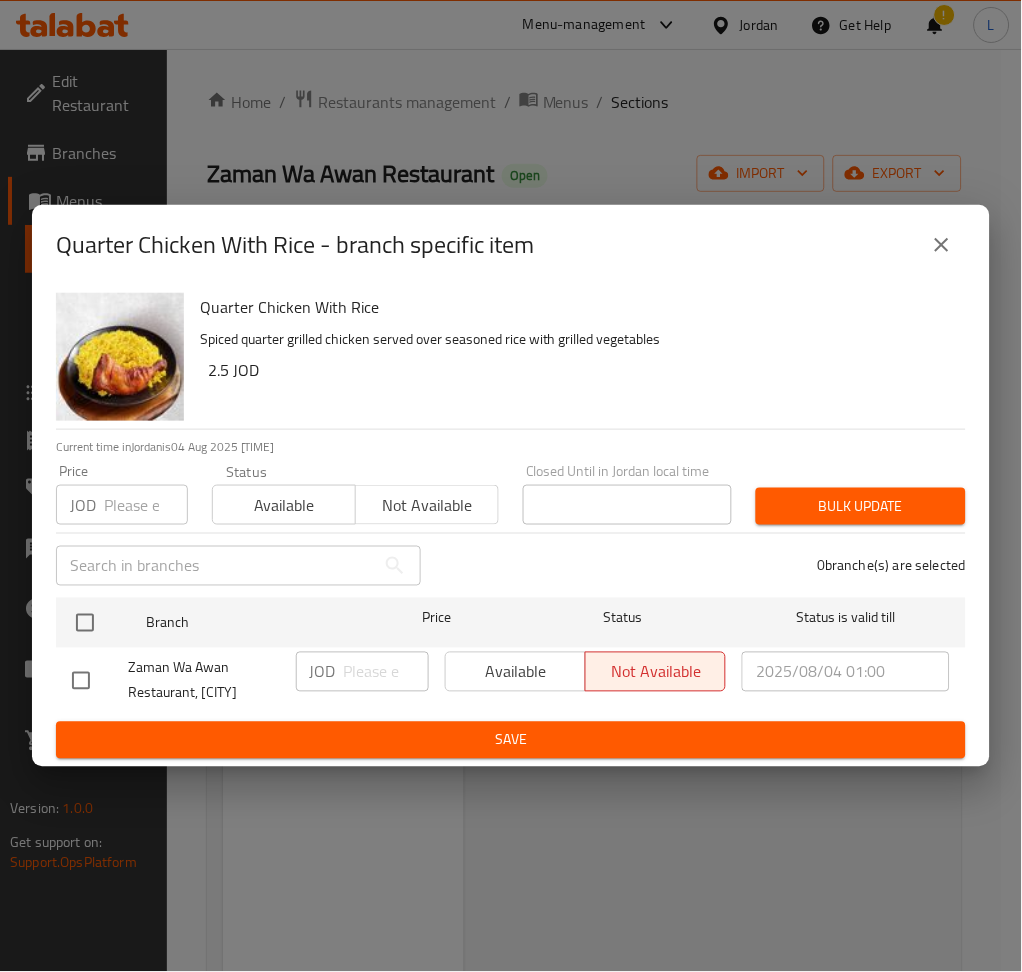 click at bounding box center (146, 505) 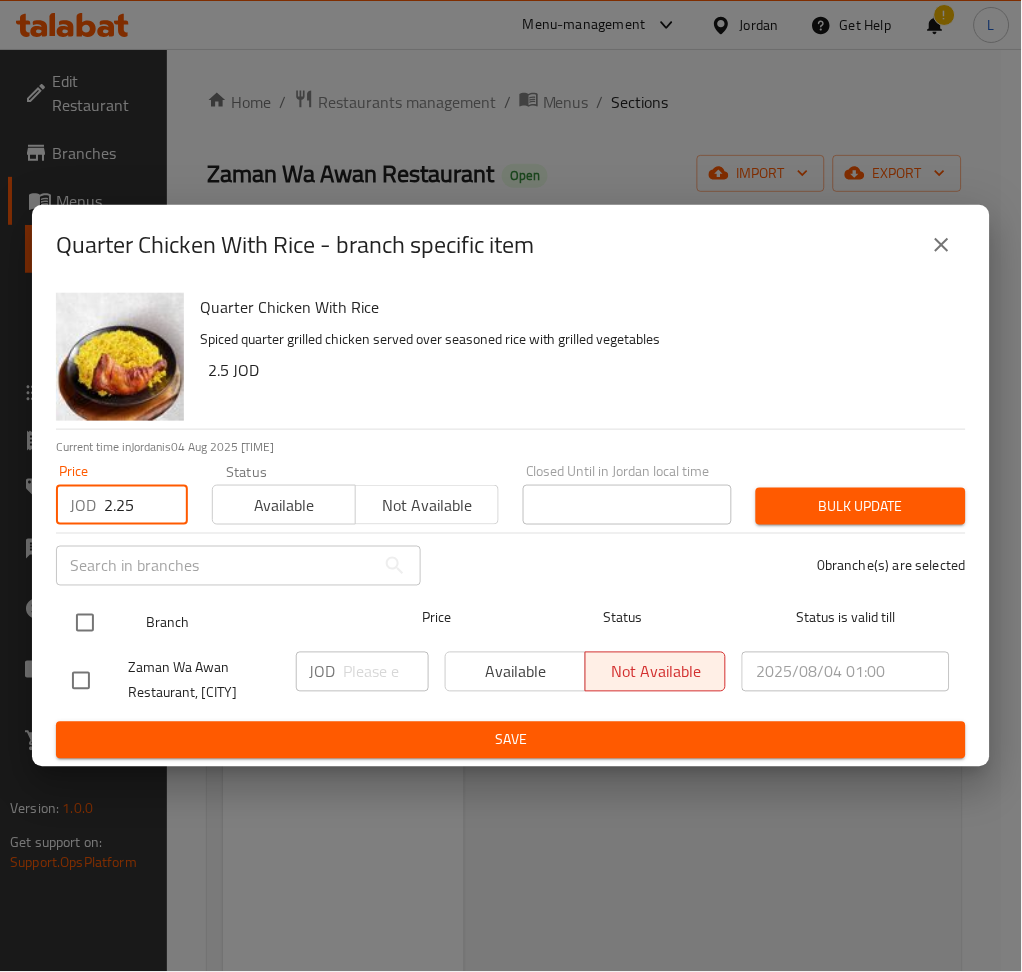 type on "2.25" 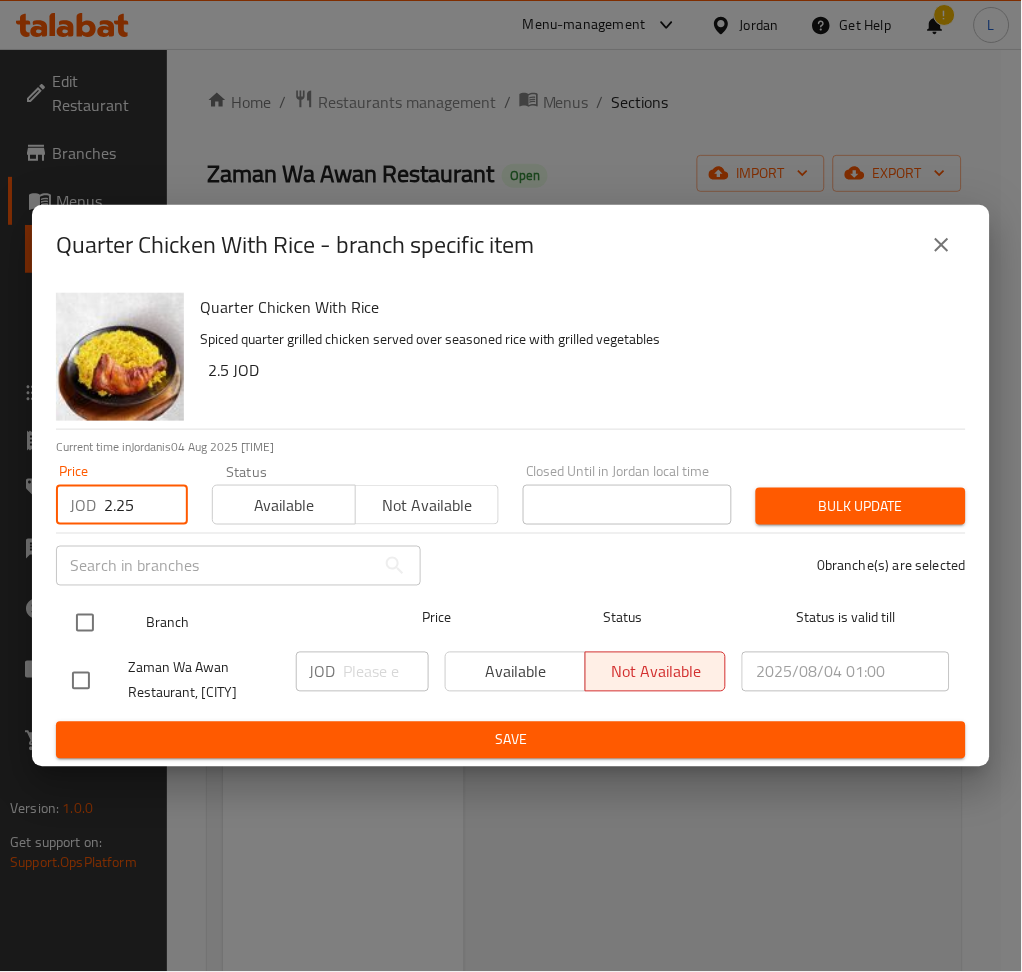 click at bounding box center [85, 623] 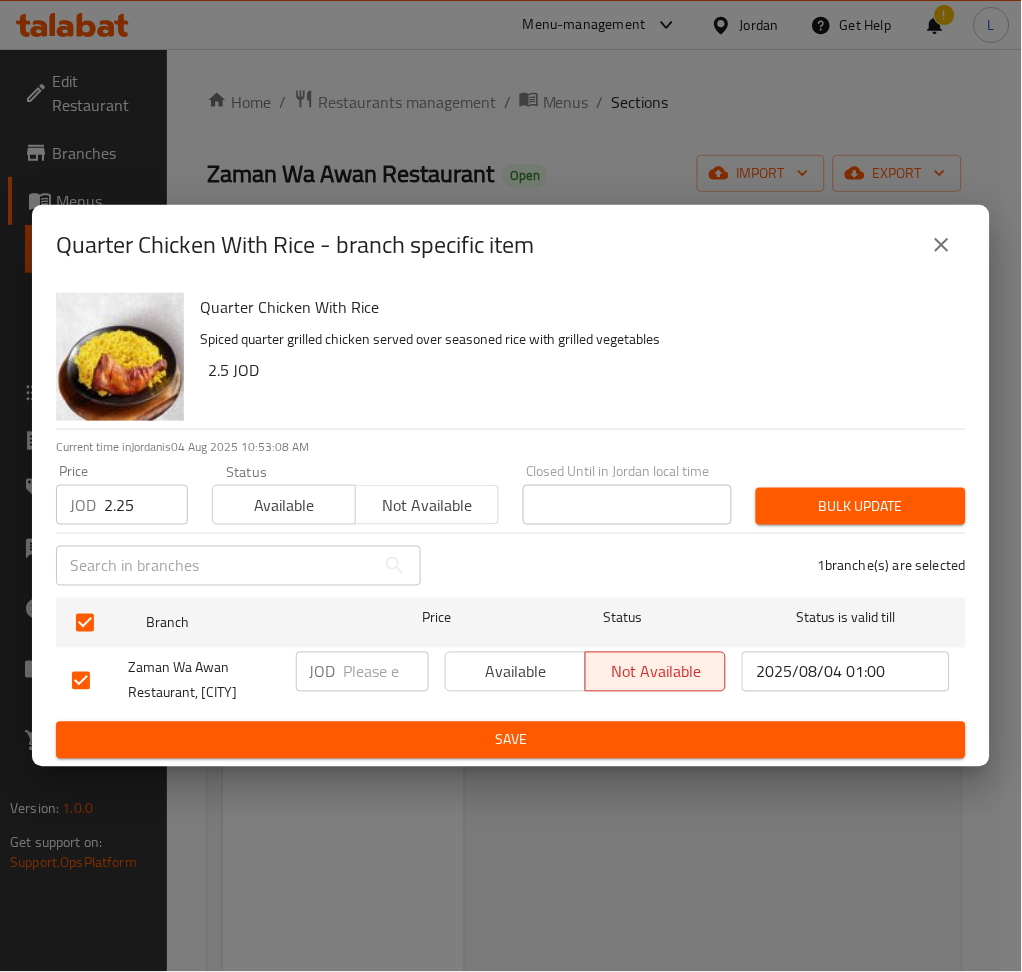 click on "Bulk update" at bounding box center [861, 506] 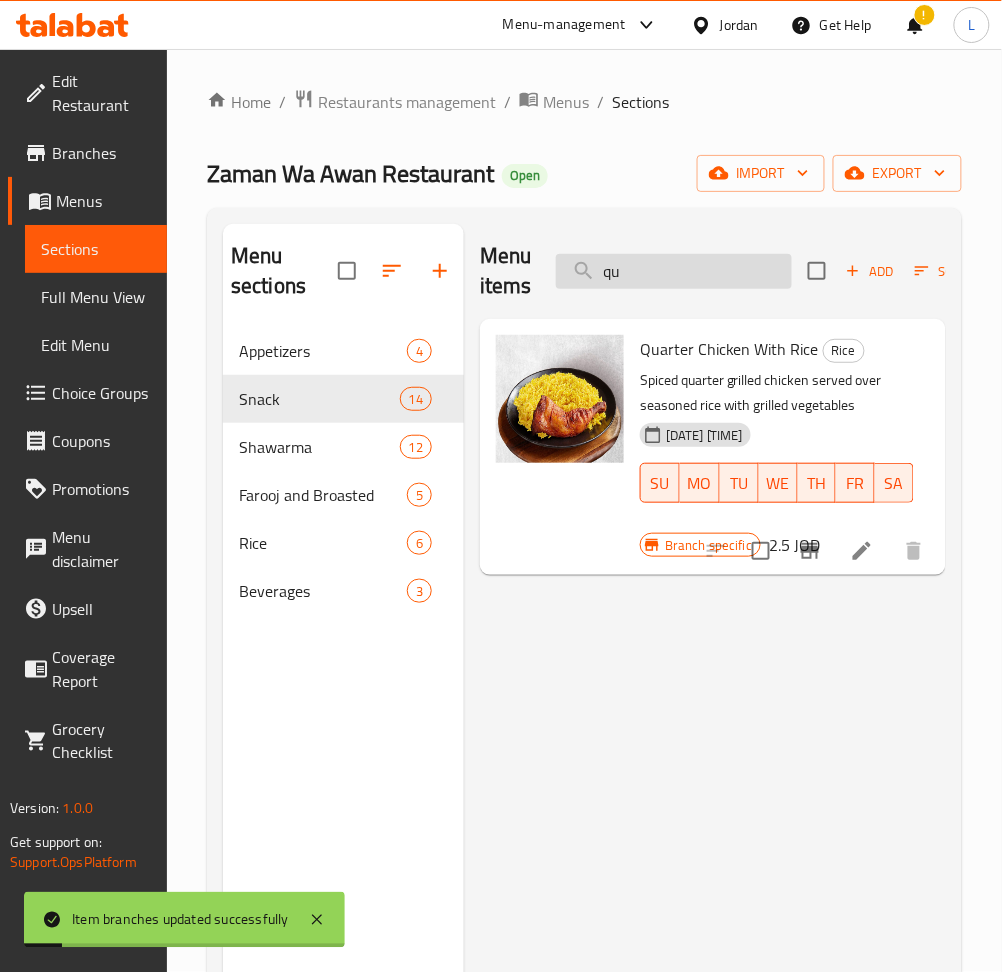 click on "qu" at bounding box center [674, 271] 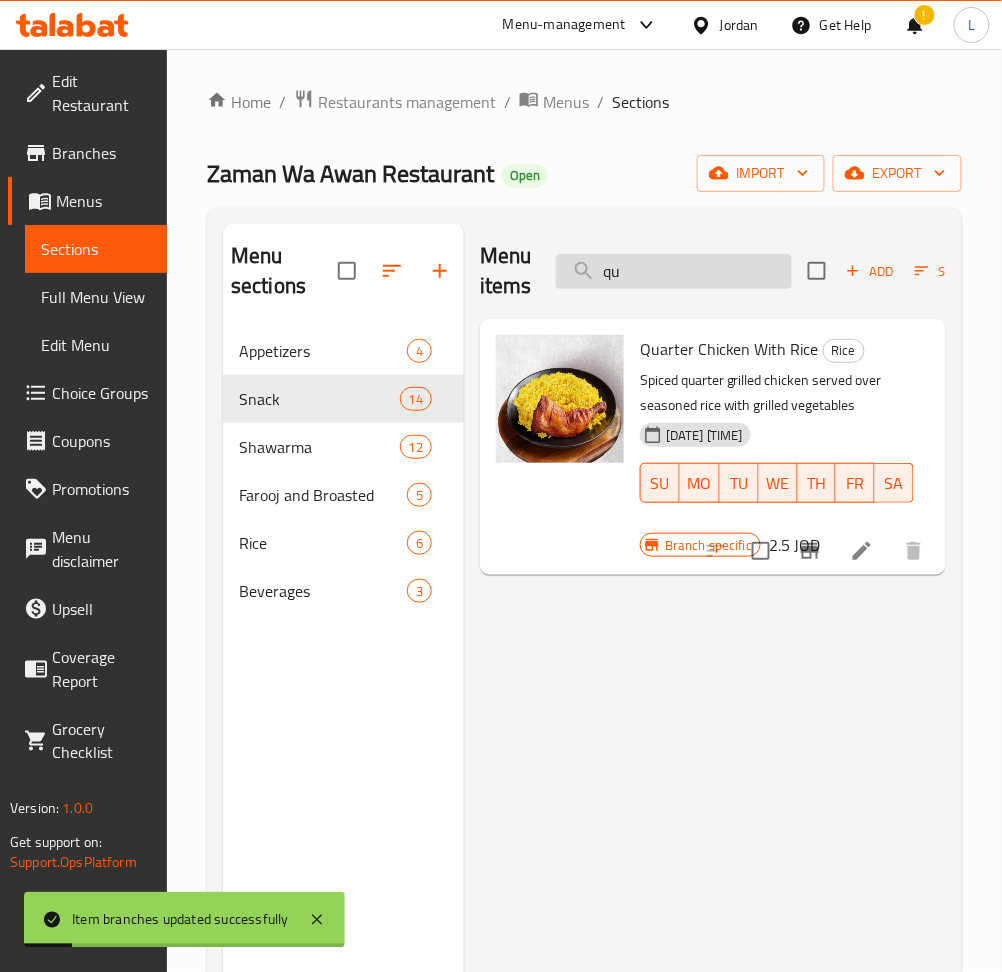 click on "qu" at bounding box center [674, 271] 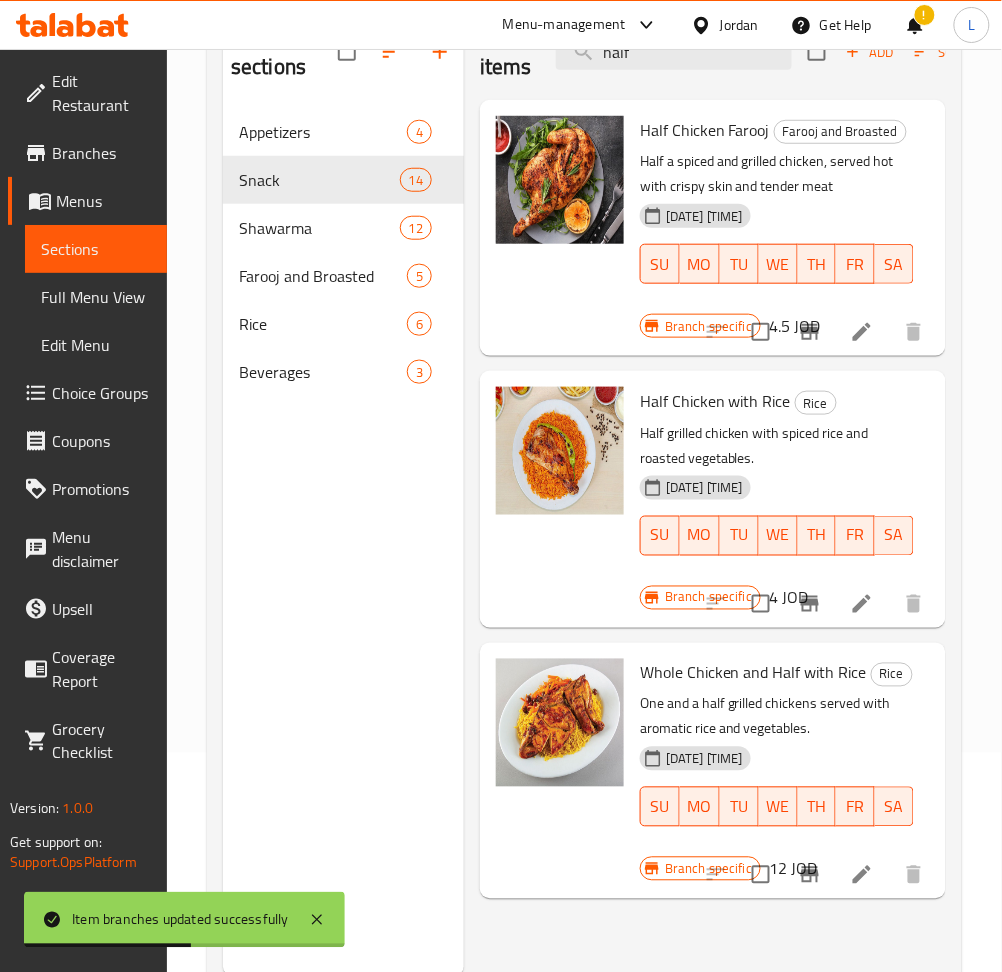 scroll, scrollTop: 266, scrollLeft: 0, axis: vertical 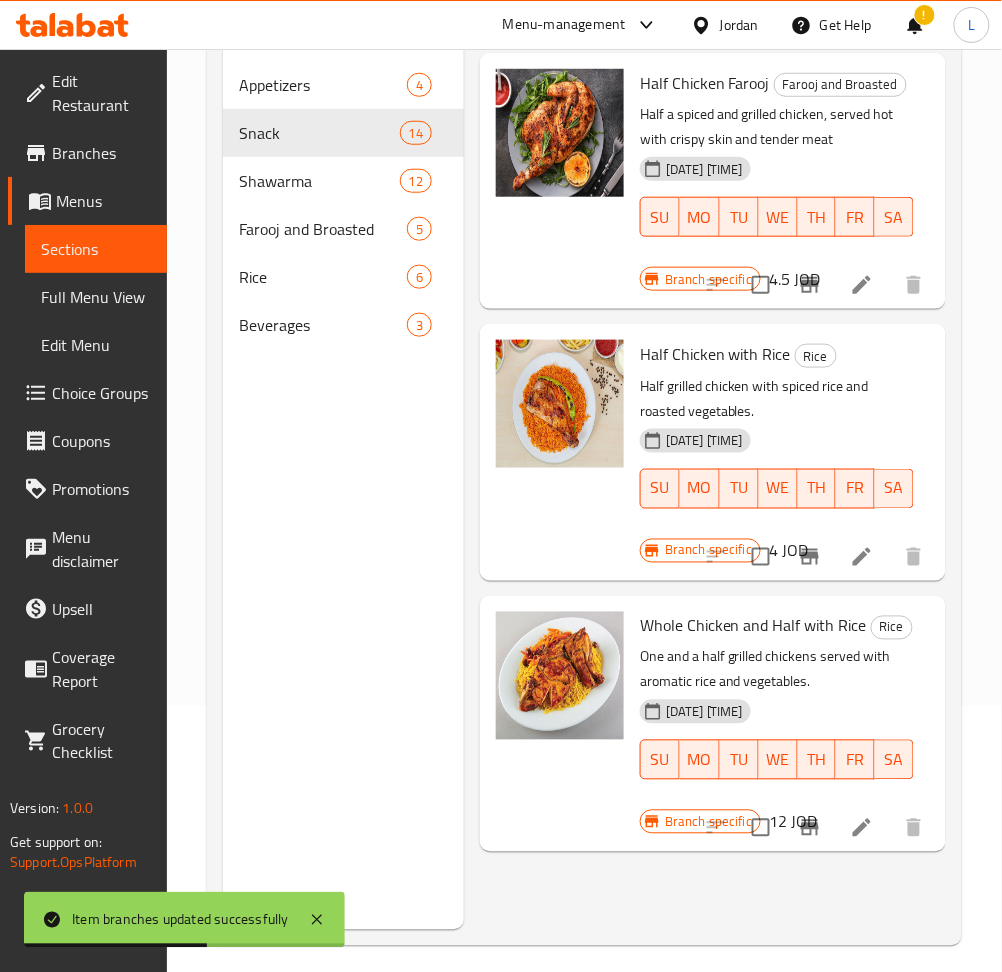 type on "half" 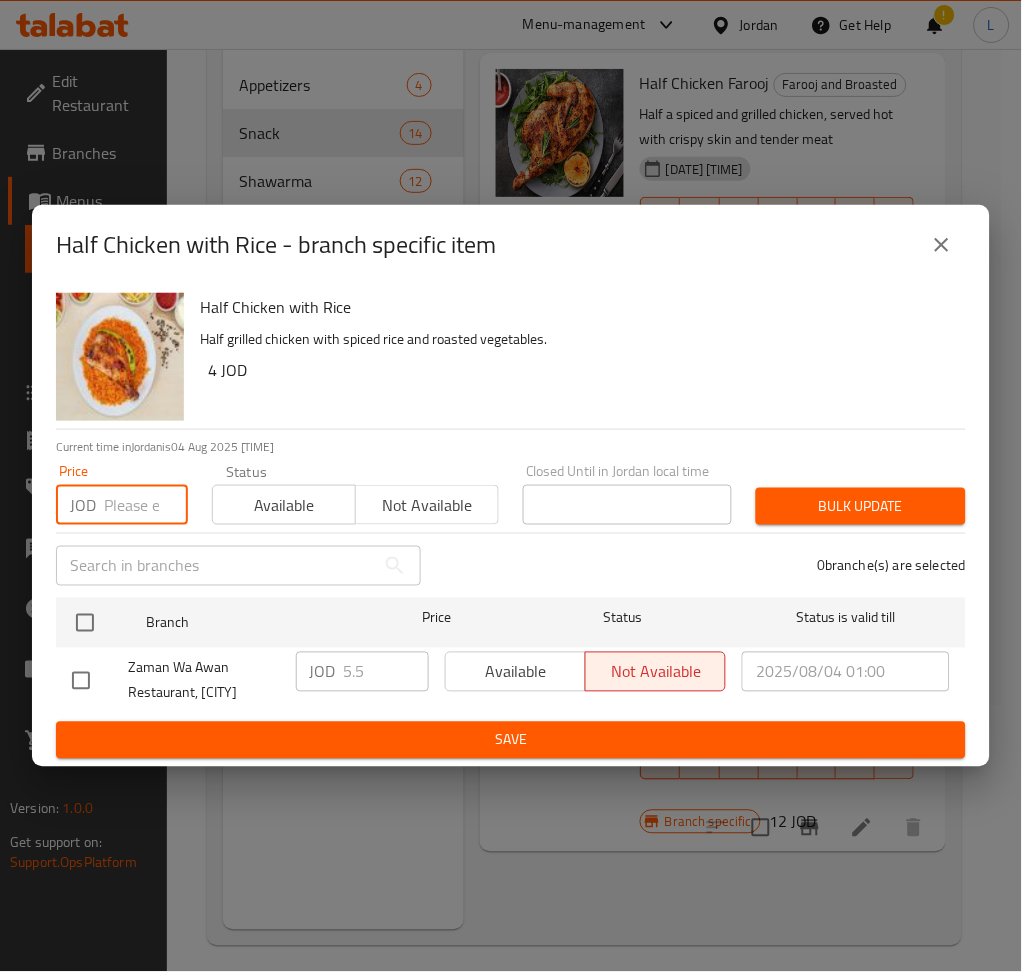click at bounding box center (146, 505) 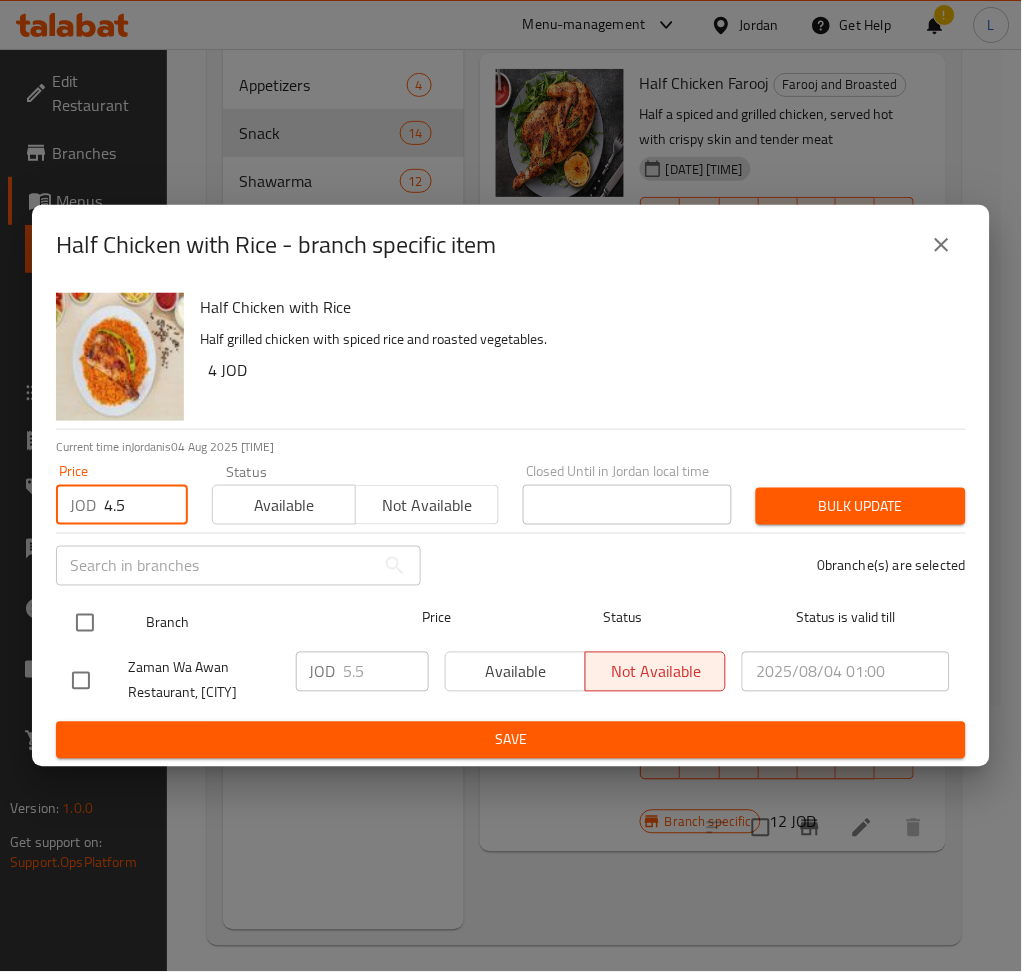 type on "4.5" 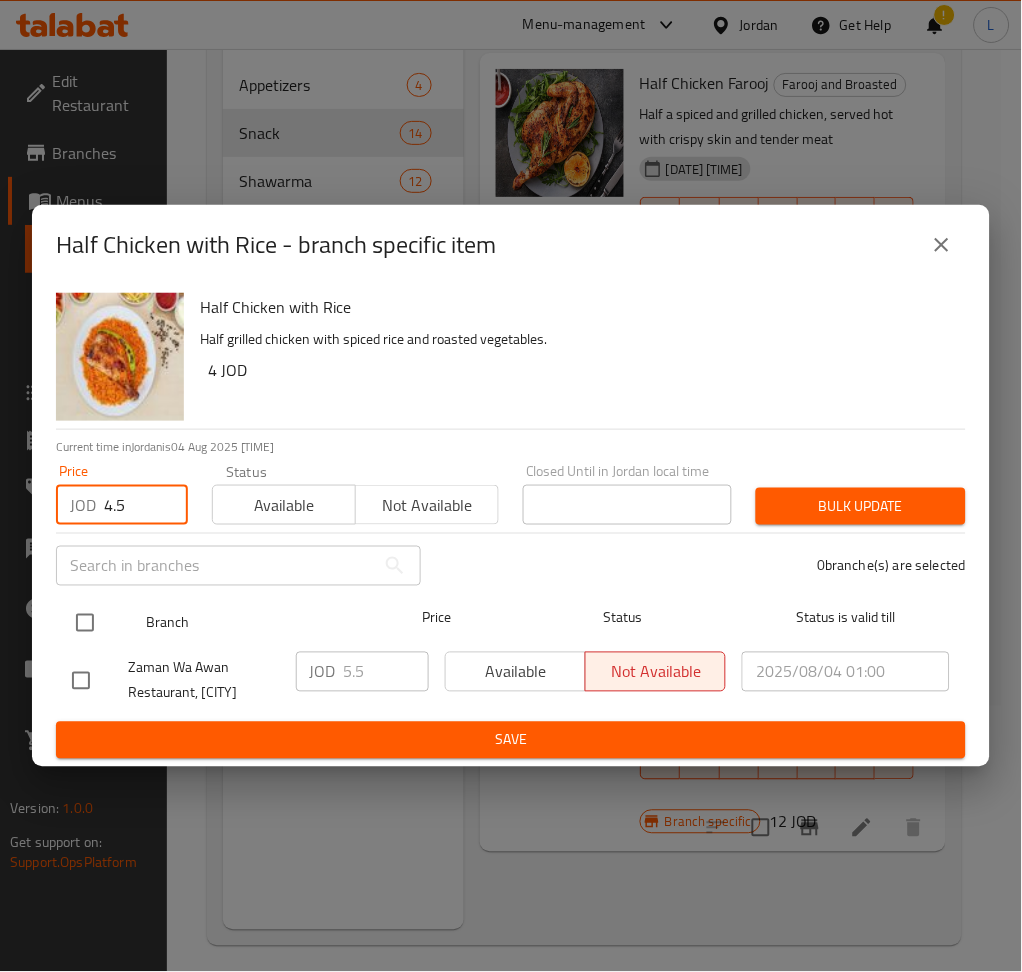 click at bounding box center (85, 623) 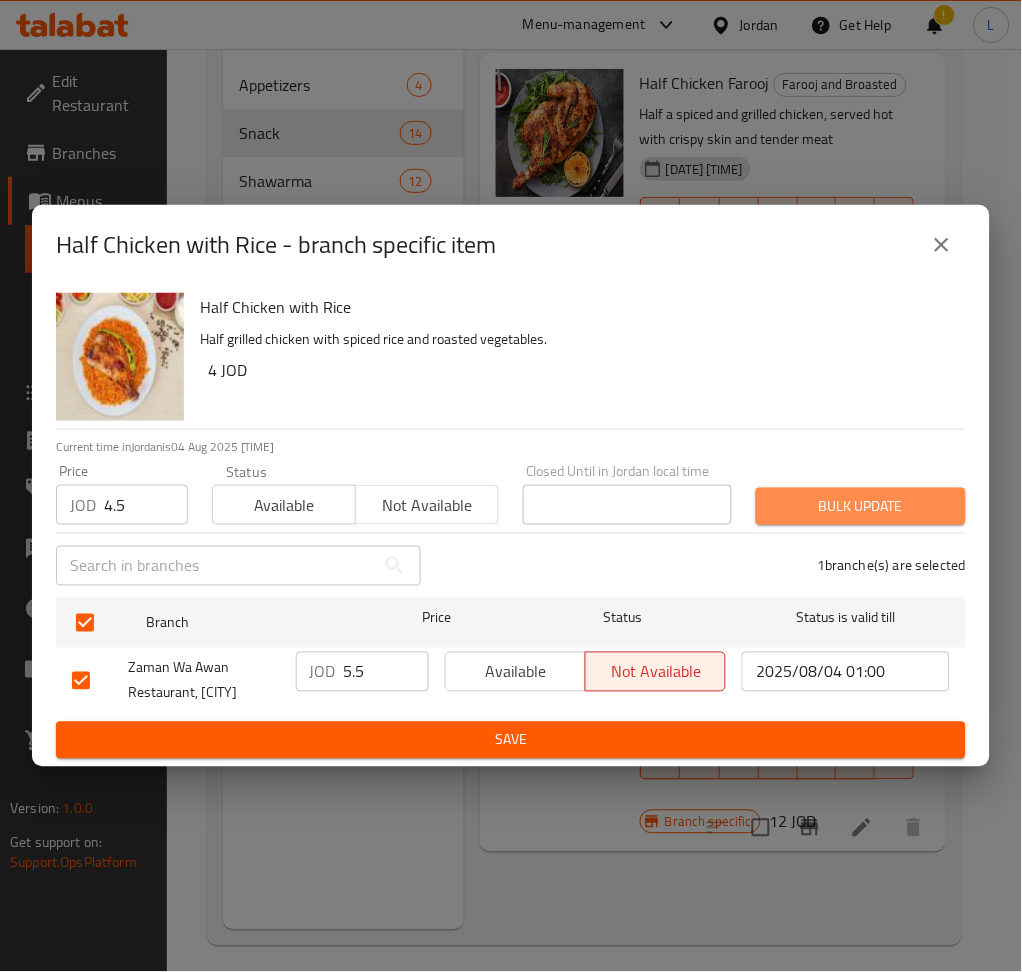 click on "Bulk update" at bounding box center (861, 506) 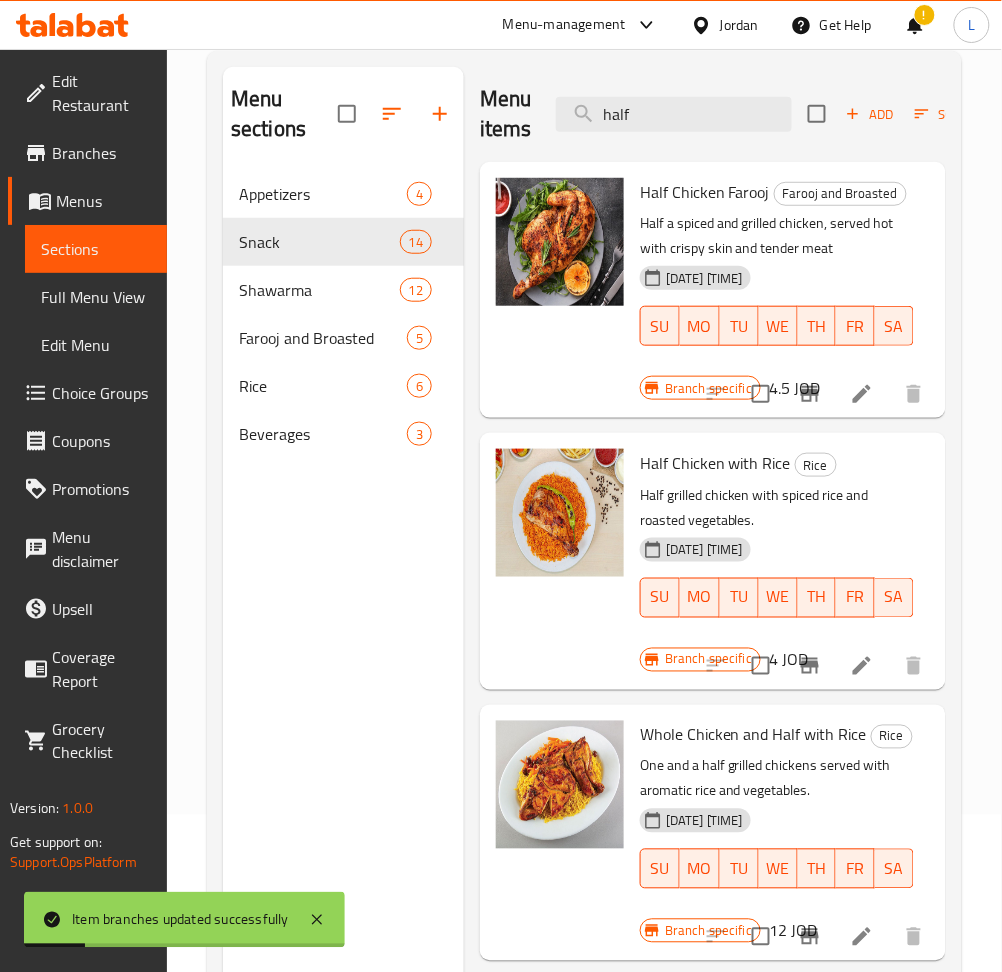 scroll, scrollTop: 266, scrollLeft: 0, axis: vertical 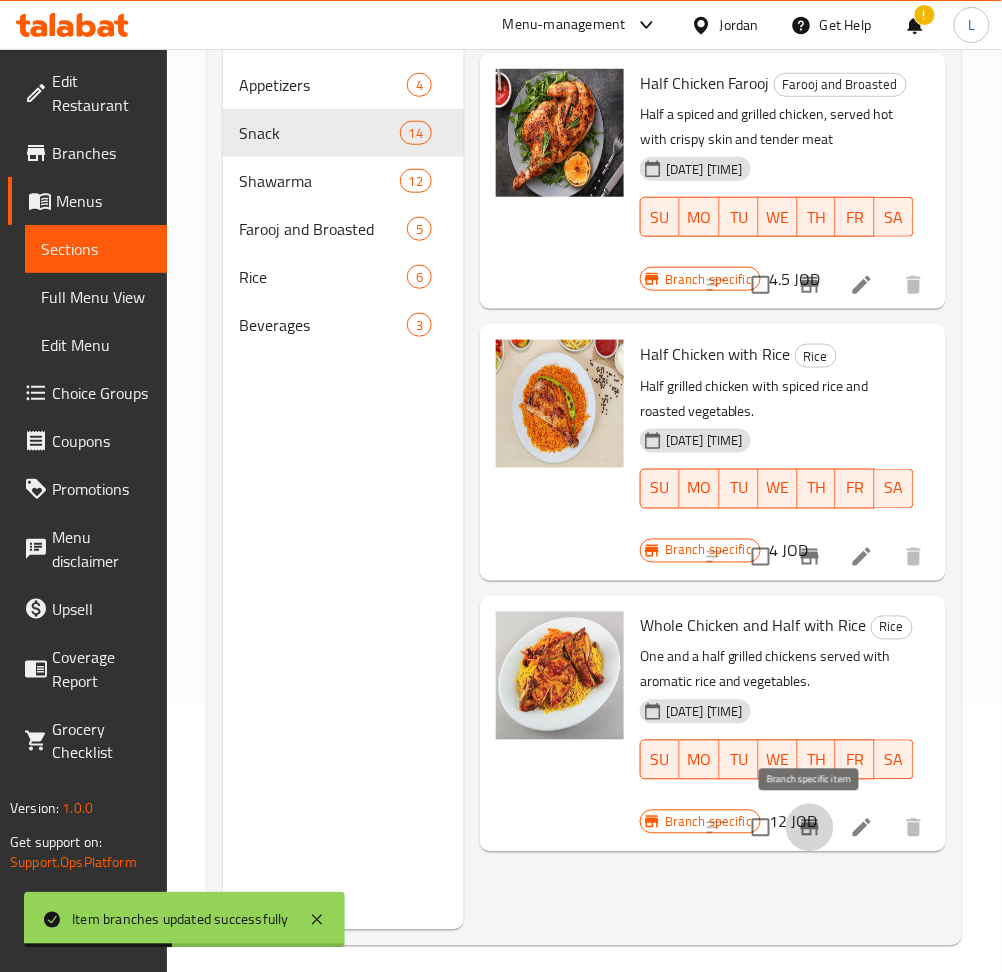 click 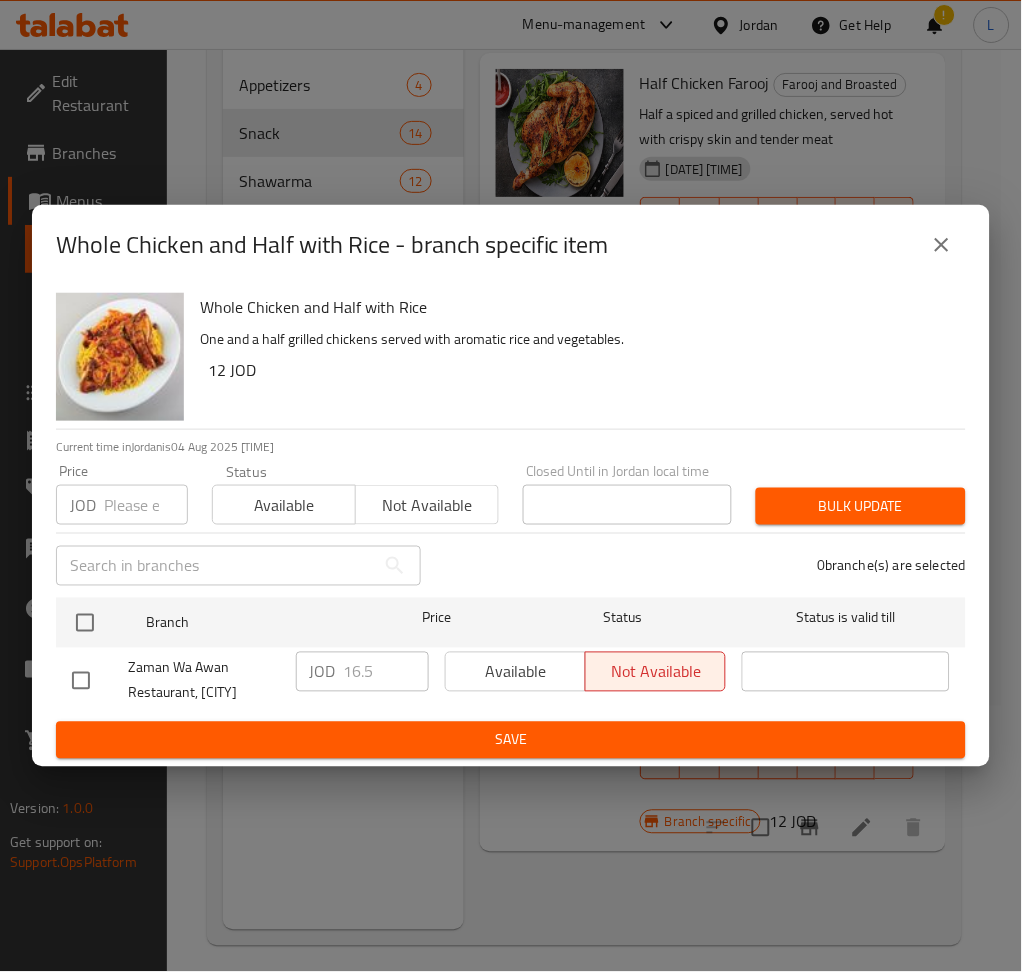 click at bounding box center [146, 505] 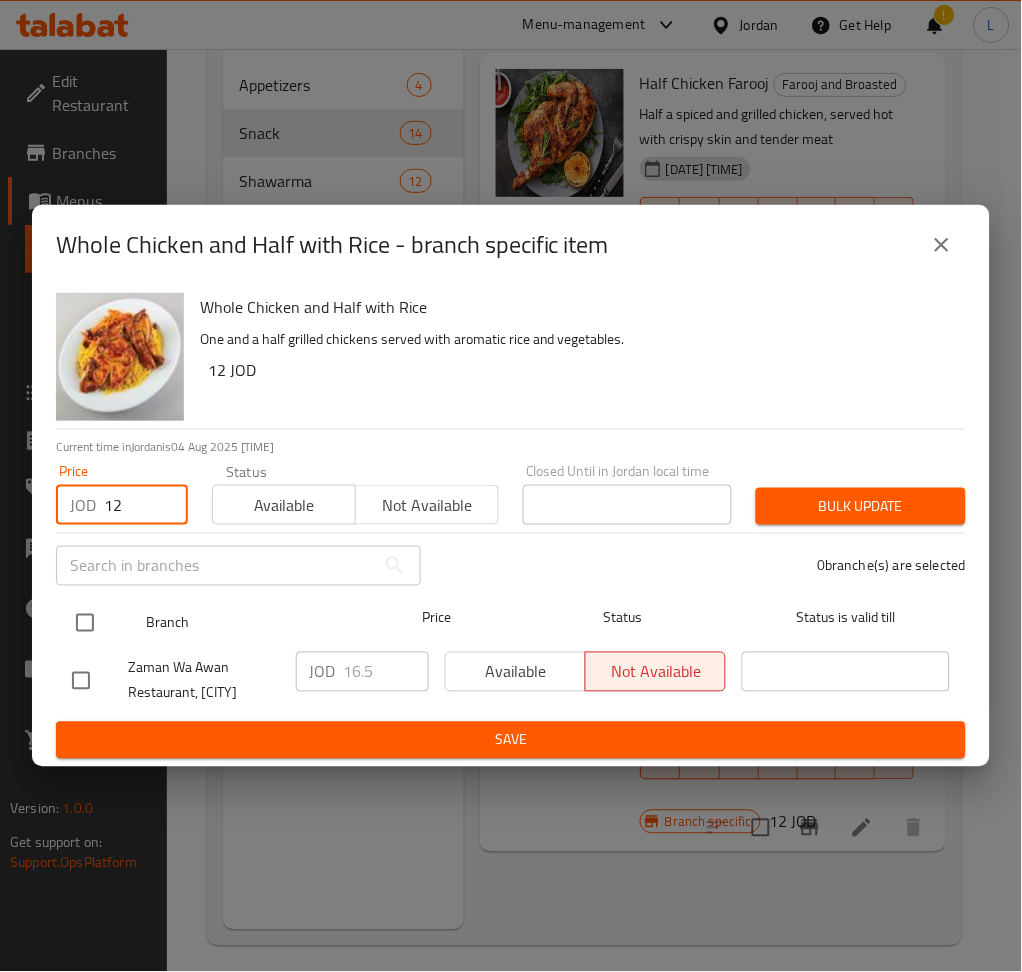 type on "12" 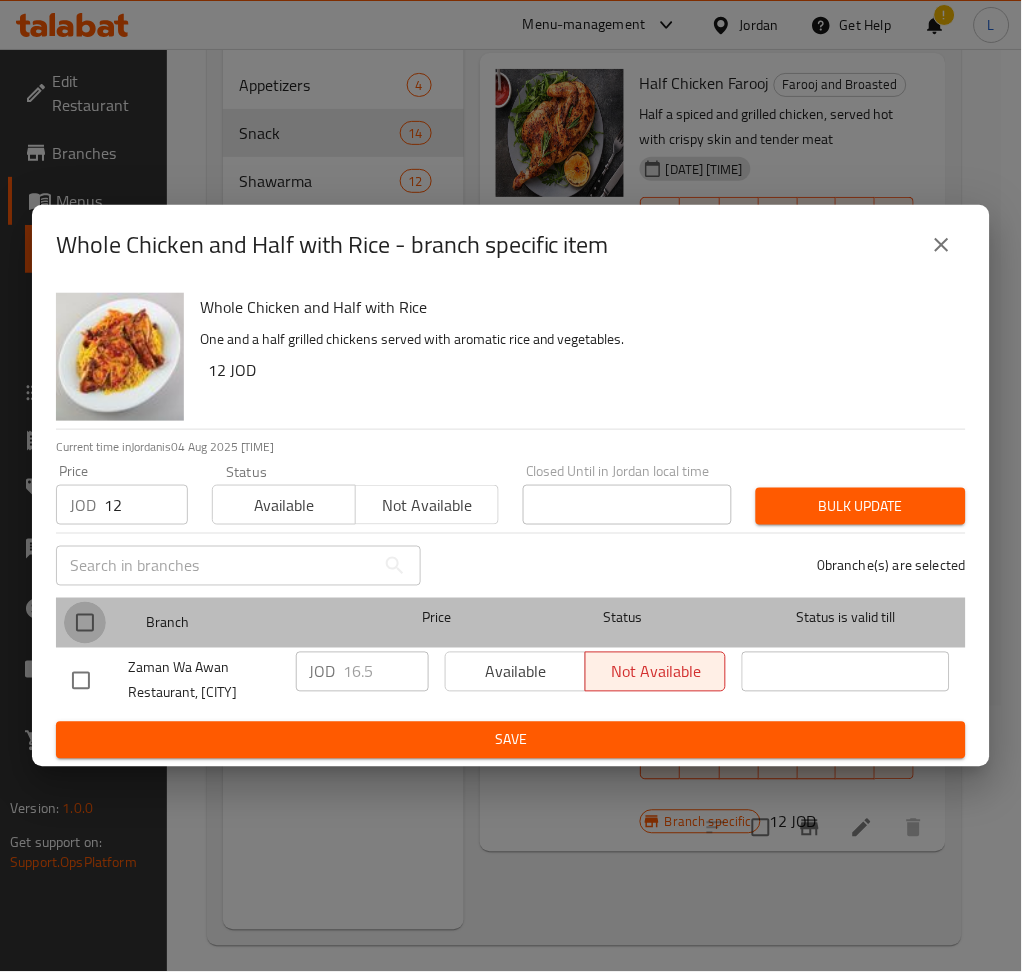 click at bounding box center (85, 623) 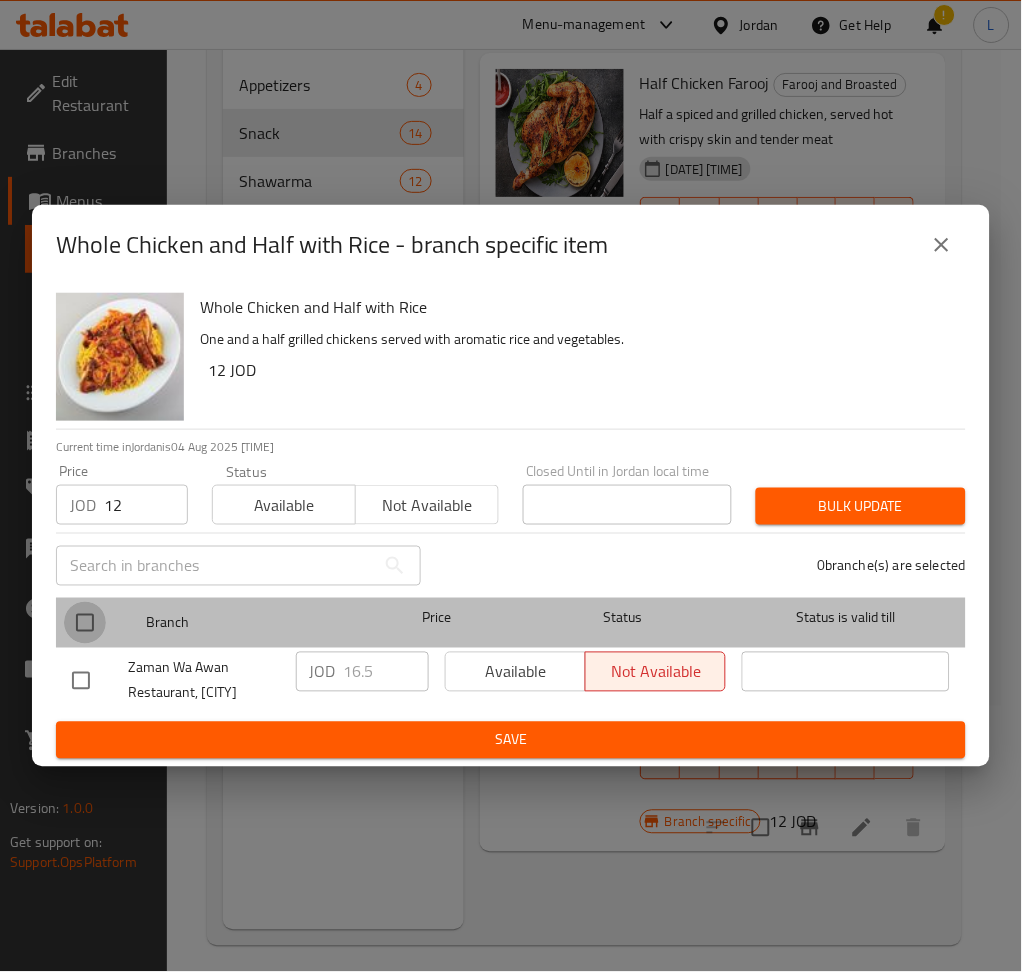 checkbox on "true" 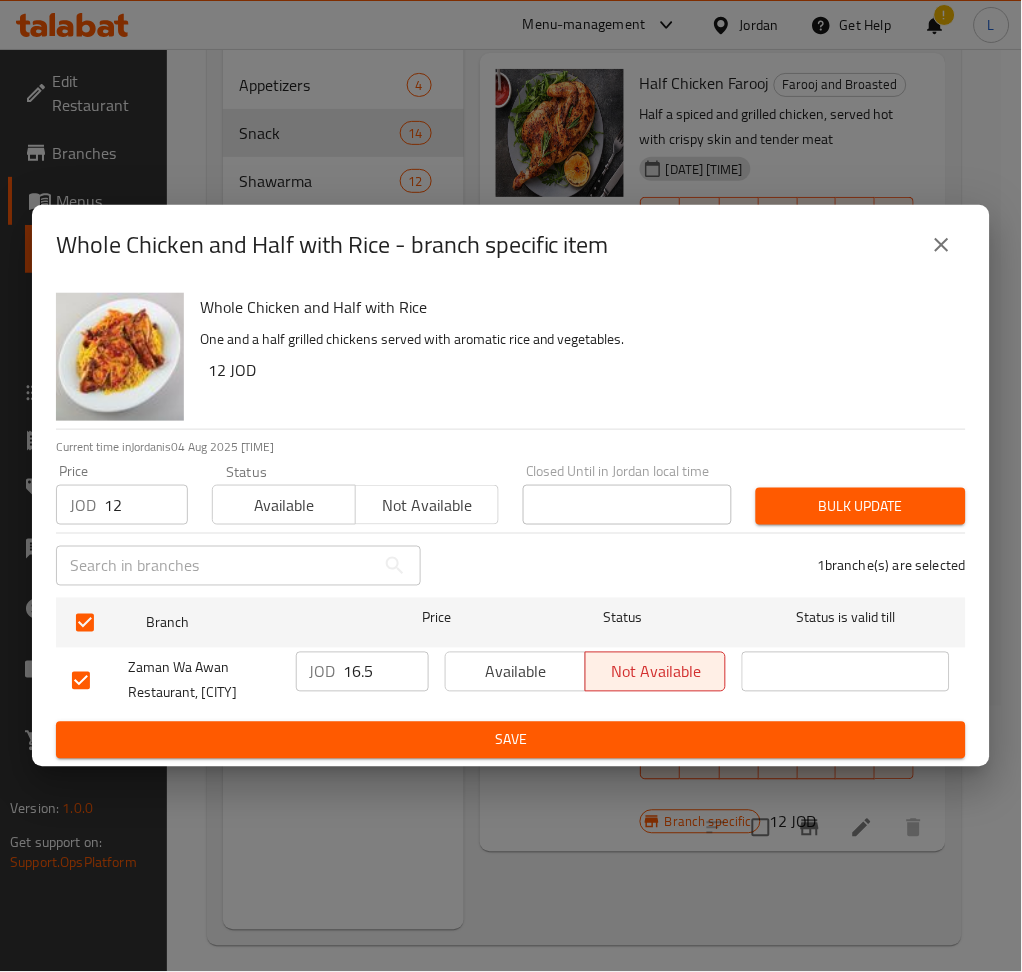 click on "Bulk update" at bounding box center [861, 506] 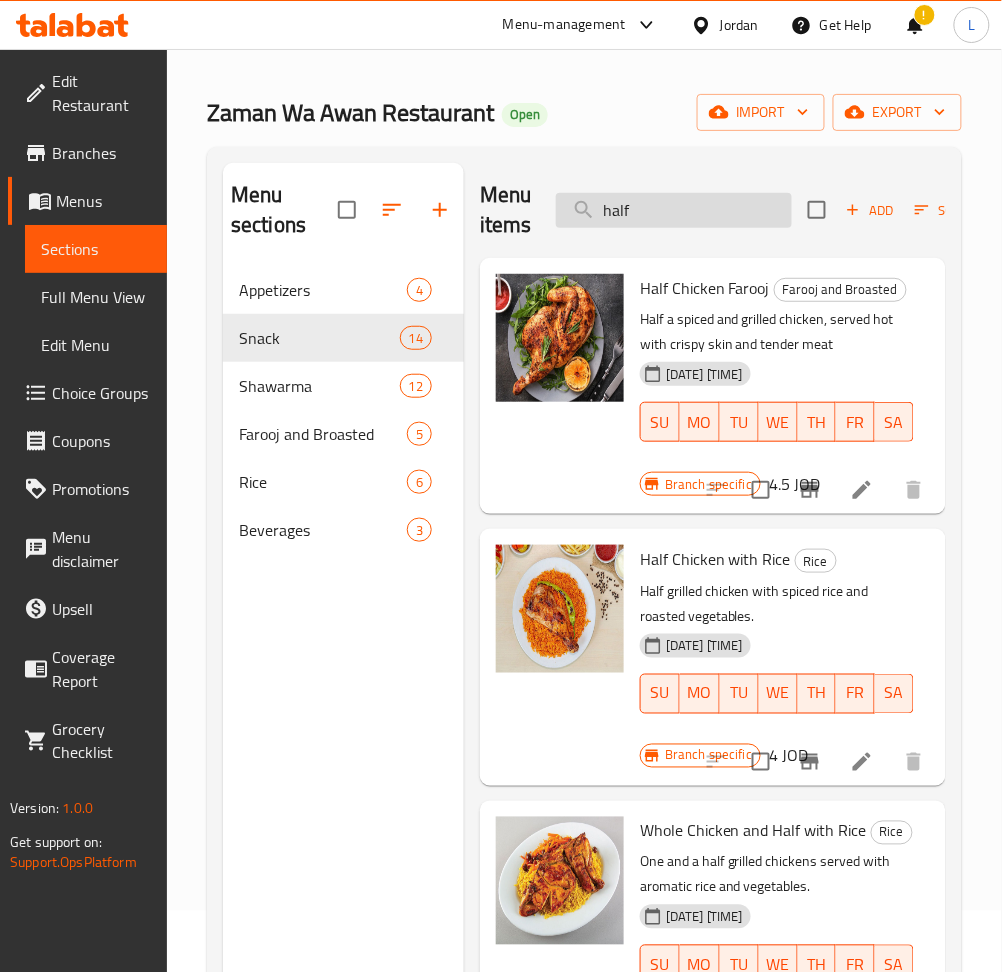 scroll, scrollTop: 0, scrollLeft: 0, axis: both 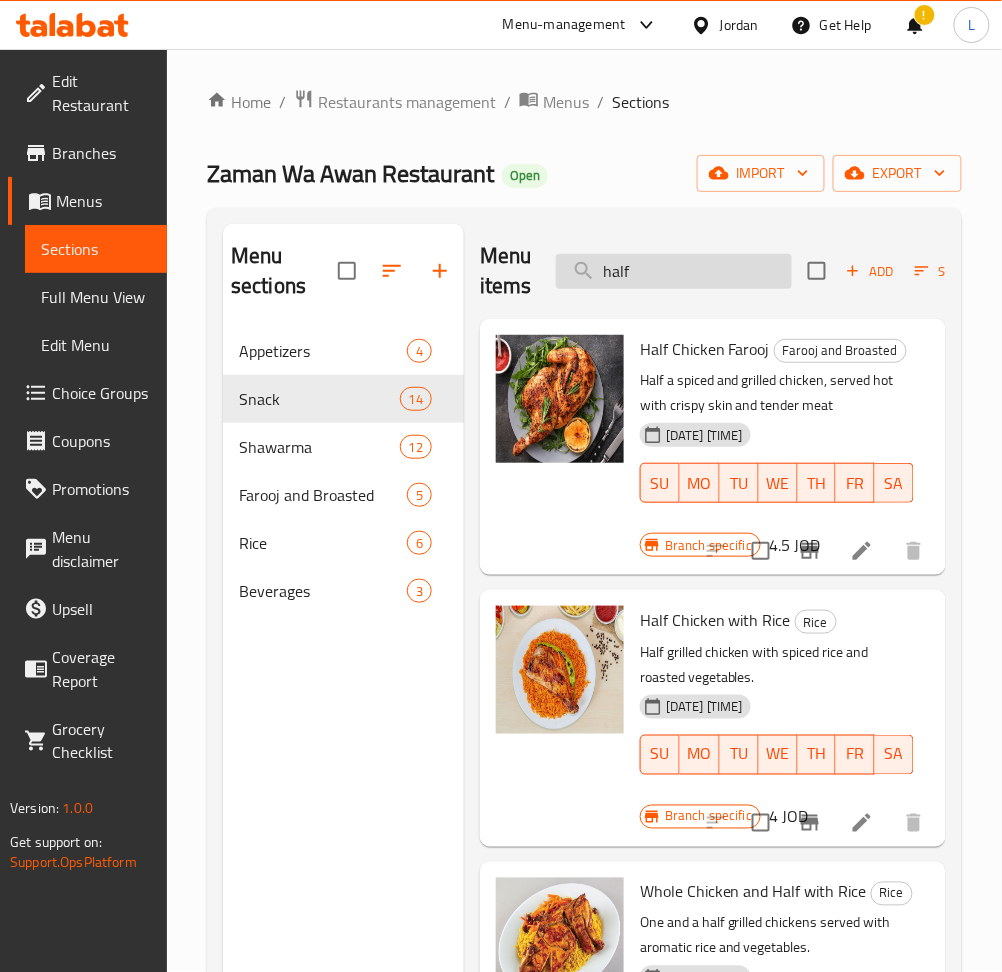 click on "half" at bounding box center (674, 271) 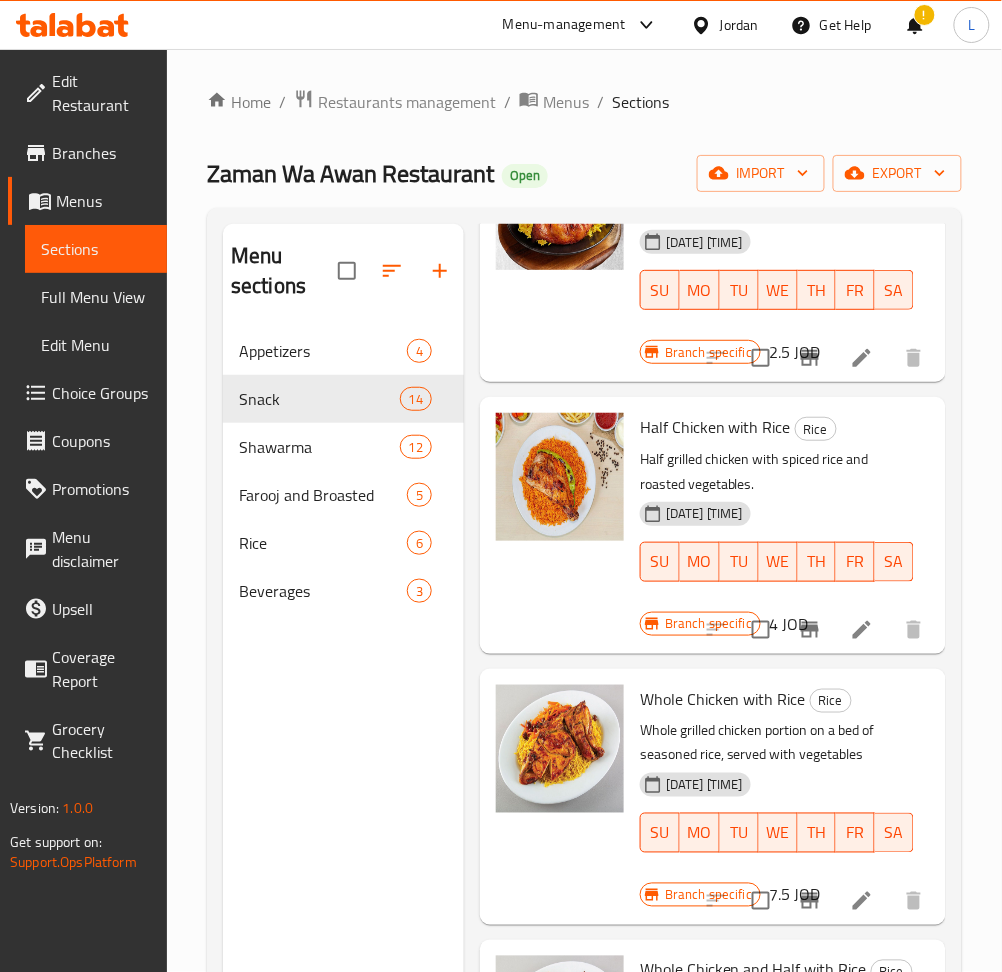 scroll, scrollTop: 7746, scrollLeft: 0, axis: vertical 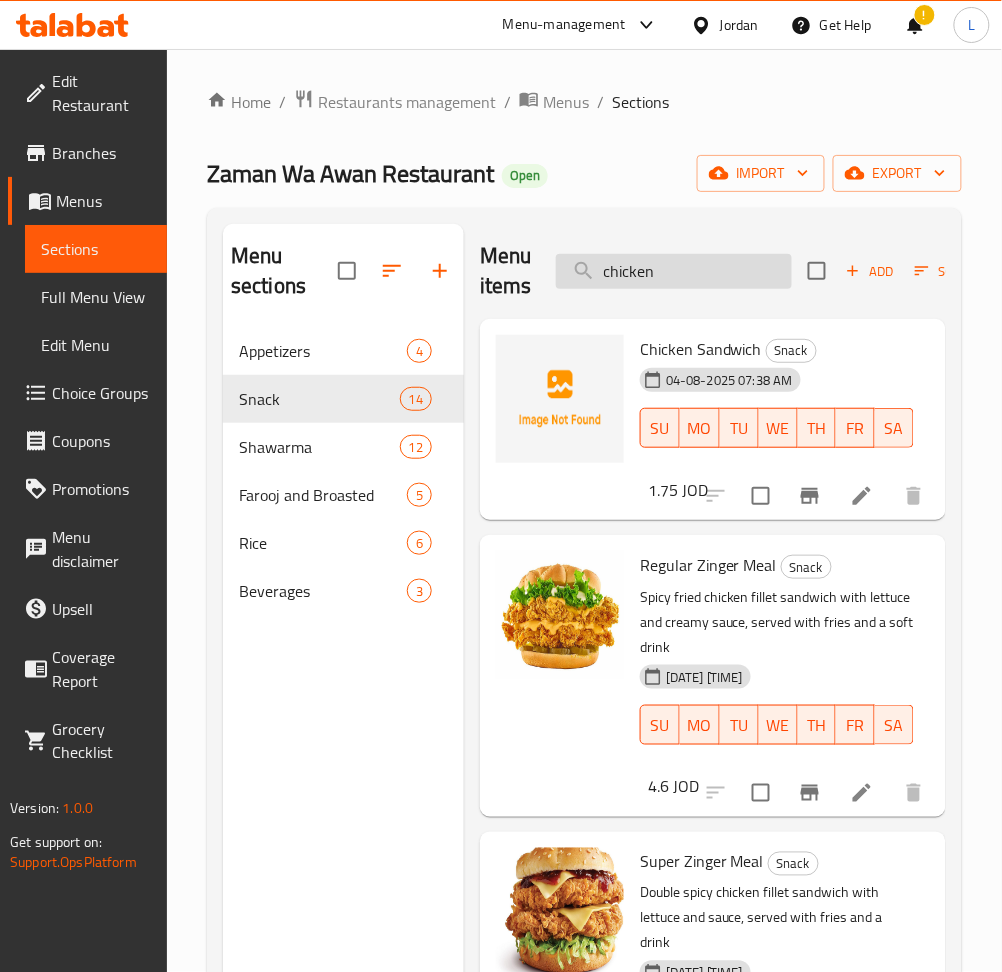 click on "chicken" at bounding box center (674, 271) 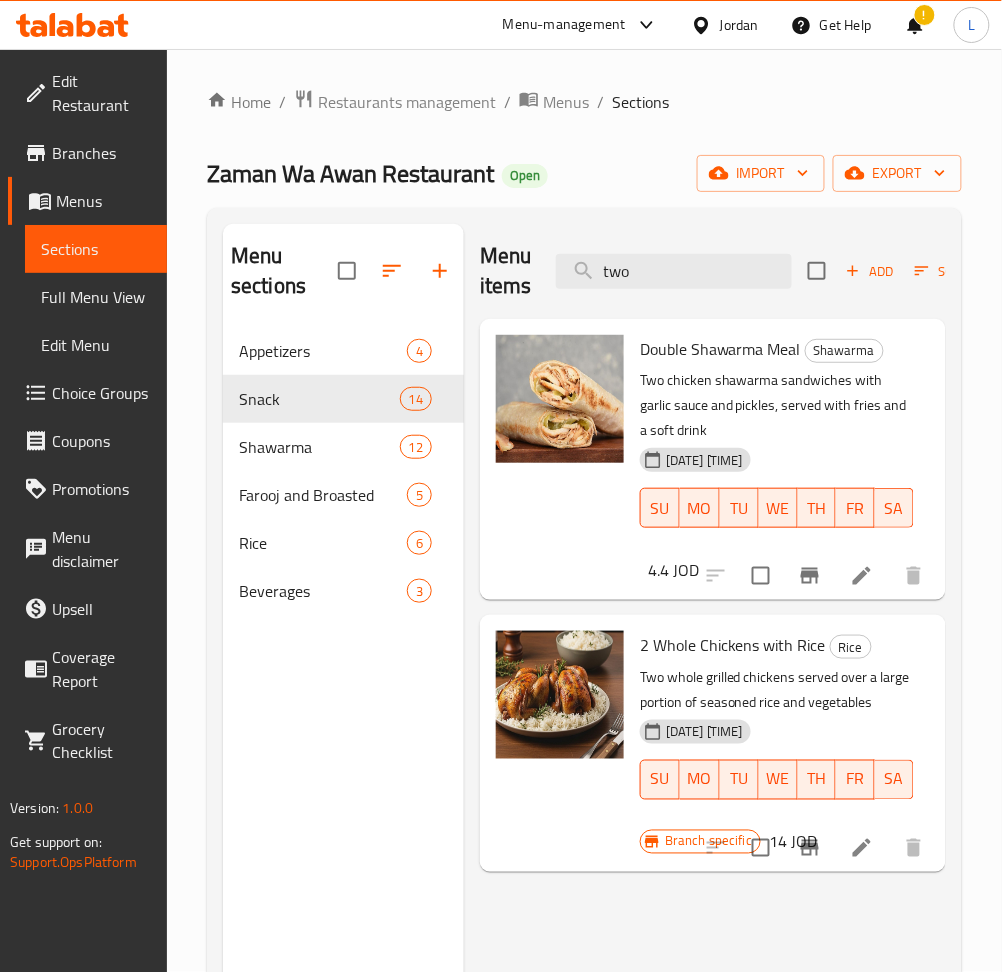 type on "two" 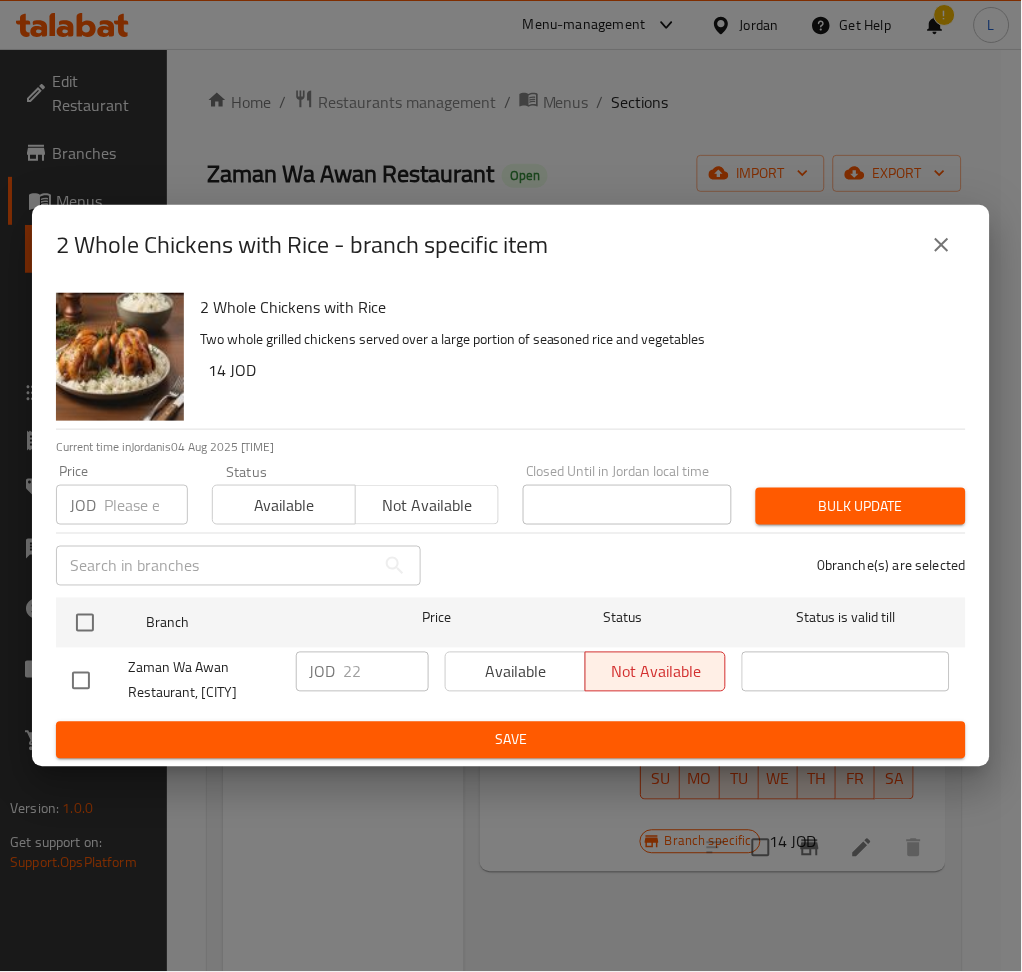 click at bounding box center (146, 505) 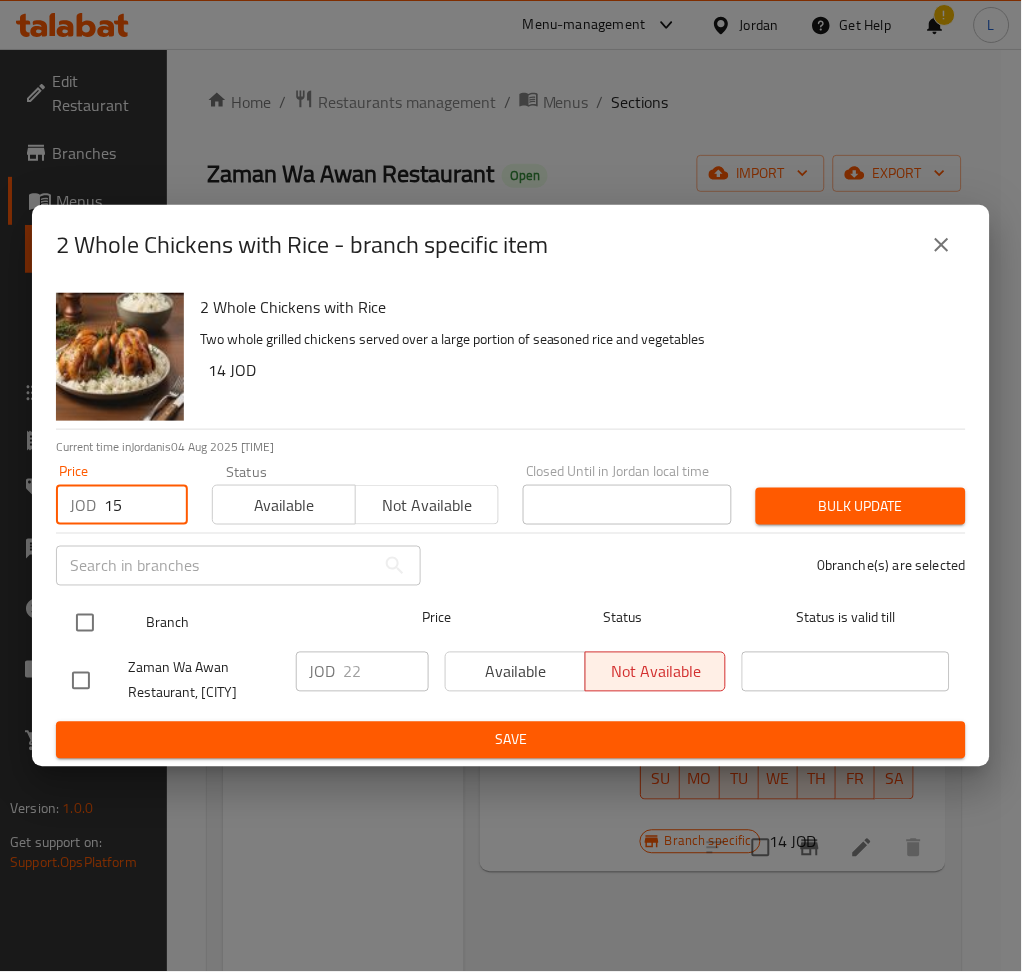 type on "15" 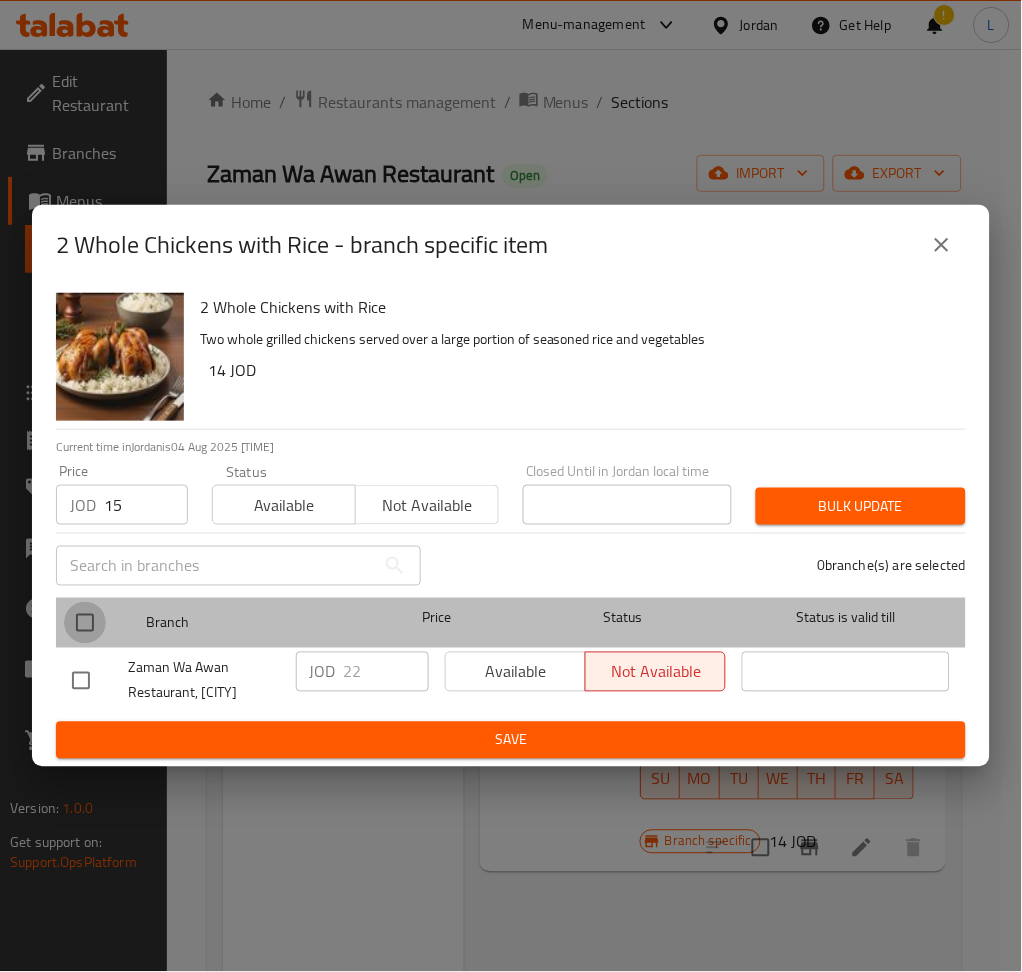 click at bounding box center (85, 623) 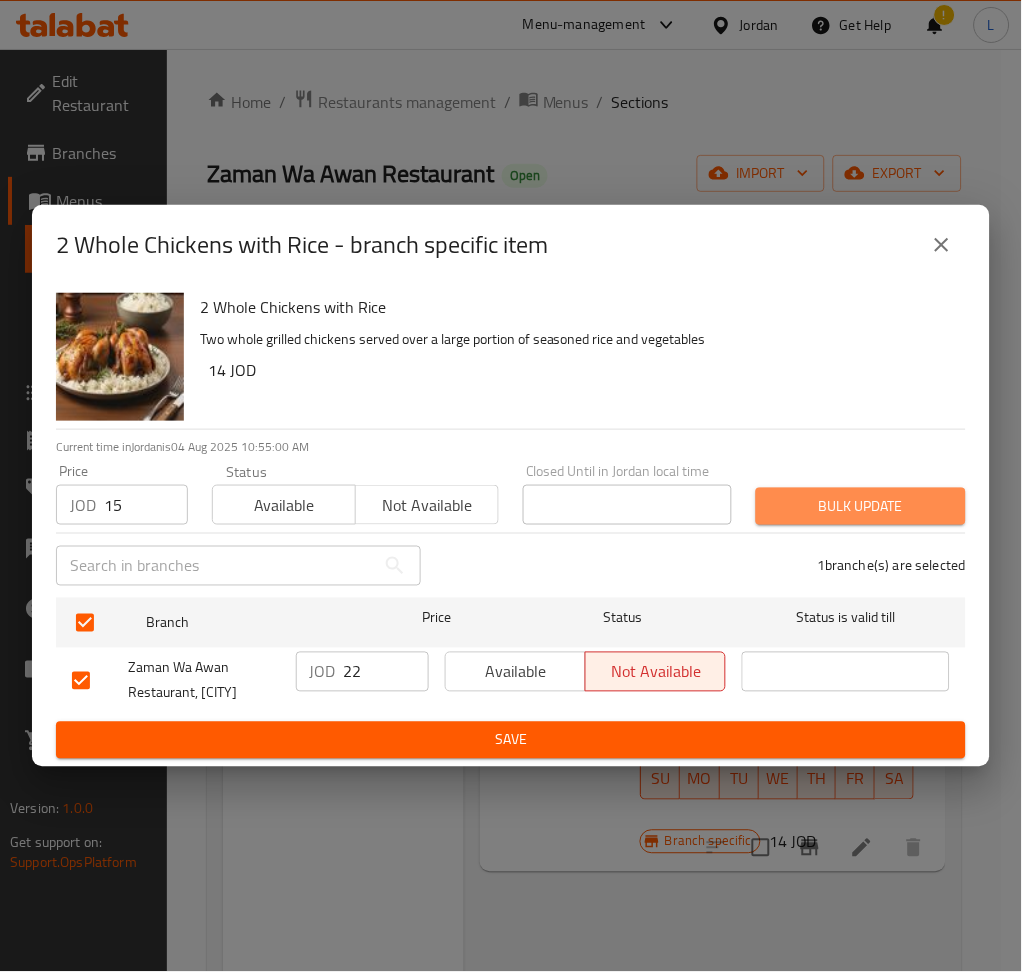 click on "Bulk update" at bounding box center [861, 506] 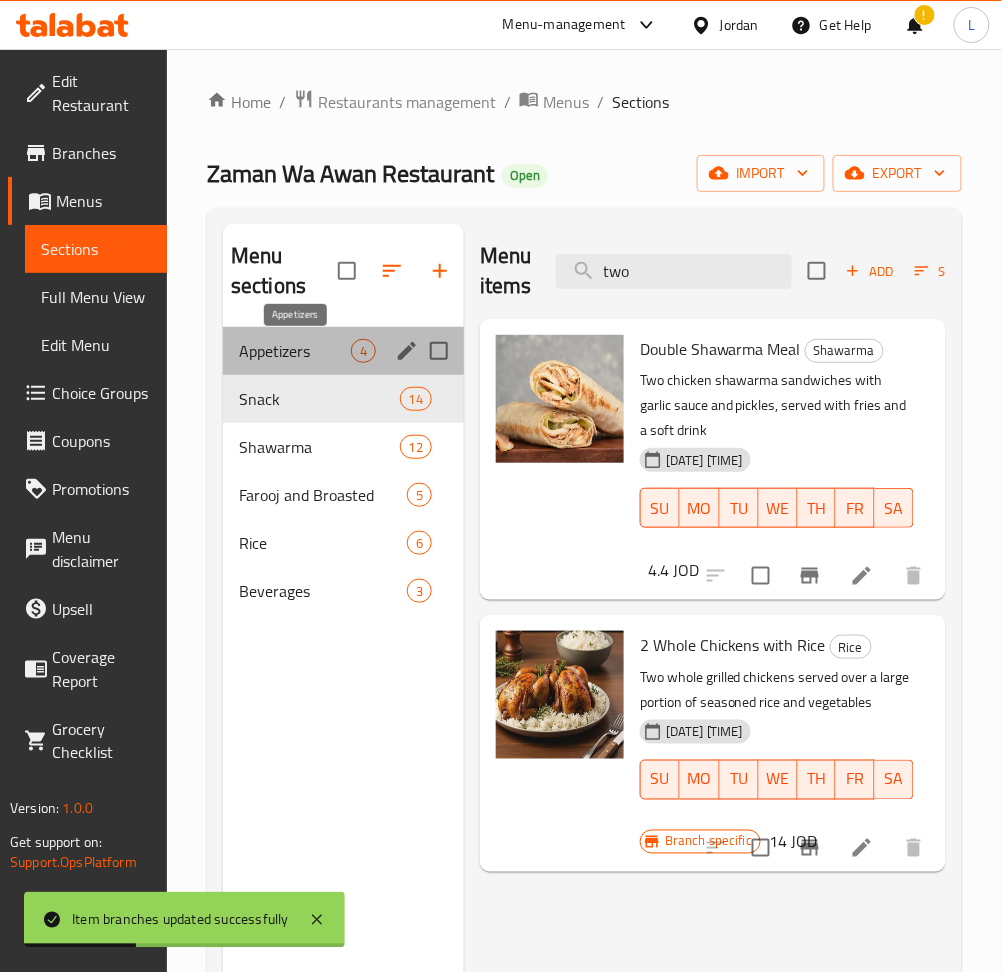 click on "Appetizers" at bounding box center (295, 351) 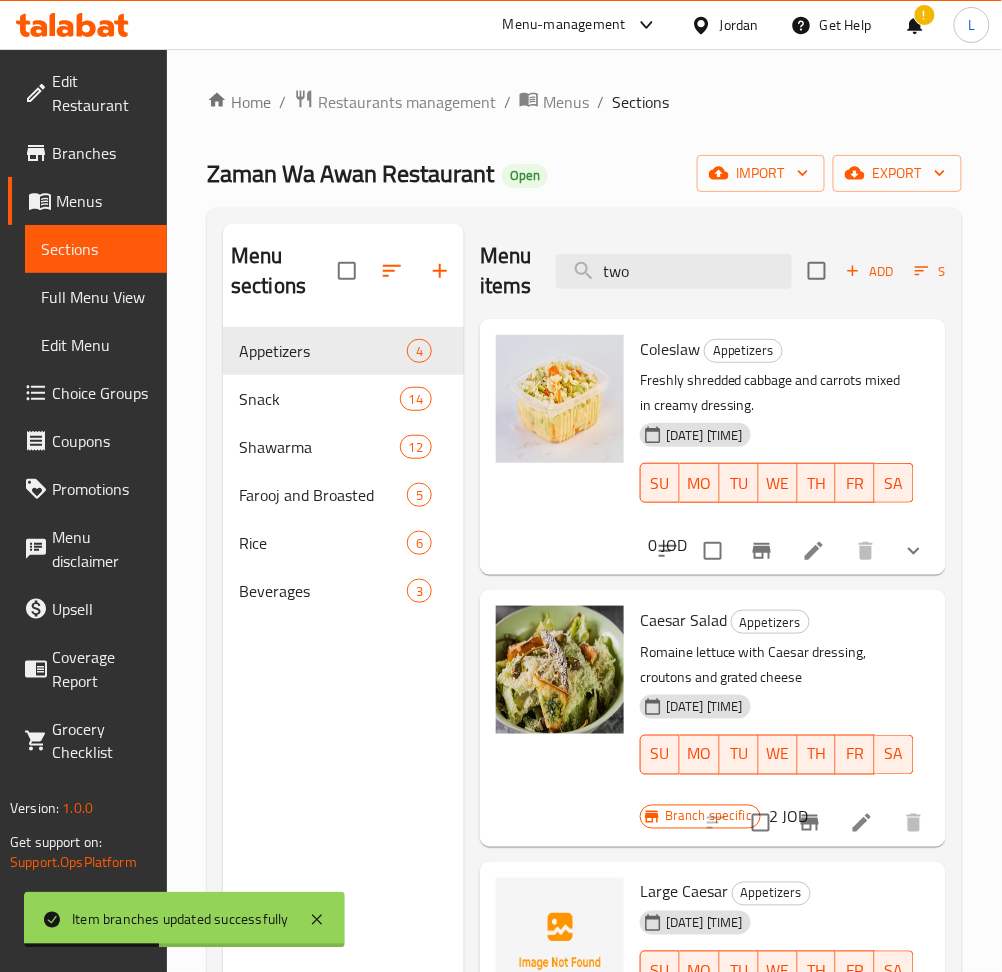 scroll, scrollTop: 157, scrollLeft: 0, axis: vertical 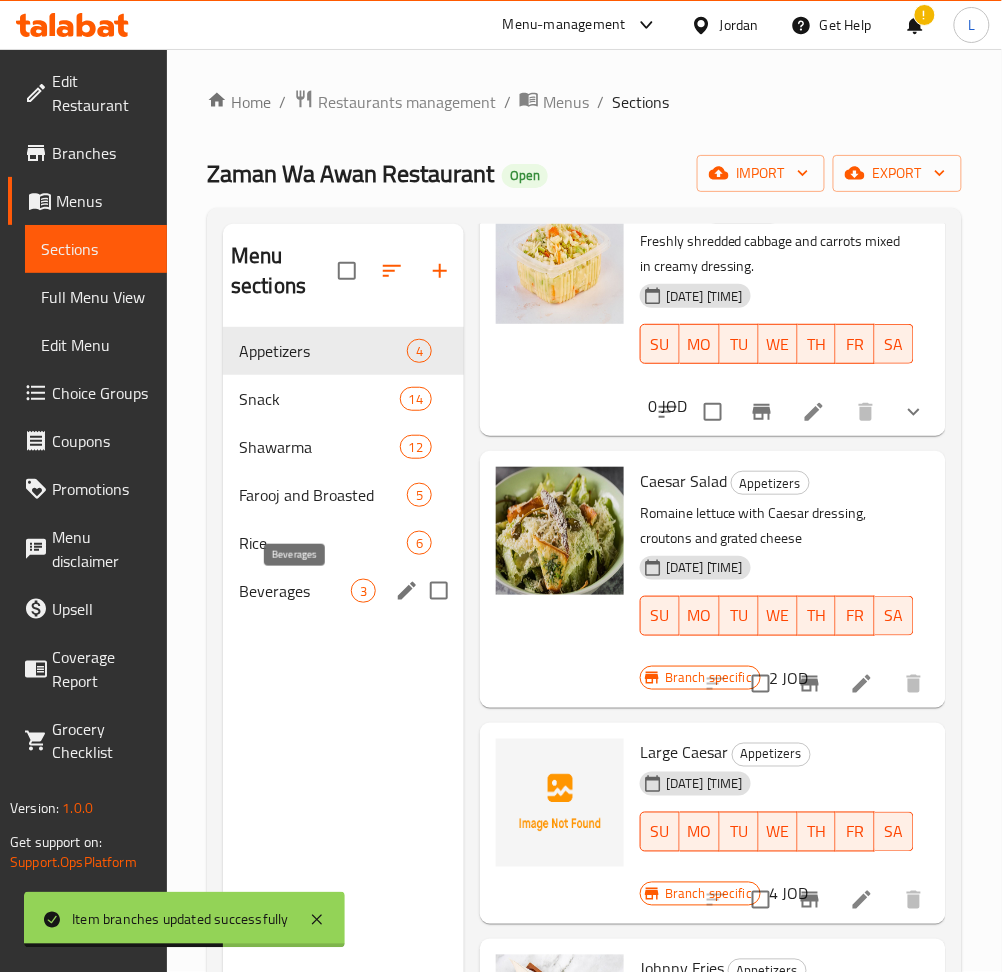 click on "Beverages" at bounding box center [295, 591] 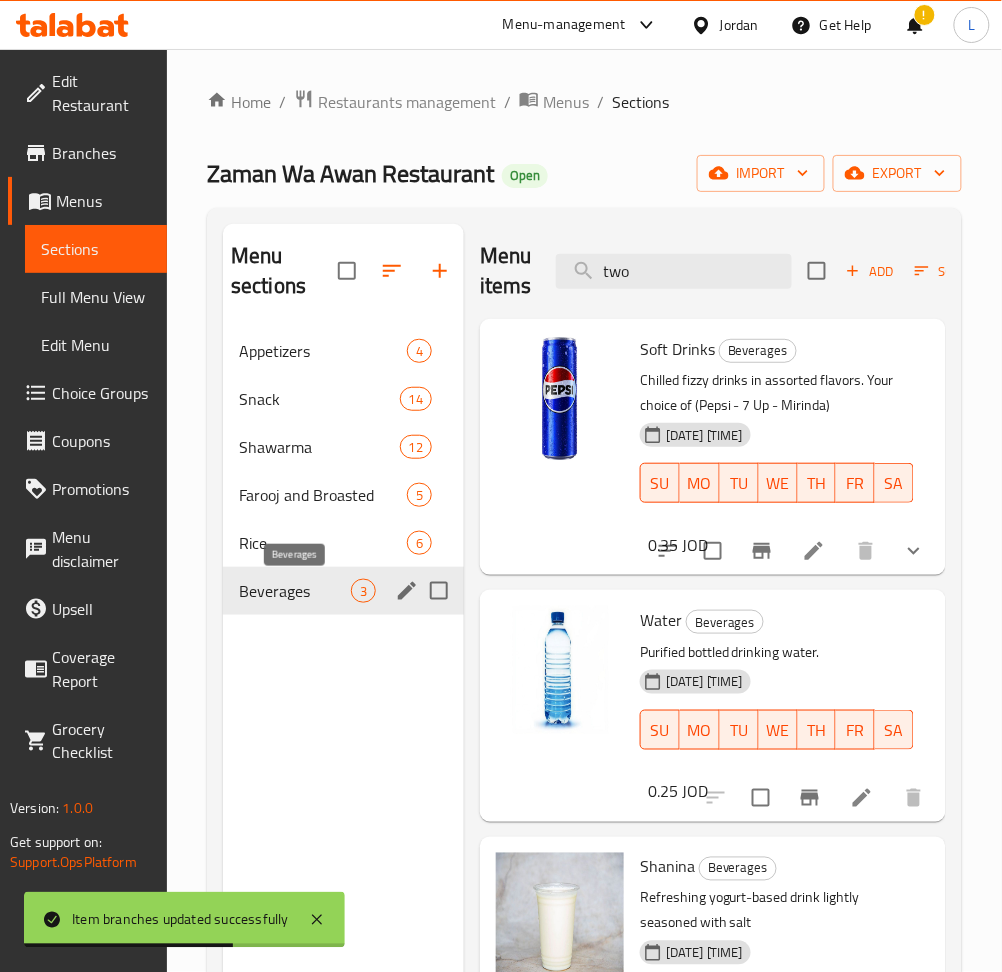 scroll, scrollTop: 0, scrollLeft: 0, axis: both 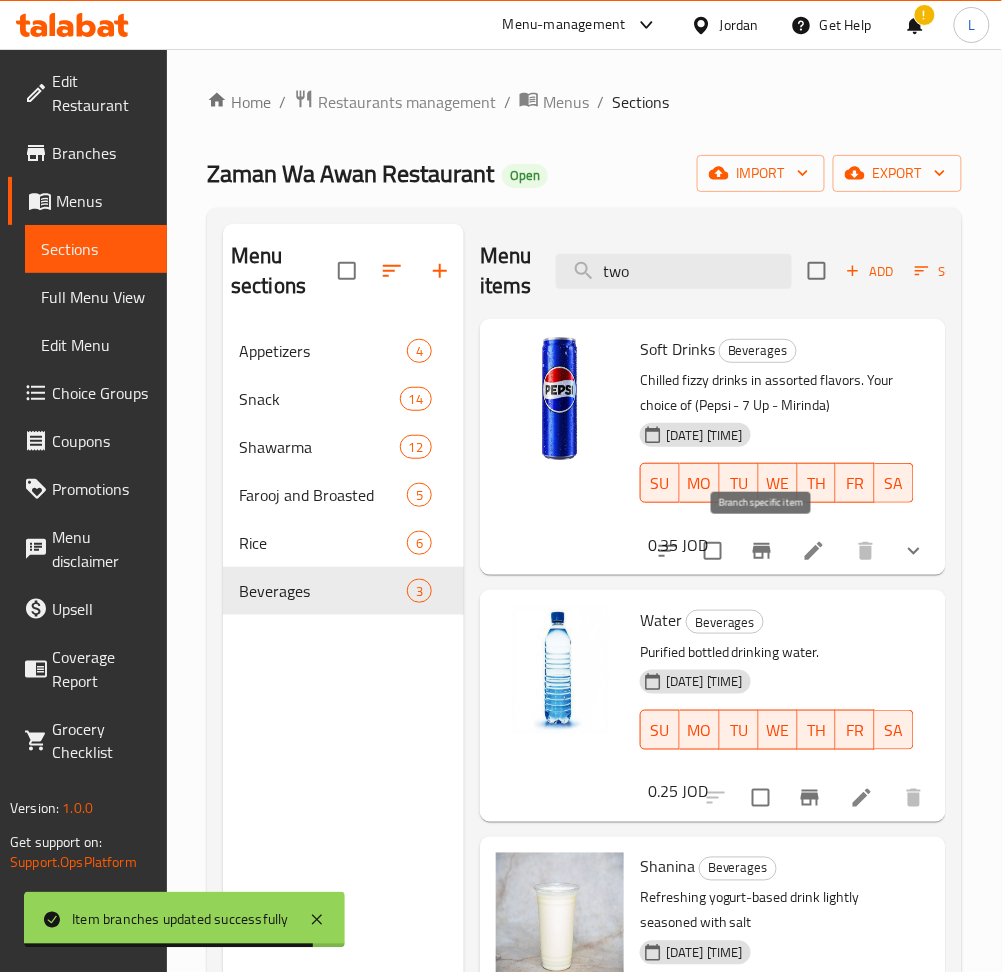 click 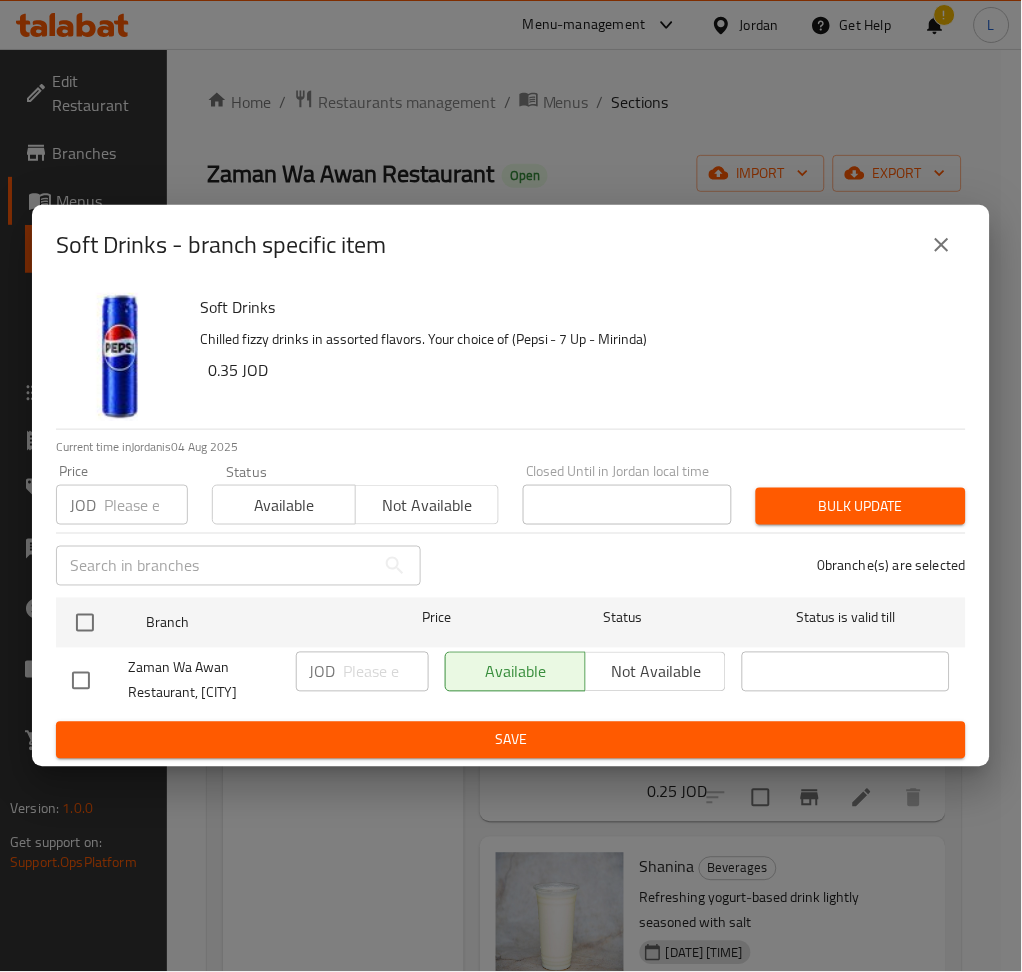 click at bounding box center (146, 505) 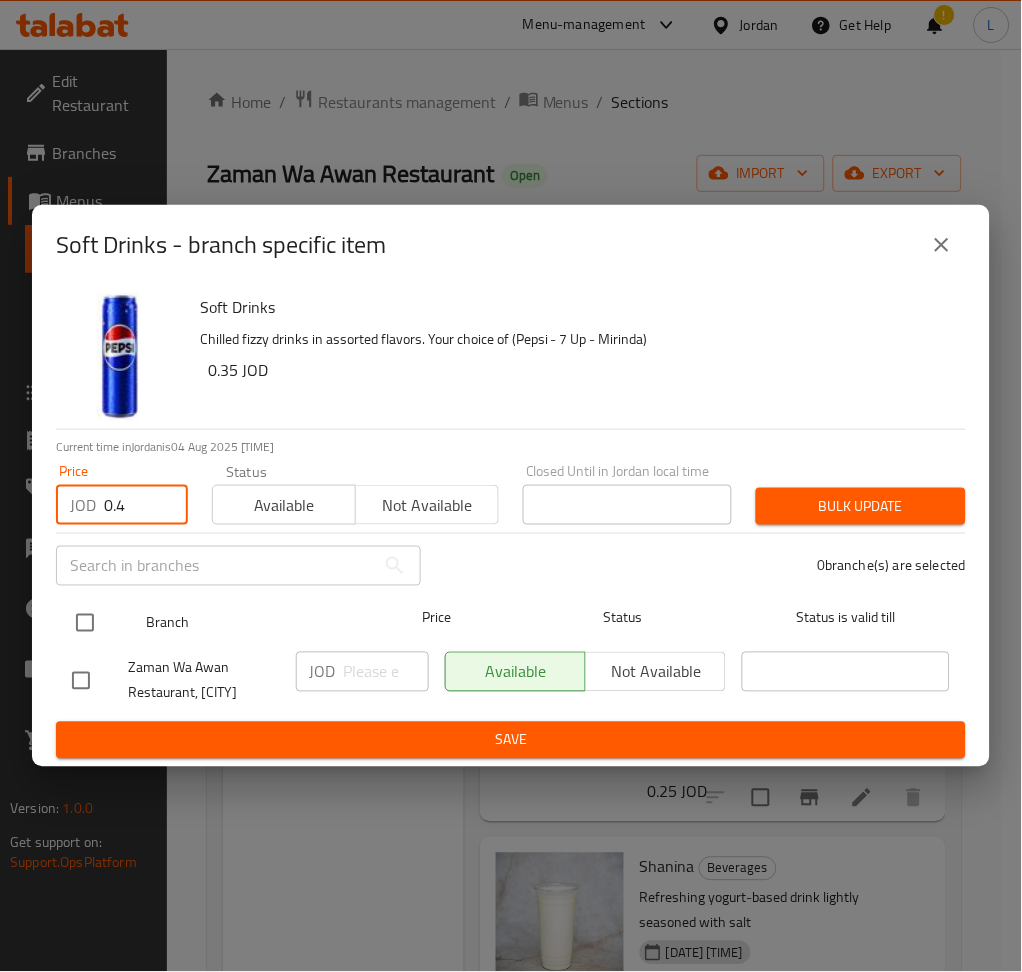 type on "0.4" 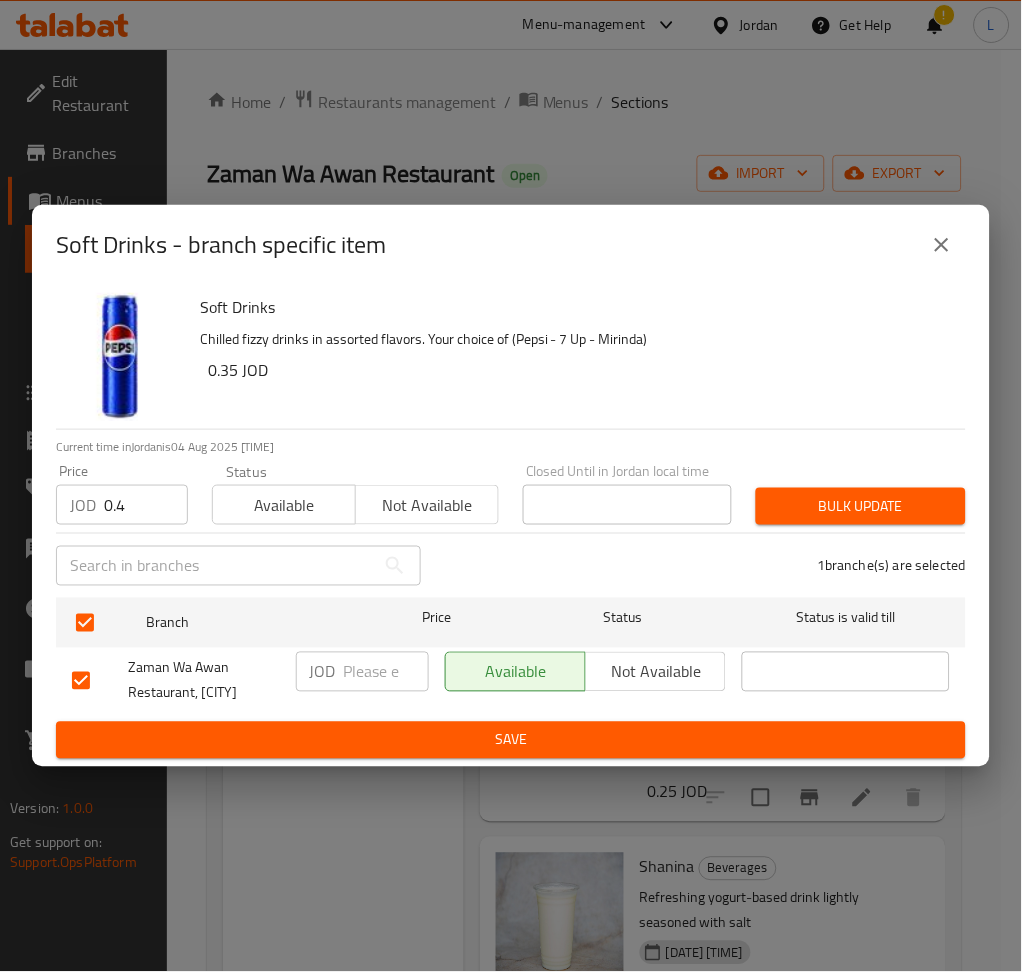 click on "Bulk update" at bounding box center (861, 506) 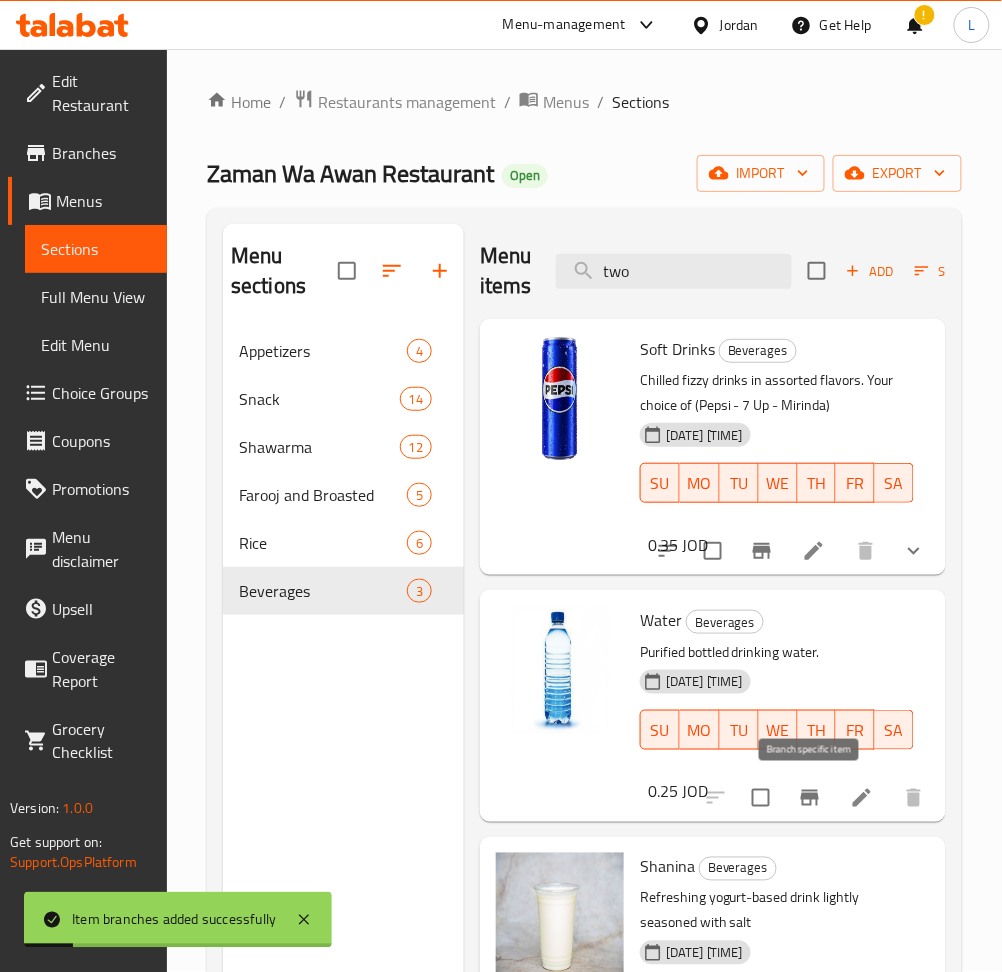 click 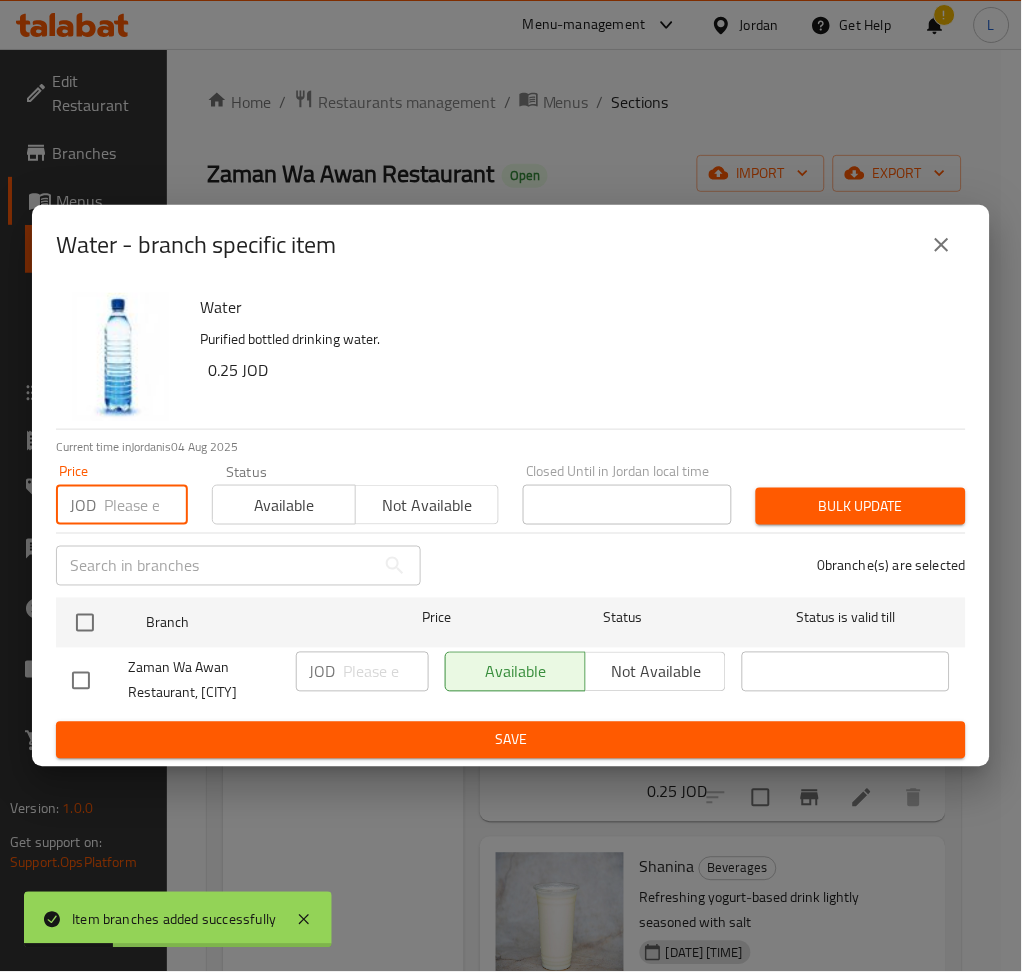 click at bounding box center [146, 505] 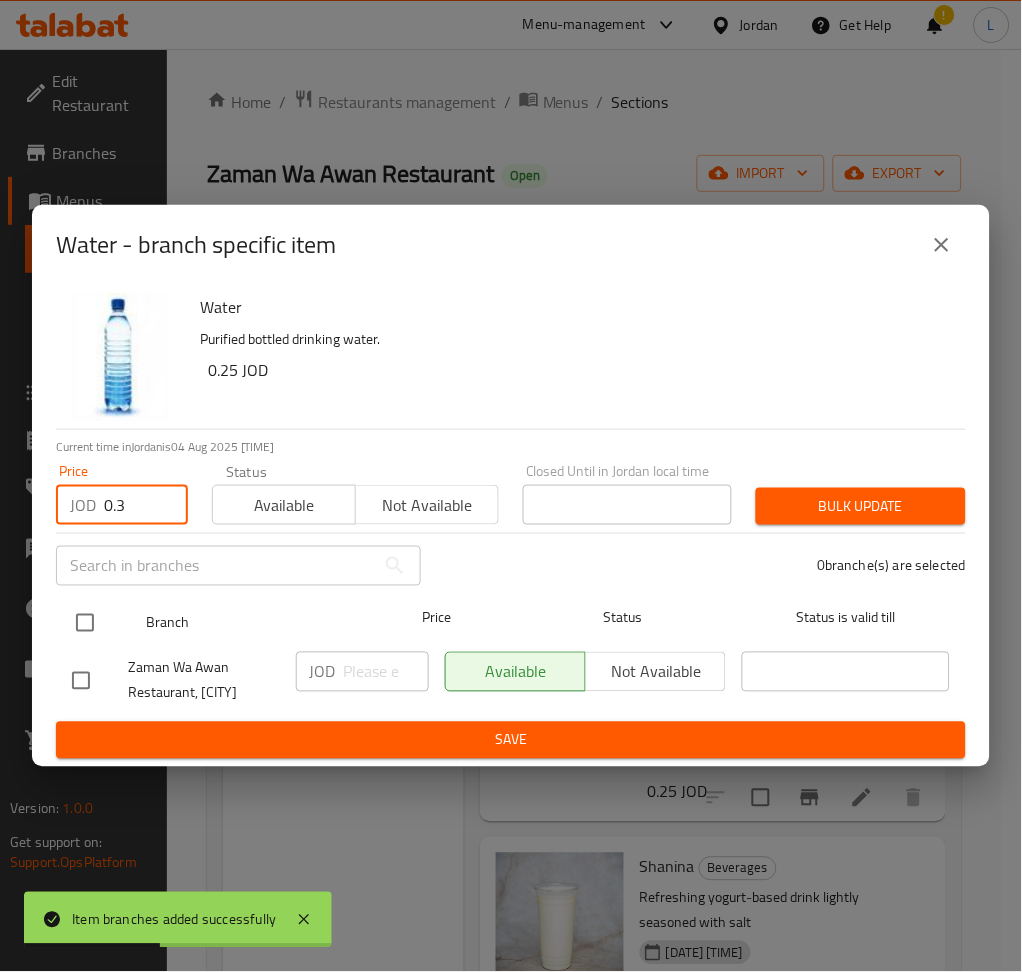 type on "0.3" 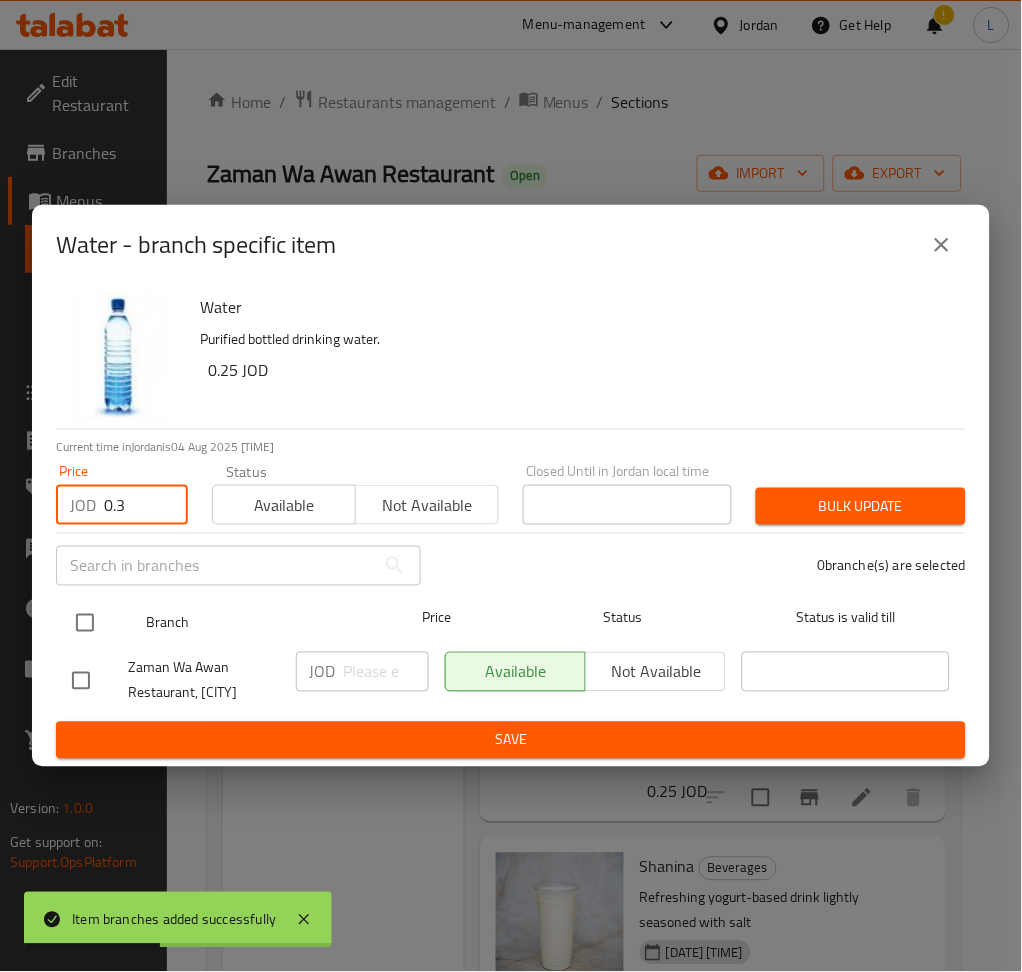 click at bounding box center (85, 623) 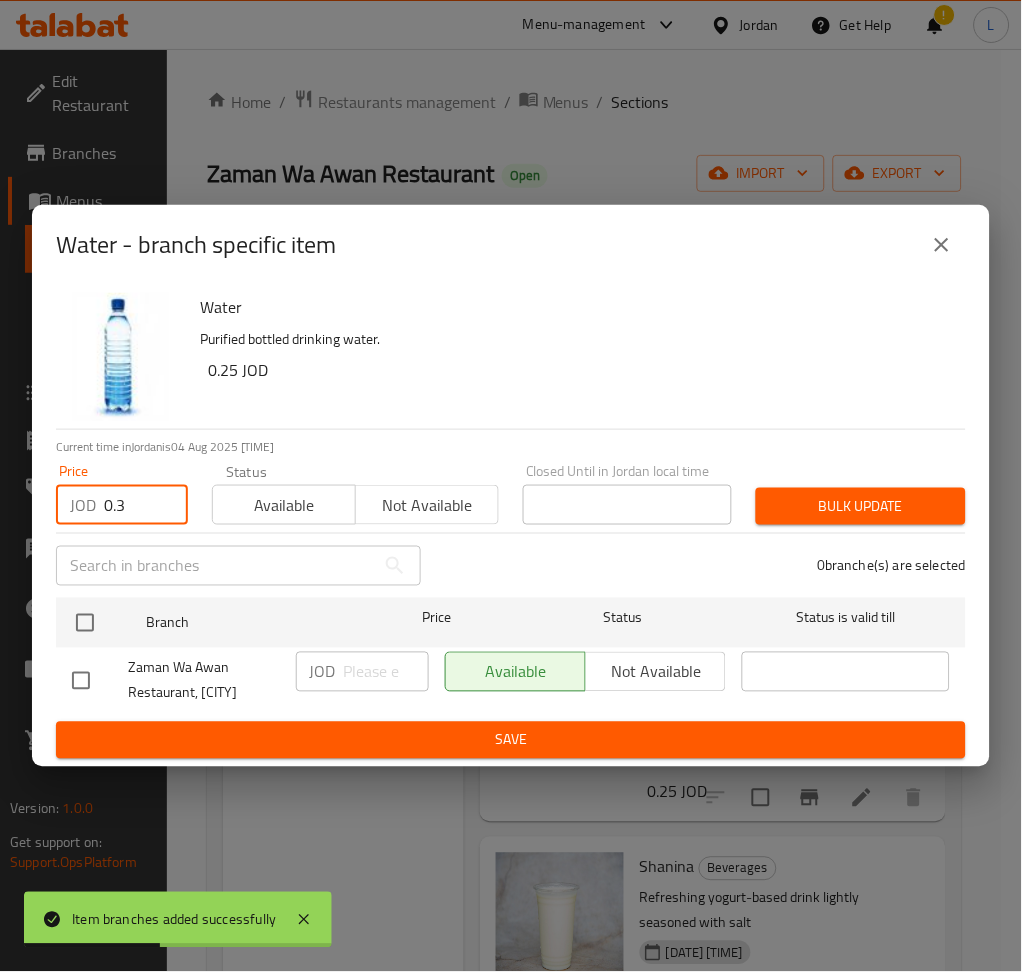 checkbox on "true" 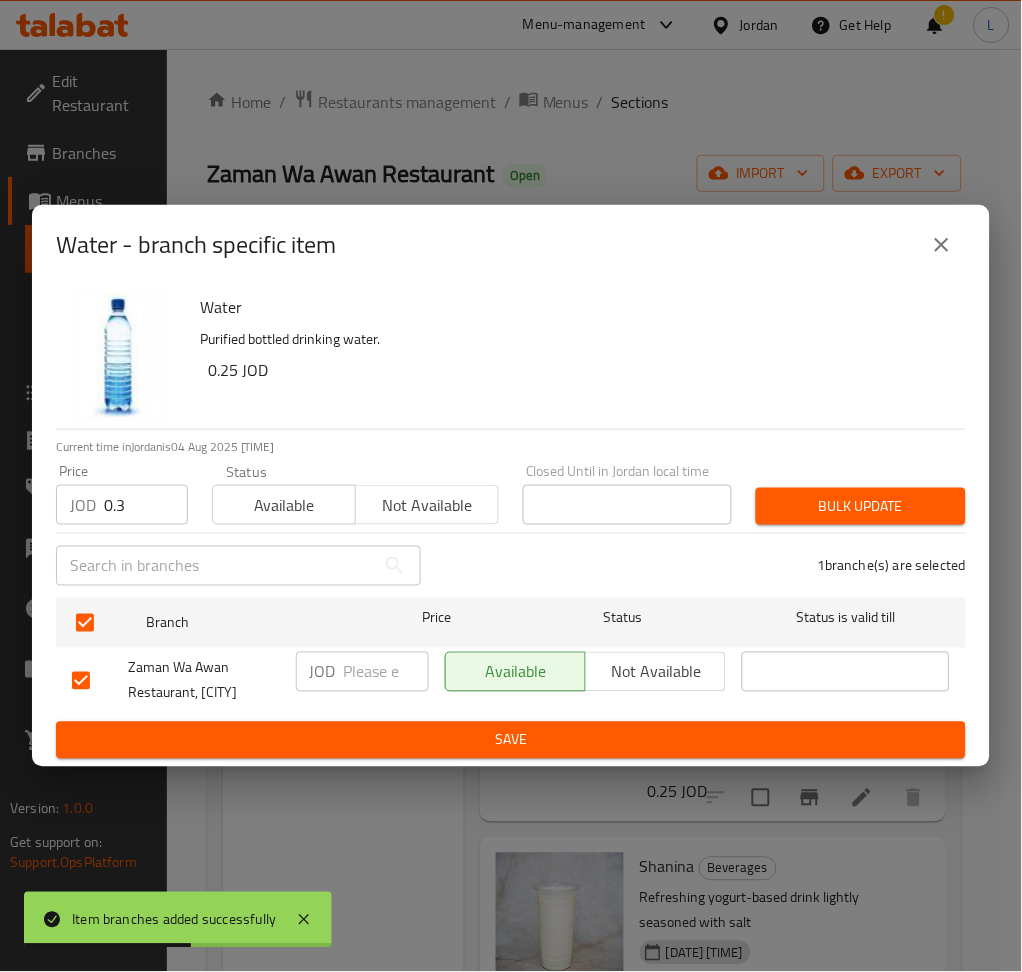 click on "Bulk update" at bounding box center [861, 506] 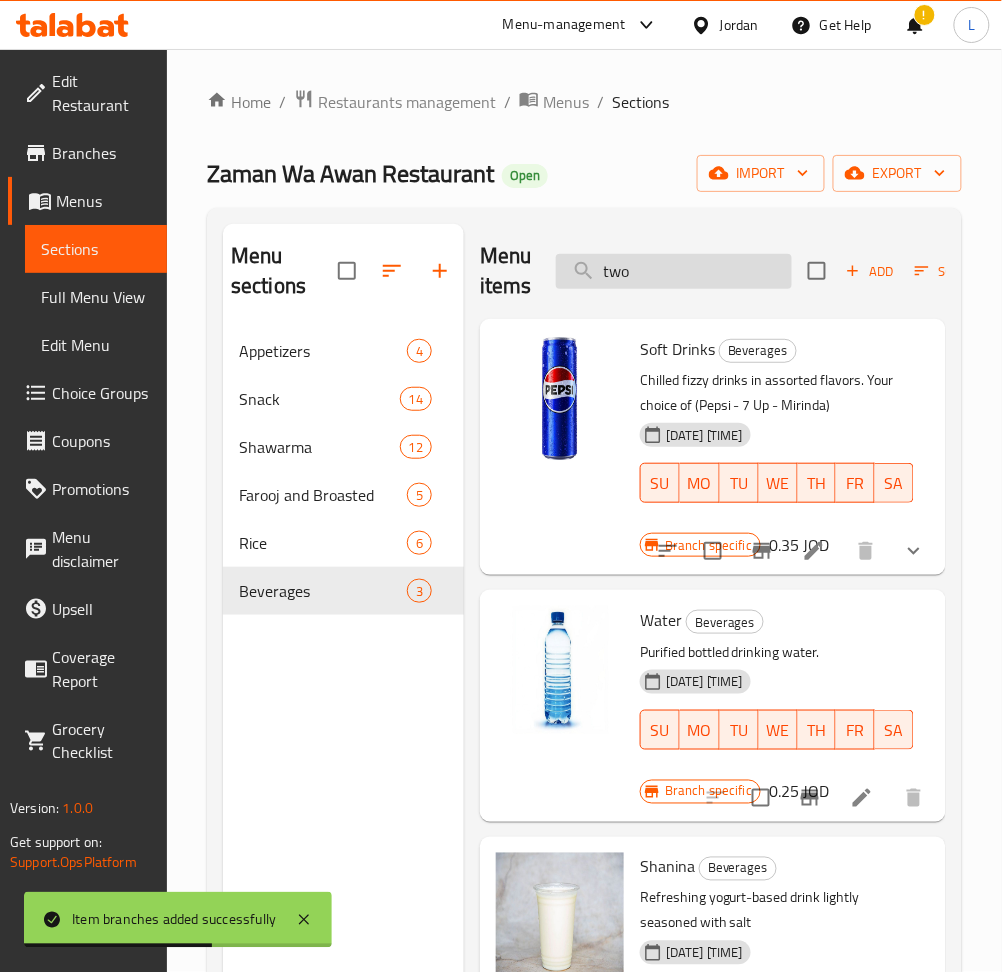 click on "two" at bounding box center (674, 271) 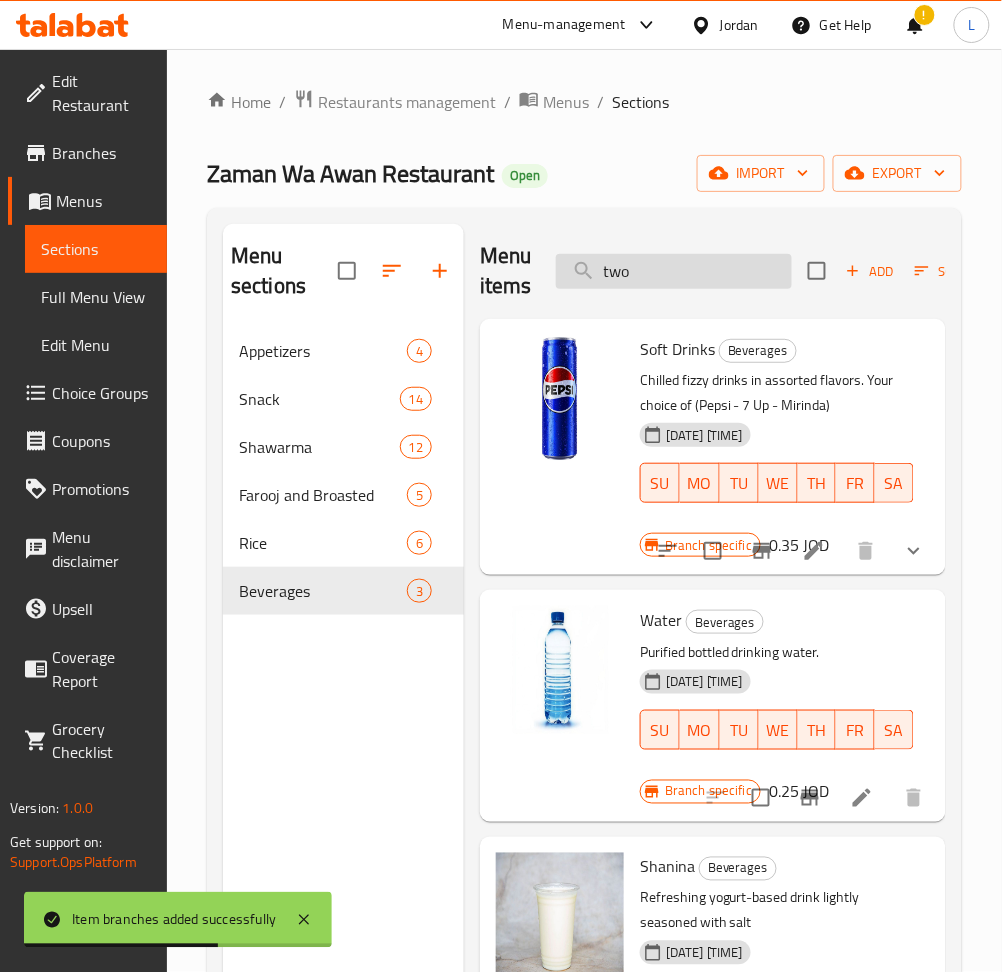 click on "two" at bounding box center (674, 271) 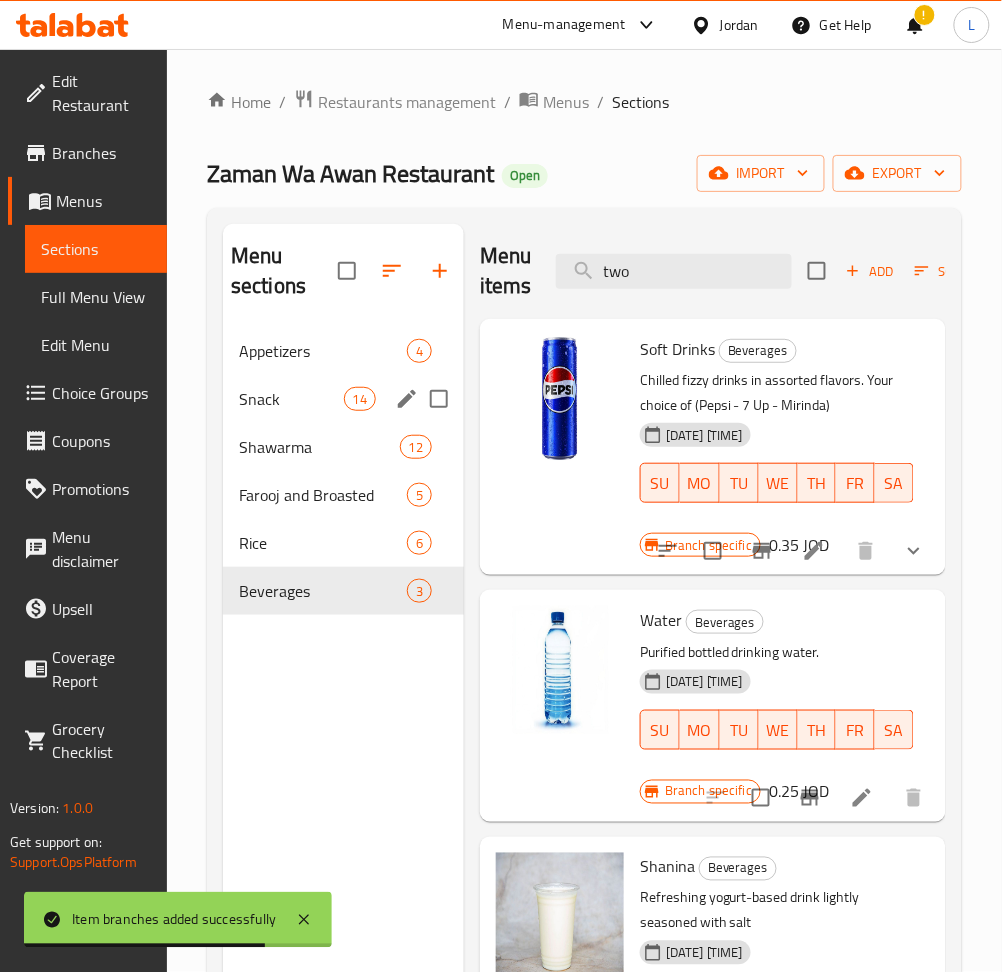click on "Snack 14" at bounding box center [343, 399] 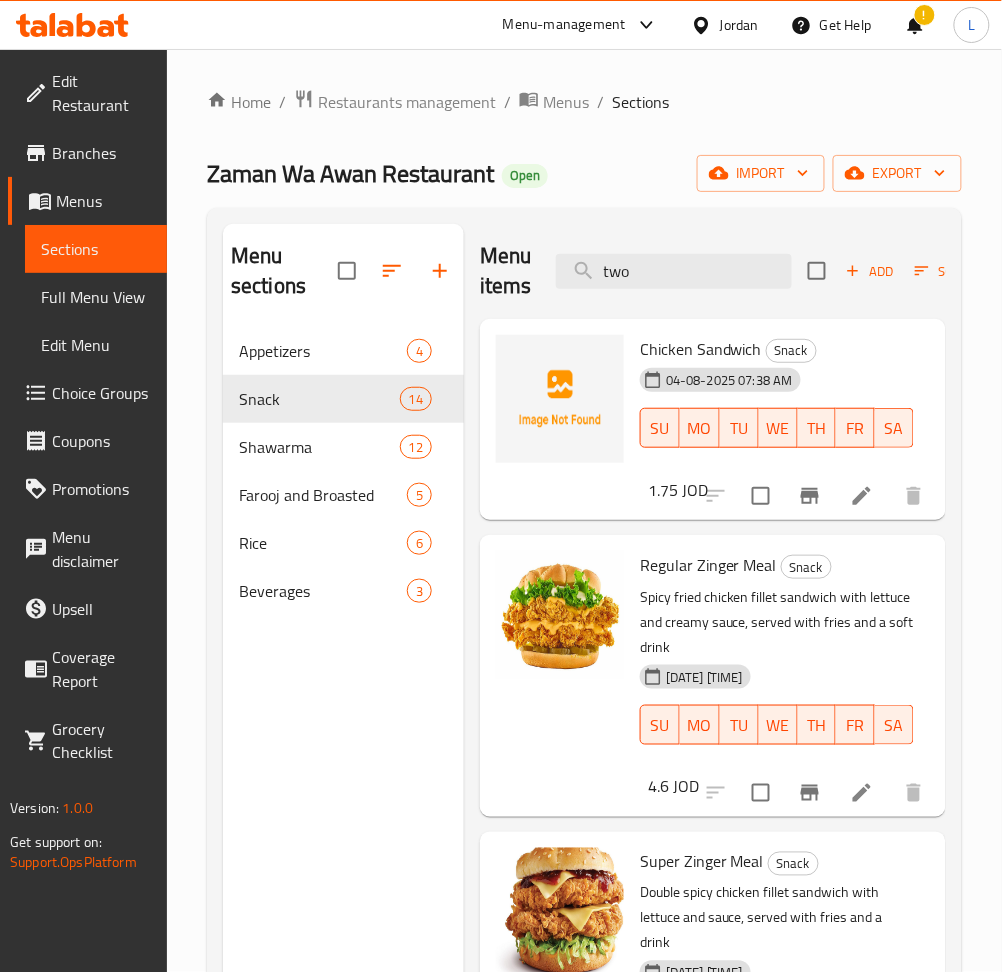 click on "Menu items two Add Sort Manage items" at bounding box center [713, 271] 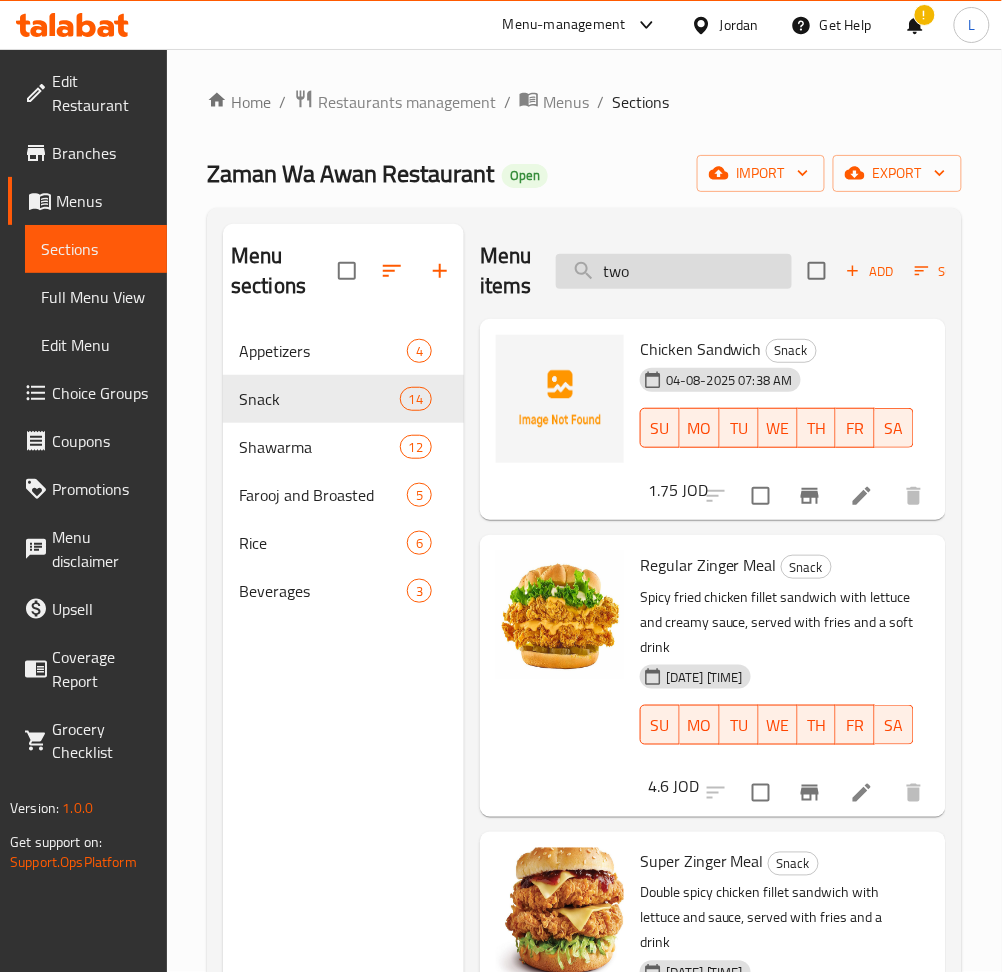 click on "two" at bounding box center (674, 271) 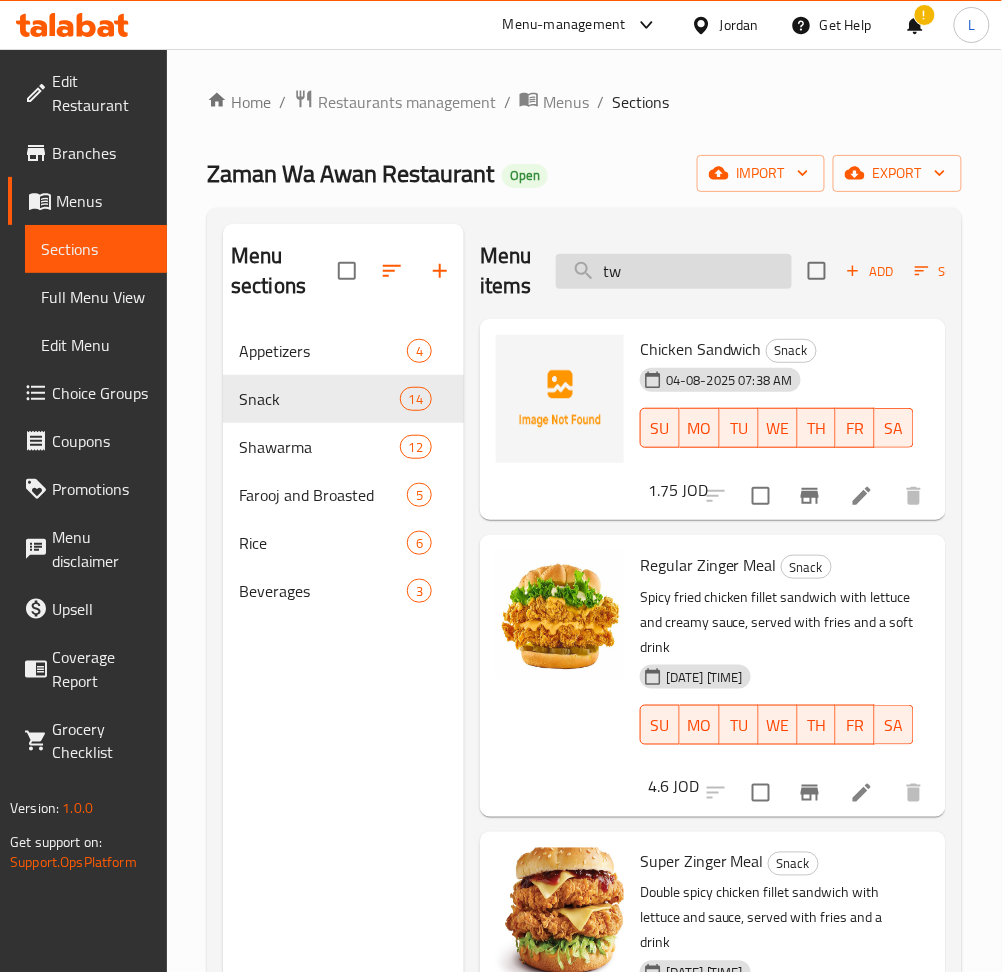 type on "t" 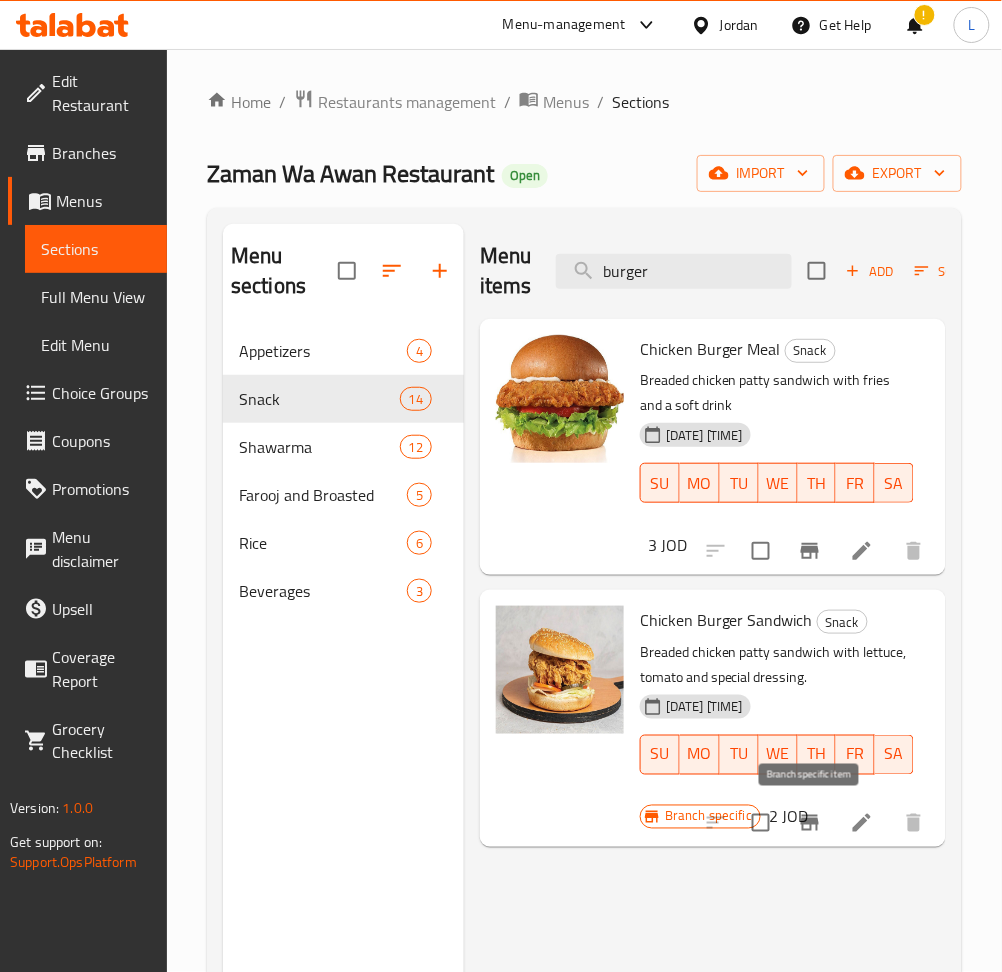 type on "burger" 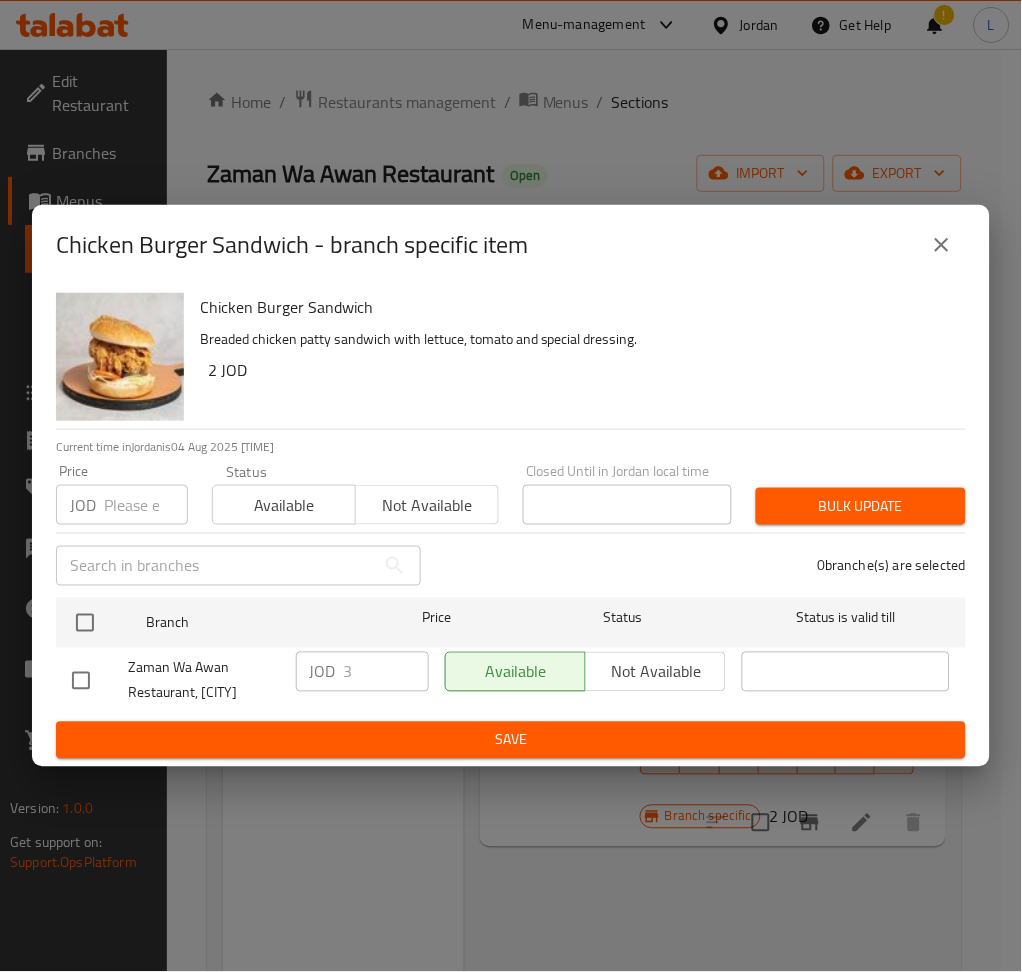 click at bounding box center [146, 505] 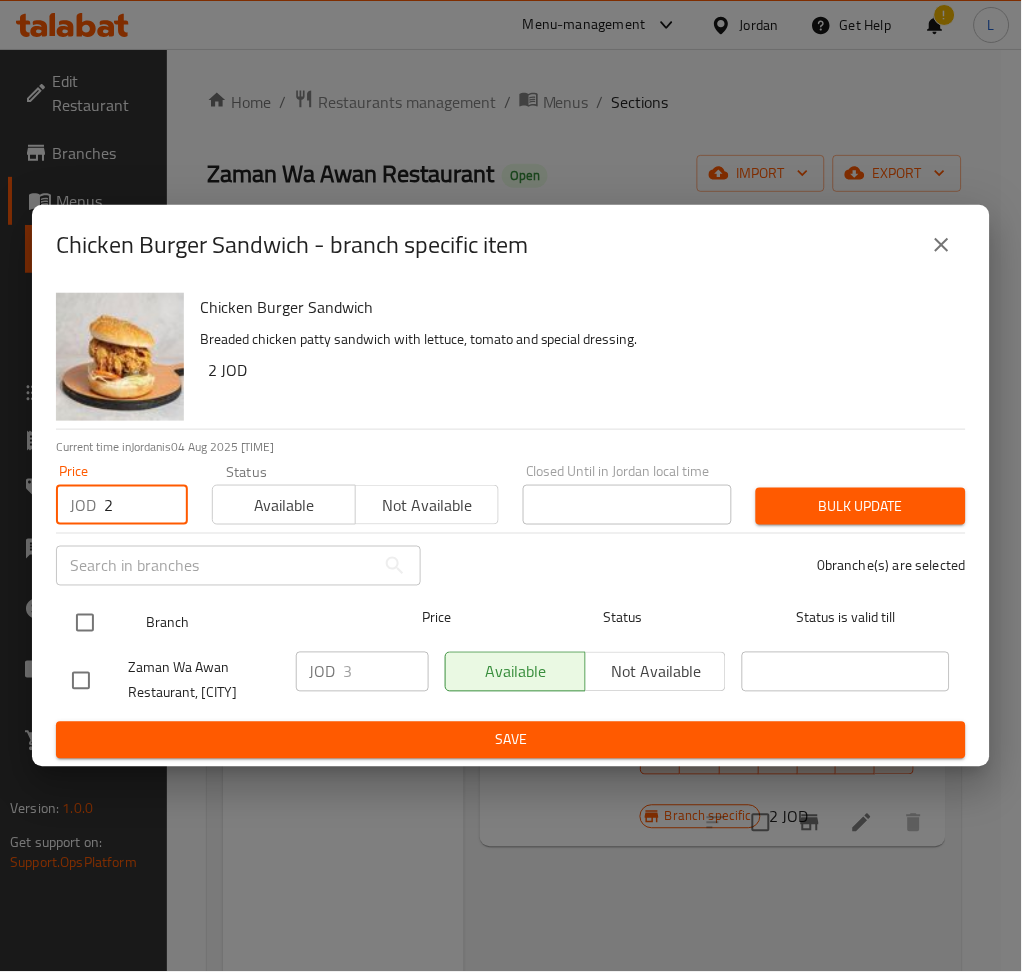 type on "2" 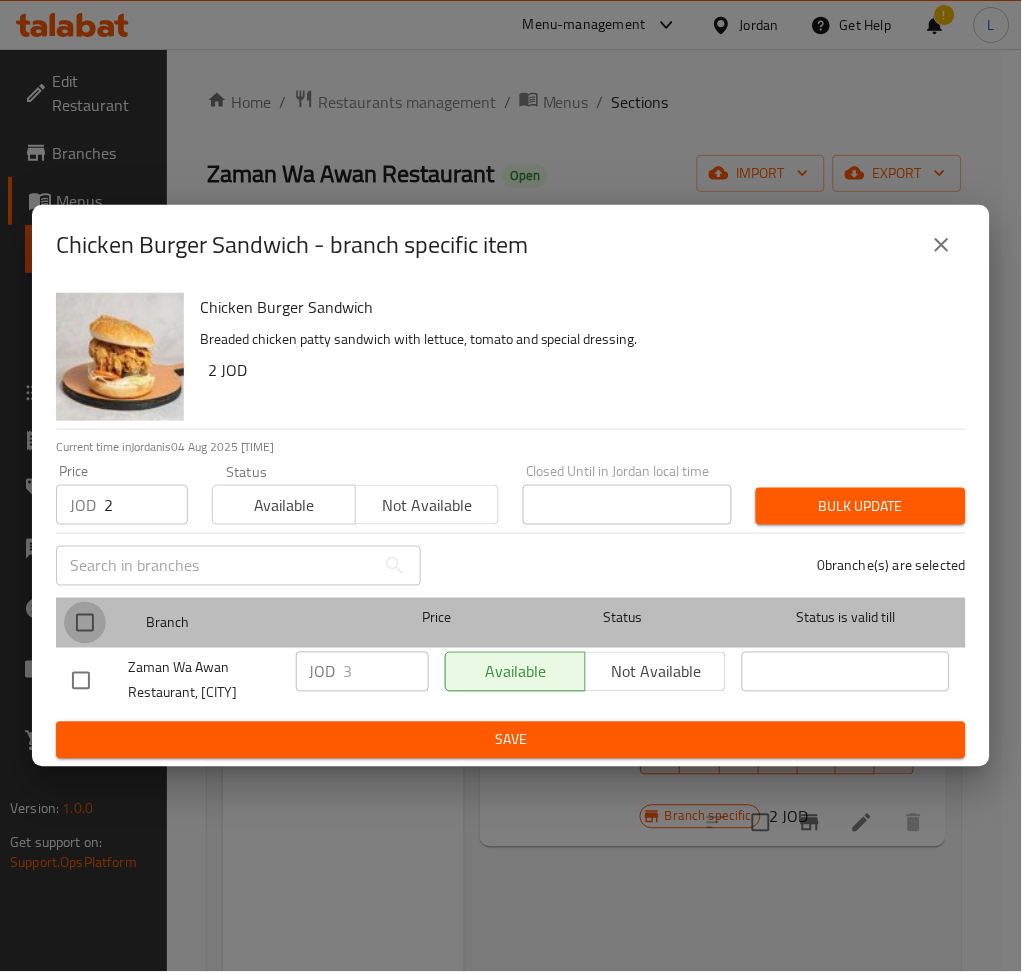 click at bounding box center (85, 623) 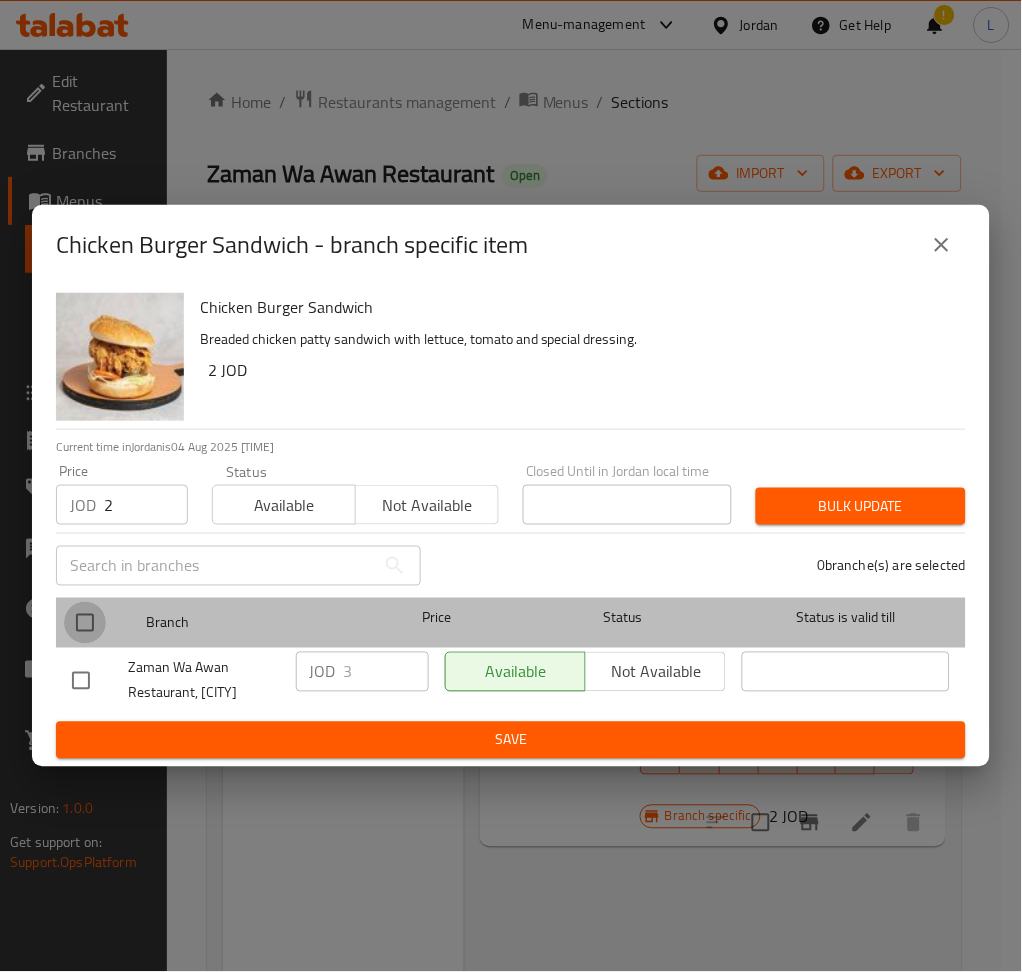 checkbox on "true" 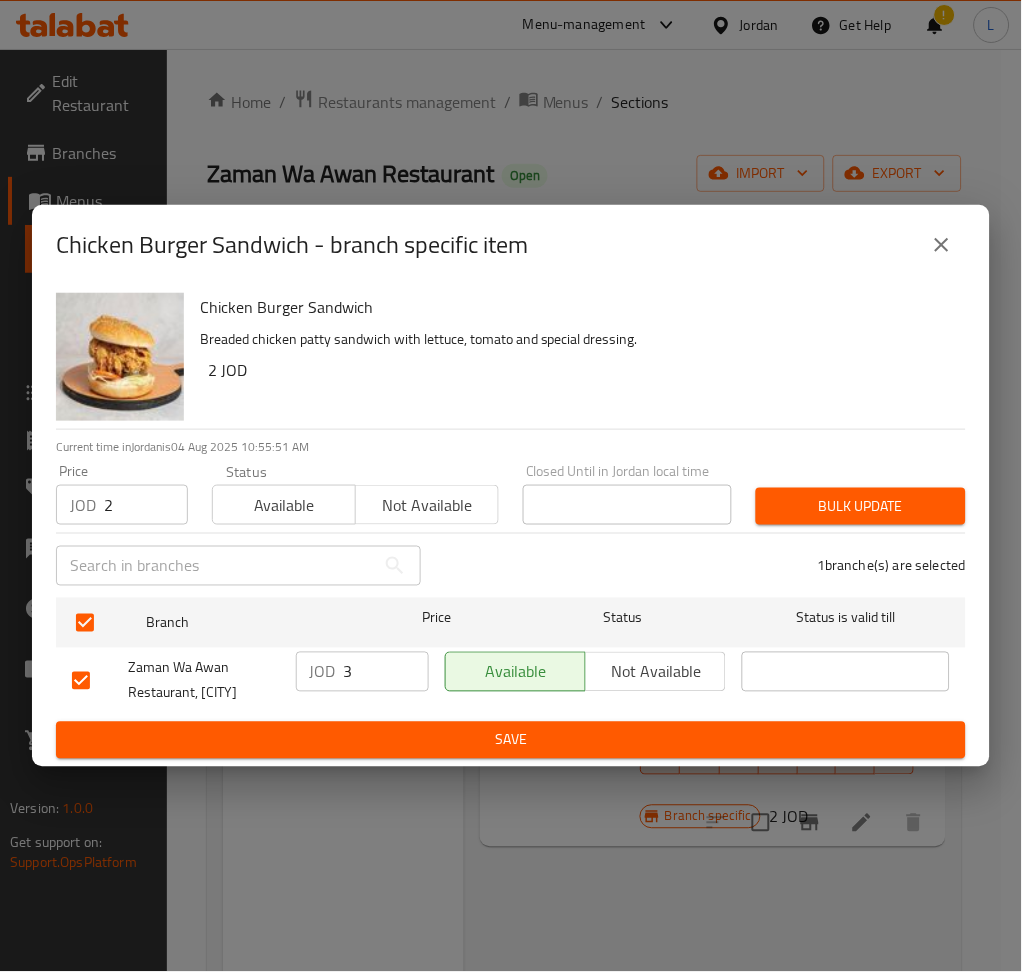 click on "Bulk update" at bounding box center (861, 506) 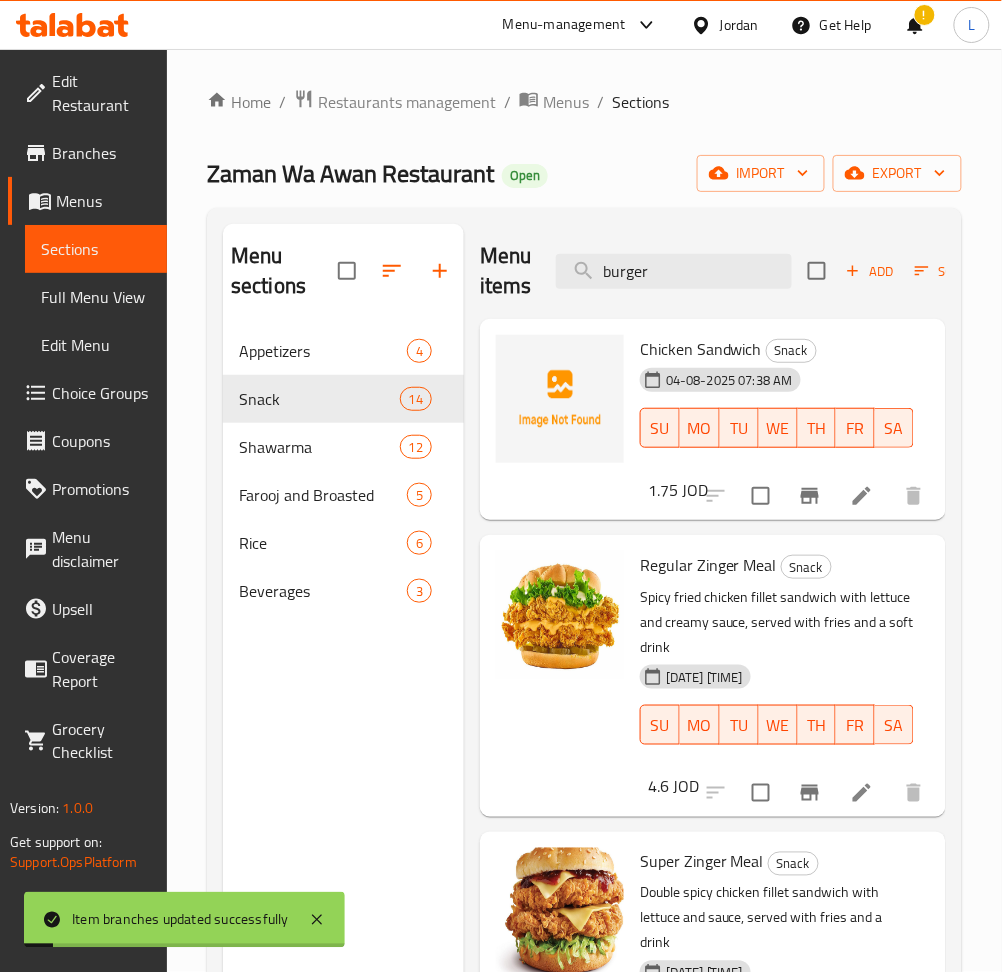 click on "Menu items burger Add Sort Manage items" at bounding box center [713, 271] 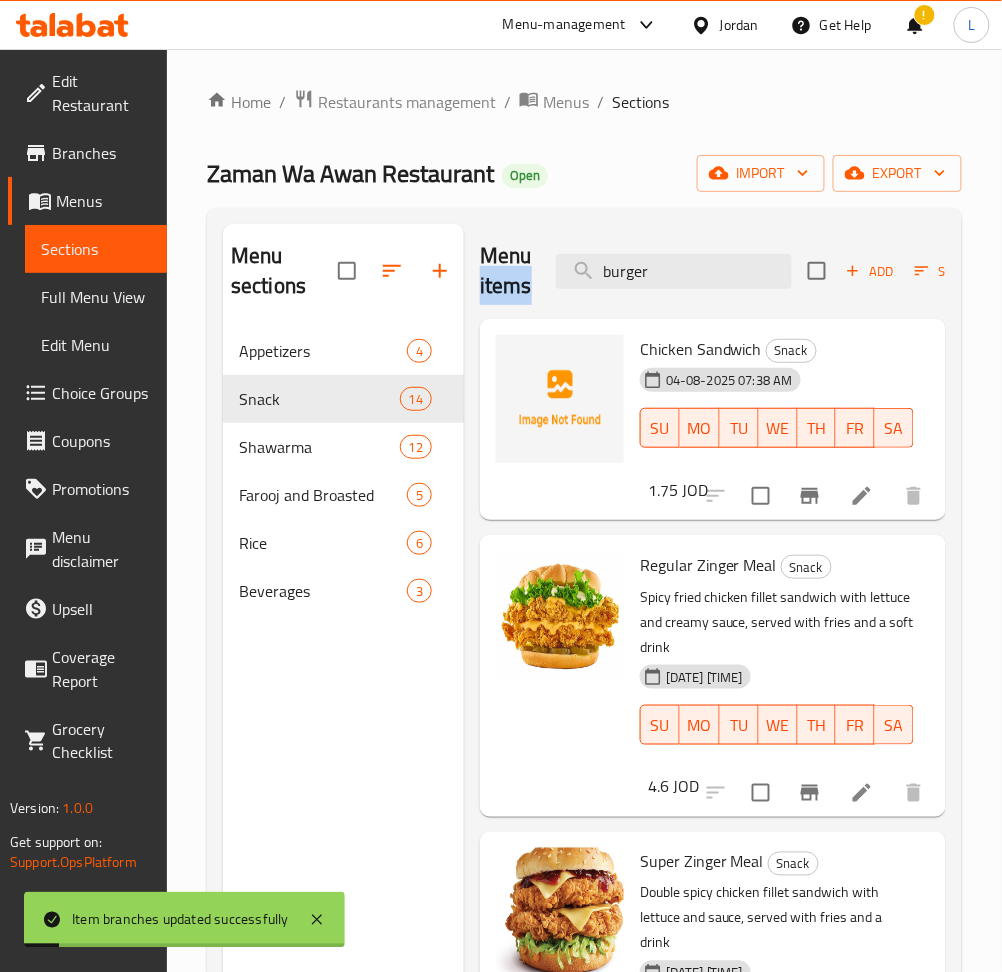 click on "Menu items burger Add Sort Manage items" at bounding box center [713, 271] 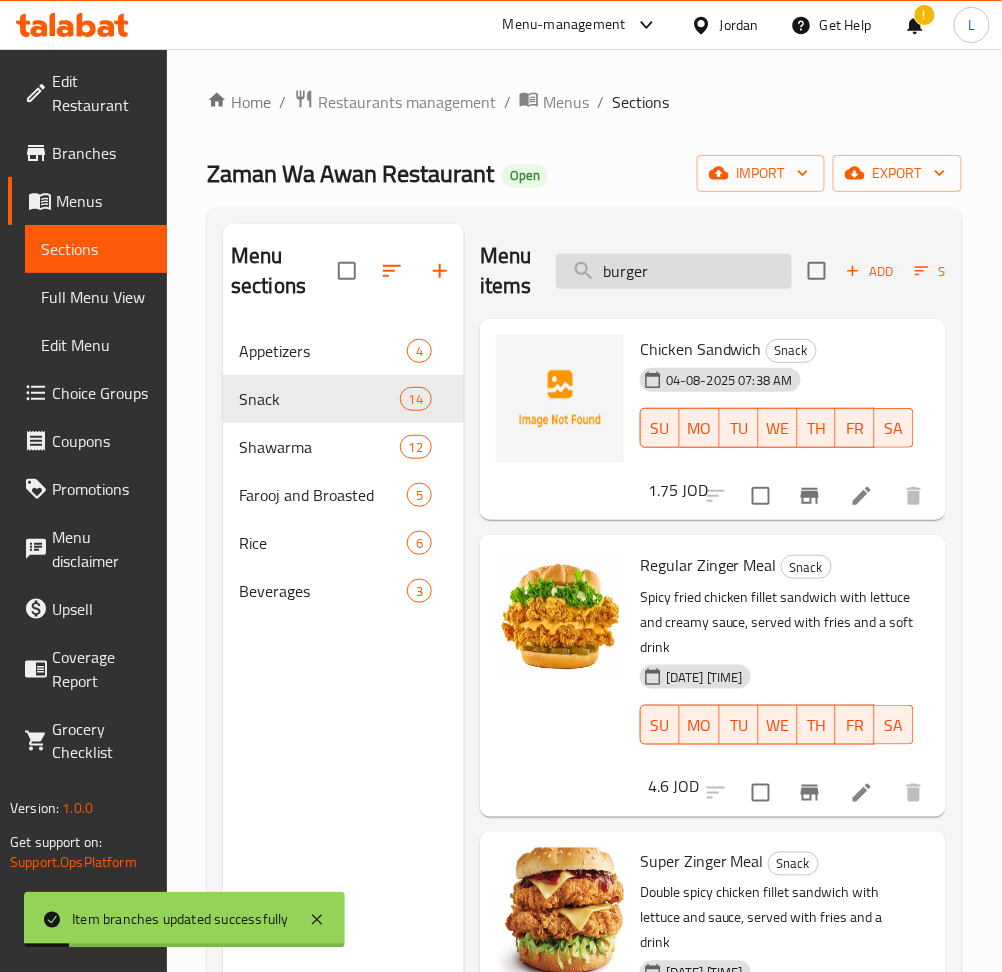 click on "burger" at bounding box center [674, 271] 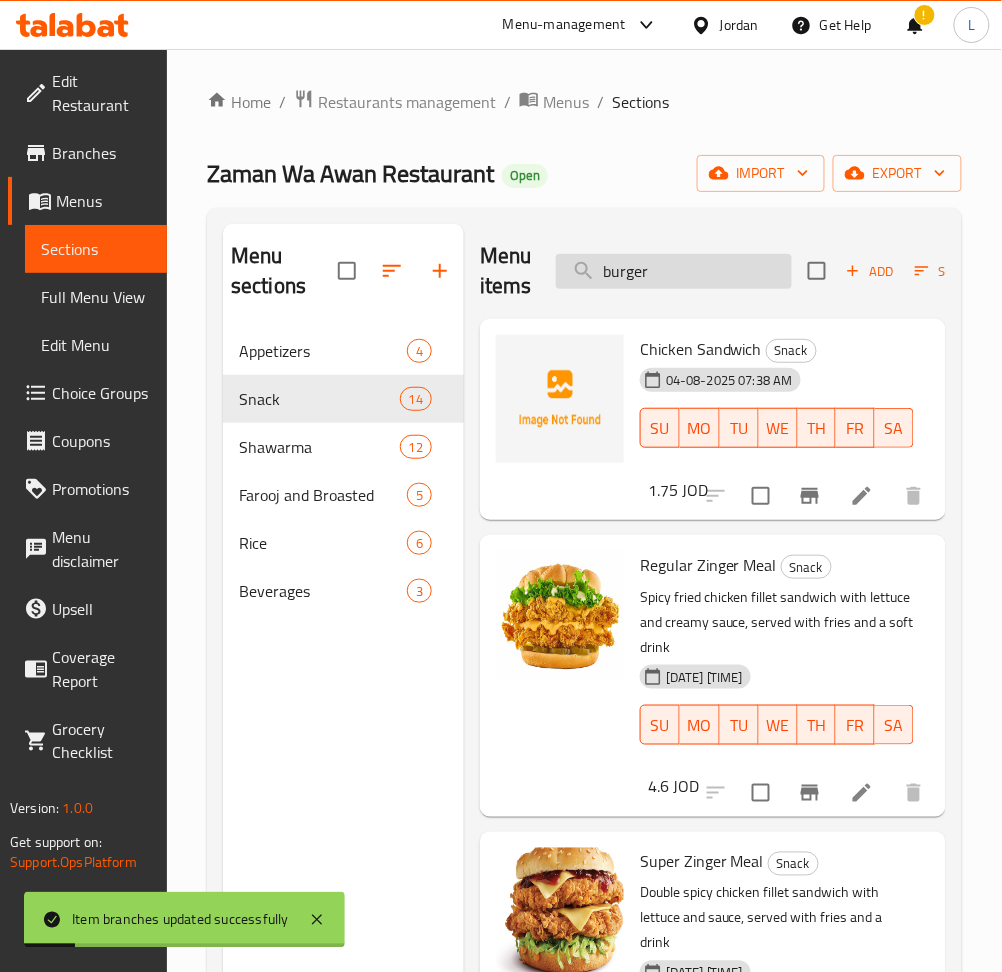 click on "burger" at bounding box center [674, 271] 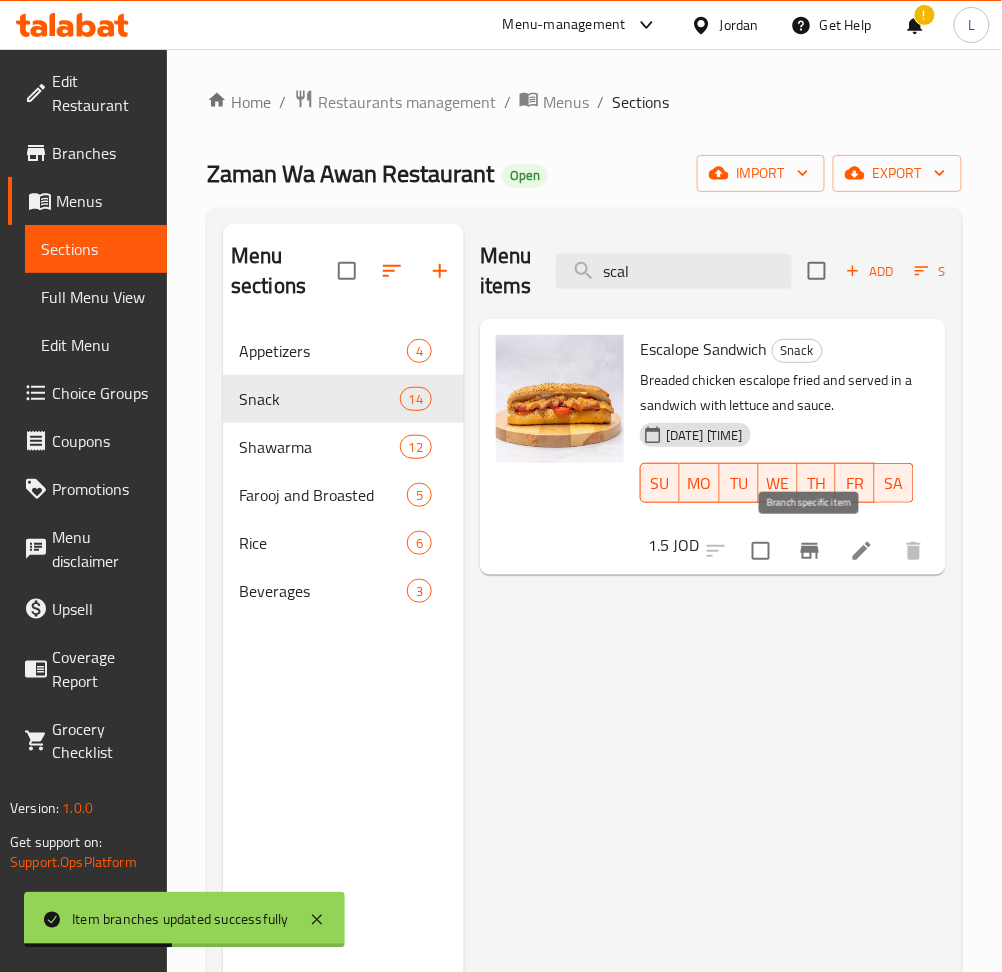type on "scal" 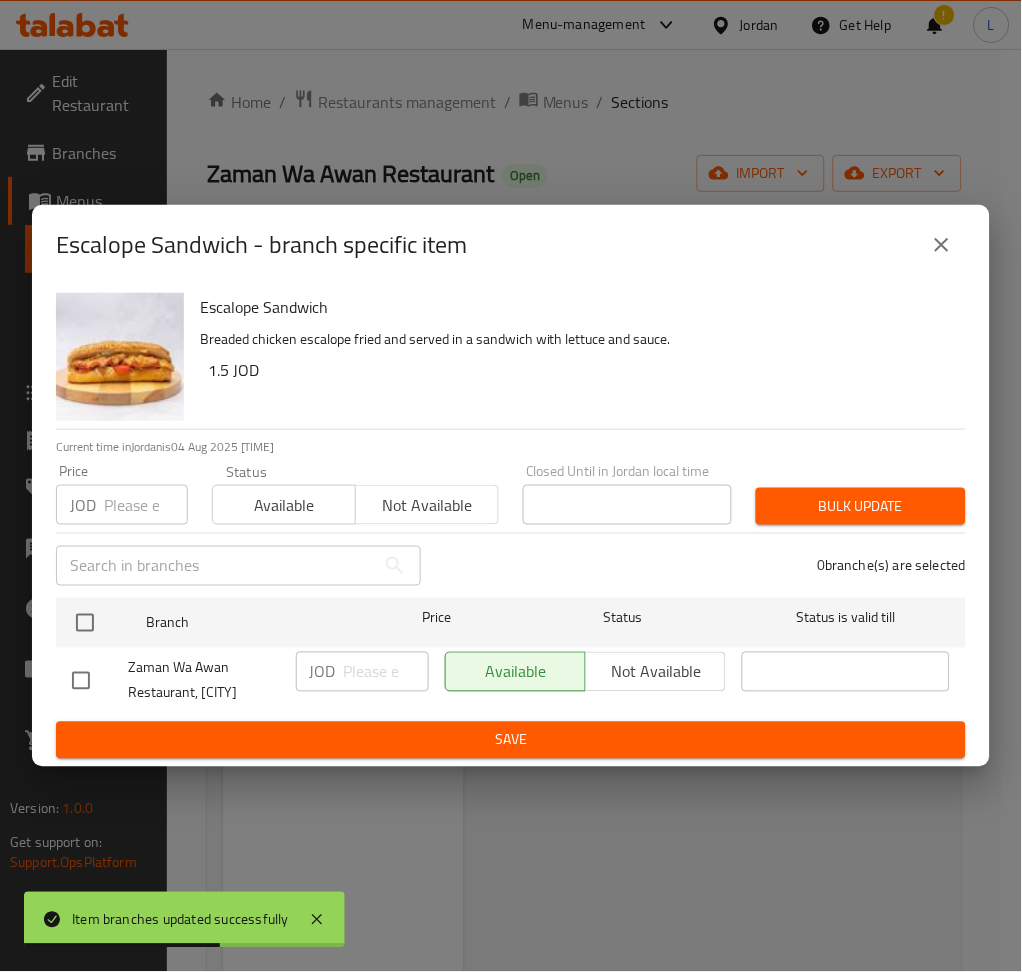 click at bounding box center [146, 505] 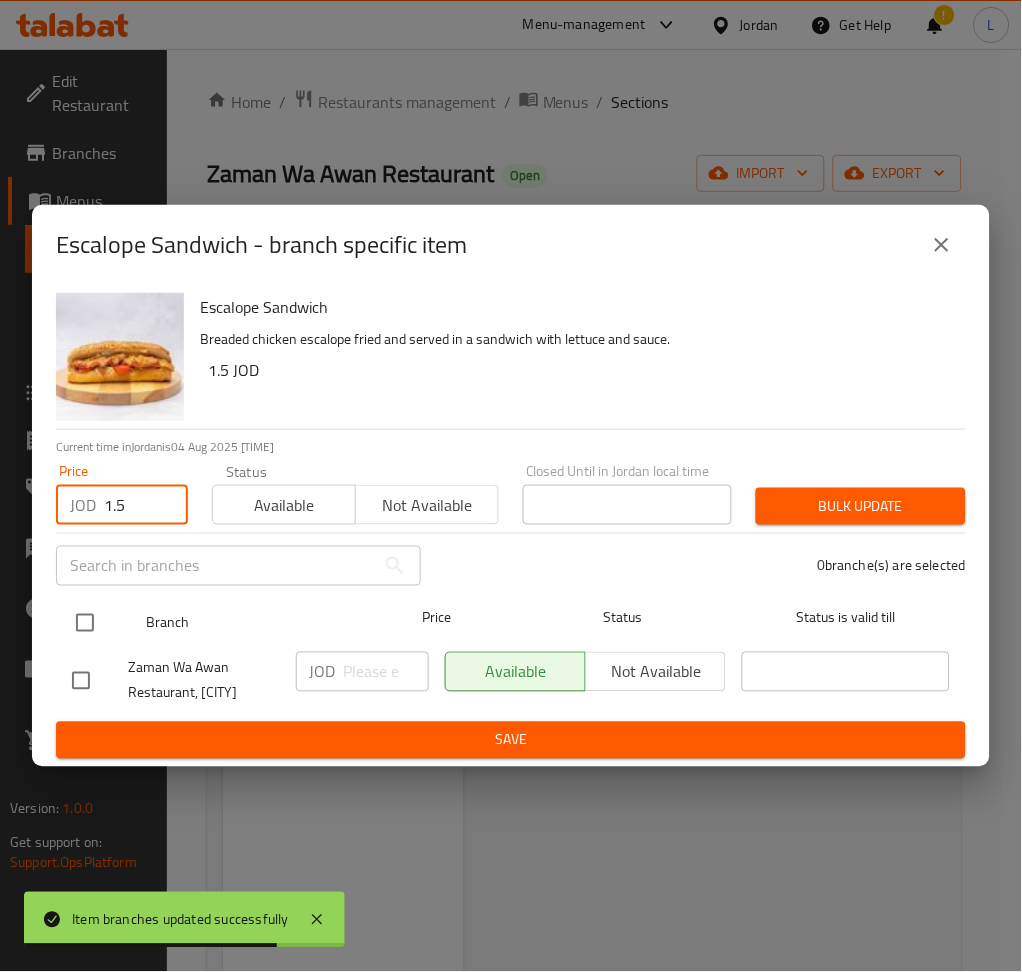type on "1.5" 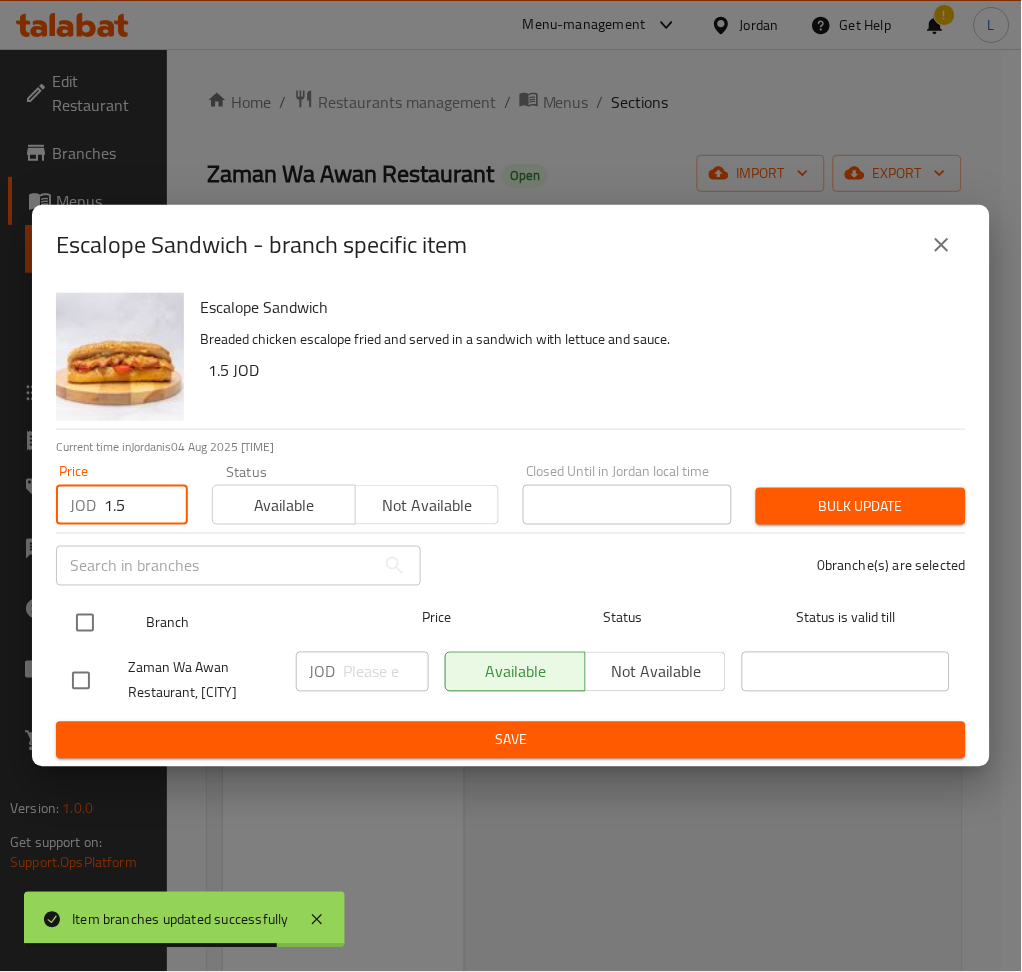 click at bounding box center (85, 623) 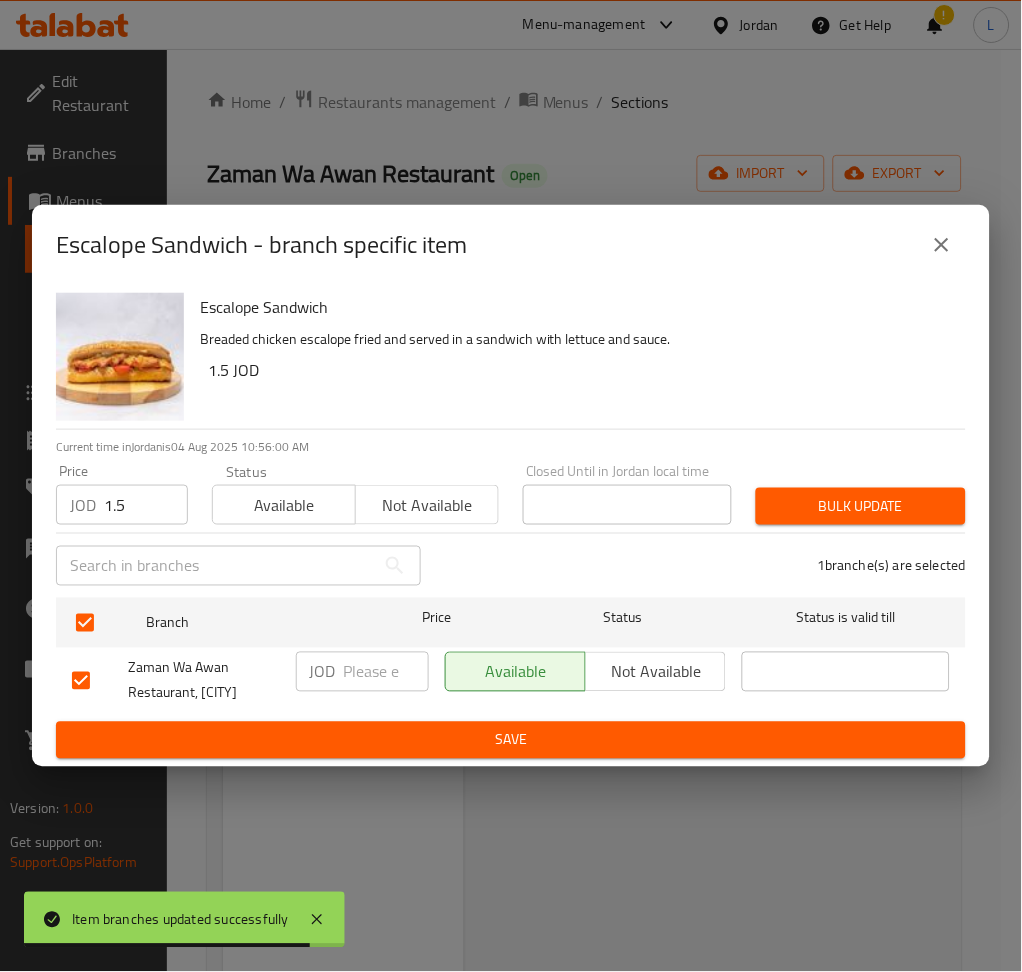 click on "Bulk update" at bounding box center (861, 506) 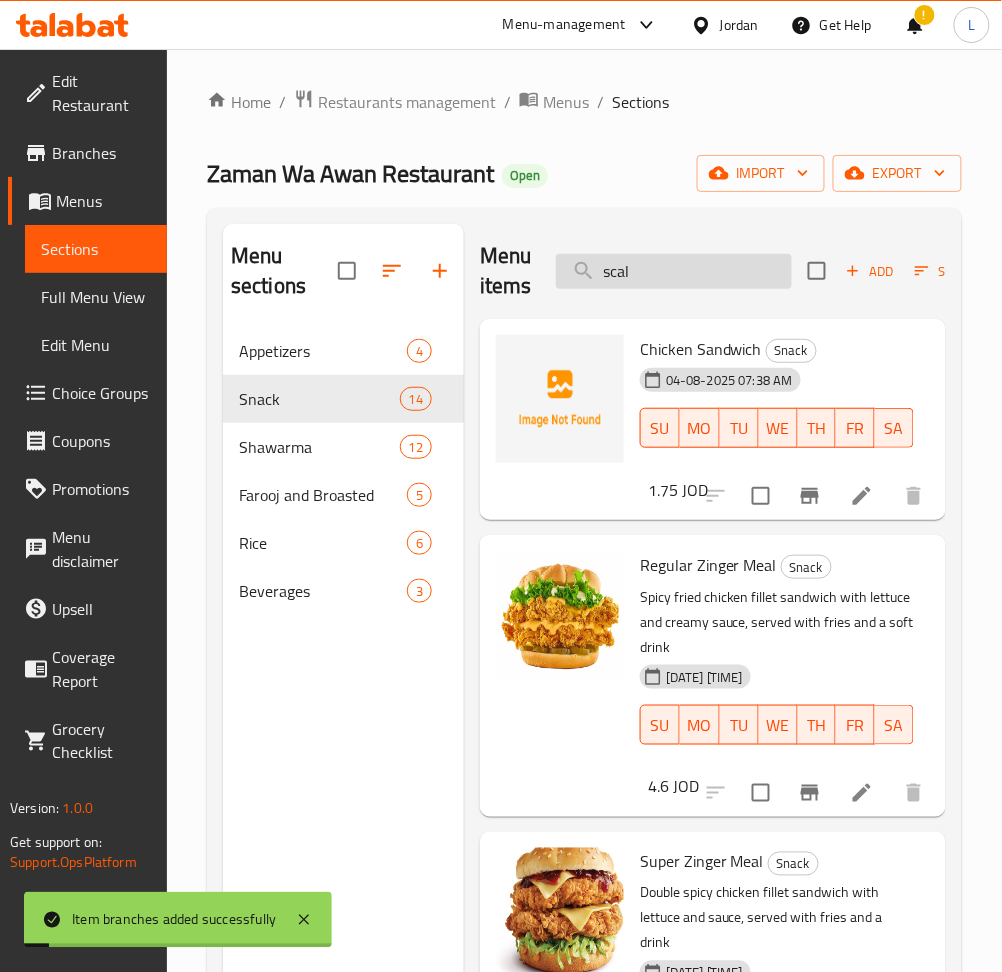 click on "scal" at bounding box center [674, 271] 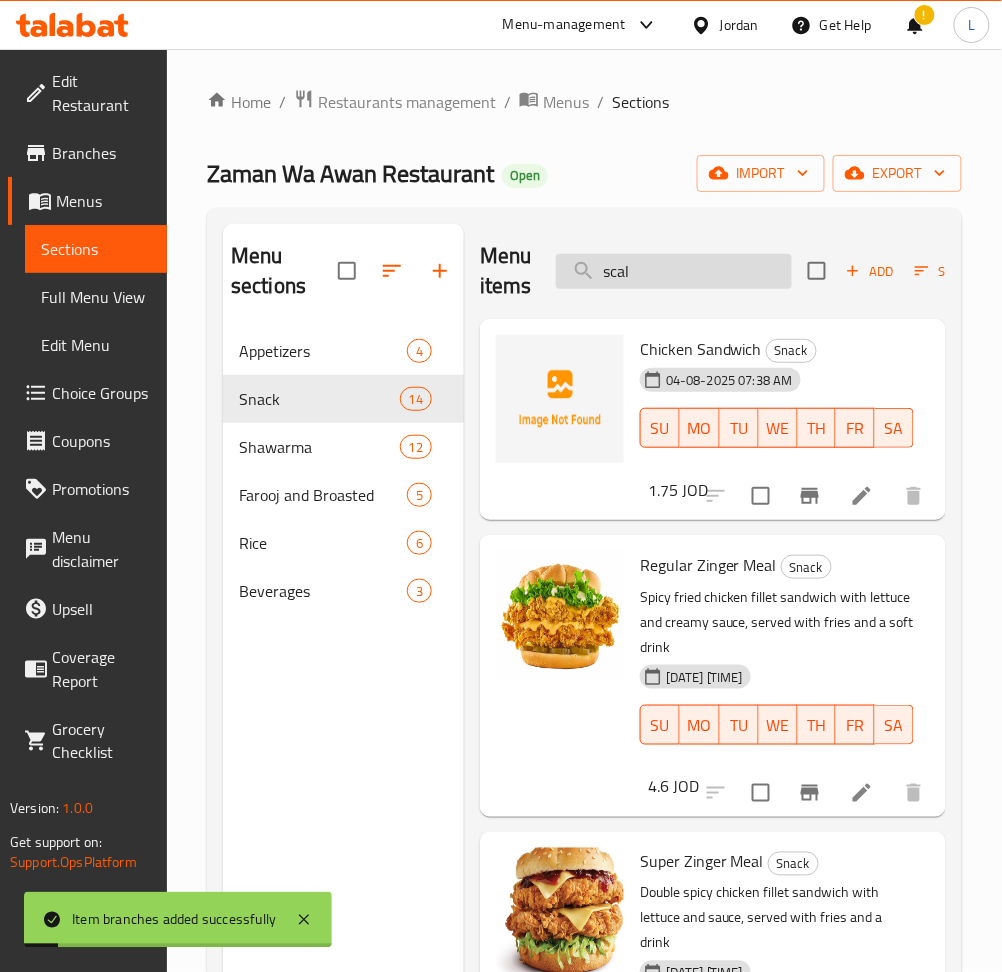 click on "scal" at bounding box center (674, 271) 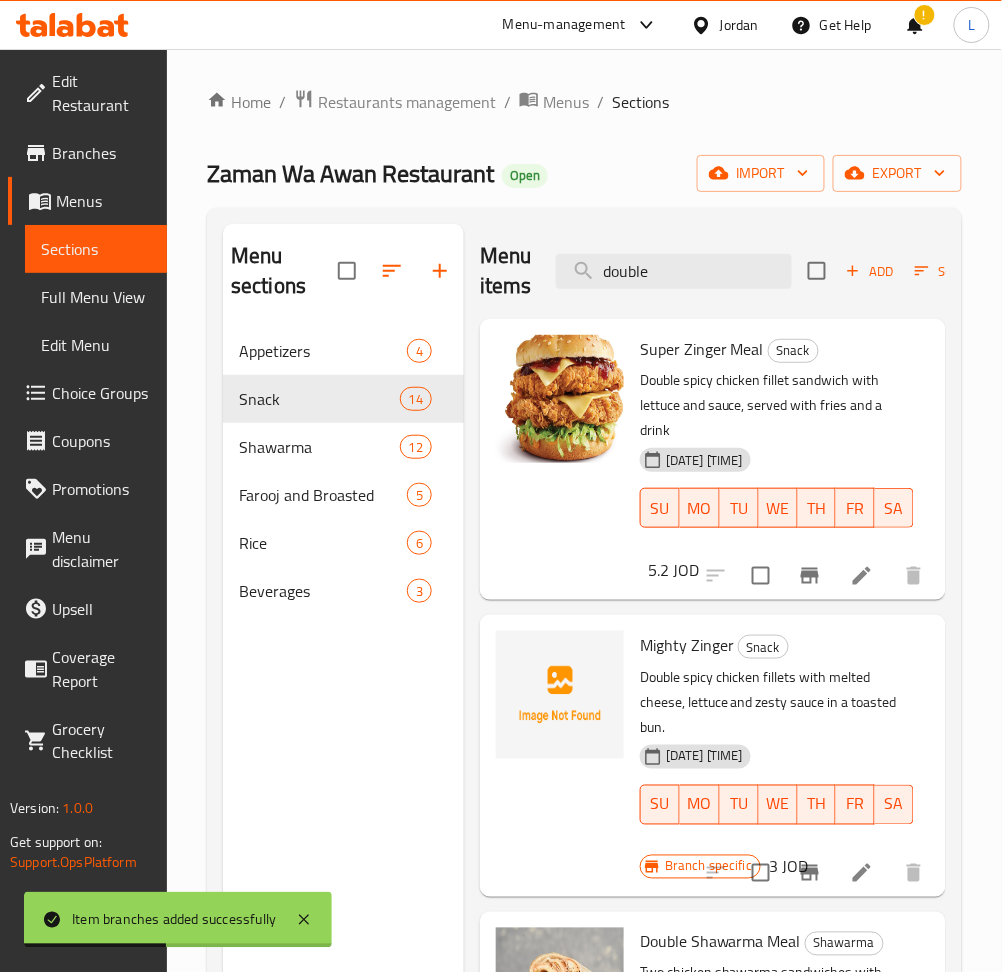 scroll, scrollTop: 17, scrollLeft: 0, axis: vertical 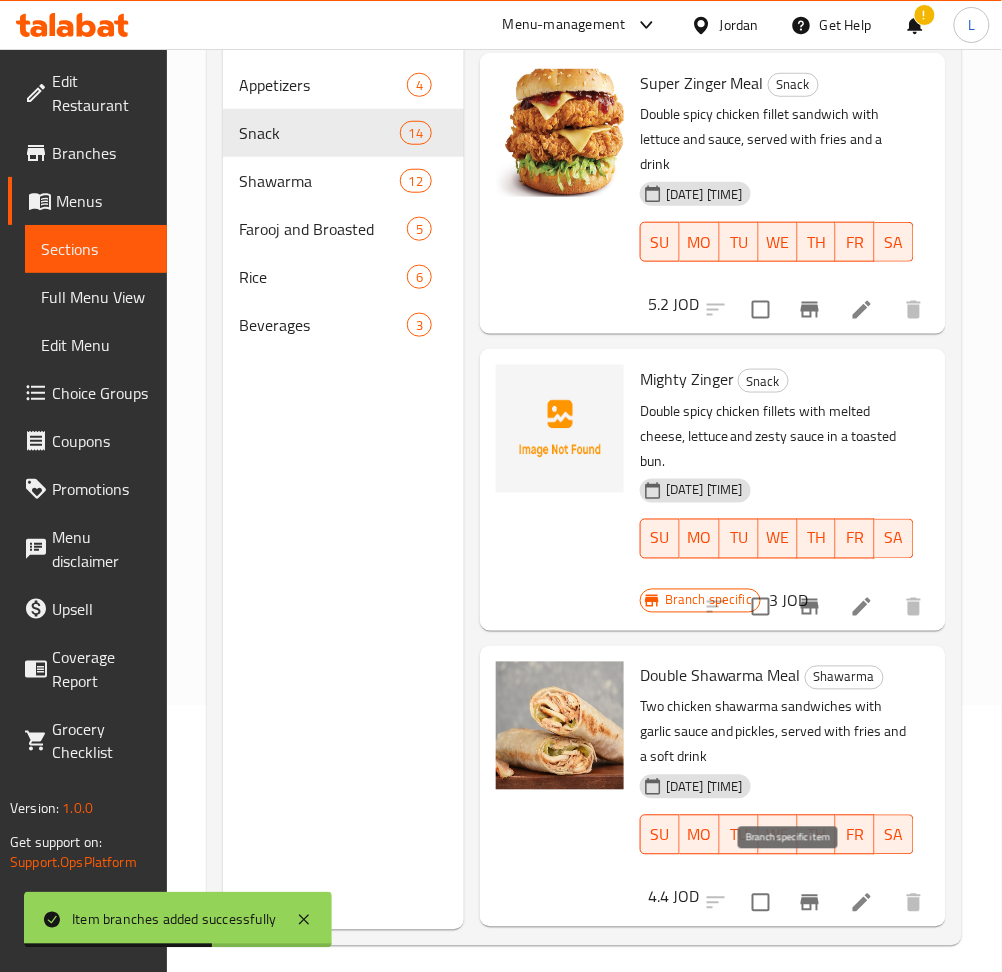 type on "double" 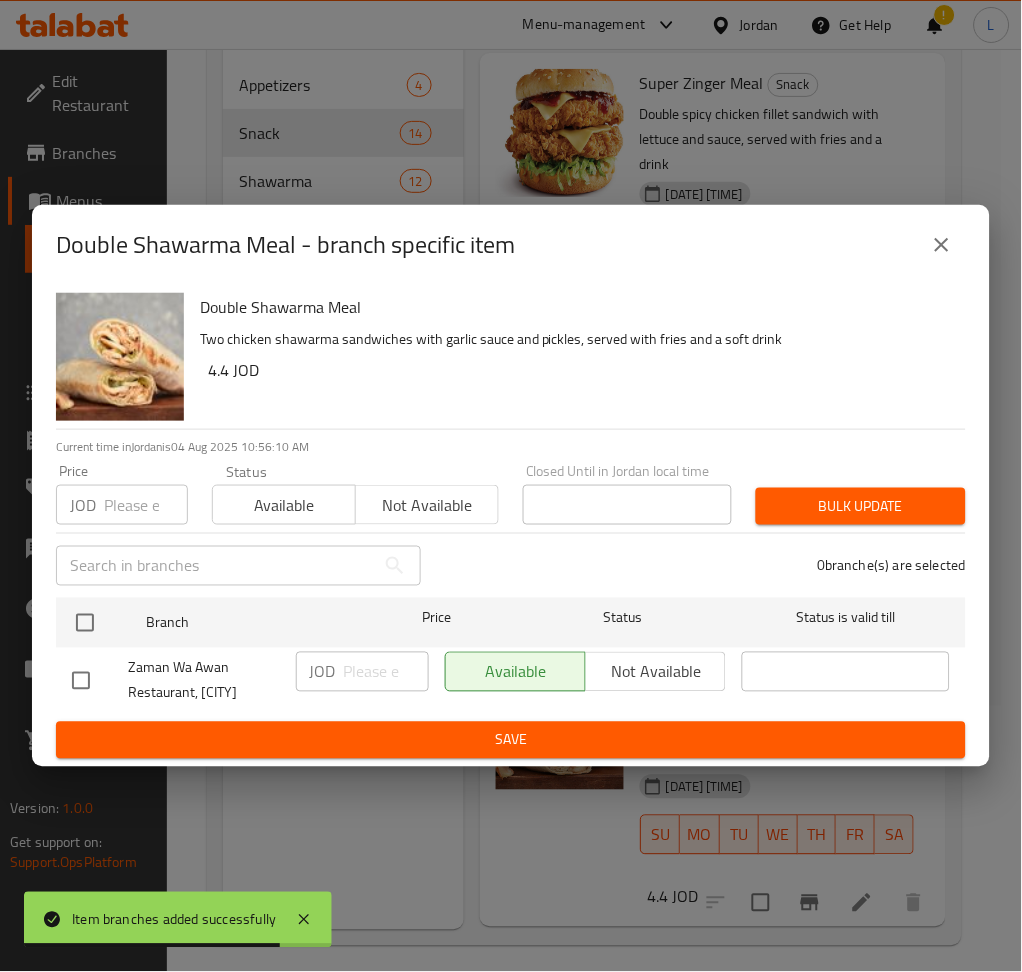 click at bounding box center [146, 505] 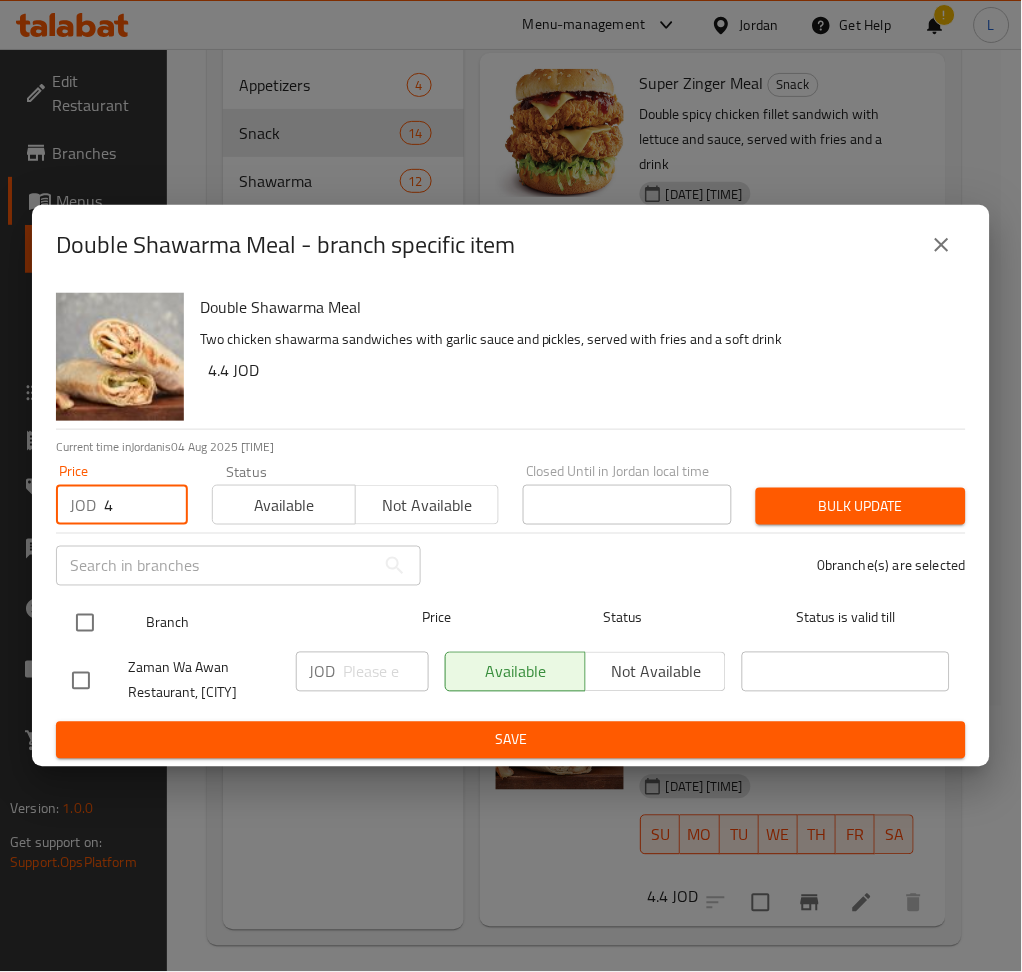 type on "4" 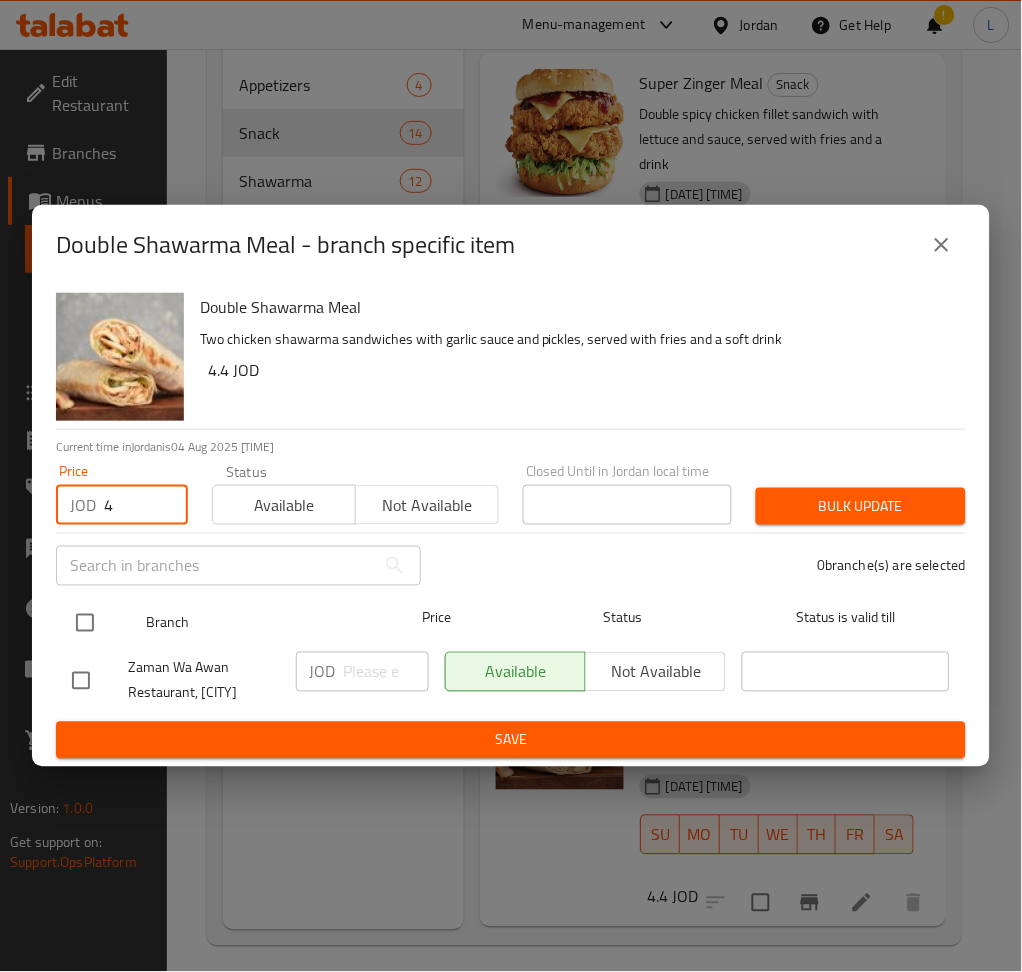 click at bounding box center (85, 623) 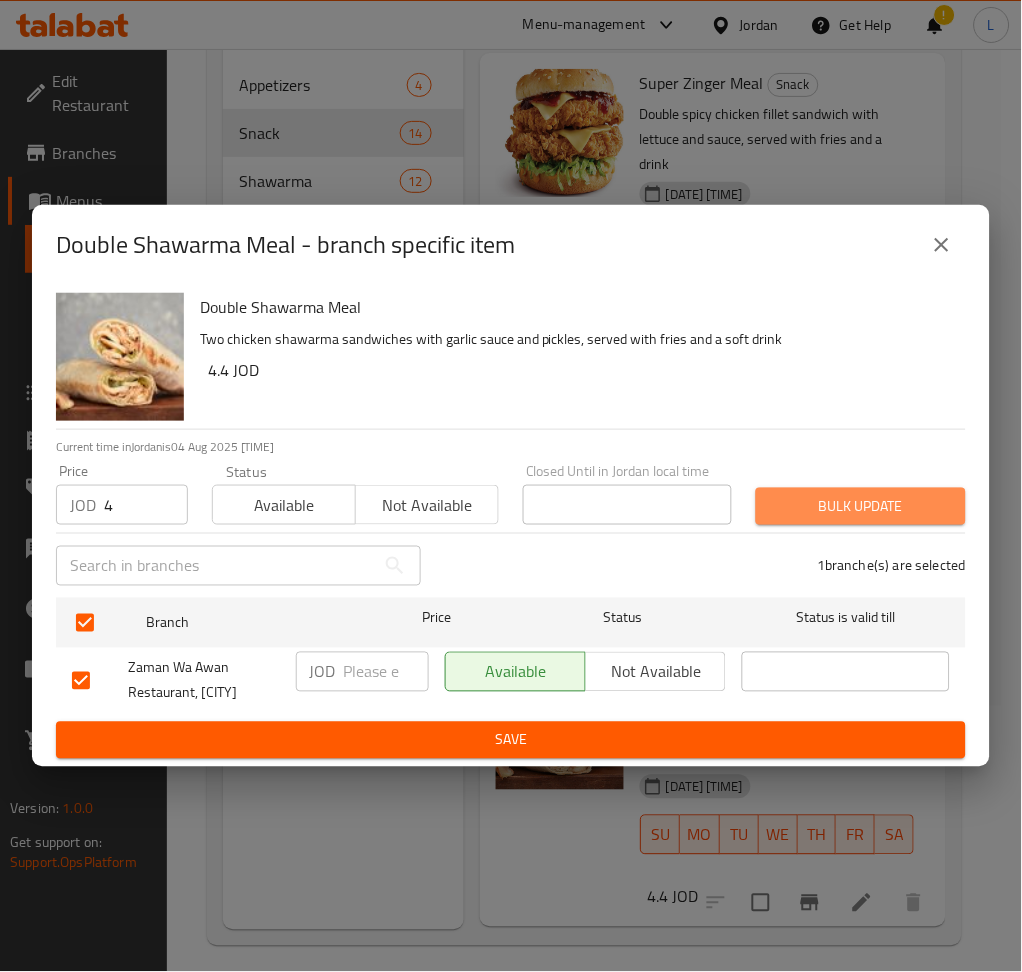 click on "Bulk update" at bounding box center [861, 506] 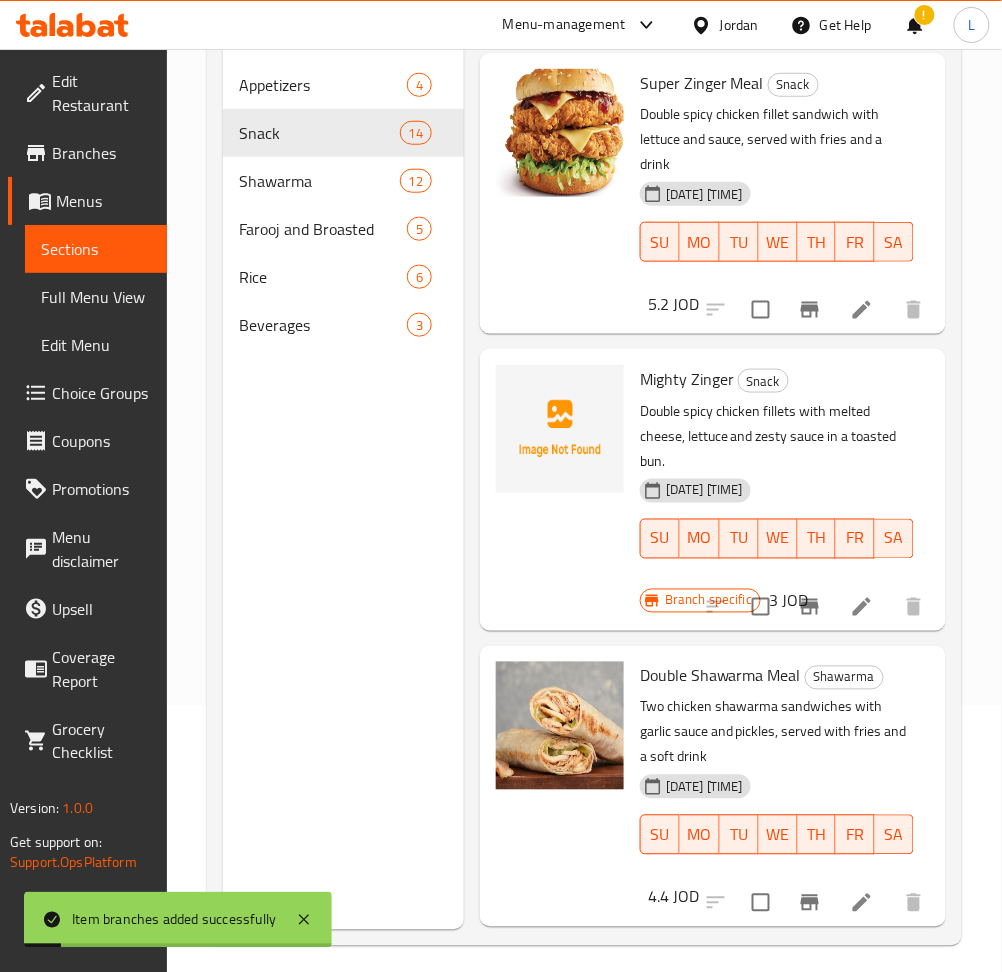 scroll, scrollTop: 0, scrollLeft: 0, axis: both 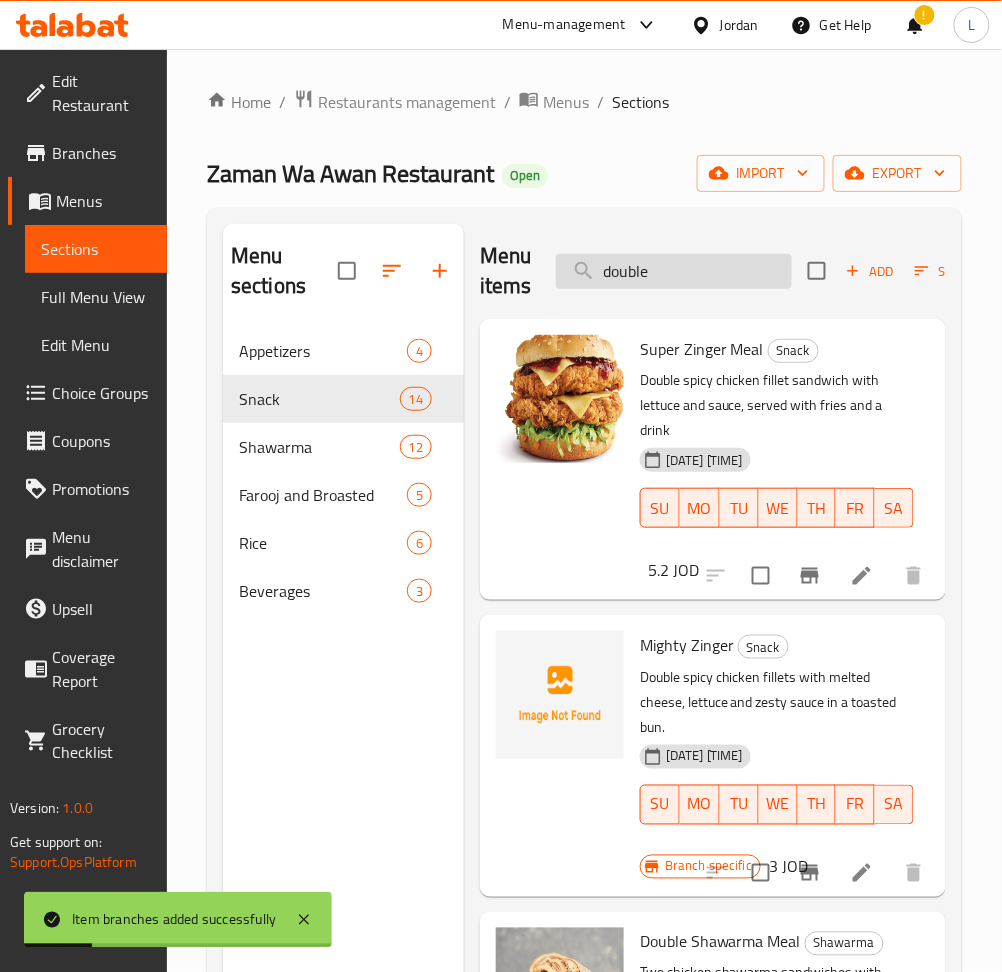 click on "double" at bounding box center (674, 271) 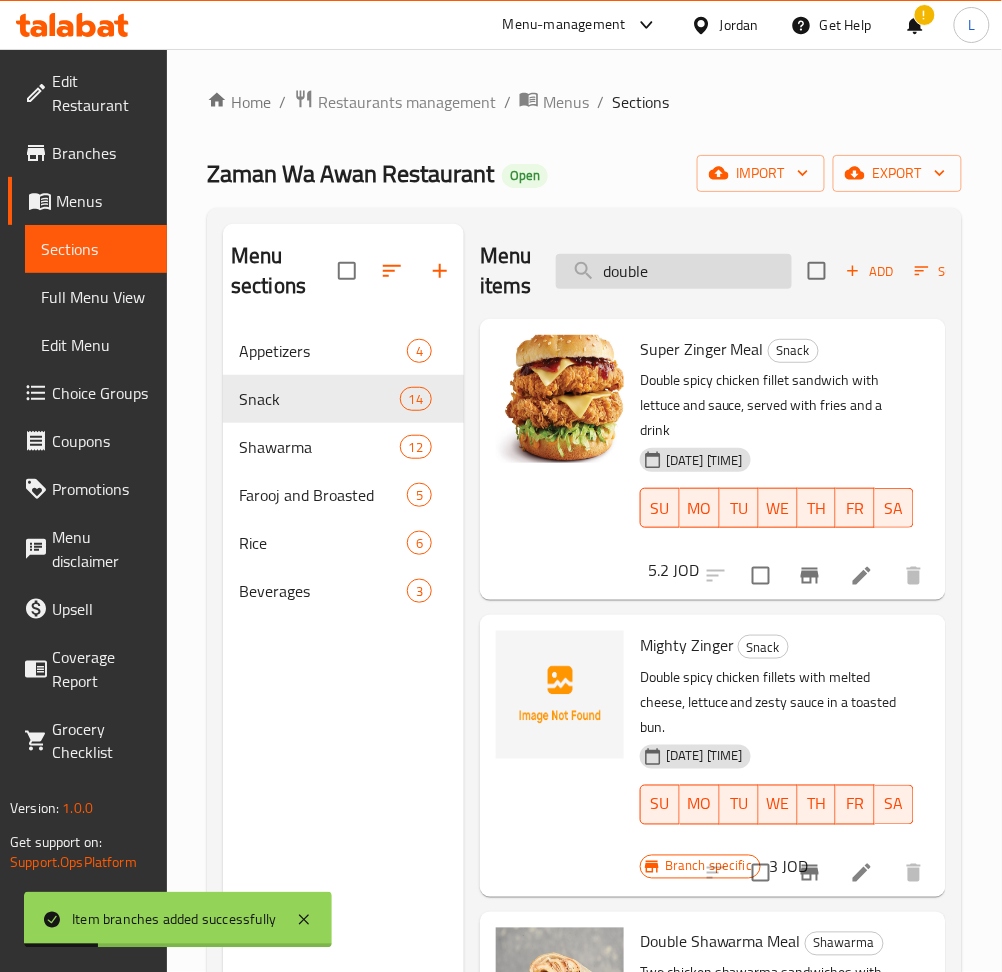 click on "double" at bounding box center (674, 271) 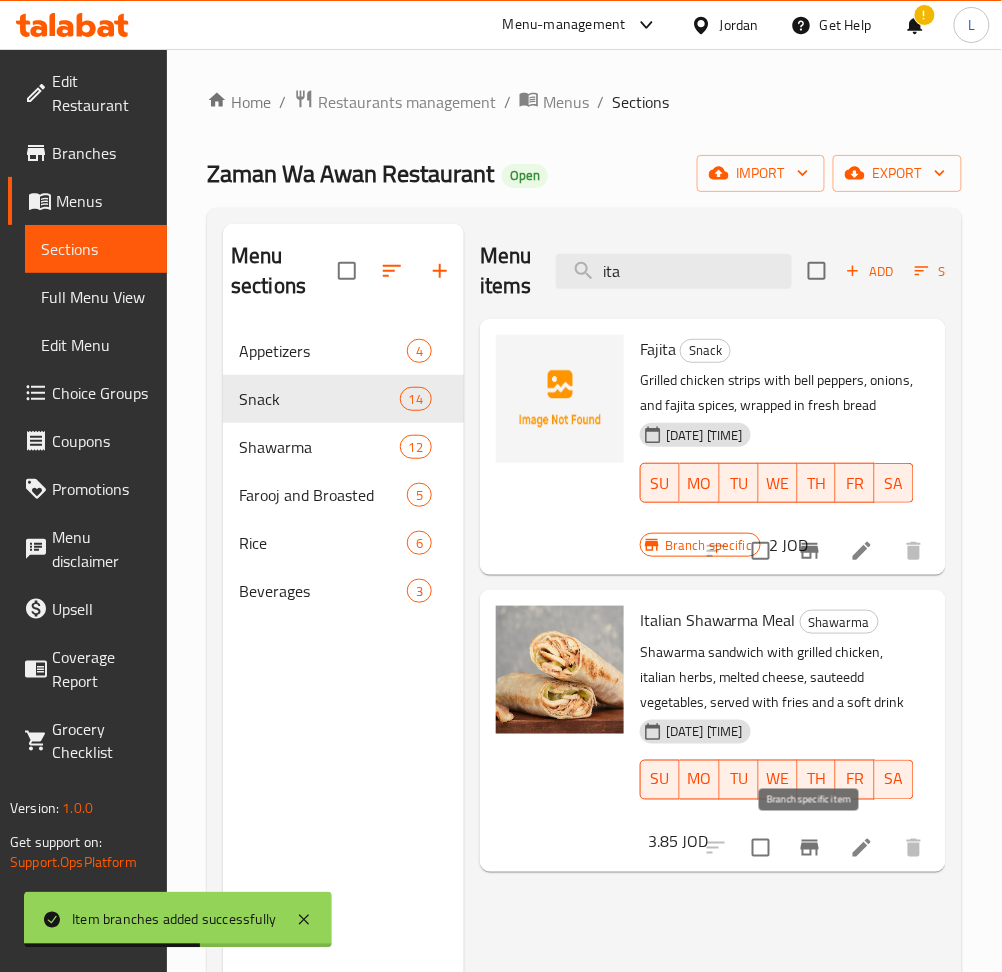 type on "ita" 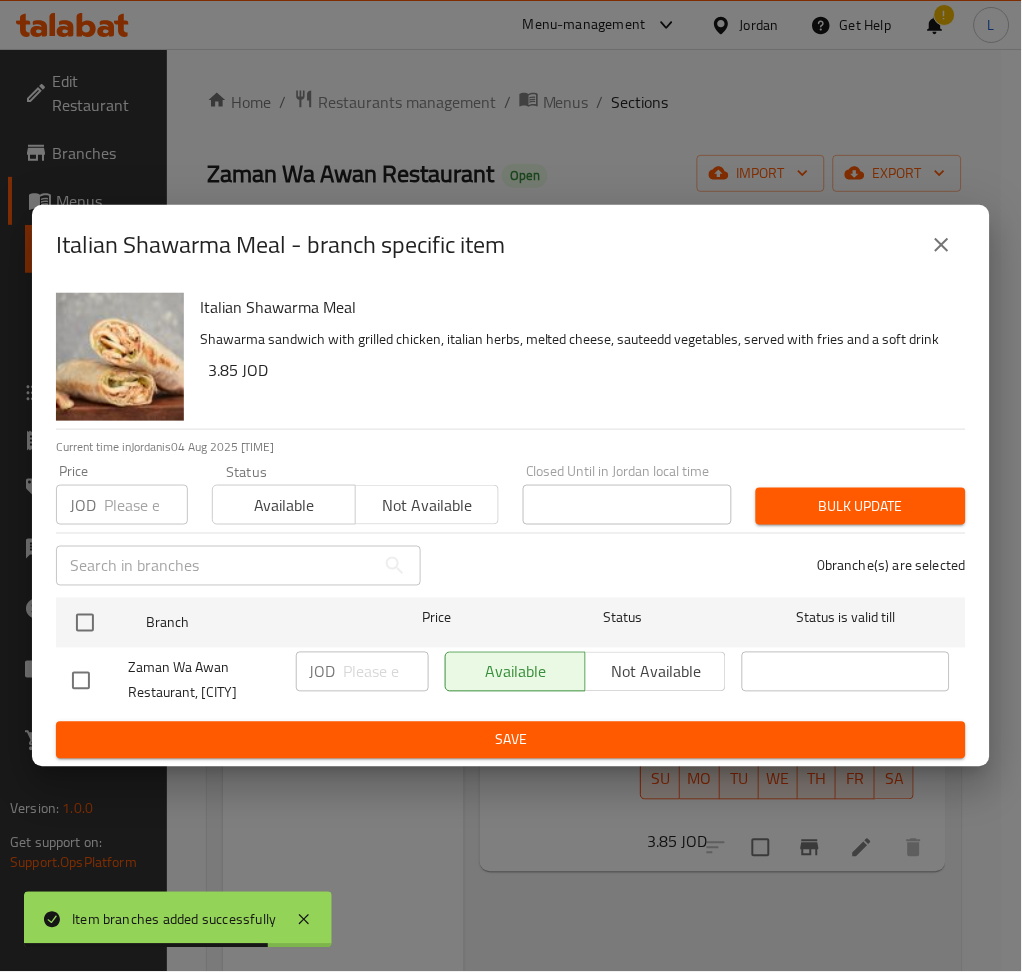 click at bounding box center [146, 505] 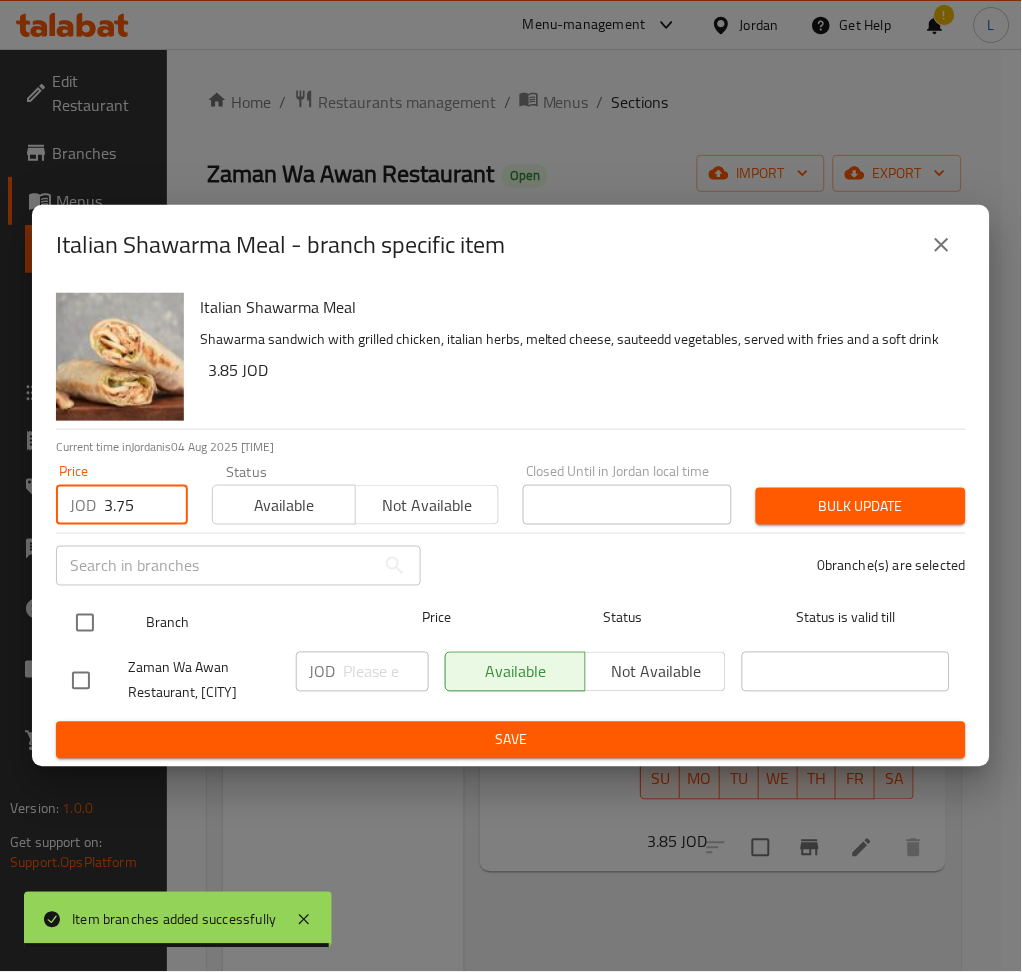 type on "3.75" 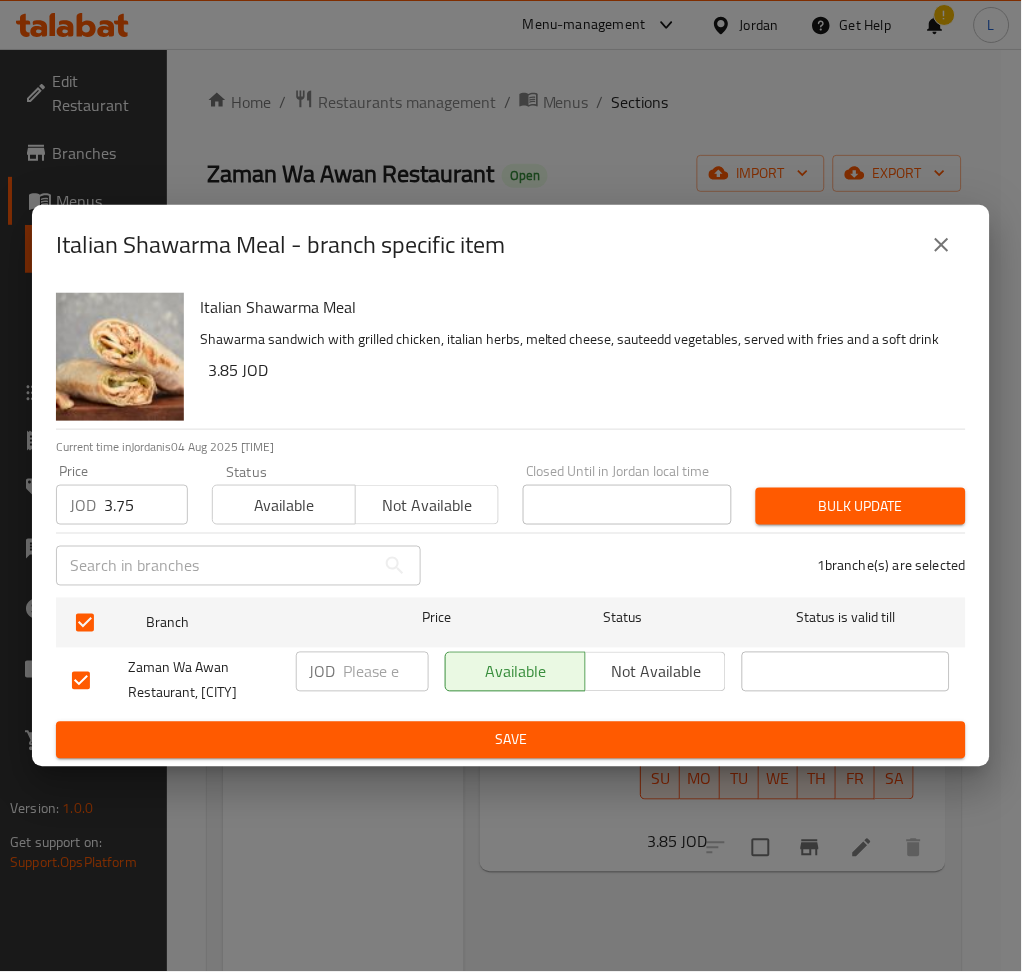 click on "Bulk update" at bounding box center [861, 506] 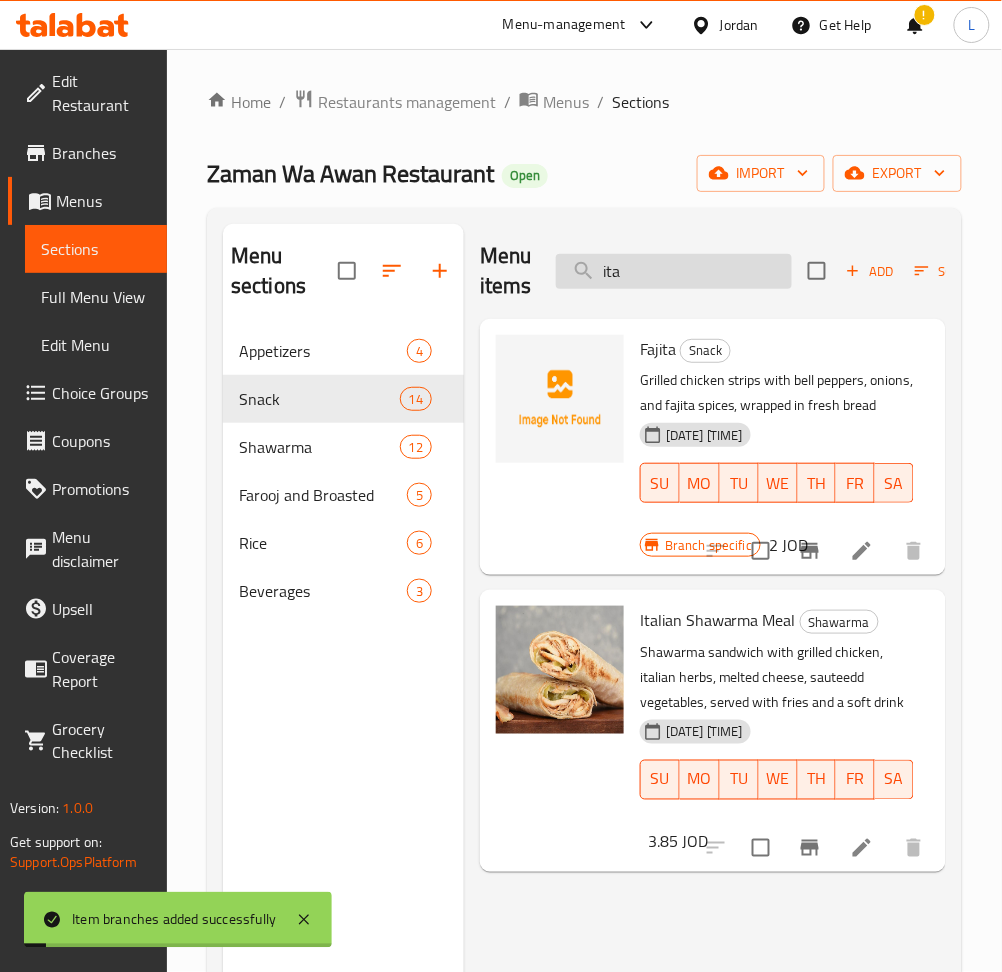click on "ita" at bounding box center (674, 271) 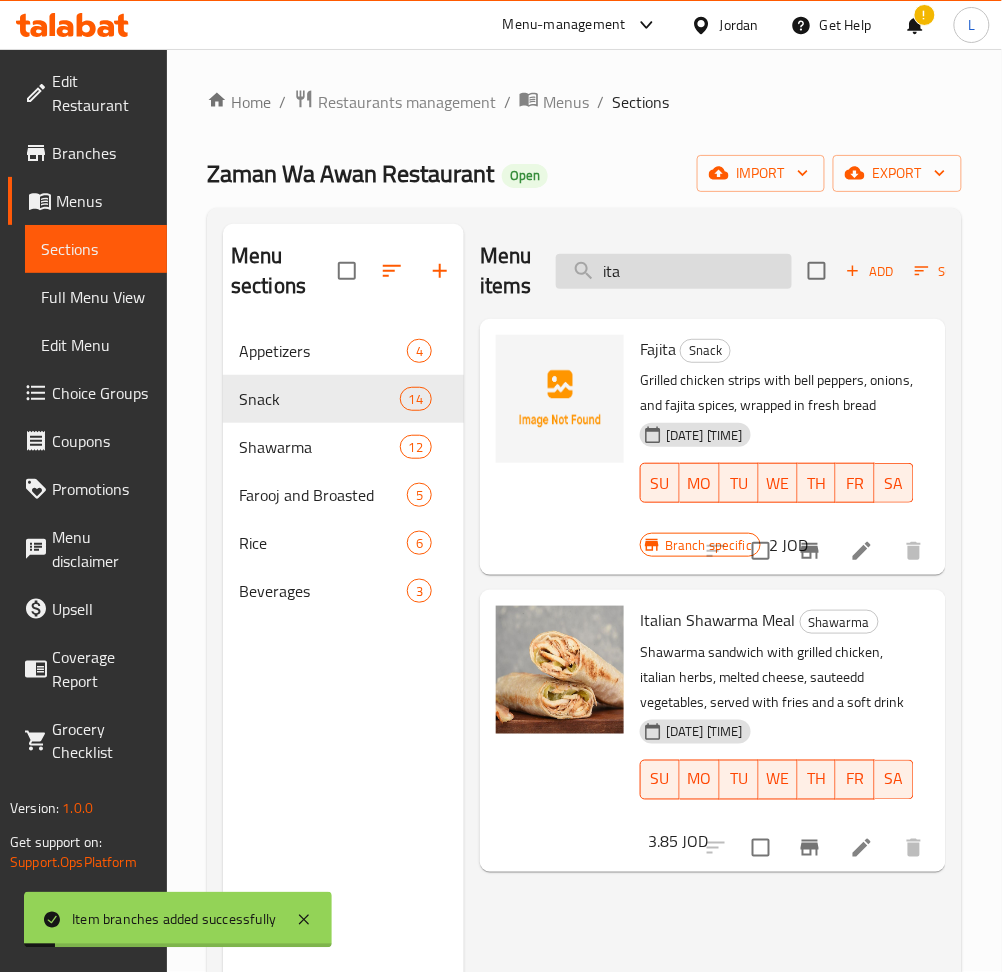 click on "ita" at bounding box center (674, 271) 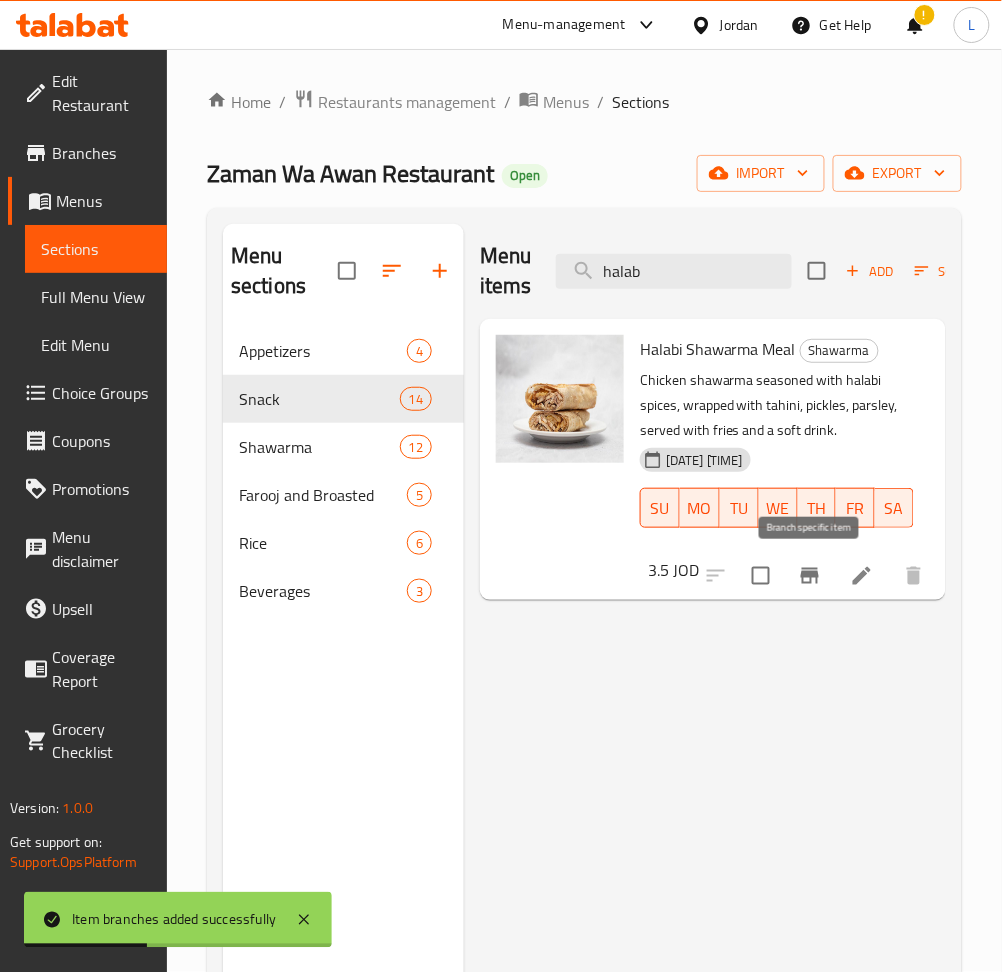 type on "halab" 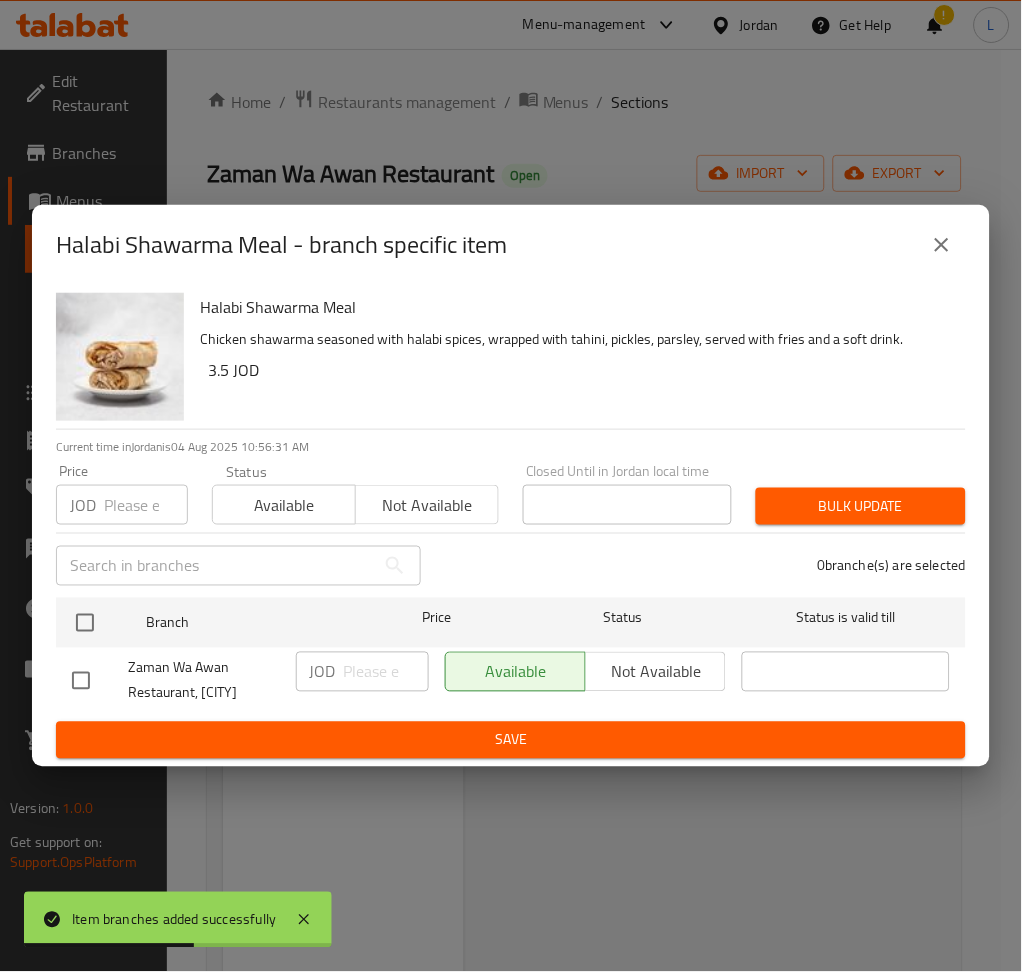 click at bounding box center (146, 505) 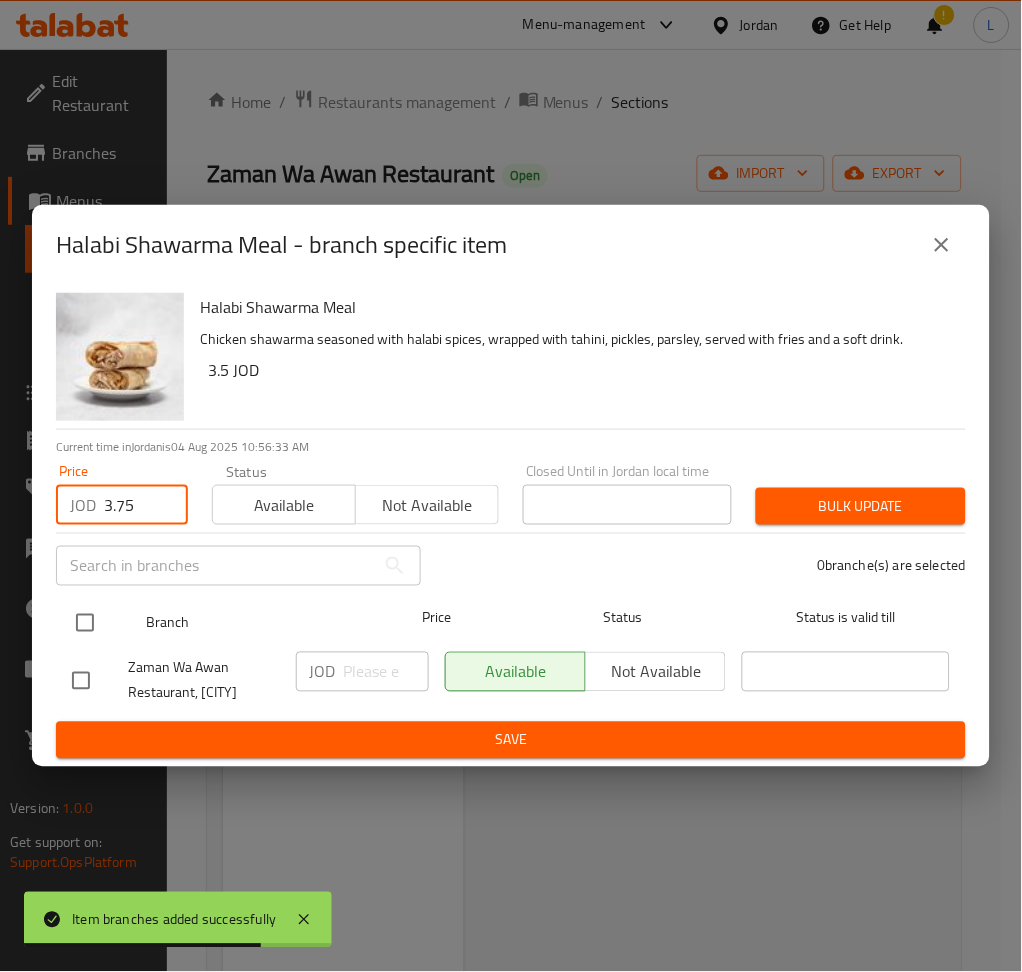 type on "3.75" 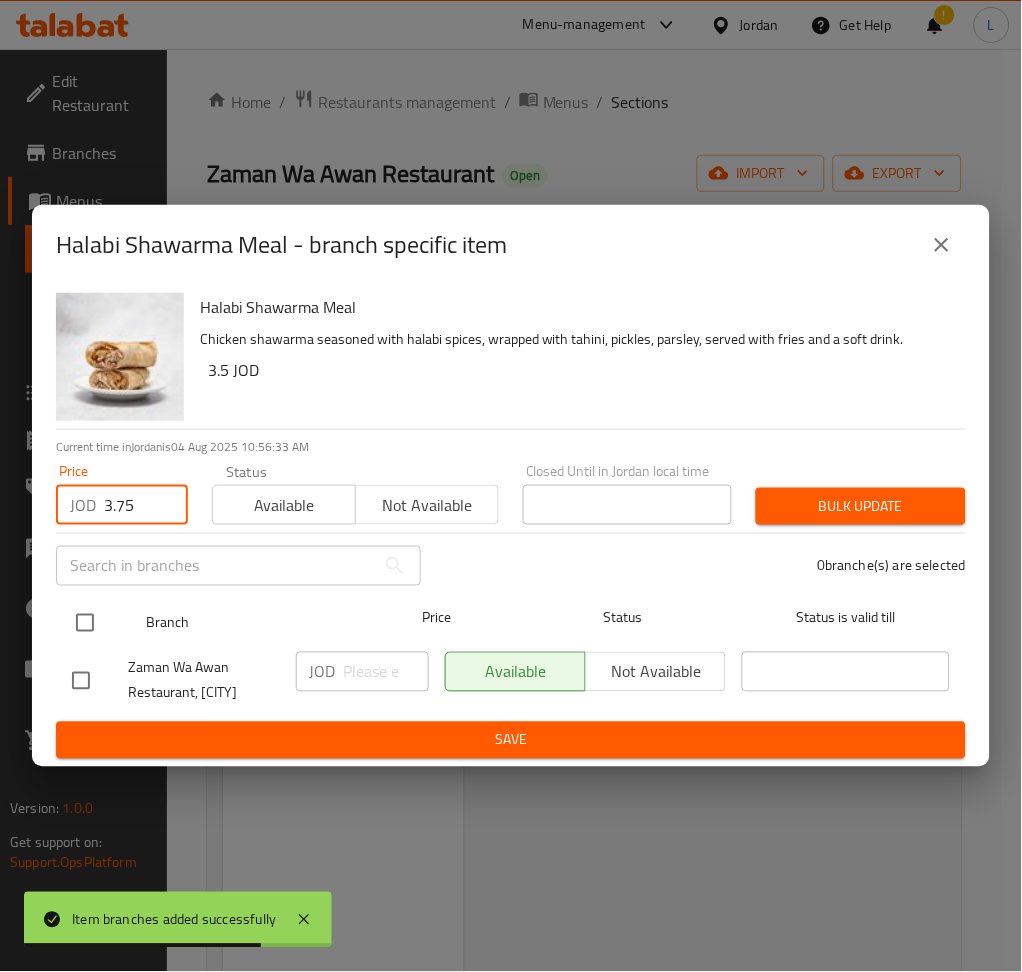 click at bounding box center [85, 623] 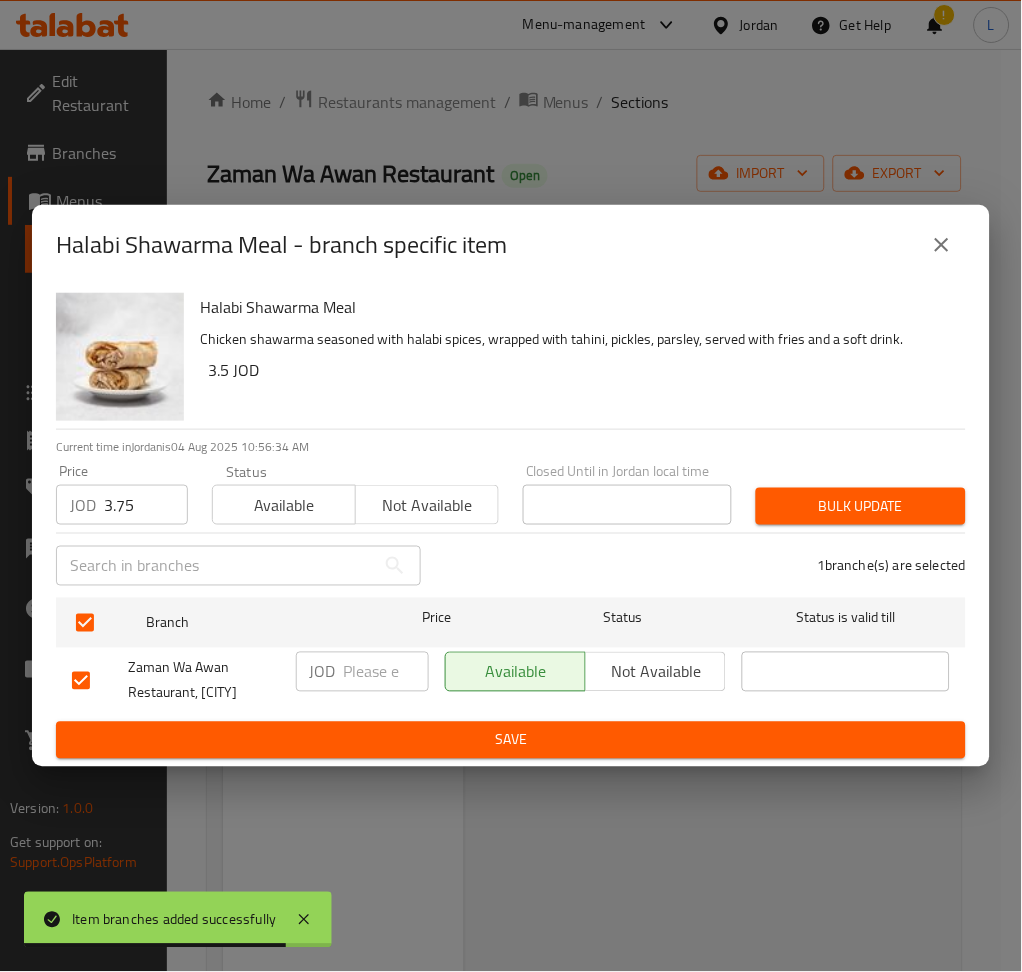 click on "Bulk update" at bounding box center [861, 506] 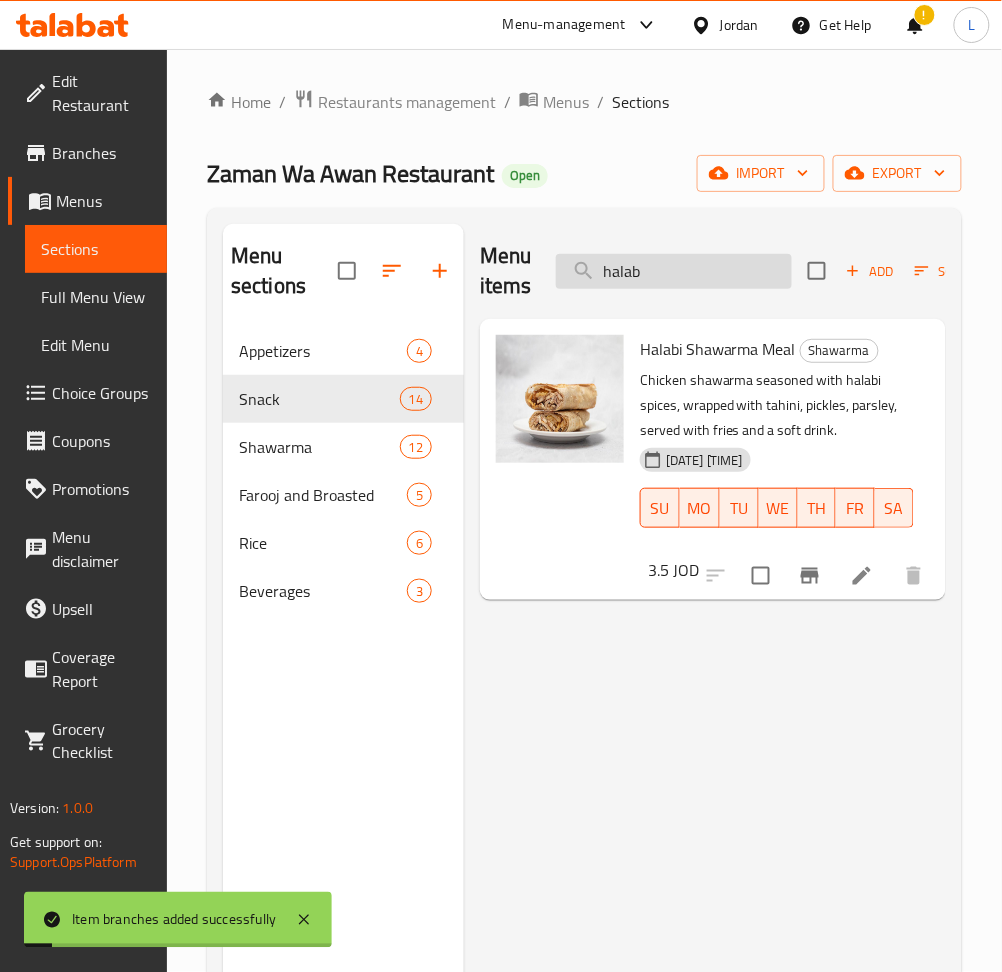 click on "halab" at bounding box center (674, 271) 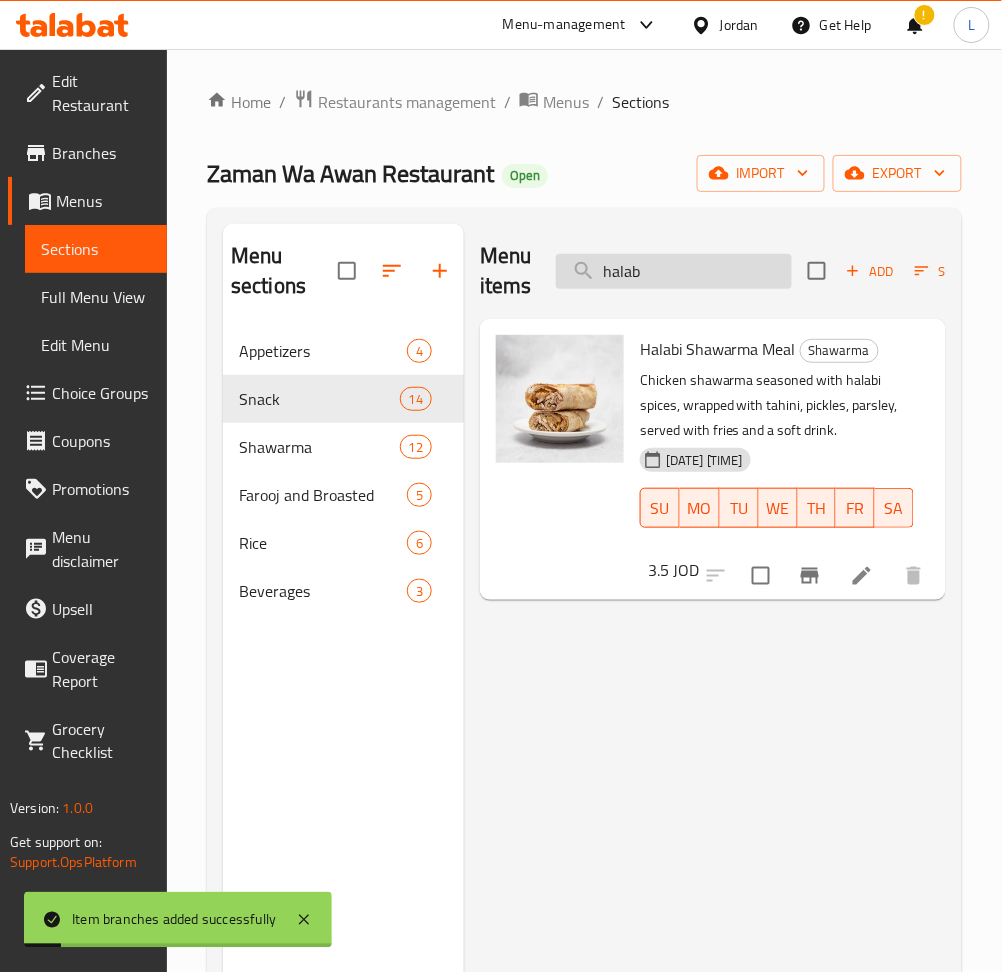 click on "halab" at bounding box center [674, 271] 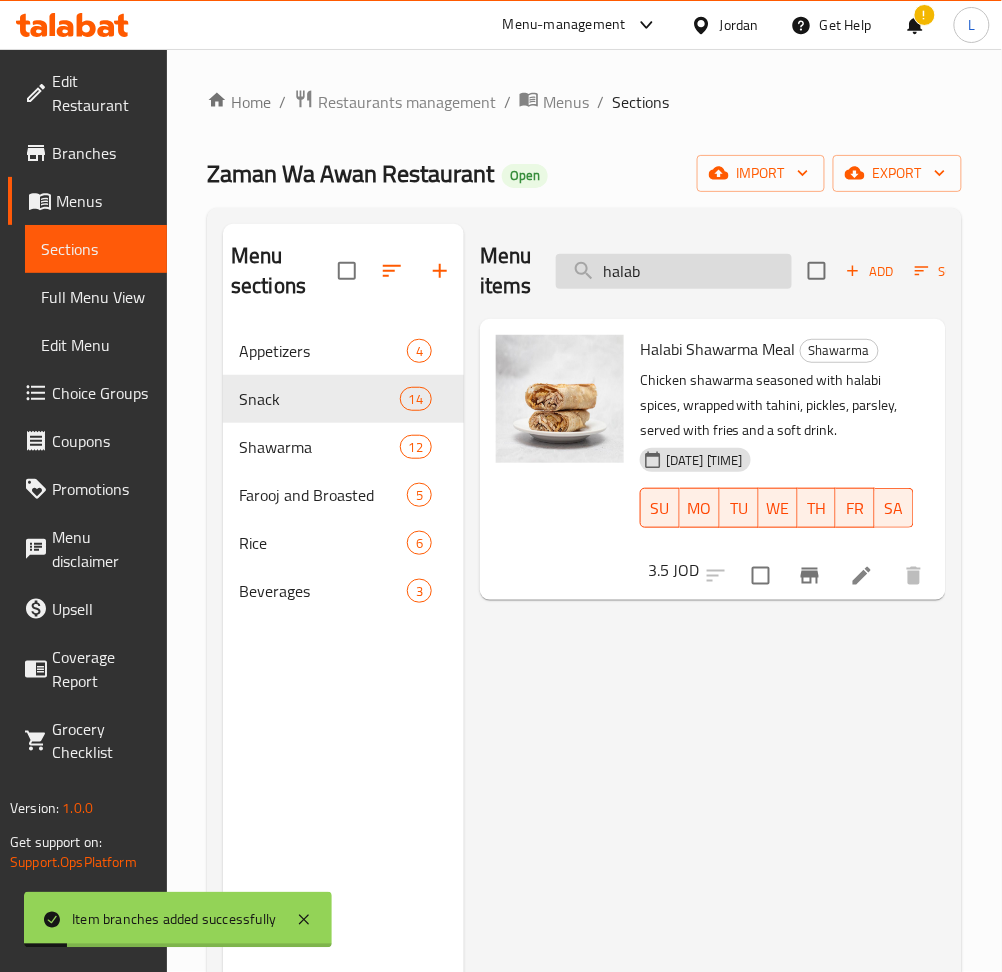 click on "halab" at bounding box center (674, 271) 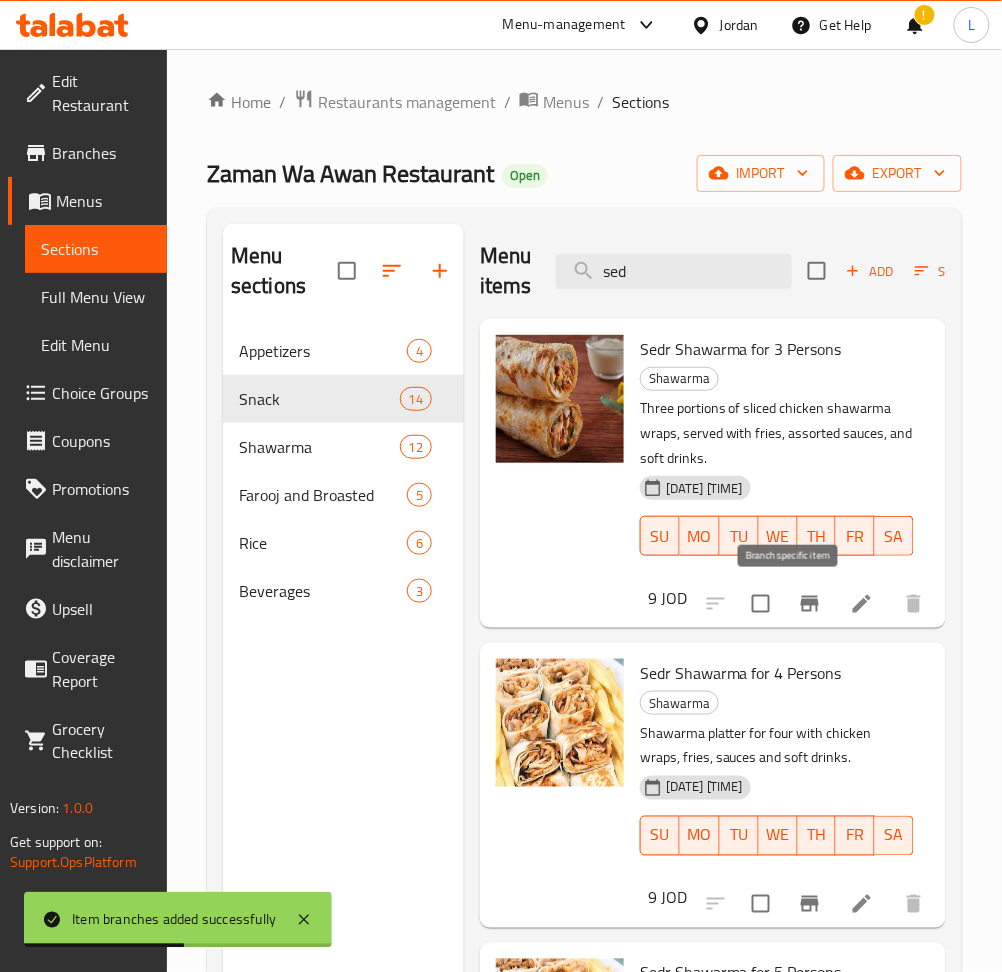 type on "sed" 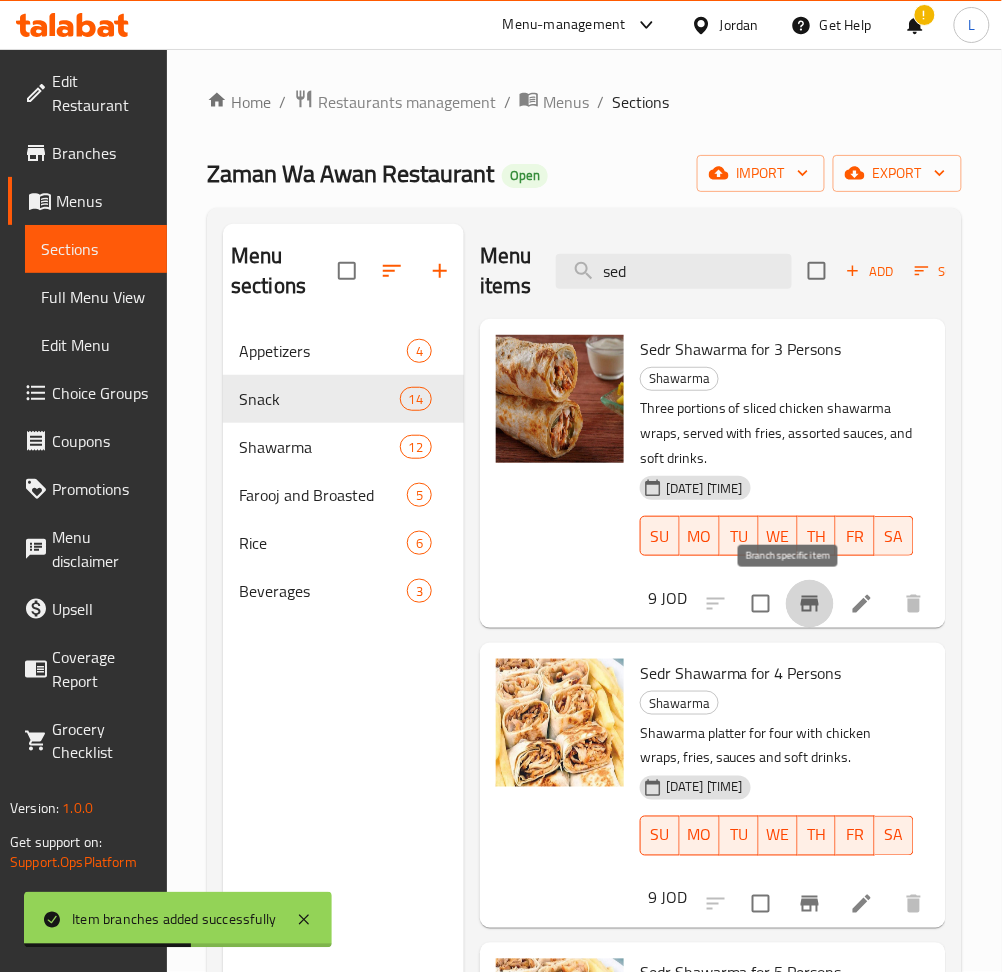 click 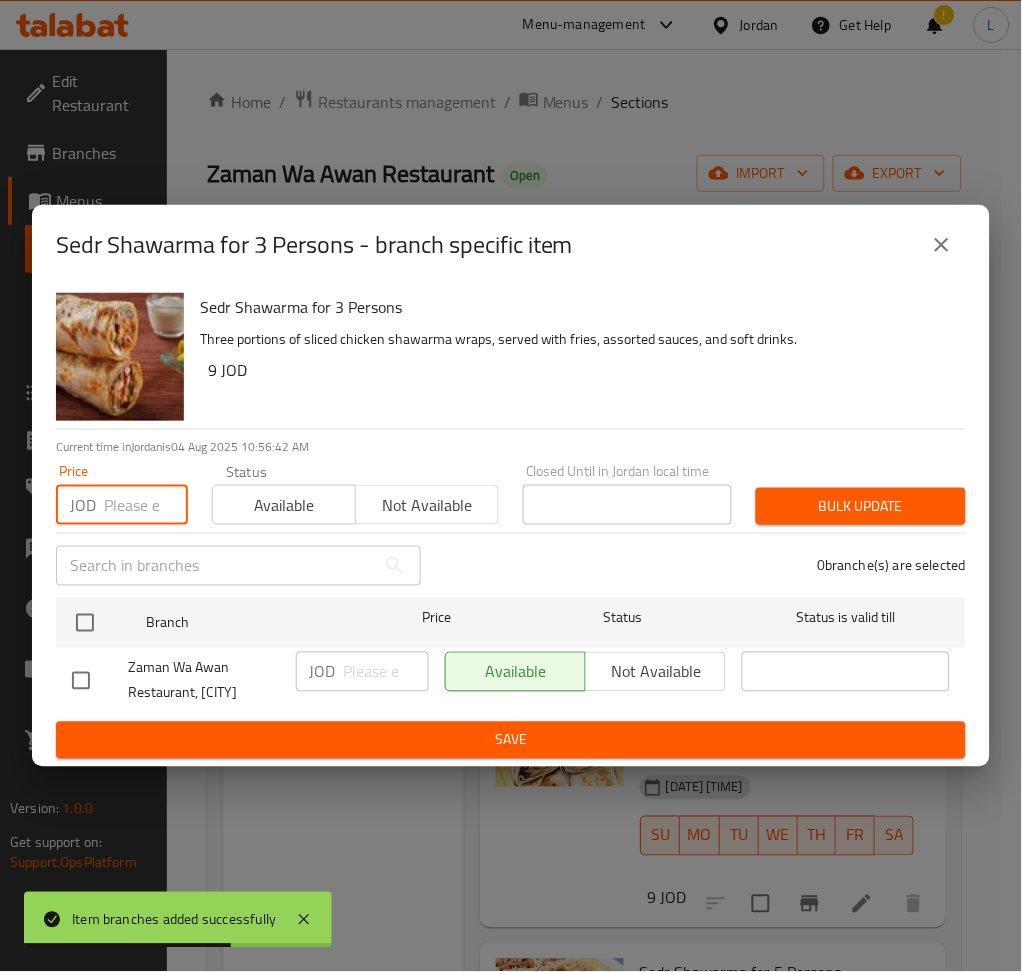 click at bounding box center (146, 505) 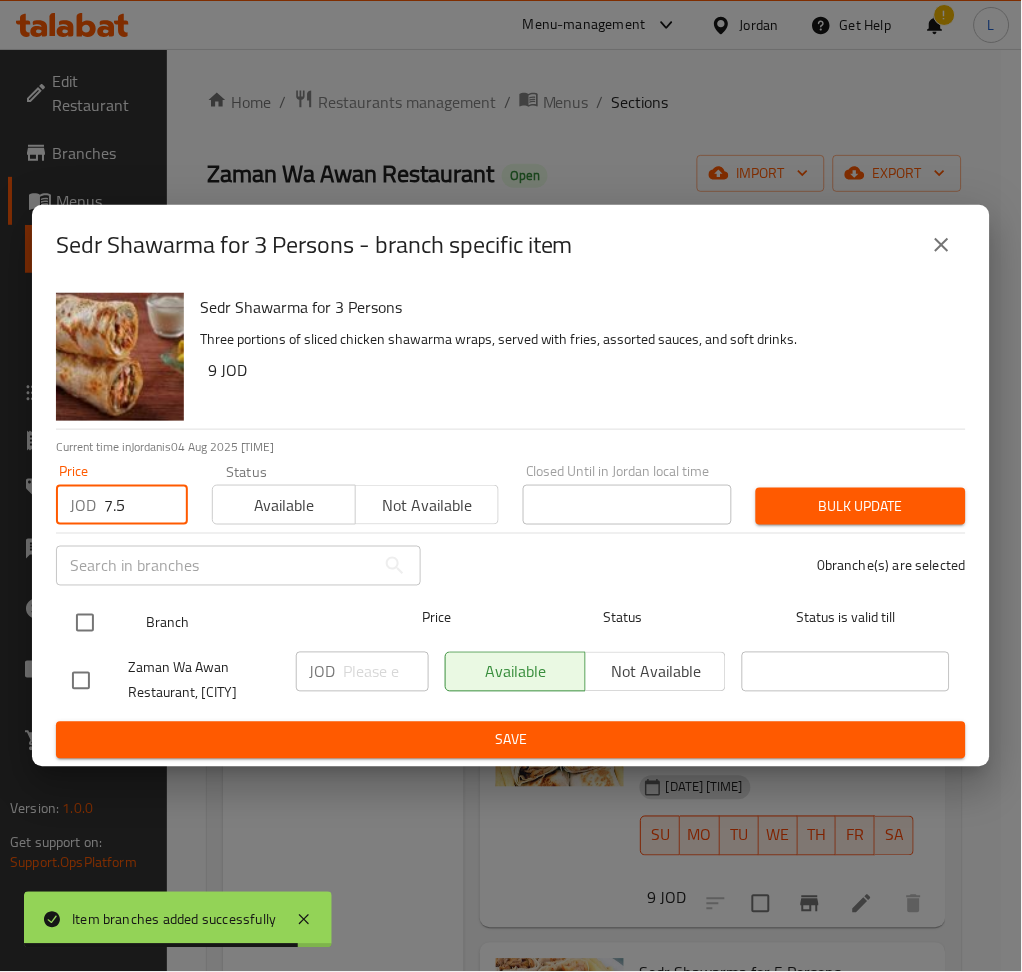 type on "7.5" 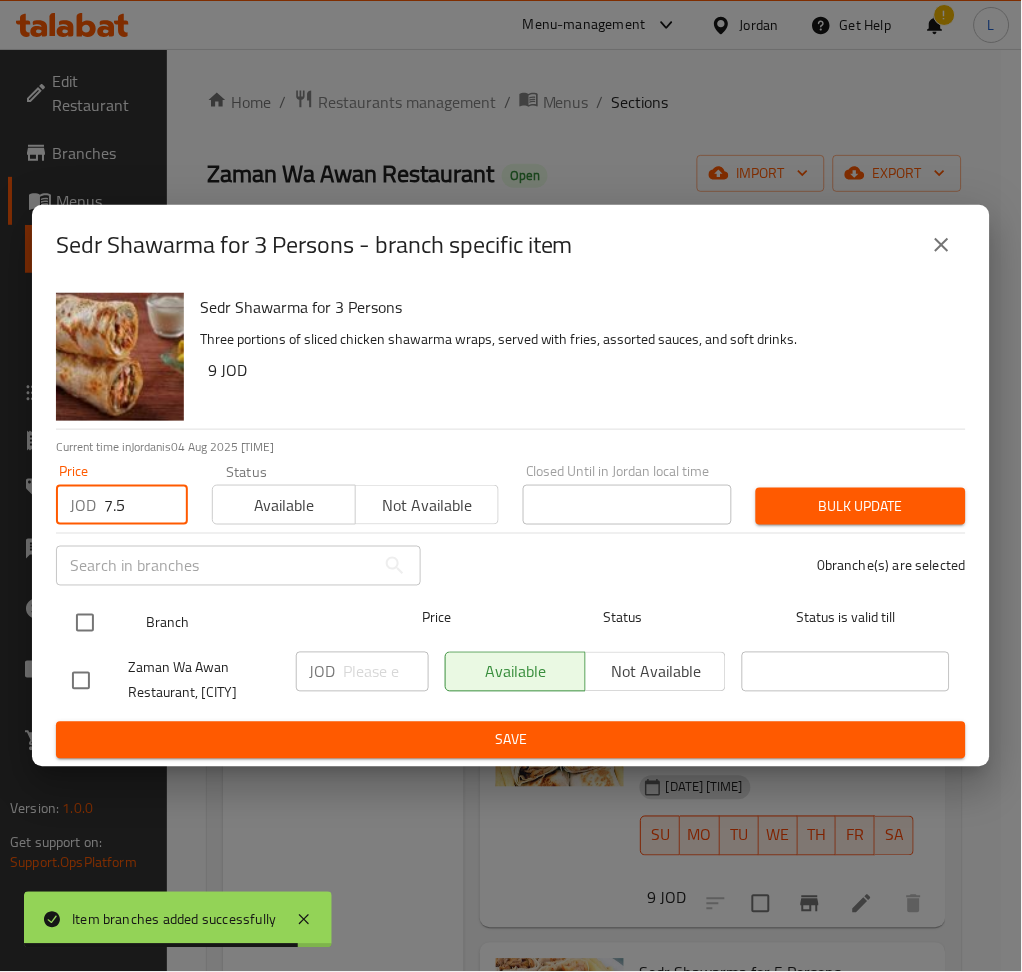 click at bounding box center (85, 623) 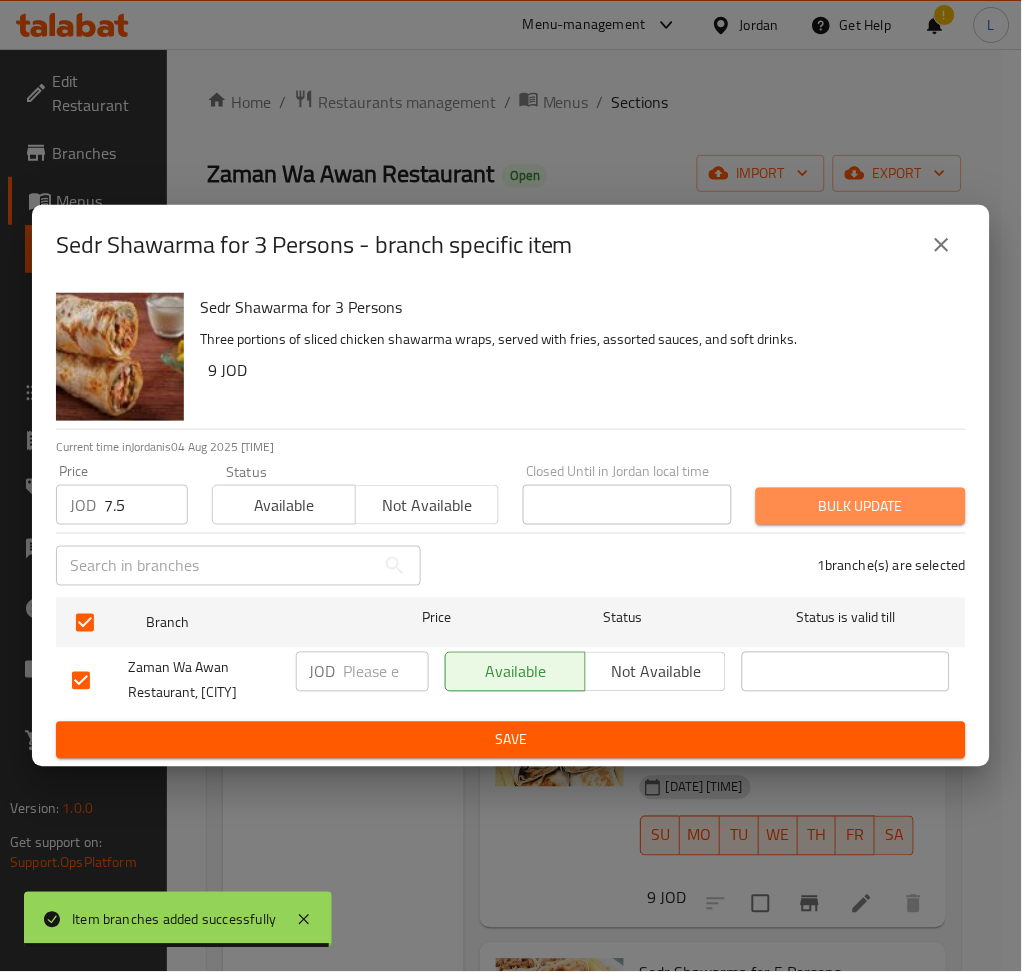 click on "Bulk update" at bounding box center [861, 506] 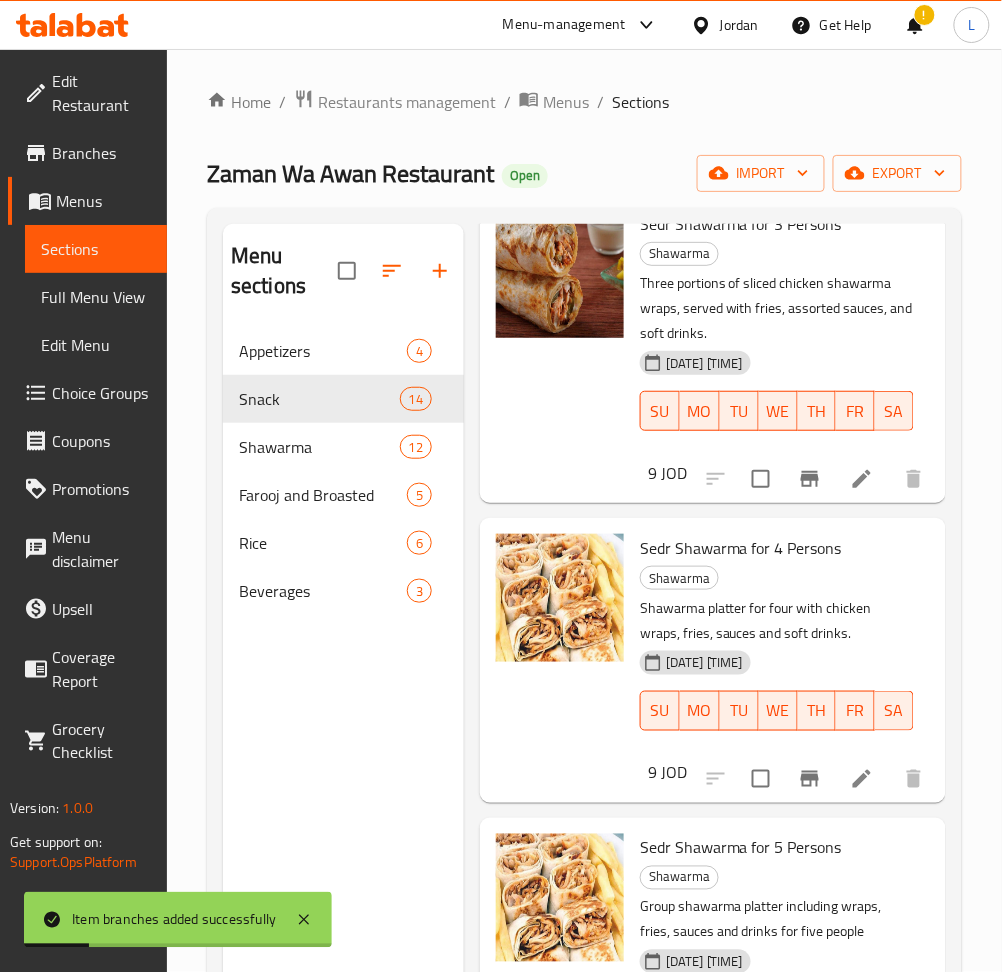 scroll, scrollTop: 266, scrollLeft: 0, axis: vertical 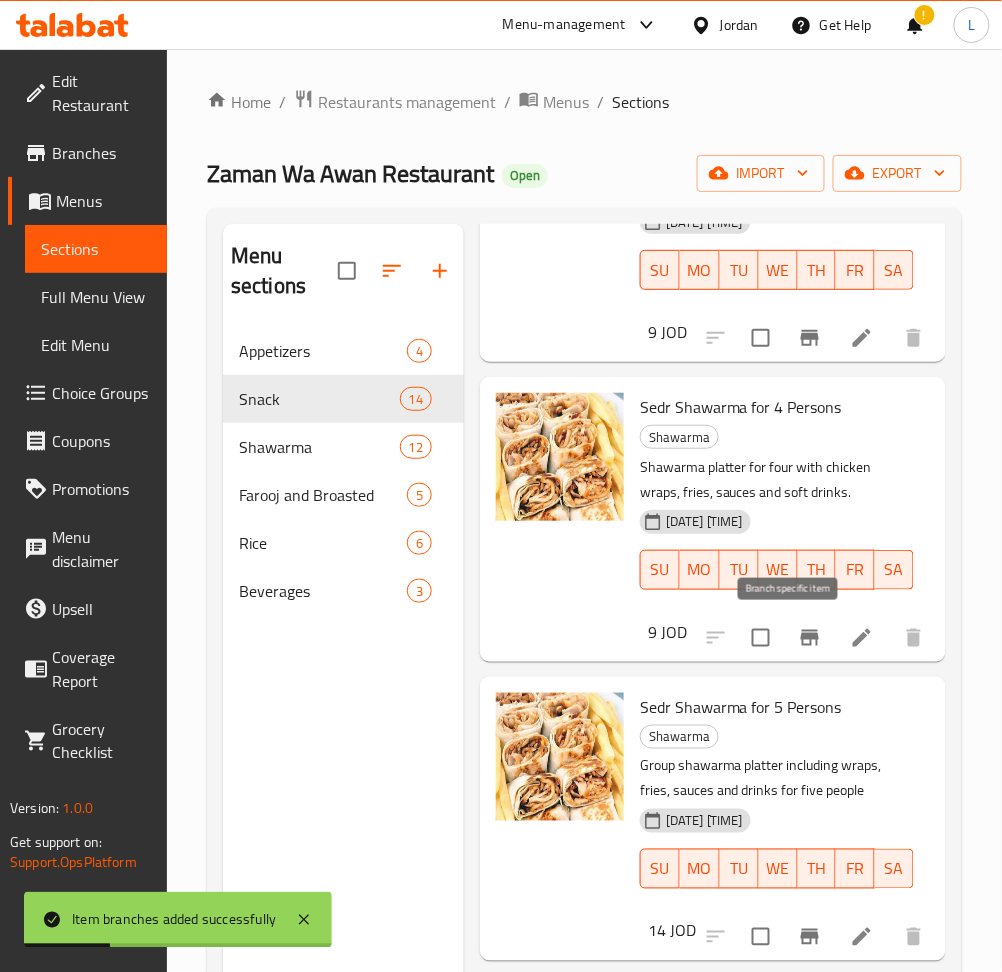 click 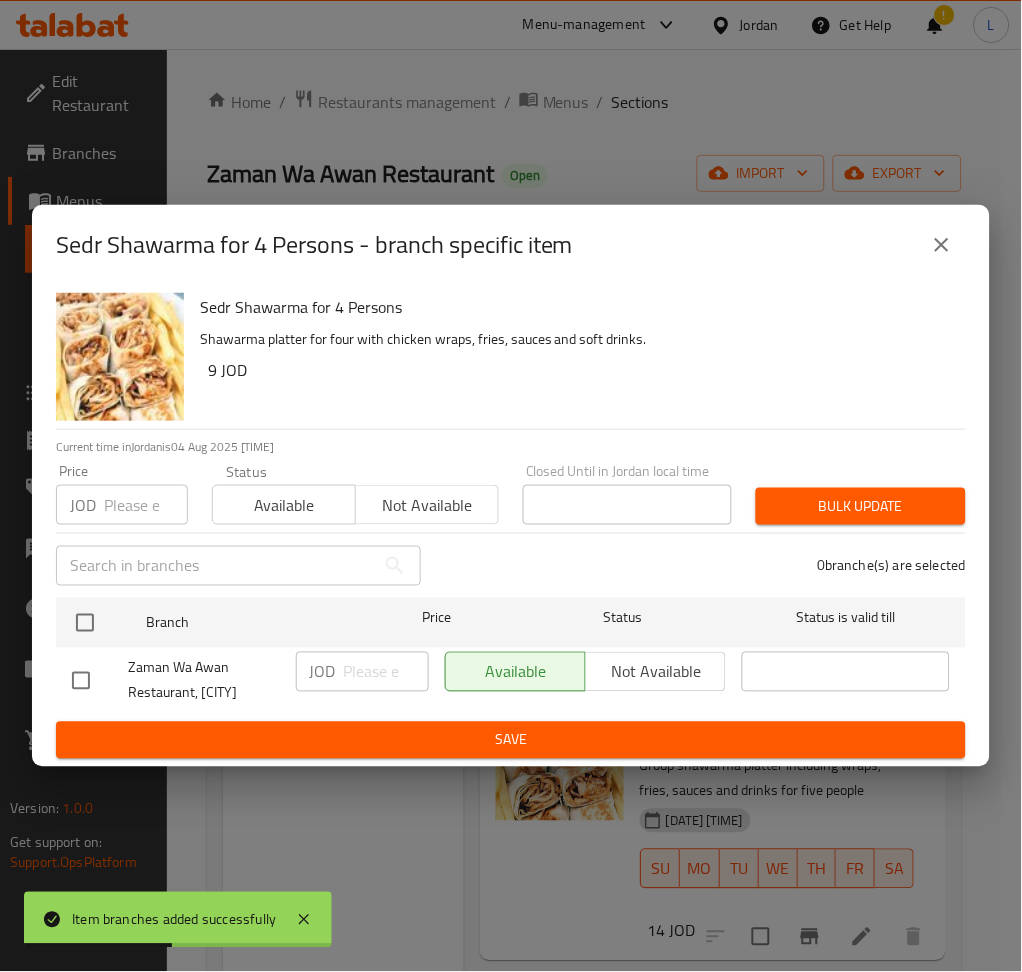 click at bounding box center [146, 505] 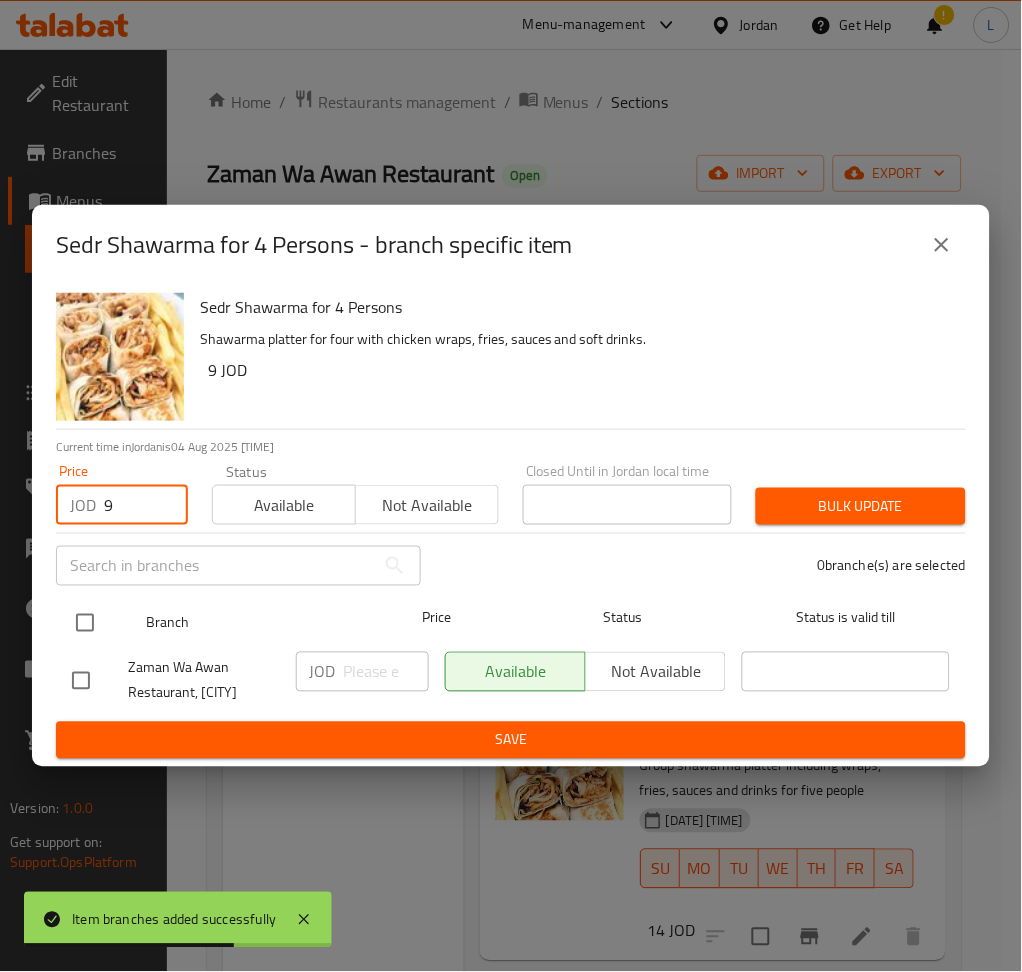 type on "9" 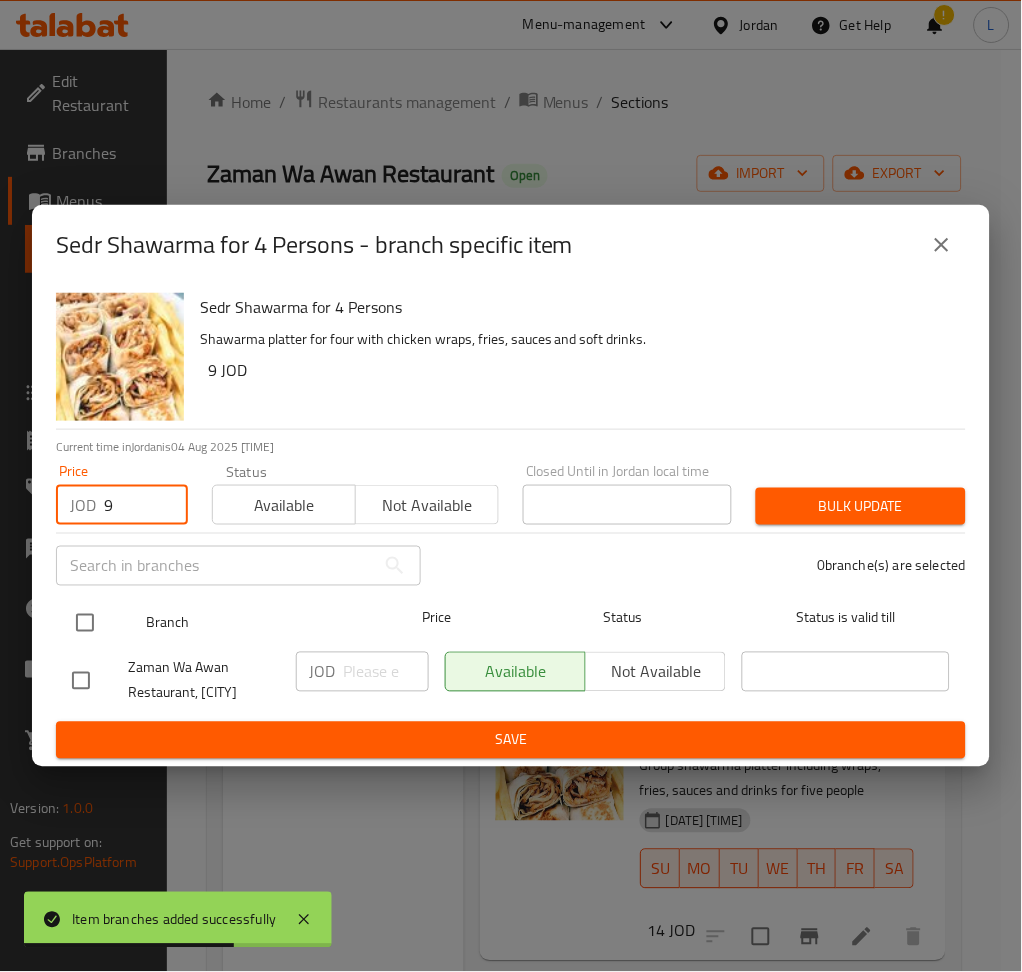 click at bounding box center (85, 623) 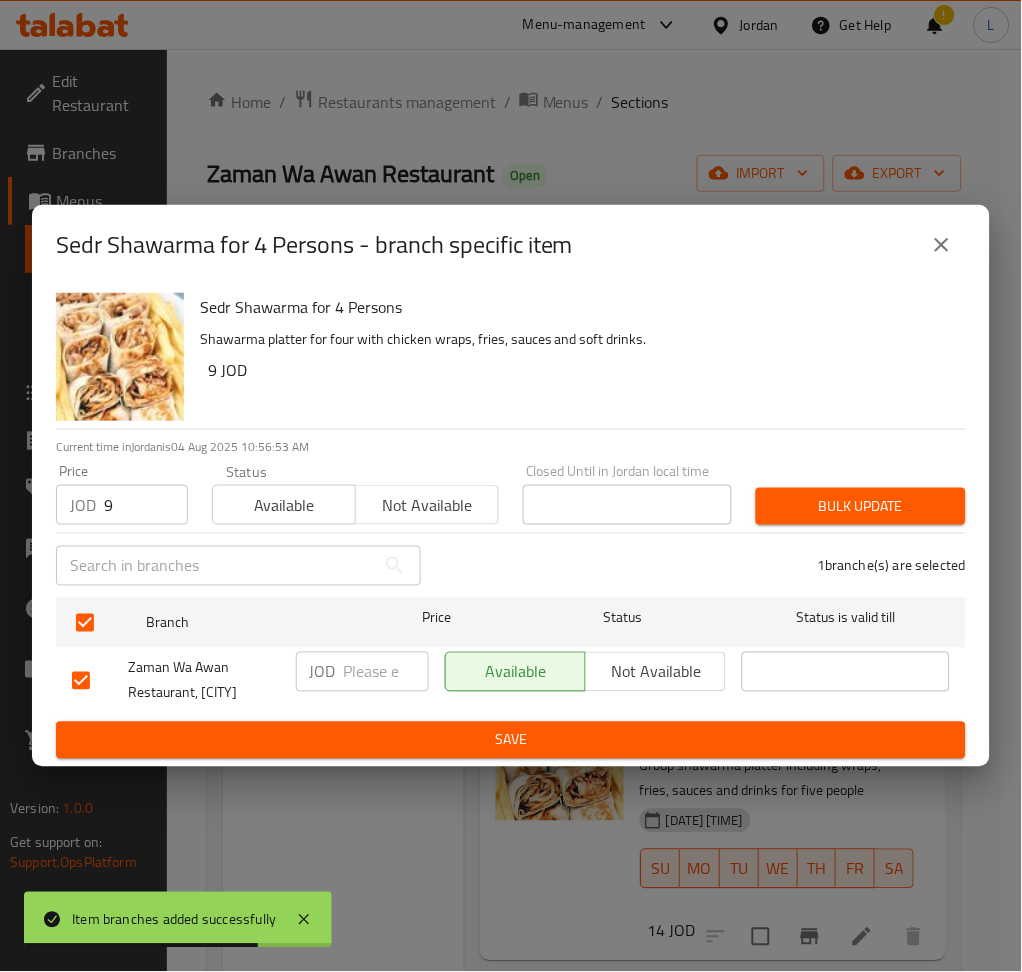 click on "Bulk update" at bounding box center [861, 506] 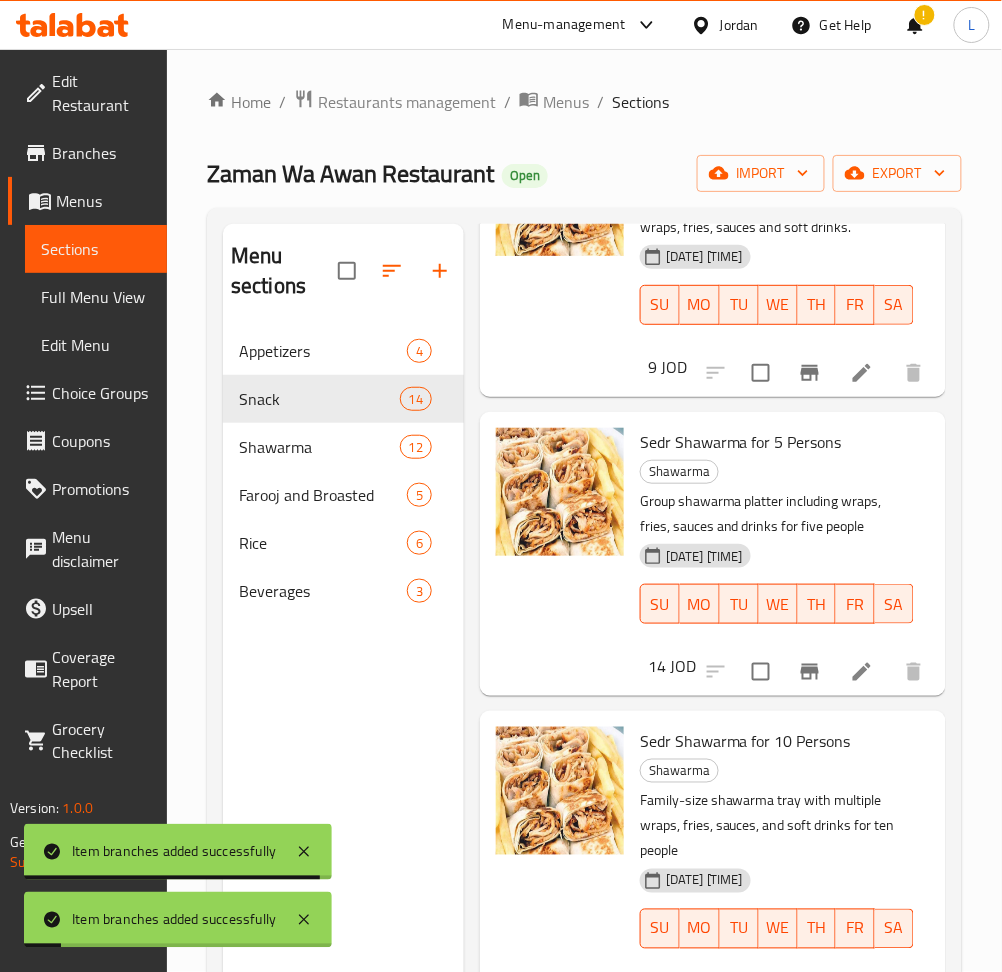 scroll, scrollTop: 533, scrollLeft: 0, axis: vertical 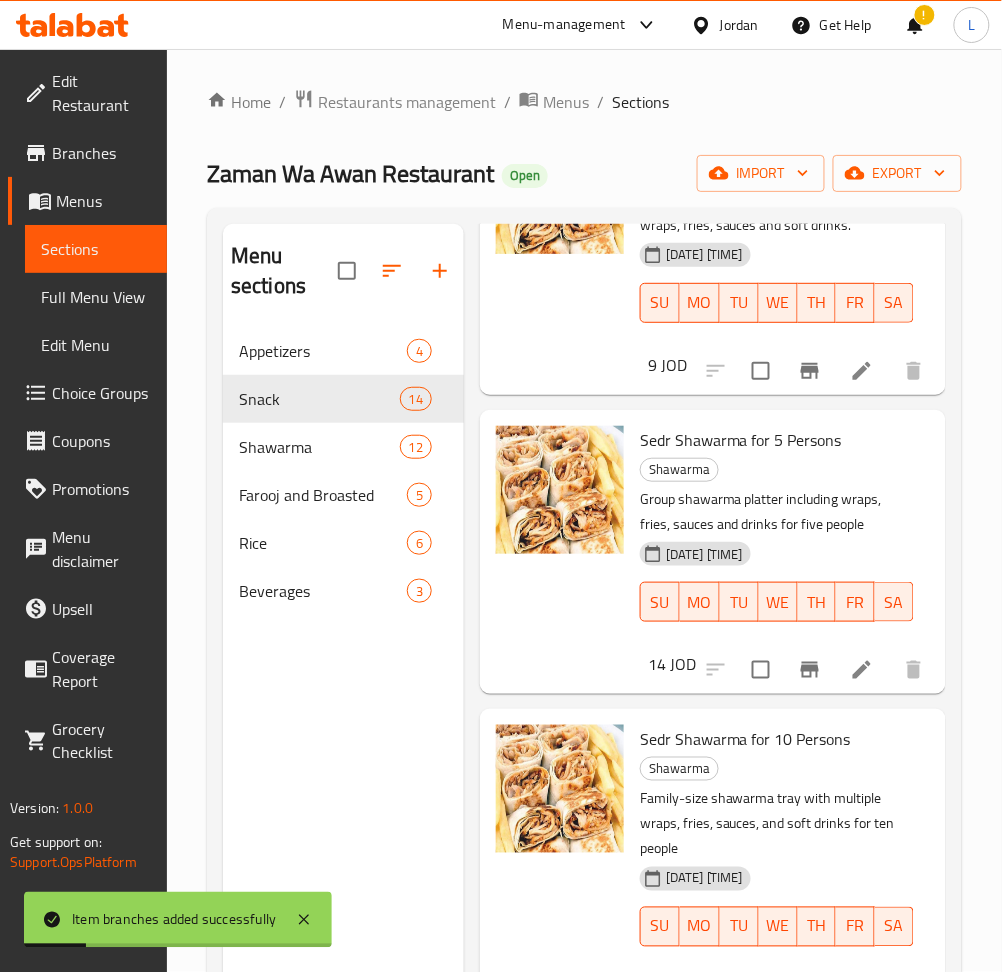 click 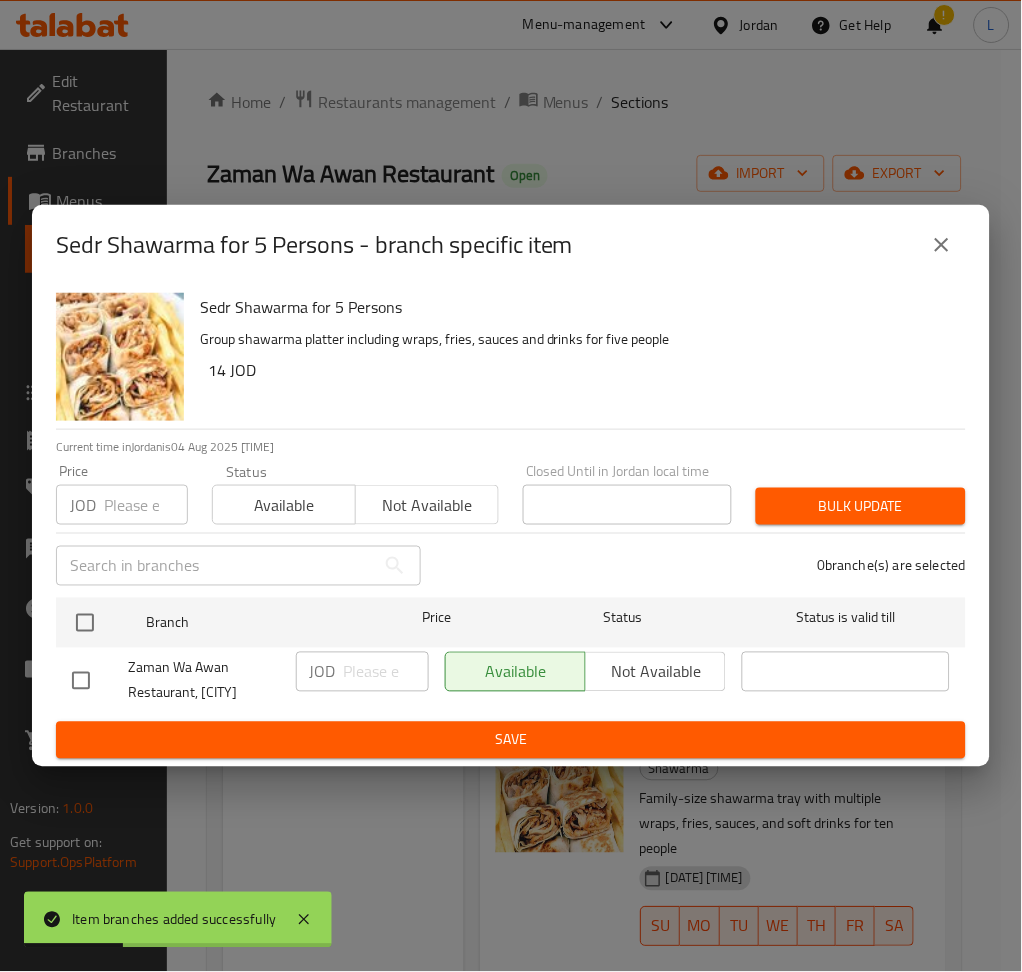 click at bounding box center [146, 505] 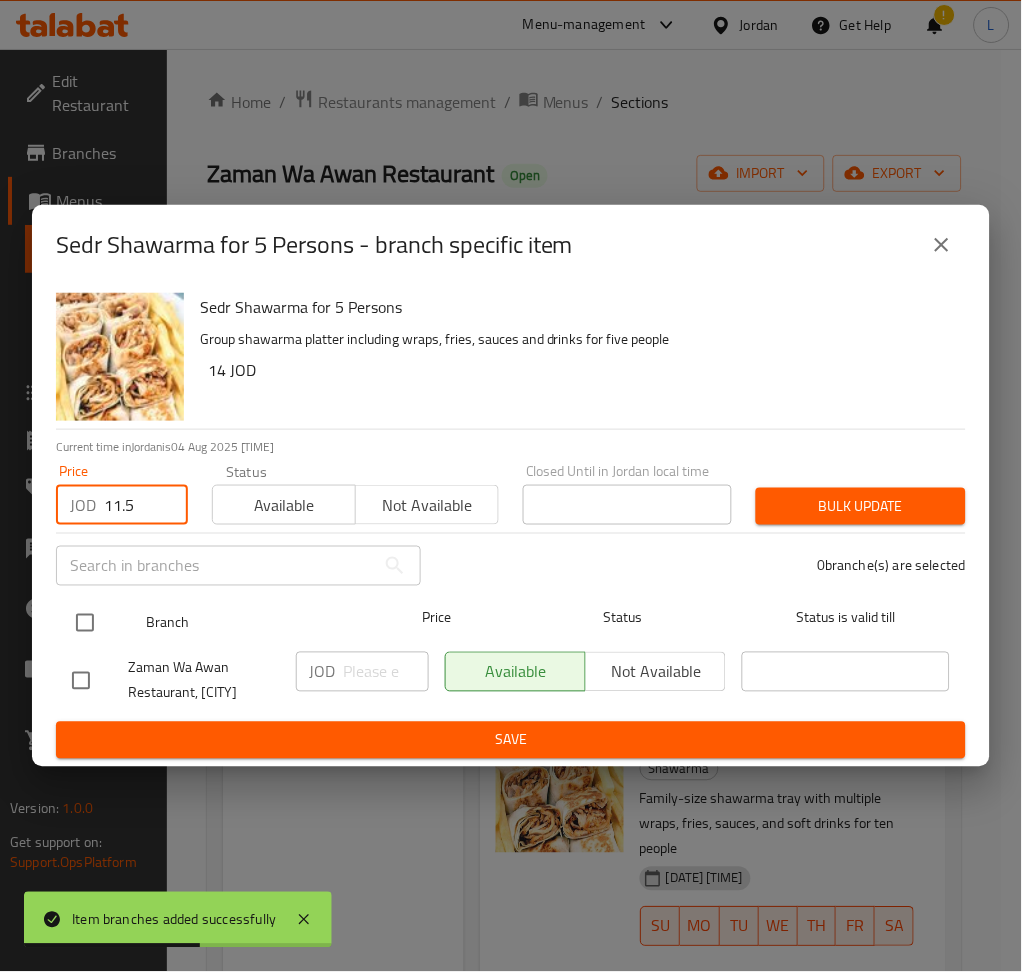 type on "11.5" 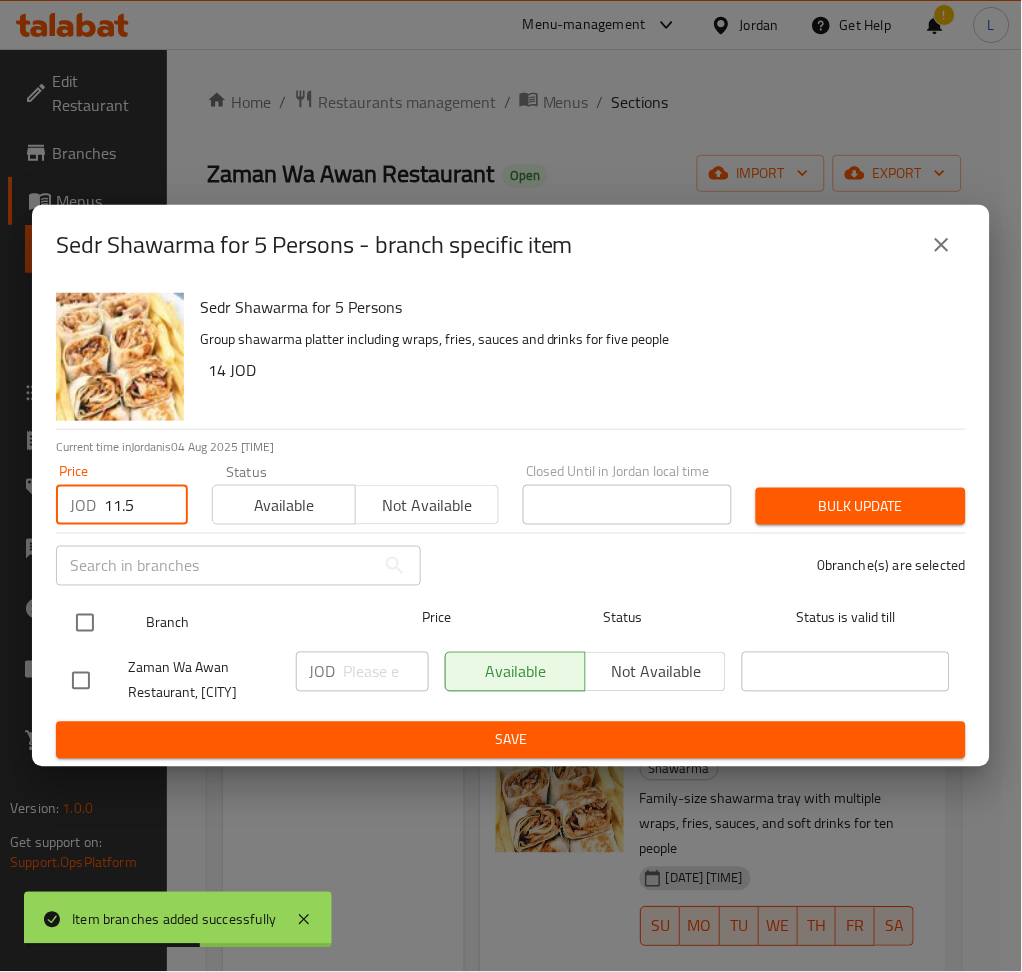 click at bounding box center [85, 623] 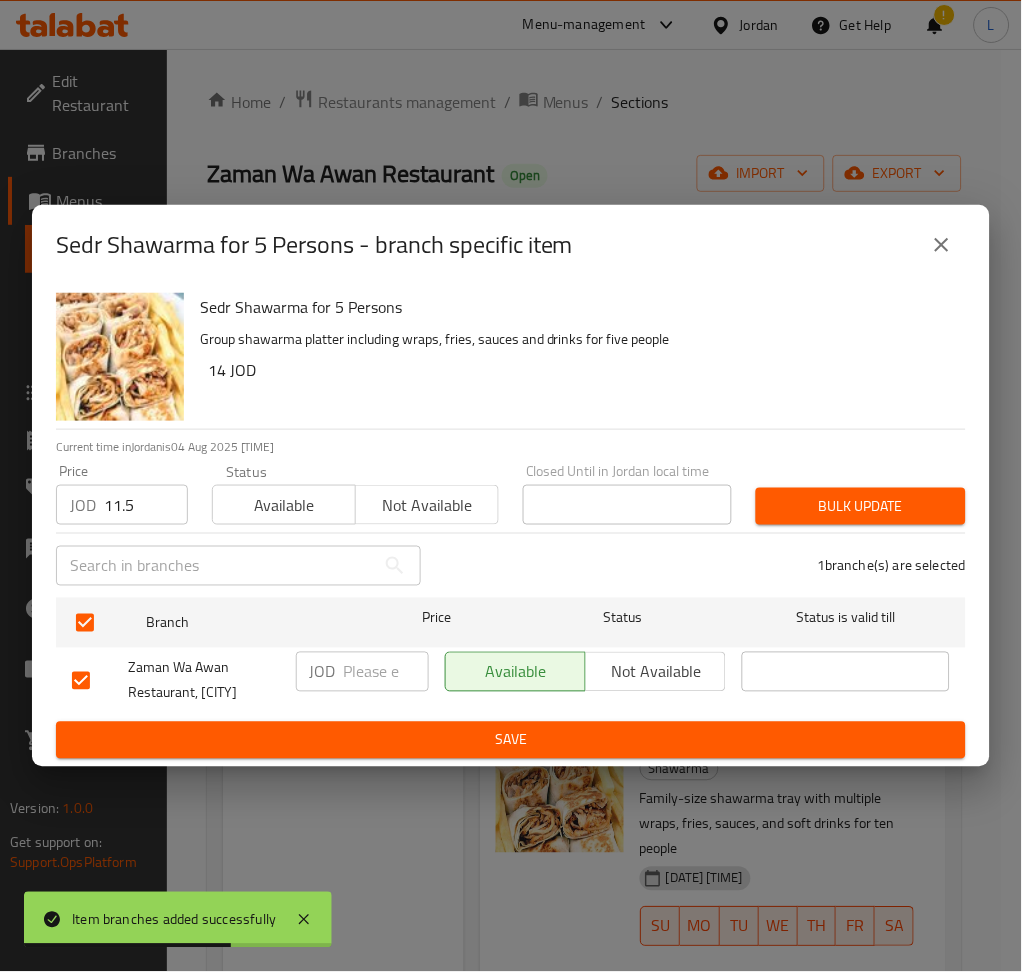 click on "Bulk update" at bounding box center (861, 506) 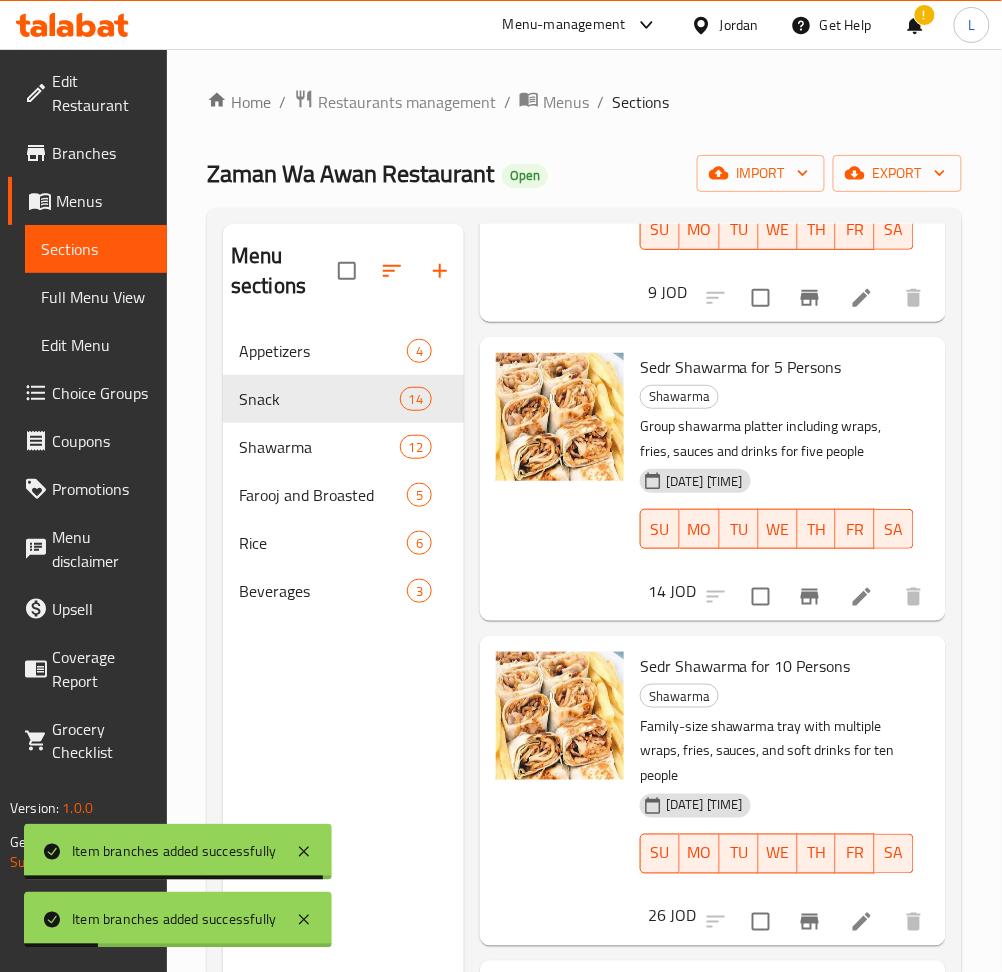 scroll, scrollTop: 646, scrollLeft: 0, axis: vertical 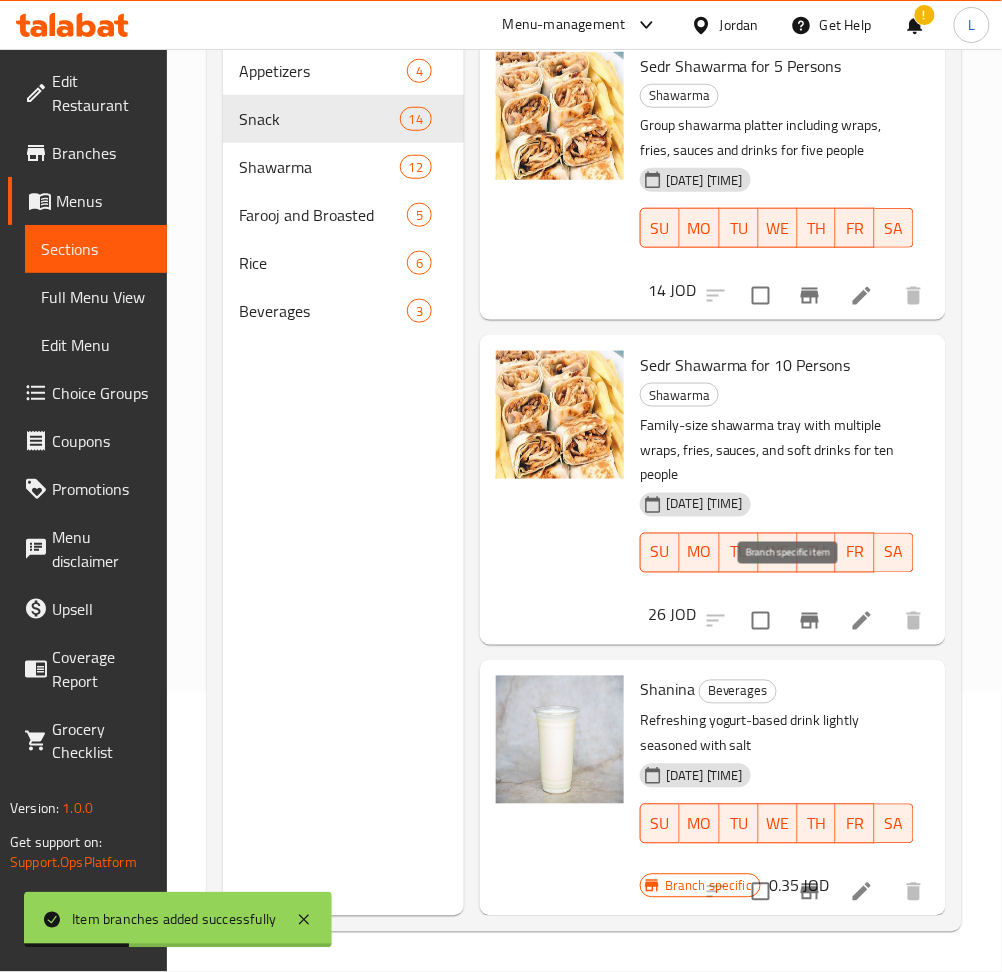 click 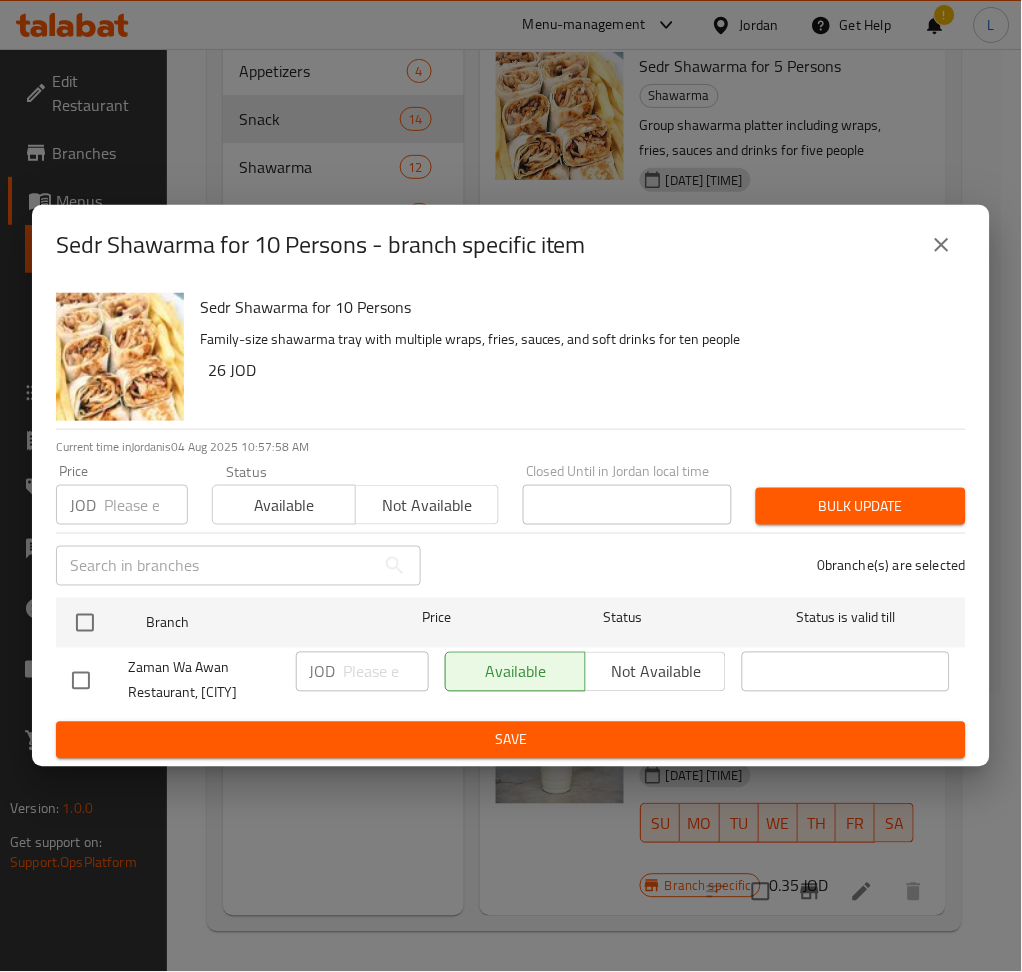 click 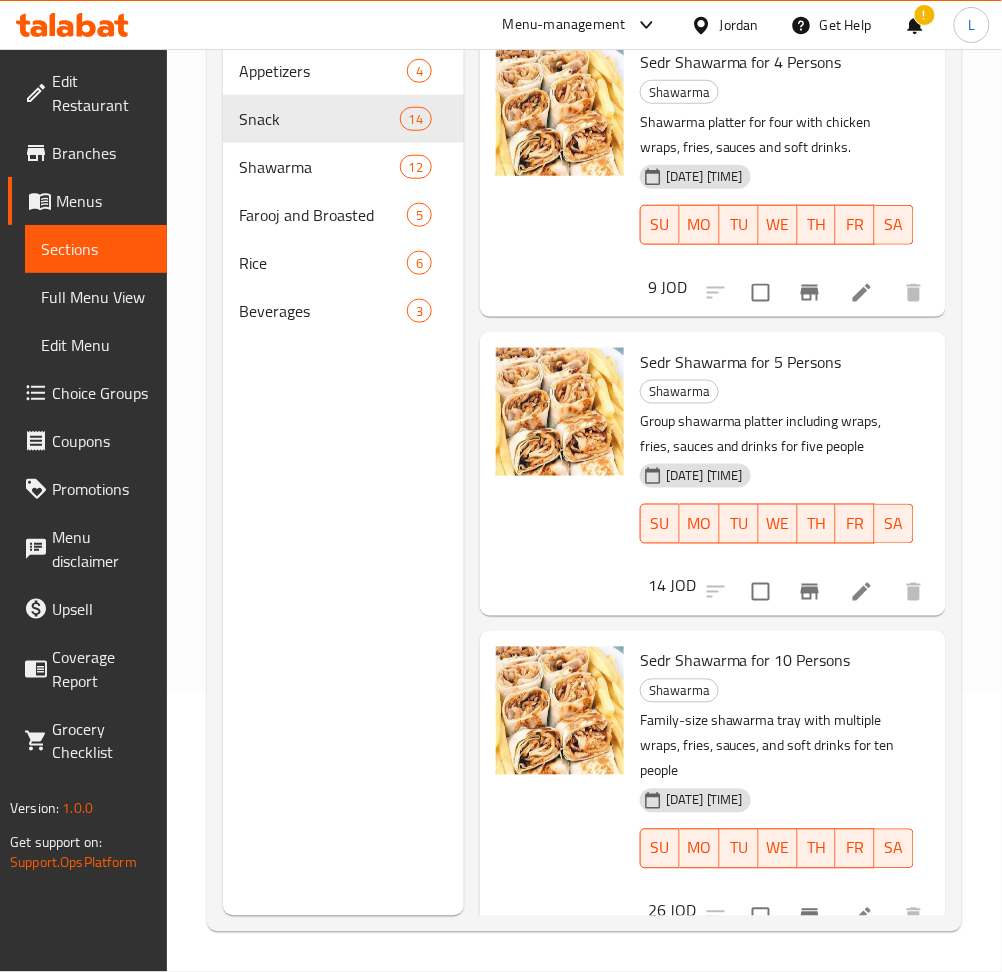 scroll, scrollTop: 0, scrollLeft: 0, axis: both 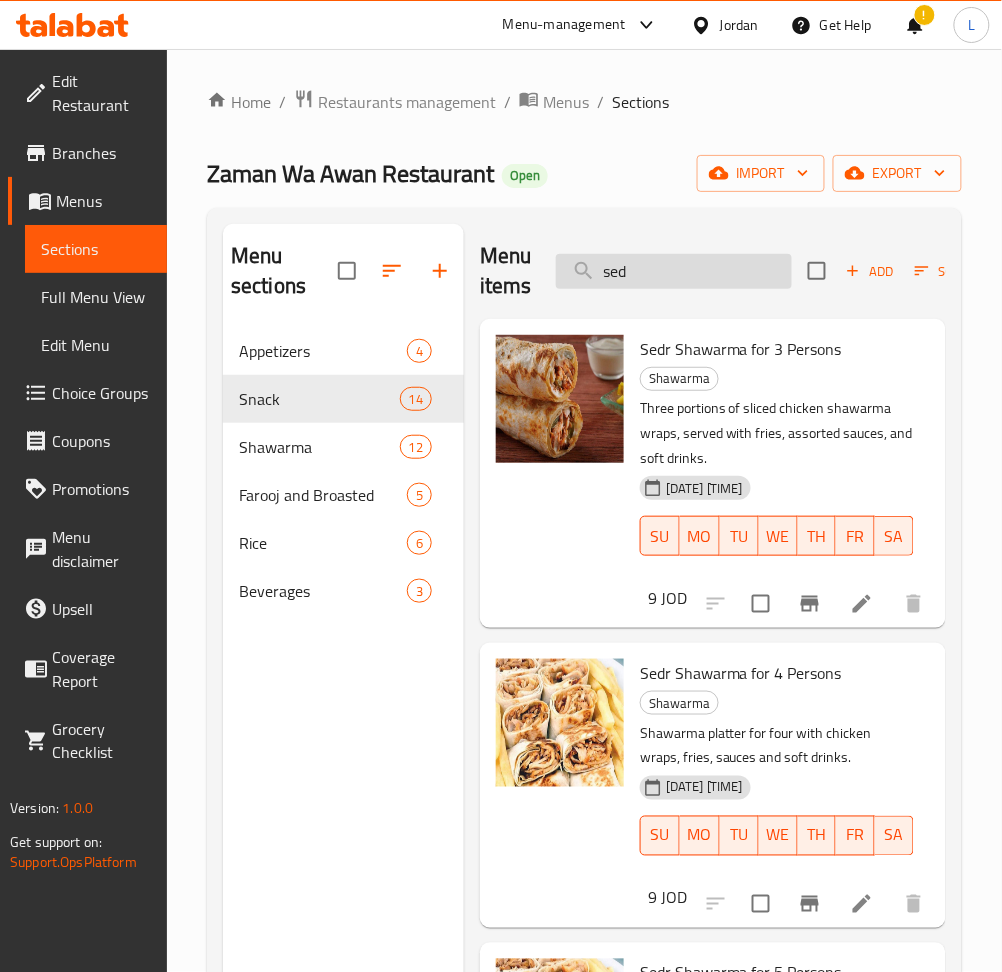 click on "sed" at bounding box center [674, 271] 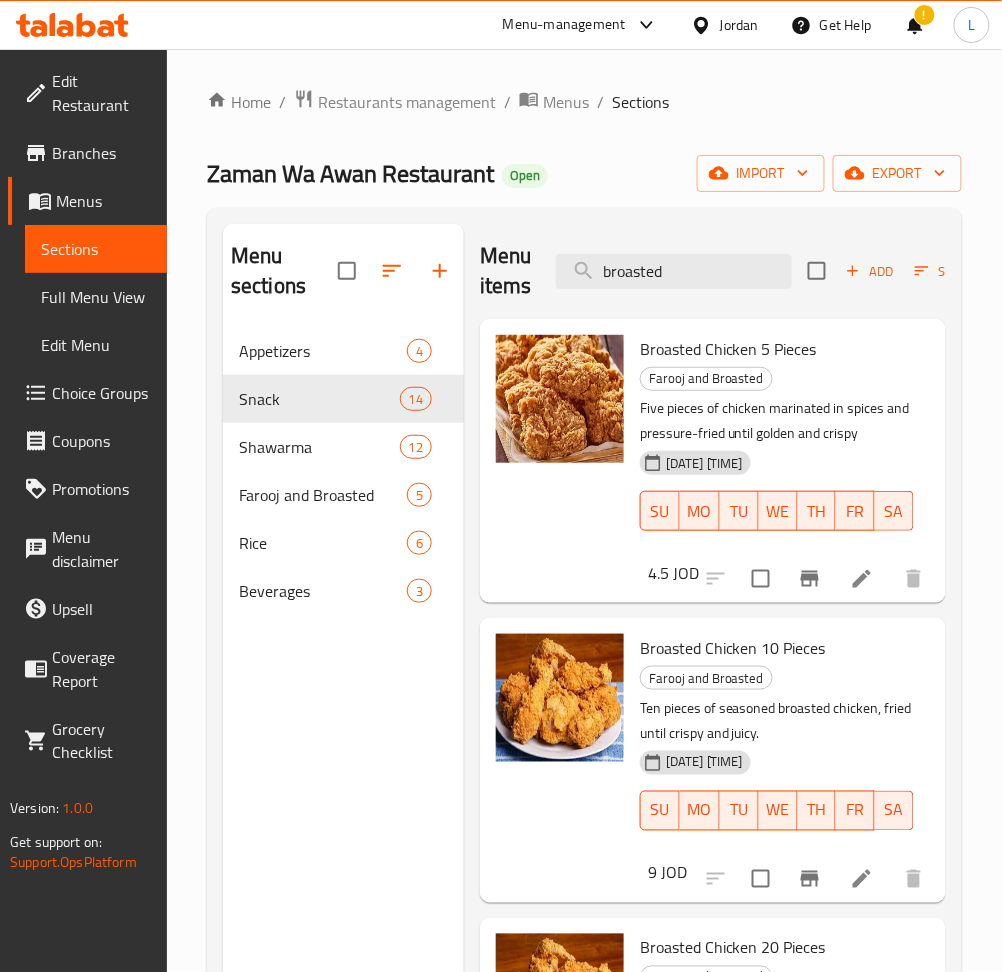 type on "broasted" 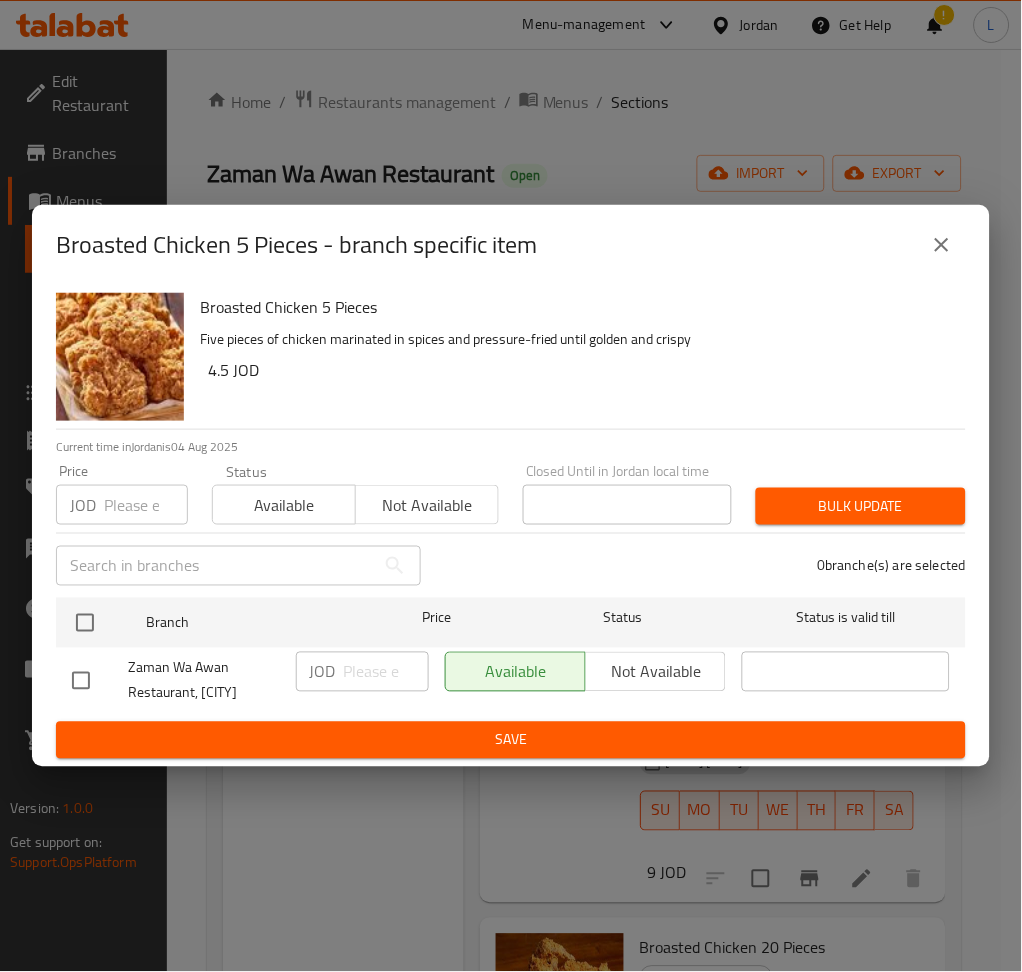 click at bounding box center (146, 505) 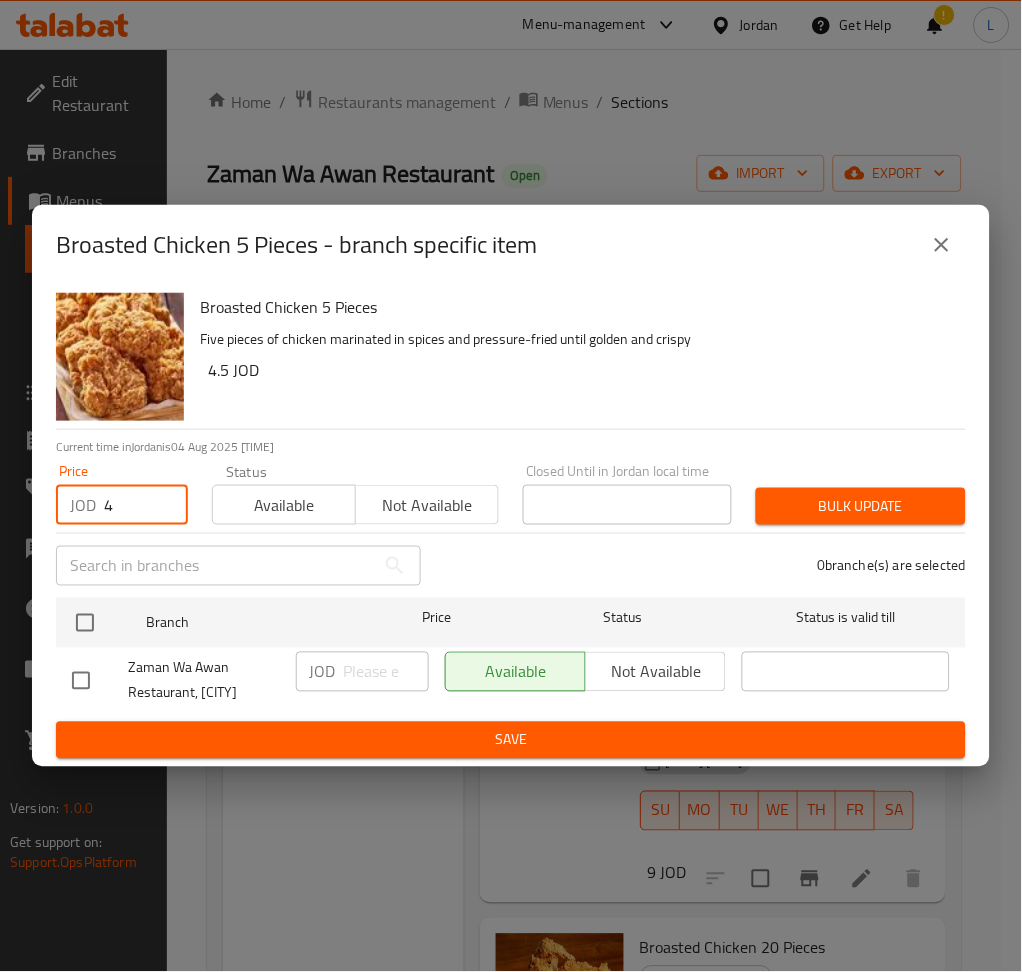 type on "4" 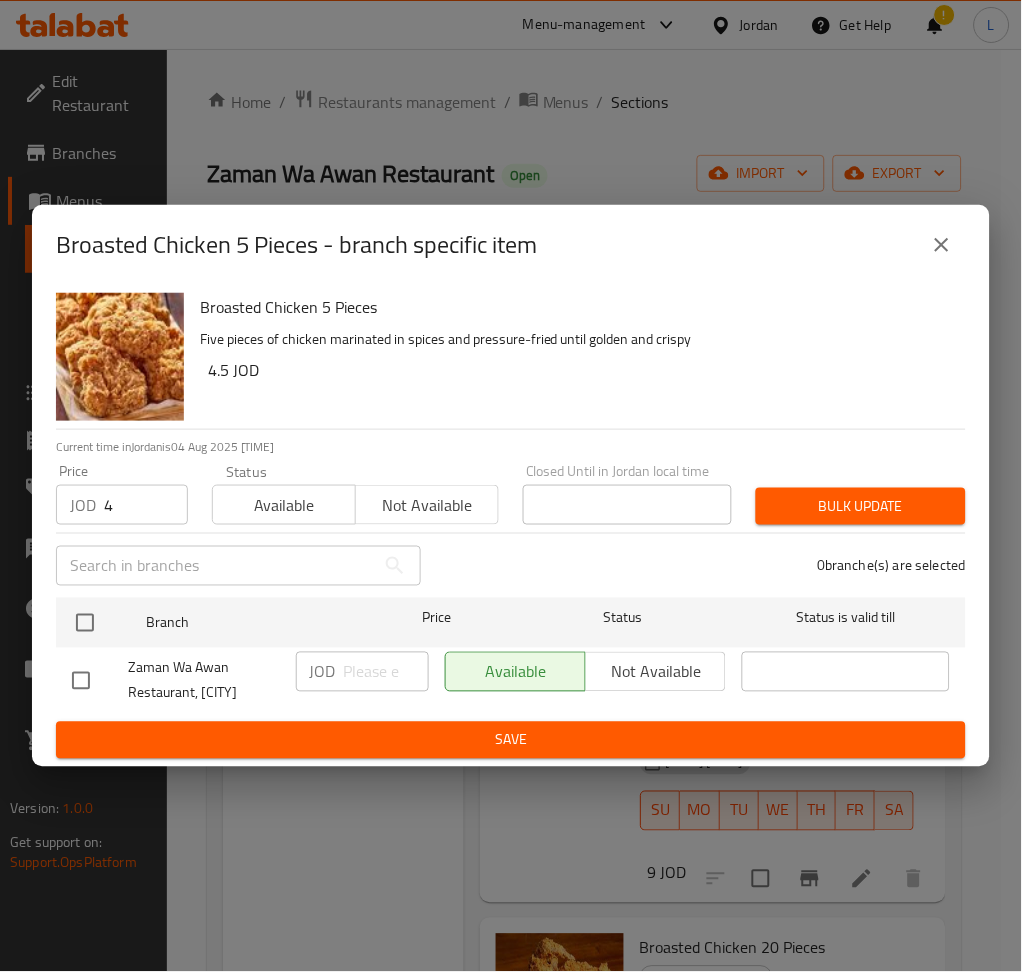 click on "Zaman Wa Awan Restaurant, Ramtha" at bounding box center [176, 681] 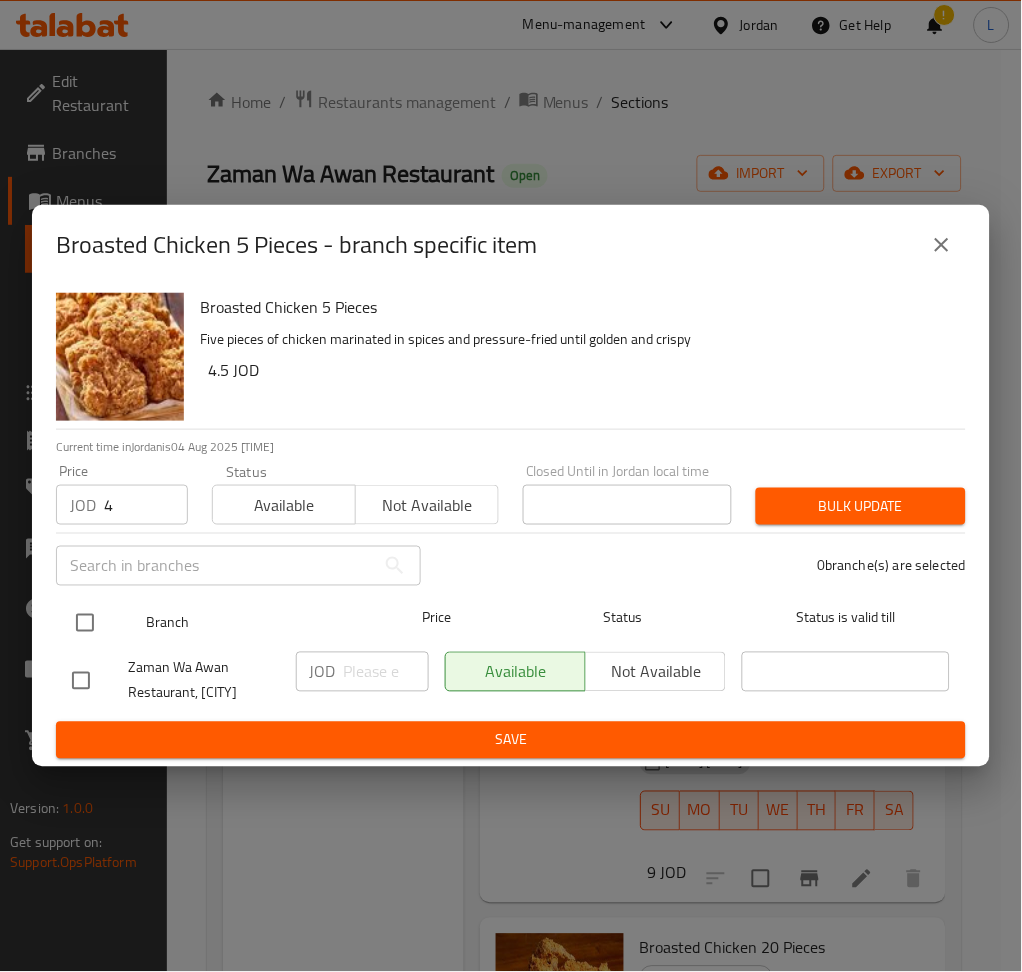 click at bounding box center [85, 623] 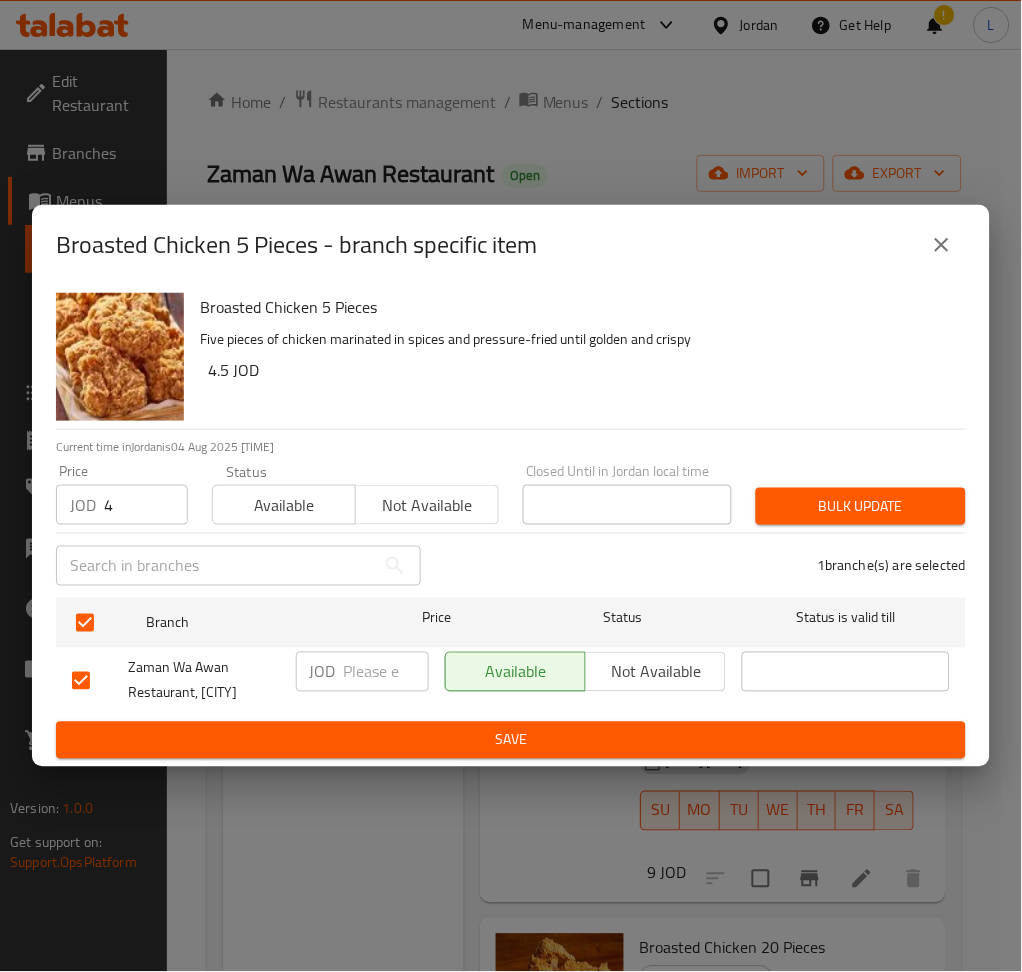 click on "Bulk update" at bounding box center (861, 506) 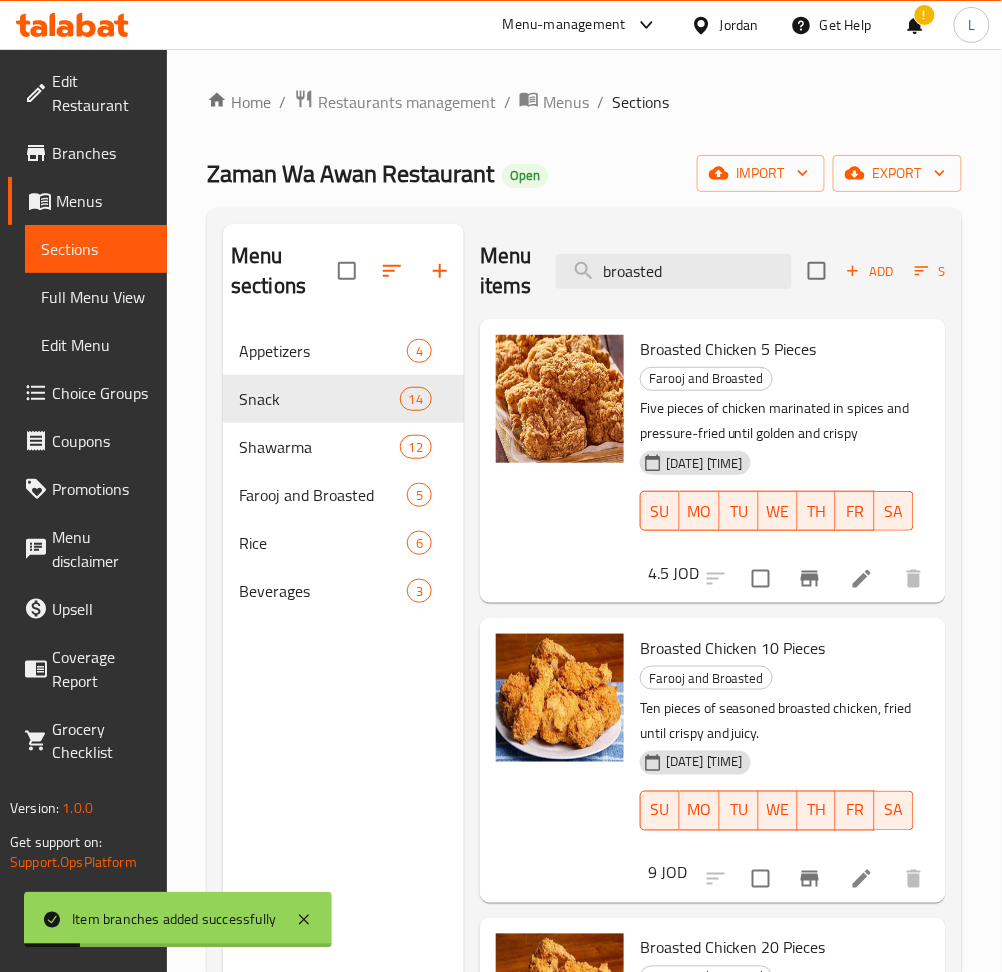 scroll, scrollTop: 51, scrollLeft: 0, axis: vertical 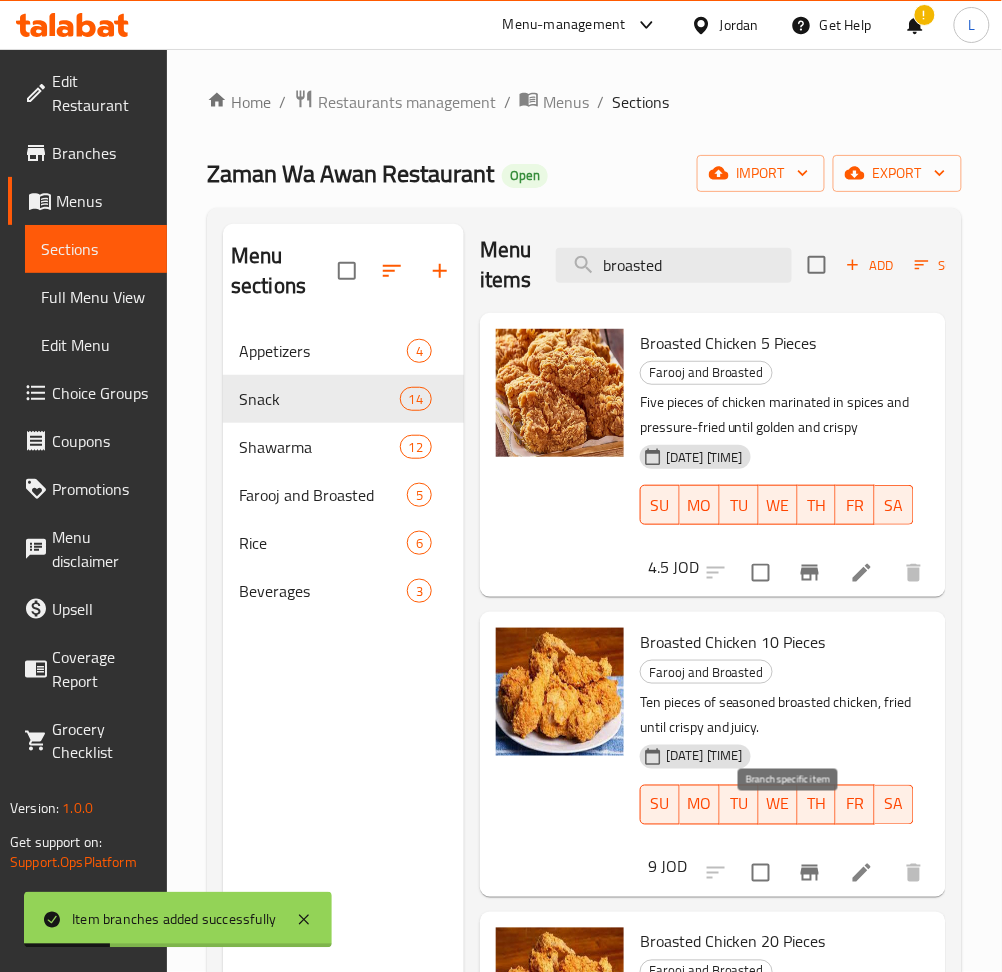 click at bounding box center [810, 873] 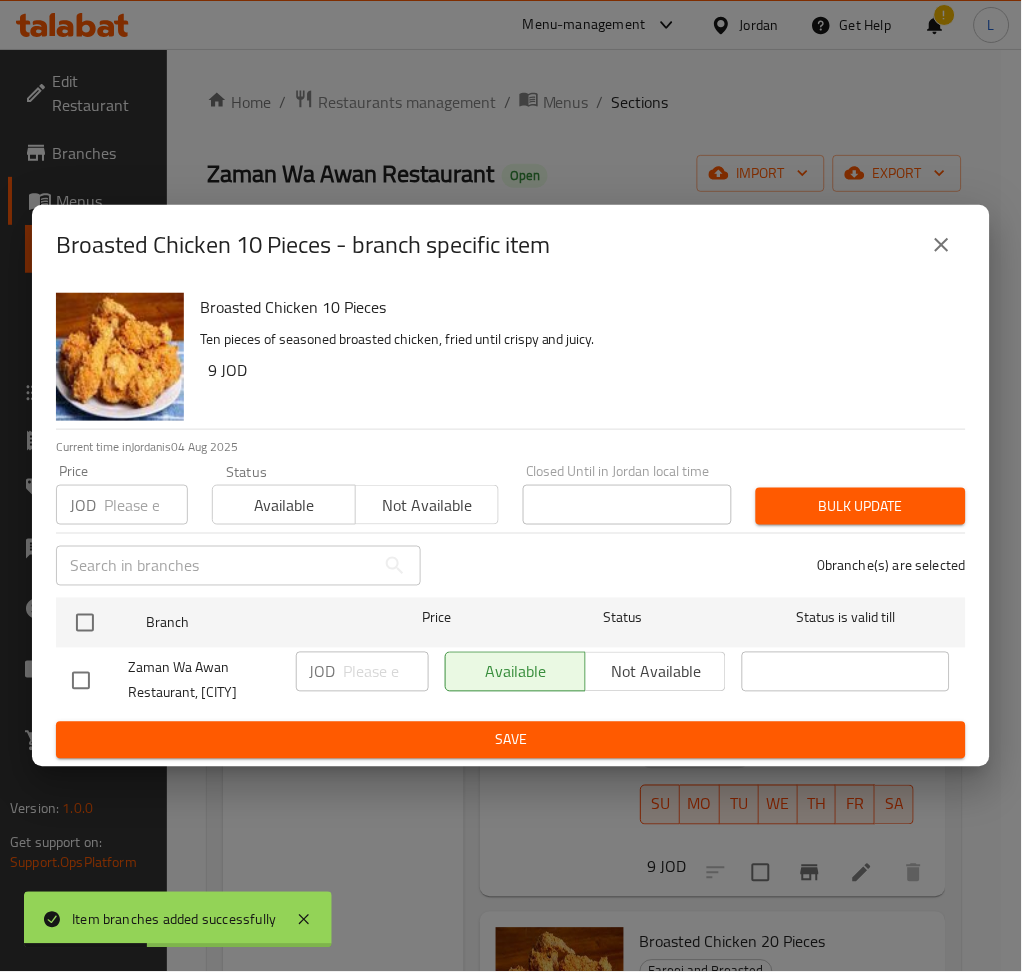 click at bounding box center (146, 505) 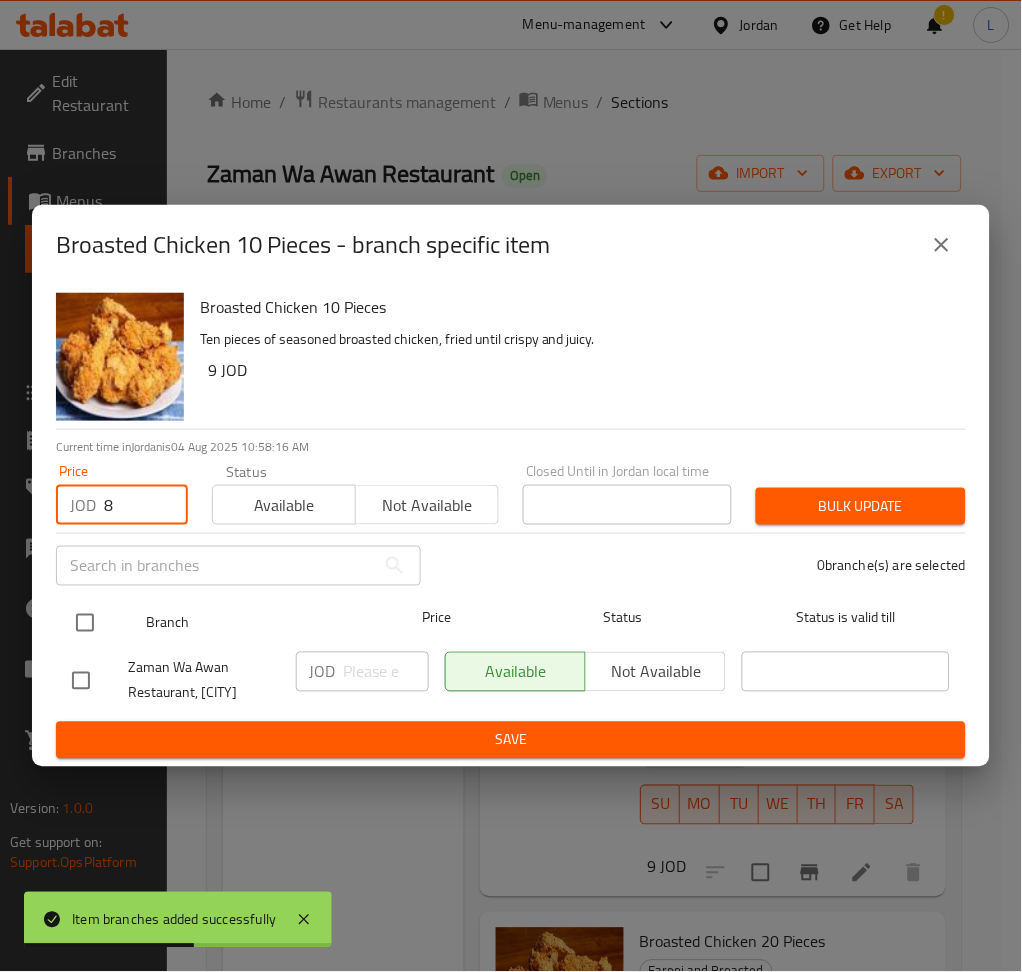 type on "8" 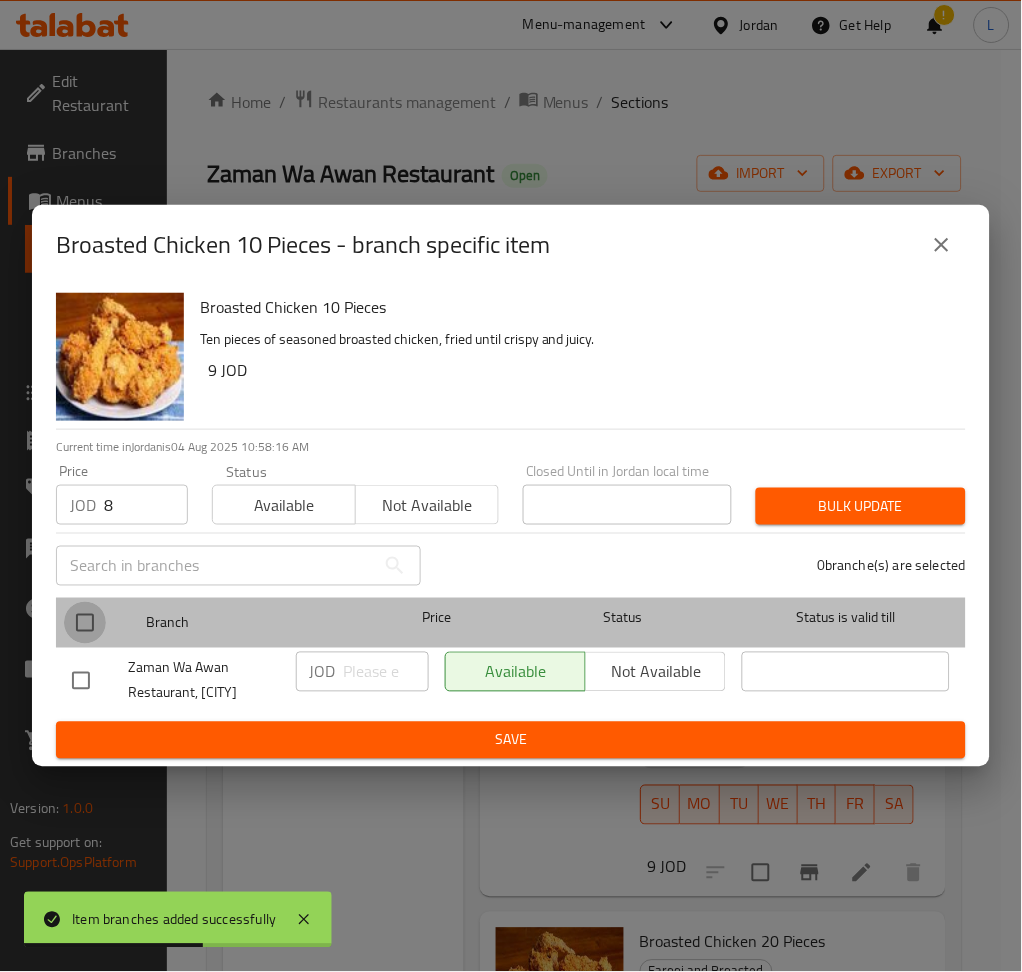 click at bounding box center (85, 623) 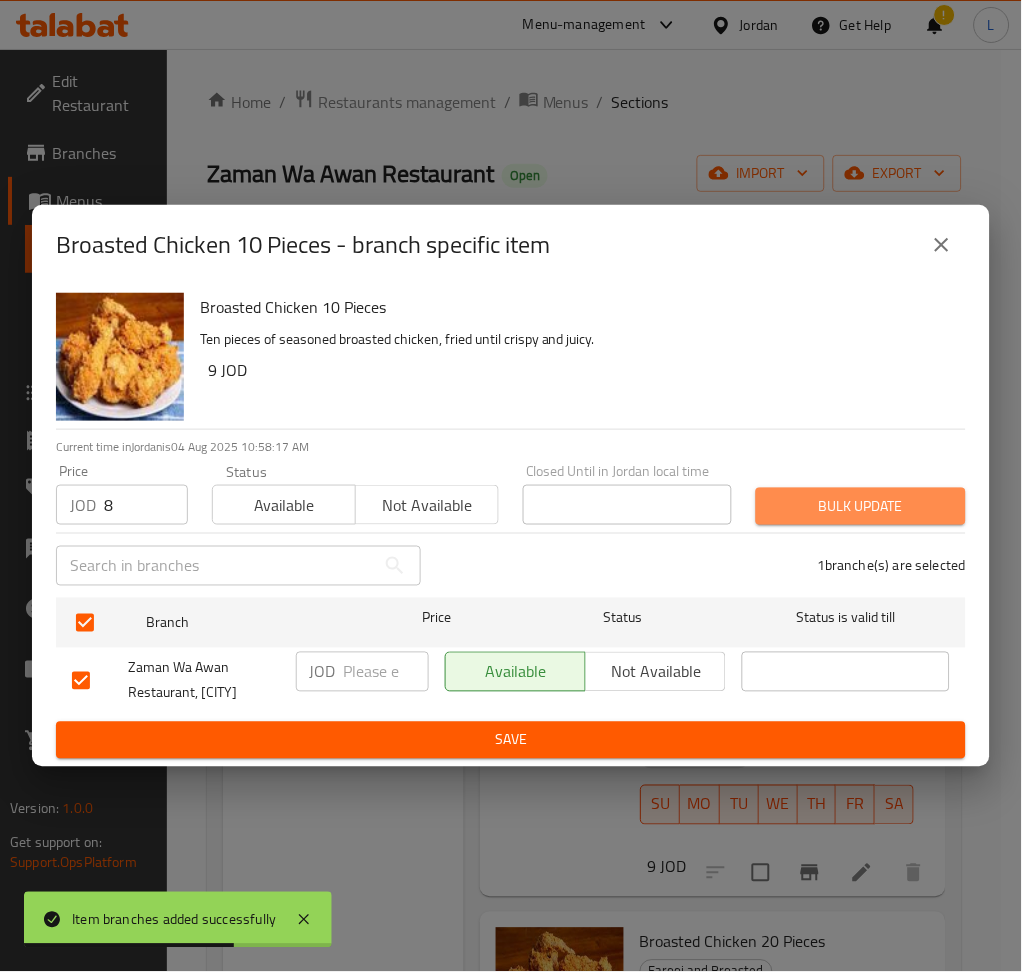 click on "Bulk update" at bounding box center (861, 506) 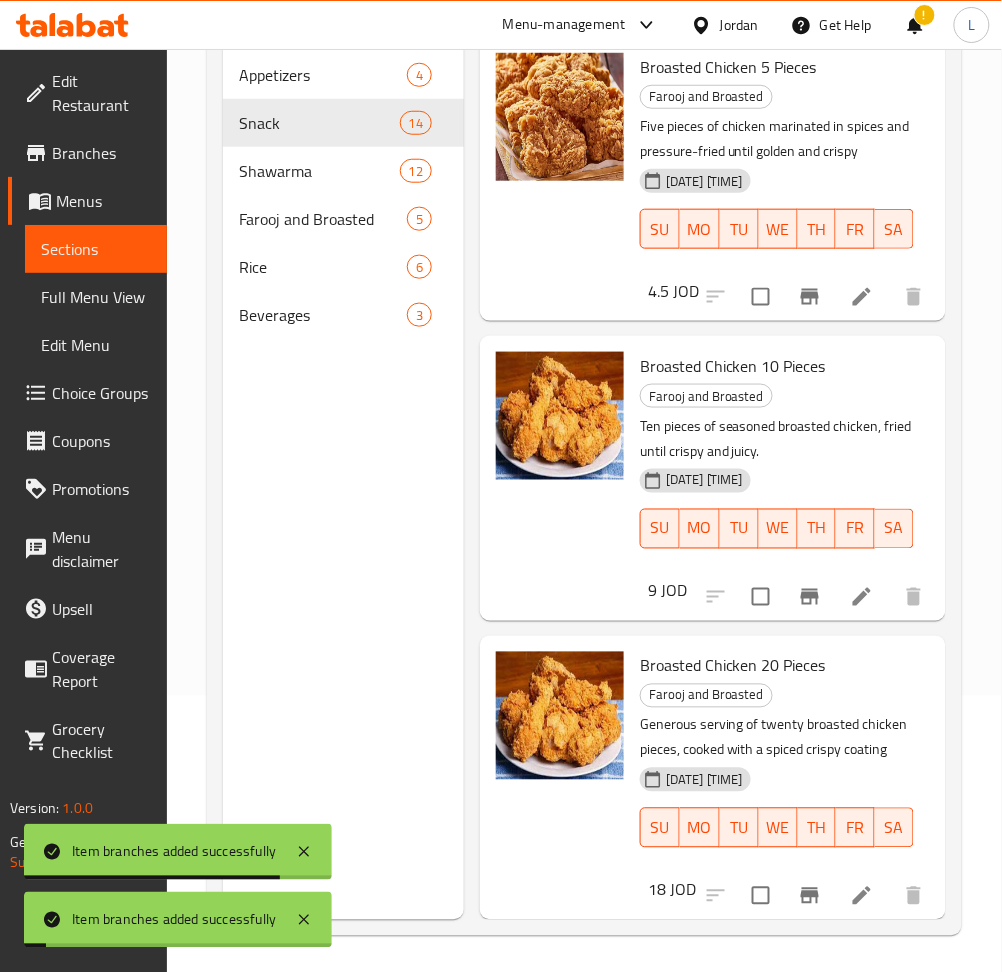 scroll, scrollTop: 280, scrollLeft: 0, axis: vertical 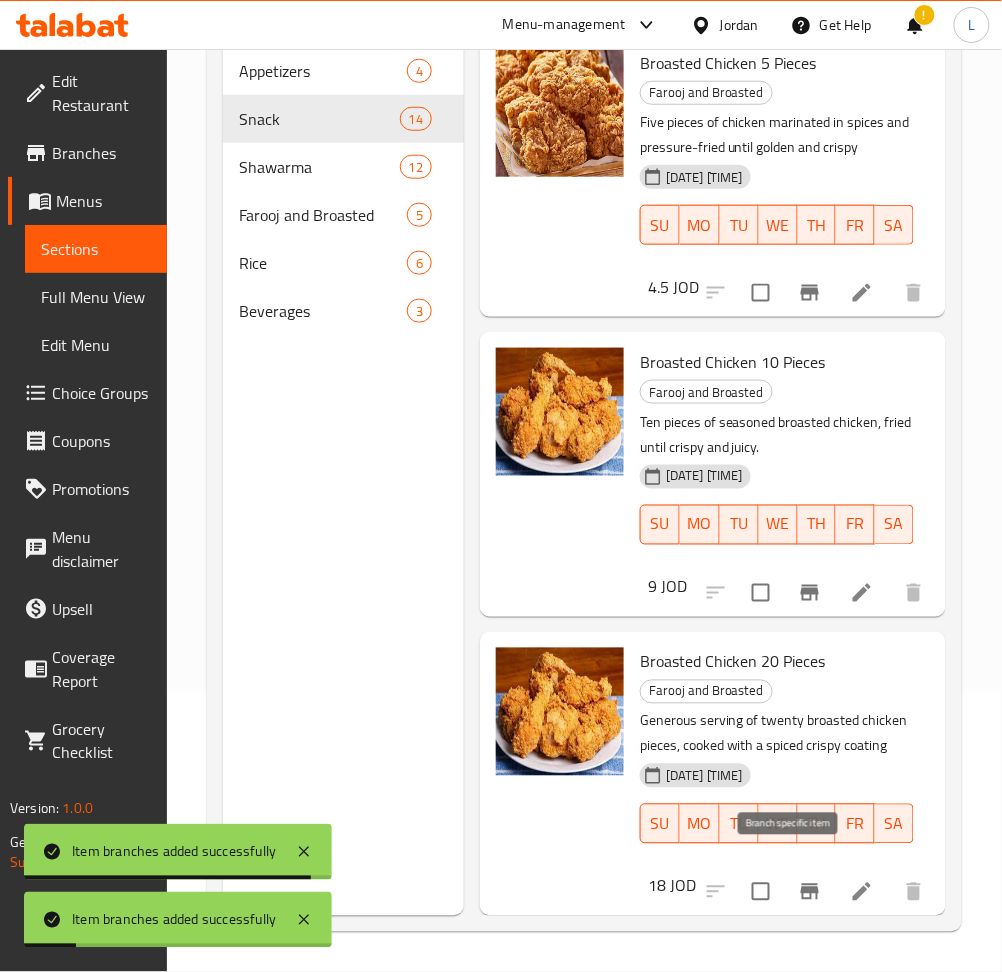 click 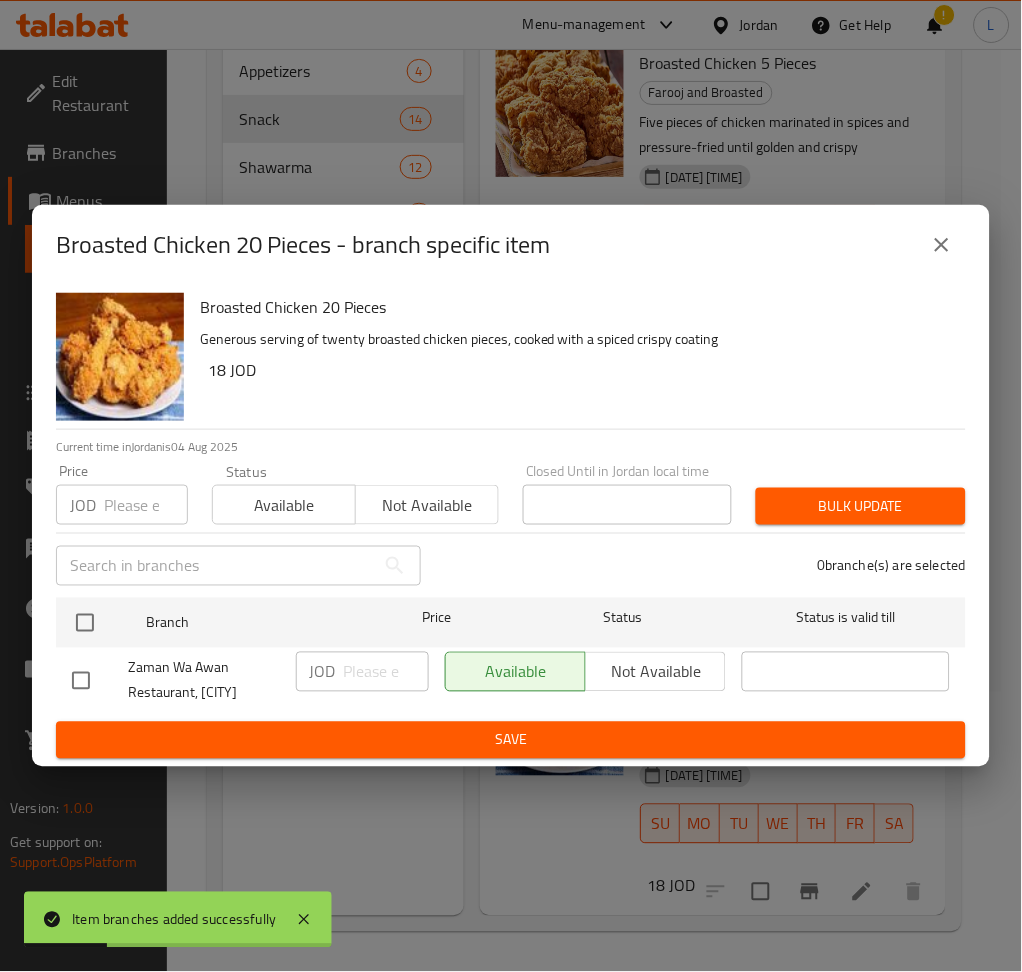 click at bounding box center (146, 505) 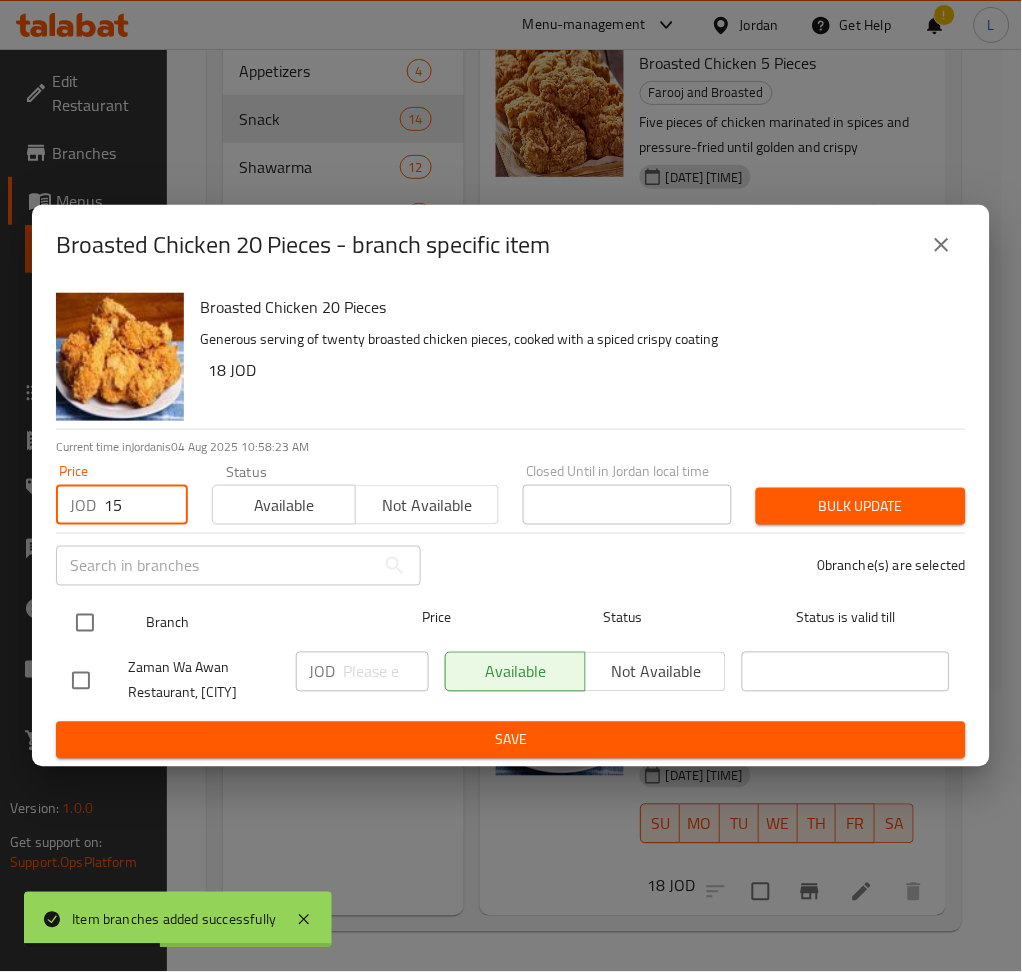 type on "15" 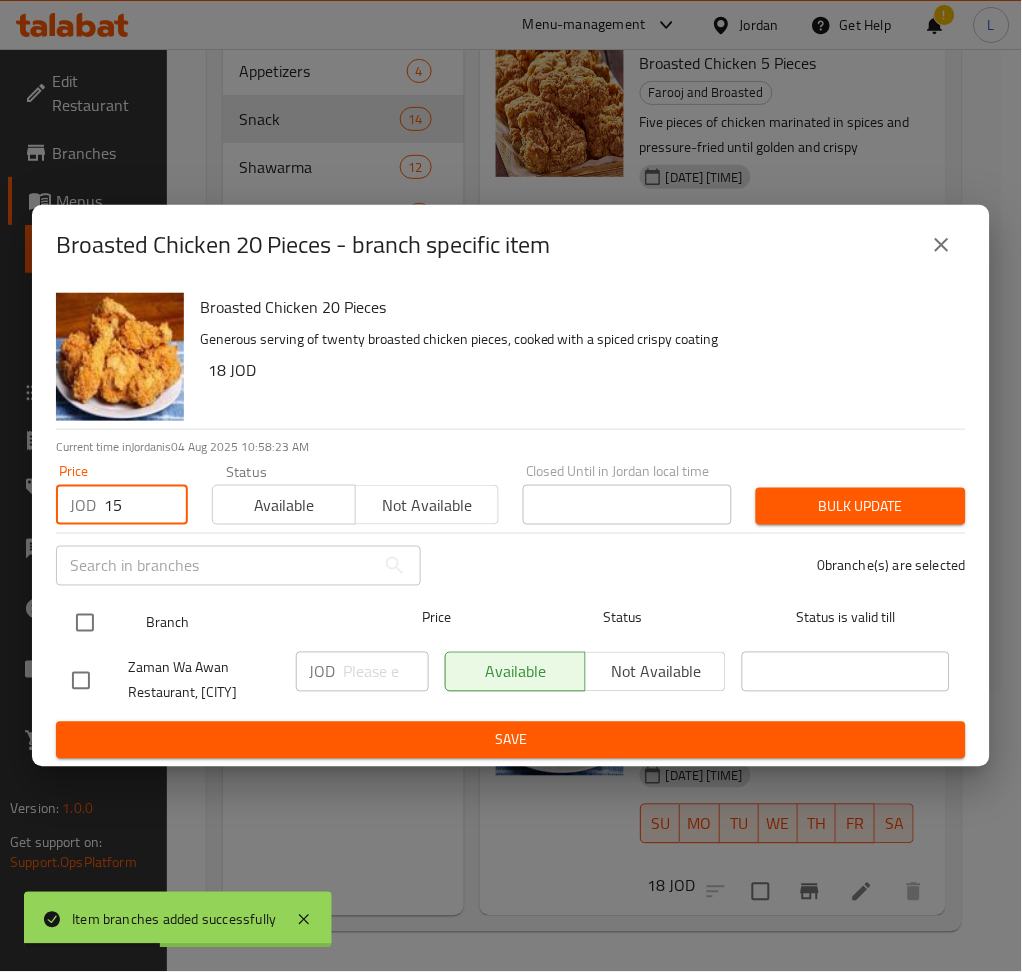 click at bounding box center (85, 623) 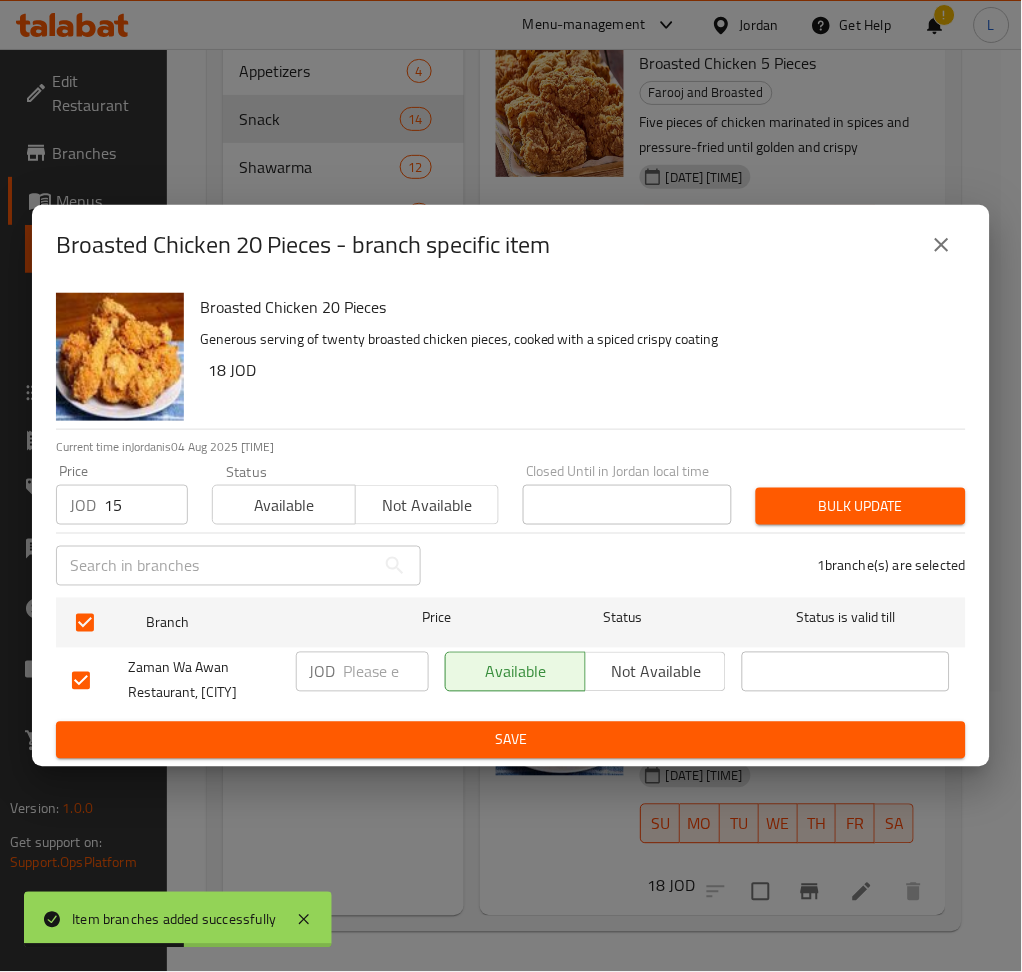 click on "Bulk update" at bounding box center (861, 506) 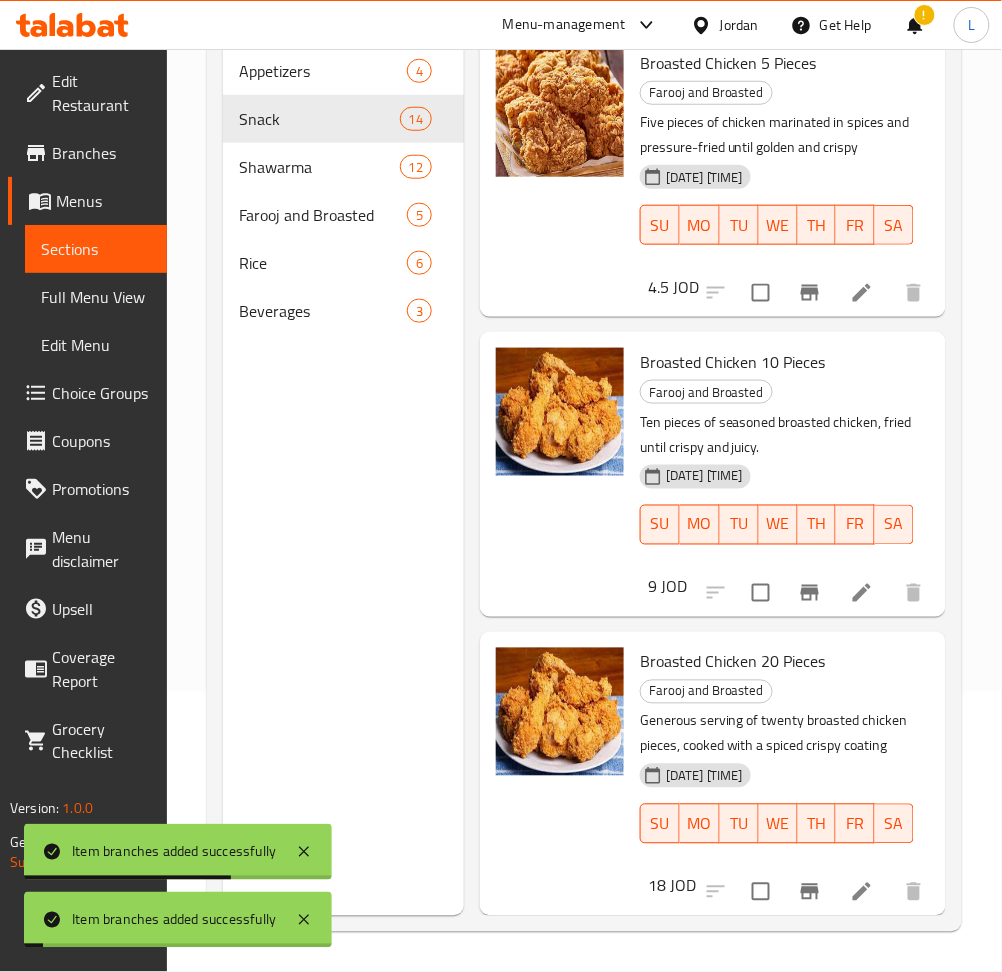 scroll, scrollTop: 0, scrollLeft: 0, axis: both 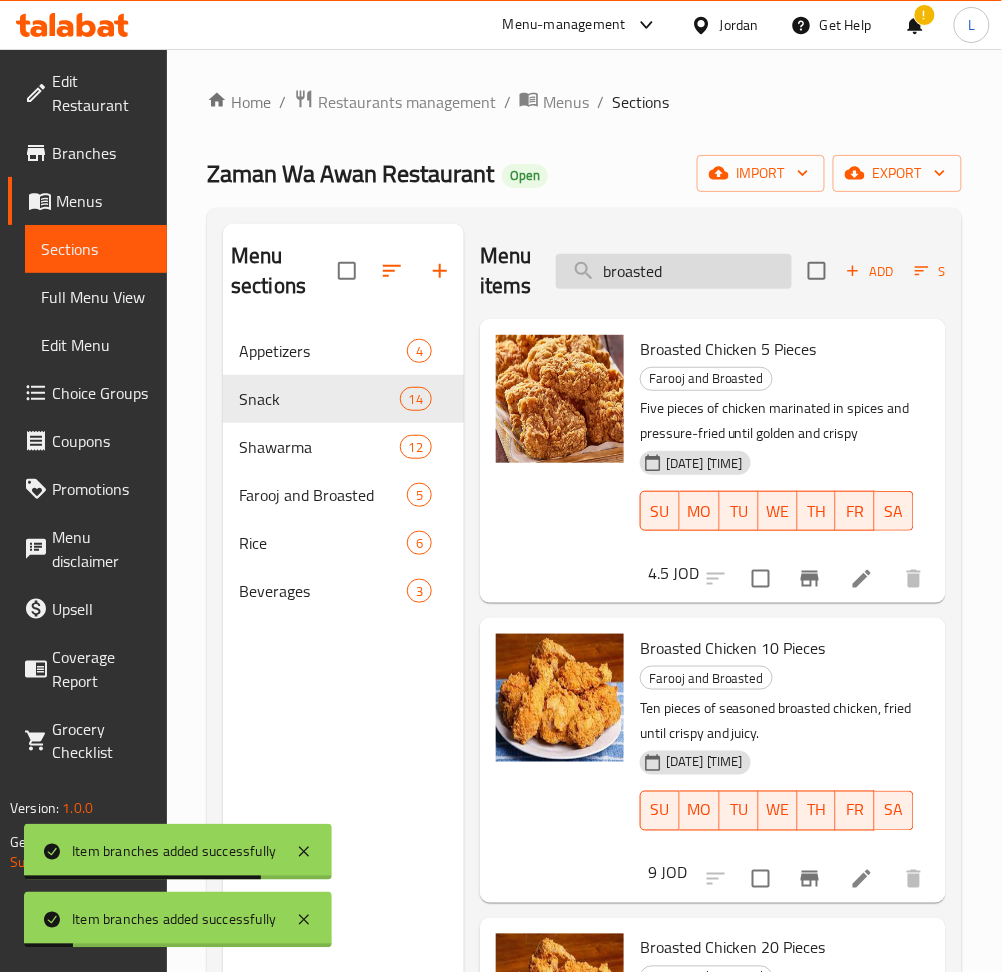 click on "broasted" at bounding box center [674, 271] 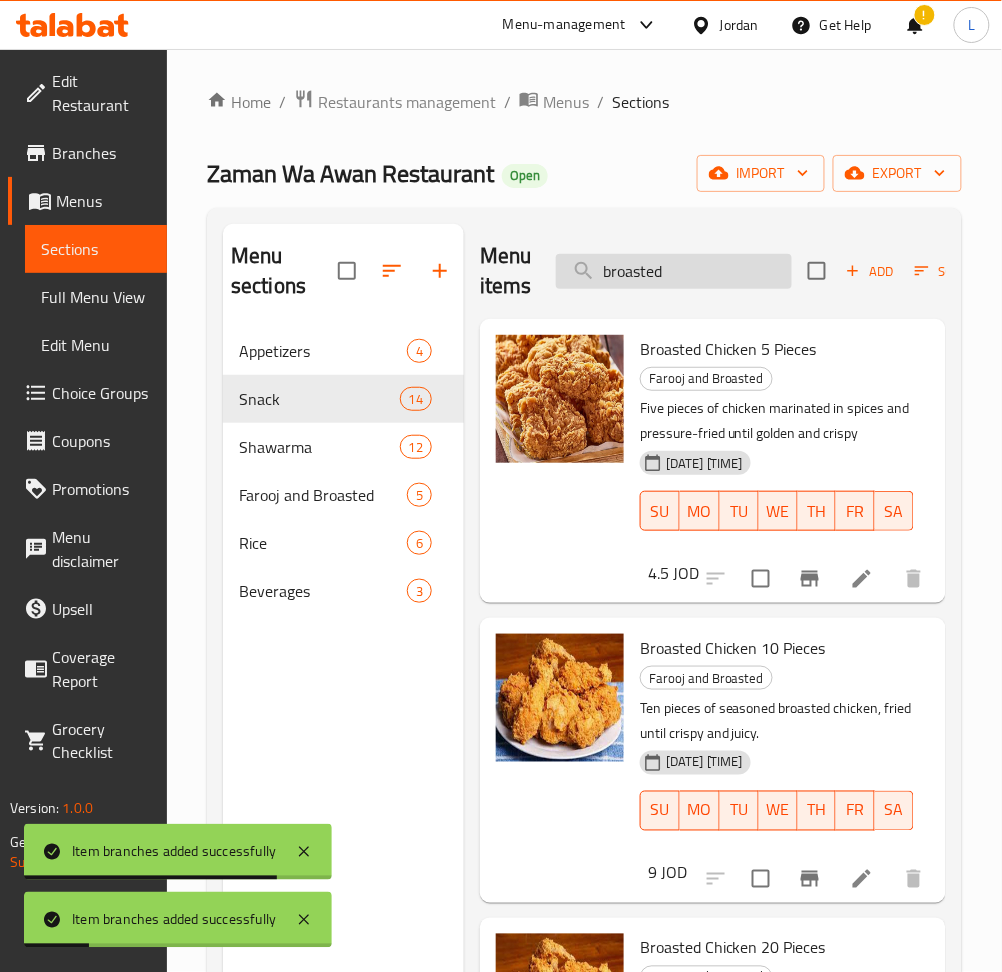 click on "broasted" at bounding box center (674, 271) 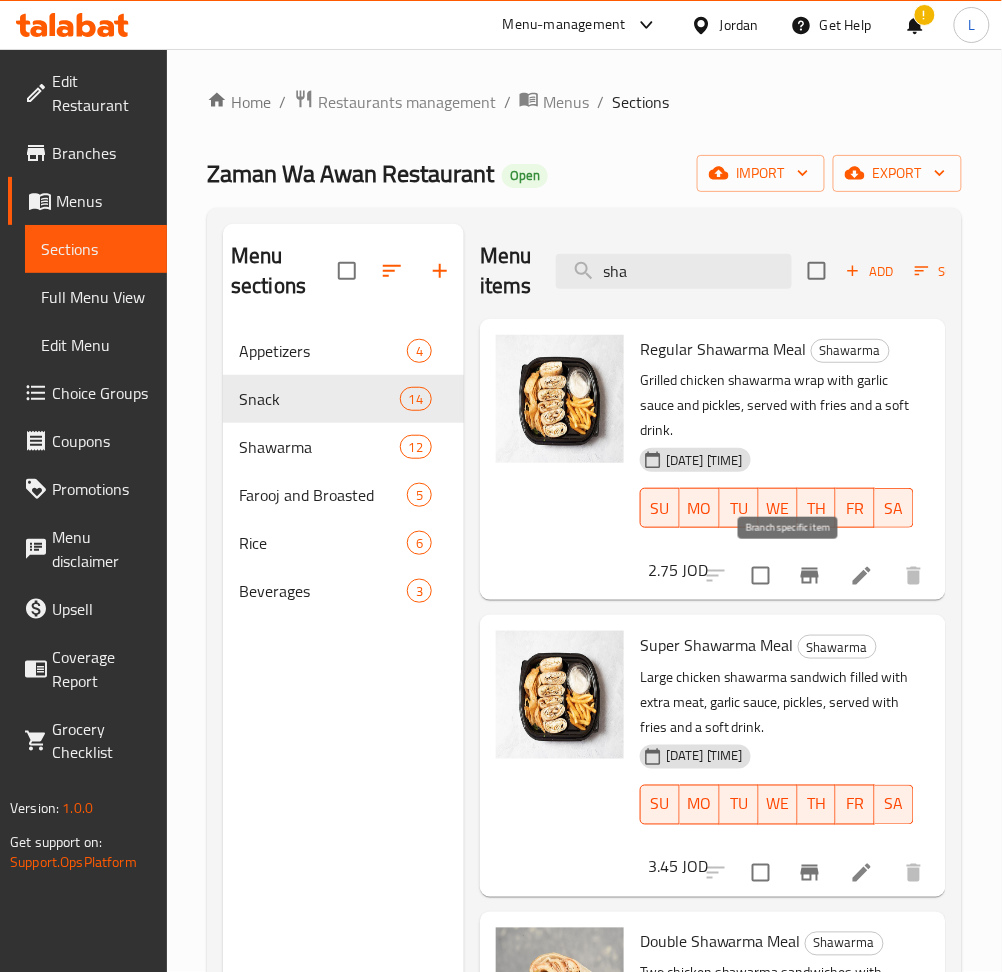 type on "sha" 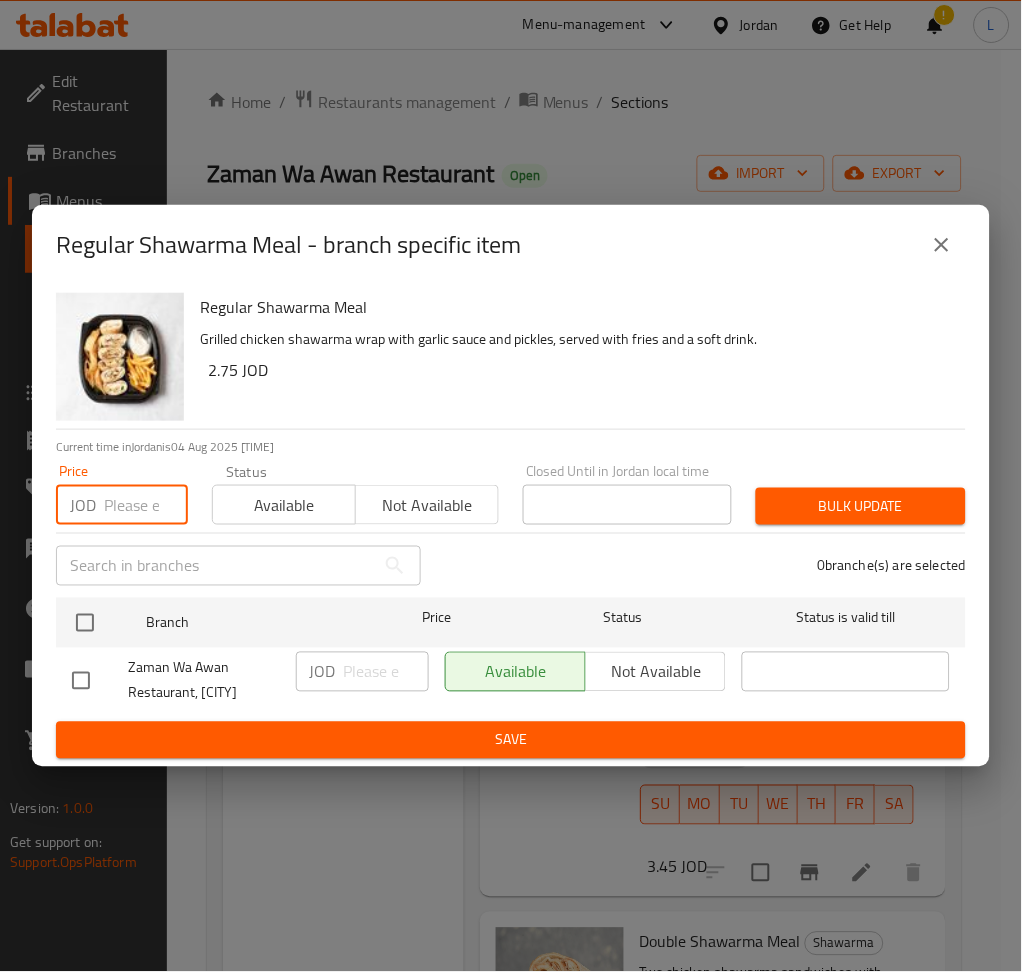 click at bounding box center (146, 505) 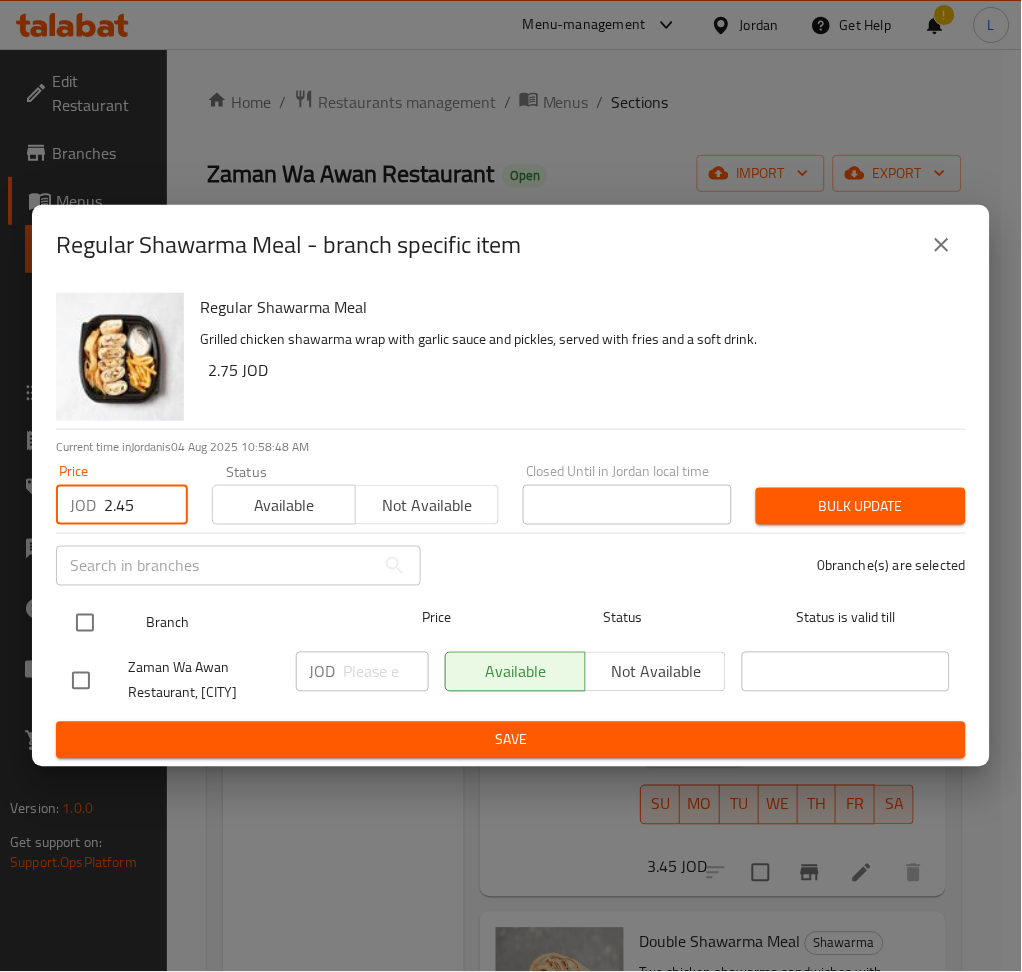 type on "2.45" 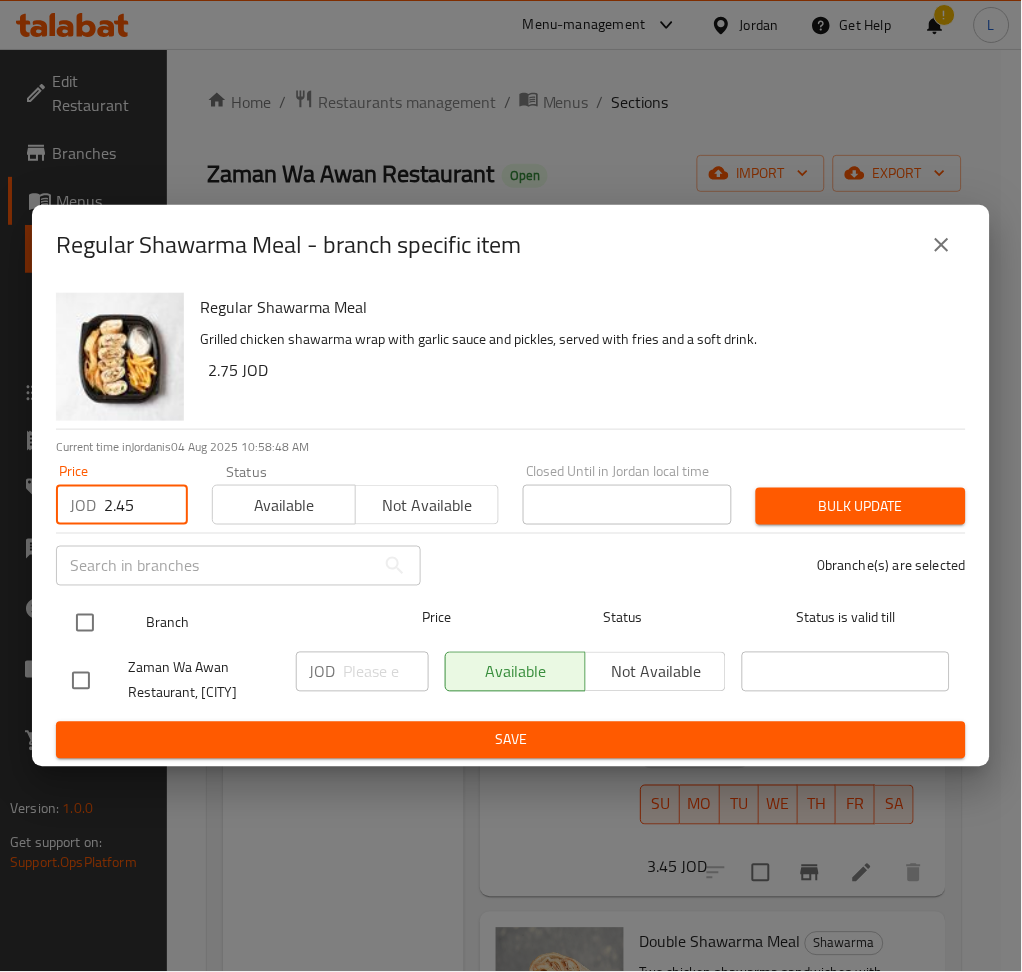 click at bounding box center [85, 623] 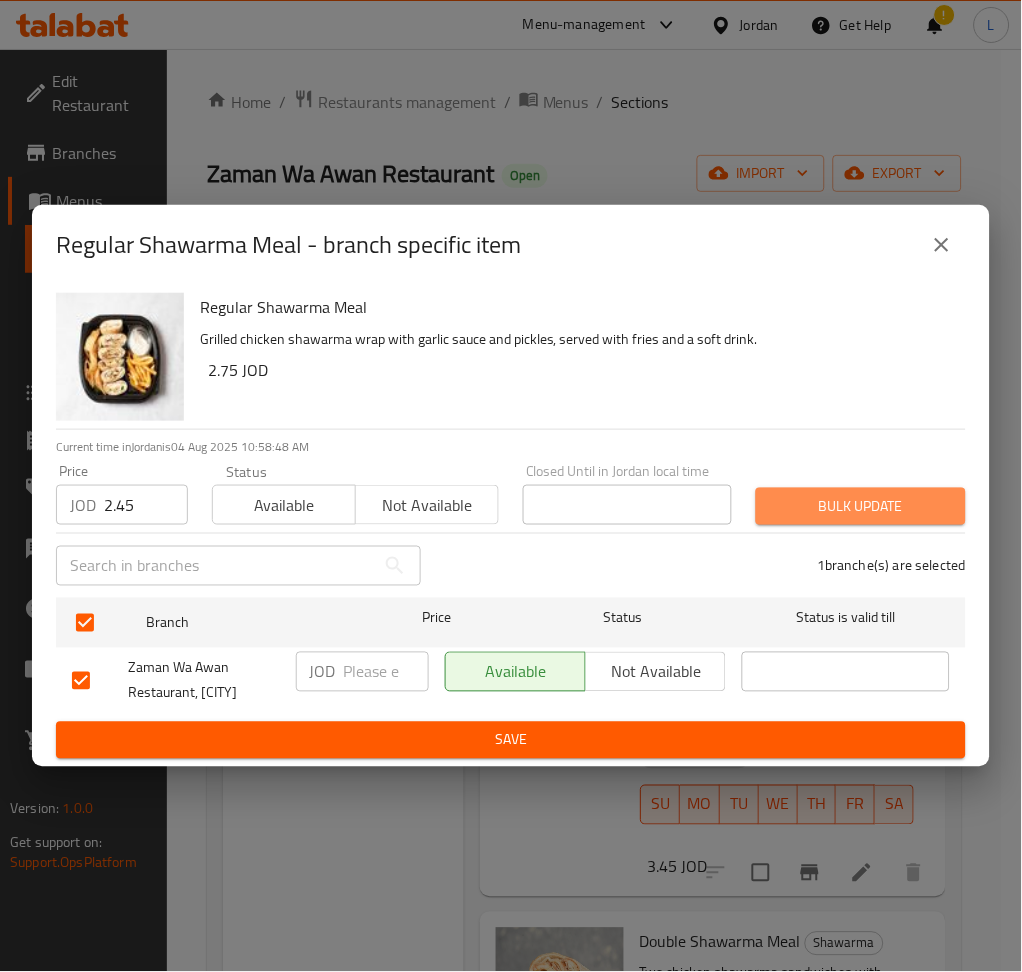 click on "Bulk update" at bounding box center [861, 506] 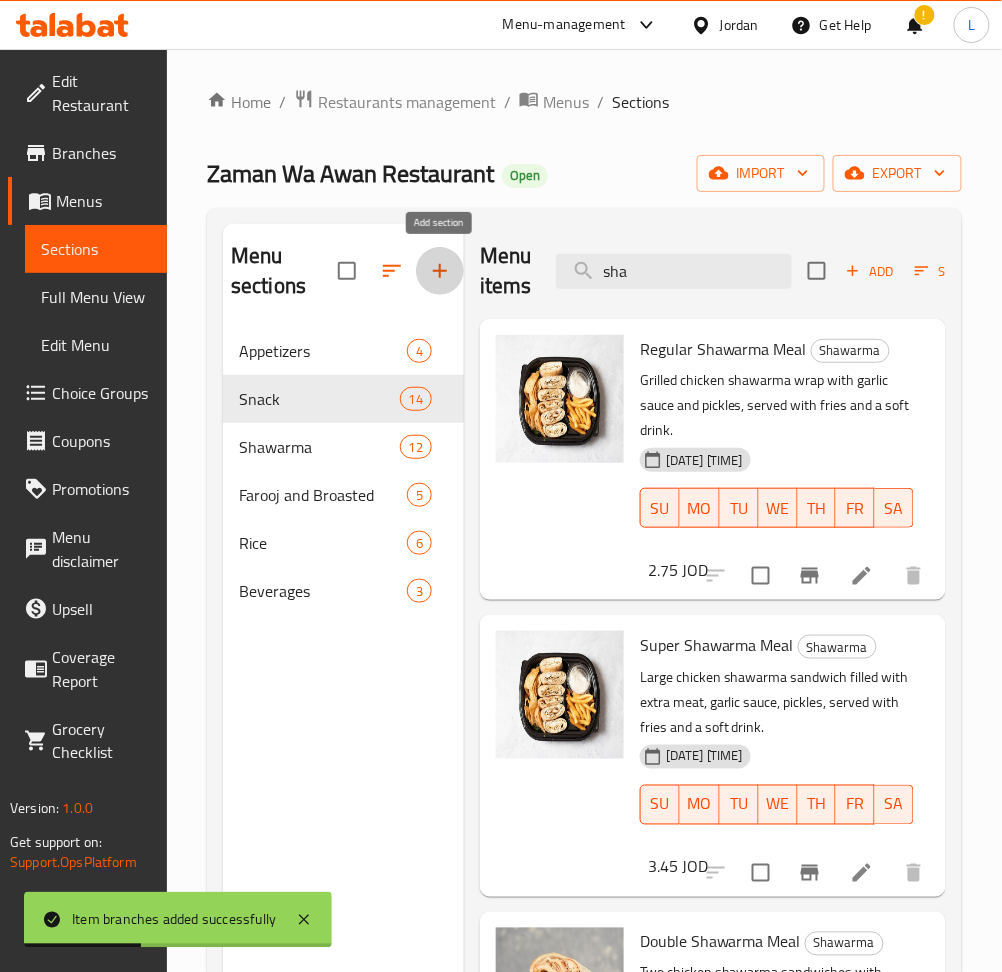 click 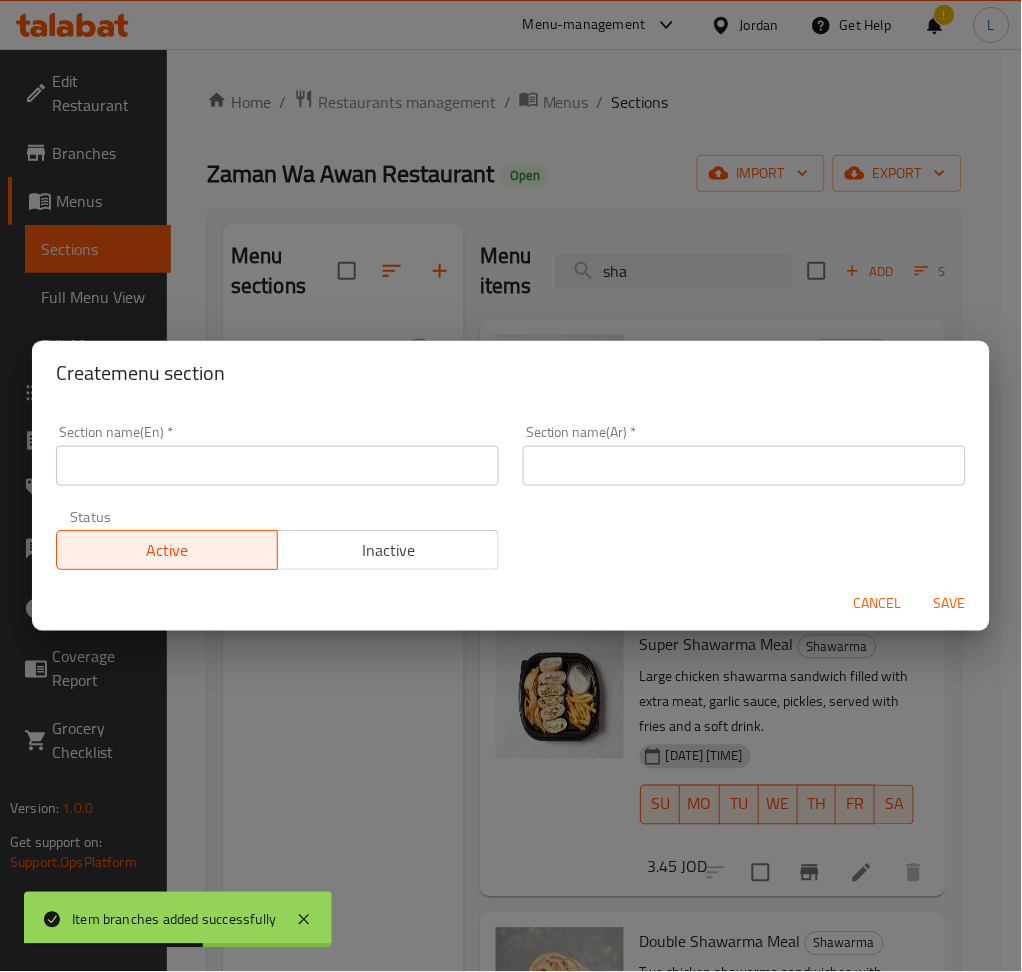 click at bounding box center (277, 466) 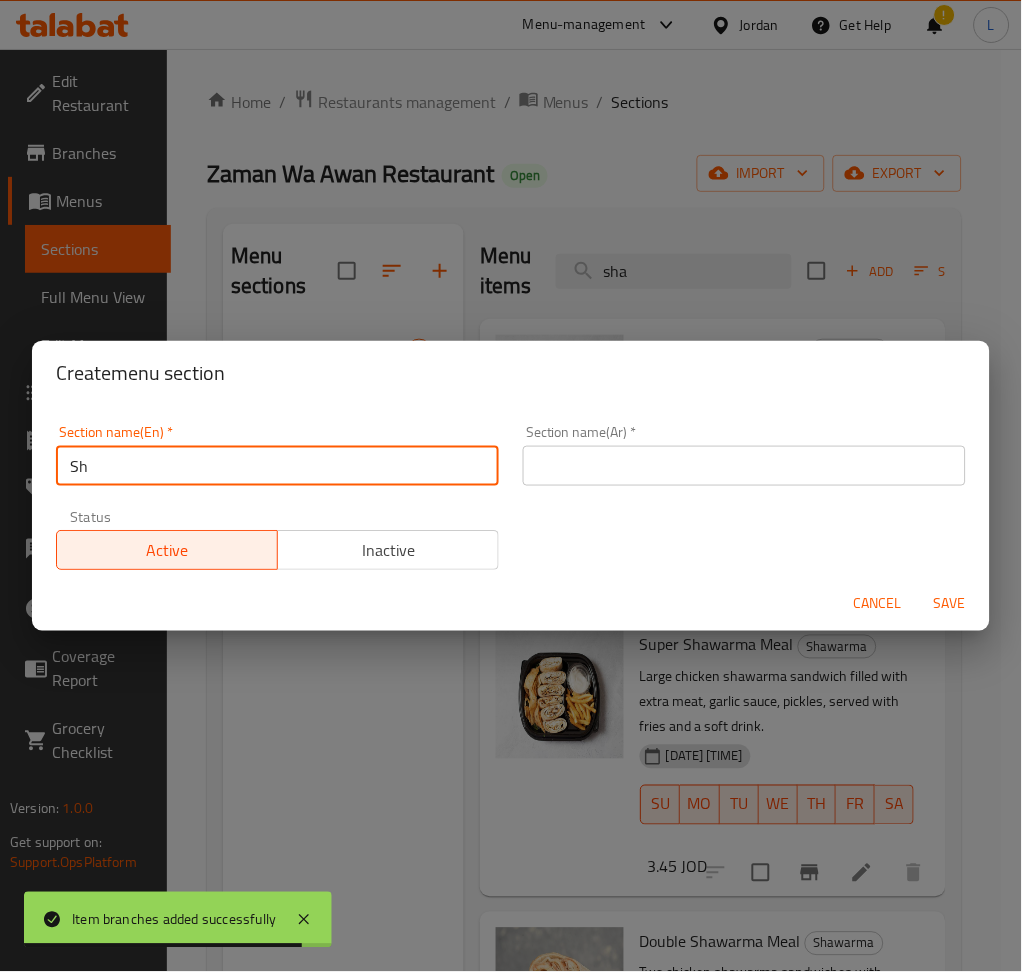 type on "S" 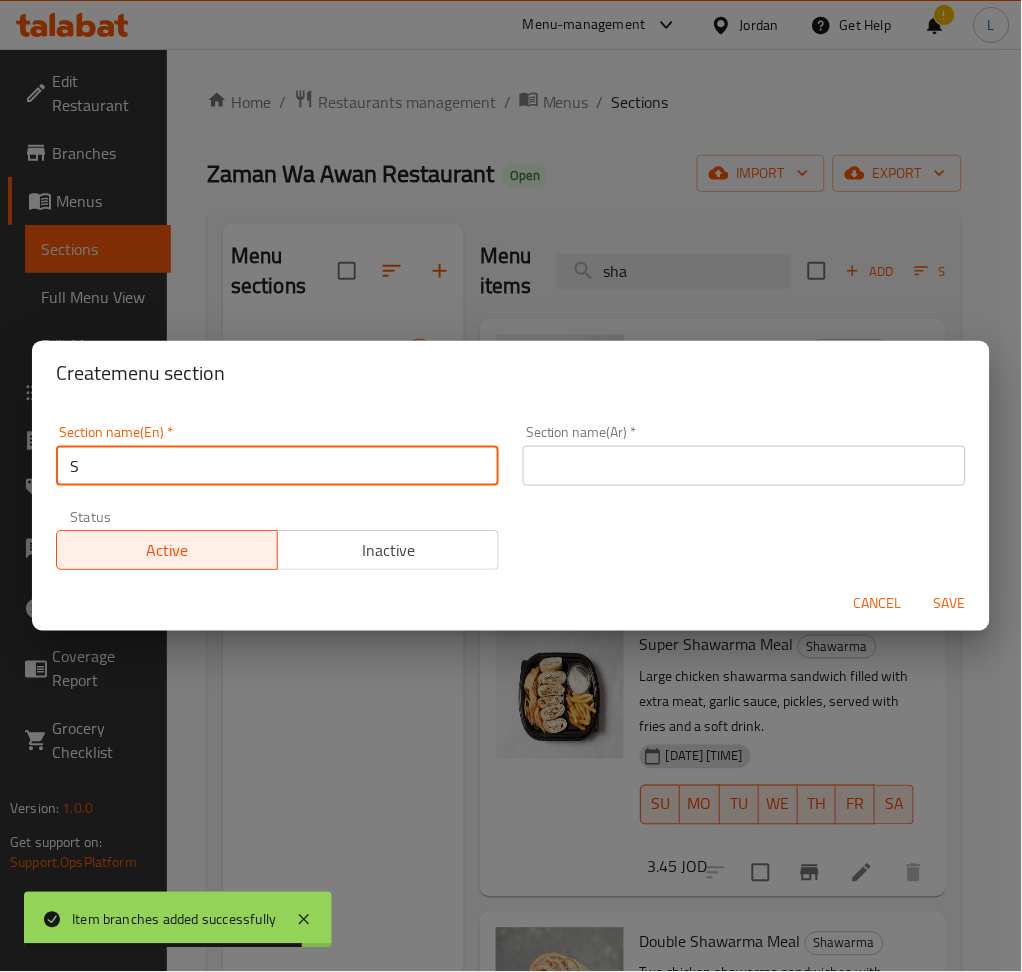 type 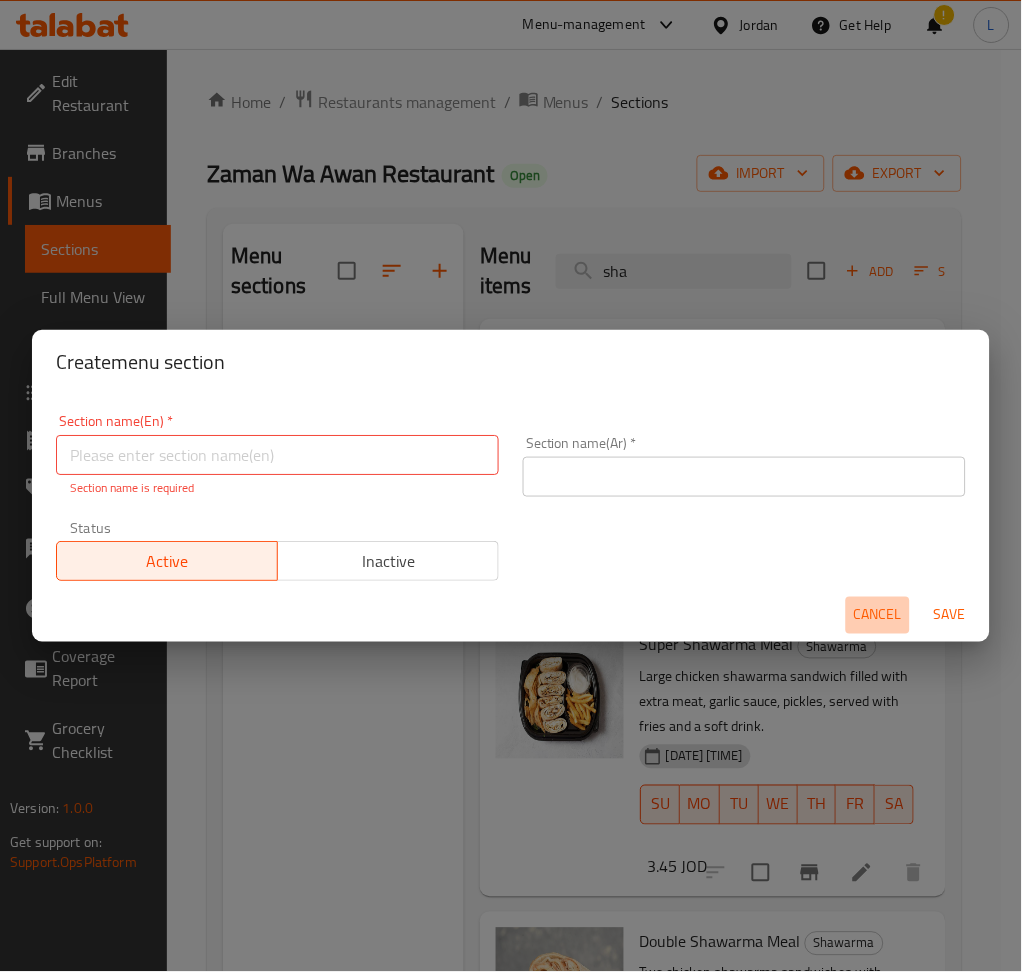 click on "Cancel" at bounding box center [878, 615] 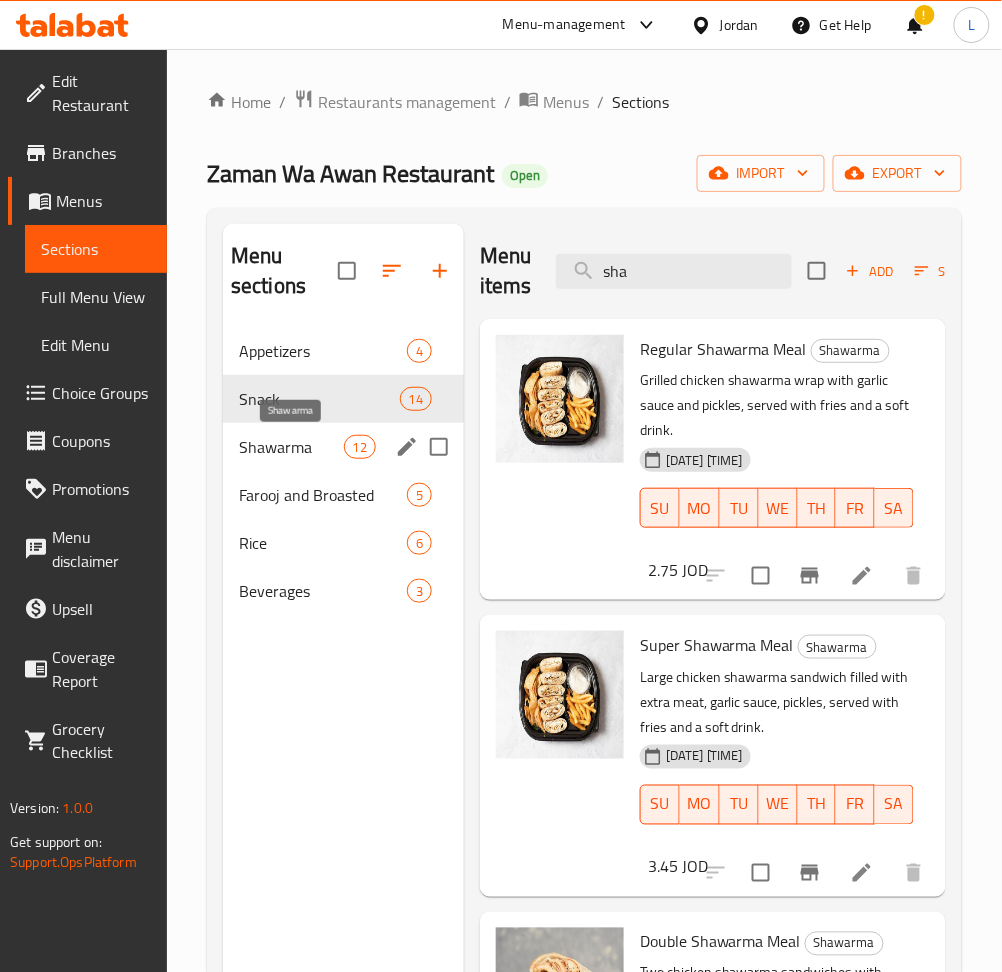 click on "Shawarma" at bounding box center [291, 447] 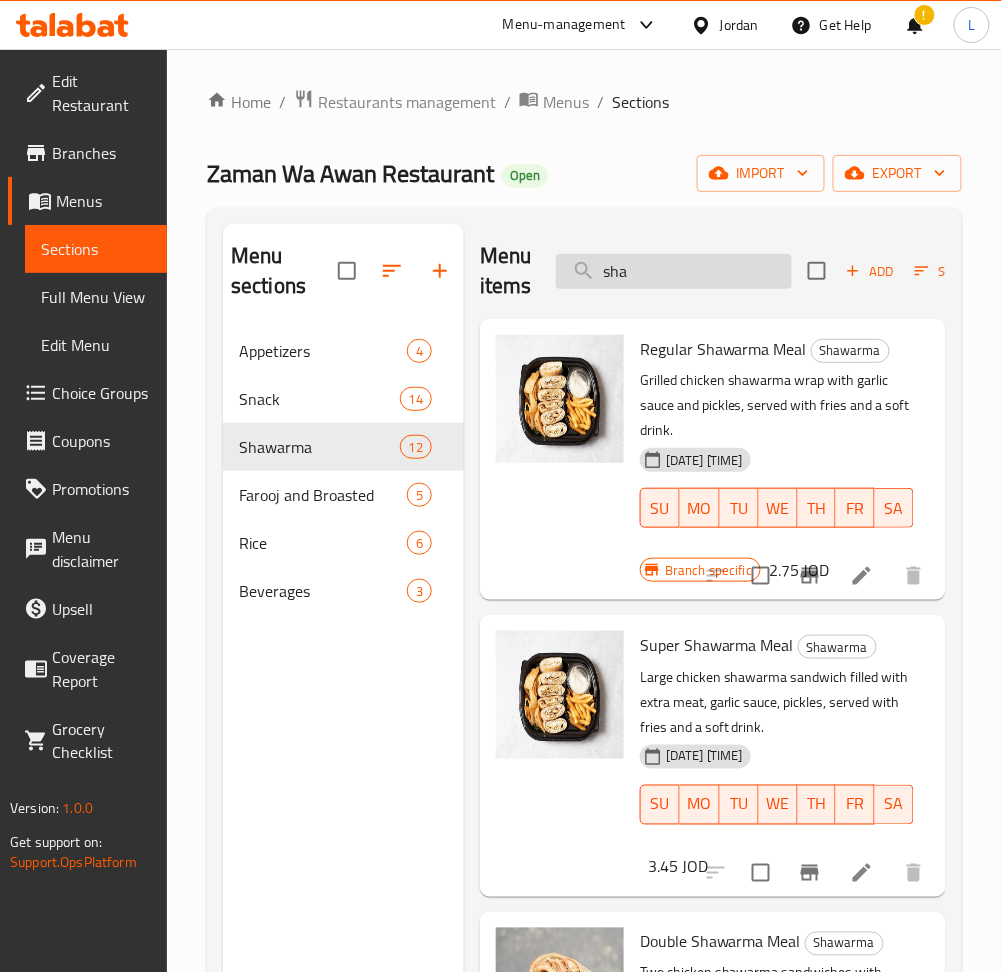 click on "sha" at bounding box center [674, 271] 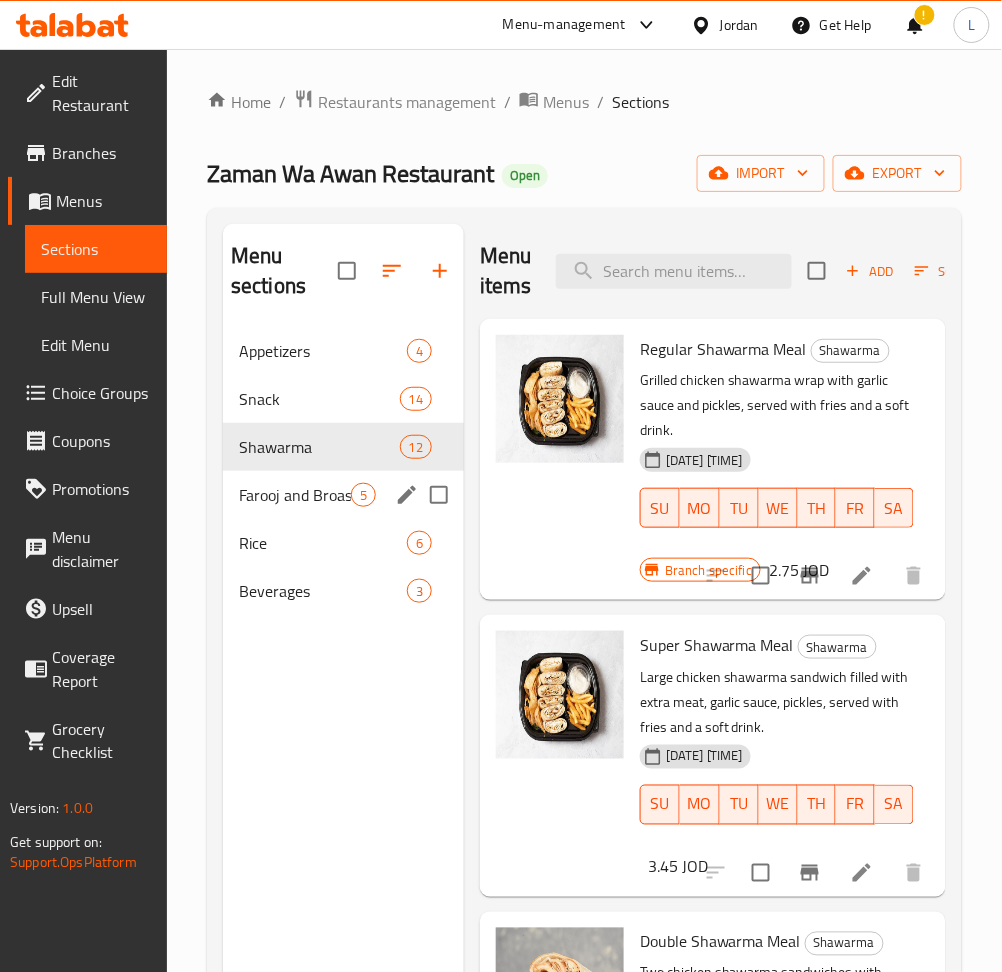type 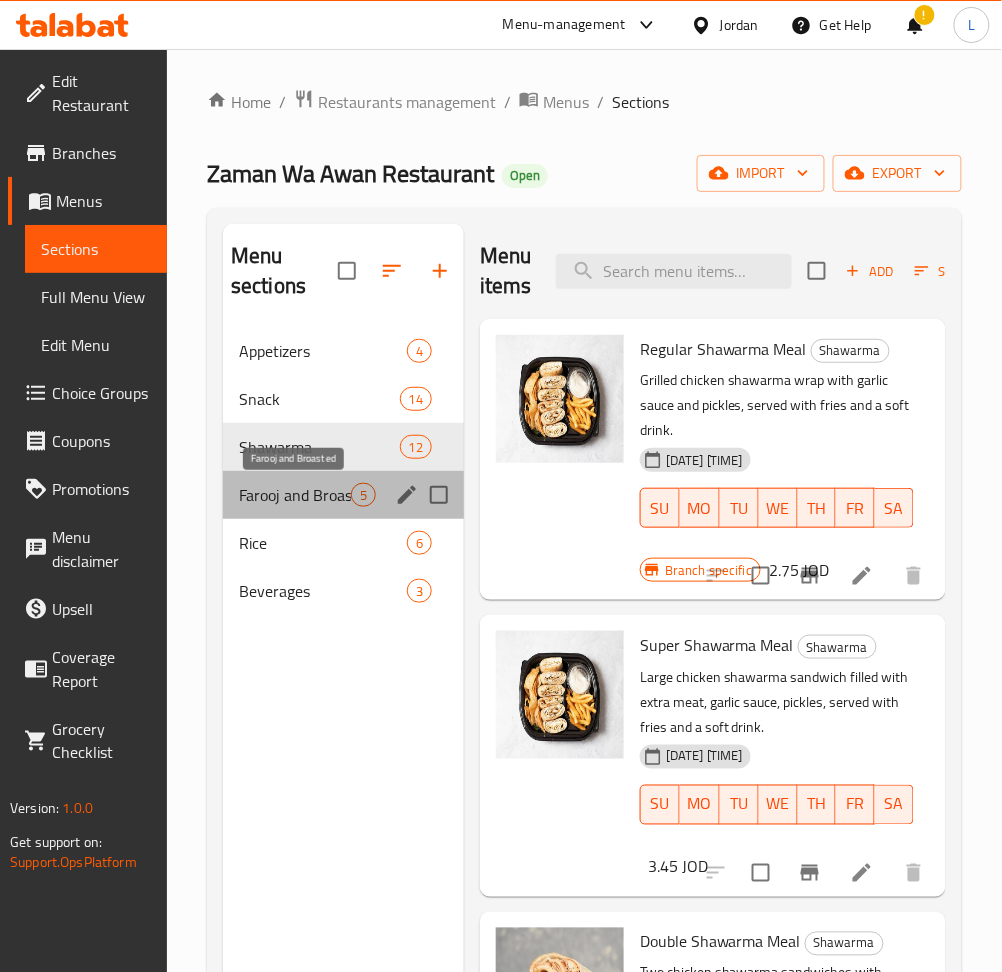 click on "Farooj and Broasted" at bounding box center (295, 495) 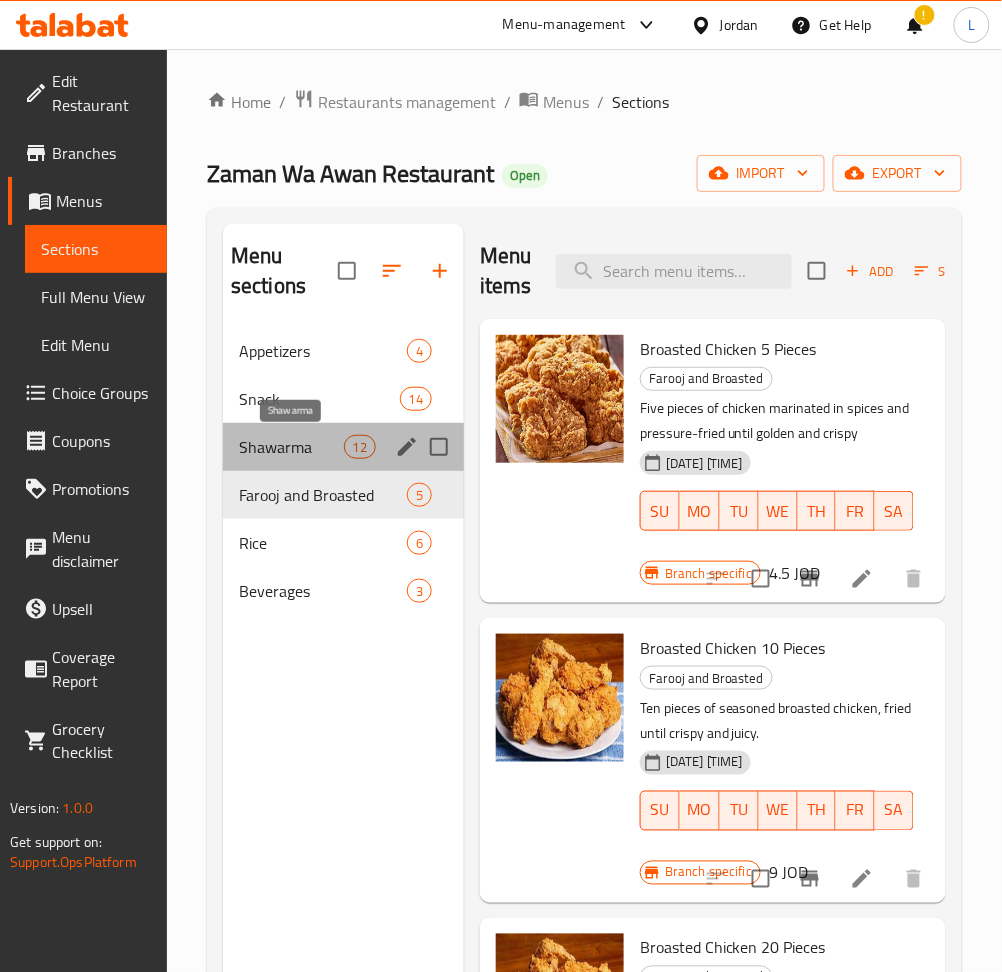 click on "Shawarma" at bounding box center [291, 447] 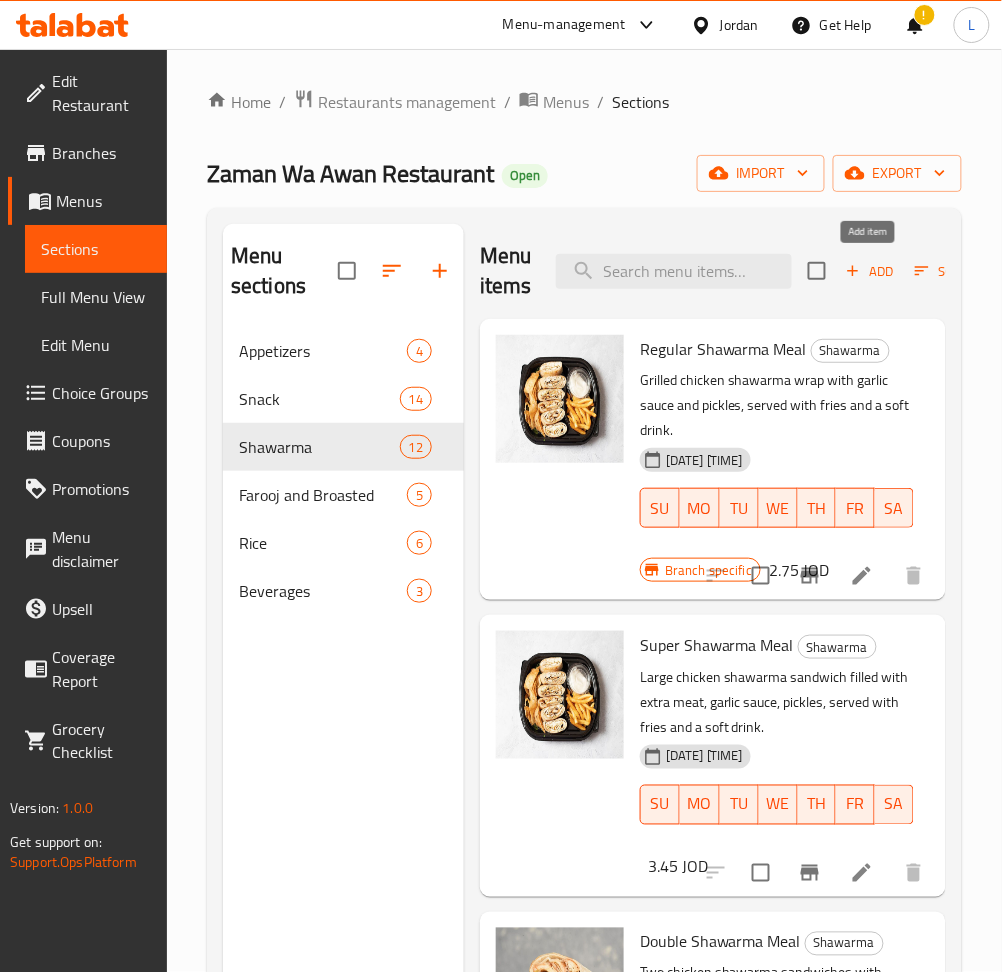 click 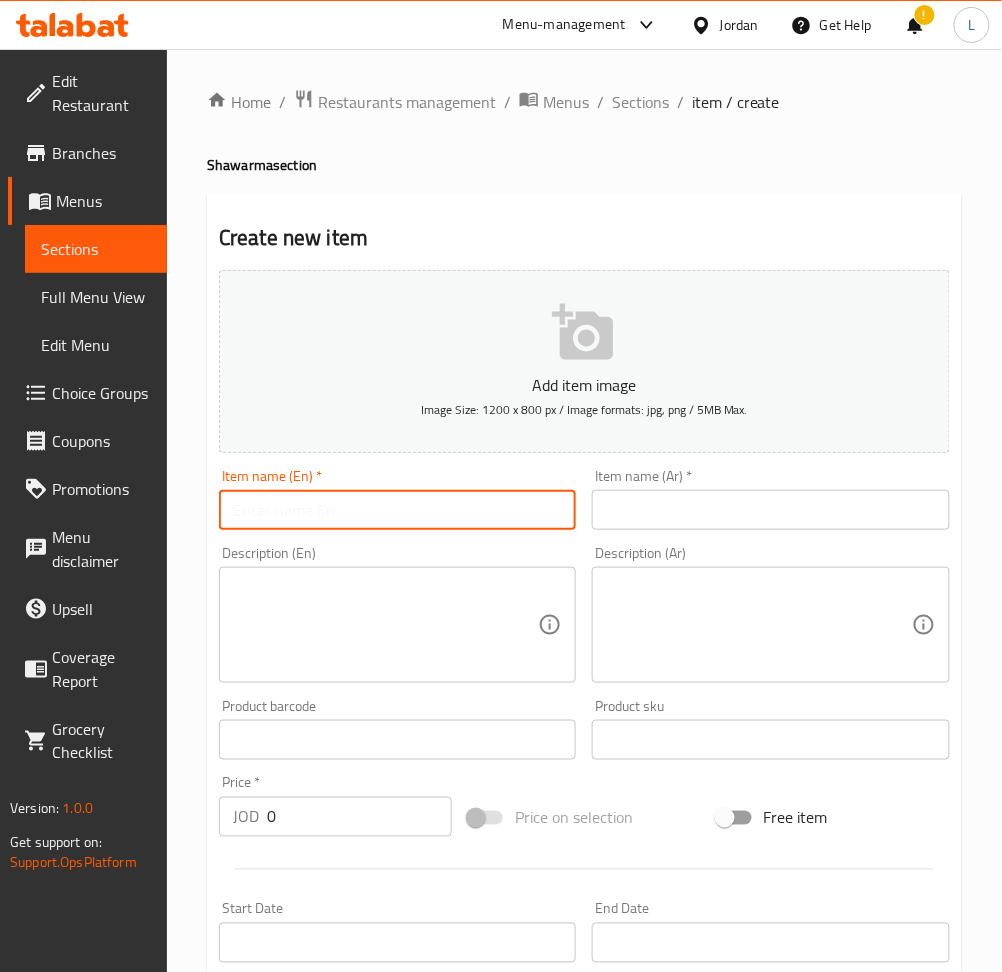 click at bounding box center (397, 510) 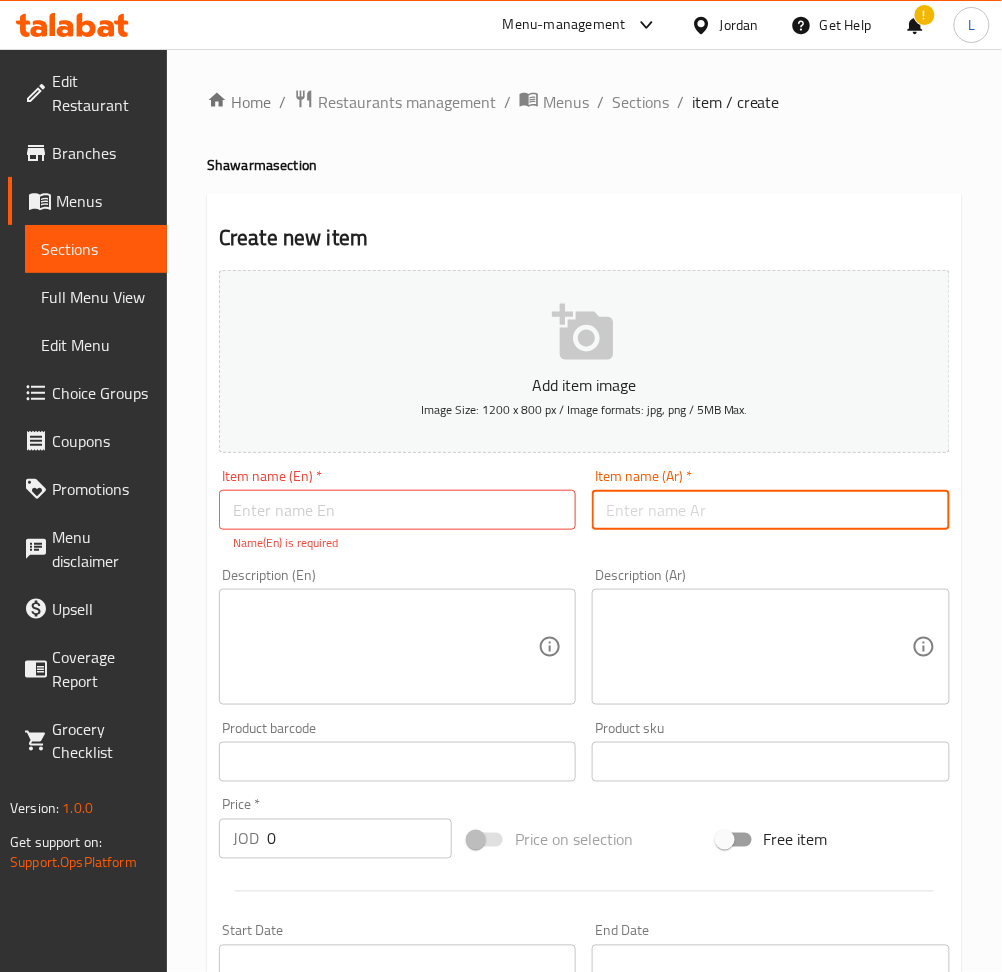 click at bounding box center [770, 510] 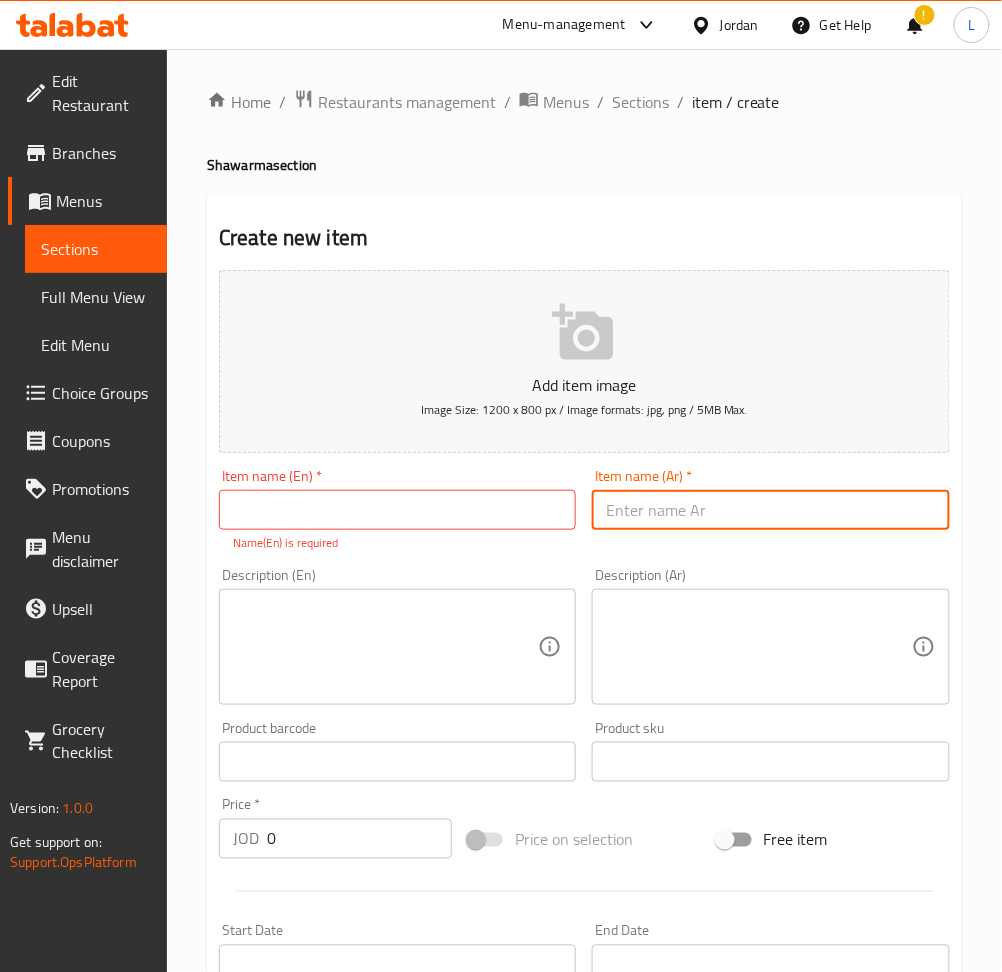 type on "e" 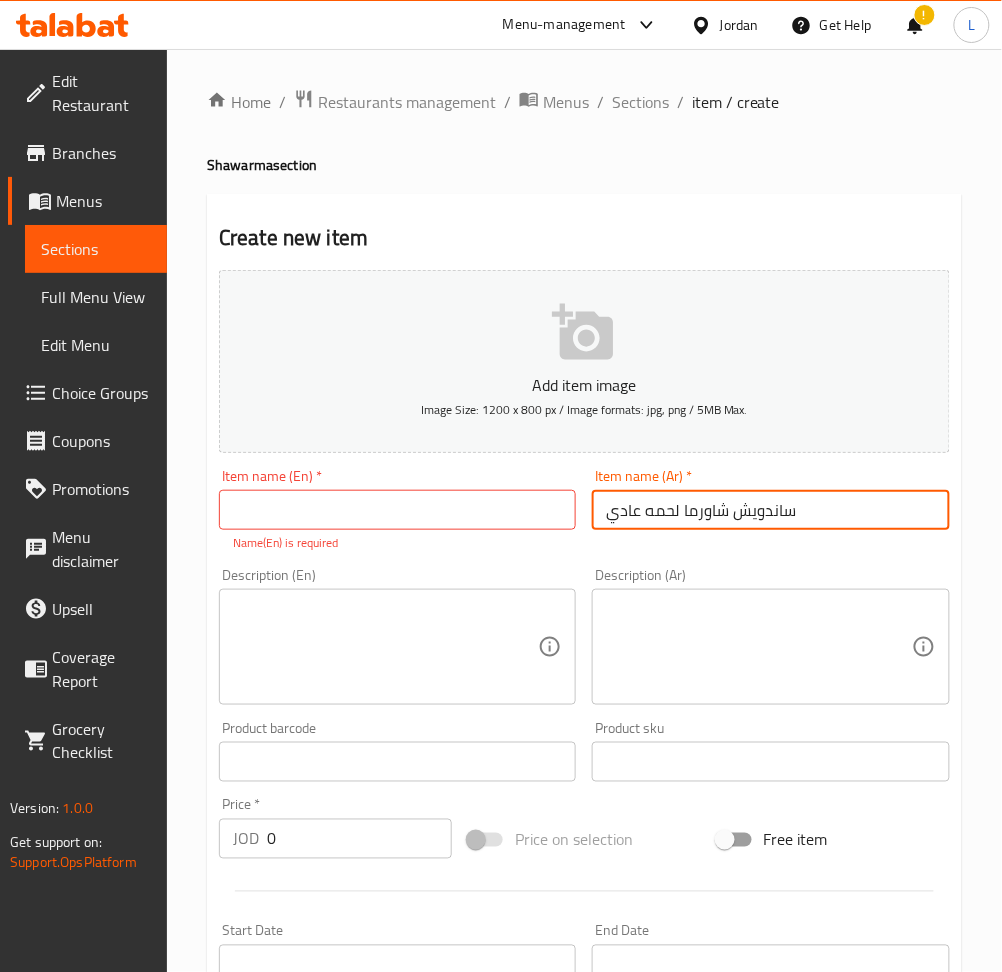 click on "ساندويش شاورما لحمه عادي" at bounding box center [770, 510] 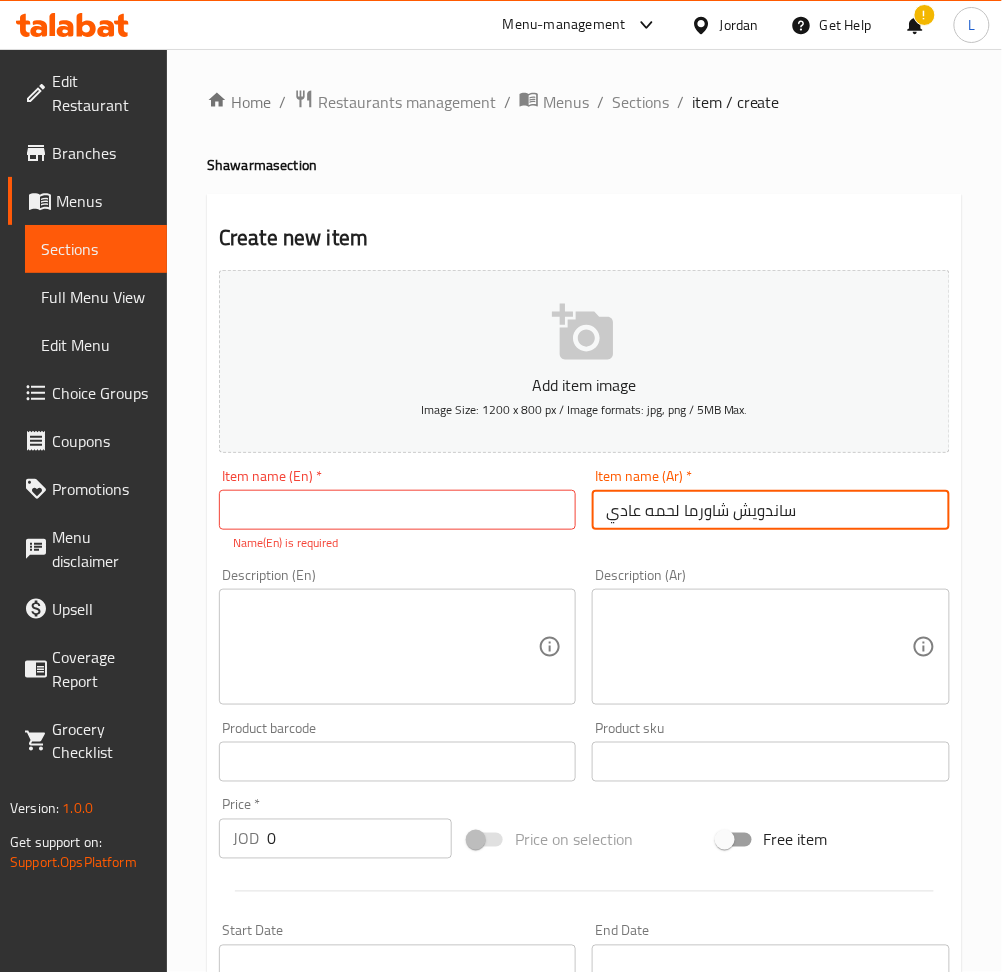 click at bounding box center (397, 510) 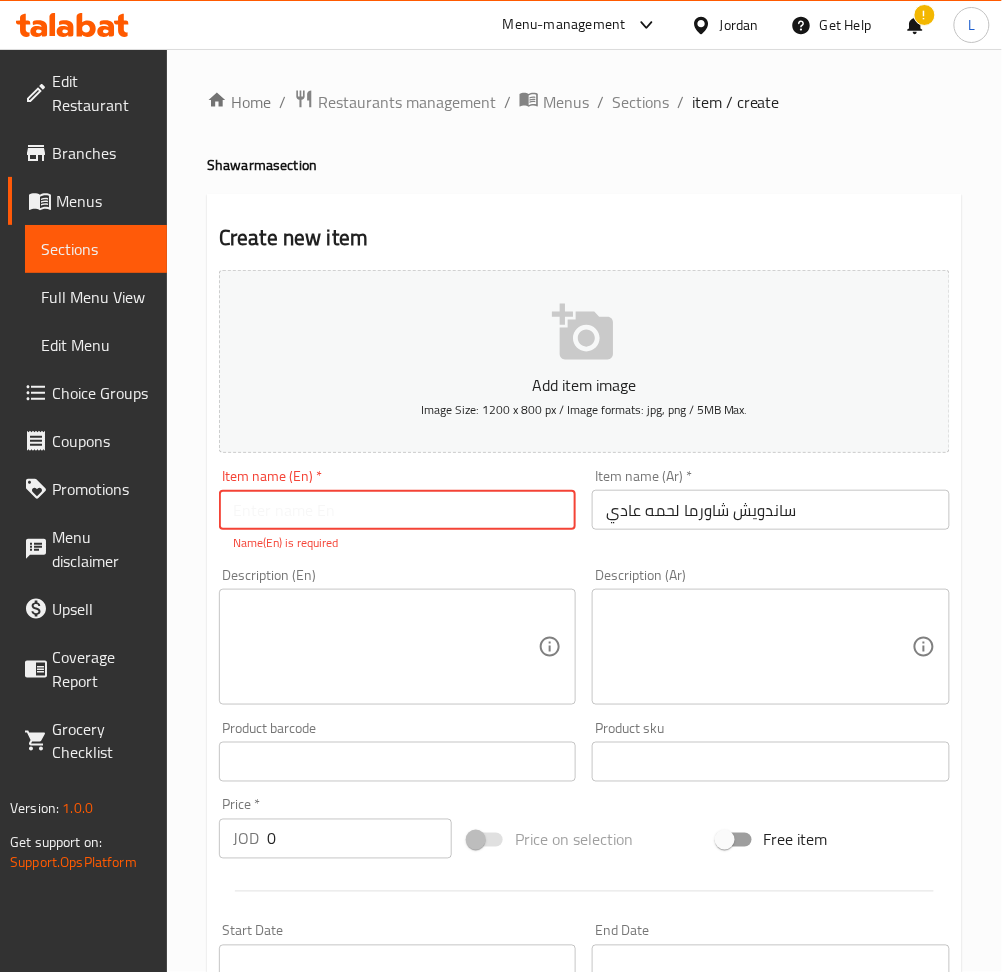 paste on "Regular meat shawarma sandwich" 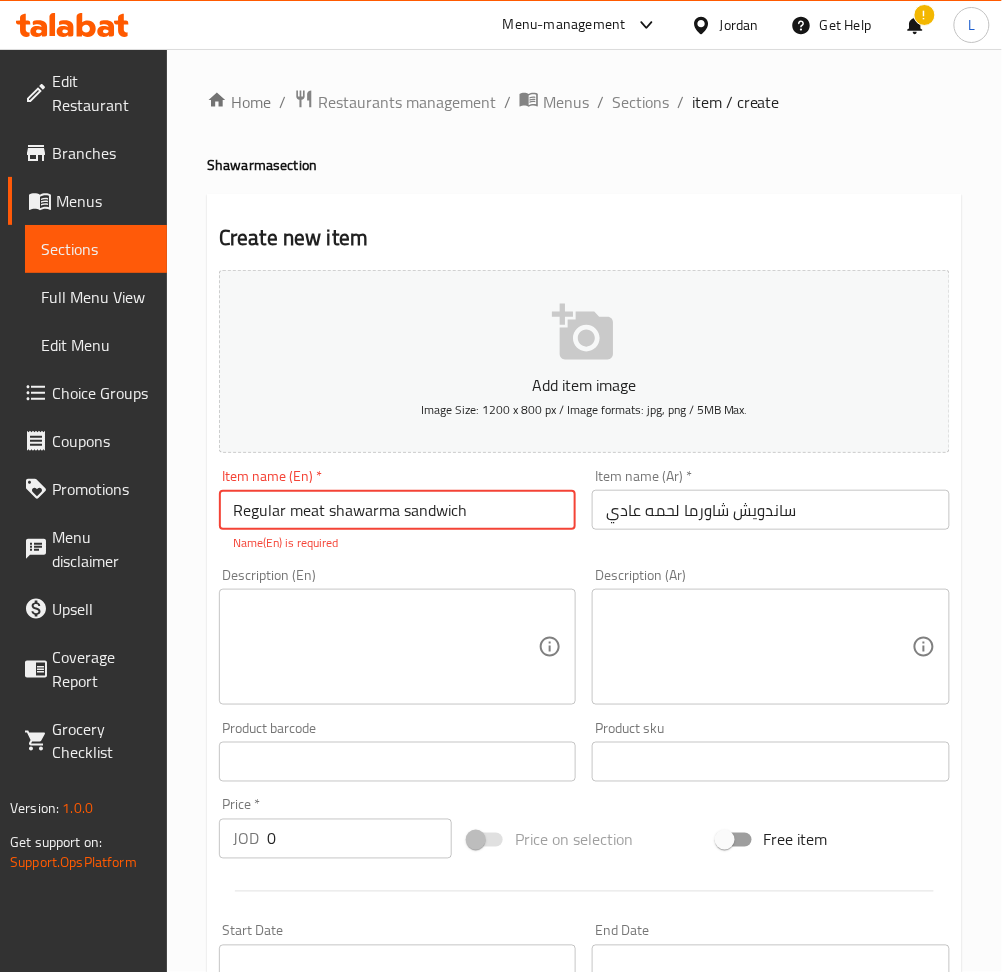 type on "Regular meat shawarma sandwich" 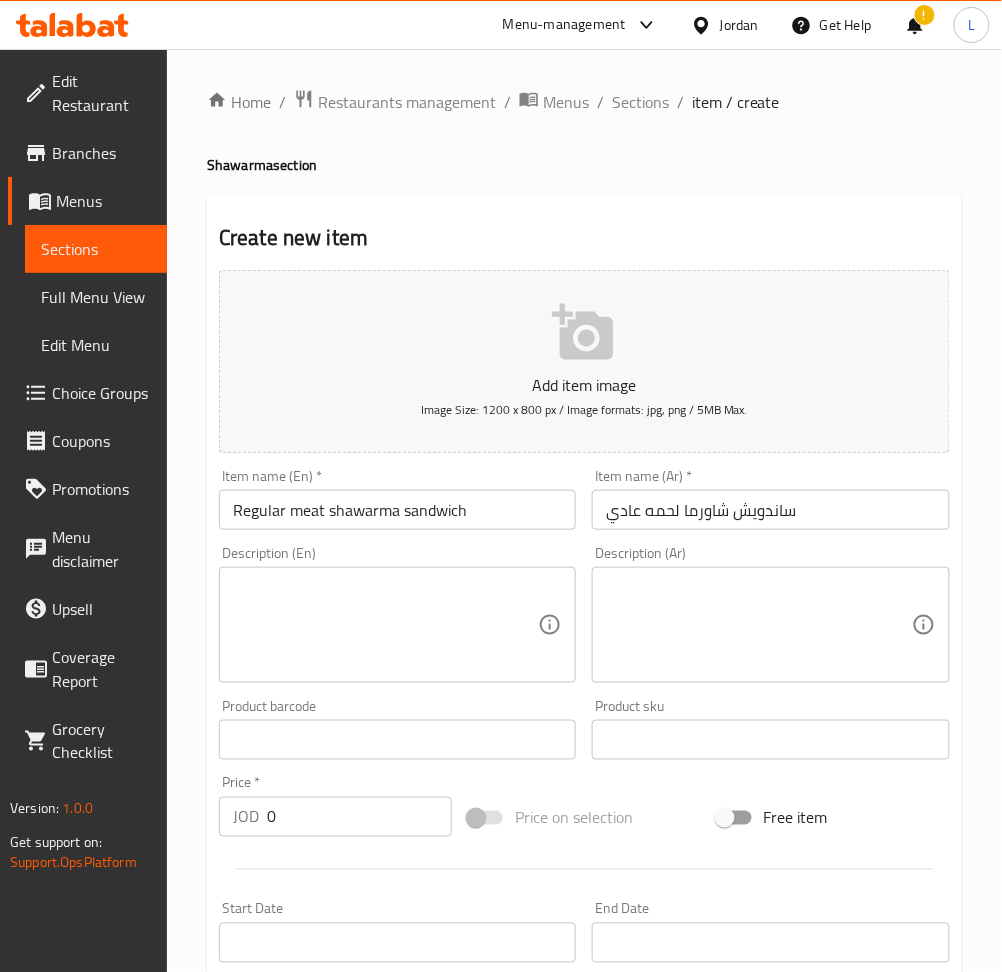 click at bounding box center (584, 869) 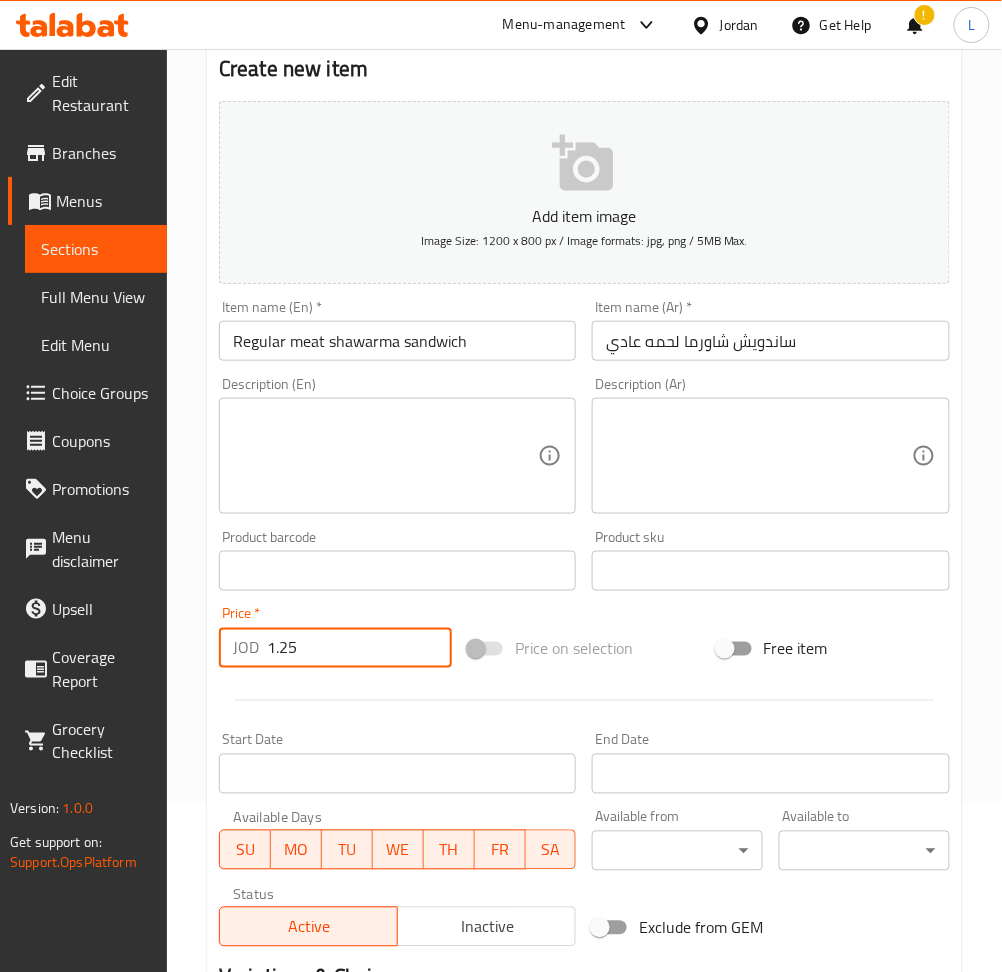 scroll, scrollTop: 437, scrollLeft: 0, axis: vertical 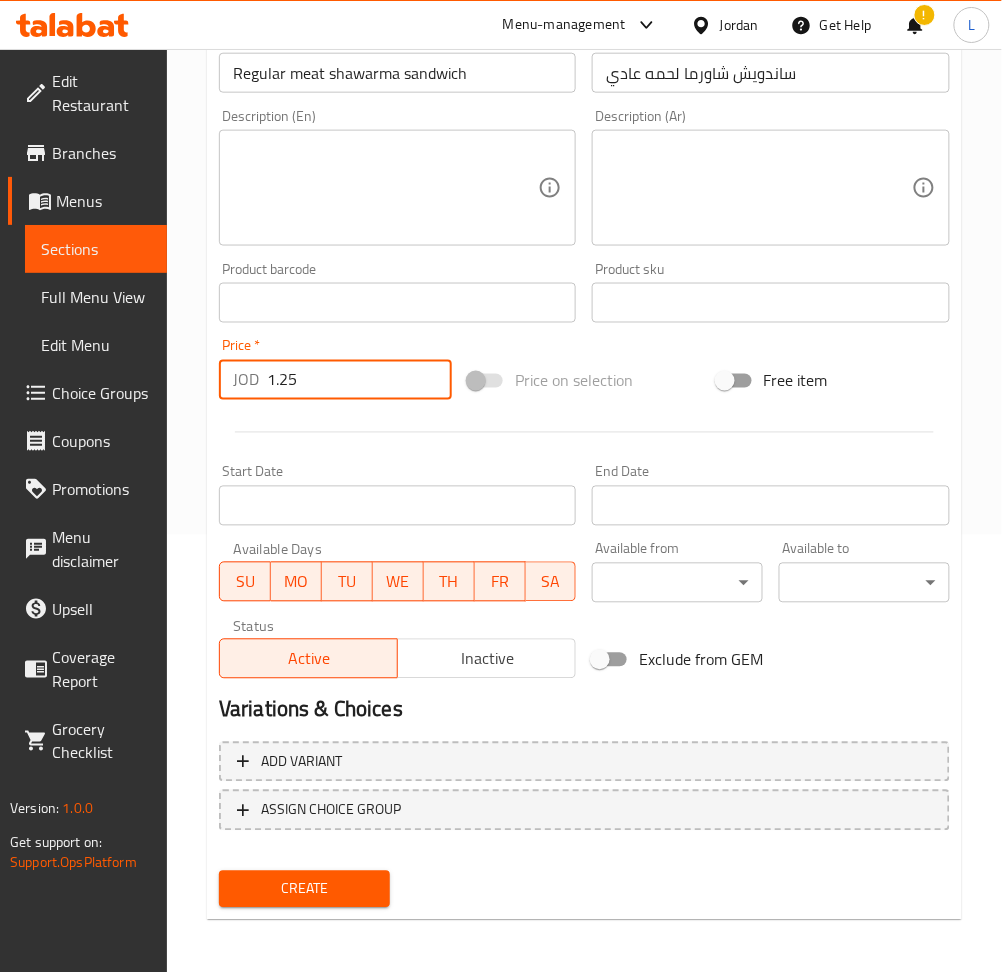 type on "1.25" 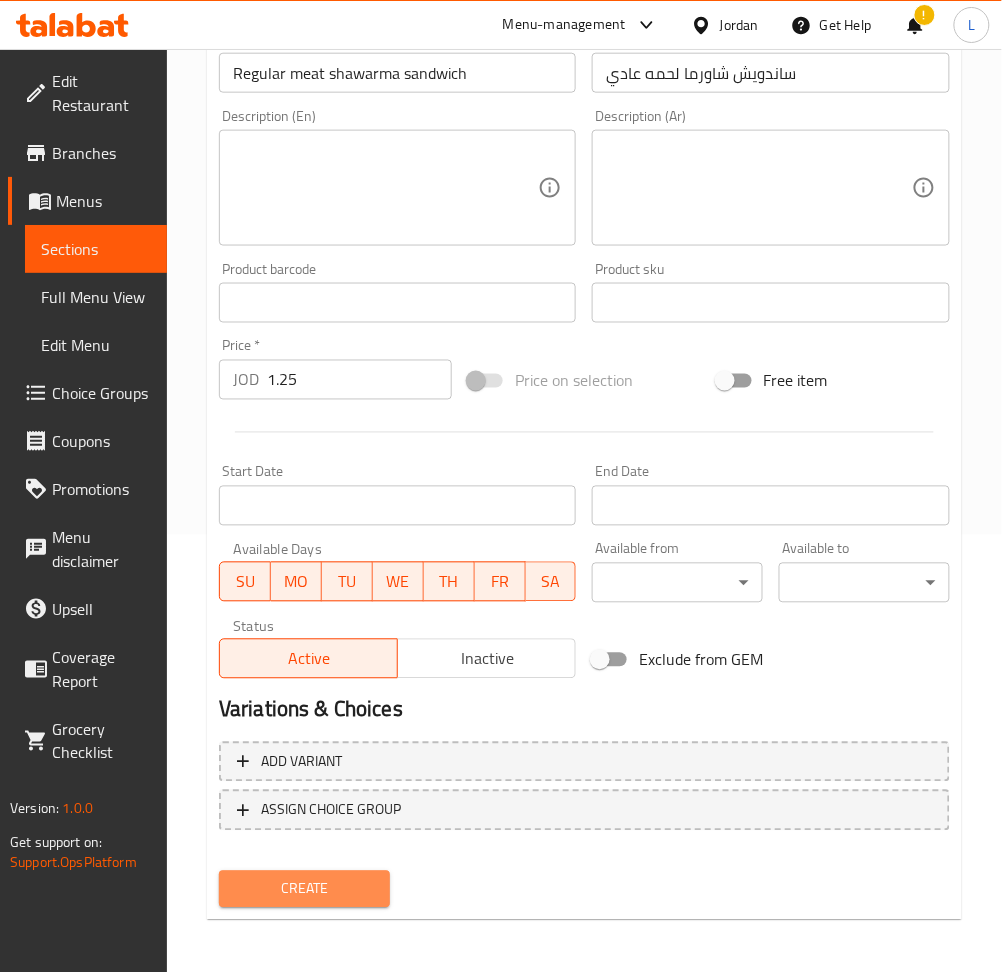 click on "Create" at bounding box center (304, 889) 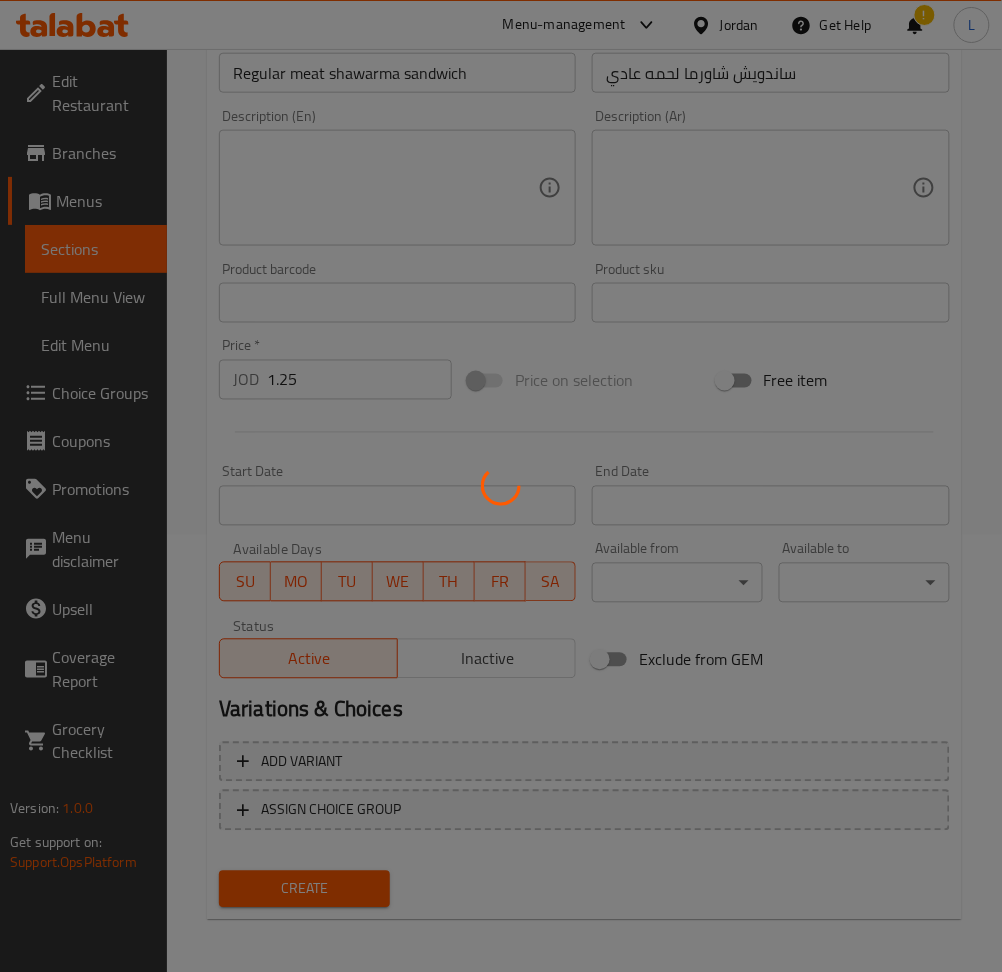 type 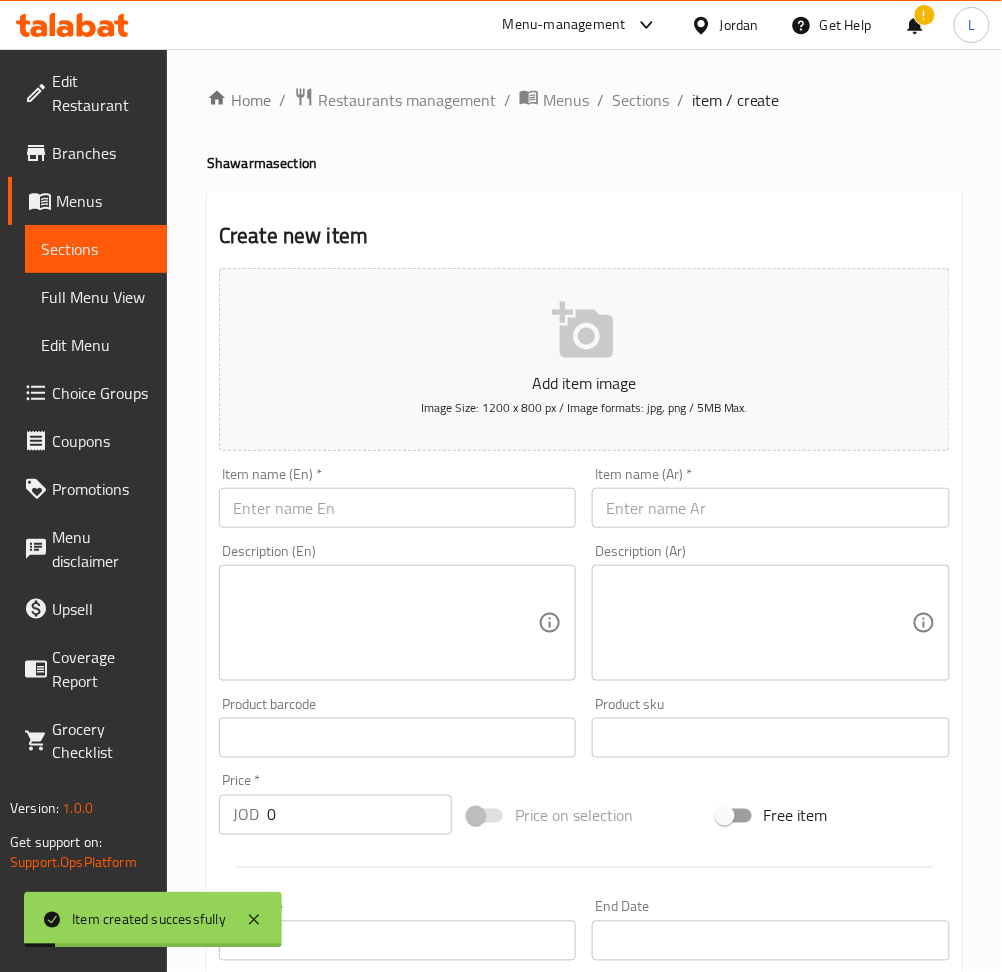 scroll, scrollTop: 0, scrollLeft: 0, axis: both 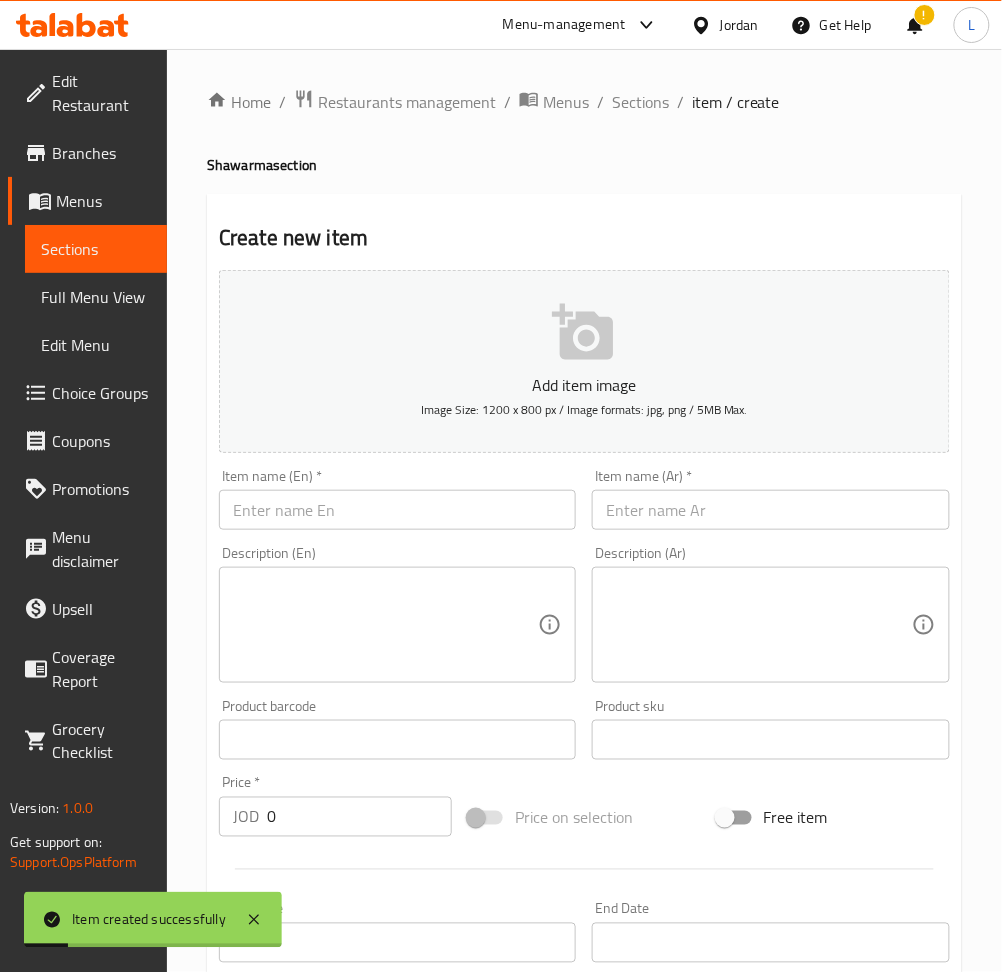 click at bounding box center [770, 510] 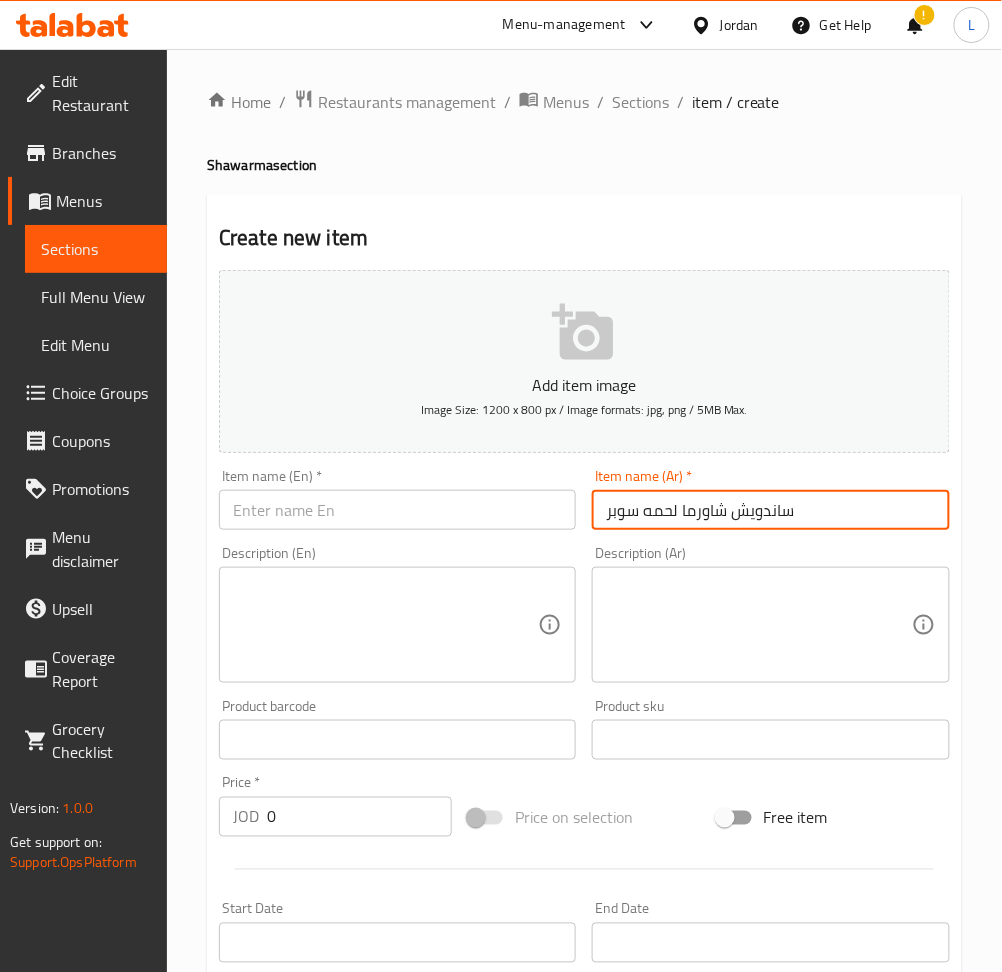 click on "ساندويش شاورما لحمه سوبر" at bounding box center (770, 510) 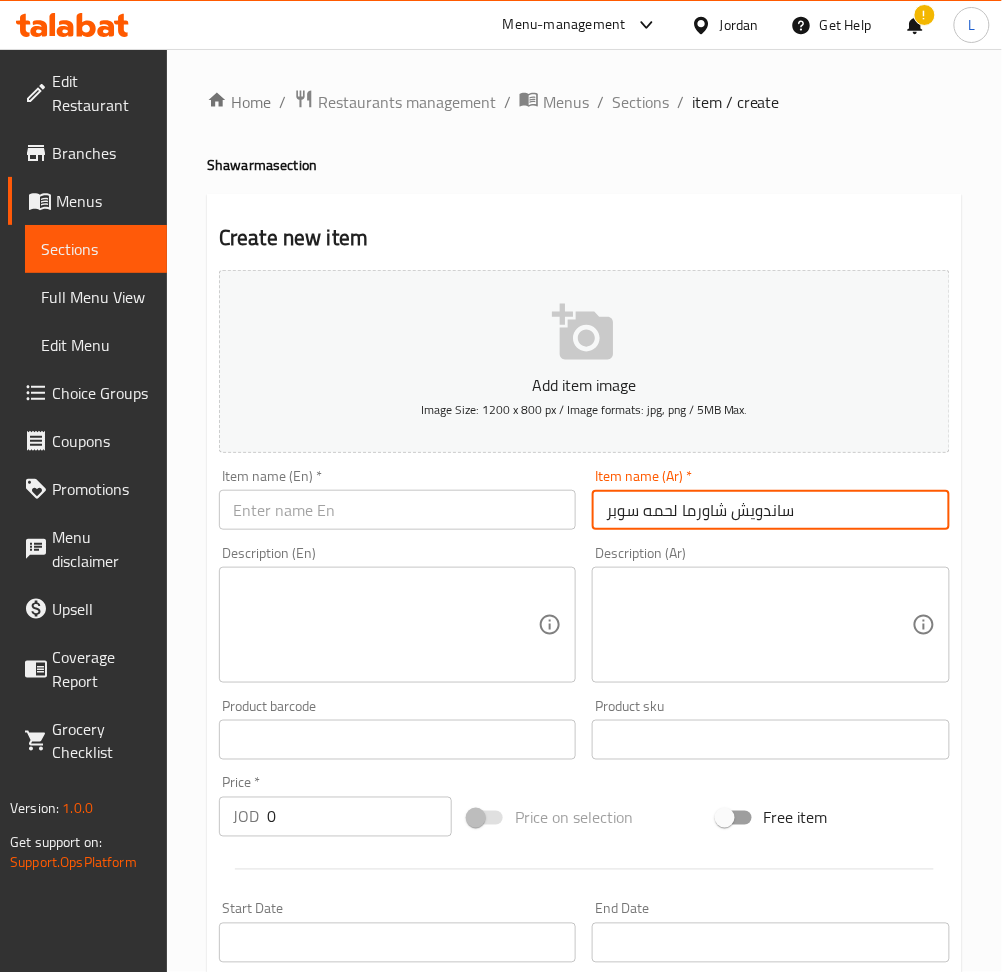 click at bounding box center [397, 510] 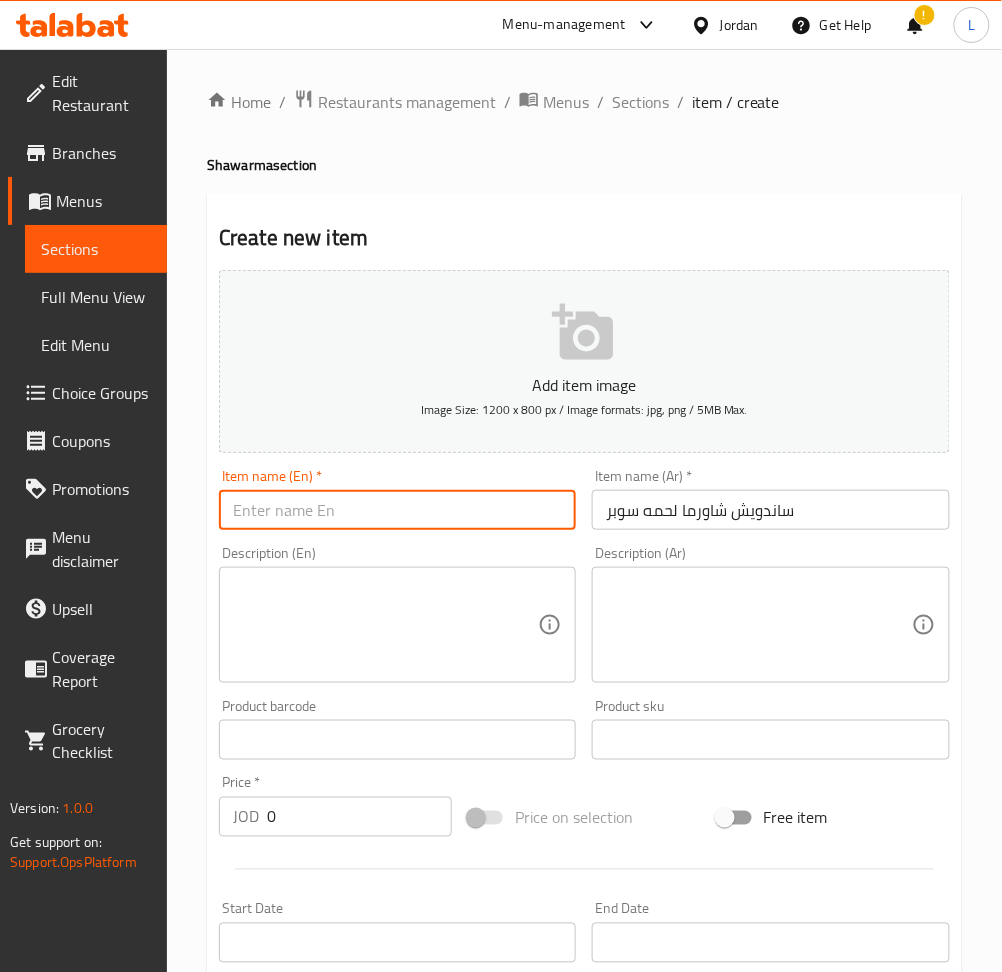 paste on "Super meat shawarma sandwich" 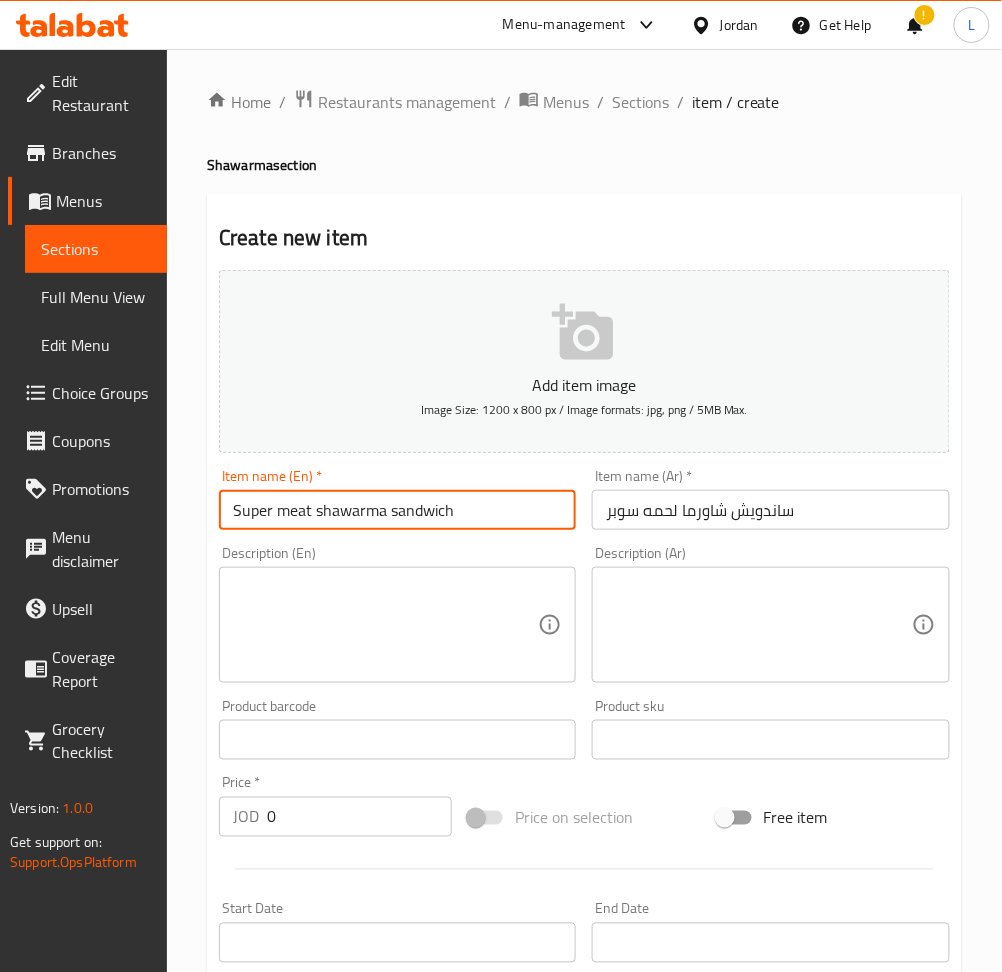 type on "Super meat shawarma sandwich" 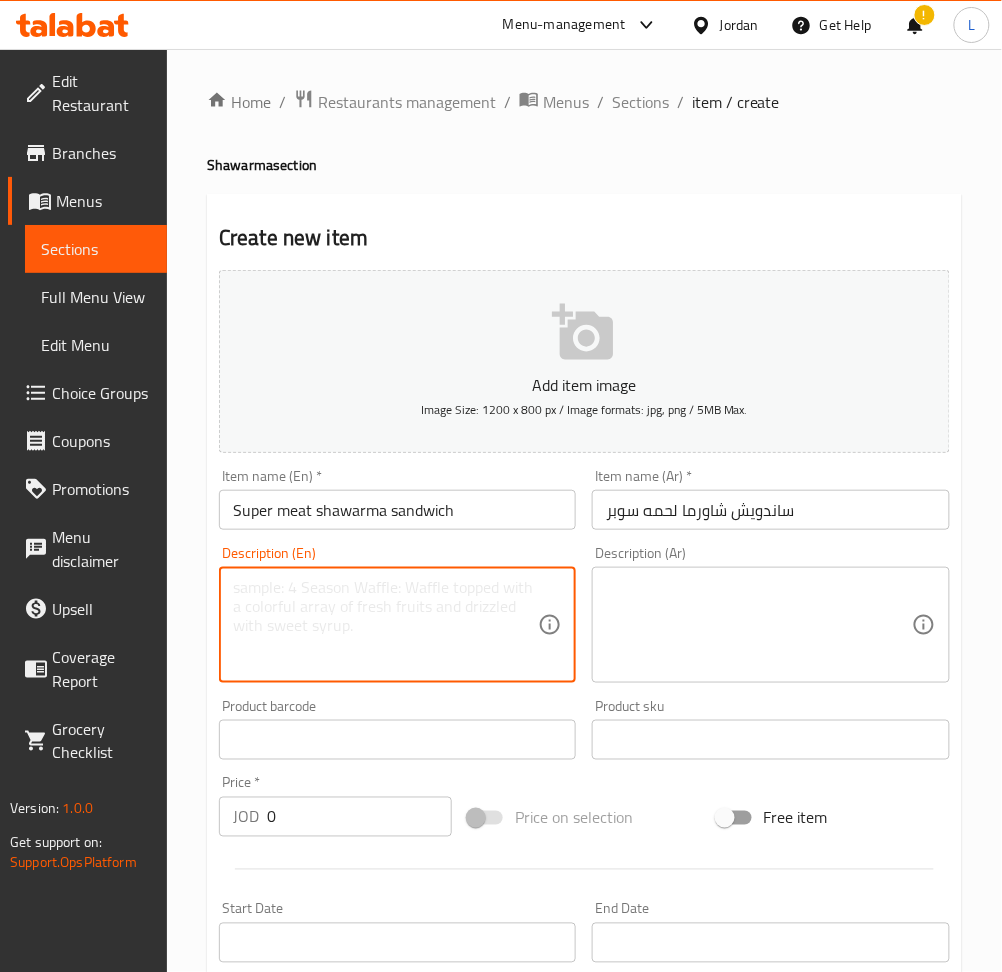 click at bounding box center [385, 625] 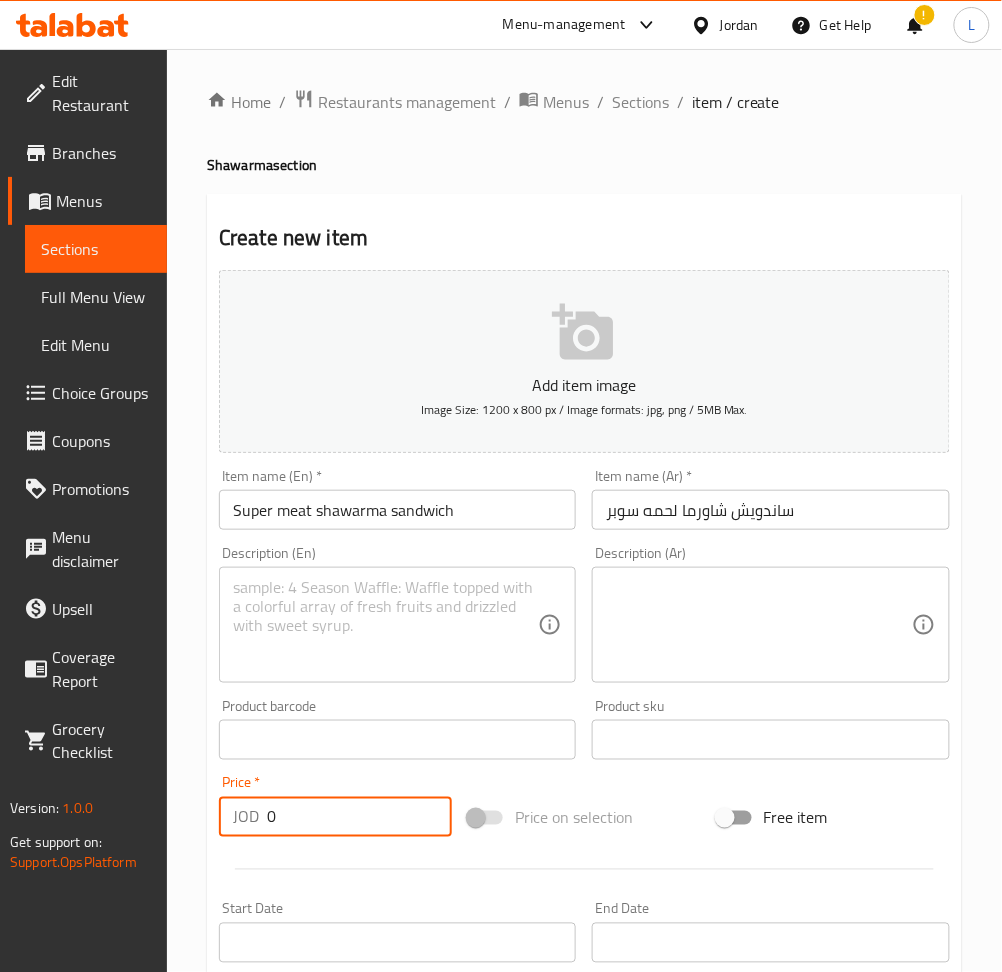 click on "0" at bounding box center [359, 817] 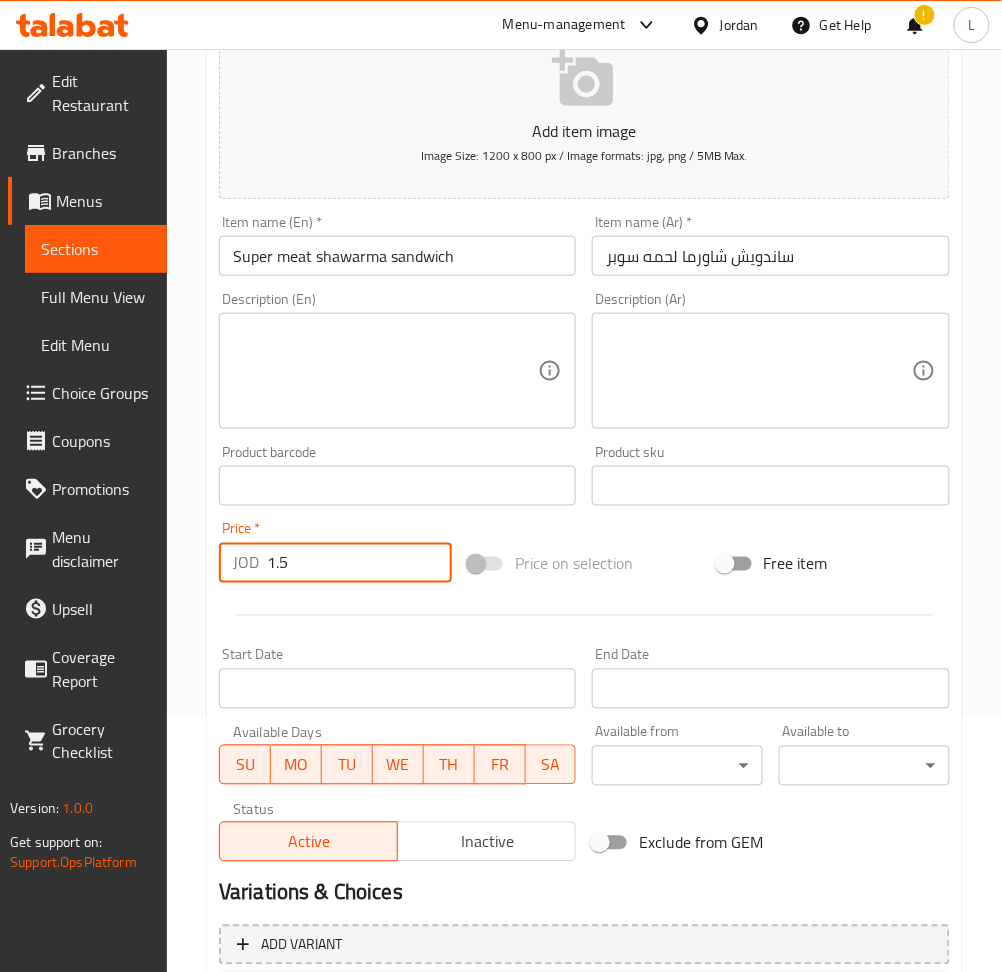 scroll, scrollTop: 437, scrollLeft: 0, axis: vertical 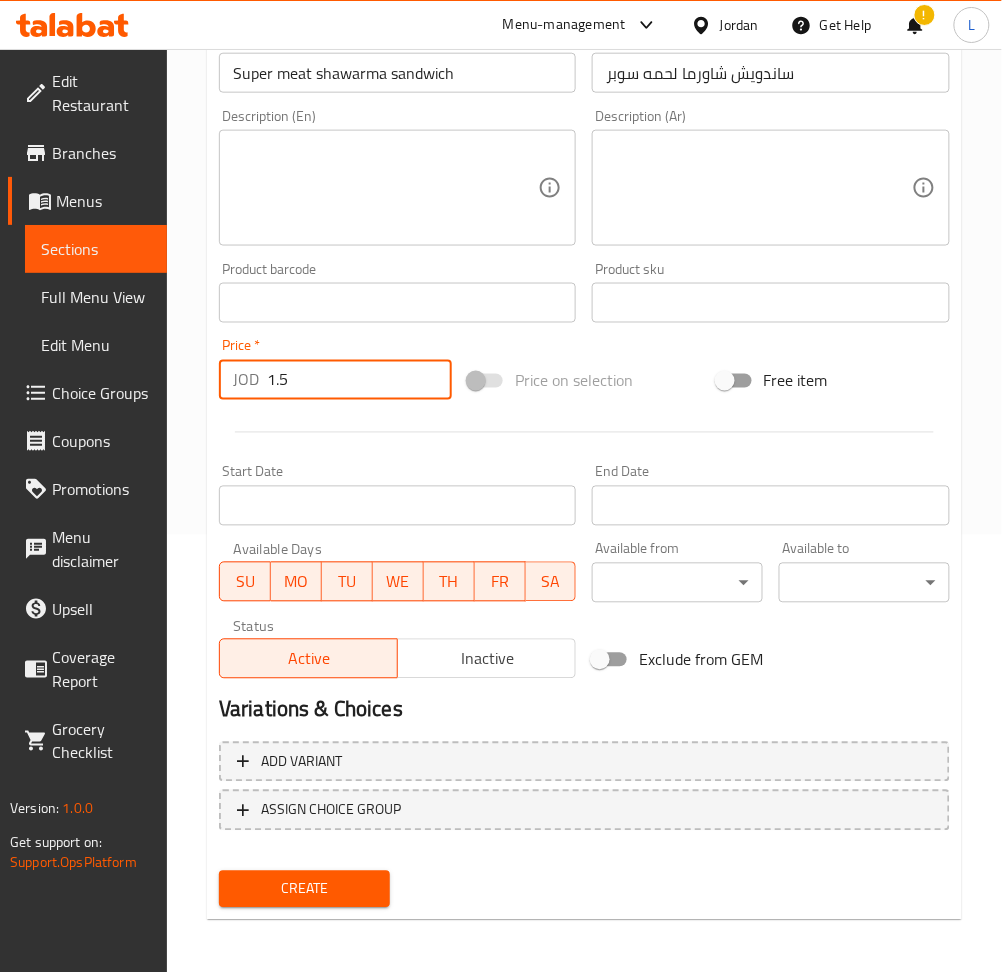 type on "1.5" 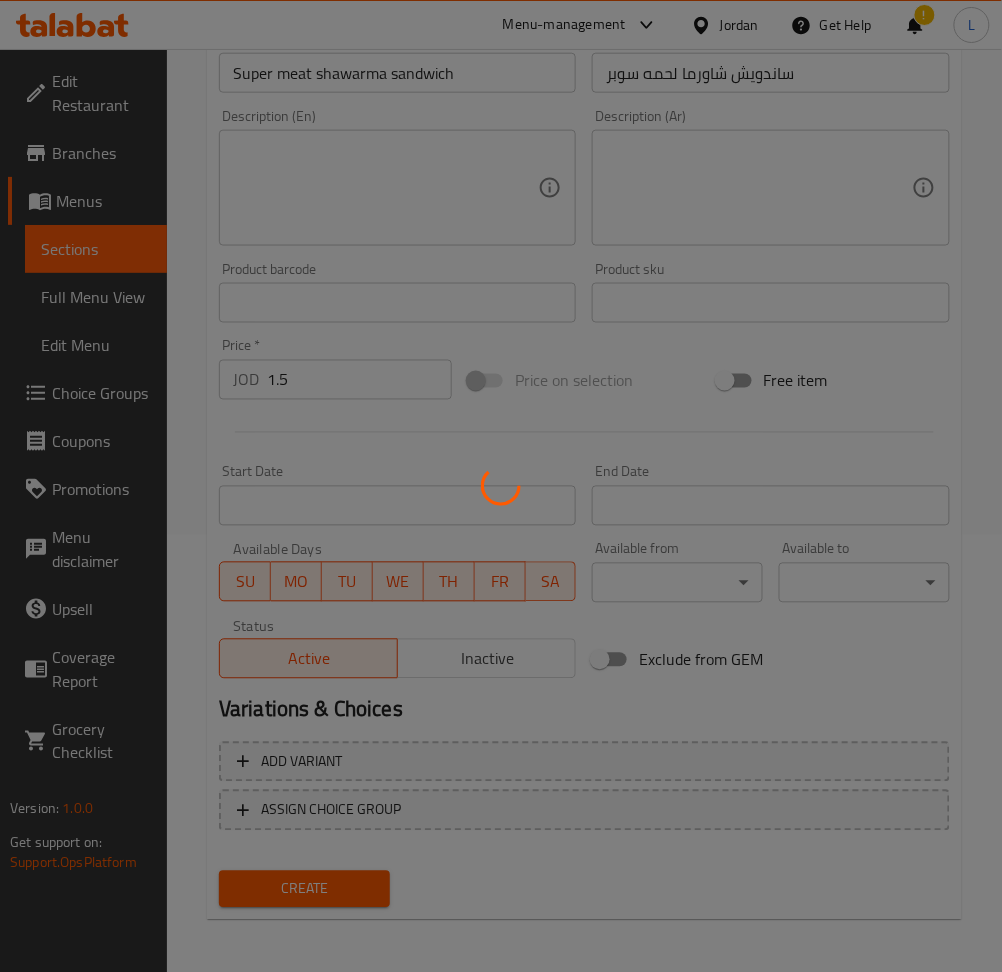 type 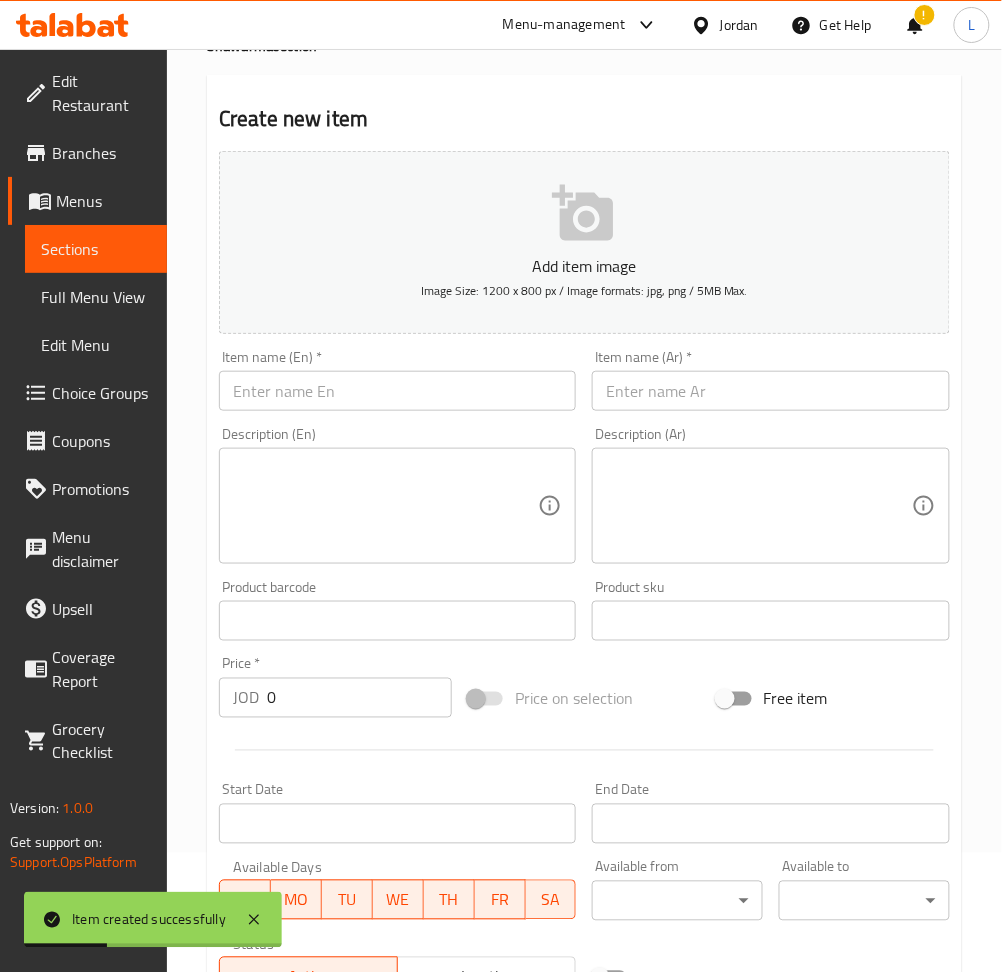 scroll, scrollTop: 0, scrollLeft: 0, axis: both 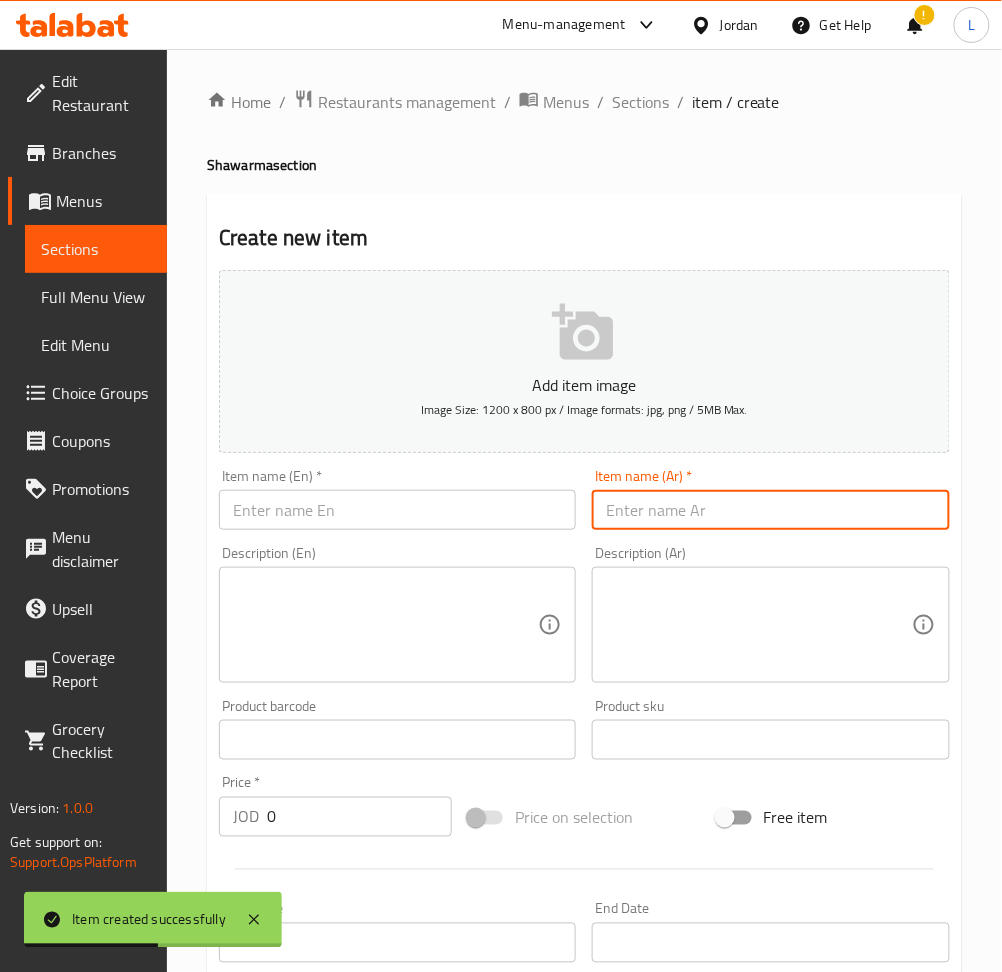click at bounding box center [770, 510] 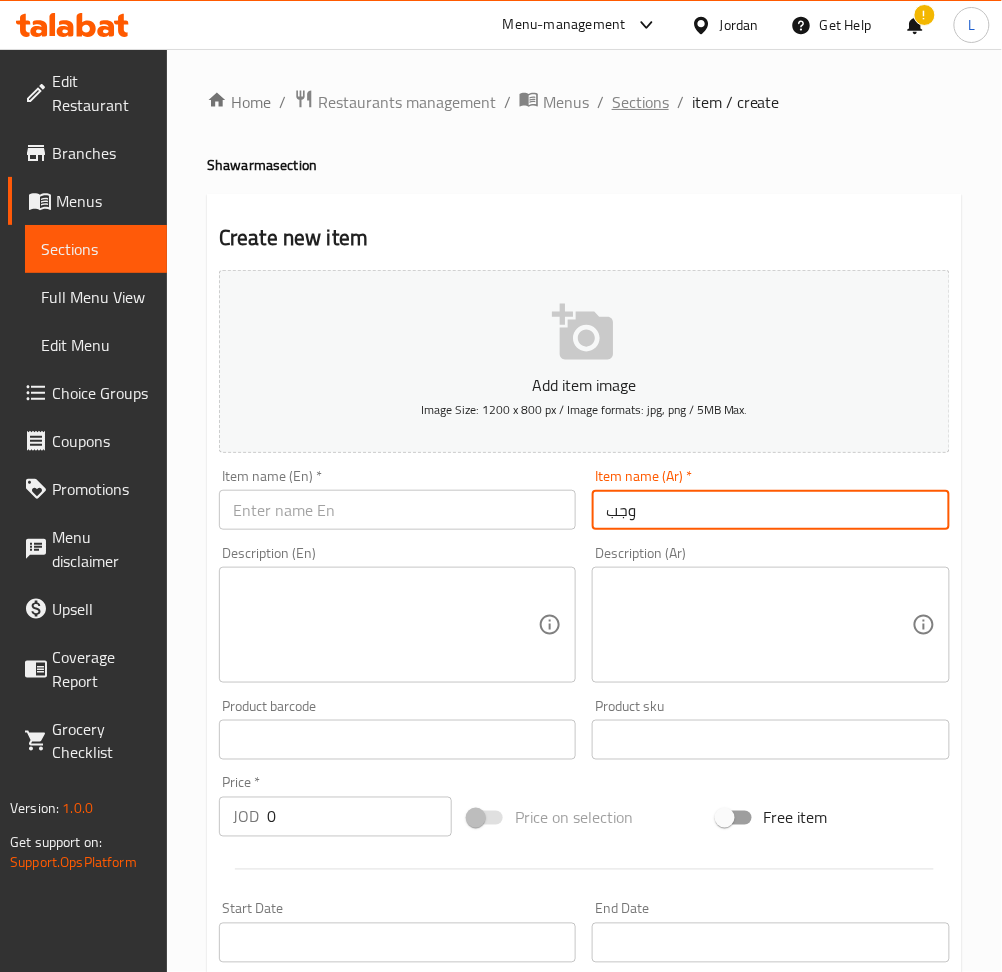 type on "وجب" 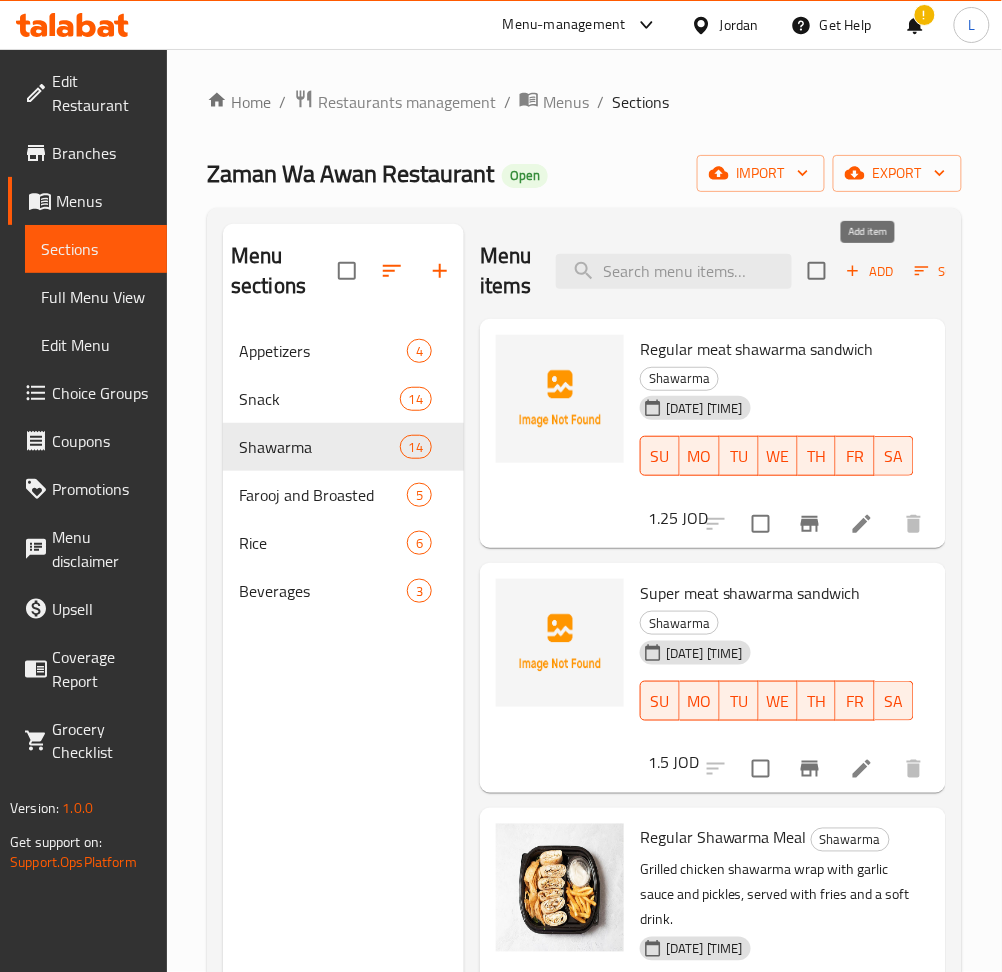 click 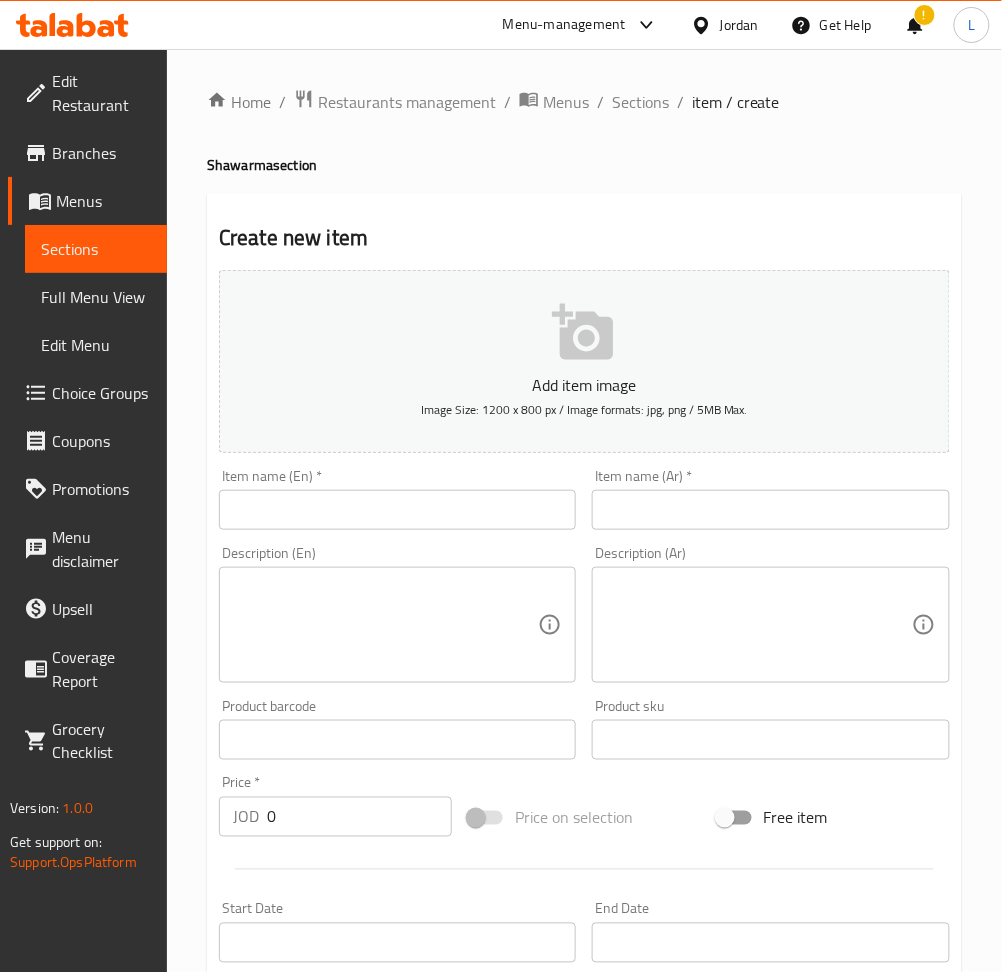 click at bounding box center (770, 510) 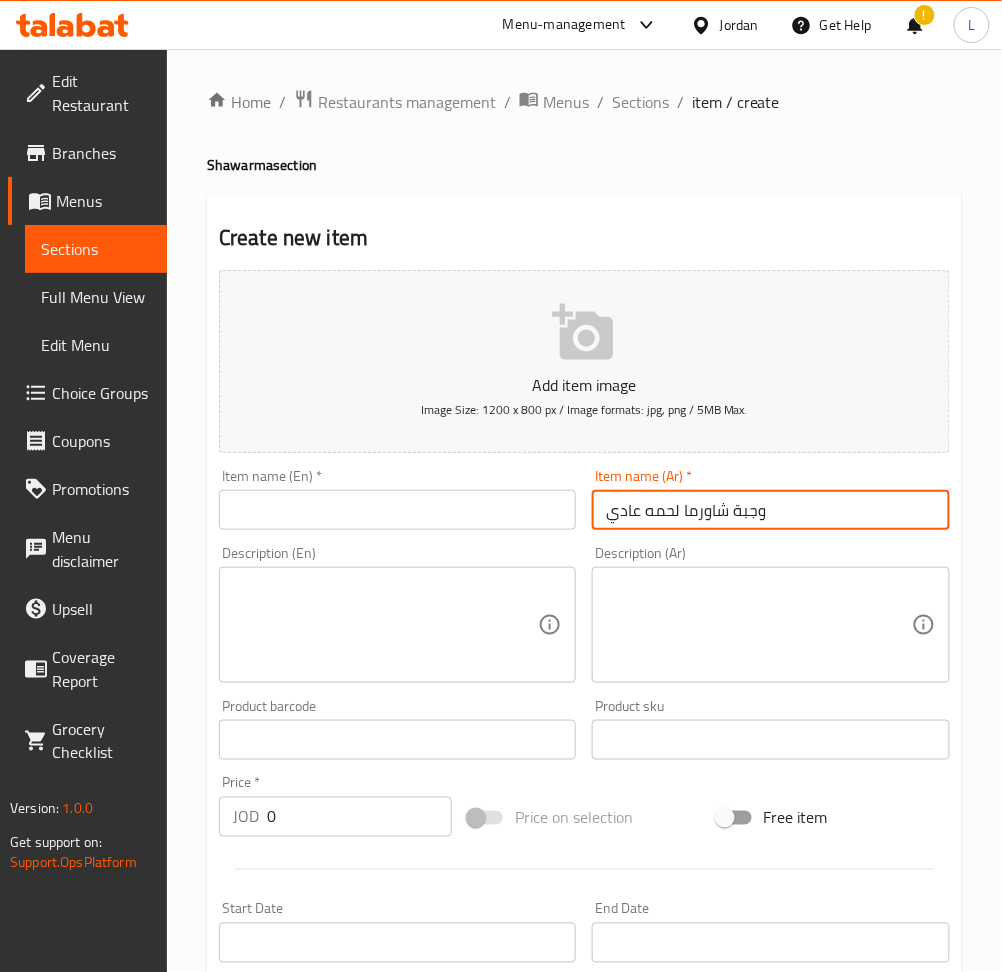 click on "وجبة شاورما لحمه عادي" at bounding box center (770, 510) 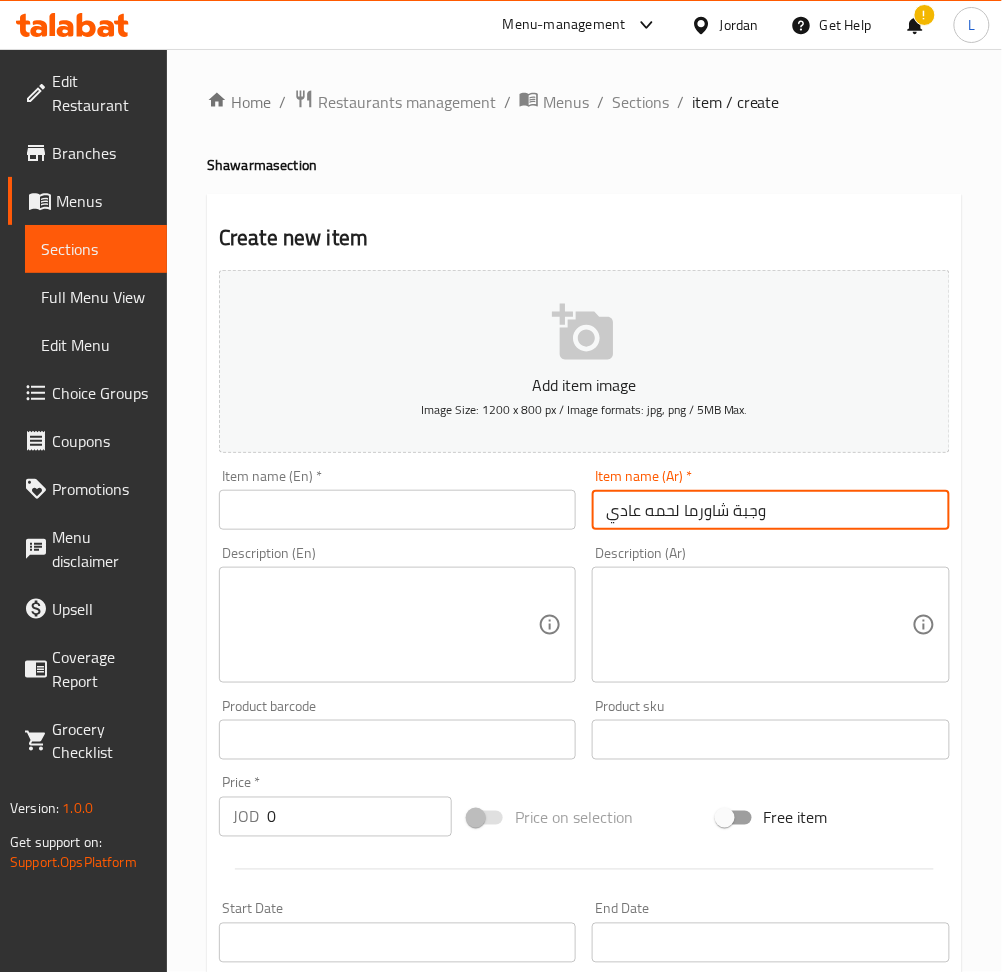 click at bounding box center (397, 510) 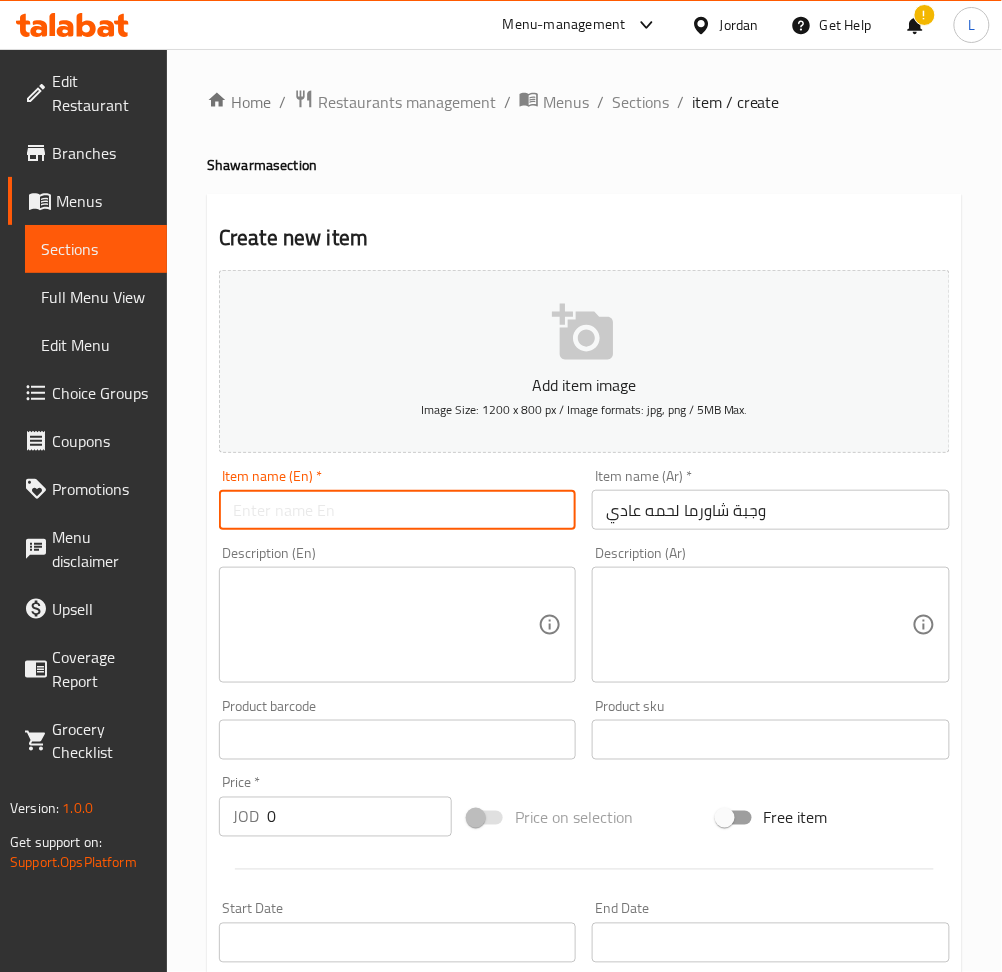 paste on "Regular meat shawarma meal" 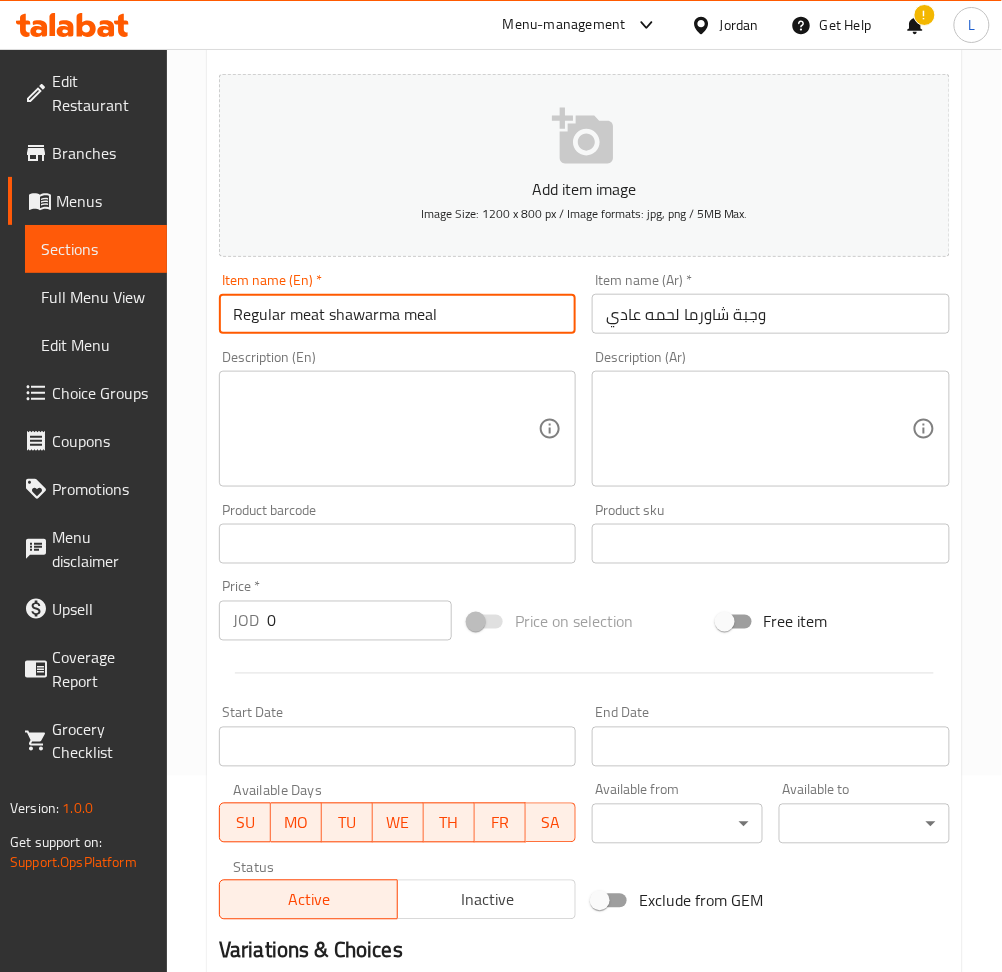 scroll, scrollTop: 437, scrollLeft: 0, axis: vertical 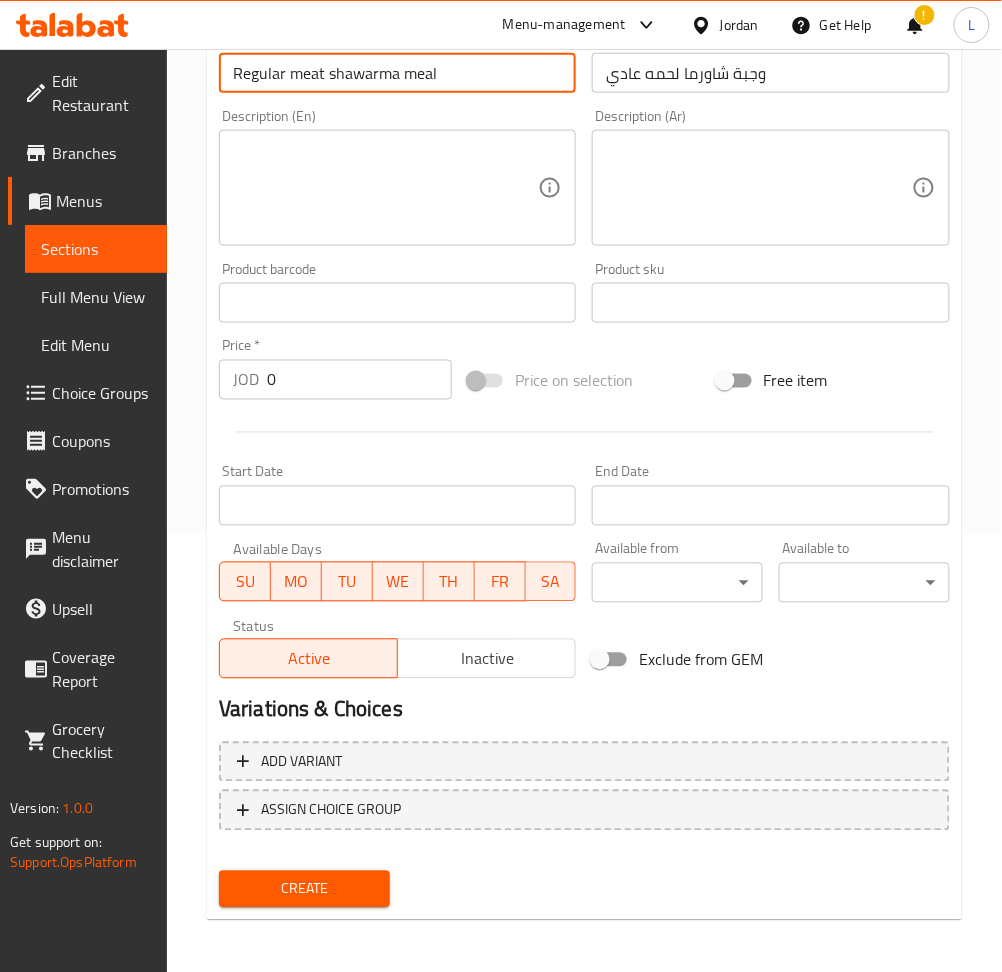 type on "Regular meat shawarma meal" 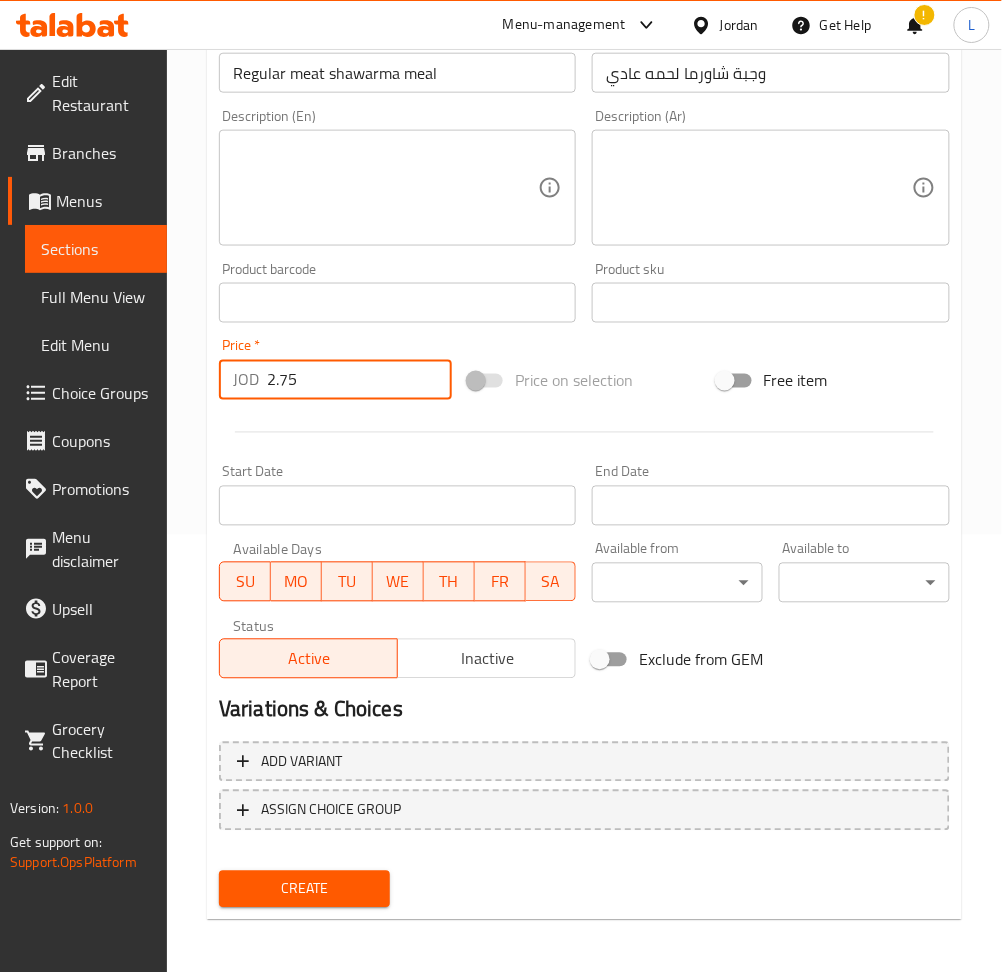 type on "2.75" 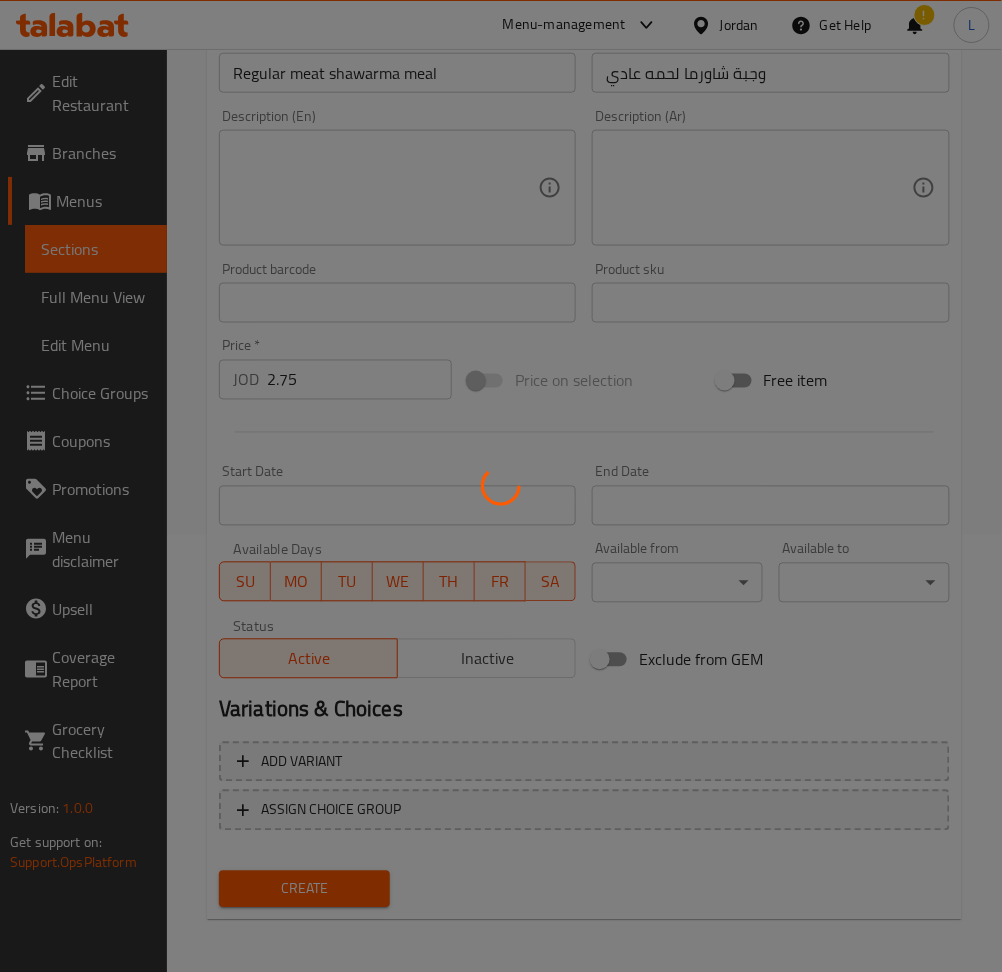 type 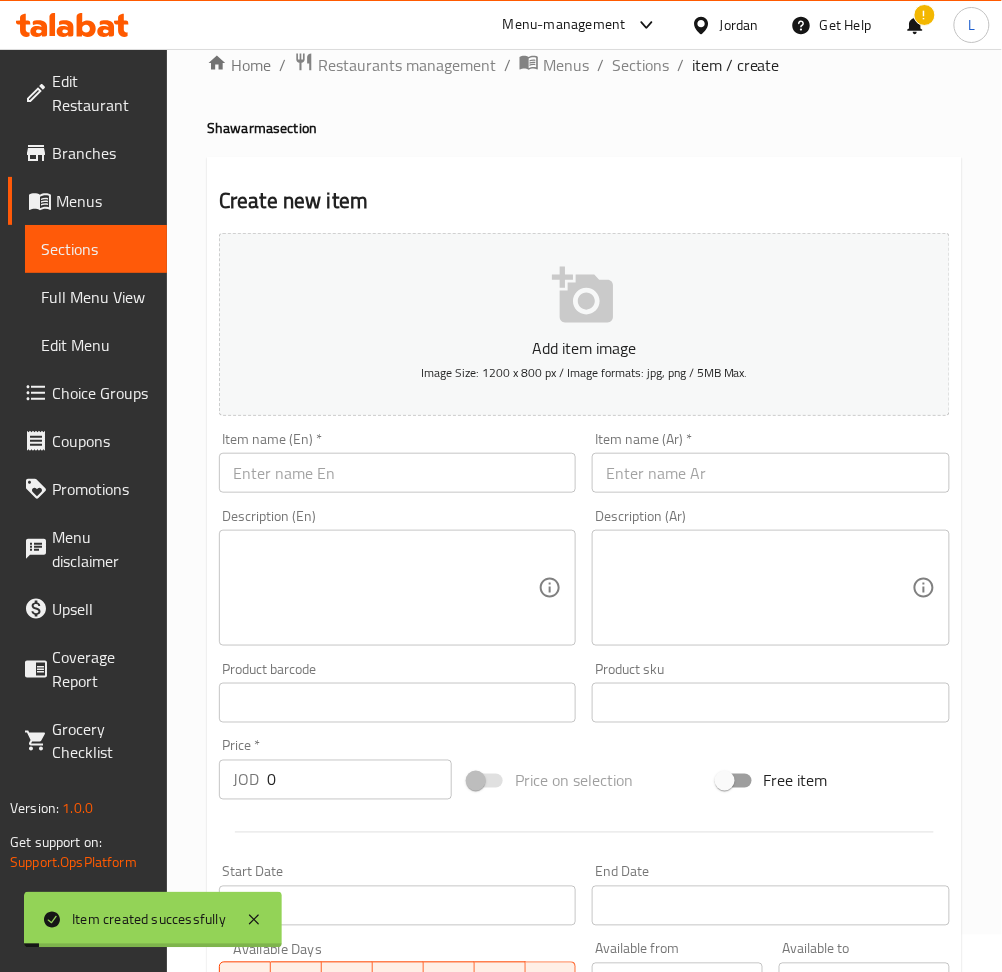 scroll, scrollTop: 0, scrollLeft: 0, axis: both 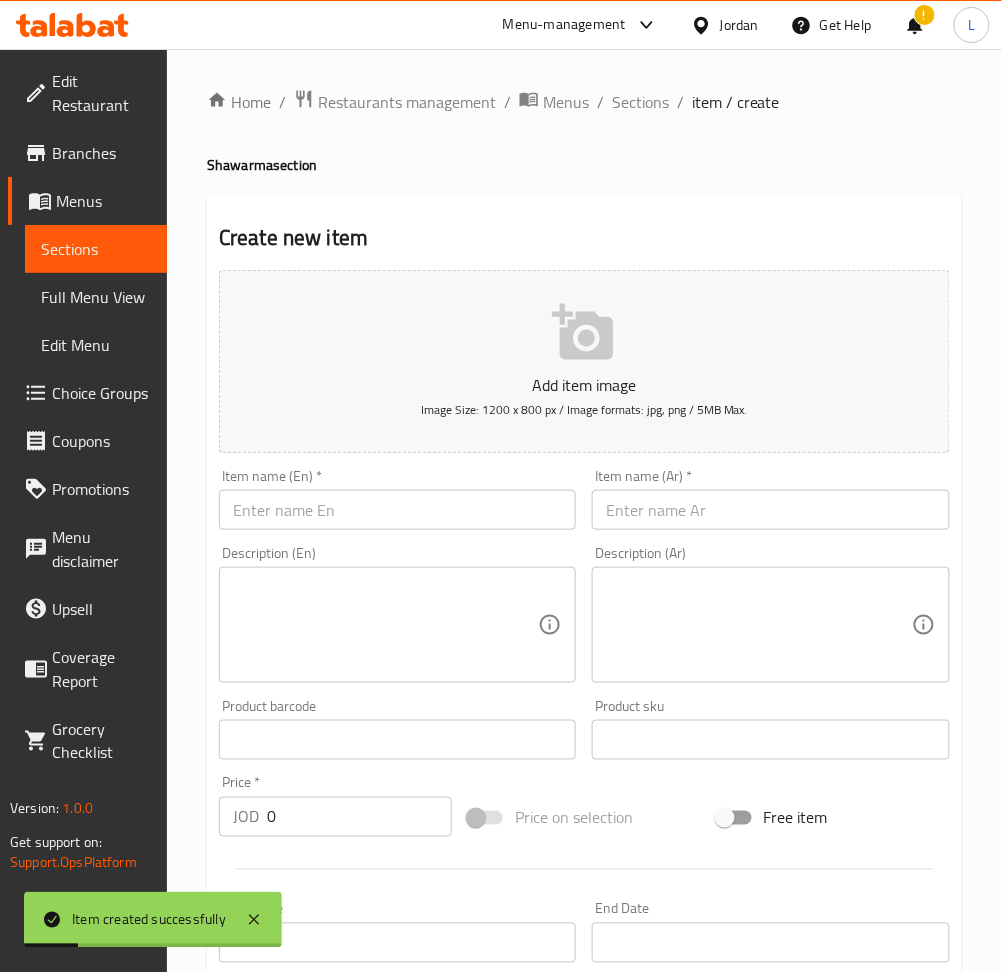 click at bounding box center [770, 510] 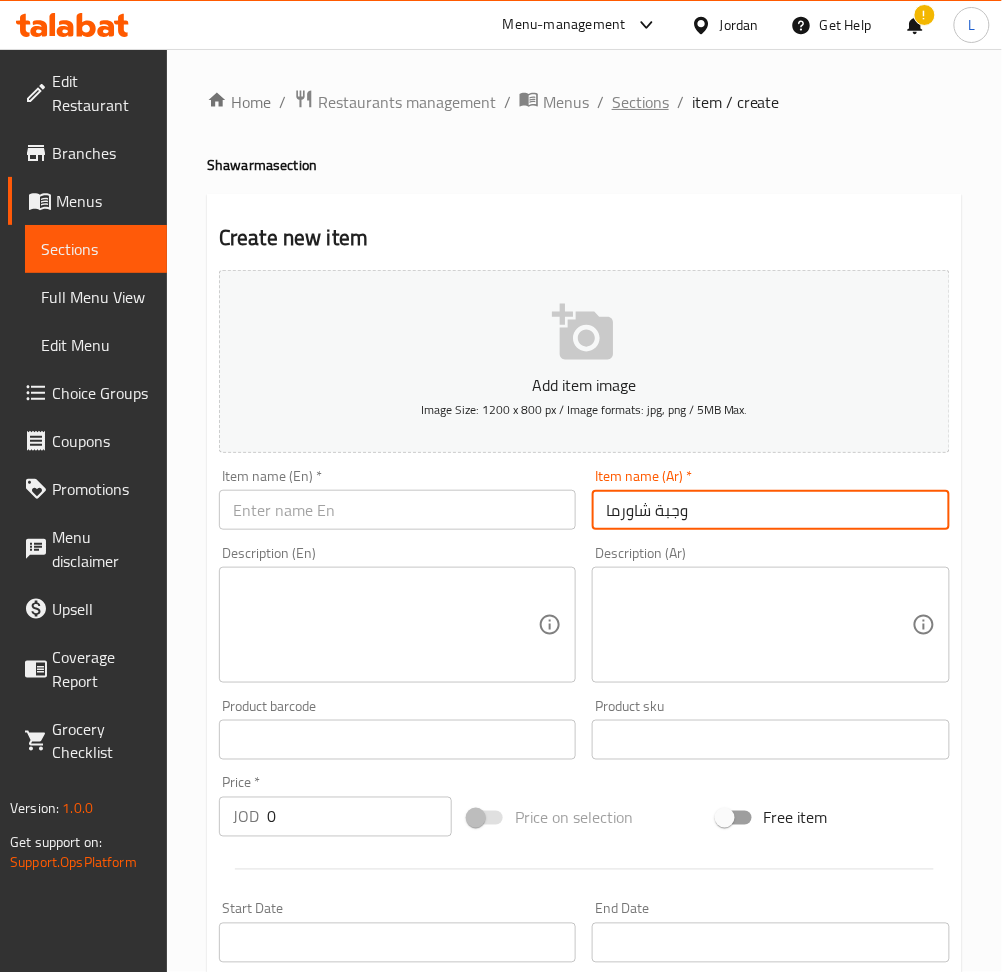 type on "وجبة شاورما" 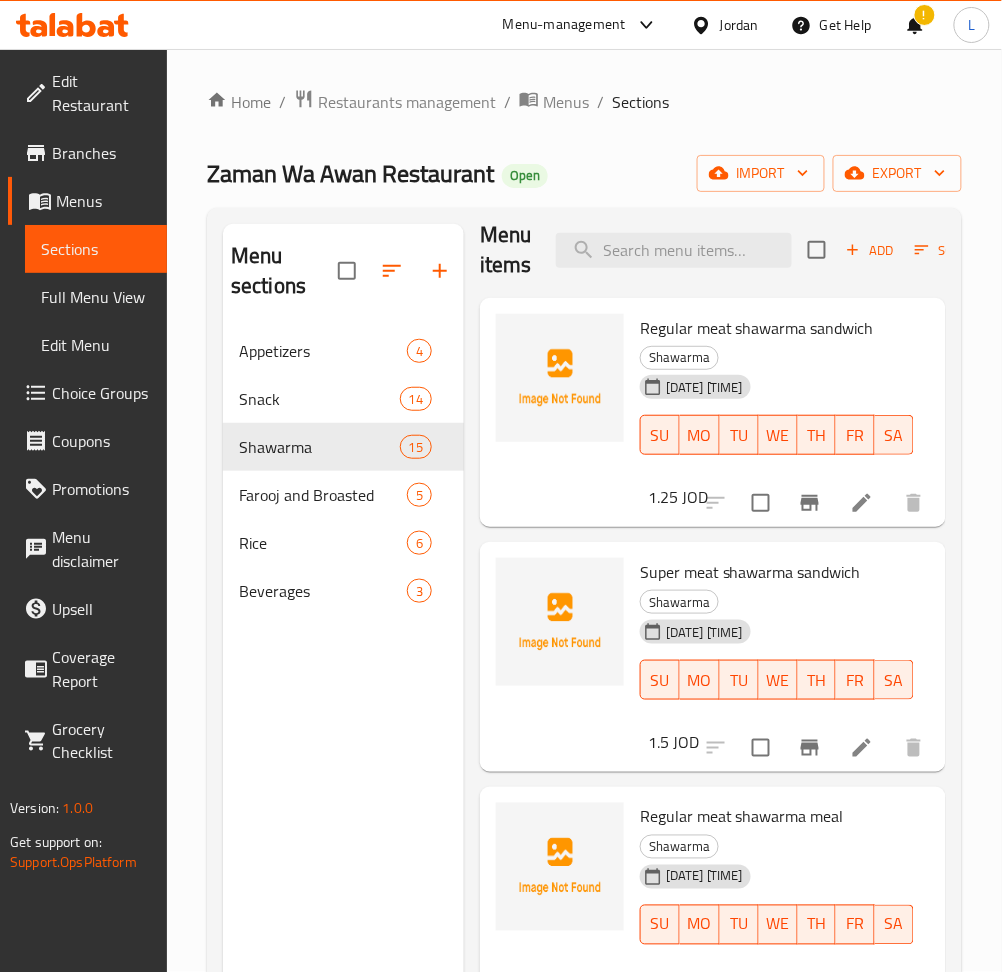 scroll, scrollTop: 0, scrollLeft: 0, axis: both 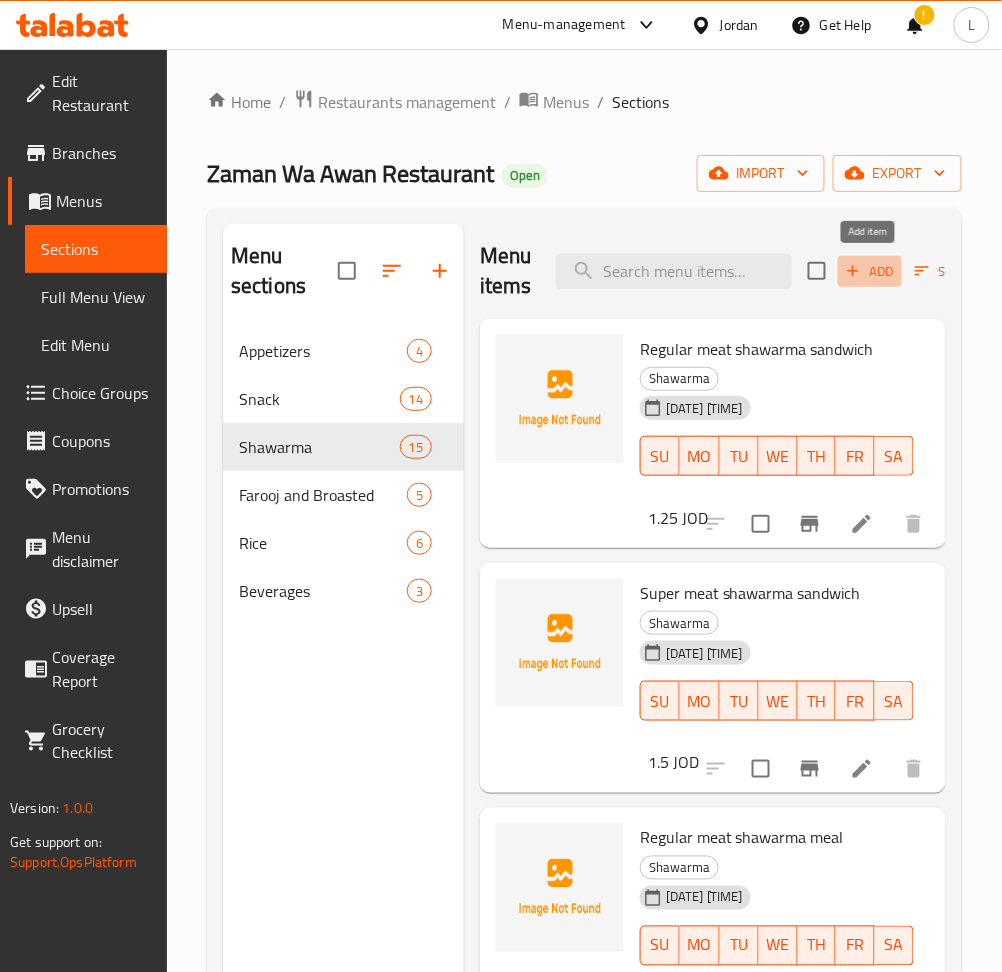 click on "Add" at bounding box center [870, 271] 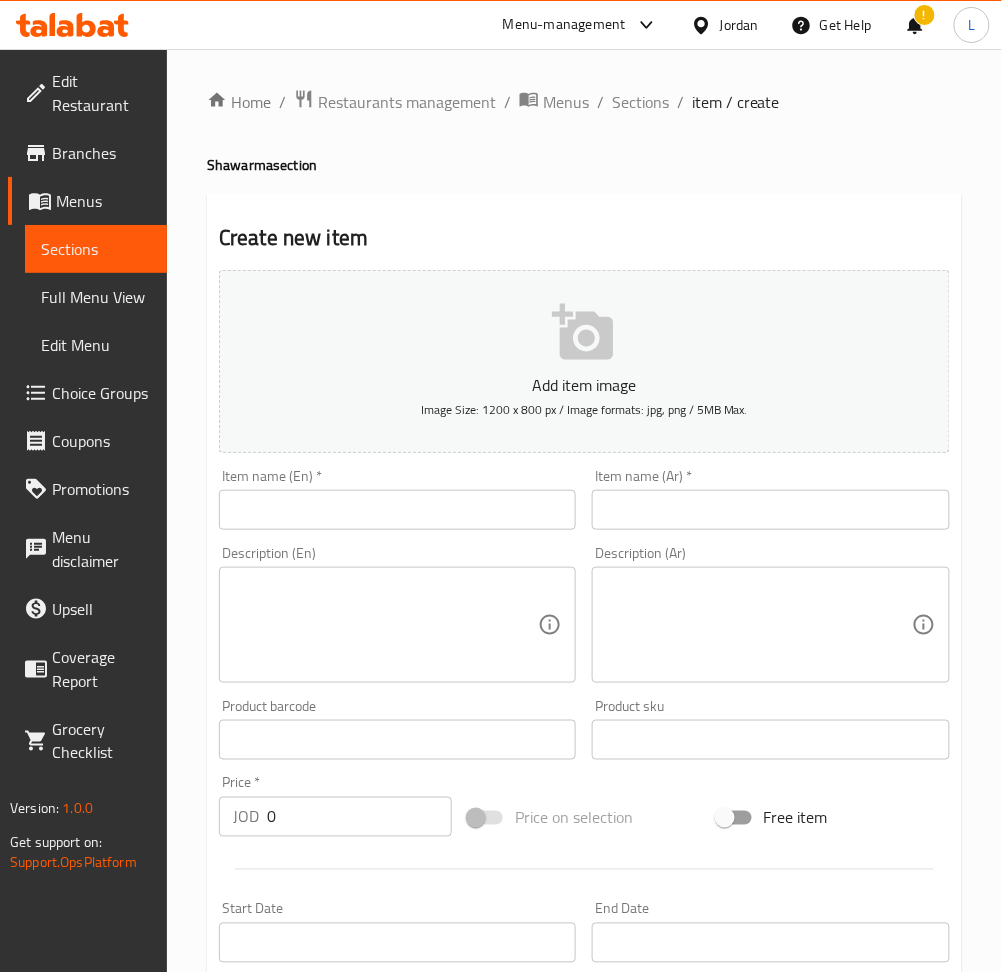 click at bounding box center [770, 510] 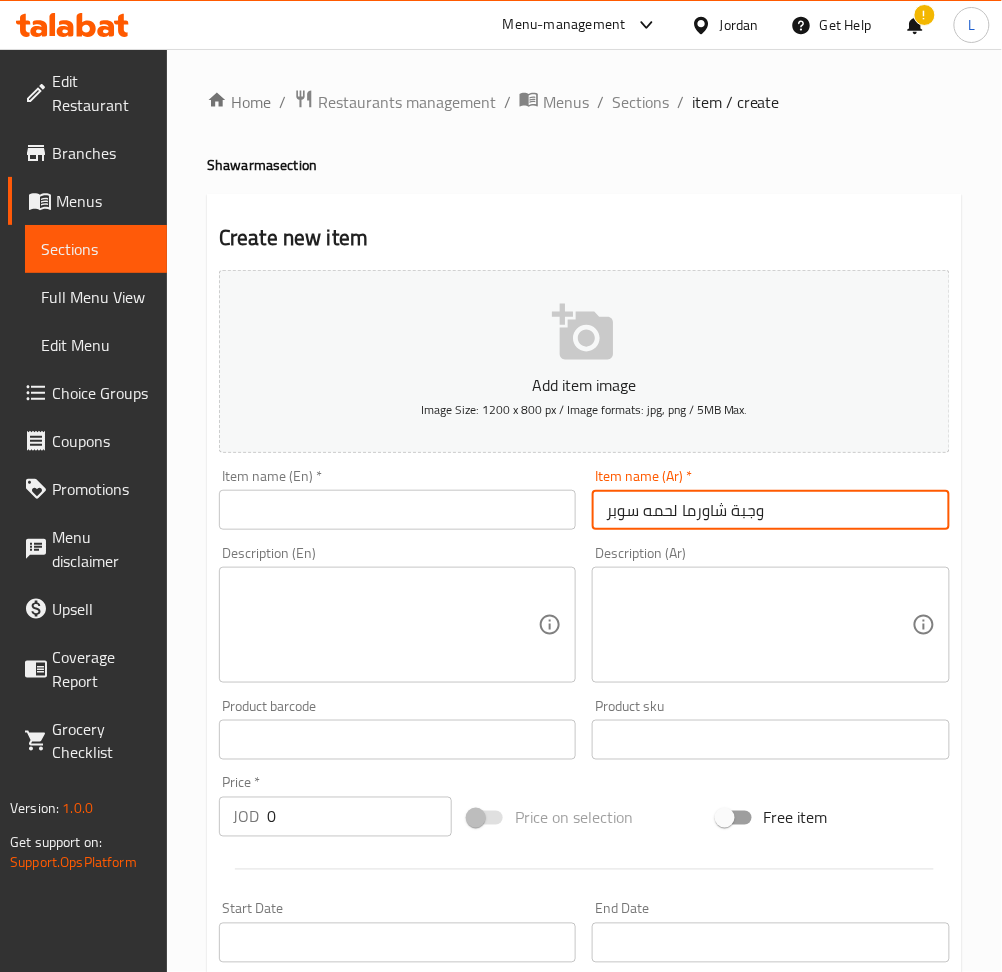 click on "وجبة شاورما لحمه سوبر" at bounding box center [770, 510] 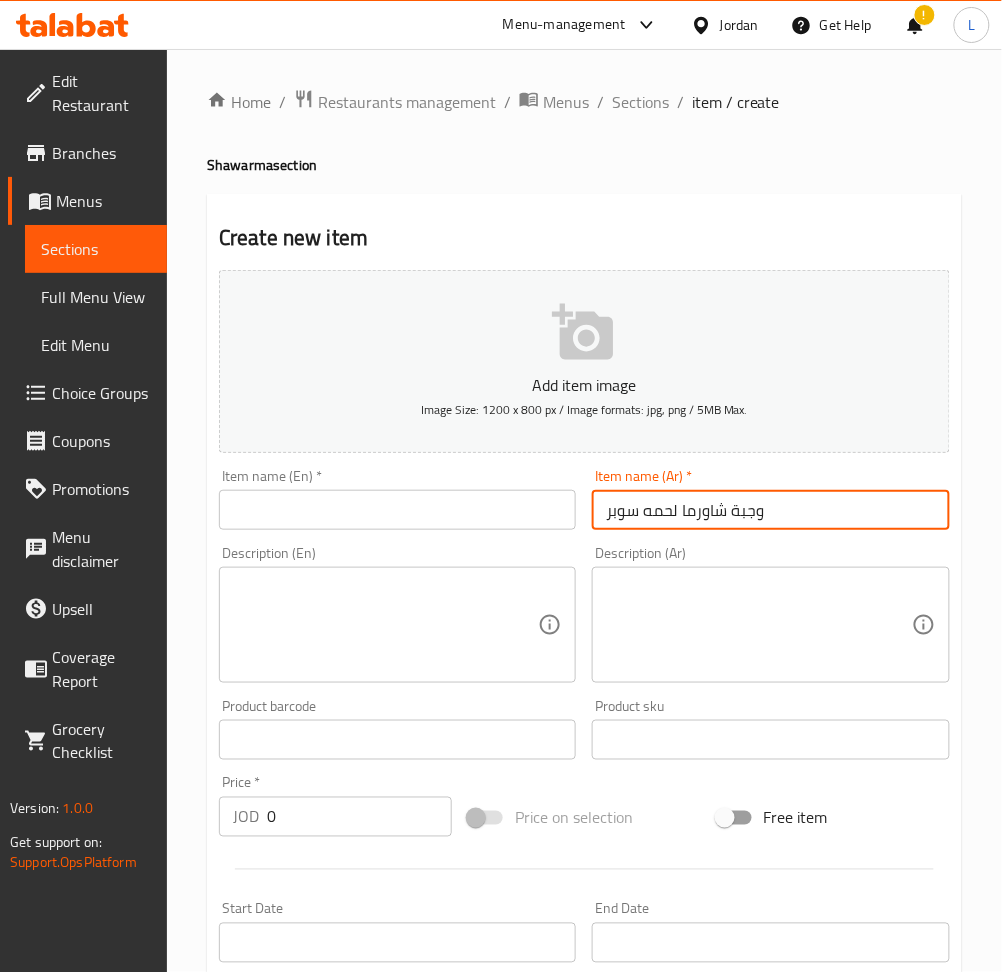 click at bounding box center [397, 510] 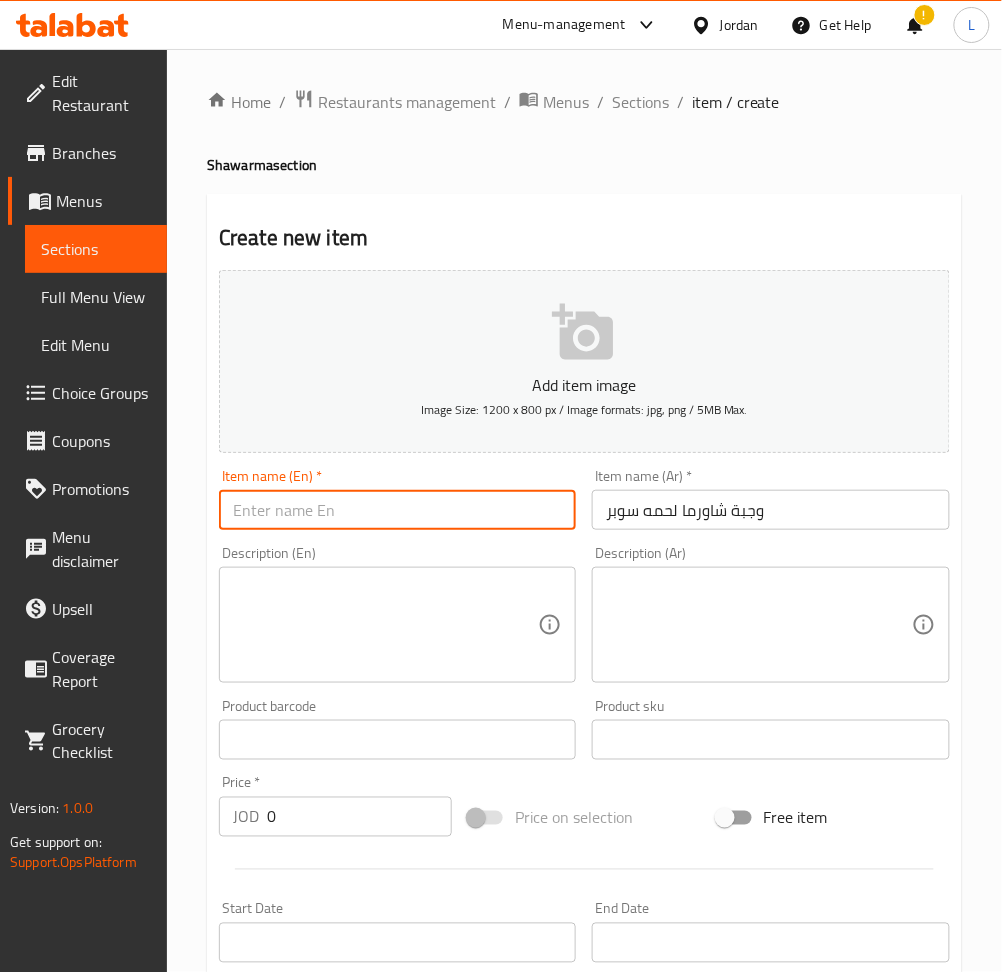 paste on "Super meat shawarma meal" 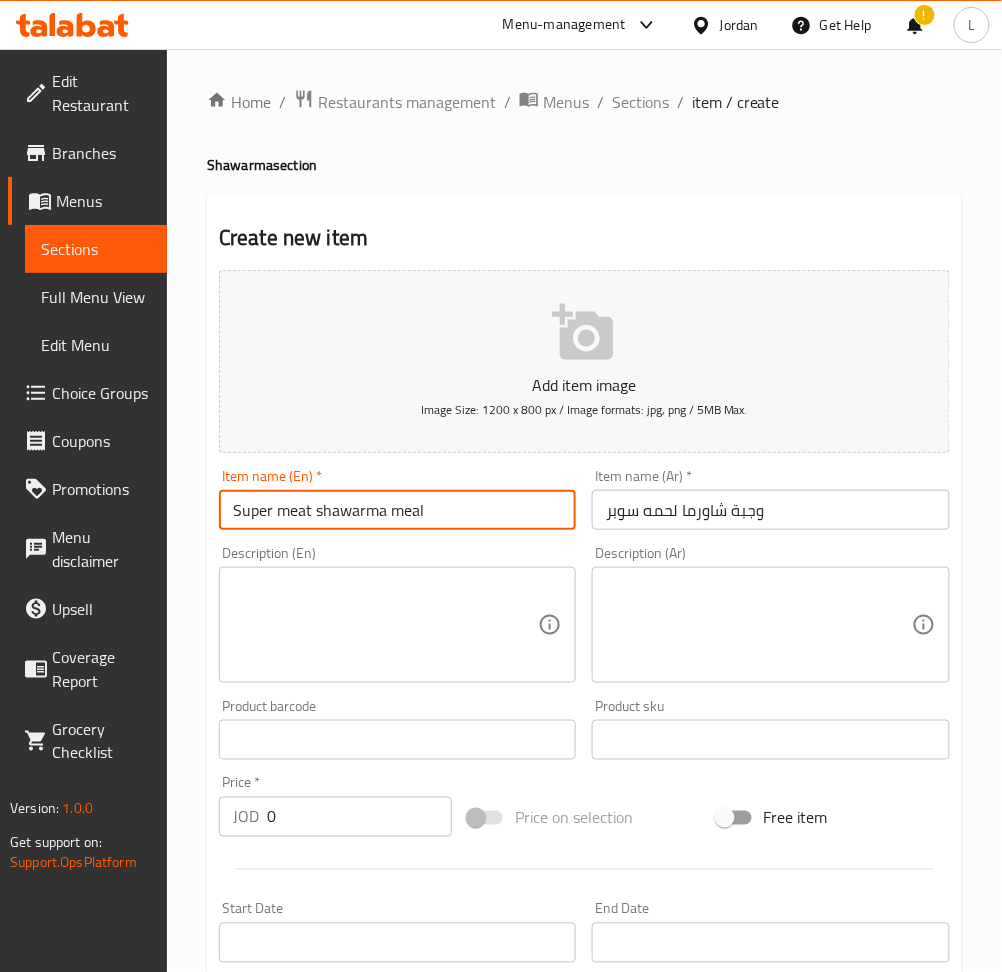 type on "Super meat shawarma meal" 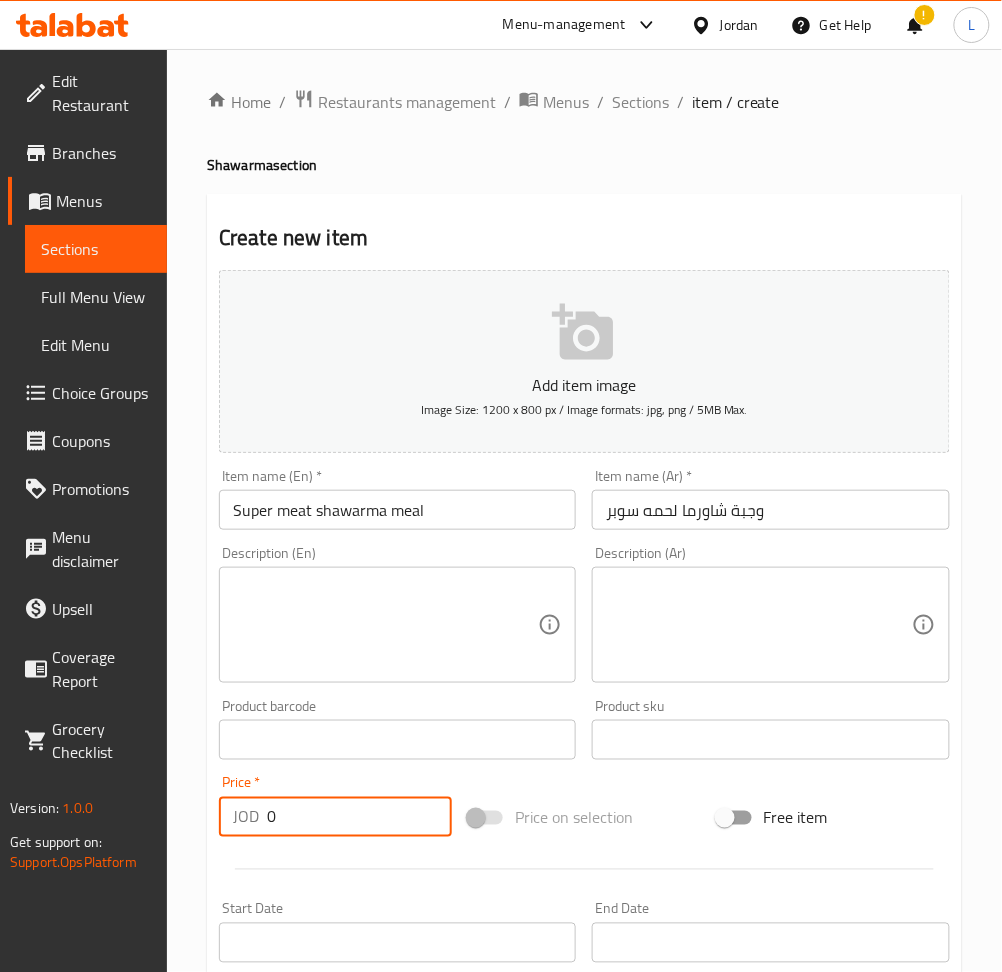click on "0" at bounding box center (359, 817) 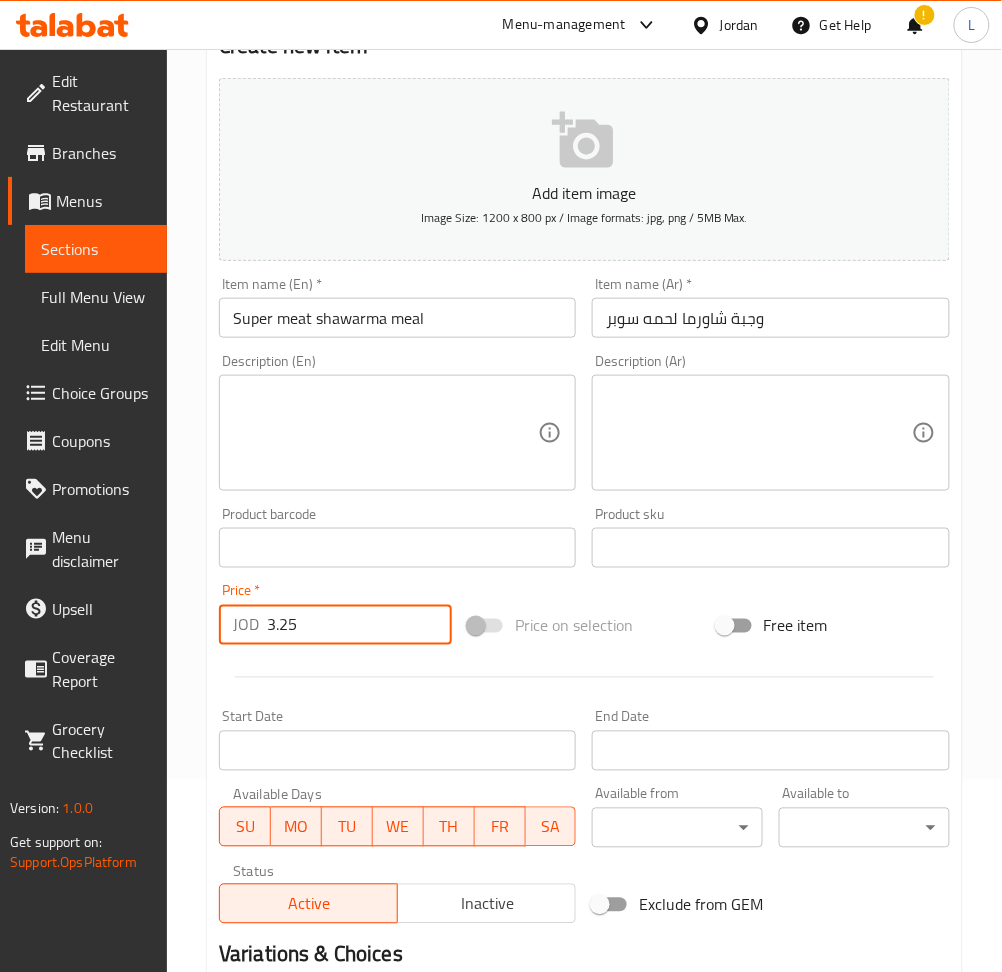 scroll, scrollTop: 437, scrollLeft: 0, axis: vertical 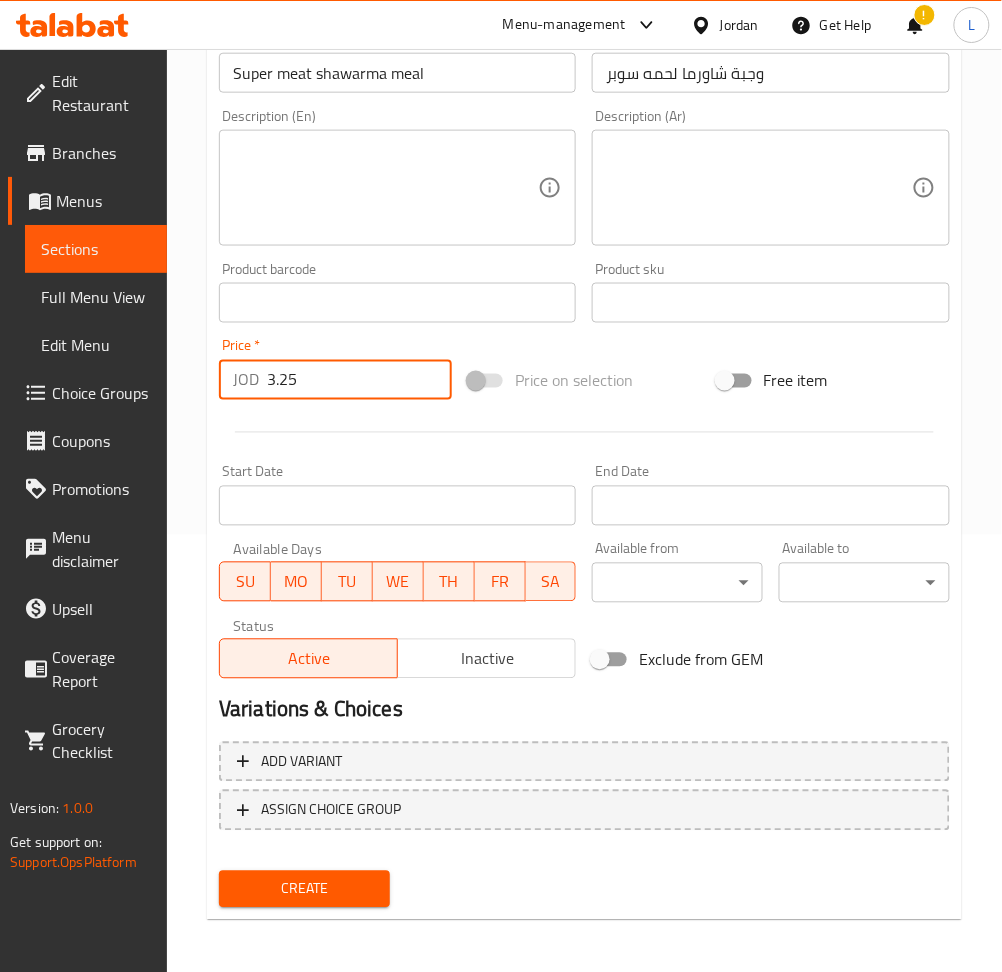 type on "3.25" 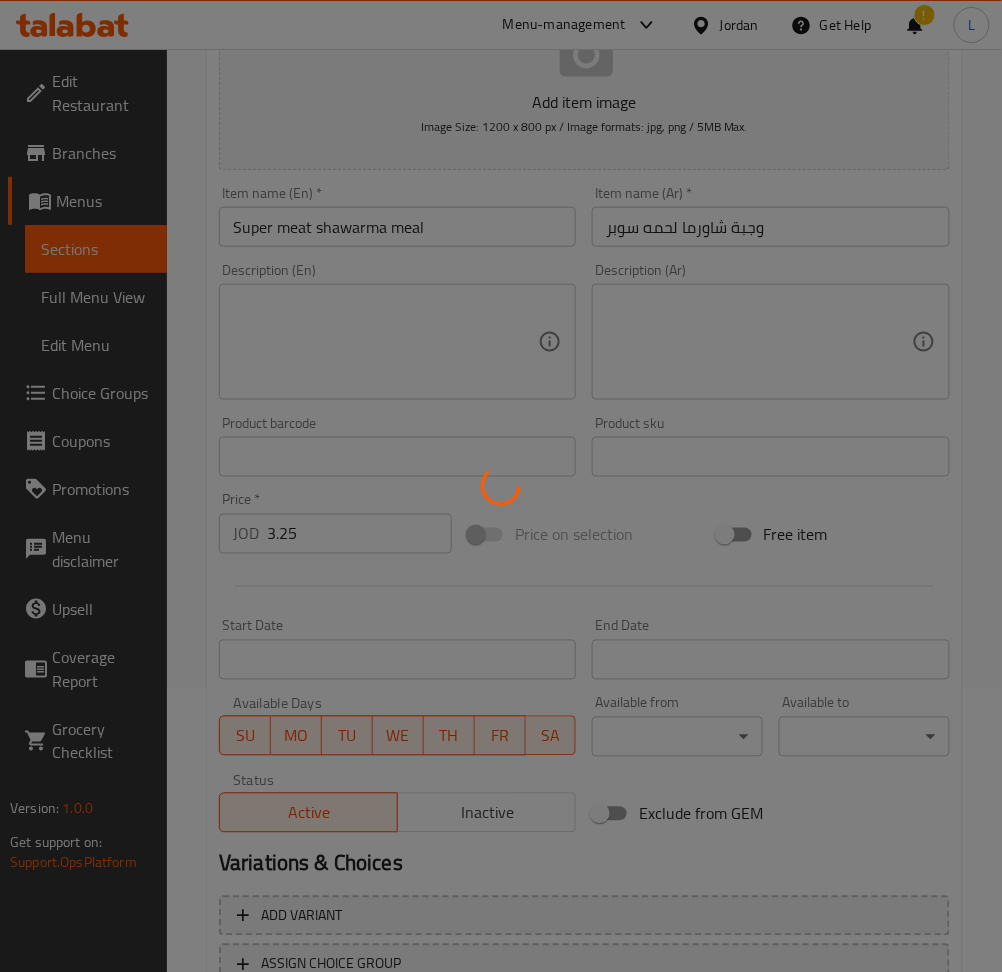 scroll, scrollTop: 37, scrollLeft: 0, axis: vertical 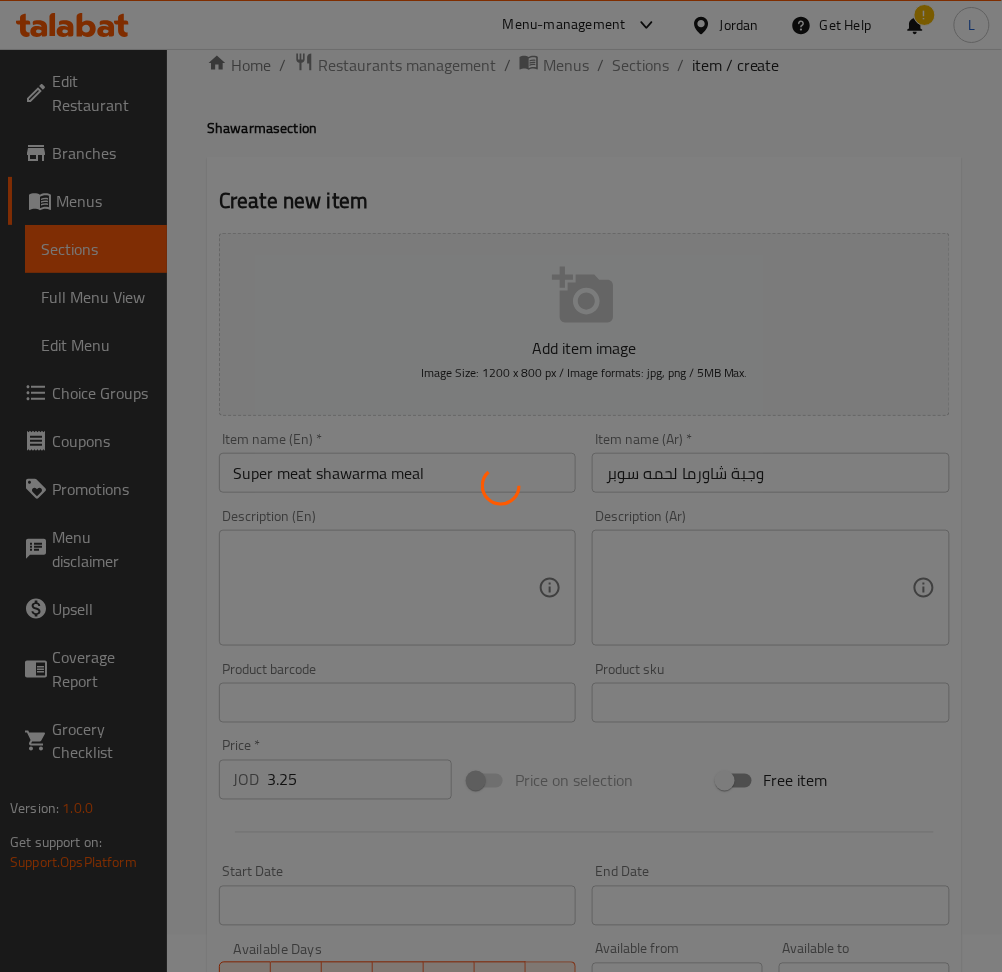 click at bounding box center (501, 486) 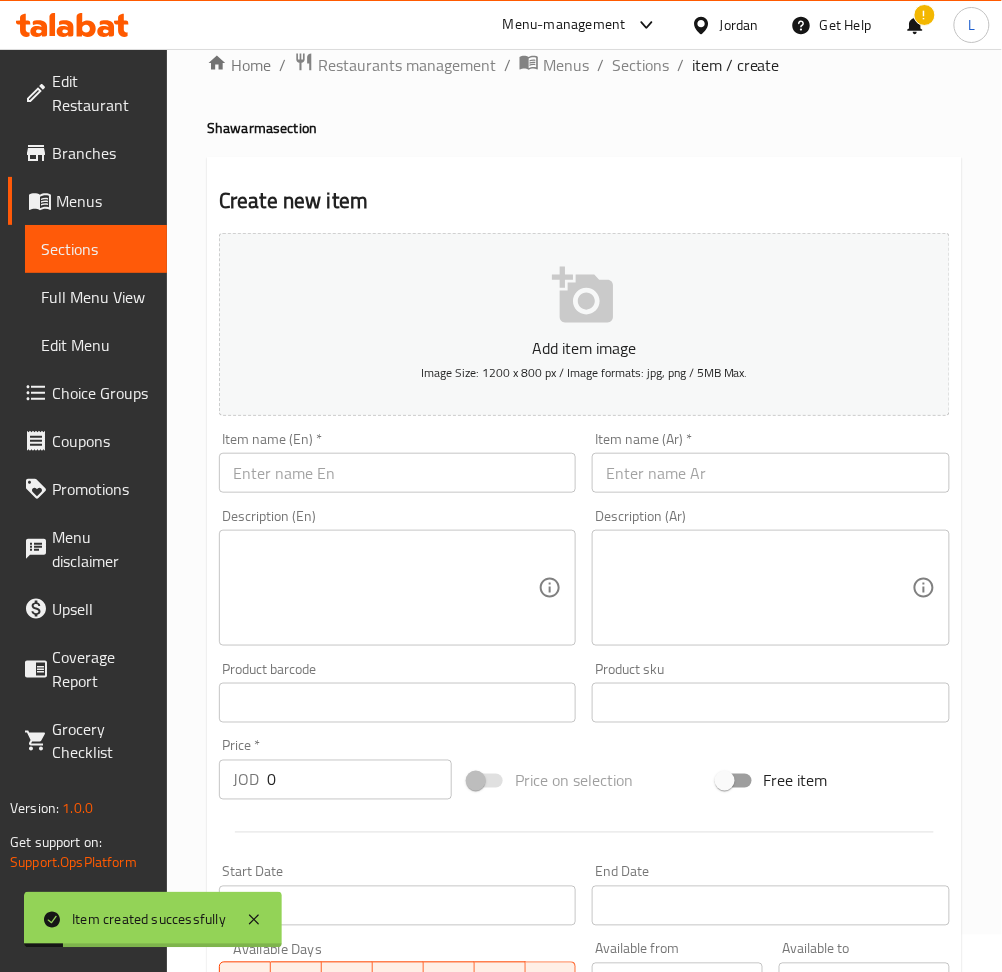 click at bounding box center (770, 473) 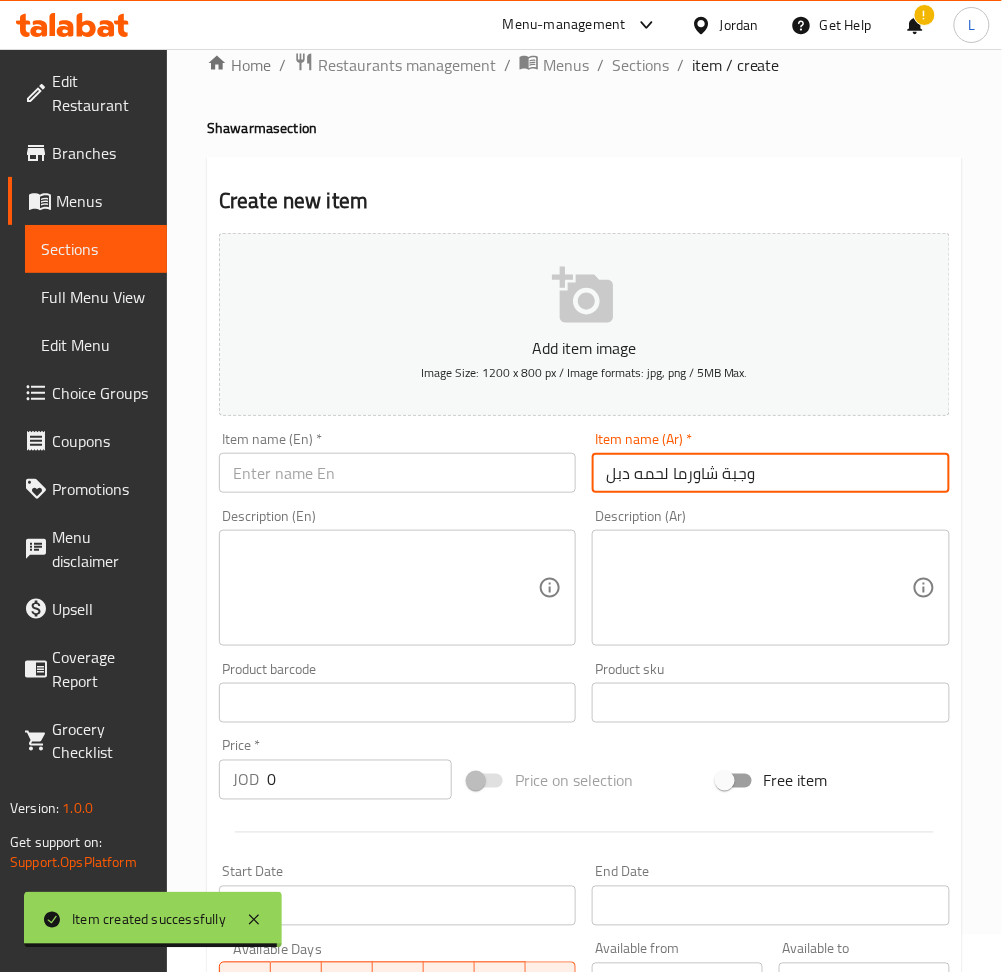 click on "وجبة شاورما لحمه دبل" at bounding box center (770, 473) 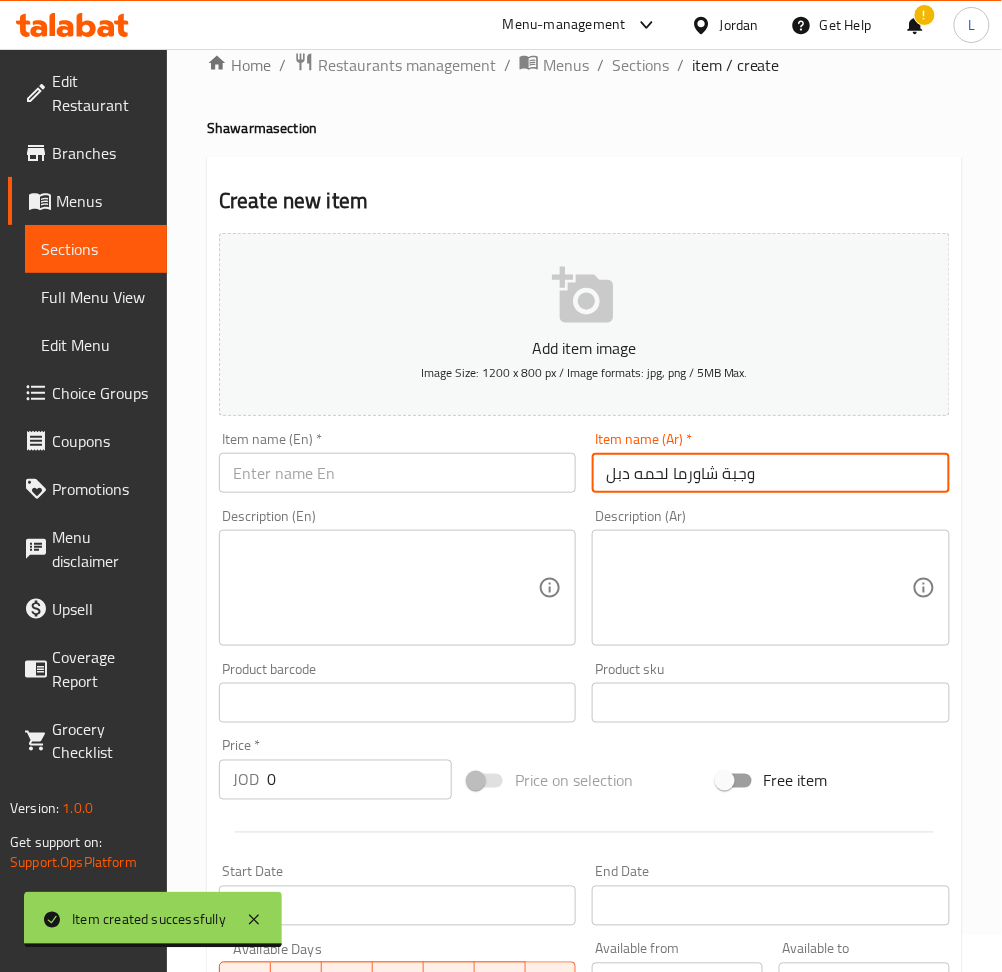 click on "وجبة شاورما لحمه دبل" at bounding box center (770, 473) 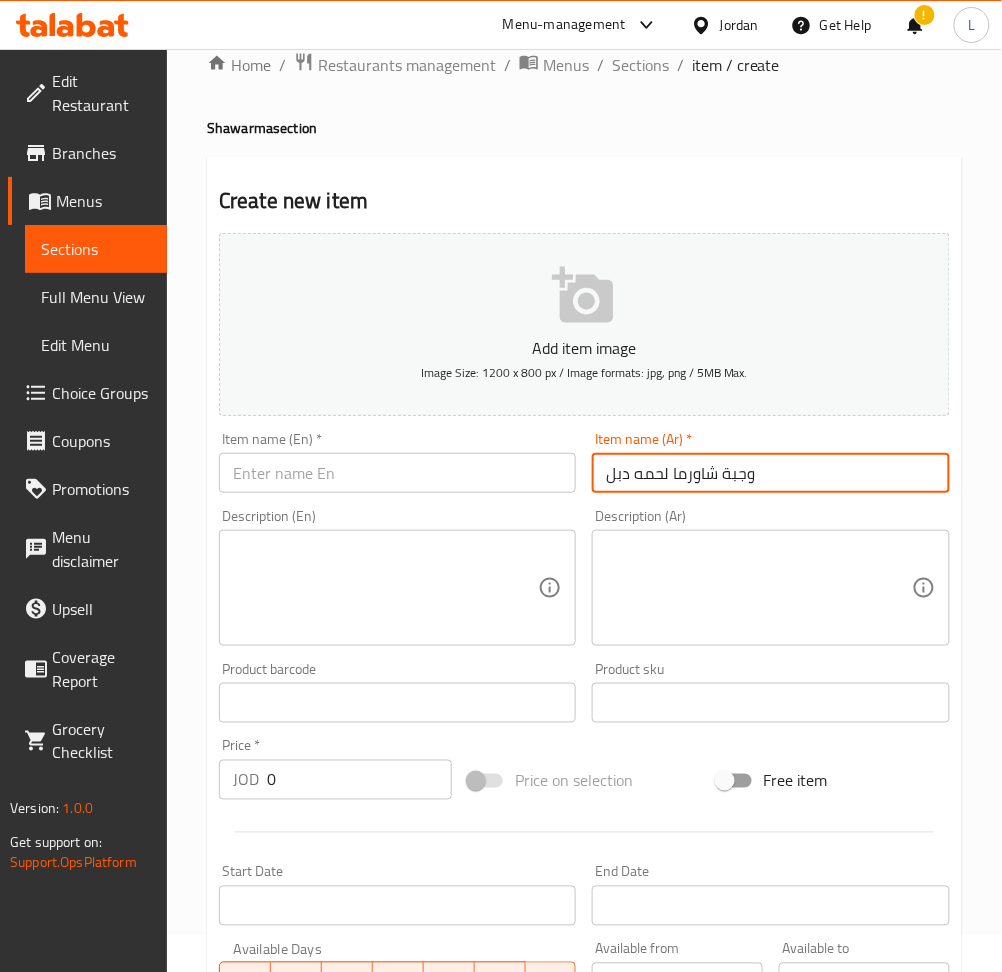 click on "وجبة شاورما لحمه دبل" at bounding box center (770, 473) 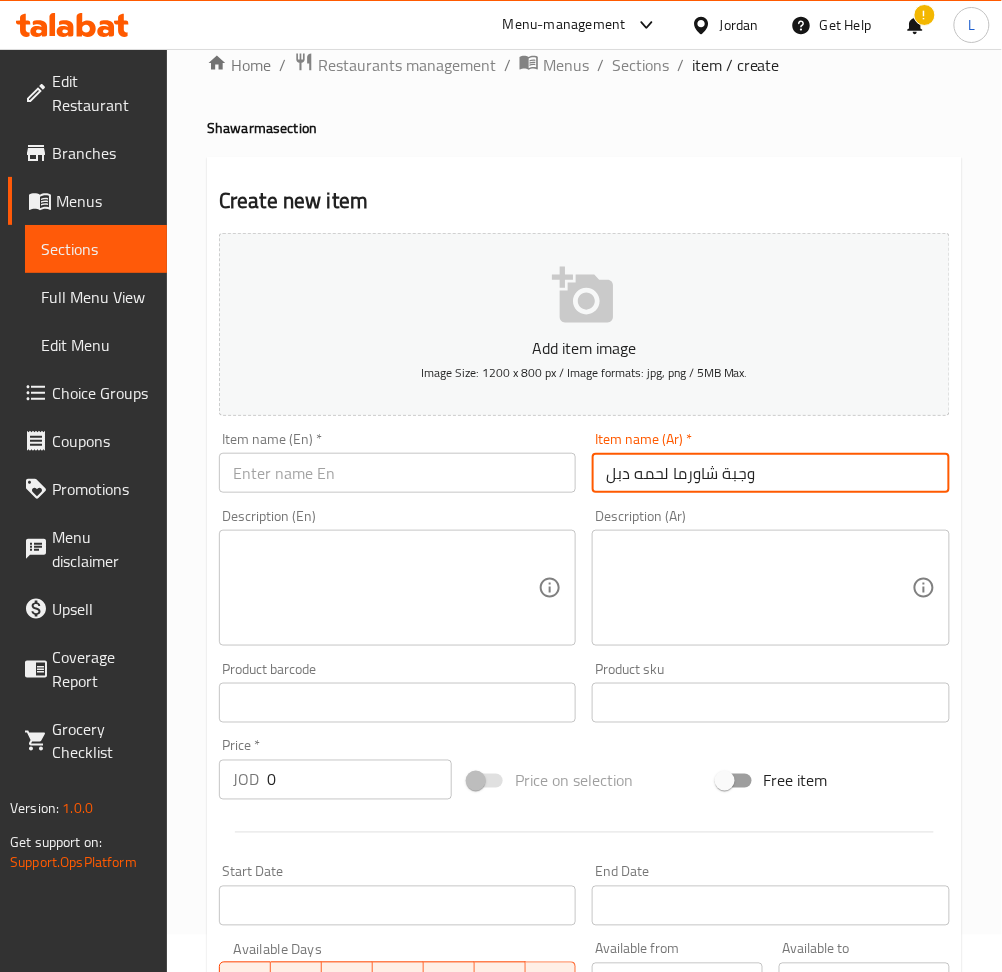 click at bounding box center (397, 473) 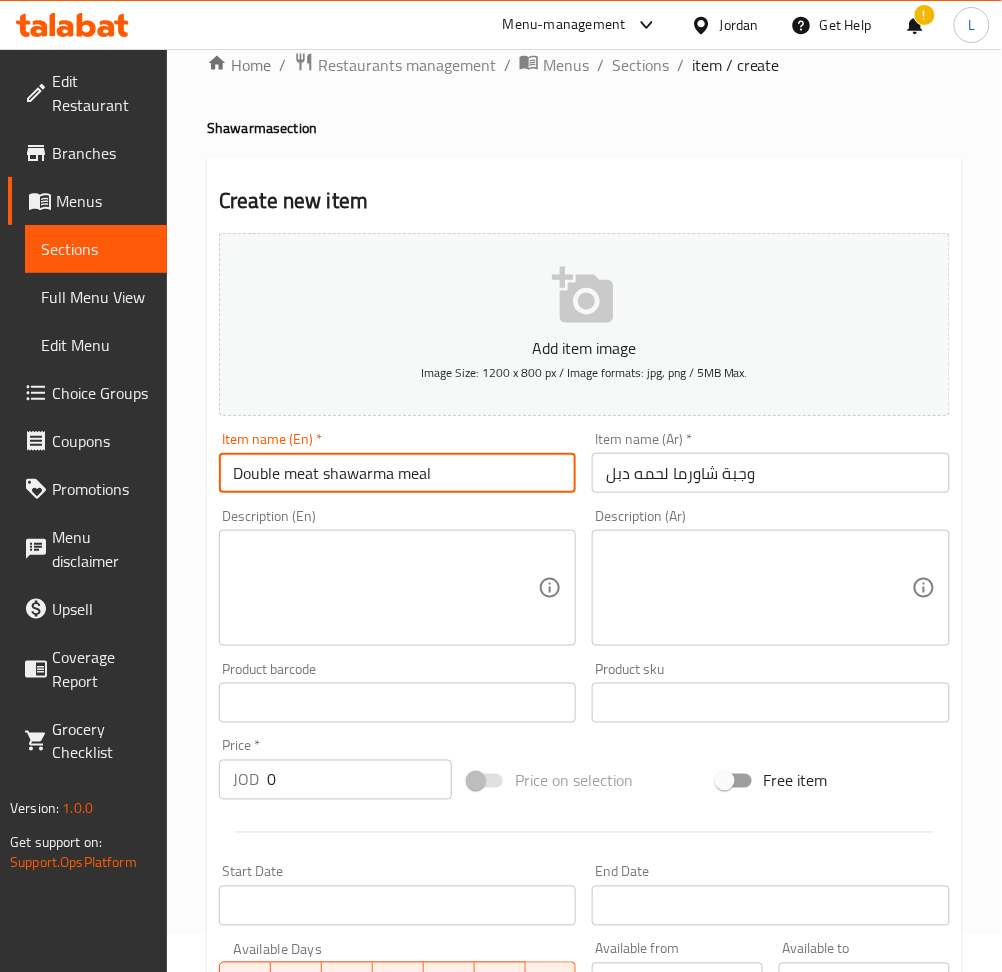 type on "Double meat shawarma meal" 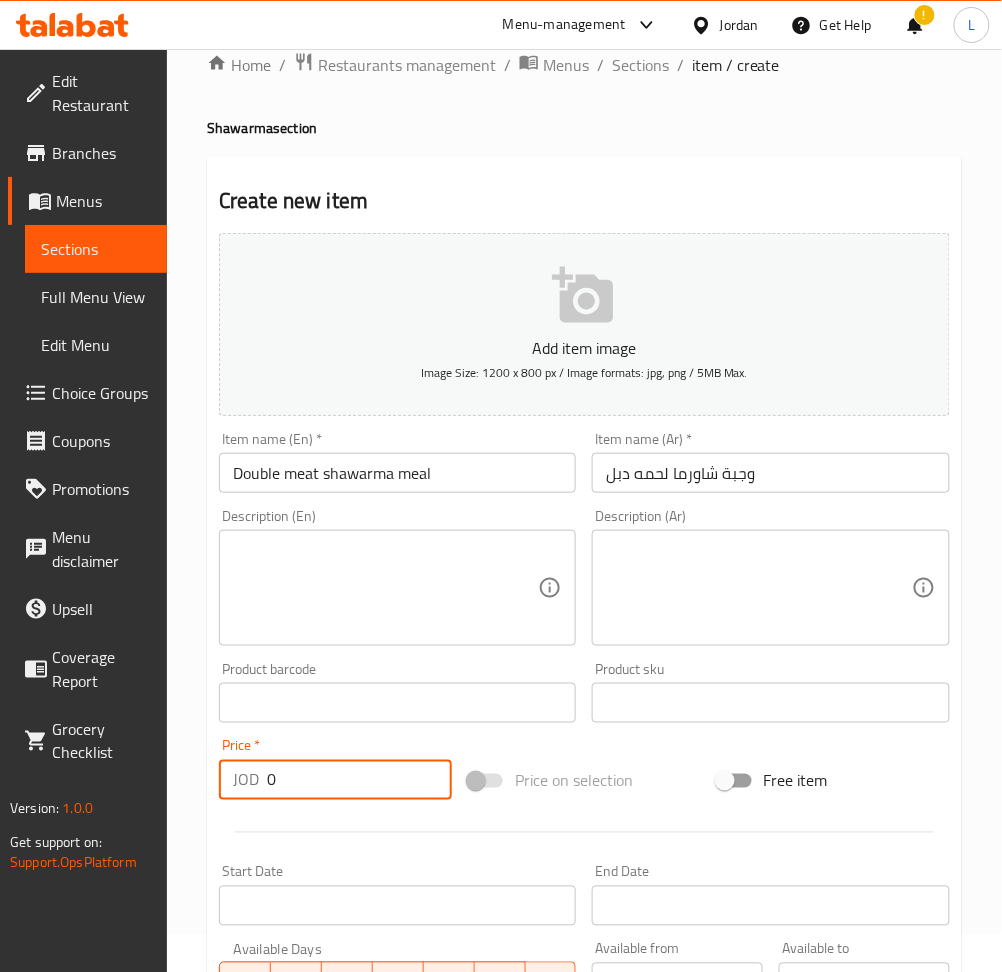 click on "0" at bounding box center (359, 780) 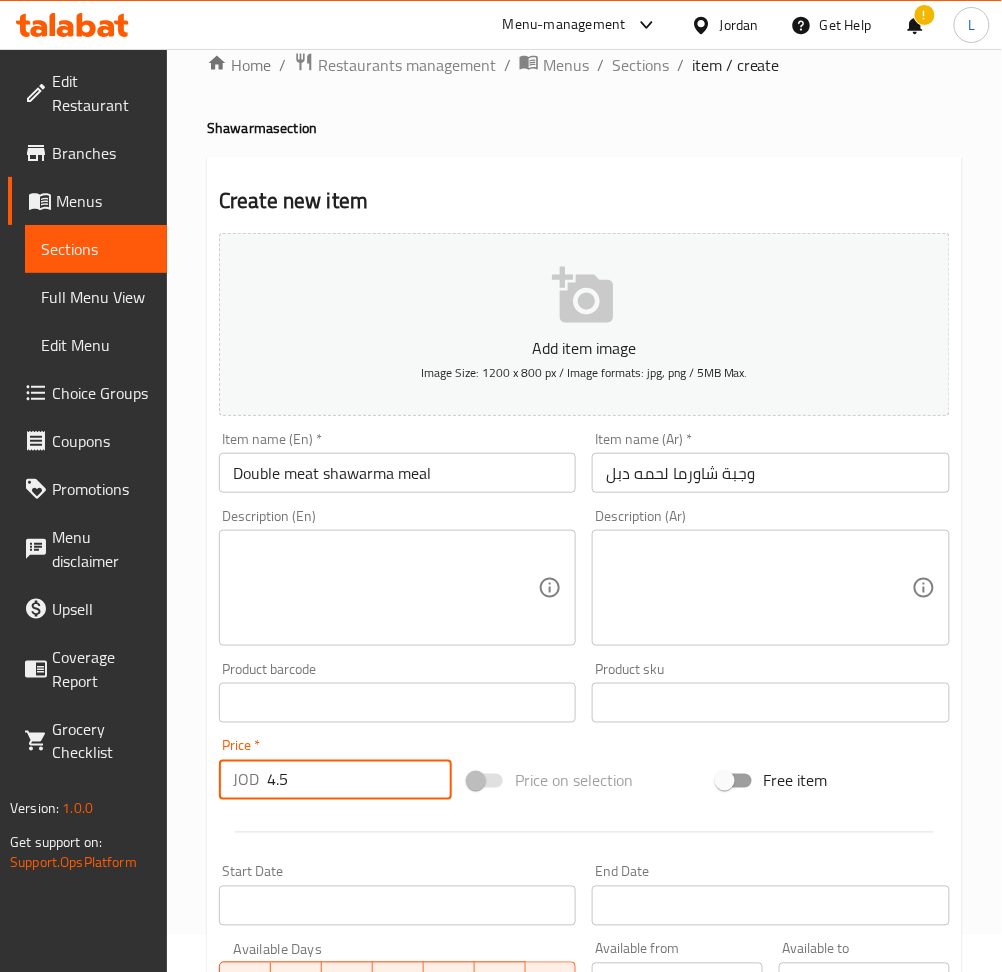 scroll, scrollTop: 437, scrollLeft: 0, axis: vertical 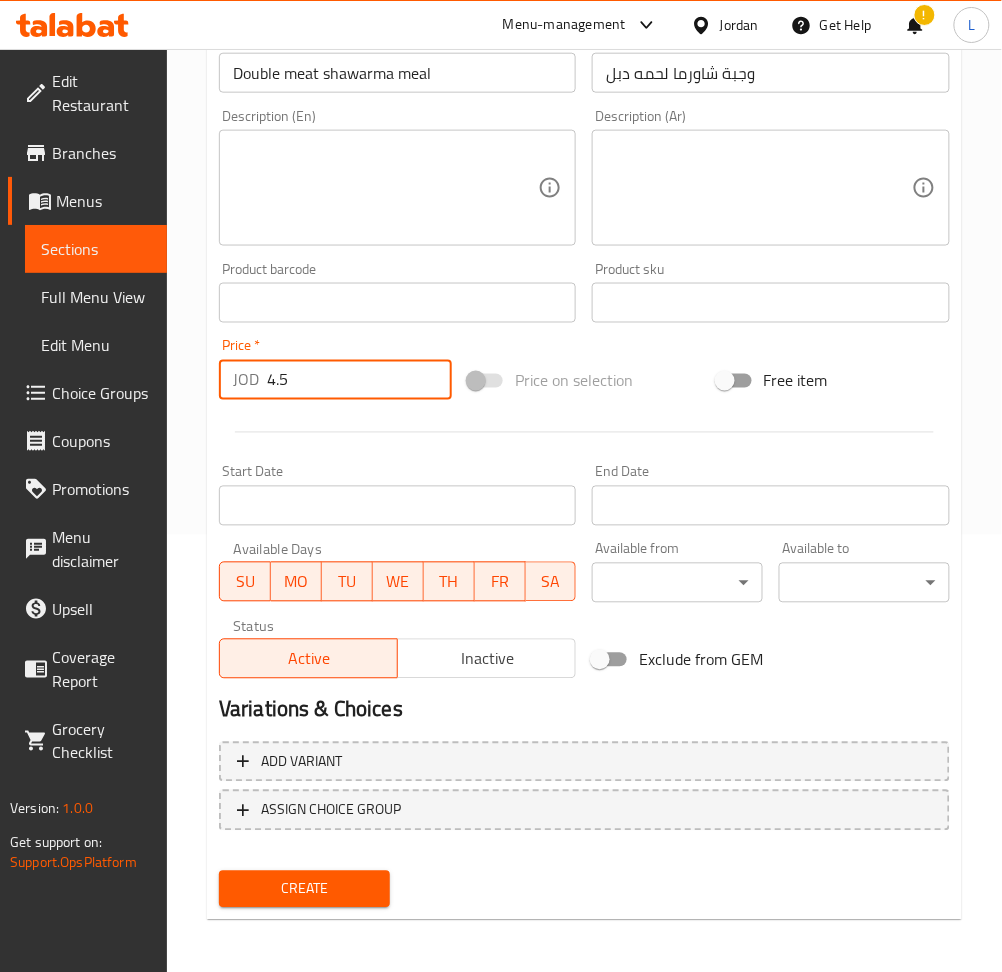 type on "4.5" 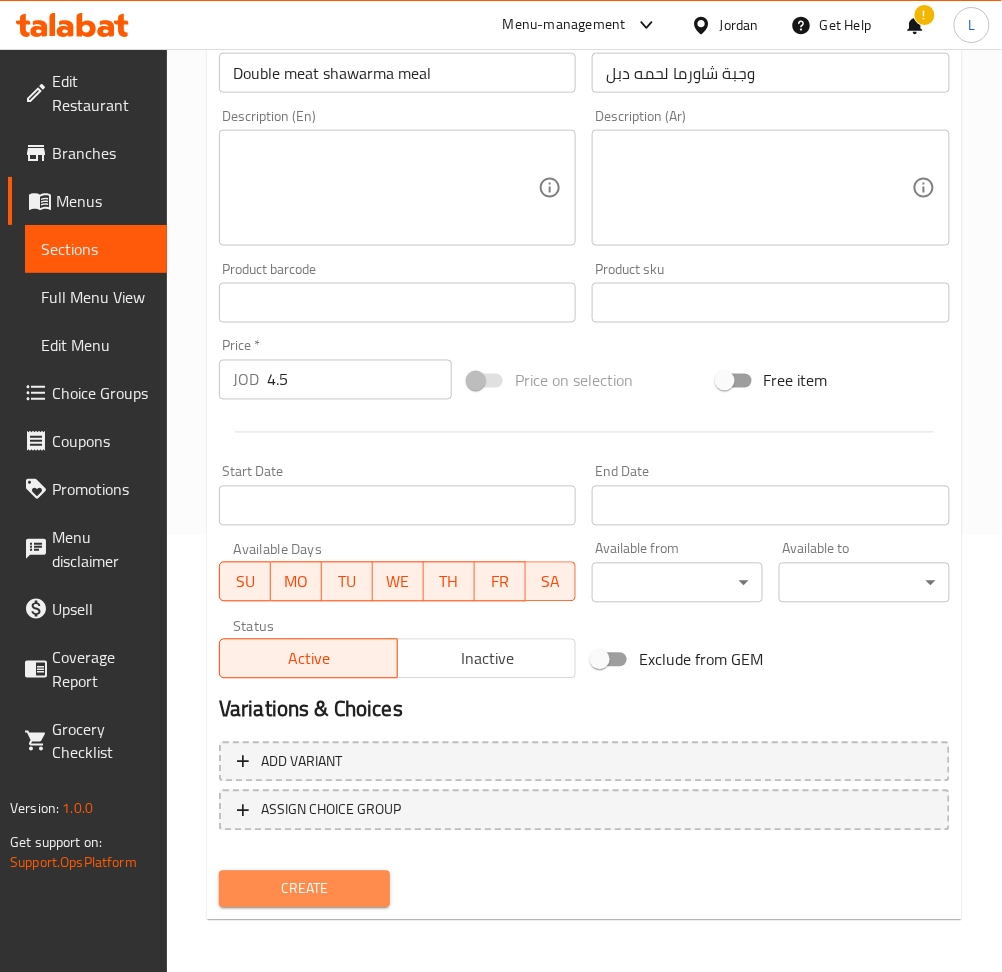 click on "Create" at bounding box center (304, 889) 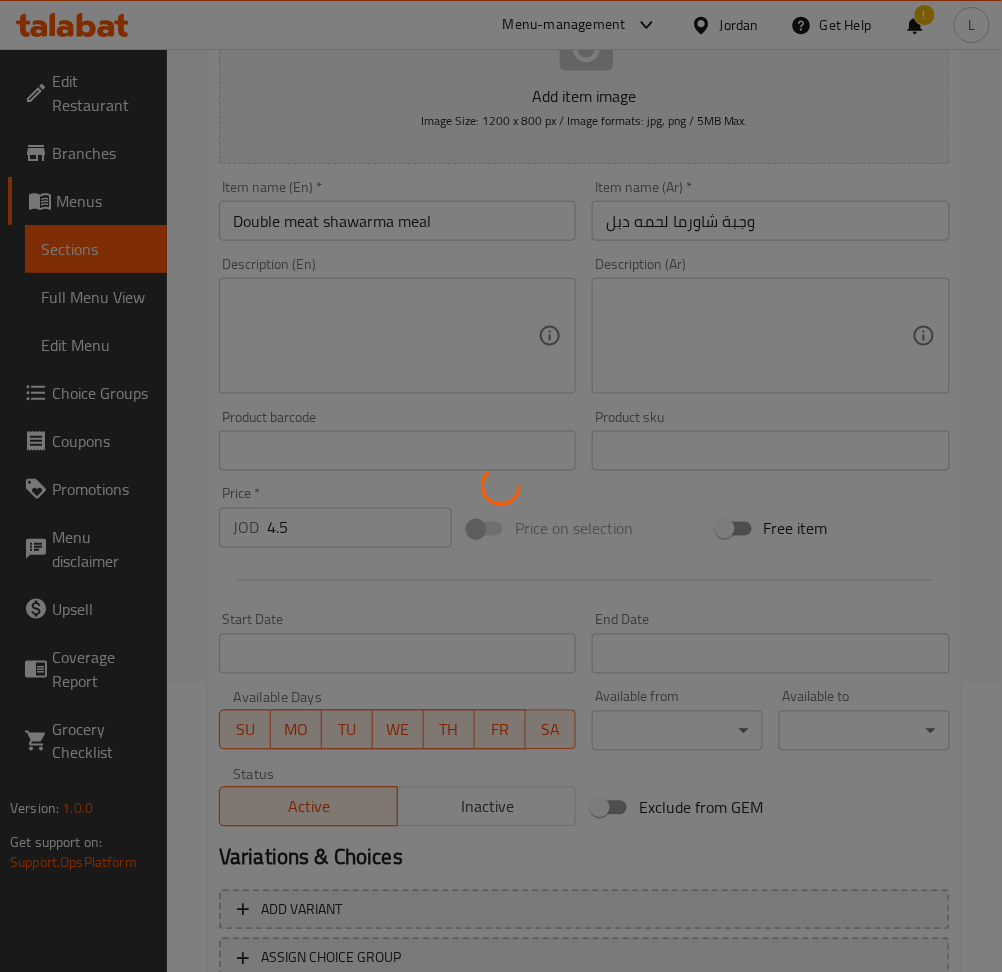 scroll, scrollTop: 0, scrollLeft: 0, axis: both 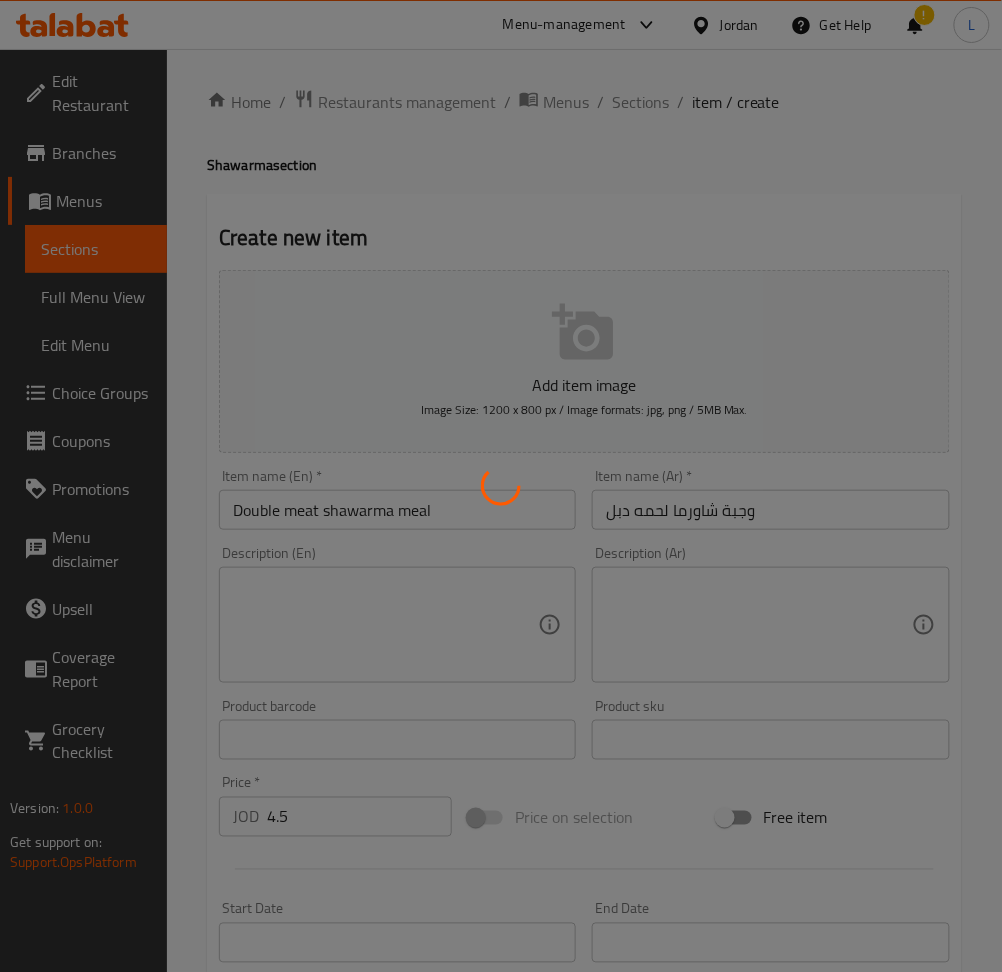 type 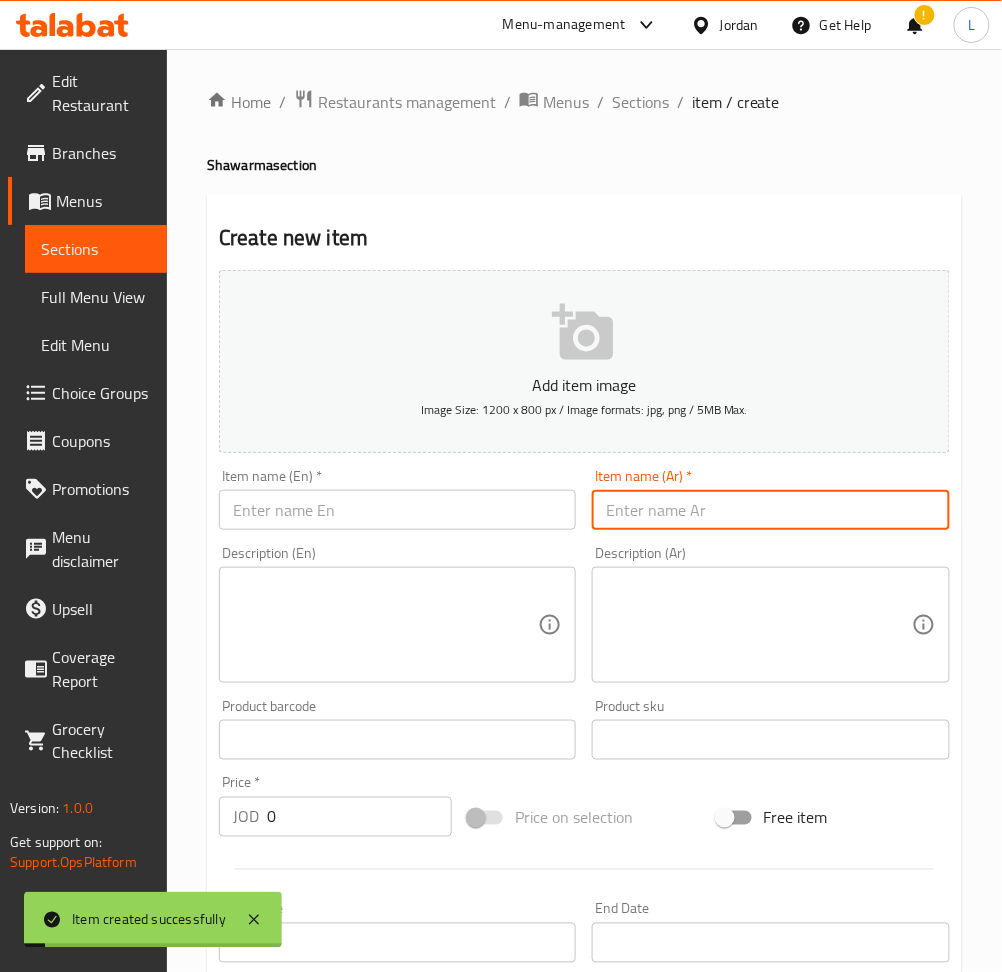 click at bounding box center (770, 510) 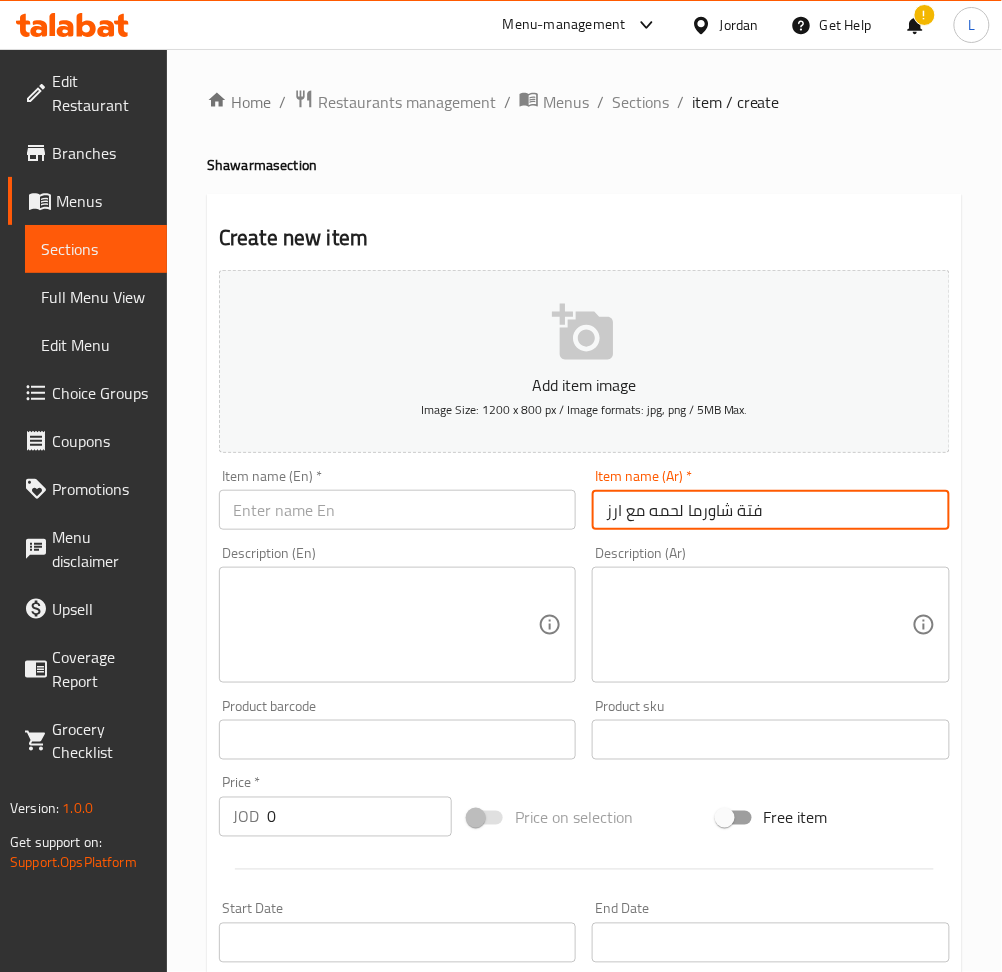 click on "فتة شاورما لحمه مع ارز" at bounding box center (770, 510) 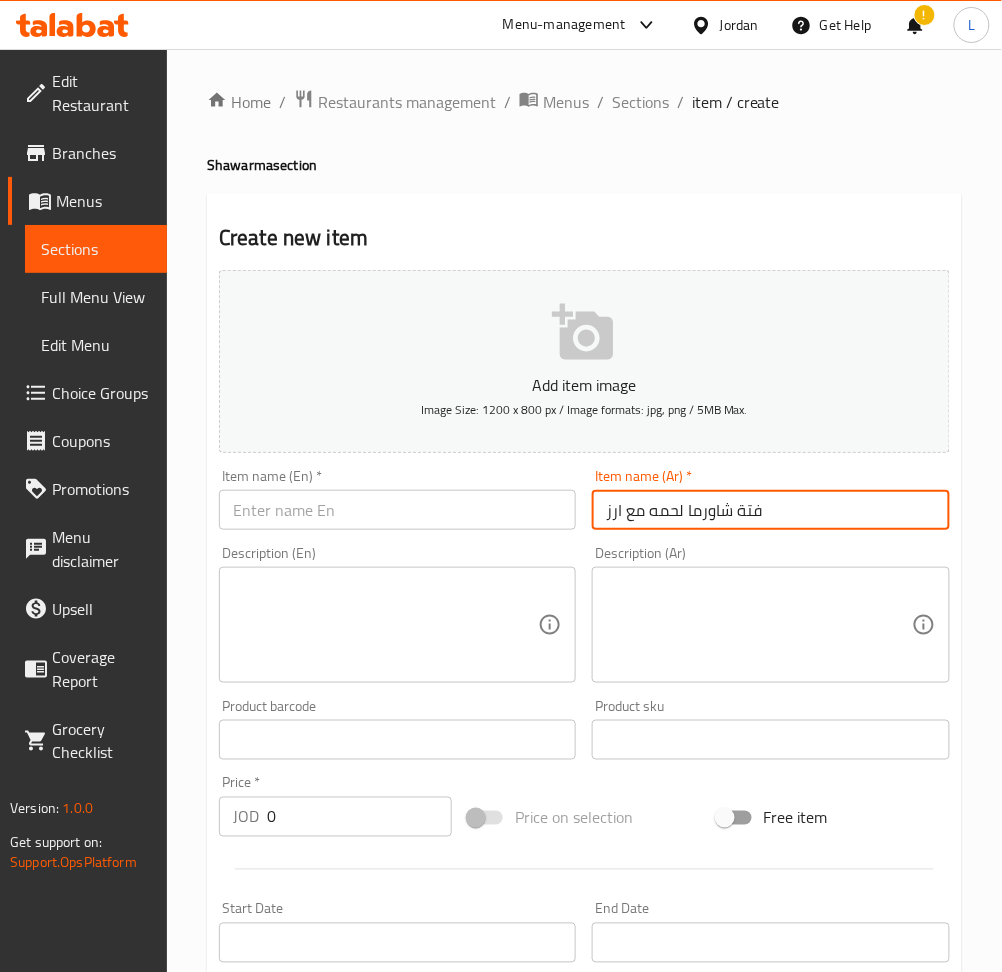 click at bounding box center (397, 510) 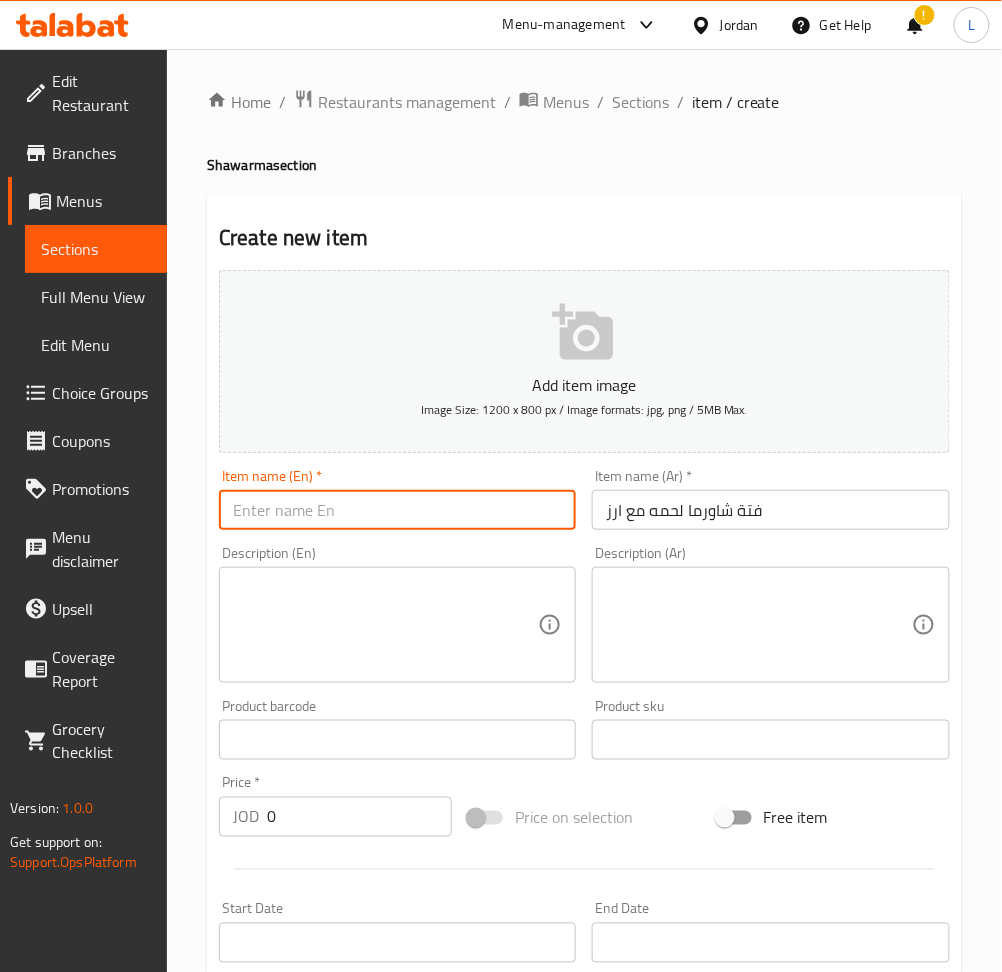 paste on "Meat shawarma fatteh with rice" 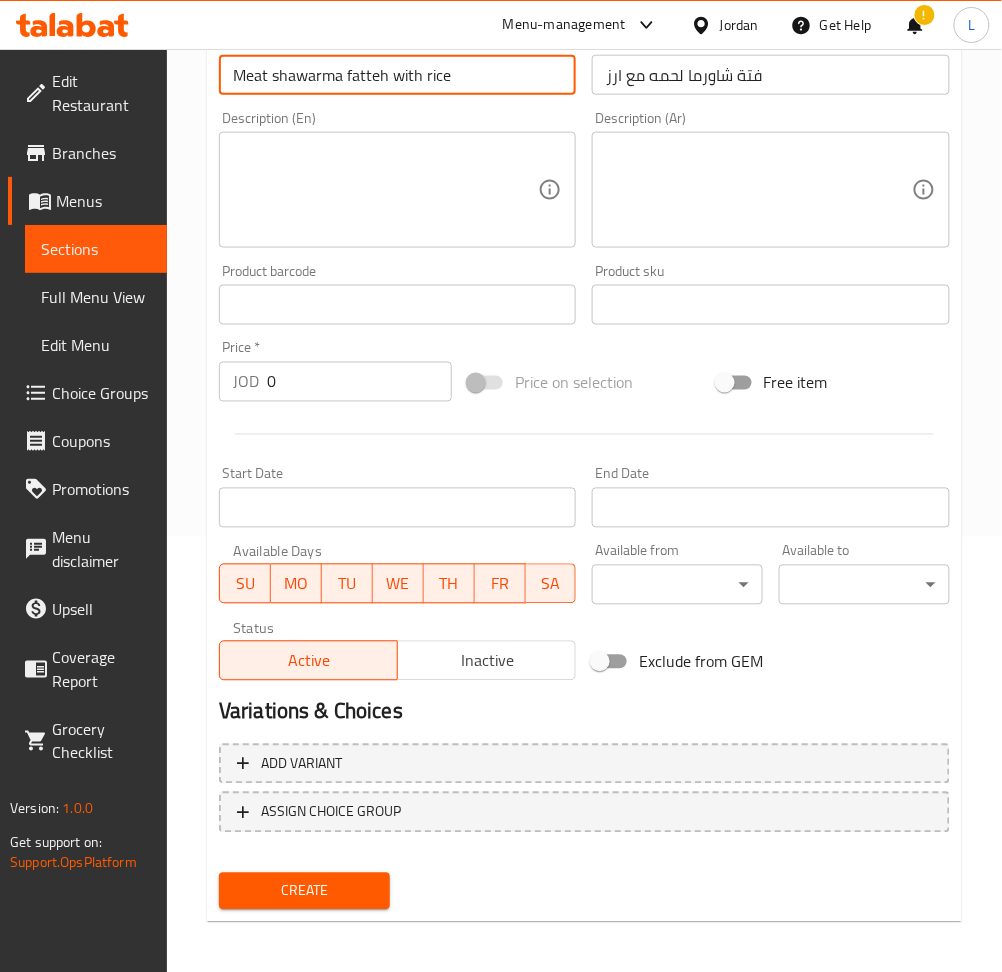 scroll, scrollTop: 437, scrollLeft: 0, axis: vertical 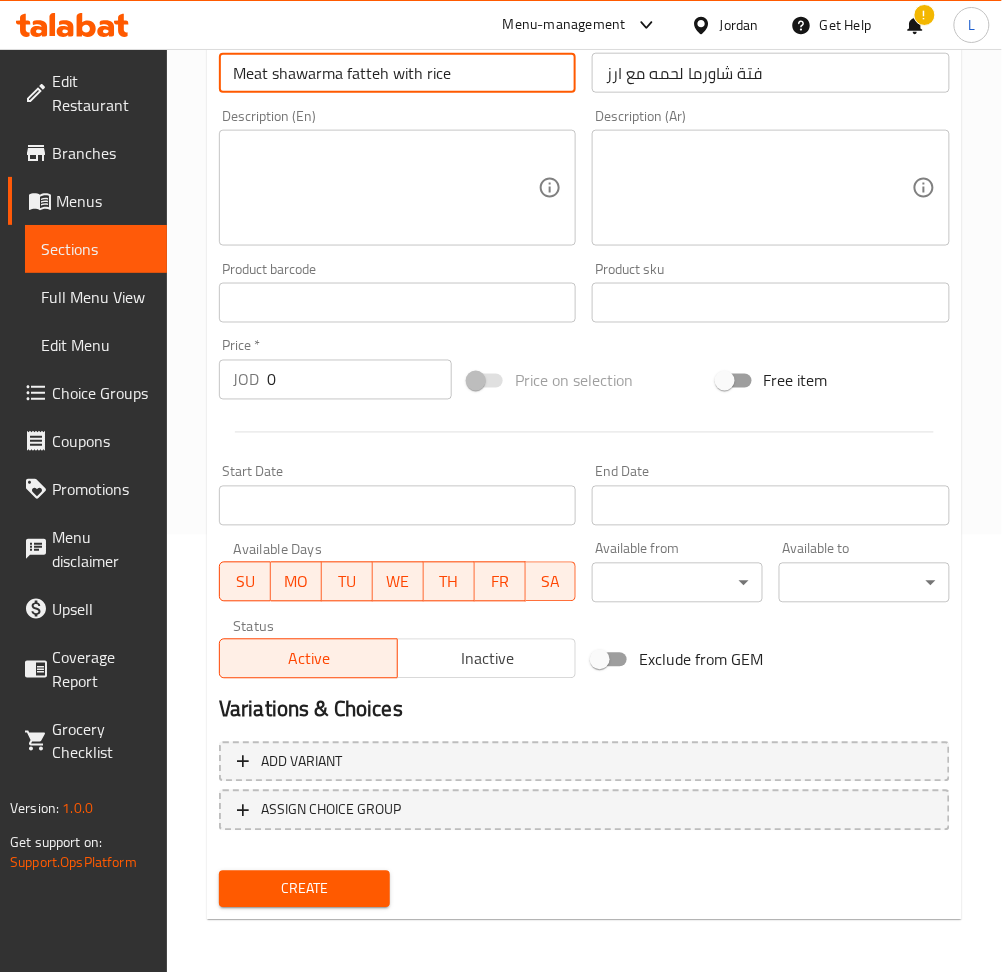 type on "Meat shawarma fatteh with rice" 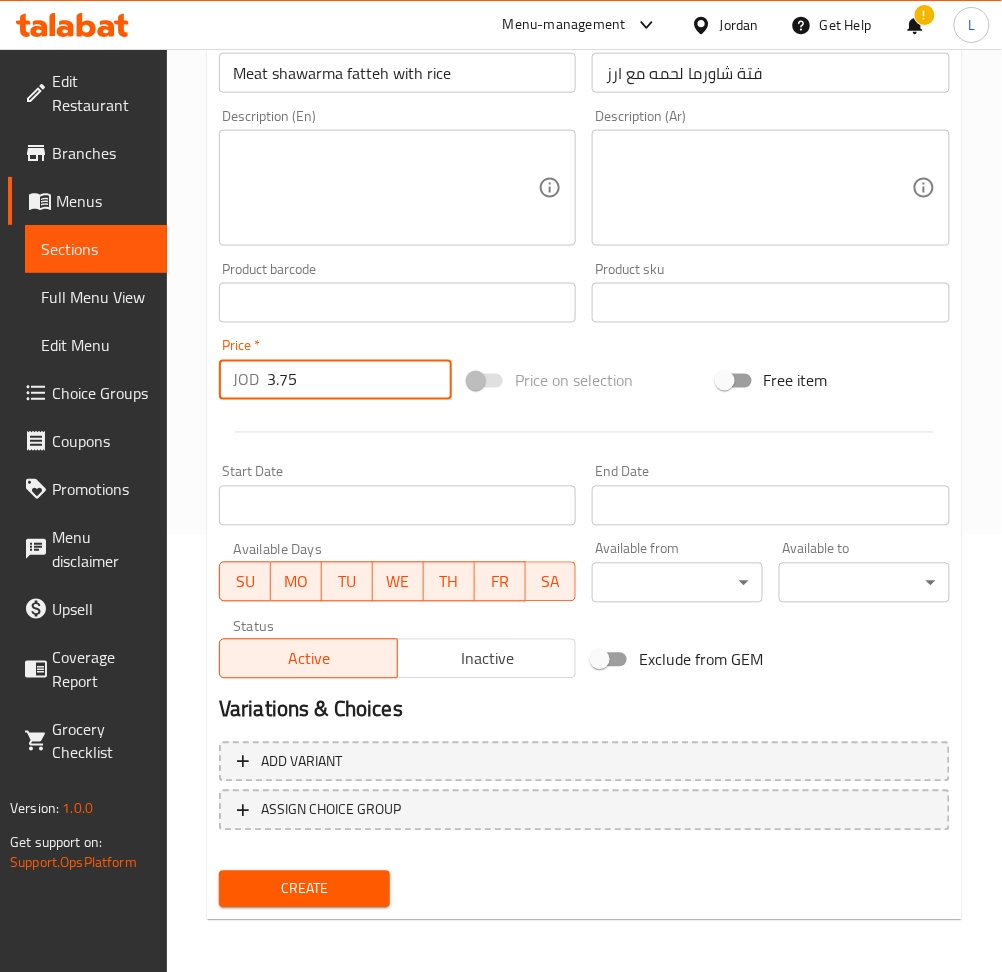 type on "3.75" 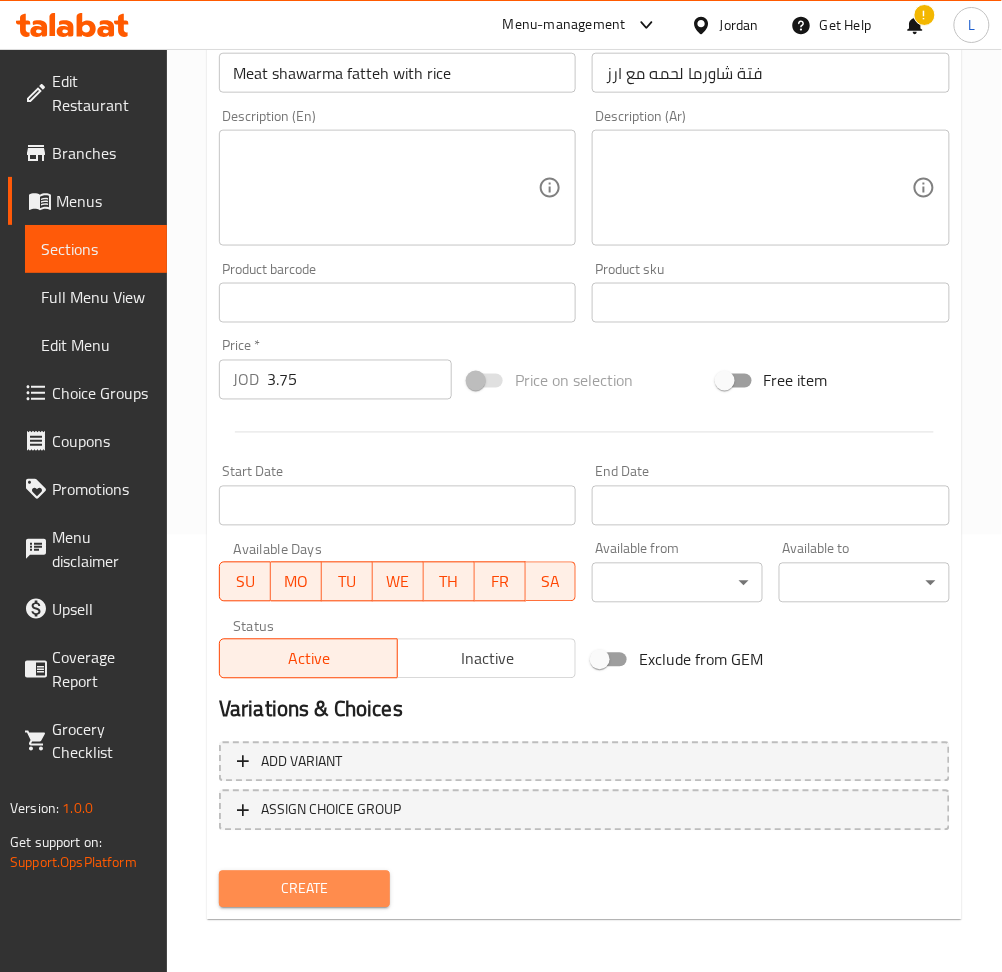 click on "Create" at bounding box center [304, 889] 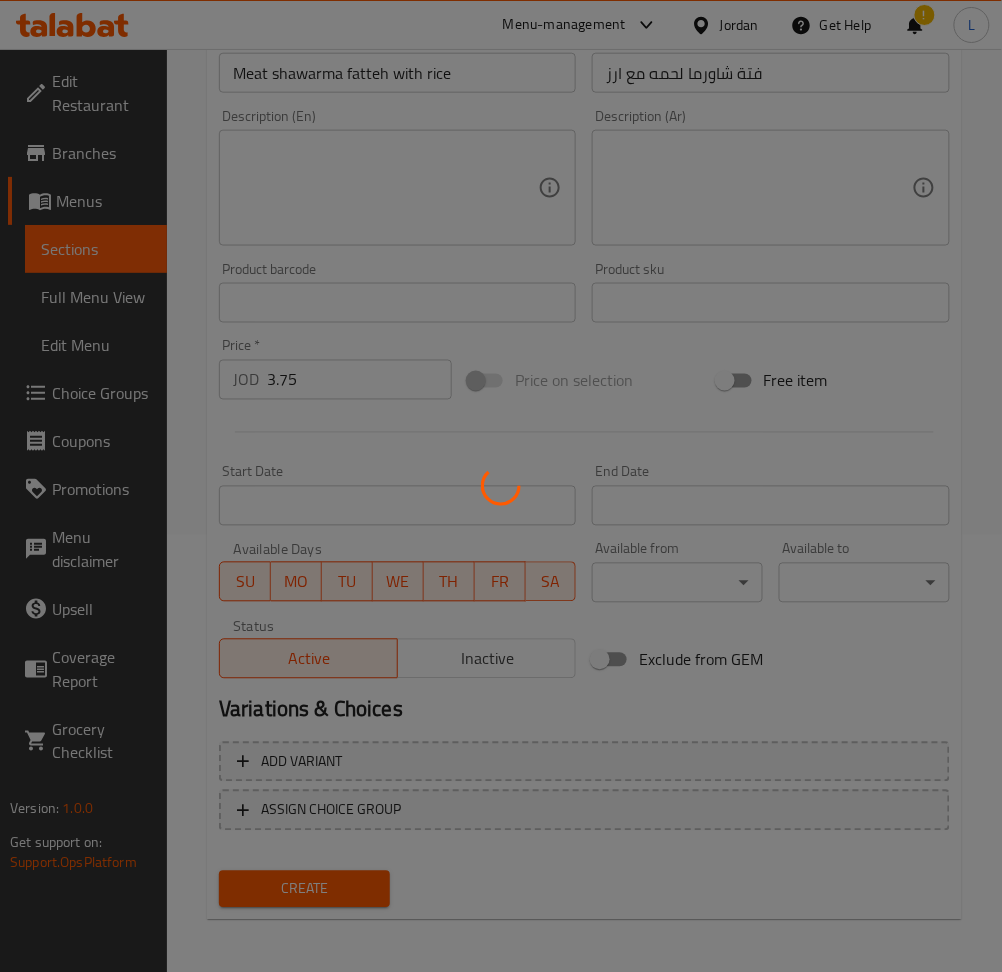 type 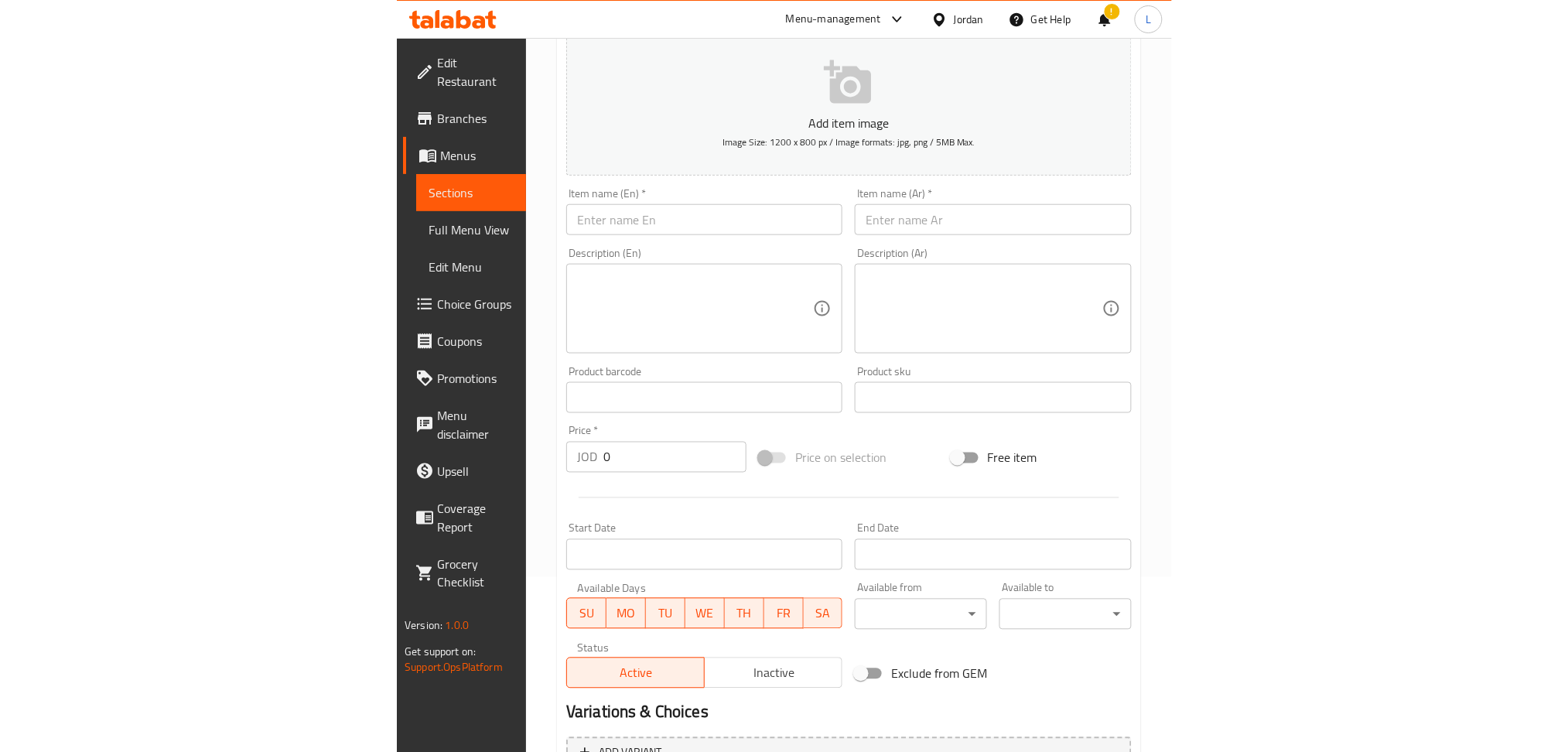 scroll, scrollTop: 0, scrollLeft: 0, axis: both 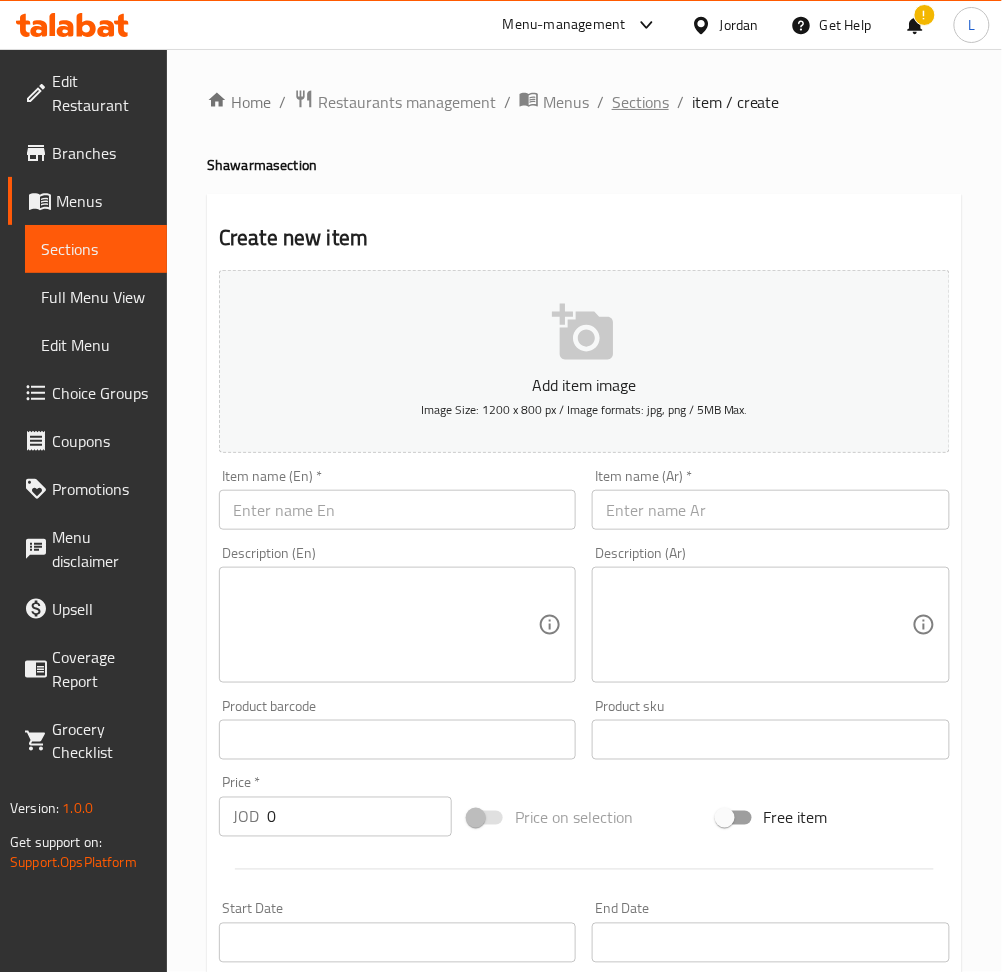 click on "Sections" at bounding box center (640, 102) 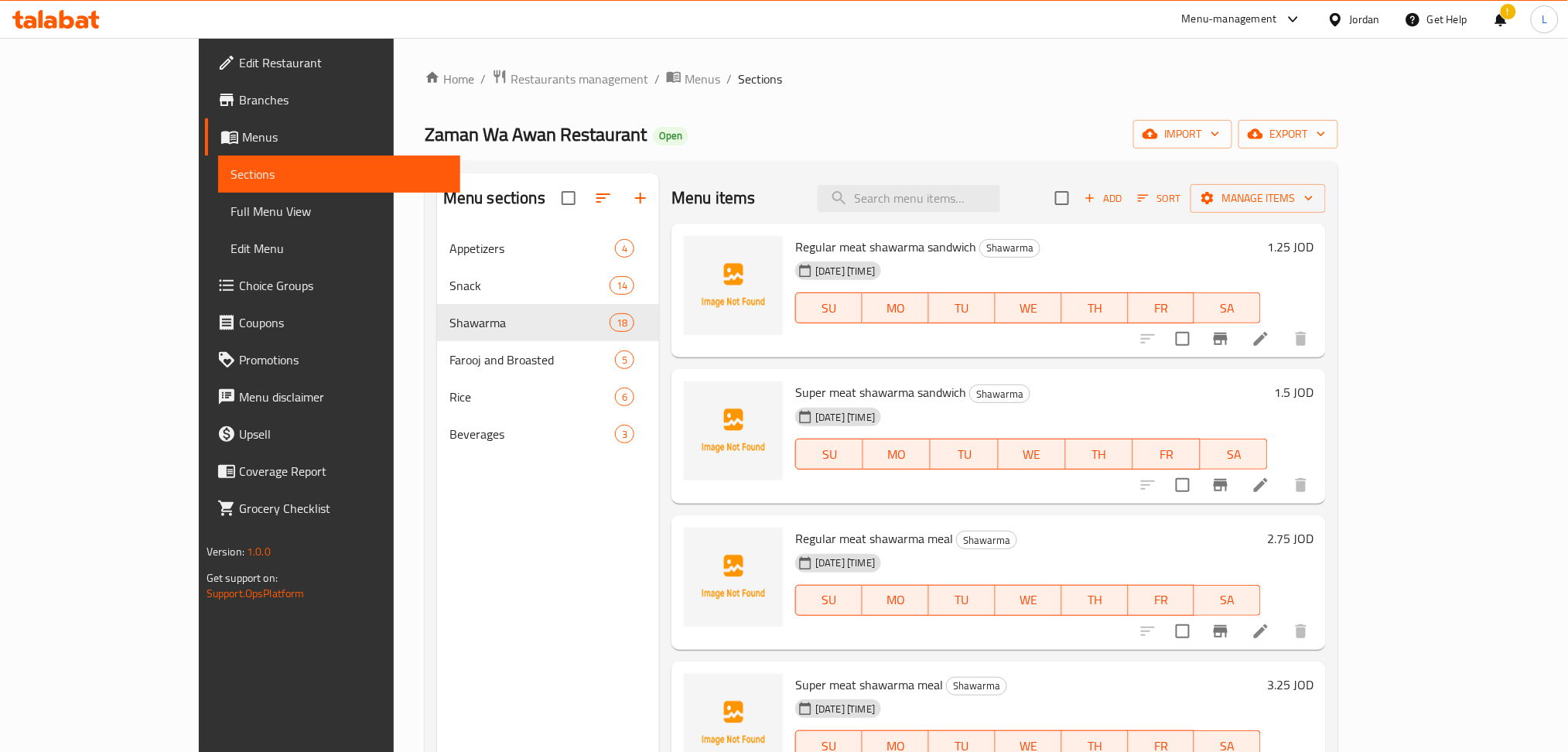 click 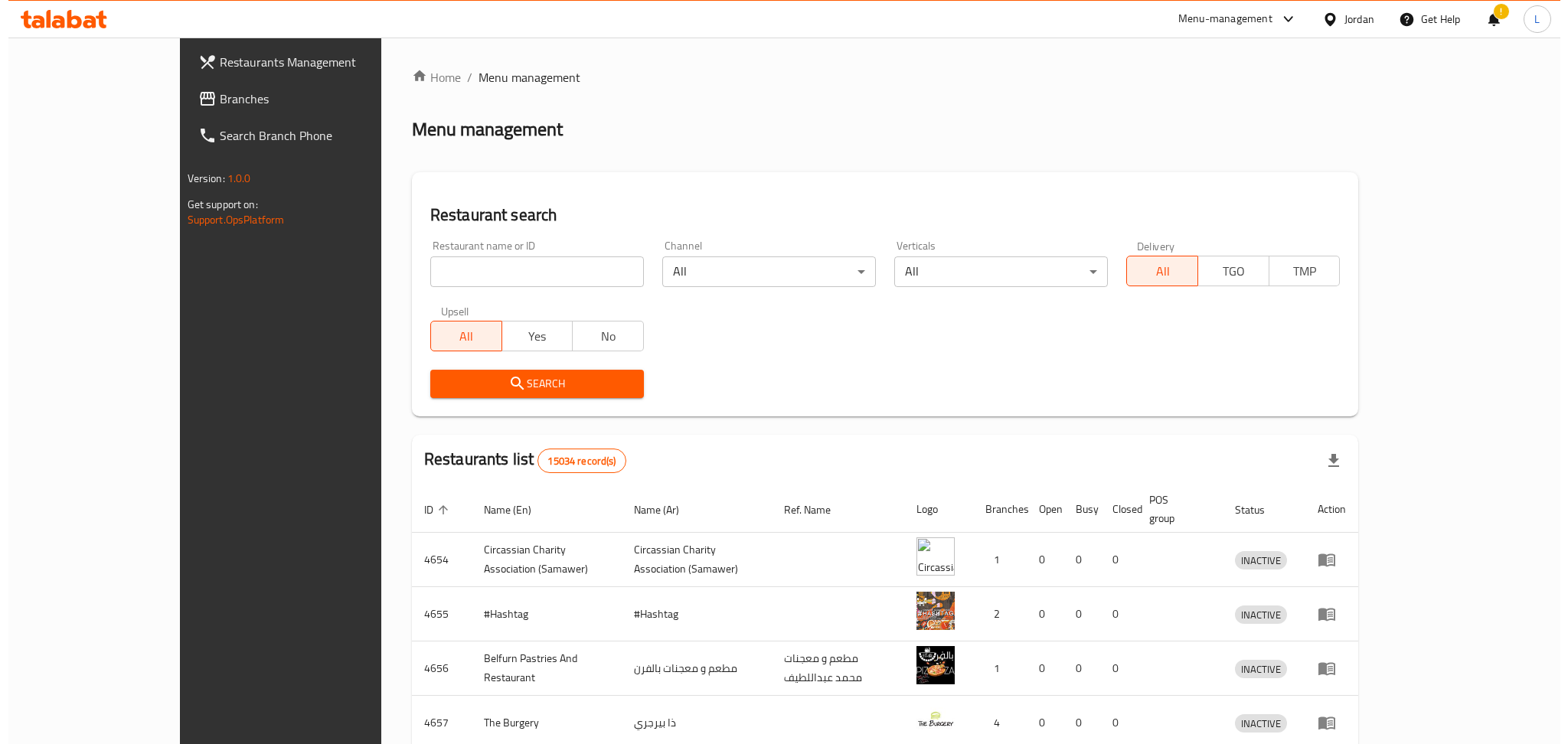 scroll, scrollTop: 0, scrollLeft: 0, axis: both 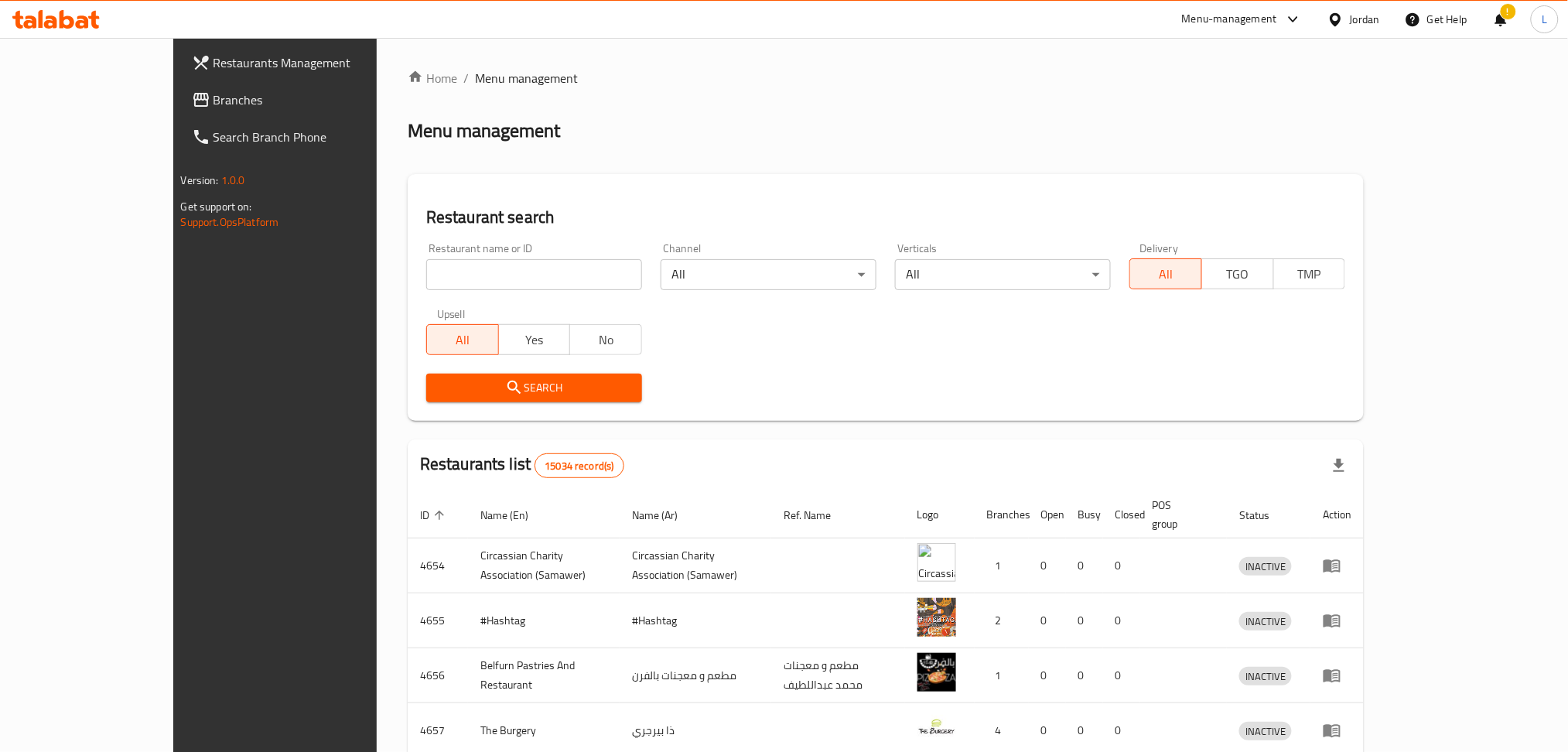 click at bounding box center (534, 275) 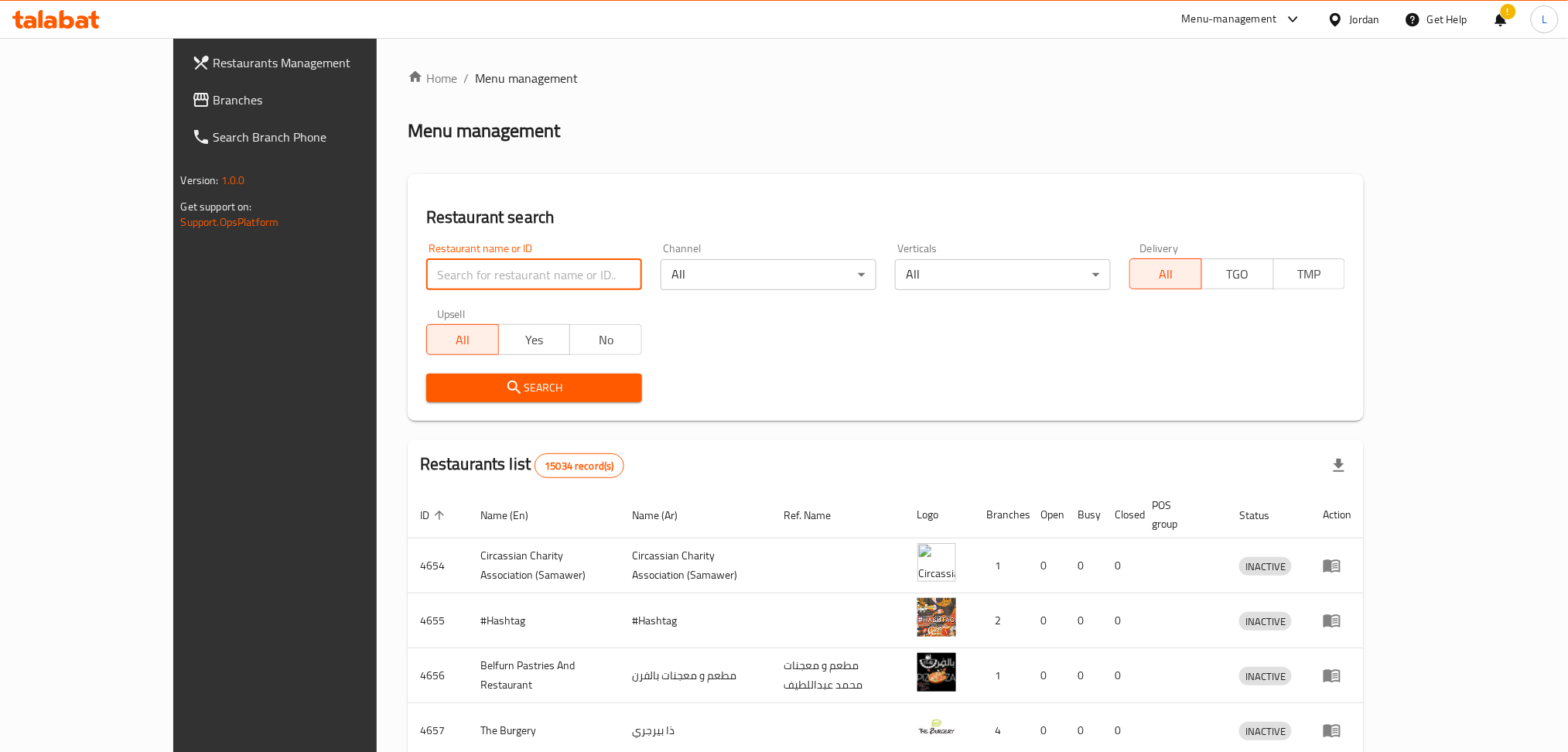 paste on "701573" 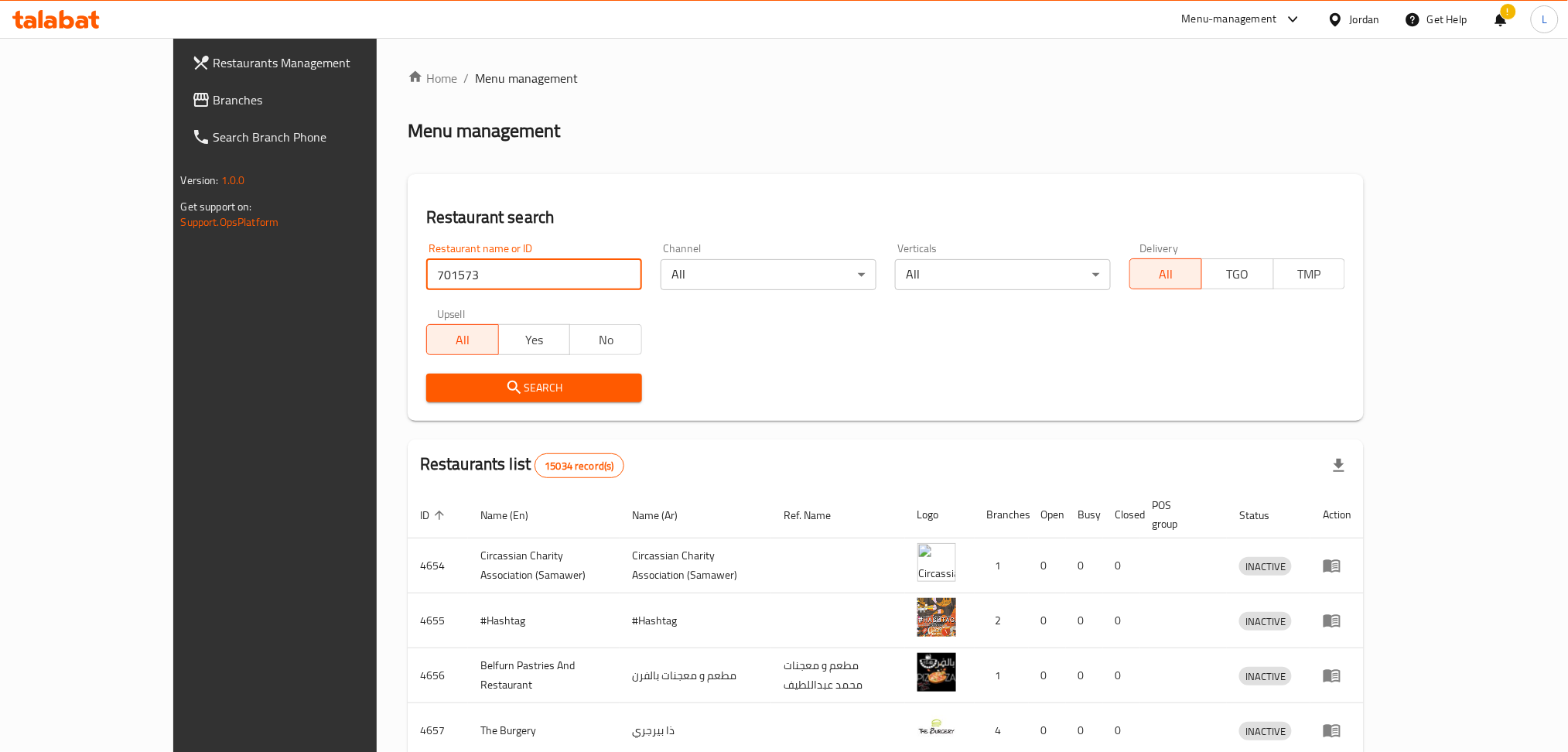type on "701573" 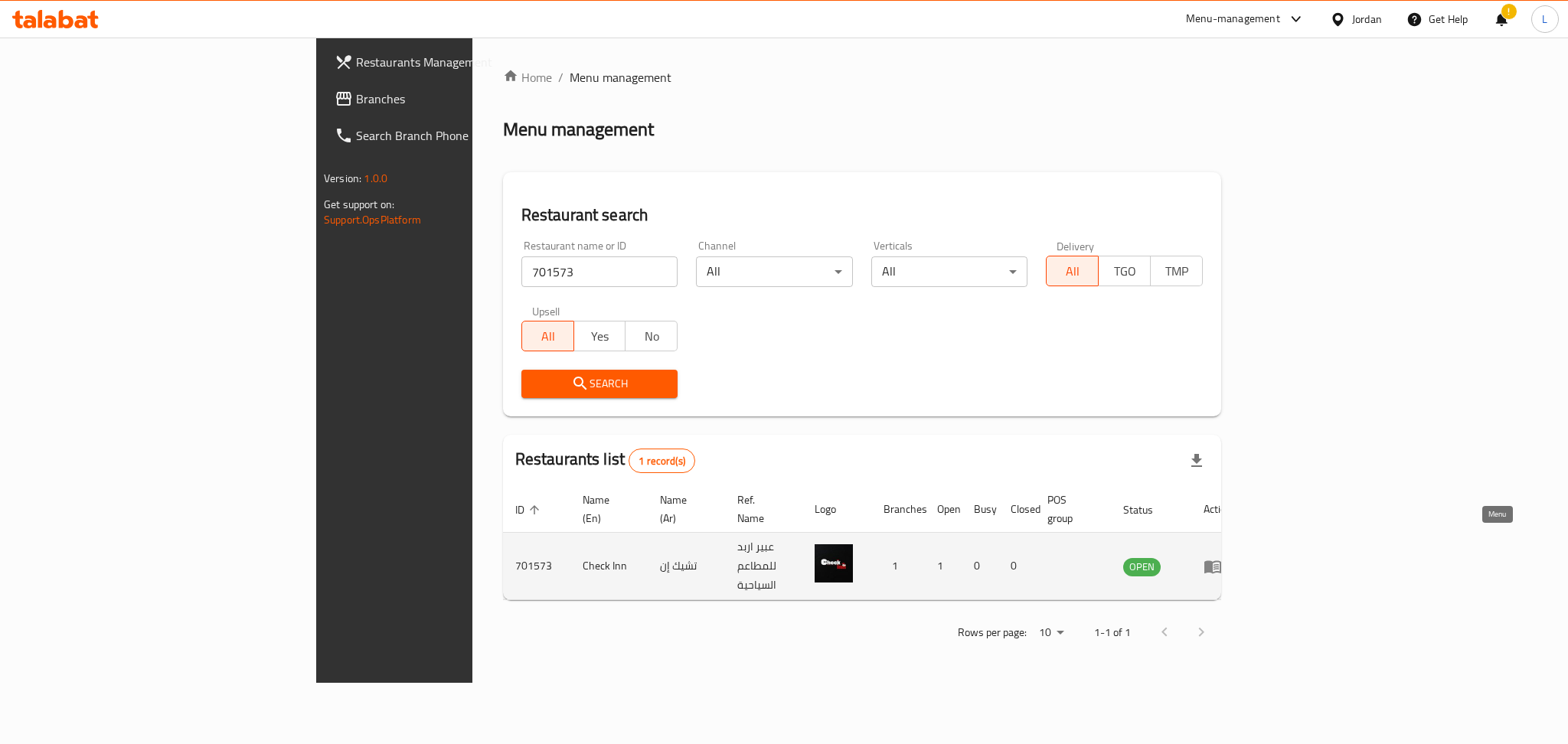 click 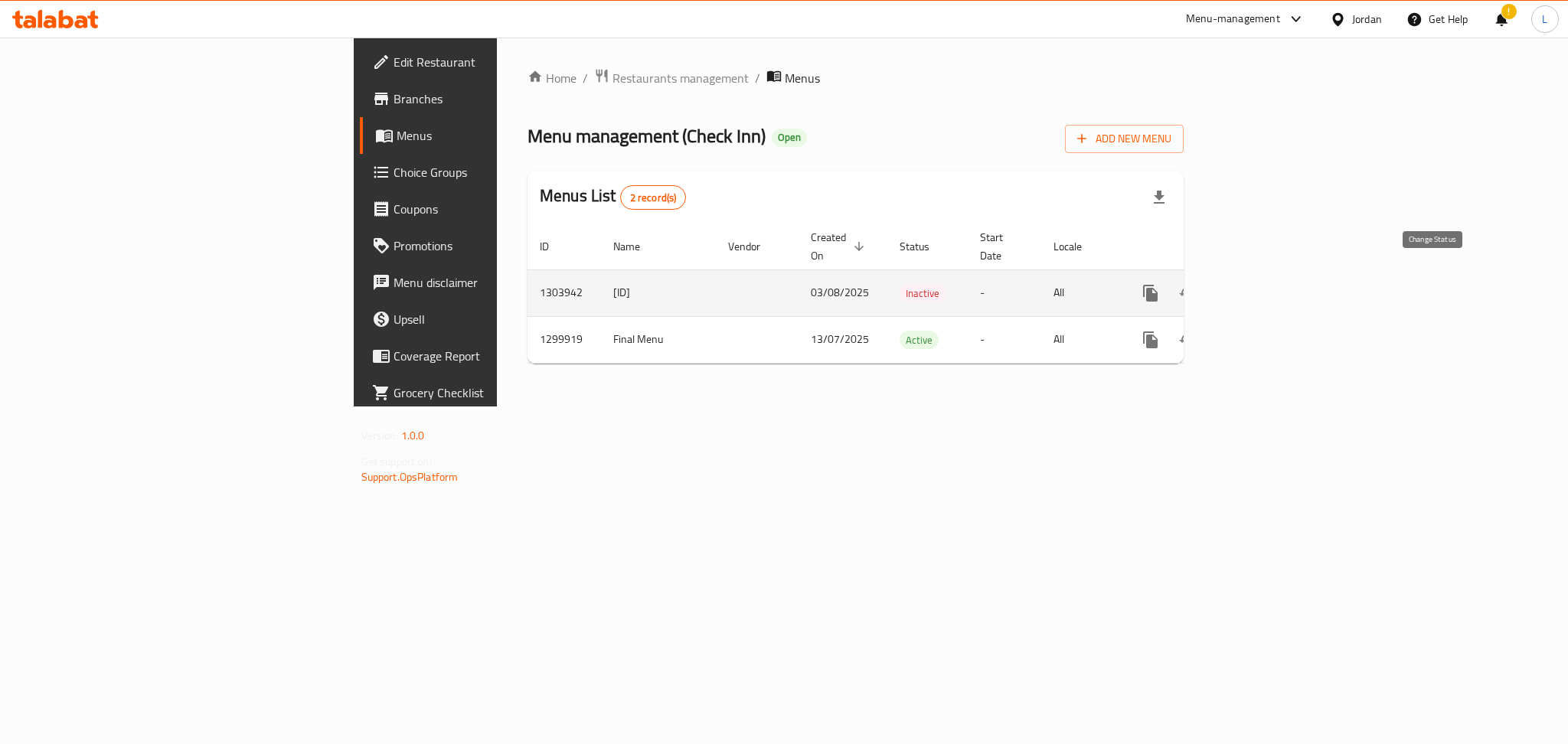 click at bounding box center [1187, 293] 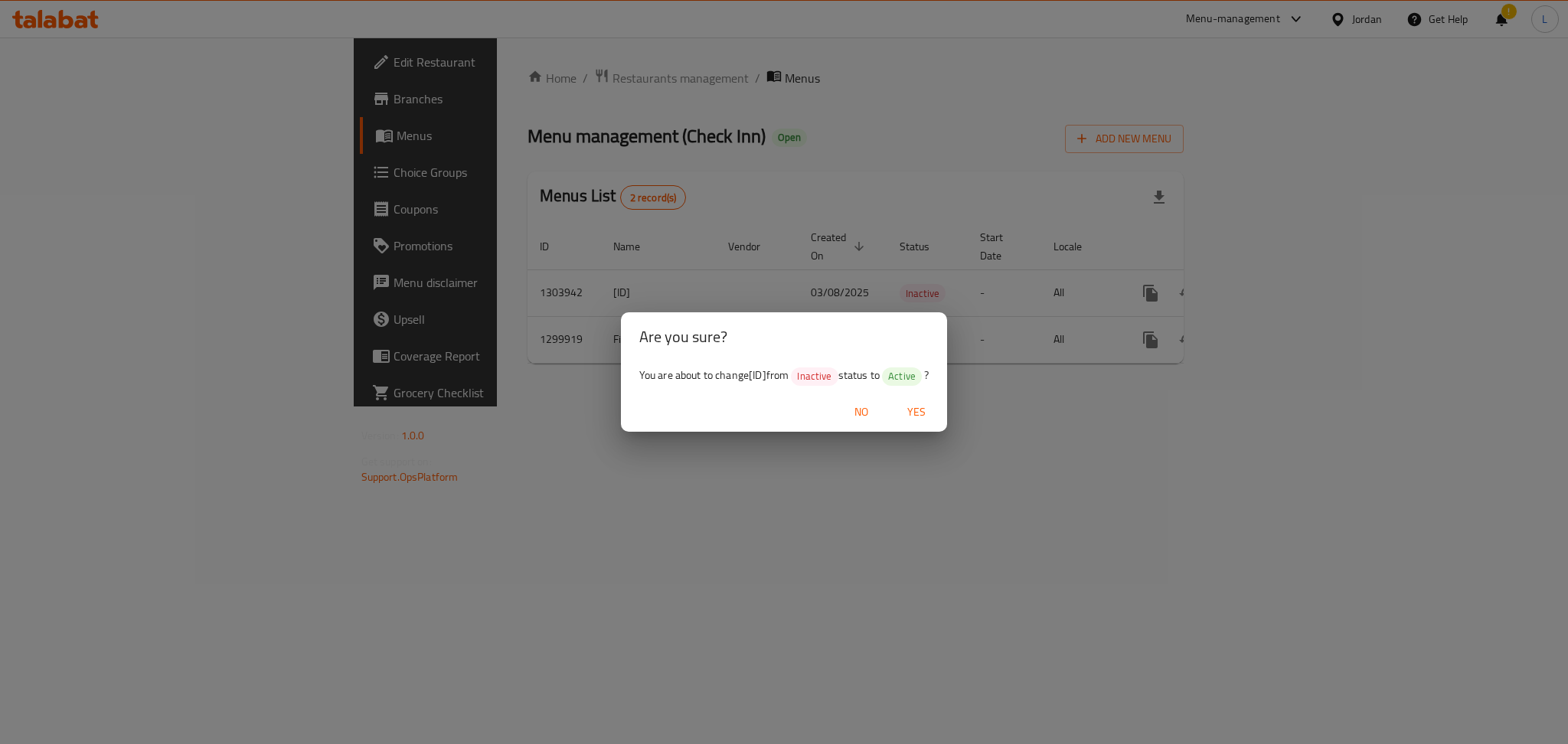 click on "Are you sure? You are about to change  CN 340301863  from   Inactive  status to   Active   ? No Yes" at bounding box center [784, 372] 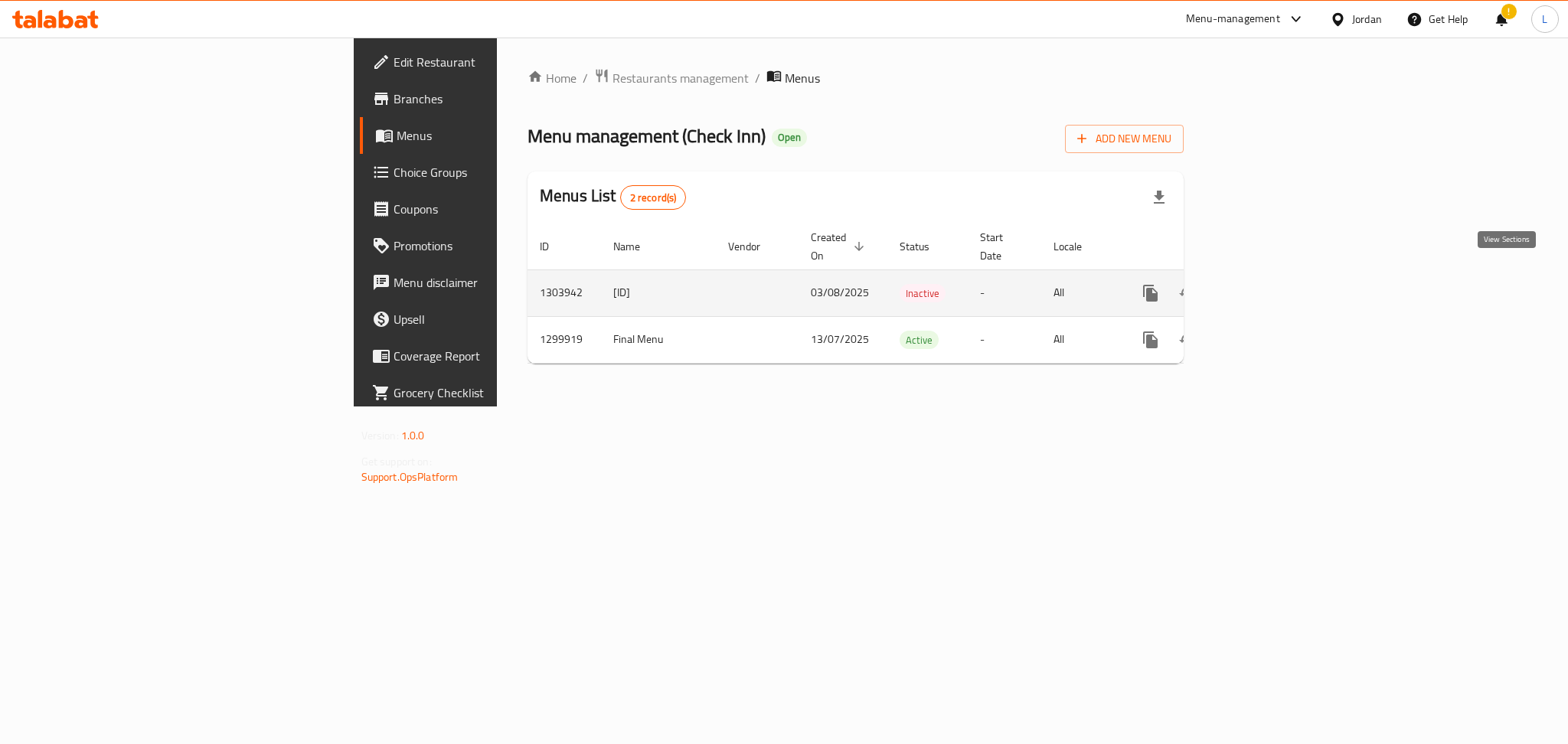 click 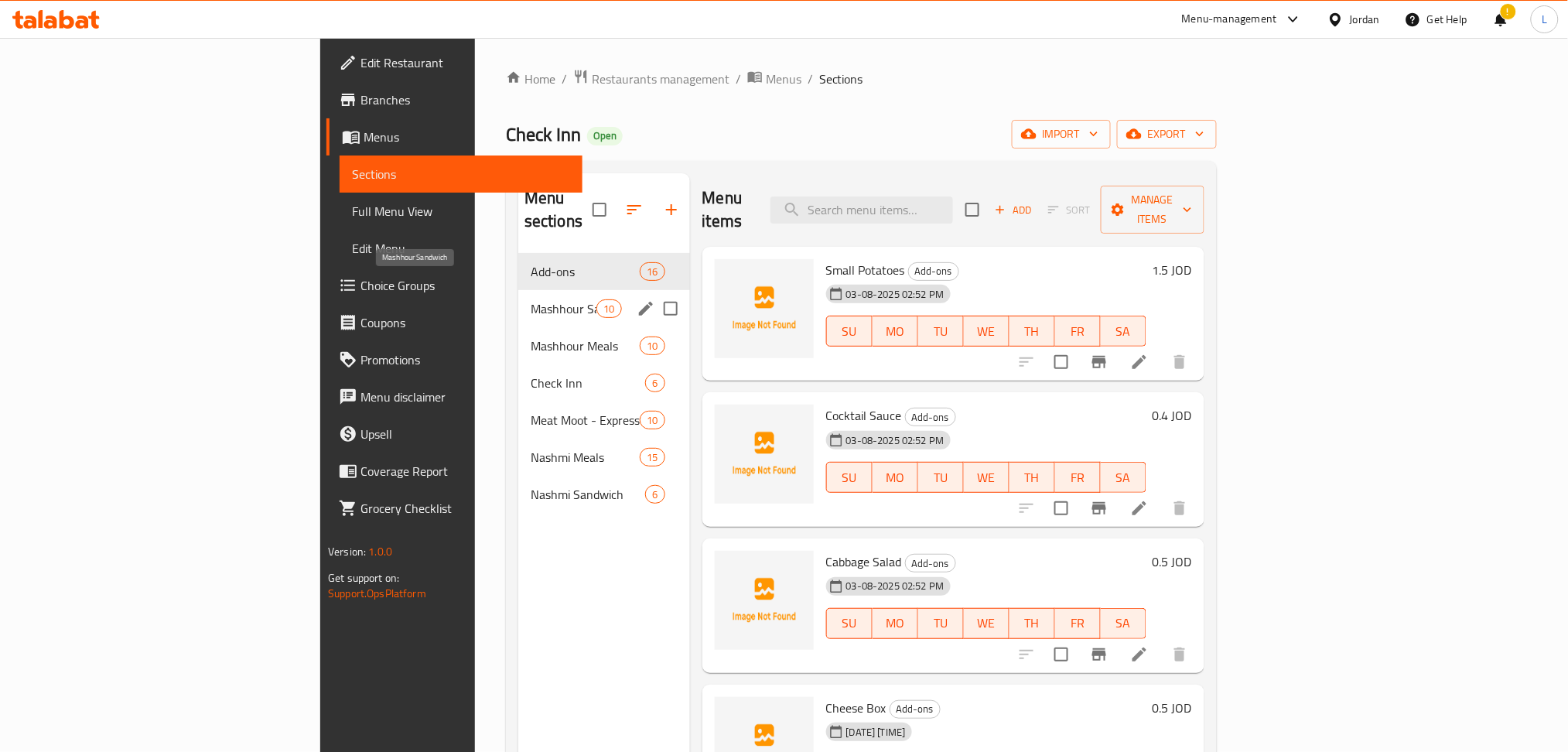 click on "Mashhour Sandwich" at bounding box center [563, 309] 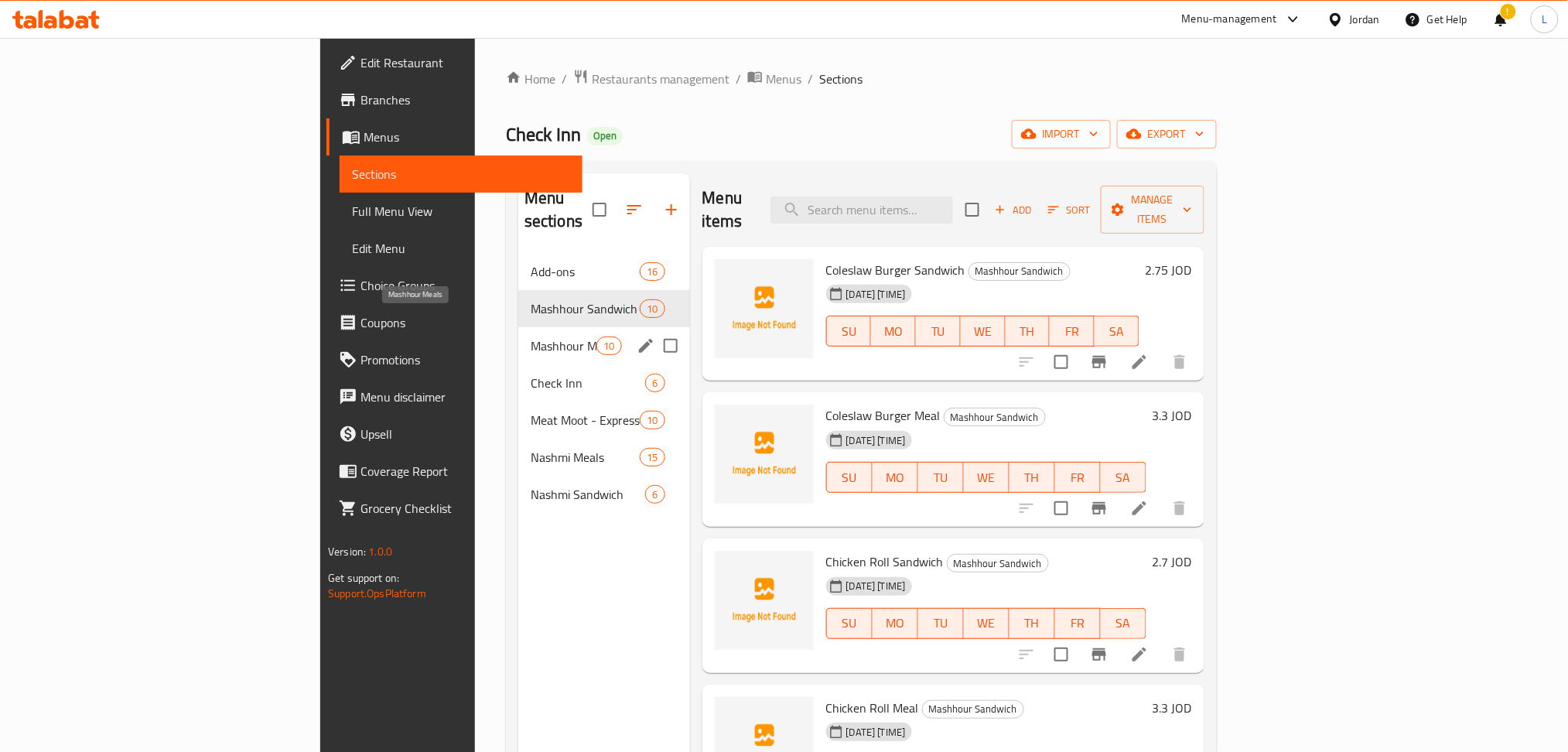 click on "Mashhour Meals" at bounding box center [563, 346] 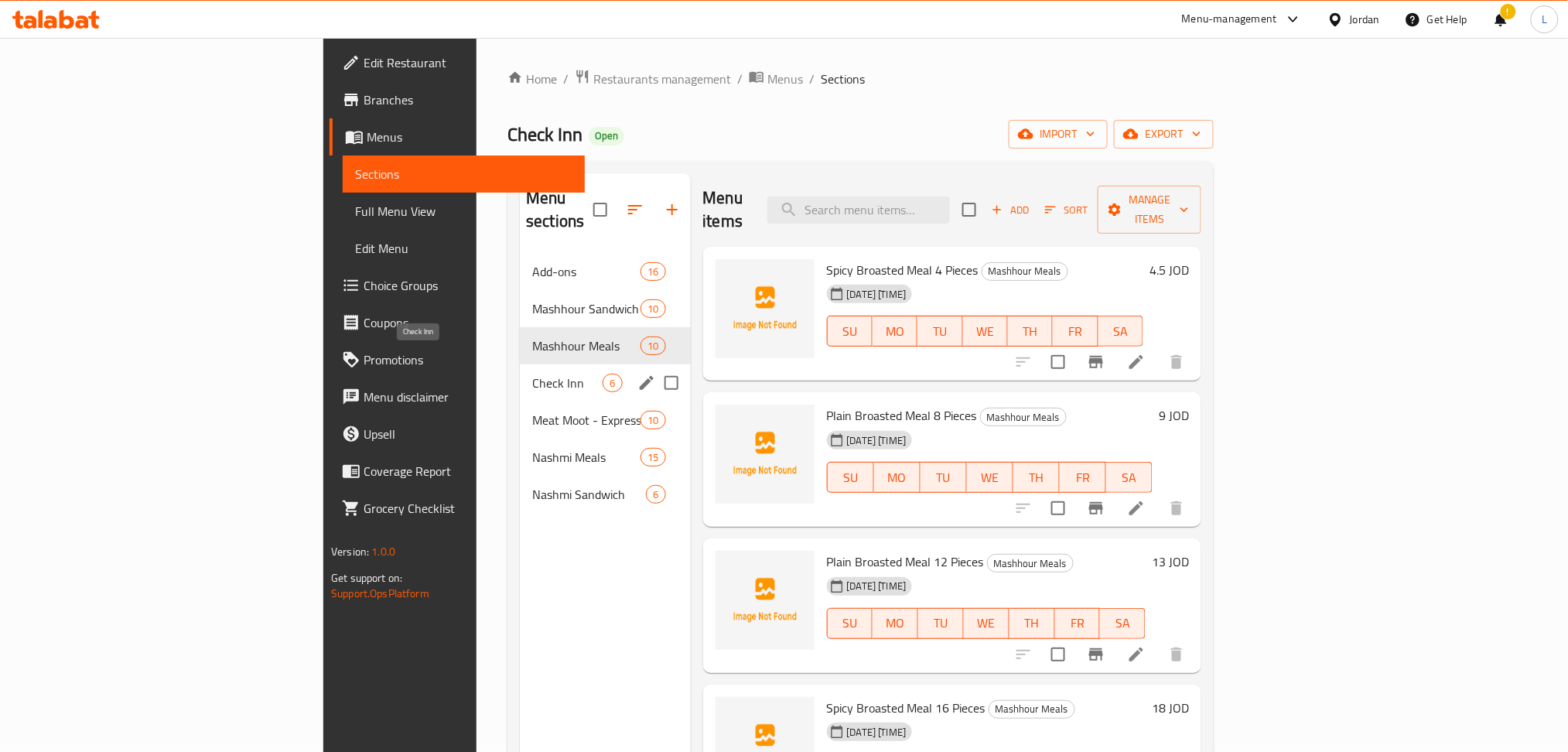 click on "Check Inn" at bounding box center (567, 383) 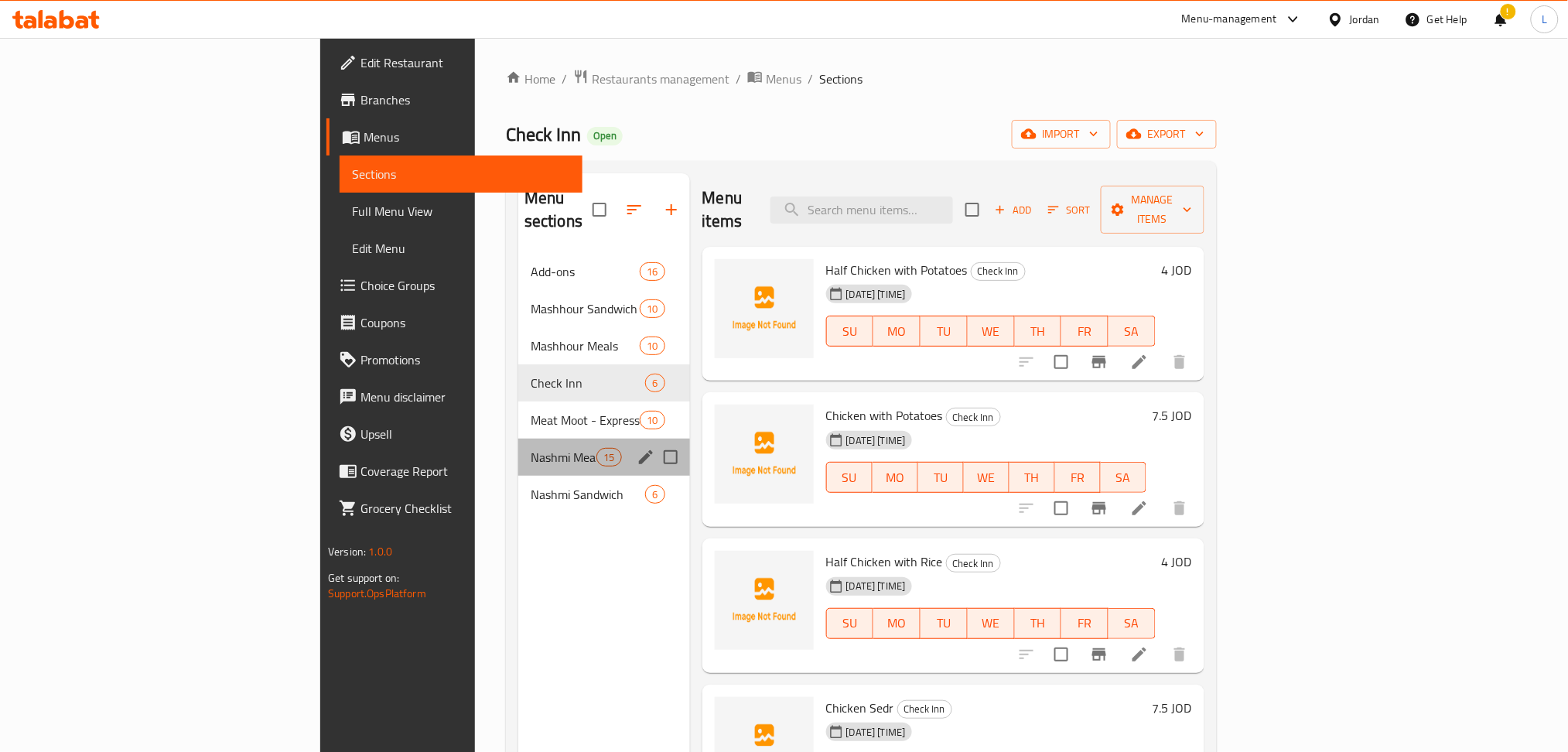 click on "Nashmi Meals 15" at bounding box center (604, 457) 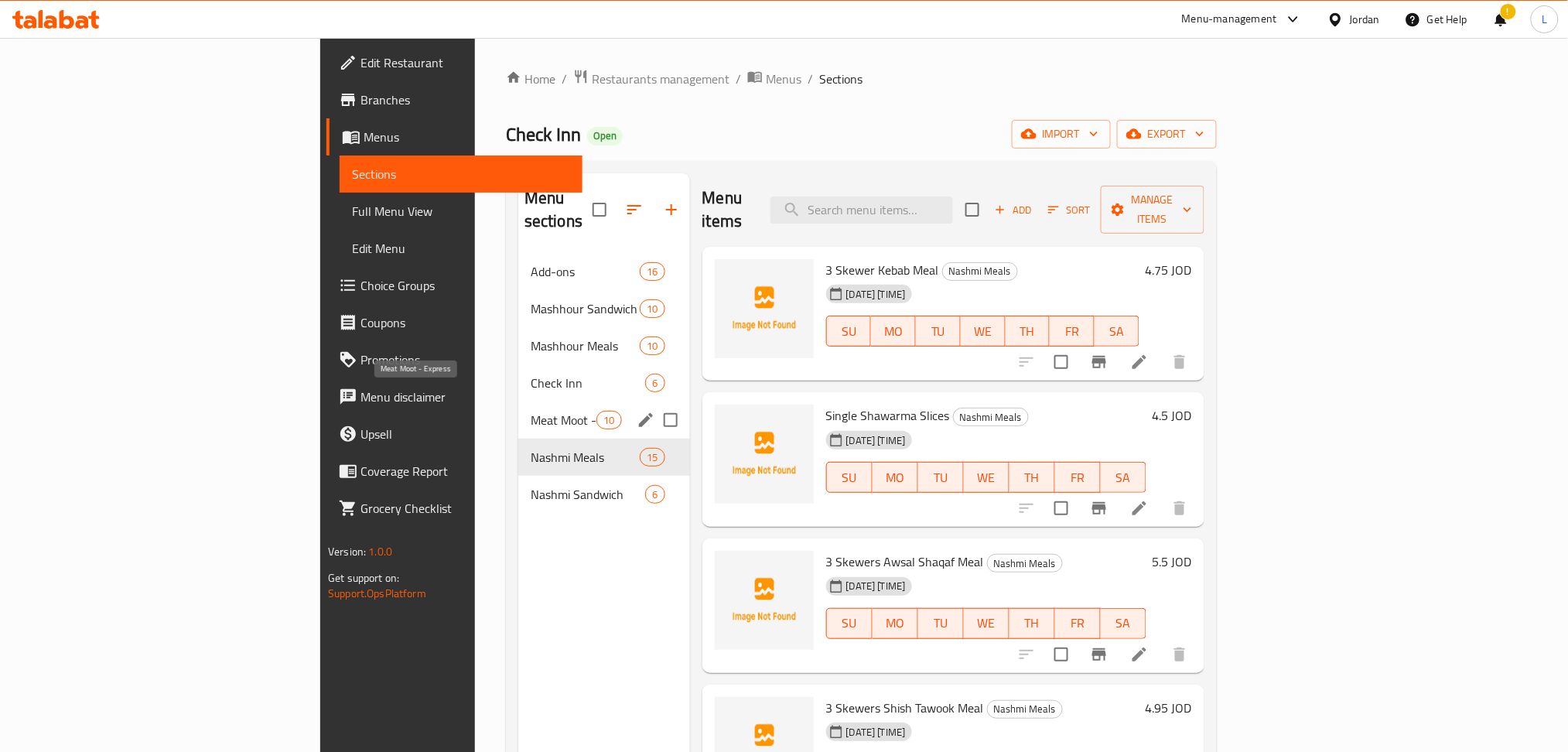click on "Meat Moot - Express" at bounding box center (563, 420) 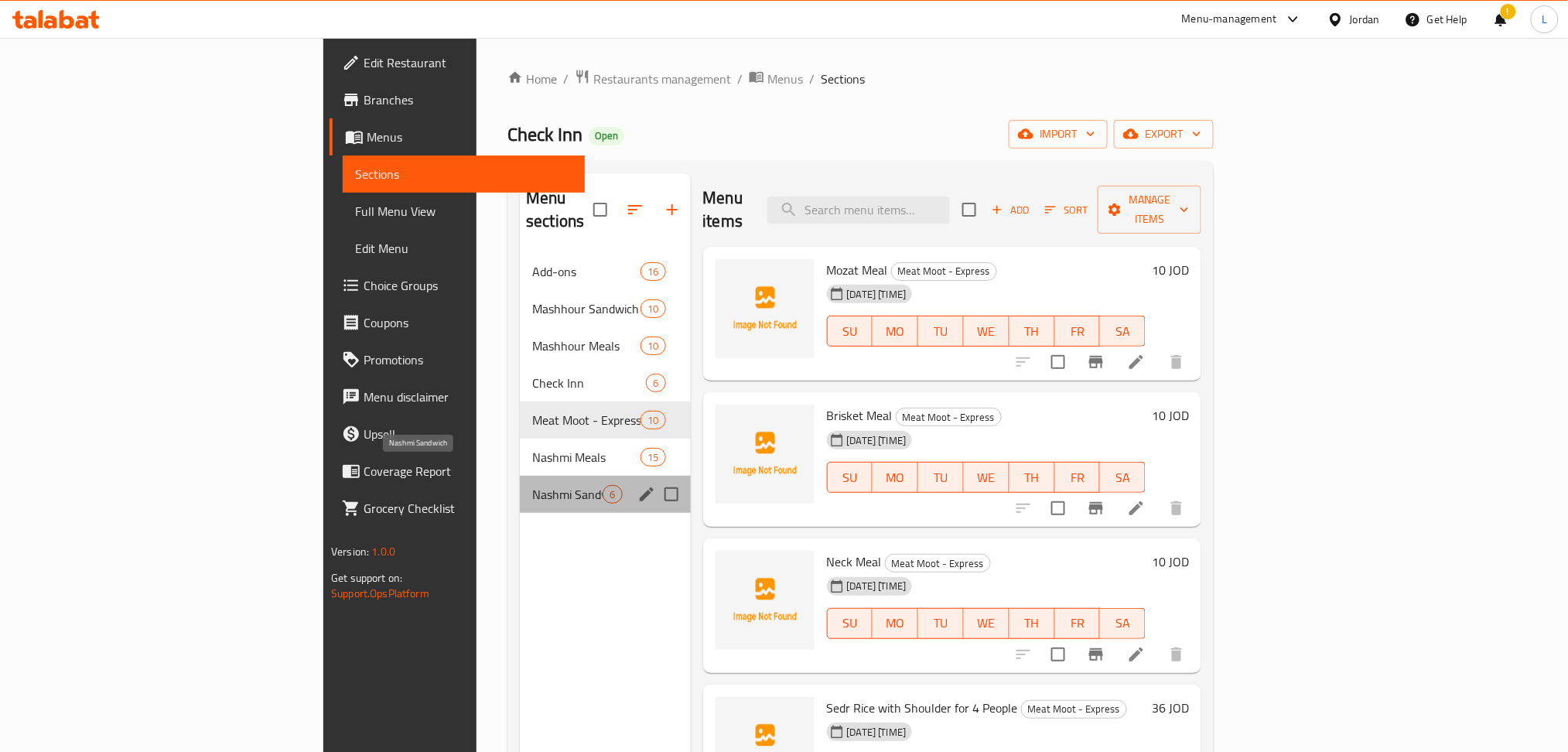 click on "Nashmi Sandwich" at bounding box center [567, 494] 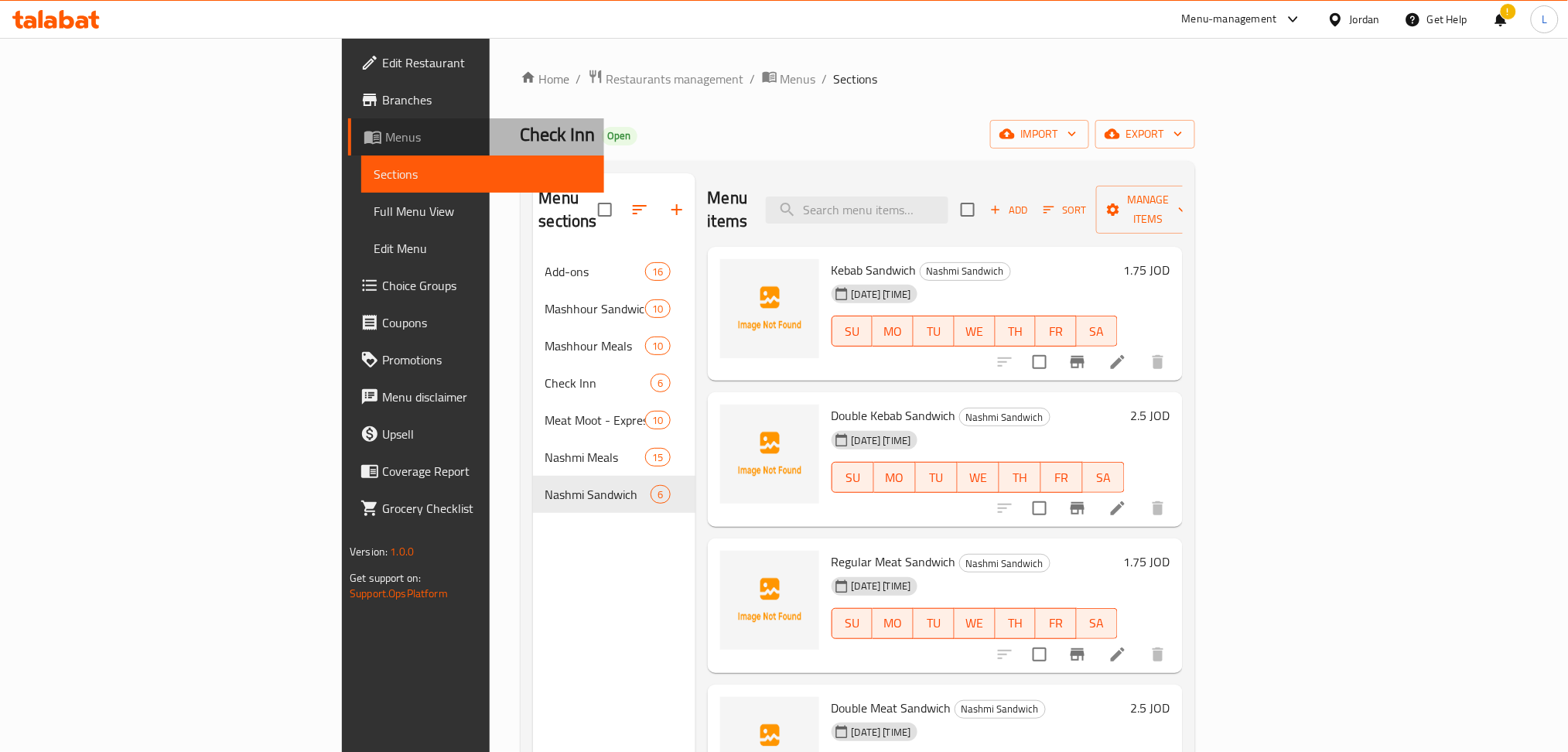 click on "Menus" at bounding box center [488, 137] 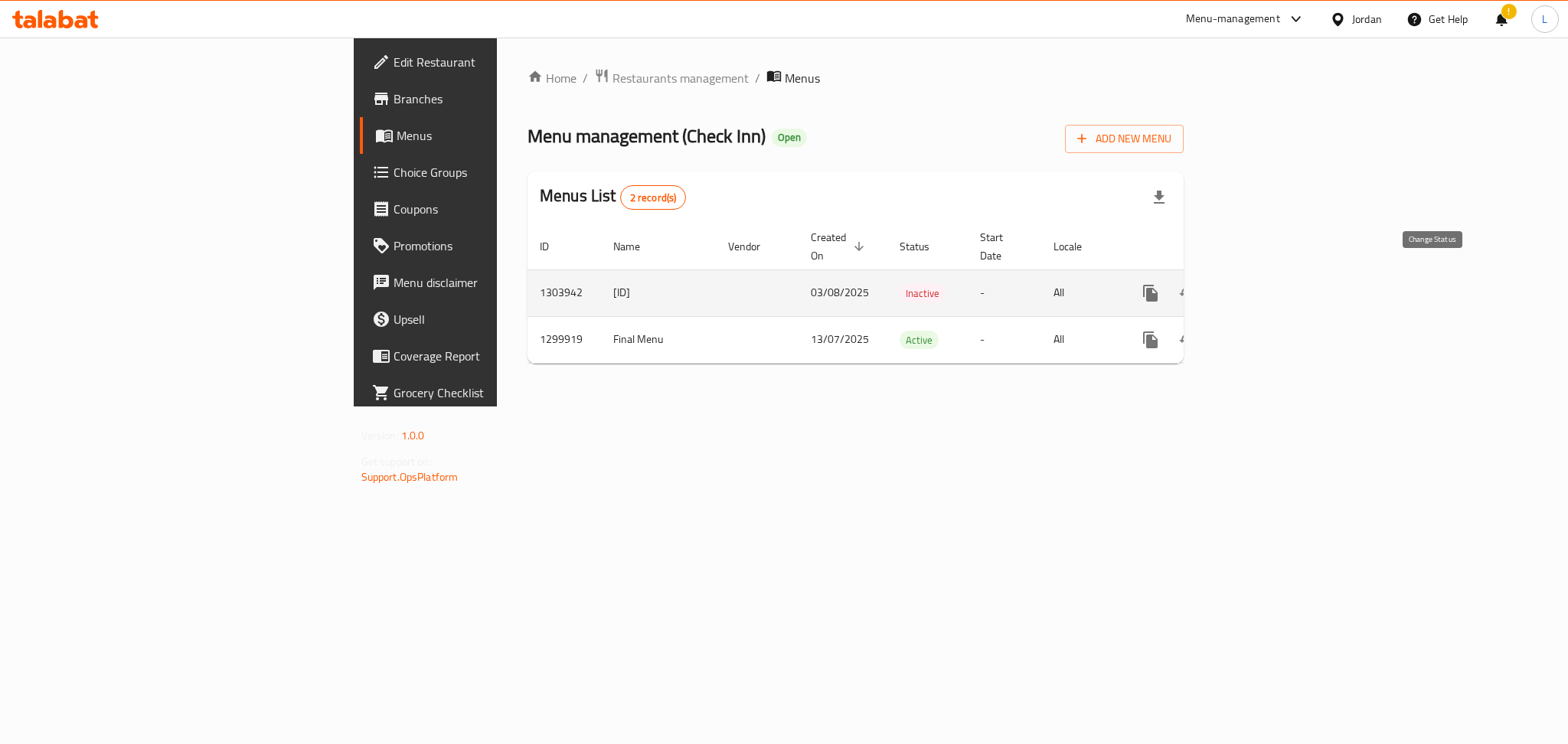 click at bounding box center (1187, 293) 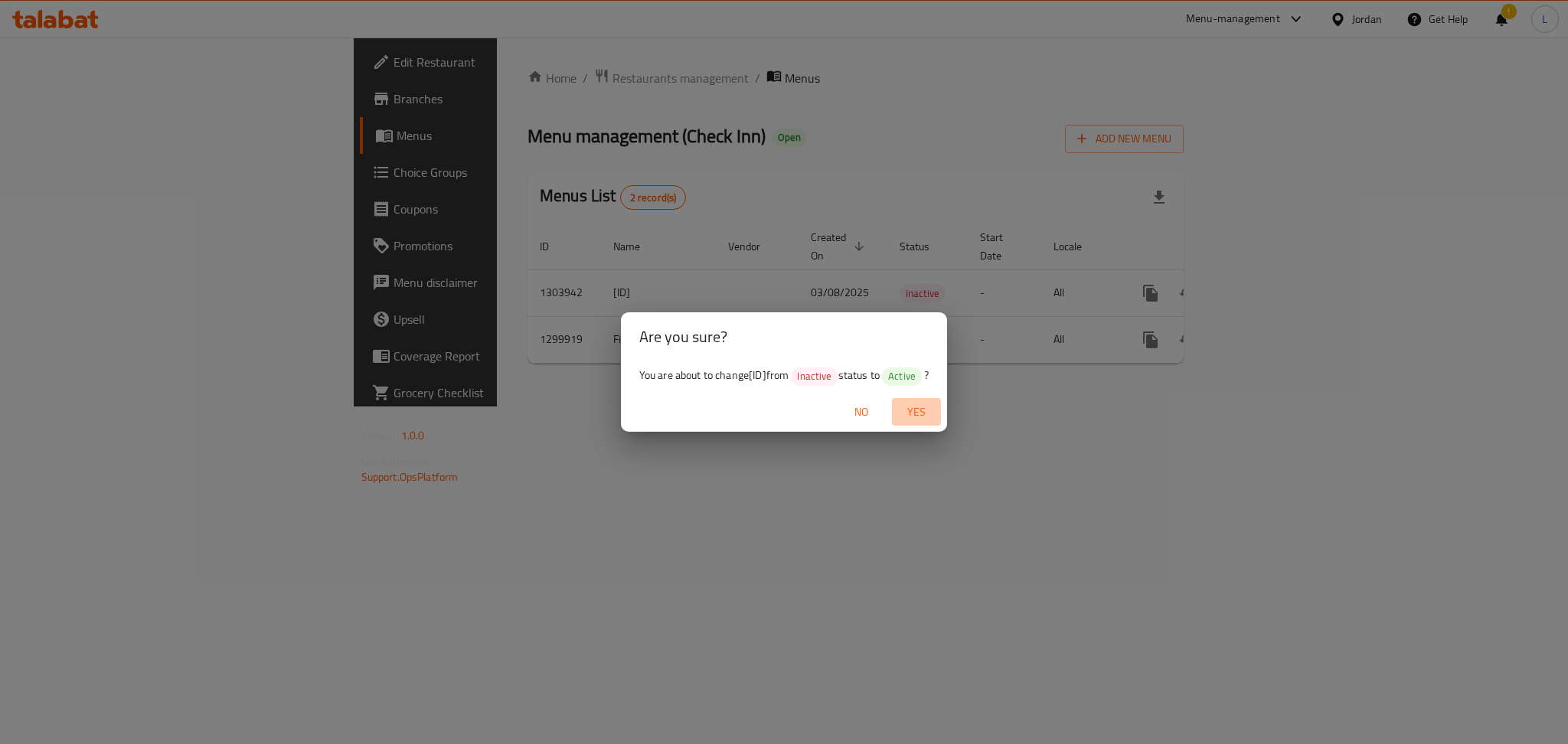 click on "Yes" at bounding box center [916, 412] 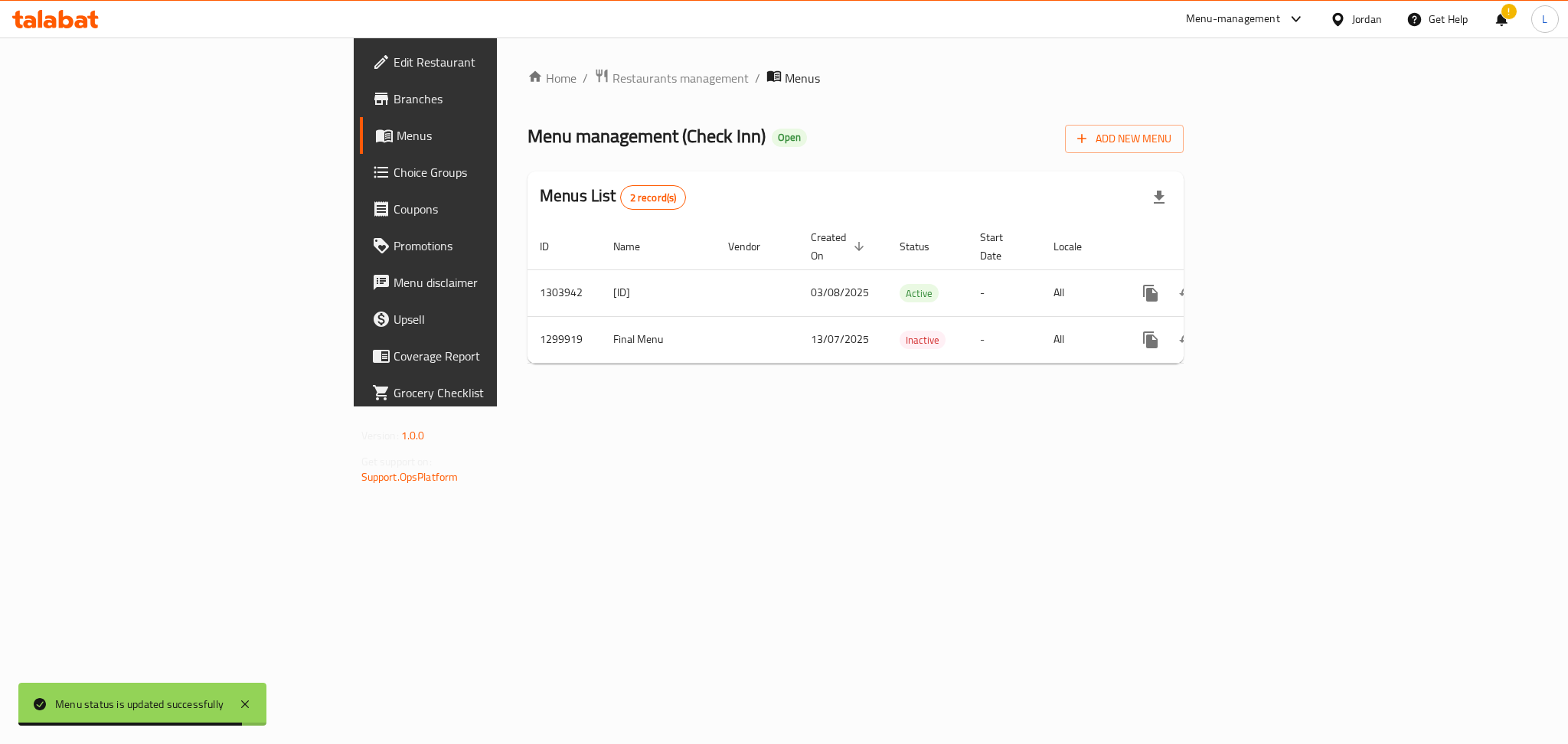 click 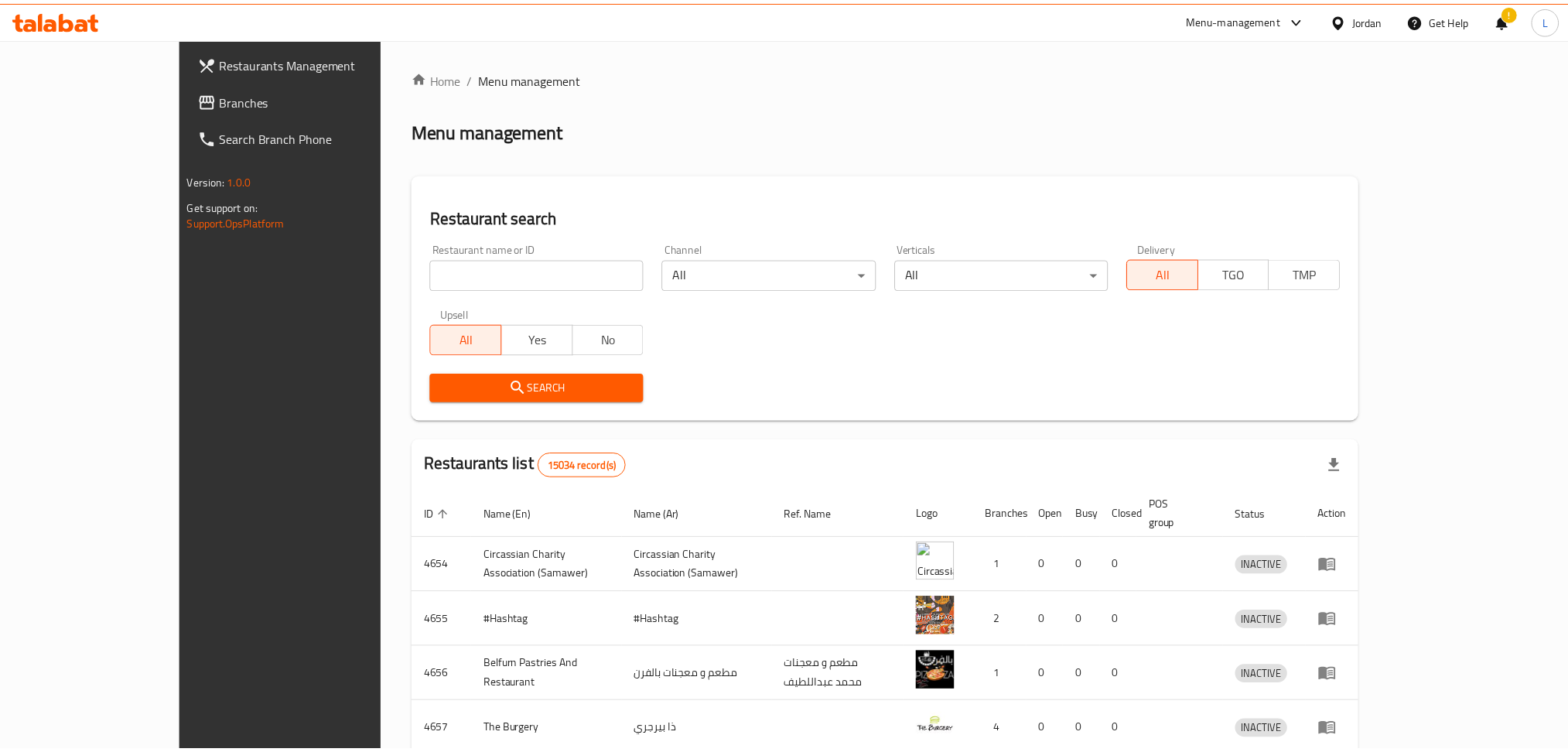 scroll, scrollTop: 0, scrollLeft: 0, axis: both 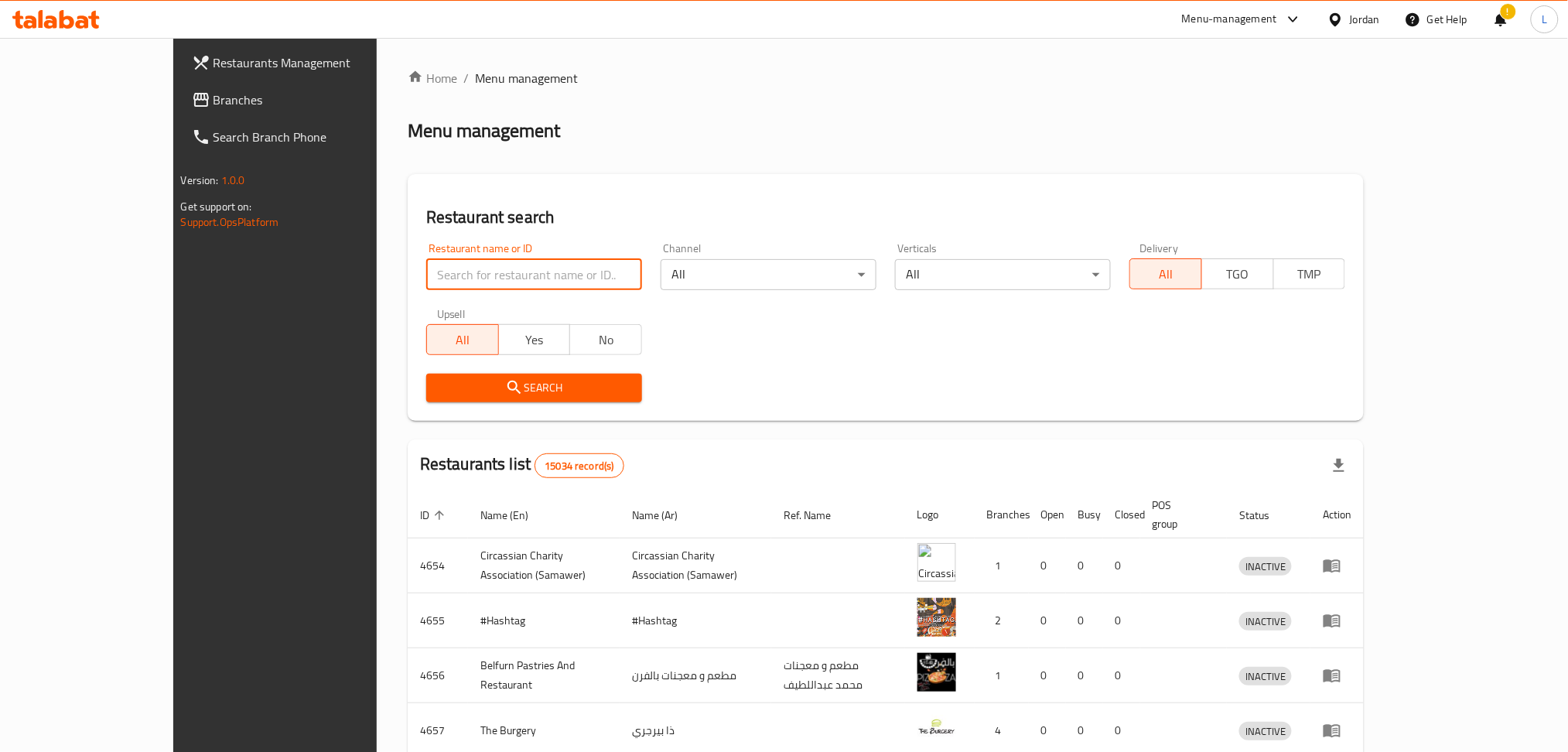 click at bounding box center [534, 275] 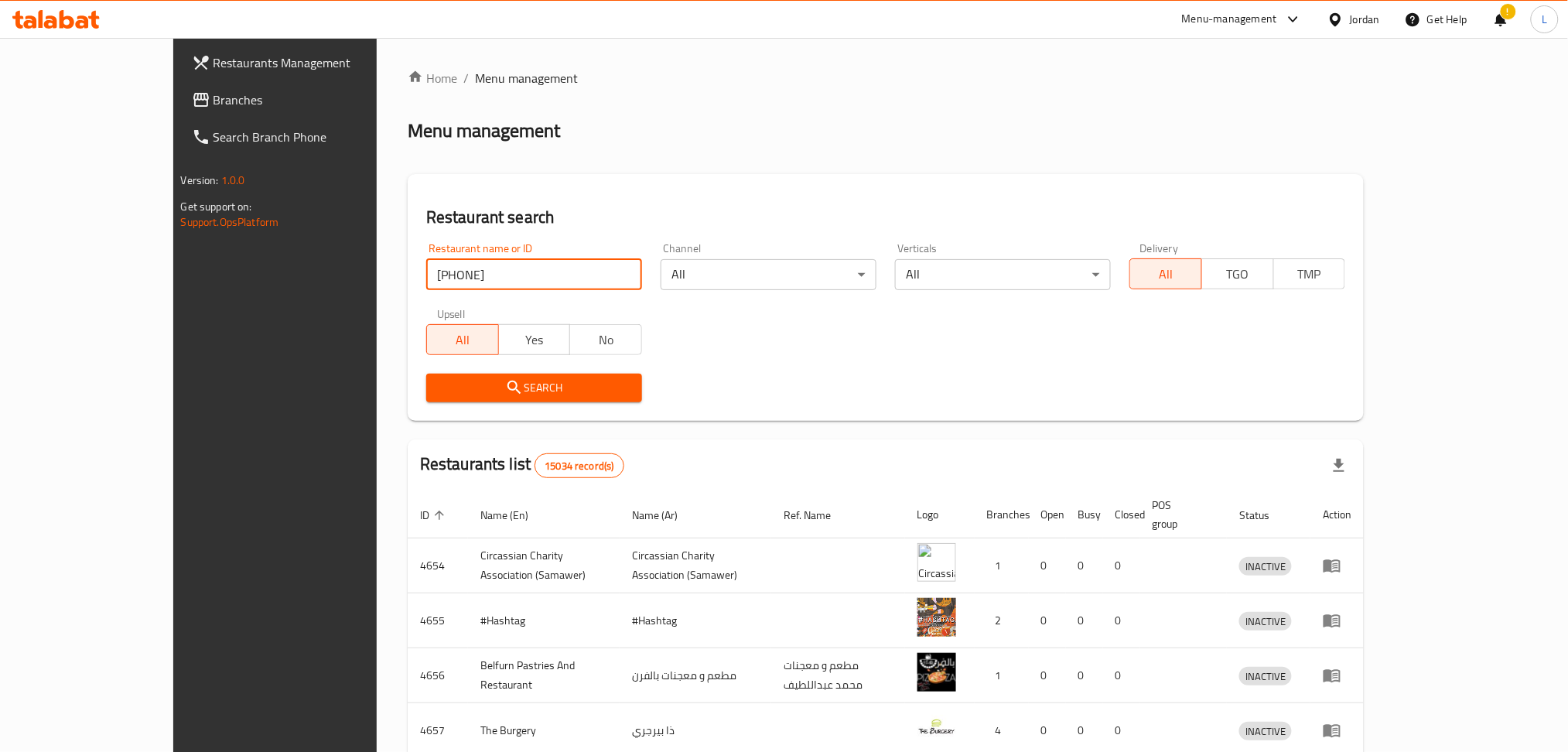 type on "755111" 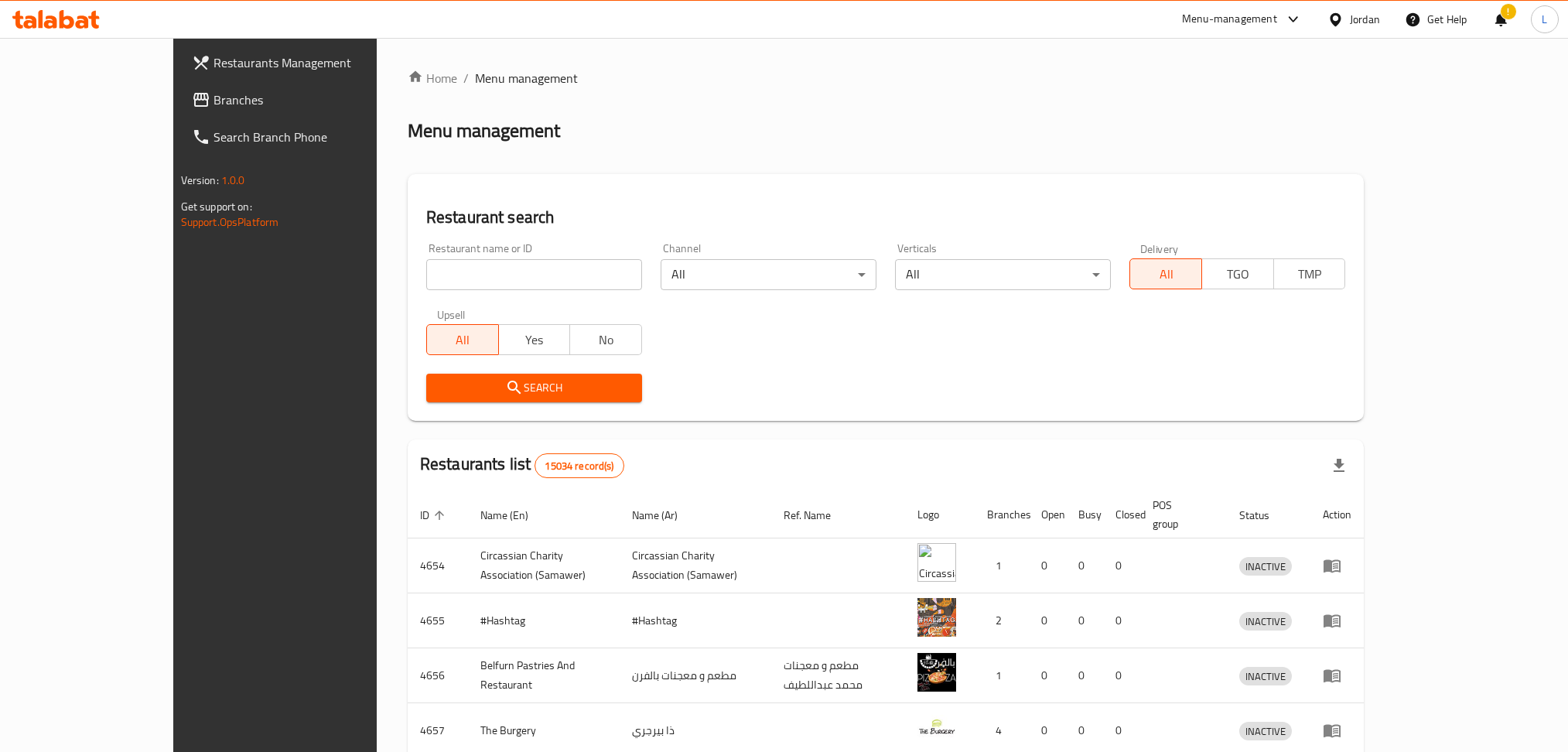 scroll, scrollTop: 0, scrollLeft: 0, axis: both 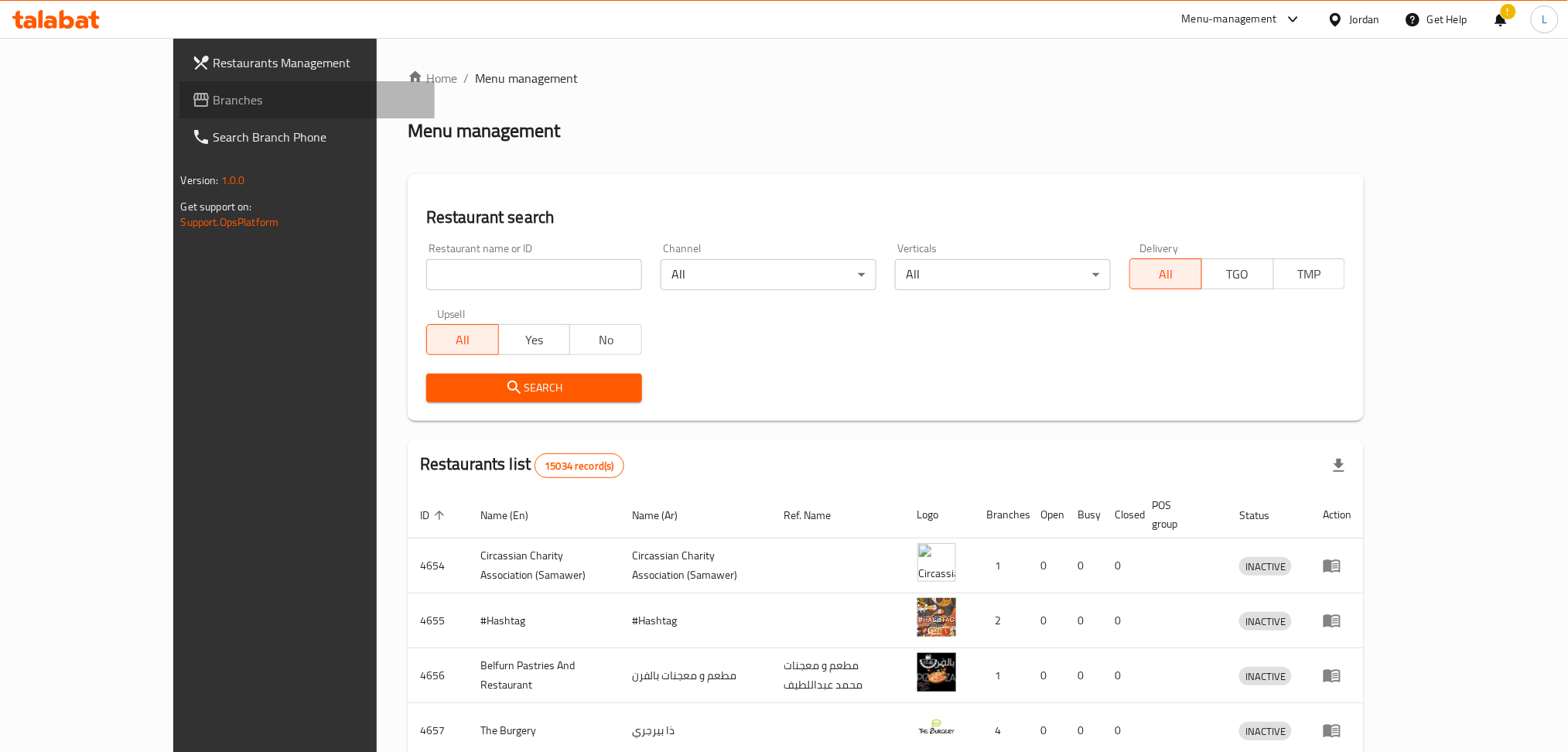 click on "Branches" at bounding box center (318, 100) 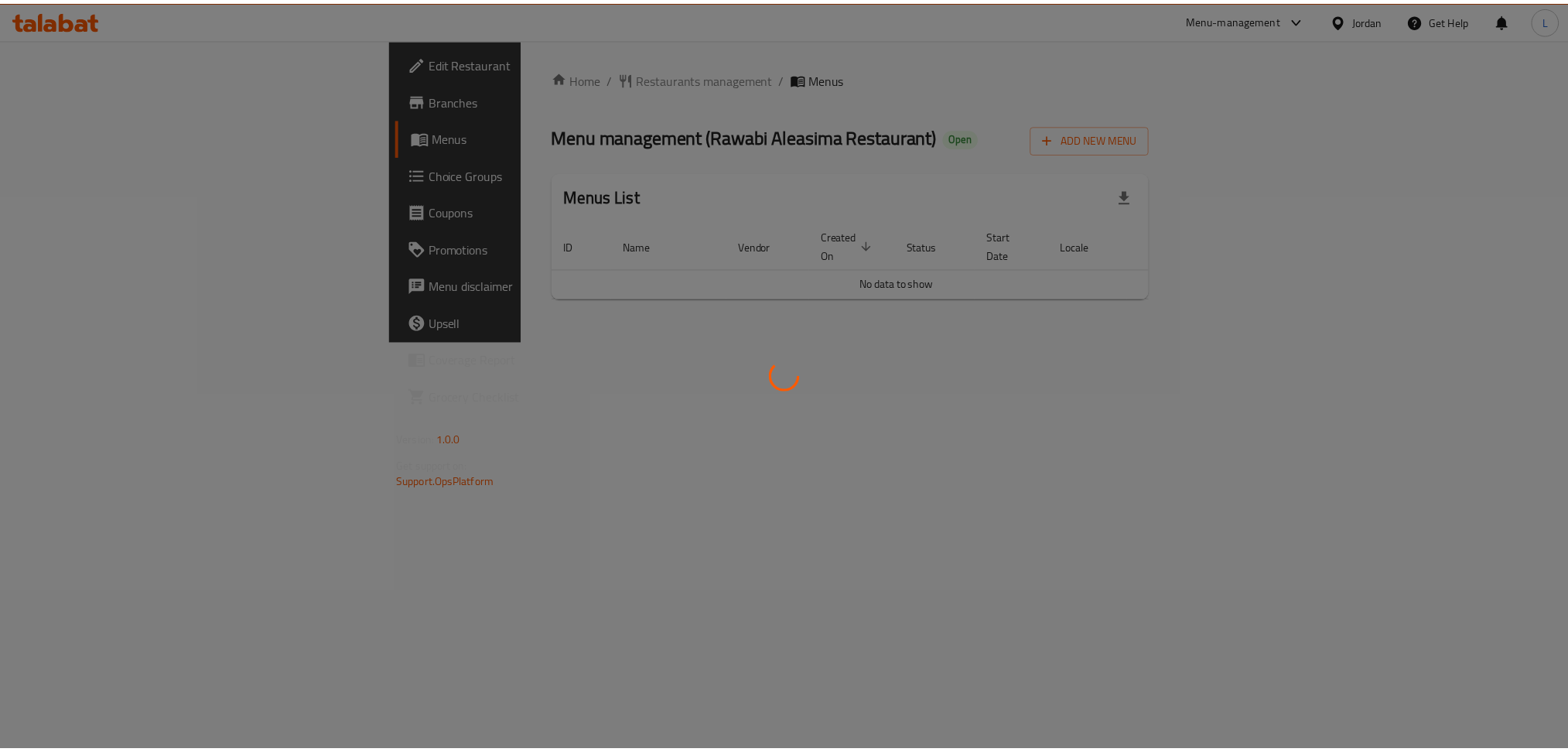 scroll, scrollTop: 0, scrollLeft: 0, axis: both 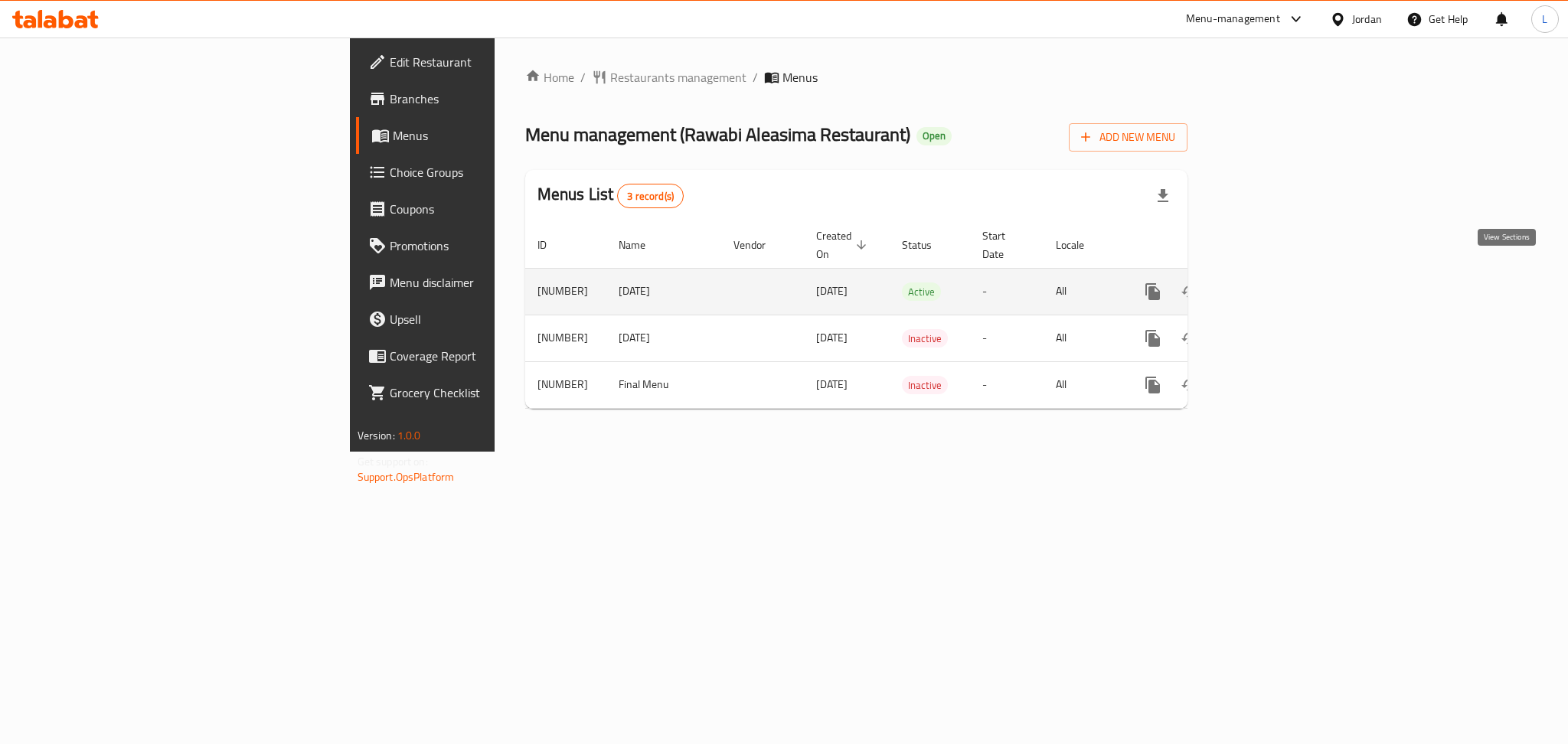 click 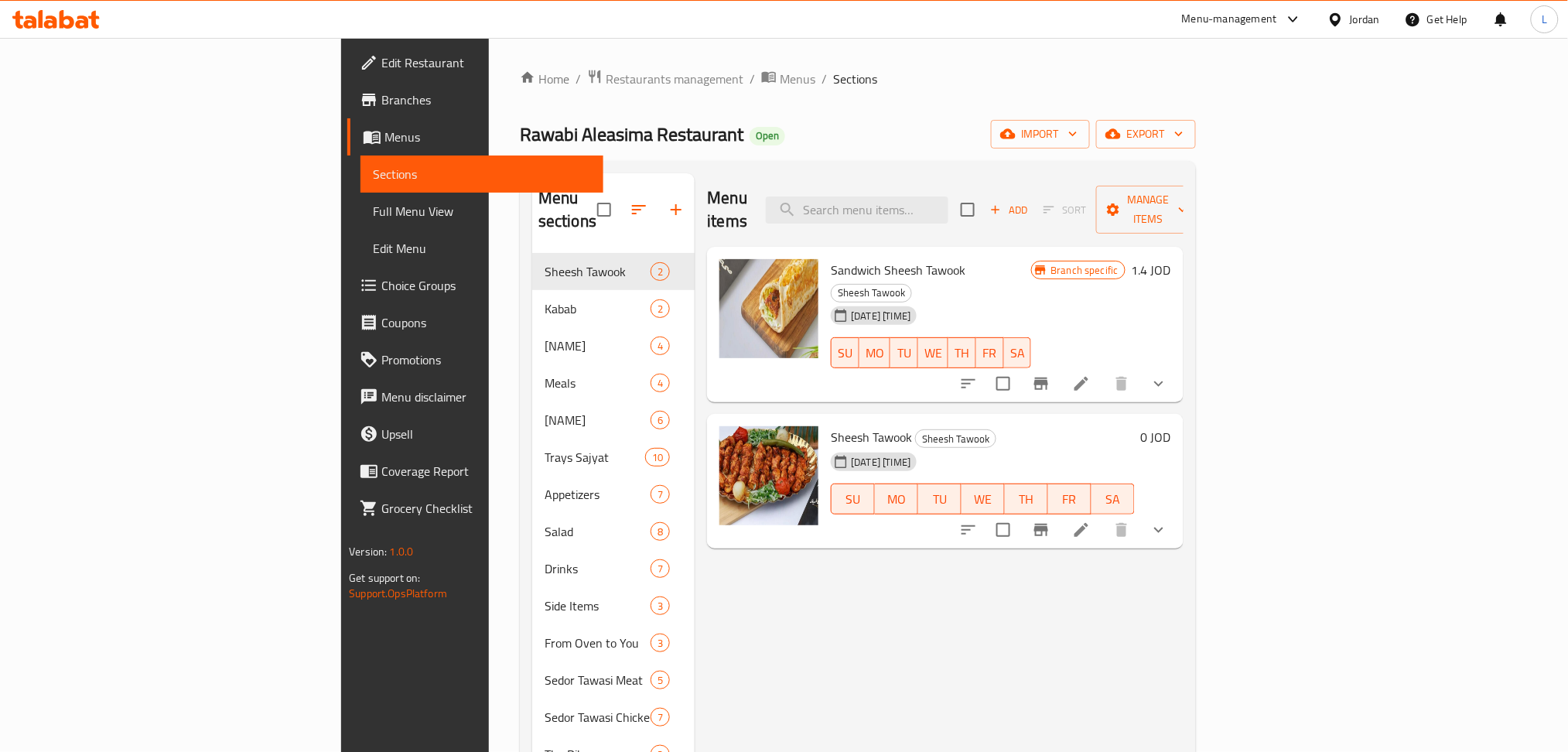 click on "Choice Groups" at bounding box center [486, 285] 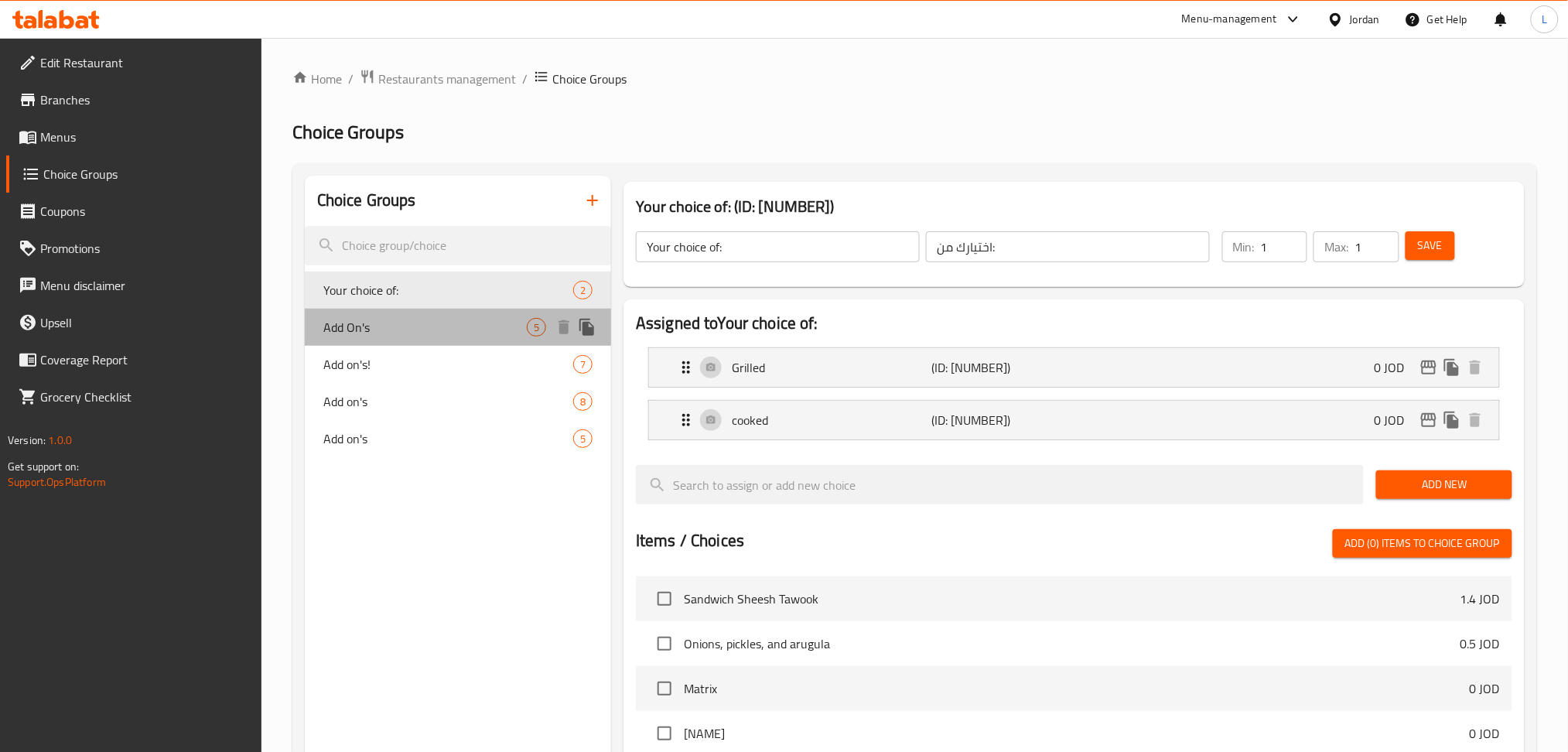 click on "Add On's" at bounding box center (425, 327) 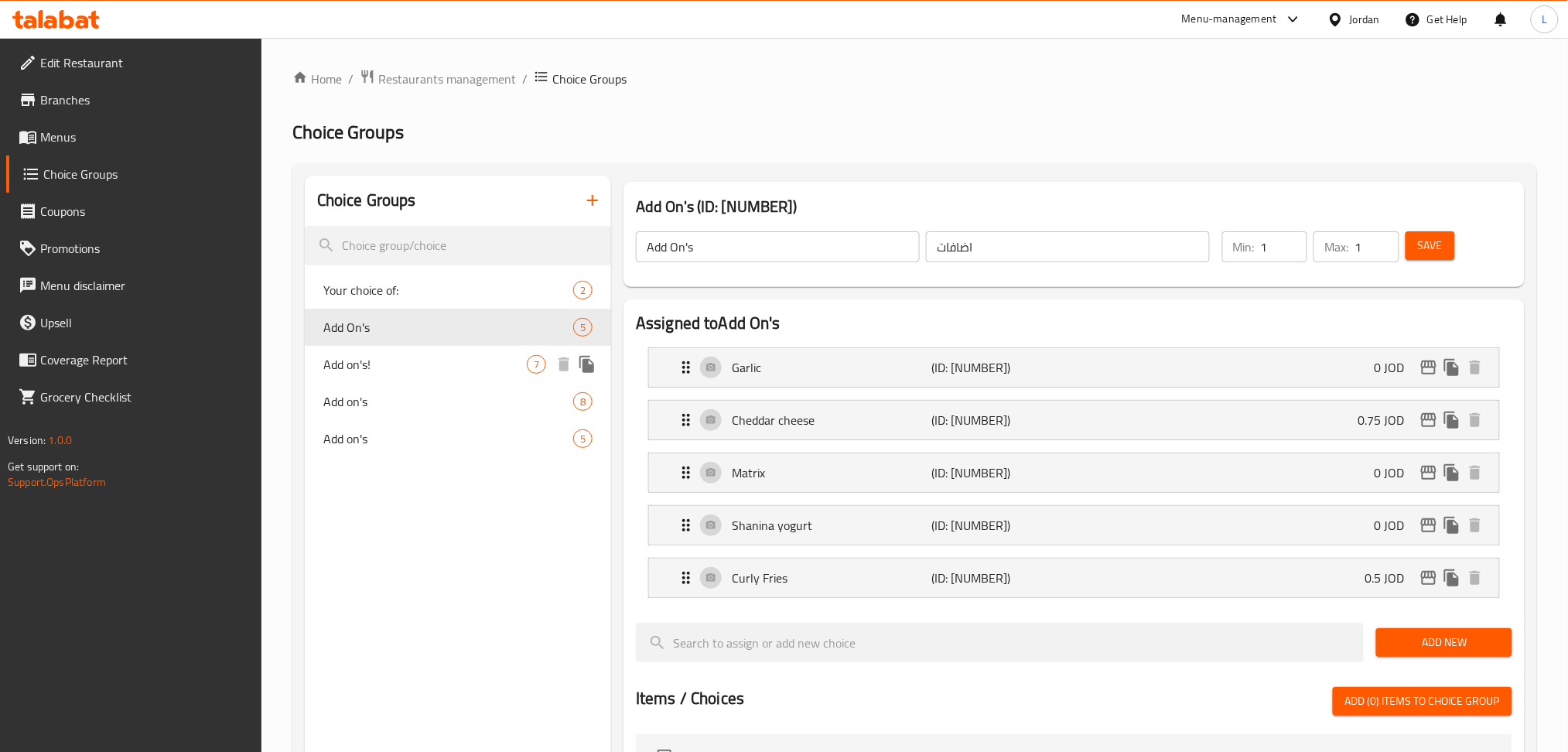 click on "Add on's! 7" at bounding box center [458, 364] 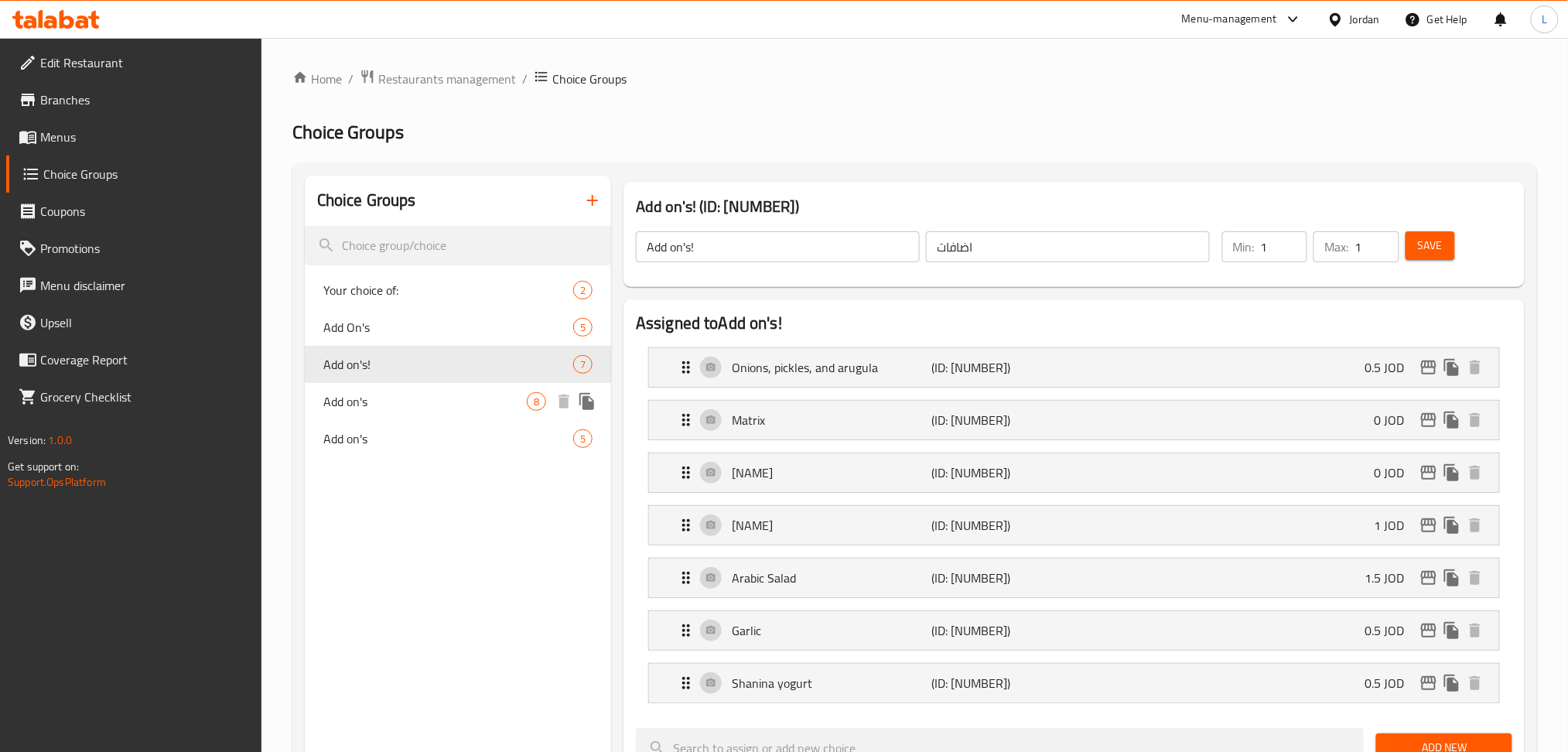 click on "Add on's" at bounding box center [425, 402] 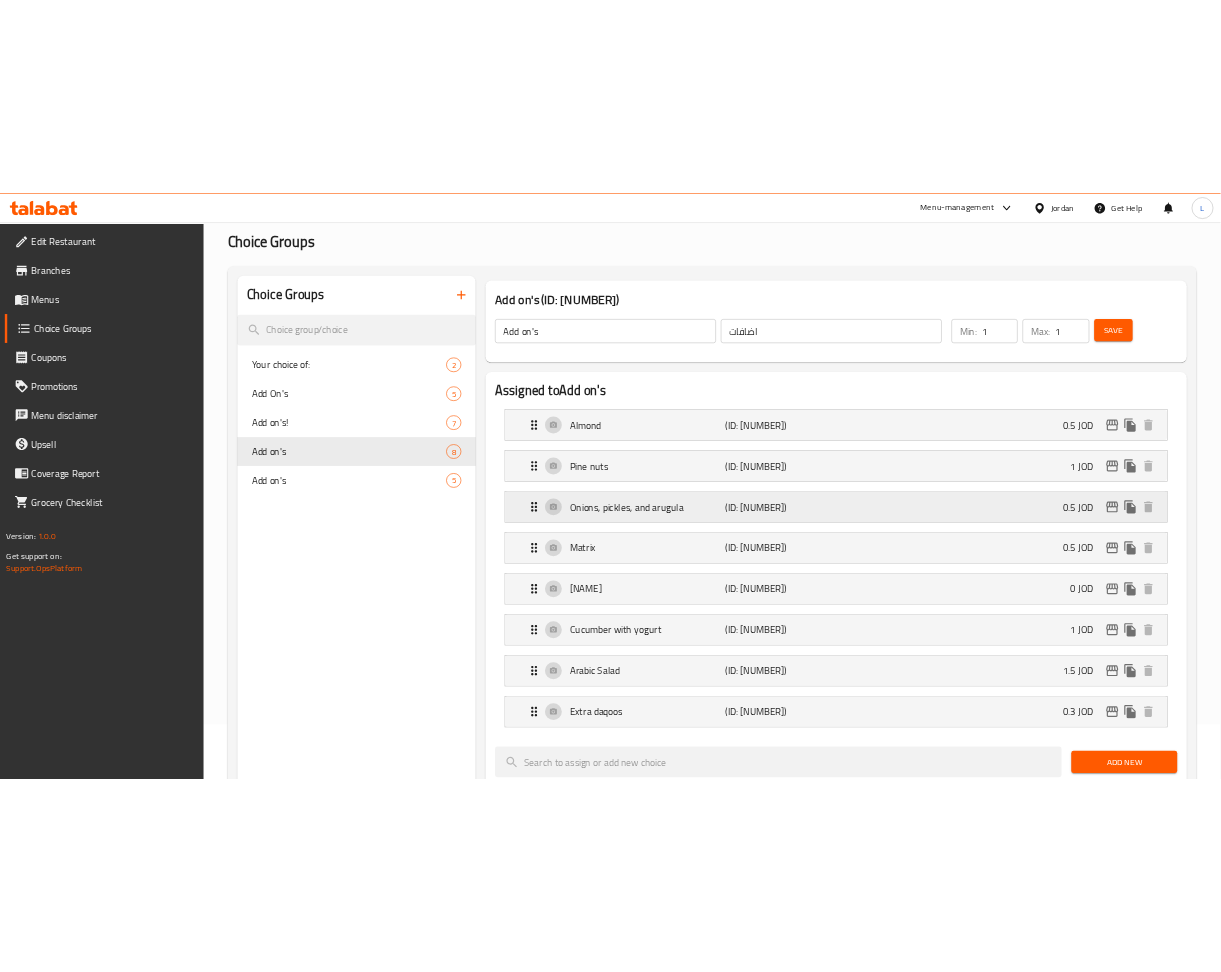 scroll, scrollTop: 133, scrollLeft: 0, axis: vertical 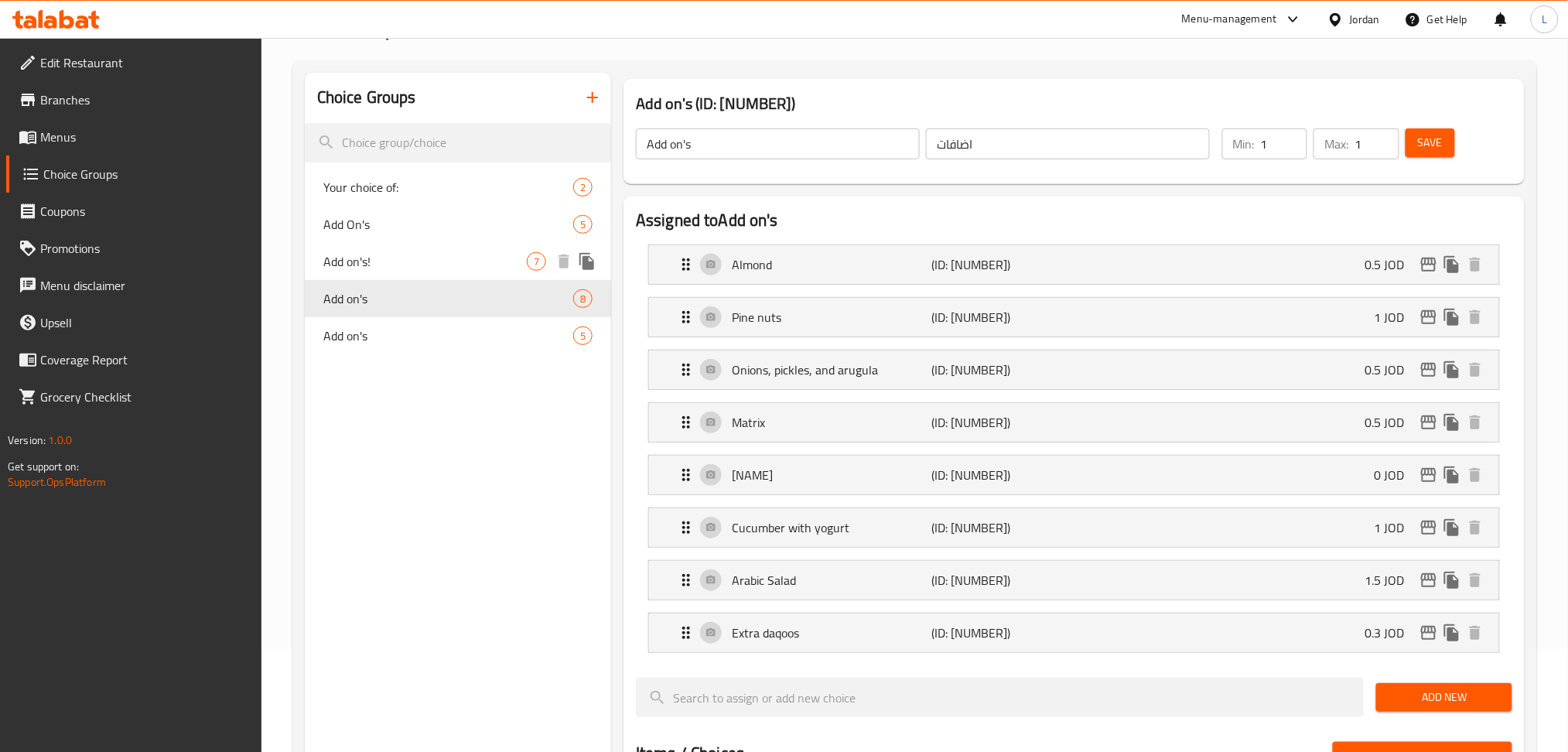 click on "Add on's!" at bounding box center (425, 261) 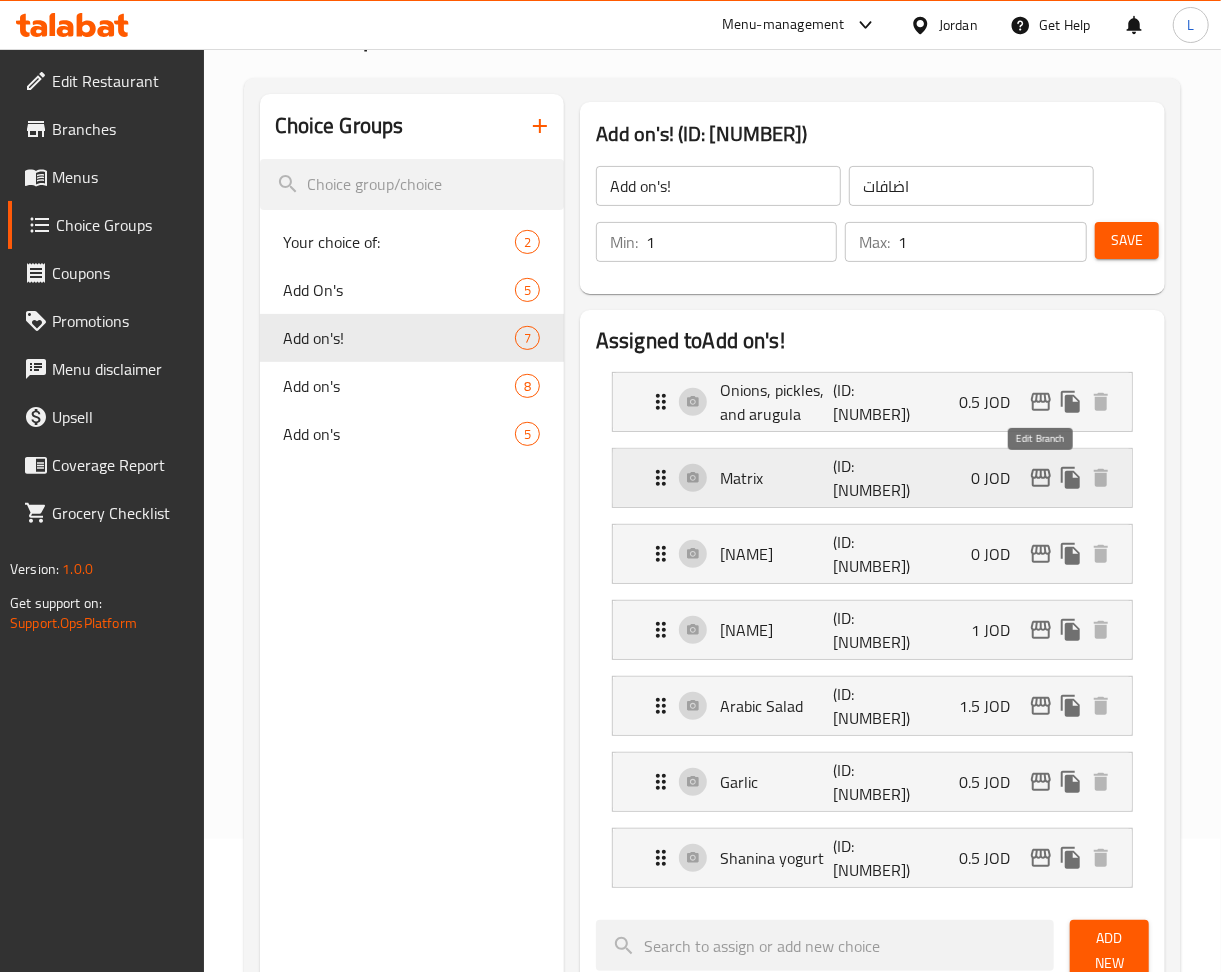 click 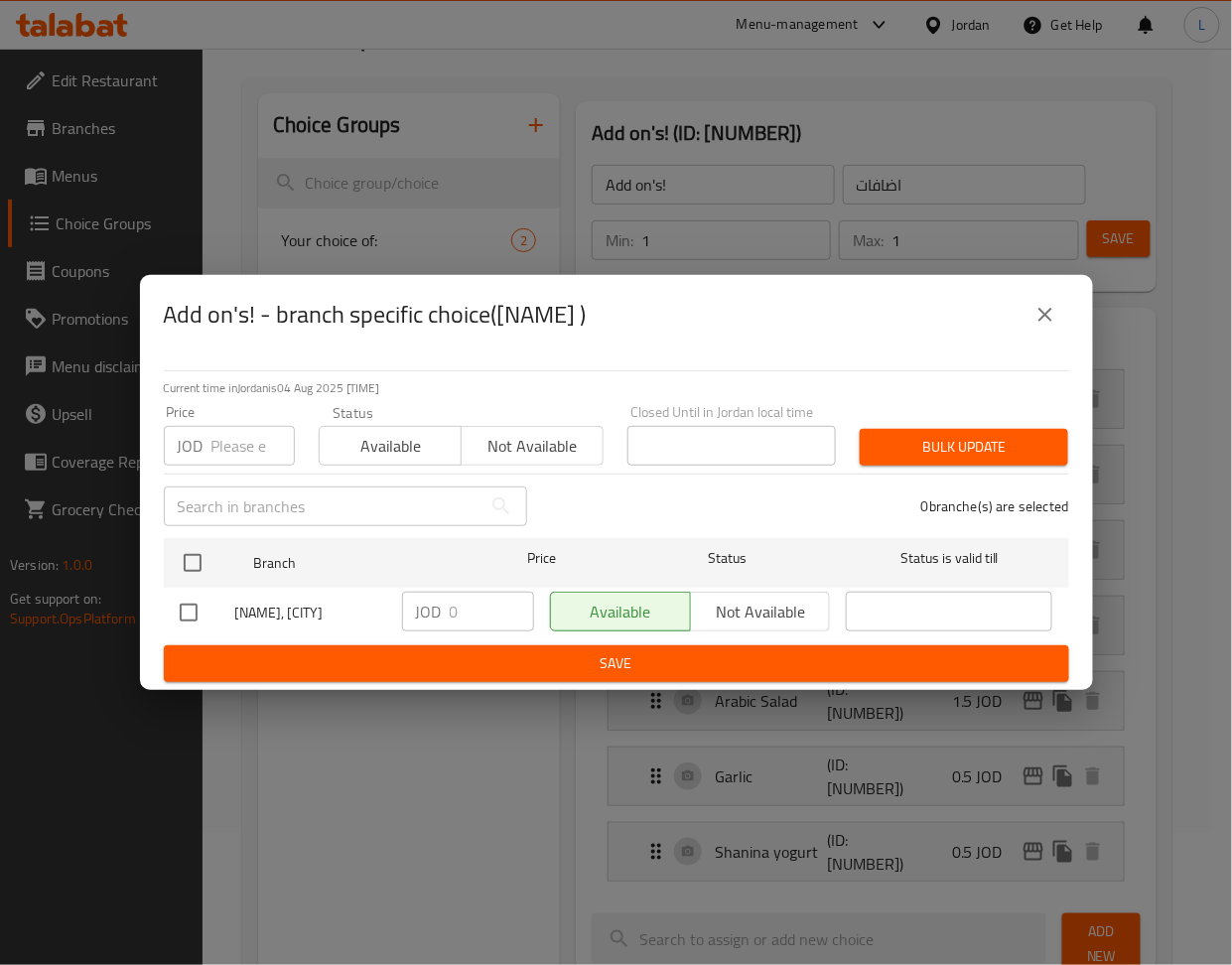 click at bounding box center [253, 446] 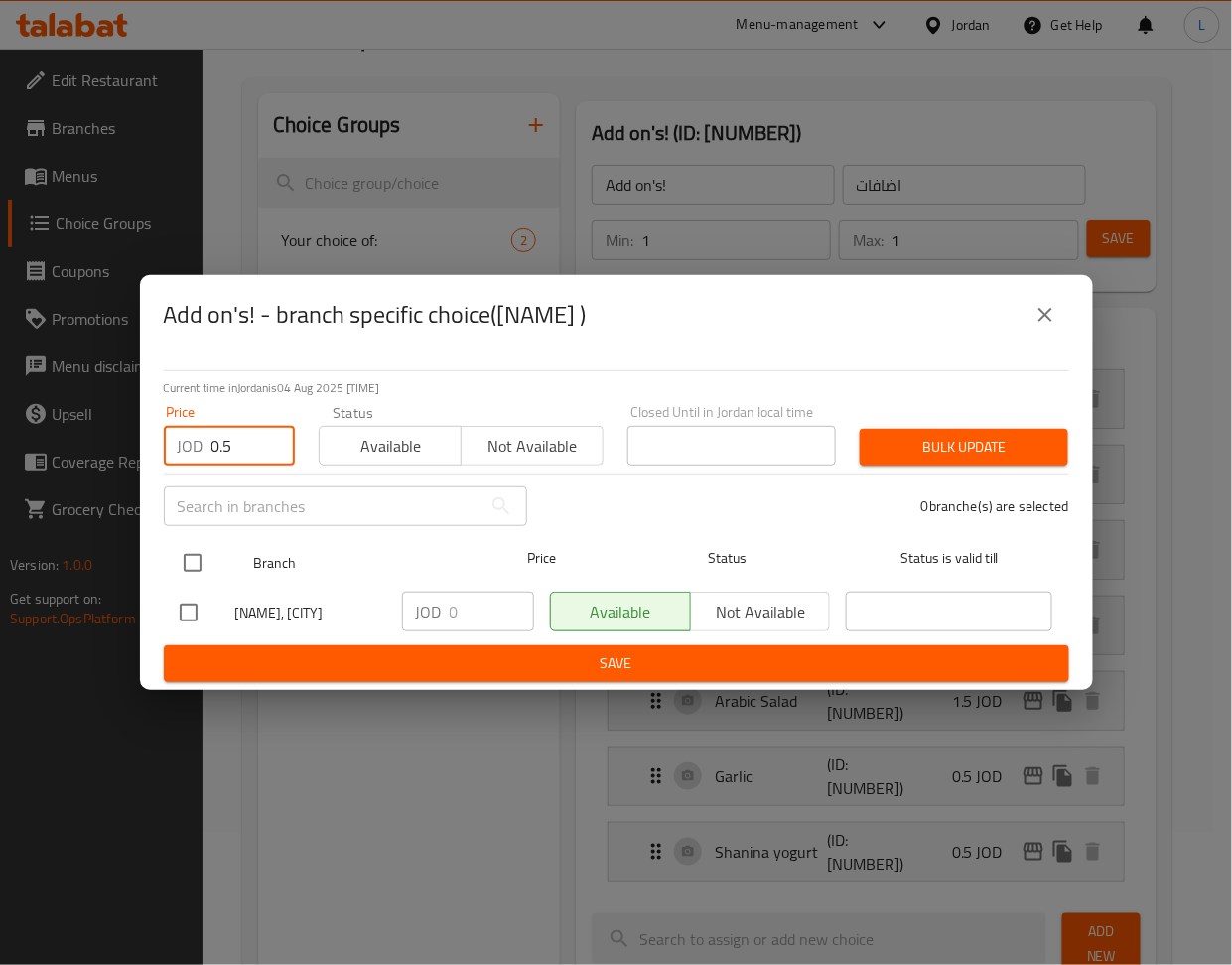 type on "0.5" 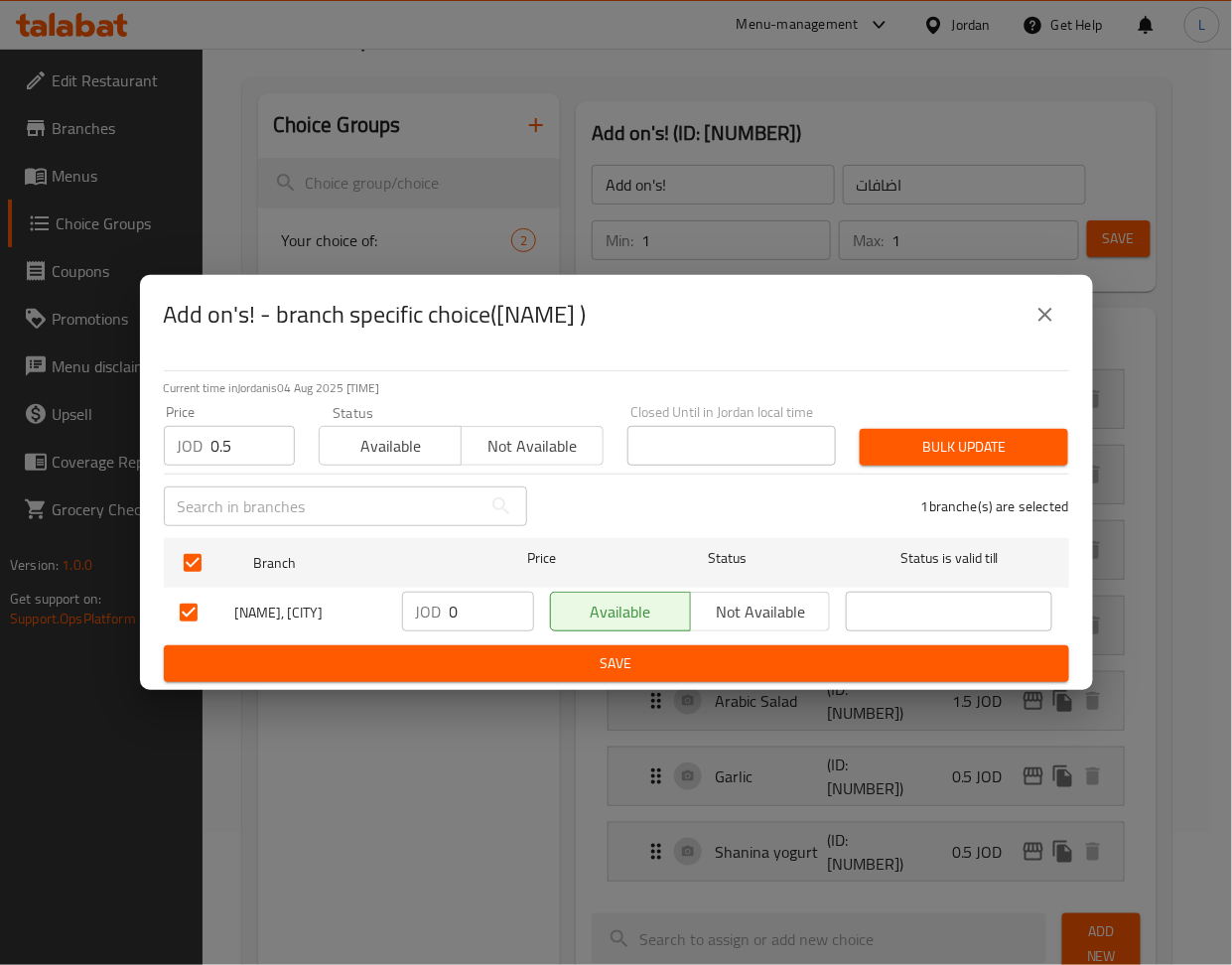 click on "Bulk update" at bounding box center [964, 447] 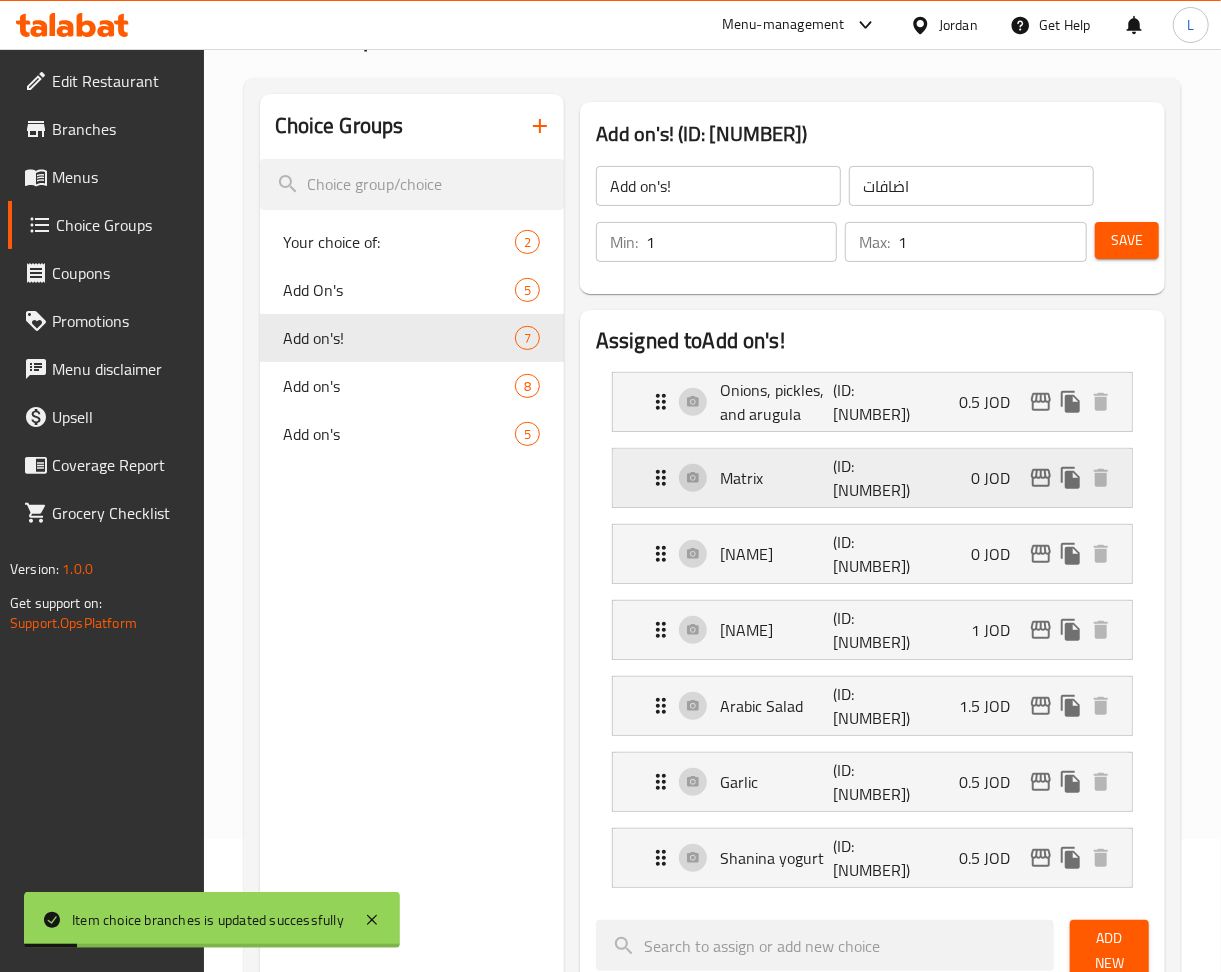 click on "(ID: 1645585229)" at bounding box center [871, 478] 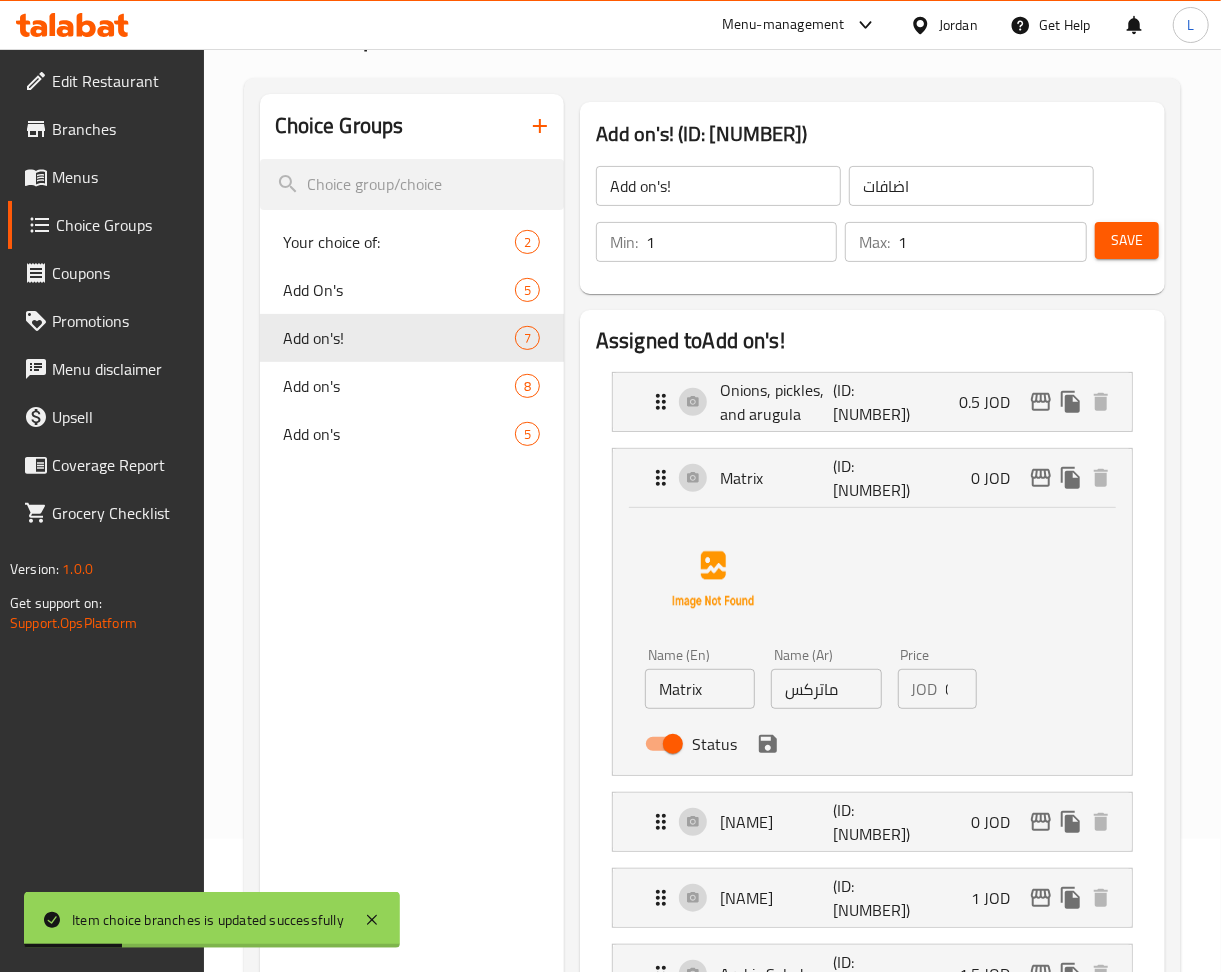 click on "JOD 0 Price" at bounding box center [937, 689] 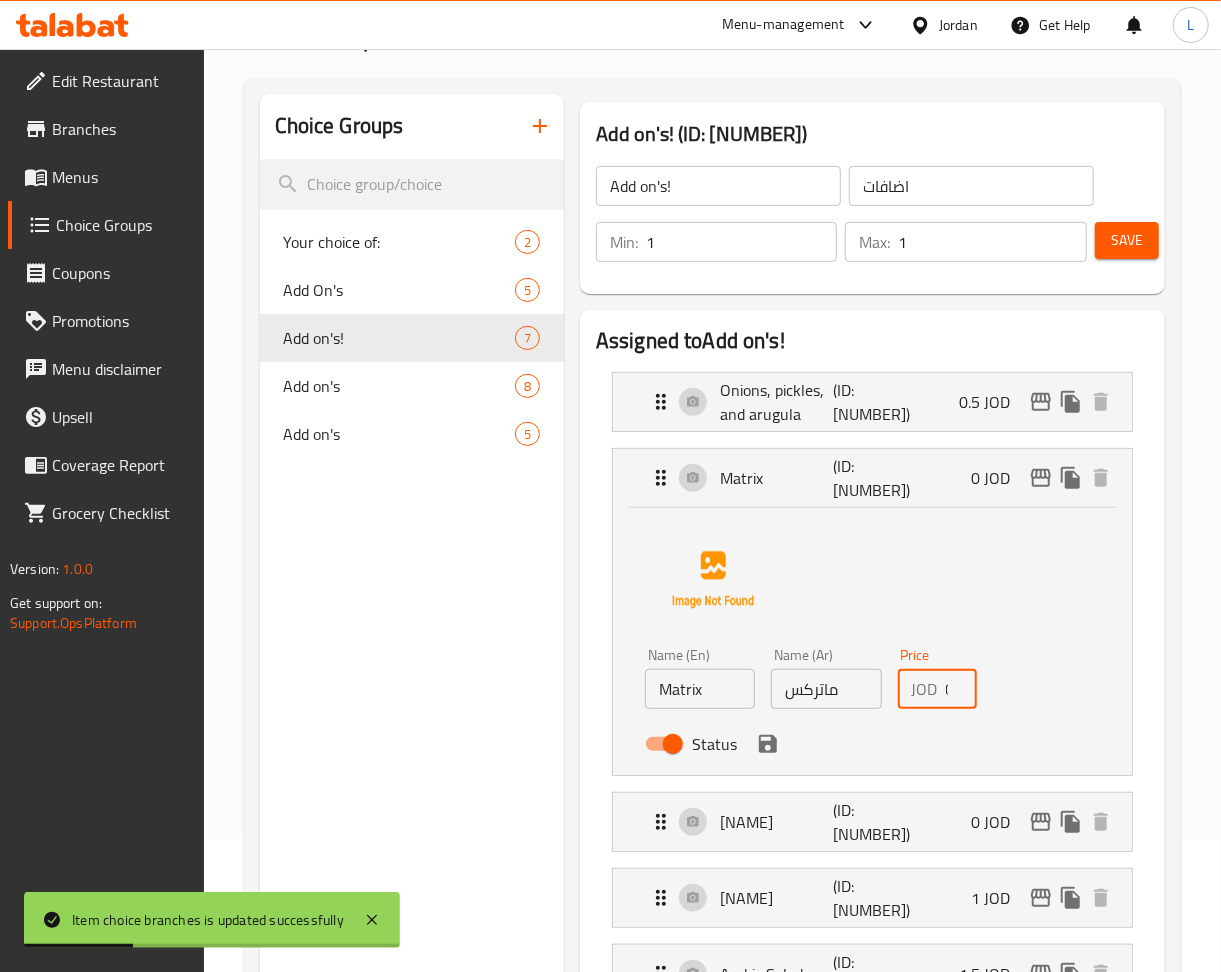 scroll, scrollTop: 0, scrollLeft: 6, axis: horizontal 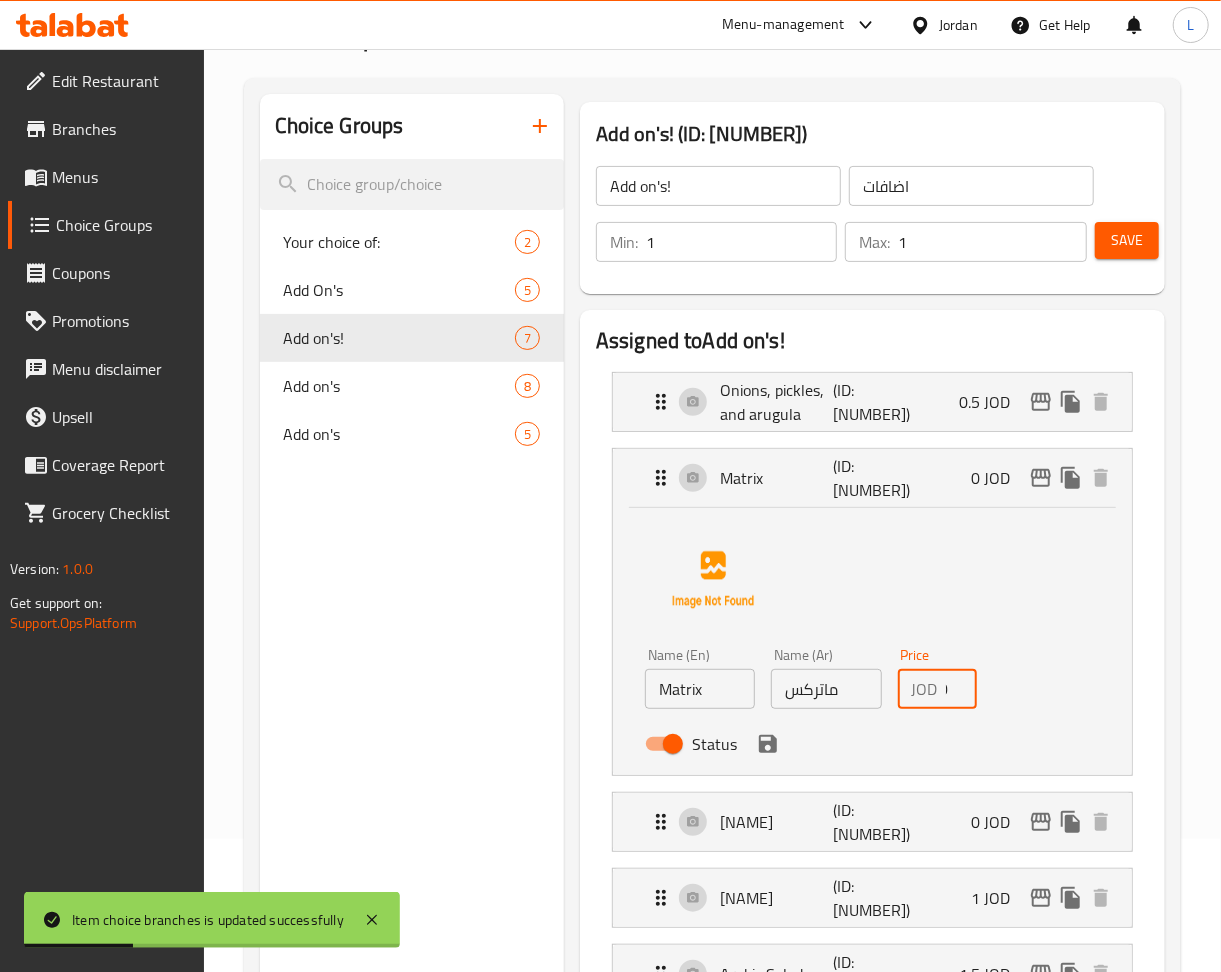 click on "JOD 0 Price" at bounding box center [937, 689] 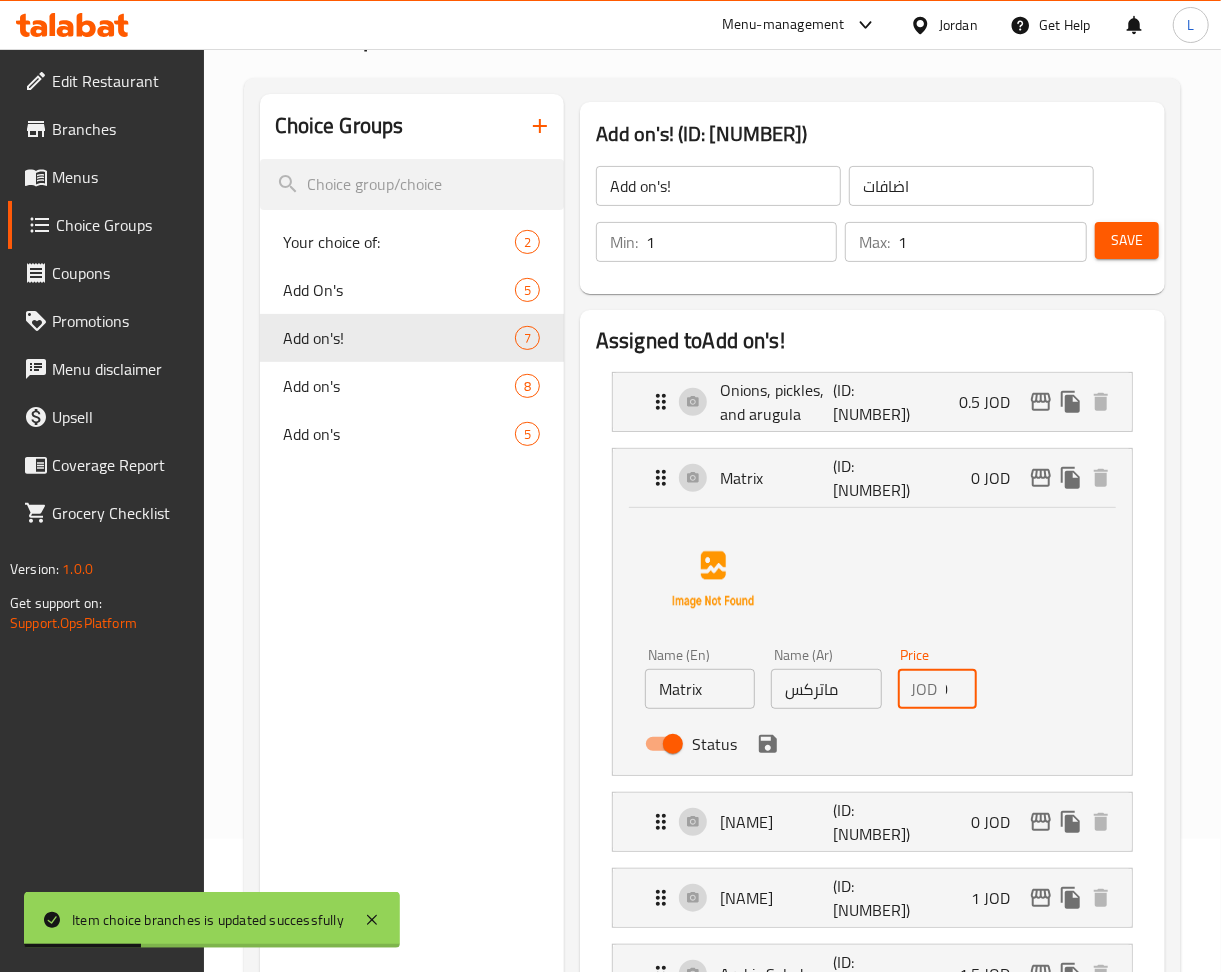 click on "JOD 0 Price" at bounding box center [937, 689] 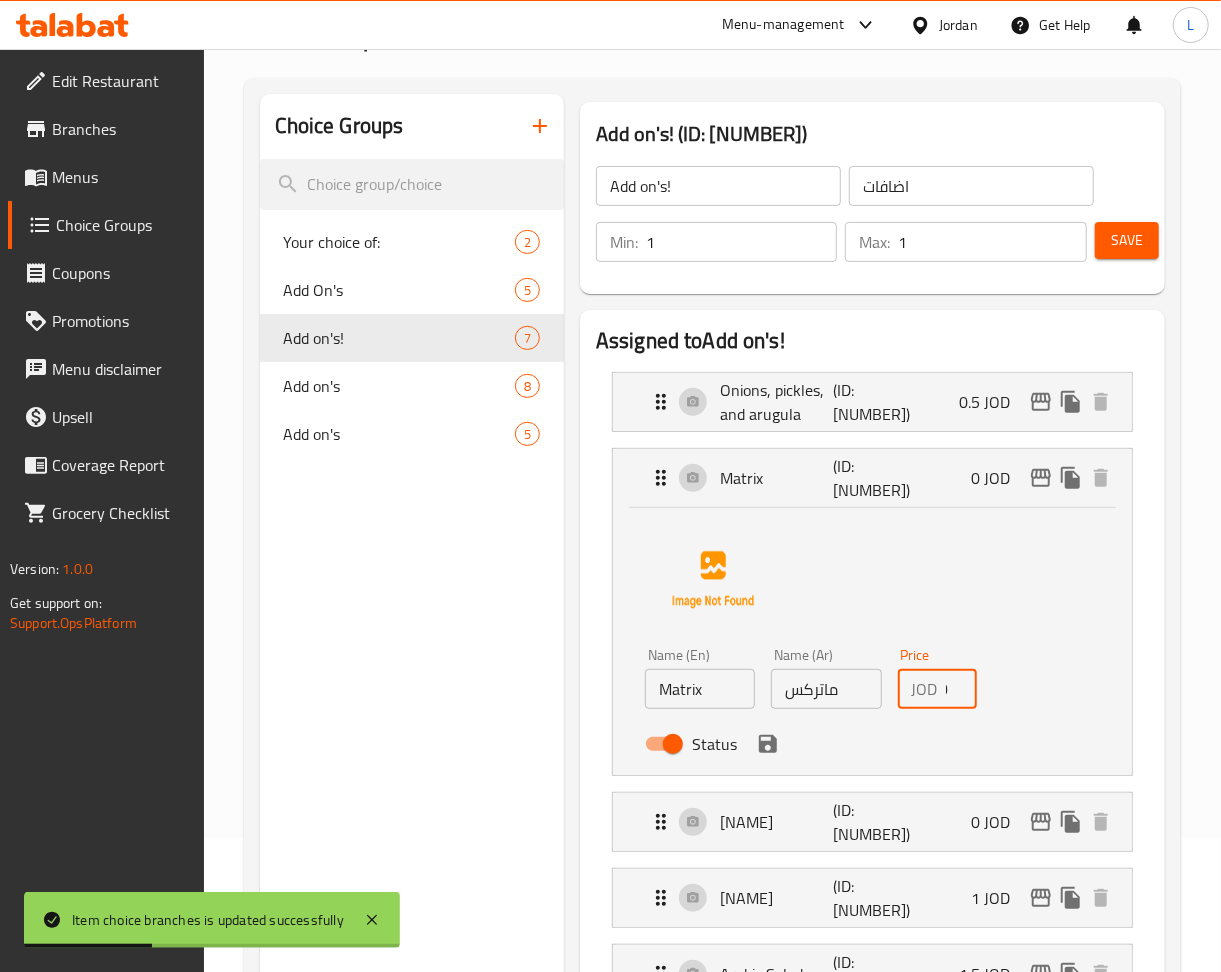 click on "JOD 0 Price" at bounding box center [937, 689] 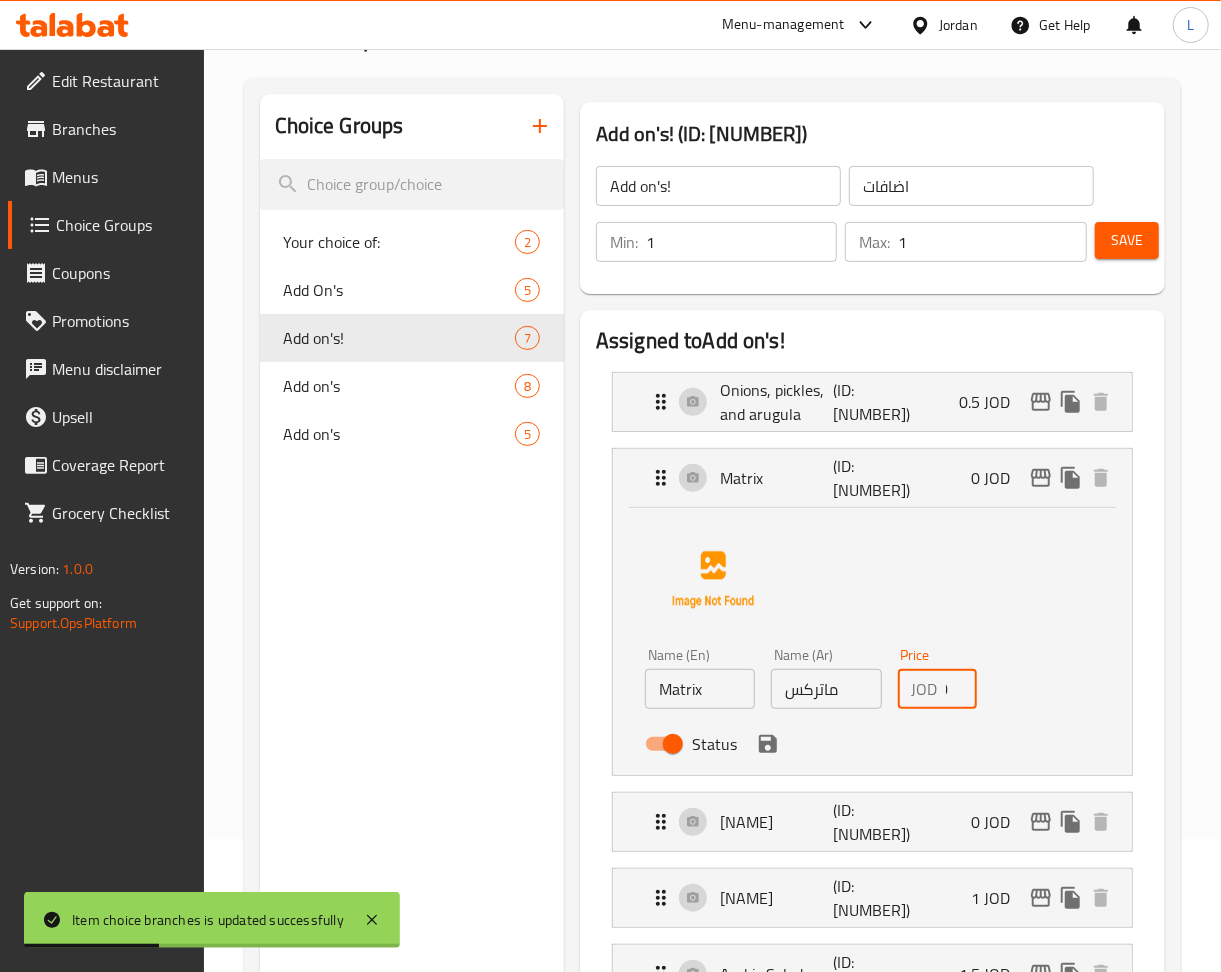 click on "JOD 0 Price" at bounding box center [937, 689] 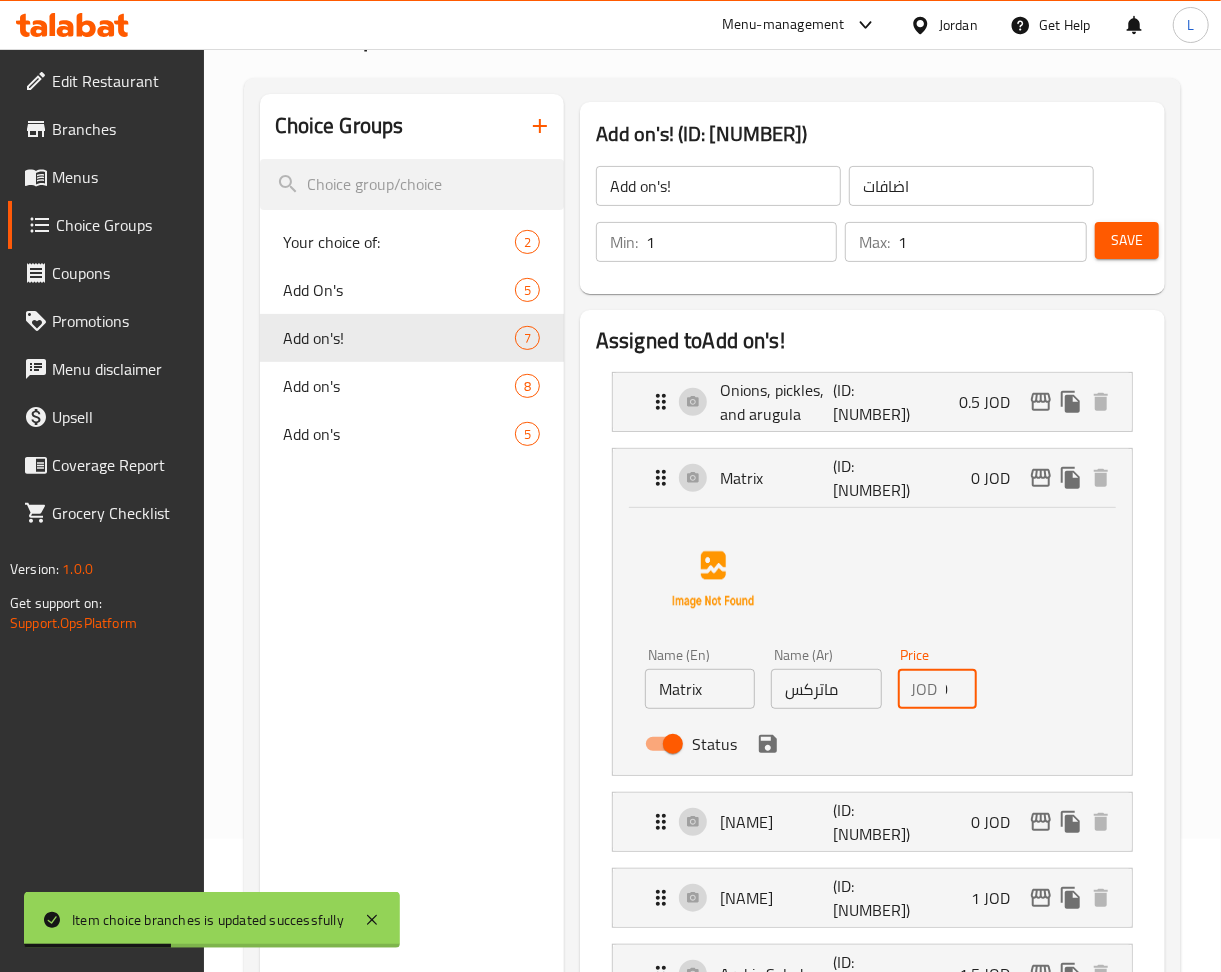 click on "JOD 0 Price" at bounding box center [937, 689] 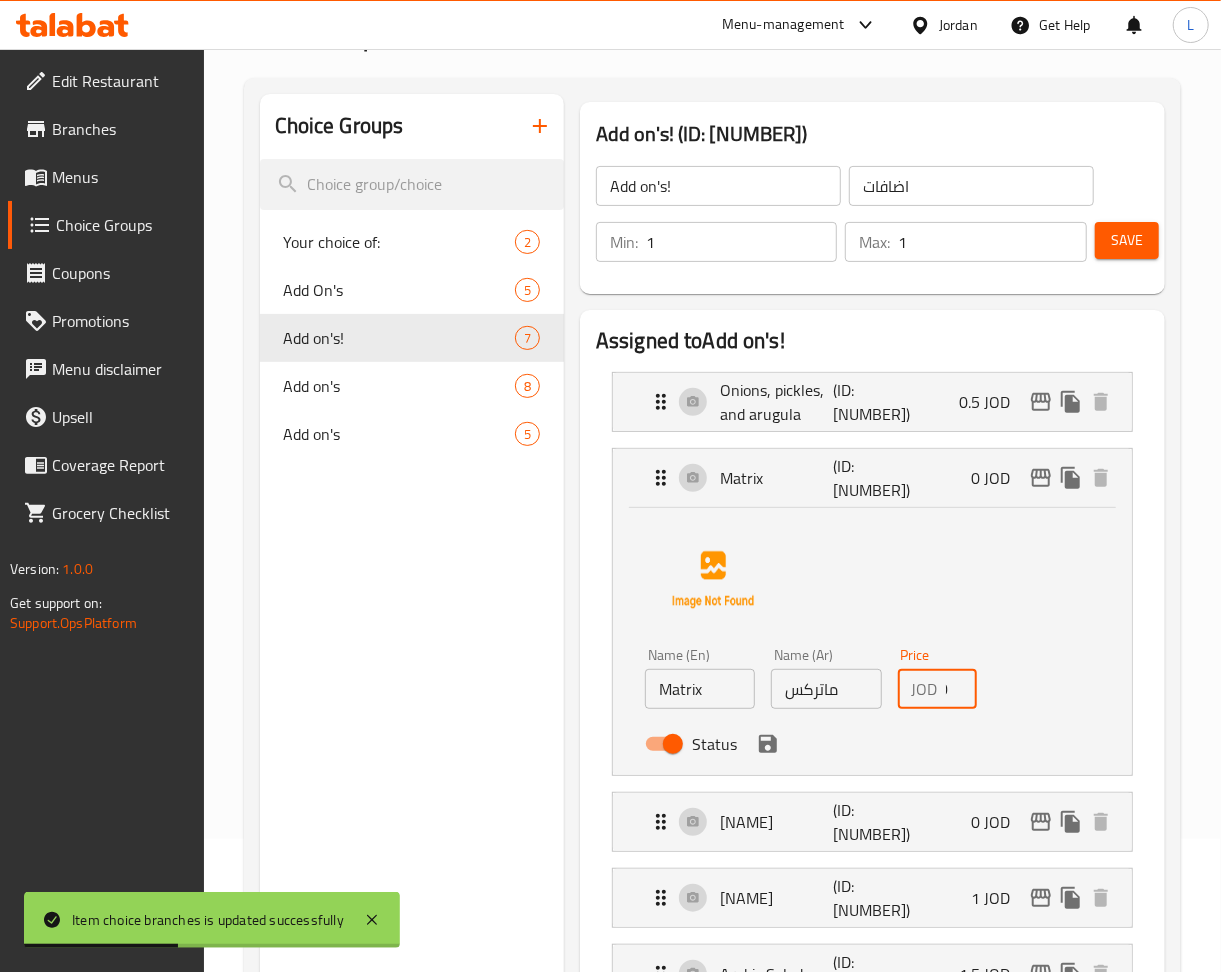 click on "JOD 0 Price" at bounding box center (937, 689) 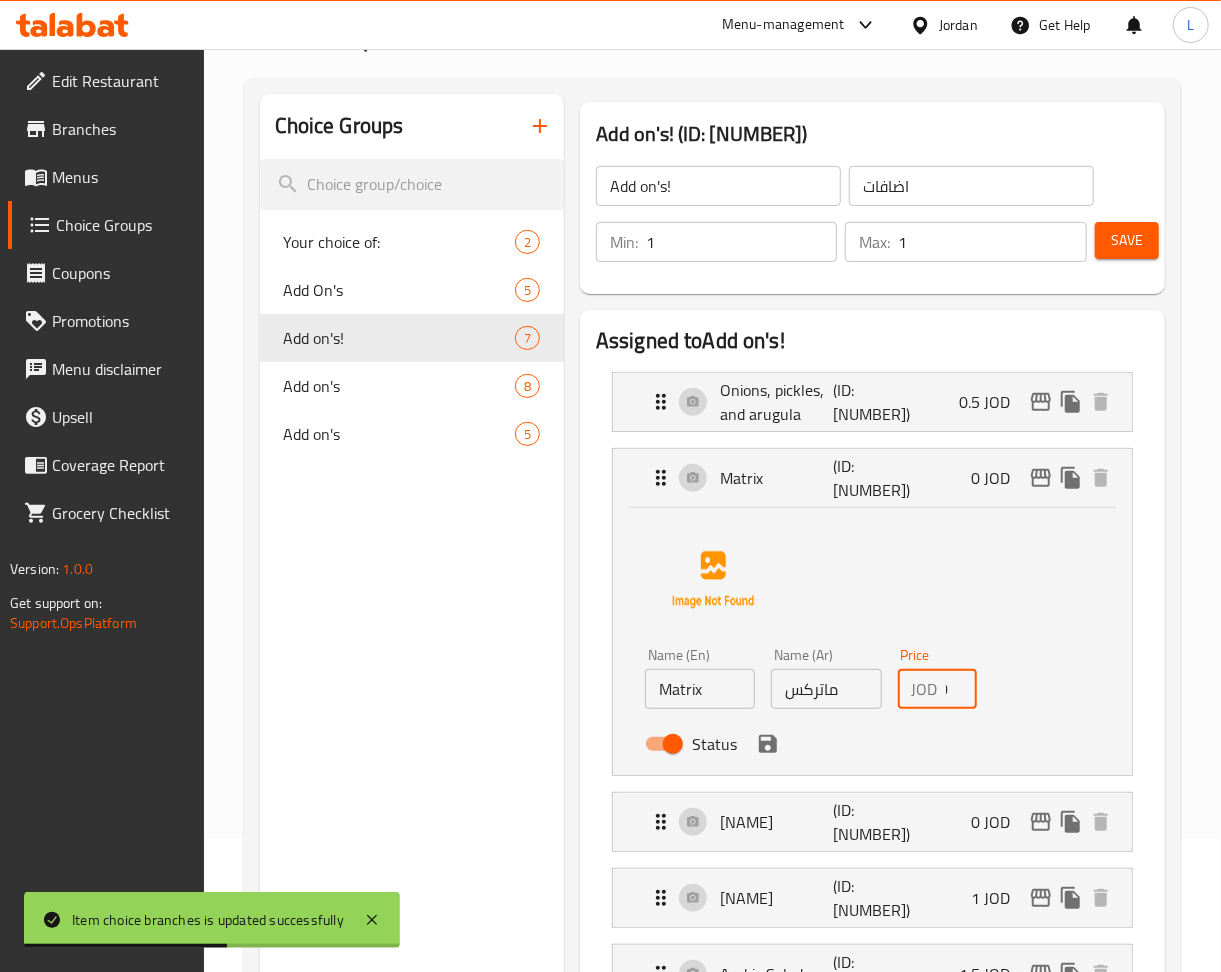 click on "JOD 0 Price" at bounding box center (937, 689) 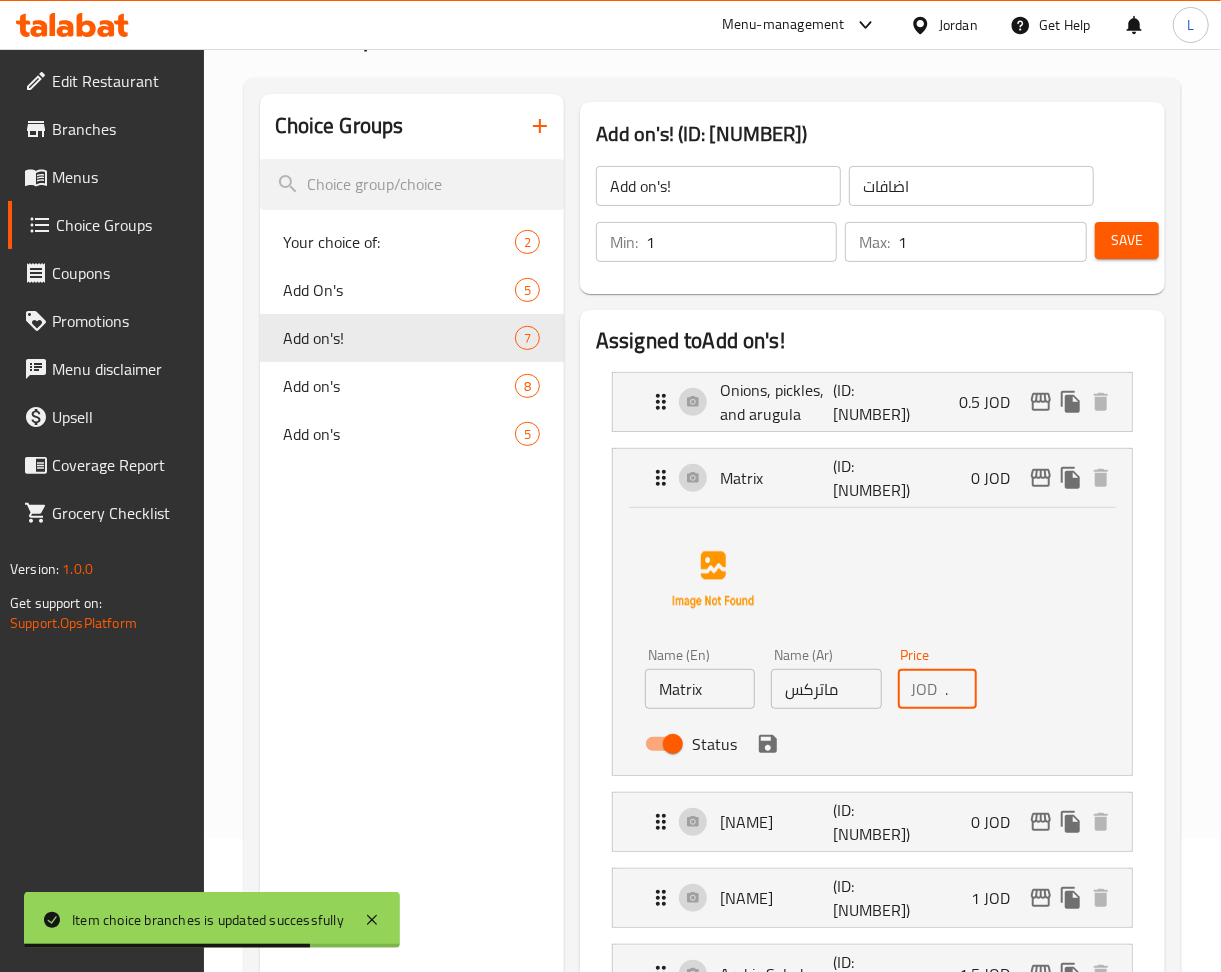 scroll, scrollTop: 0, scrollLeft: 18, axis: horizontal 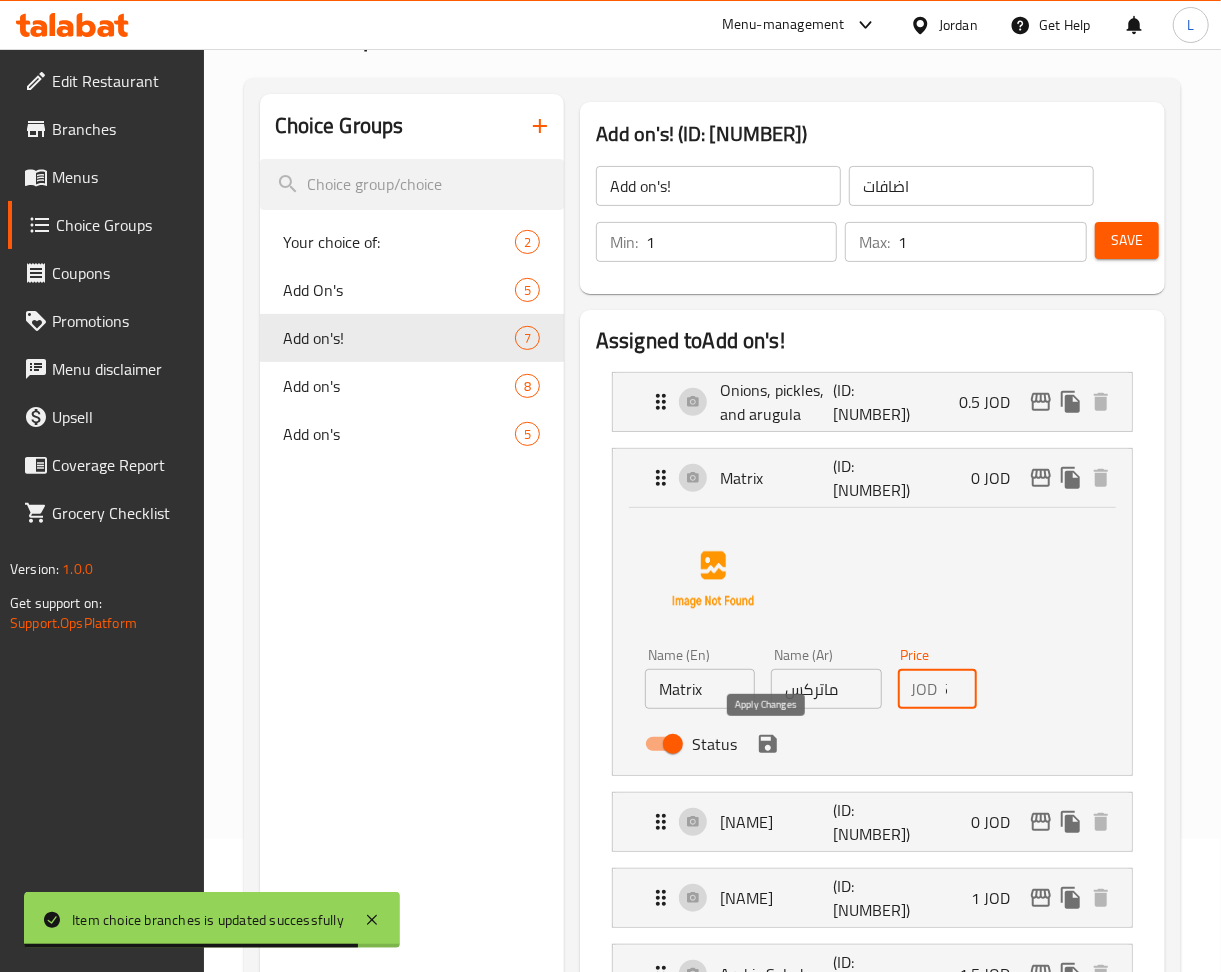 type on "0.5" 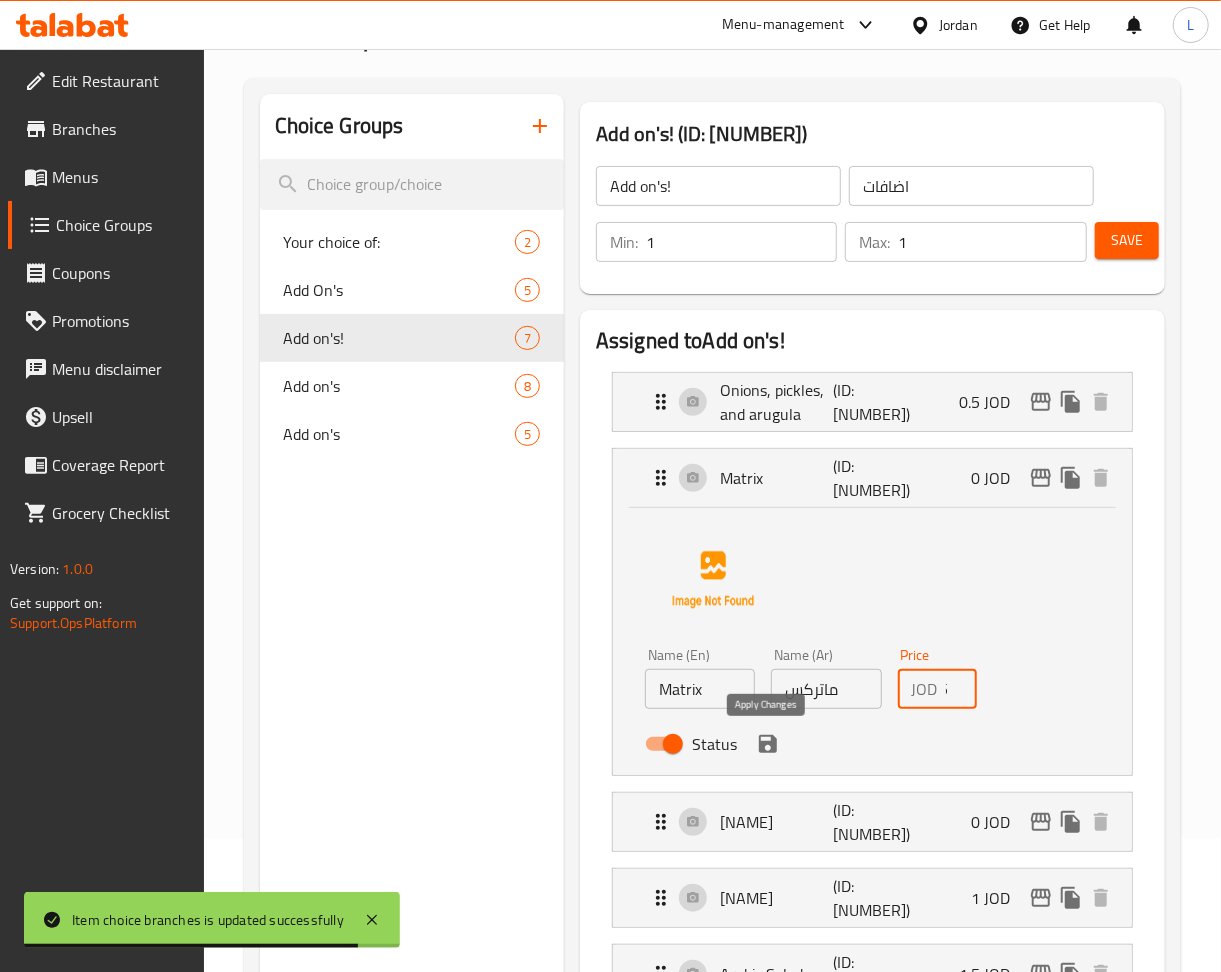 click at bounding box center (768, 744) 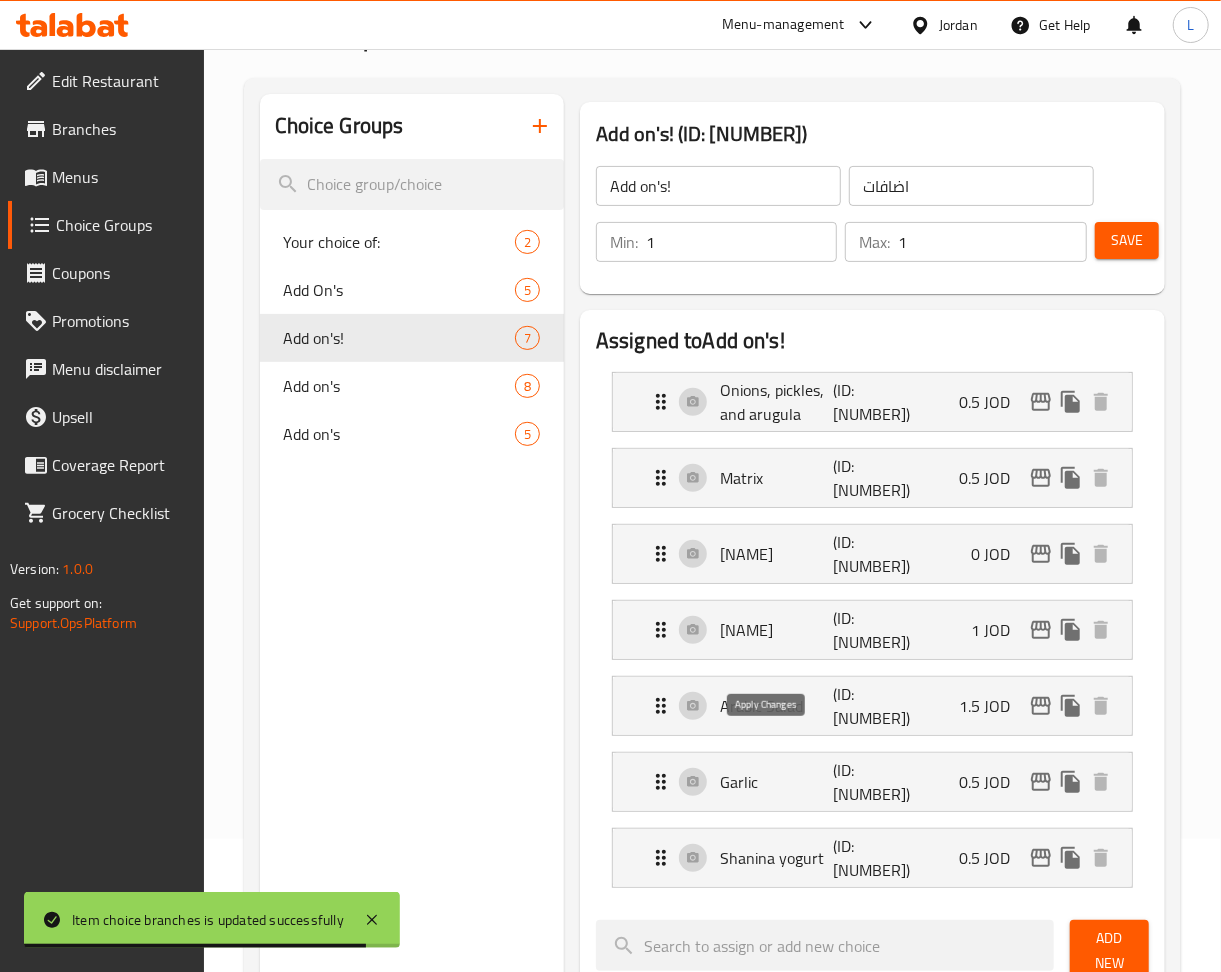 scroll, scrollTop: 0, scrollLeft: 0, axis: both 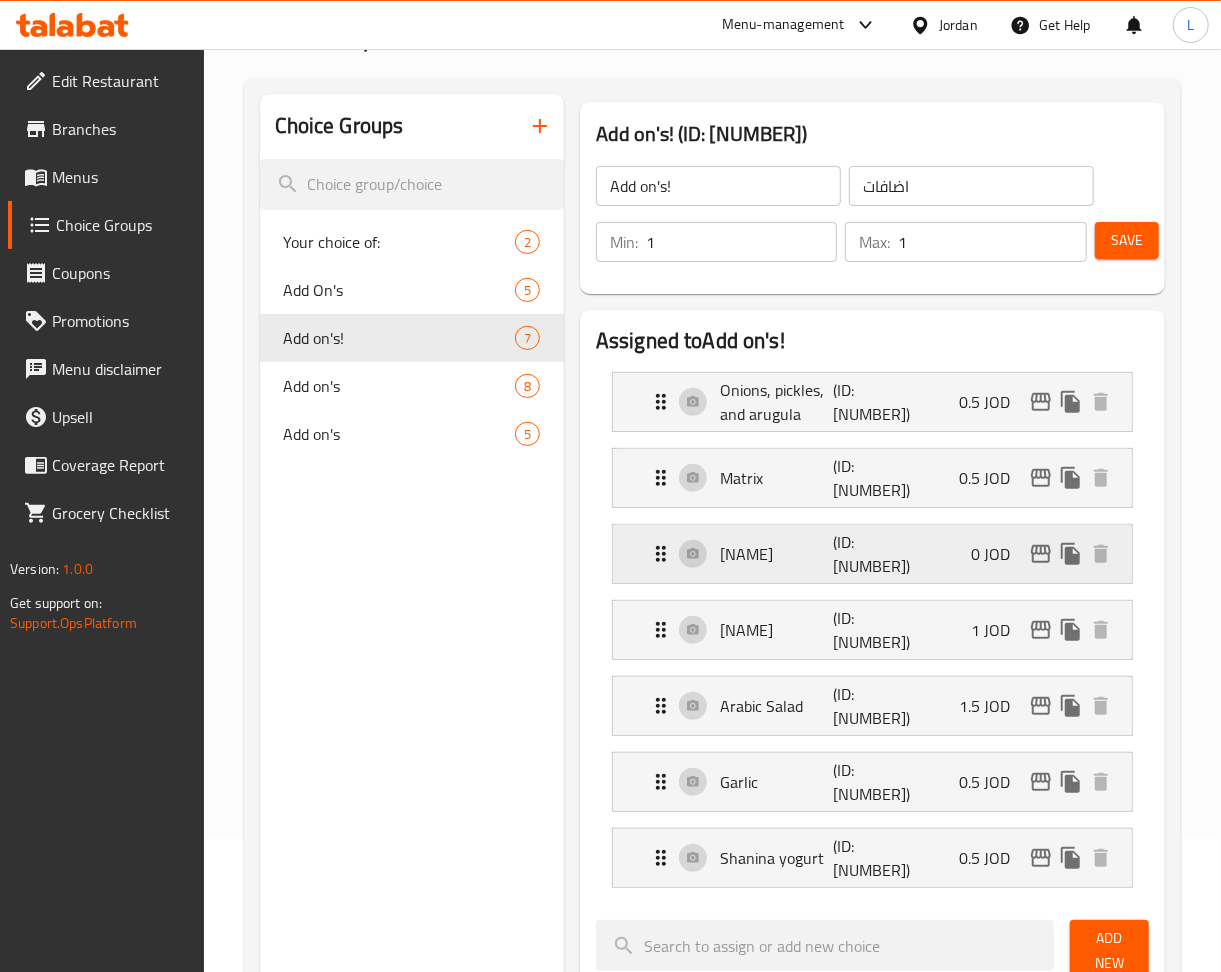 click on "0 JOD" at bounding box center (998, 554) 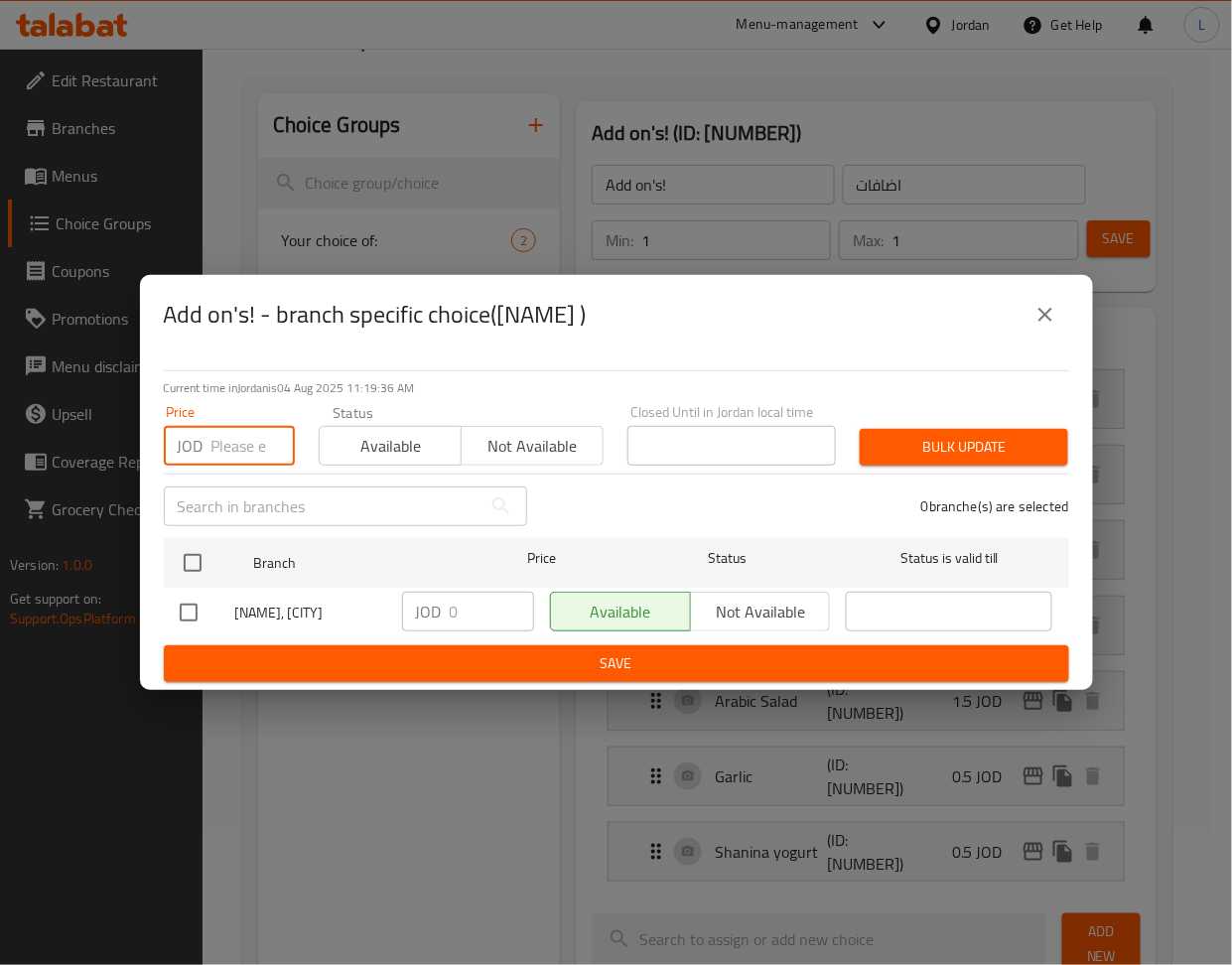 click at bounding box center [253, 446] 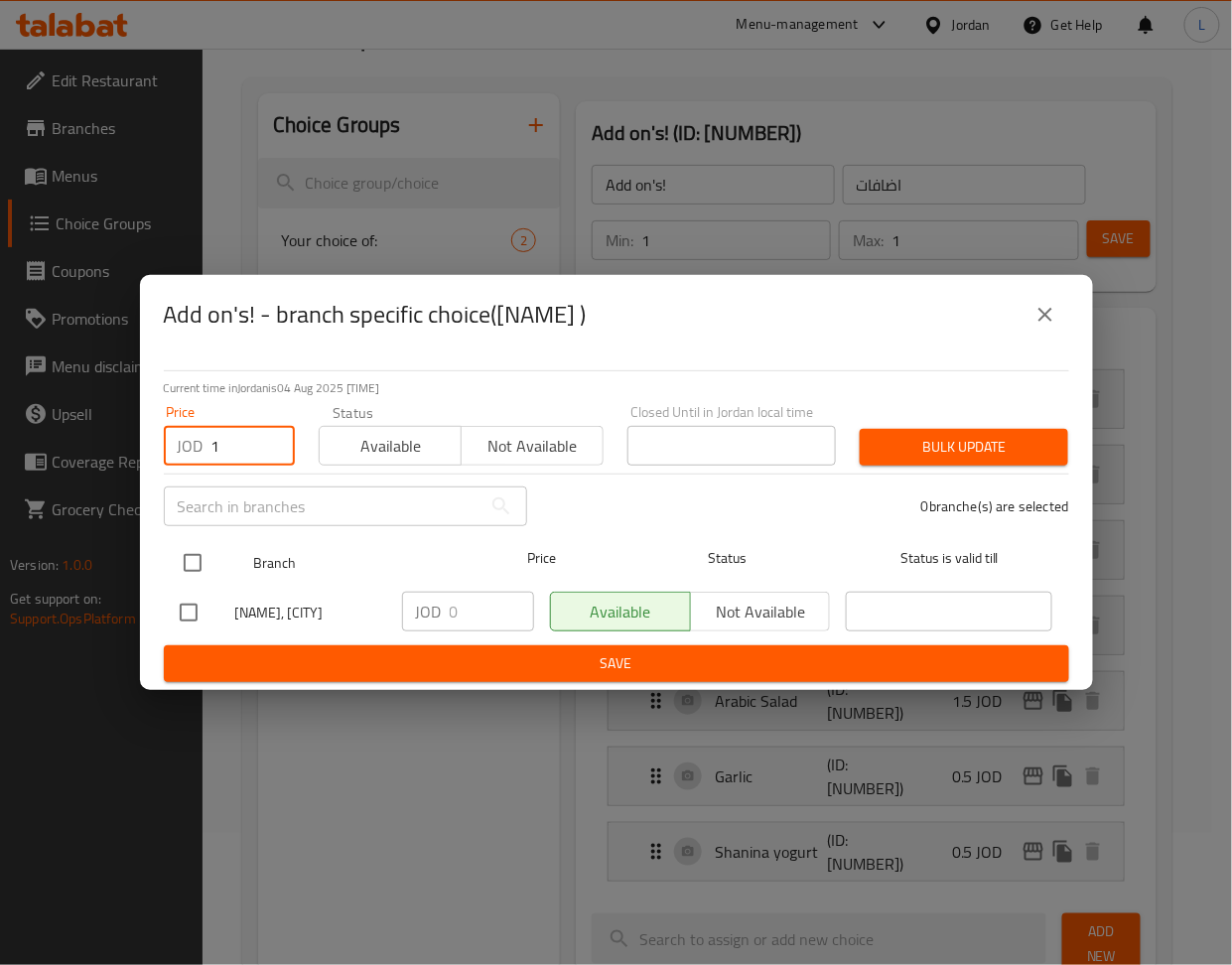 type on "1" 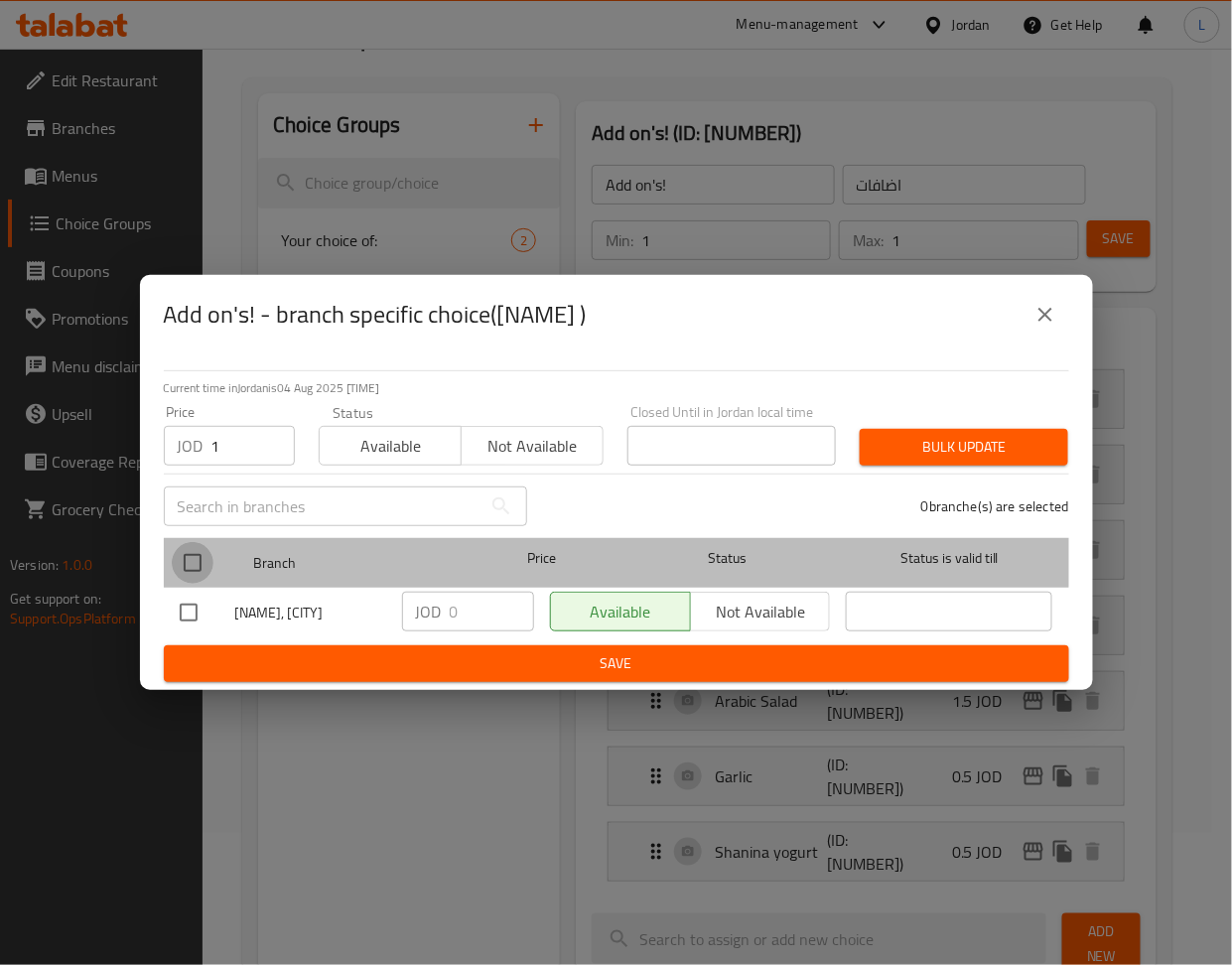click at bounding box center [193, 563] 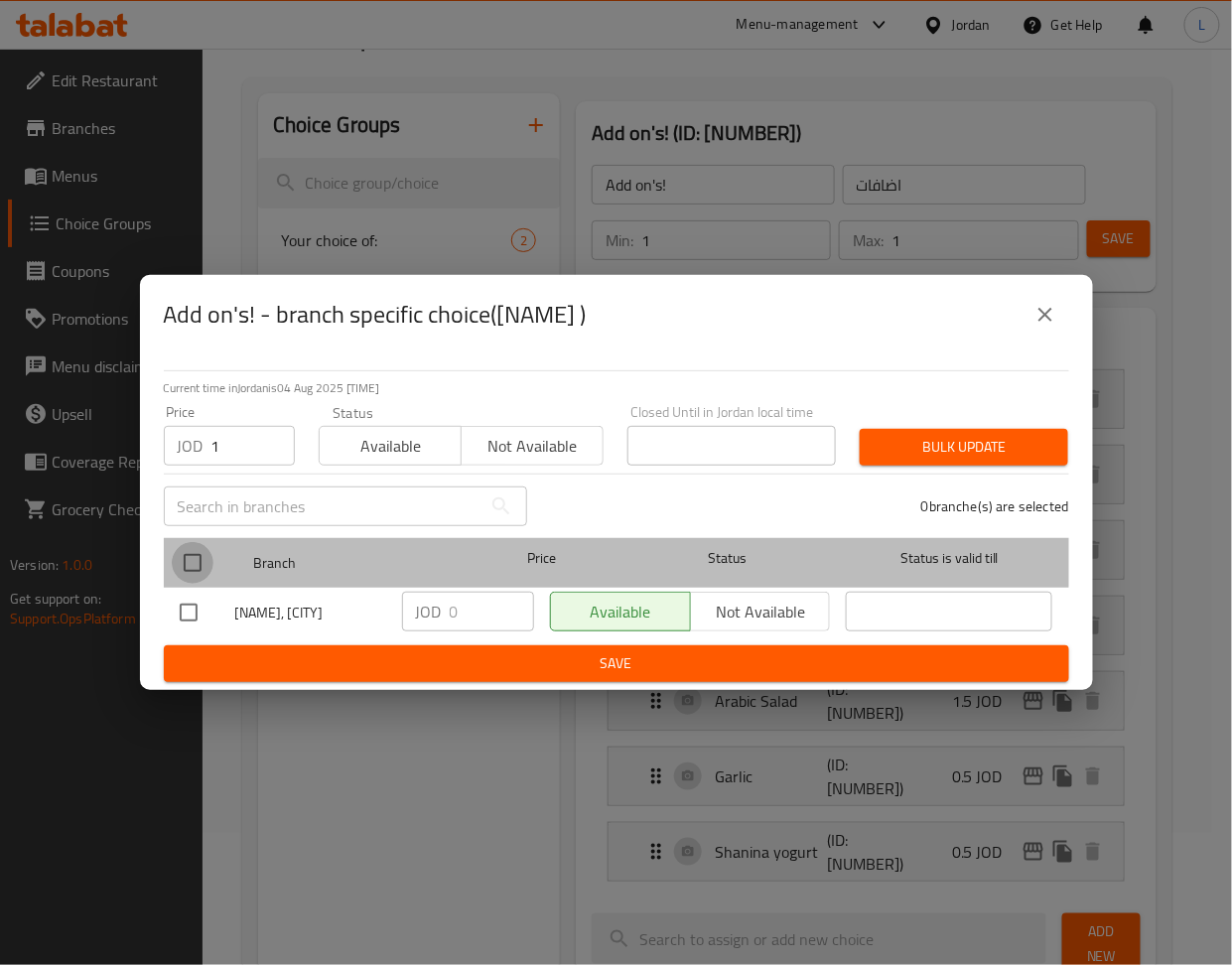 checkbox on "true" 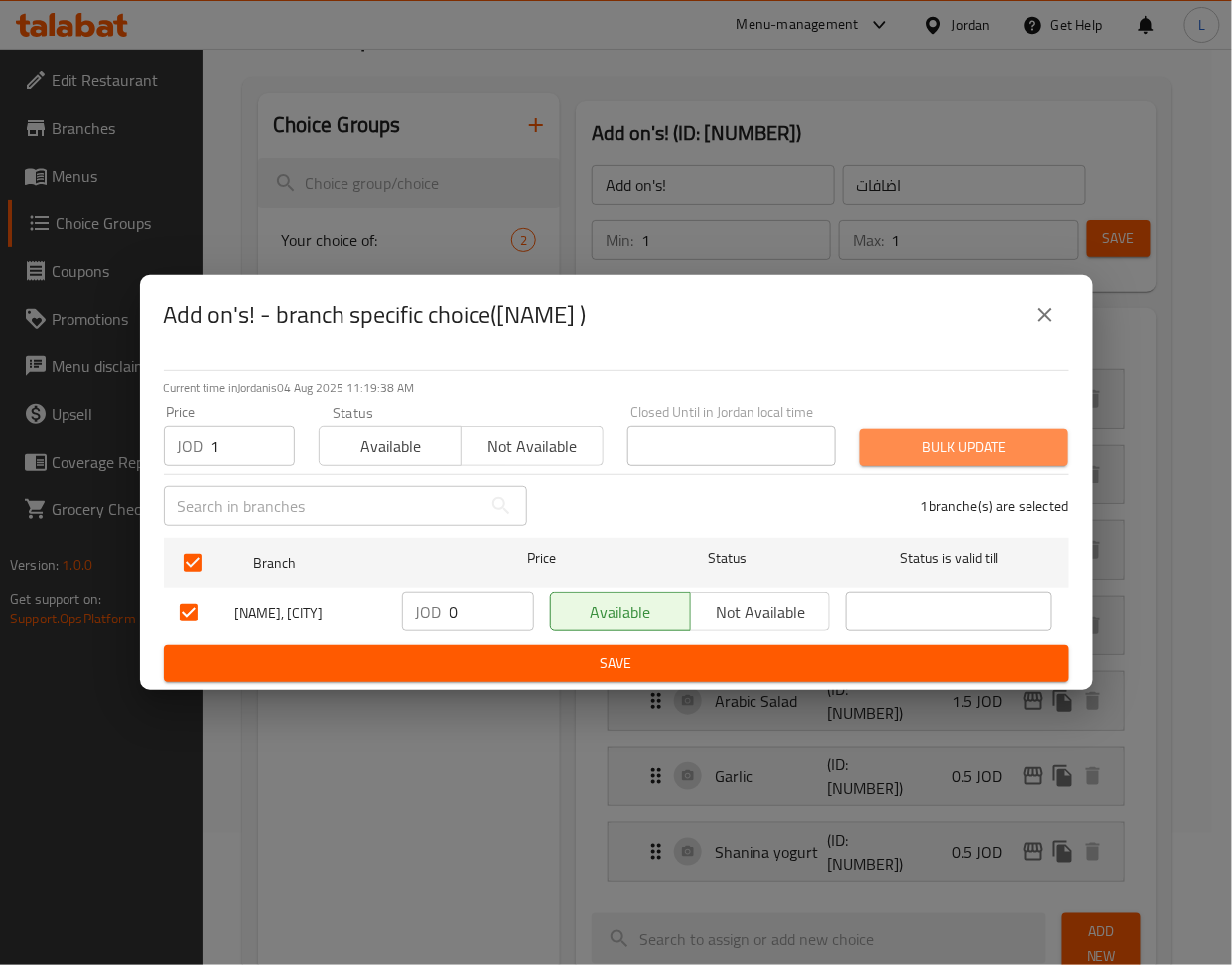 click on "Bulk update" at bounding box center [964, 447] 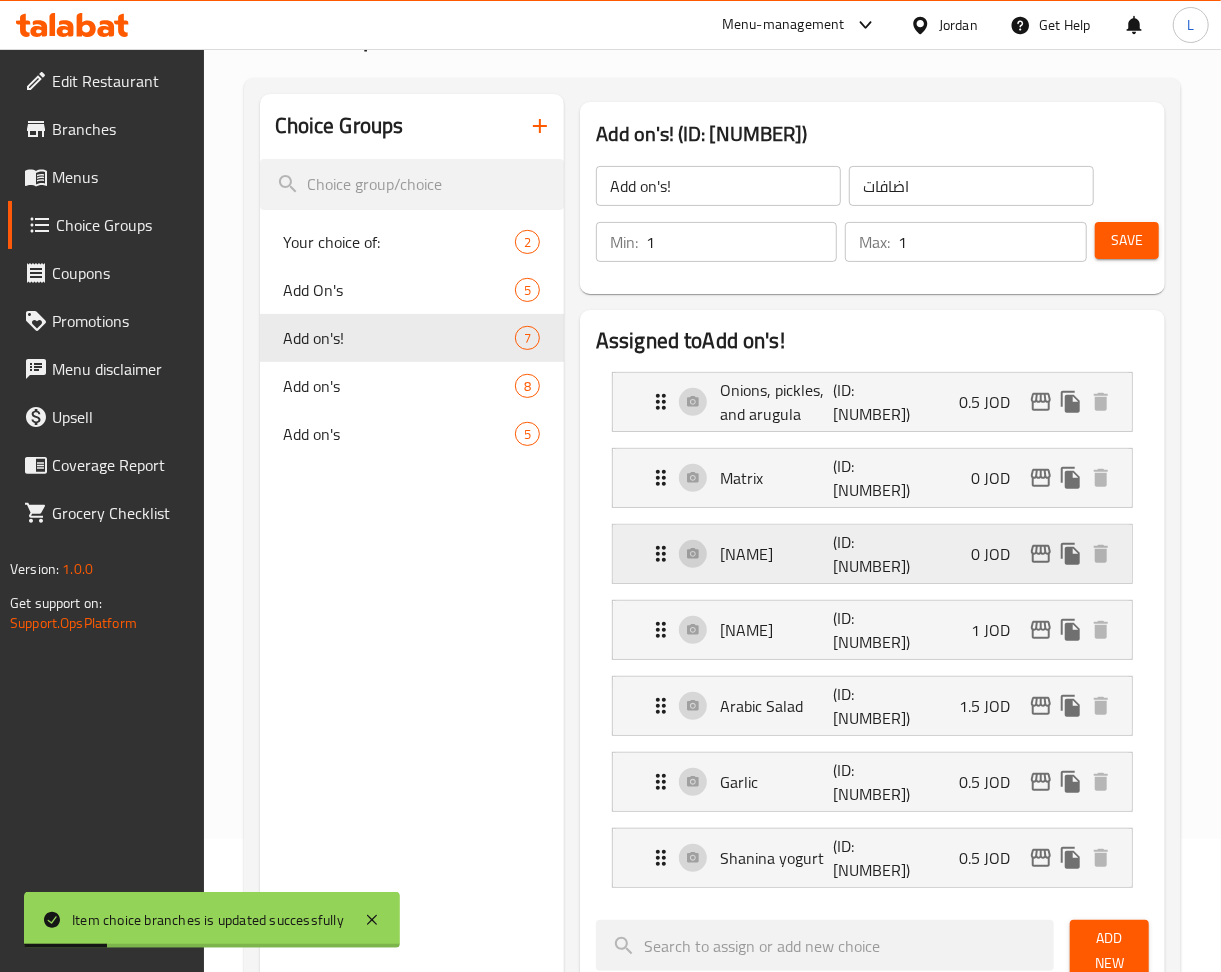 click on "0 JOD" at bounding box center (998, 554) 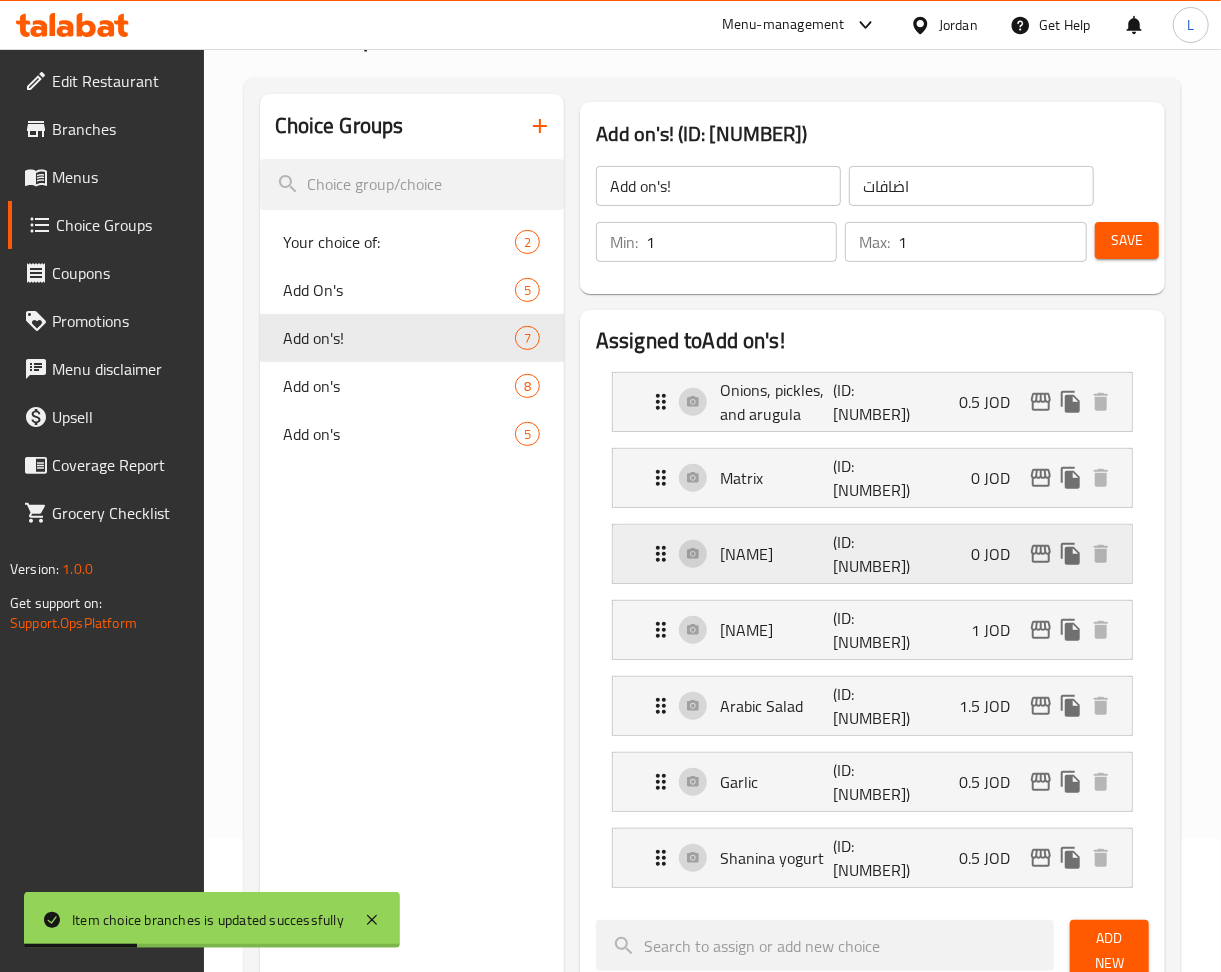 click on "Bakdonsyeh  (ID: 1645585230) 0 JOD" at bounding box center (878, 554) 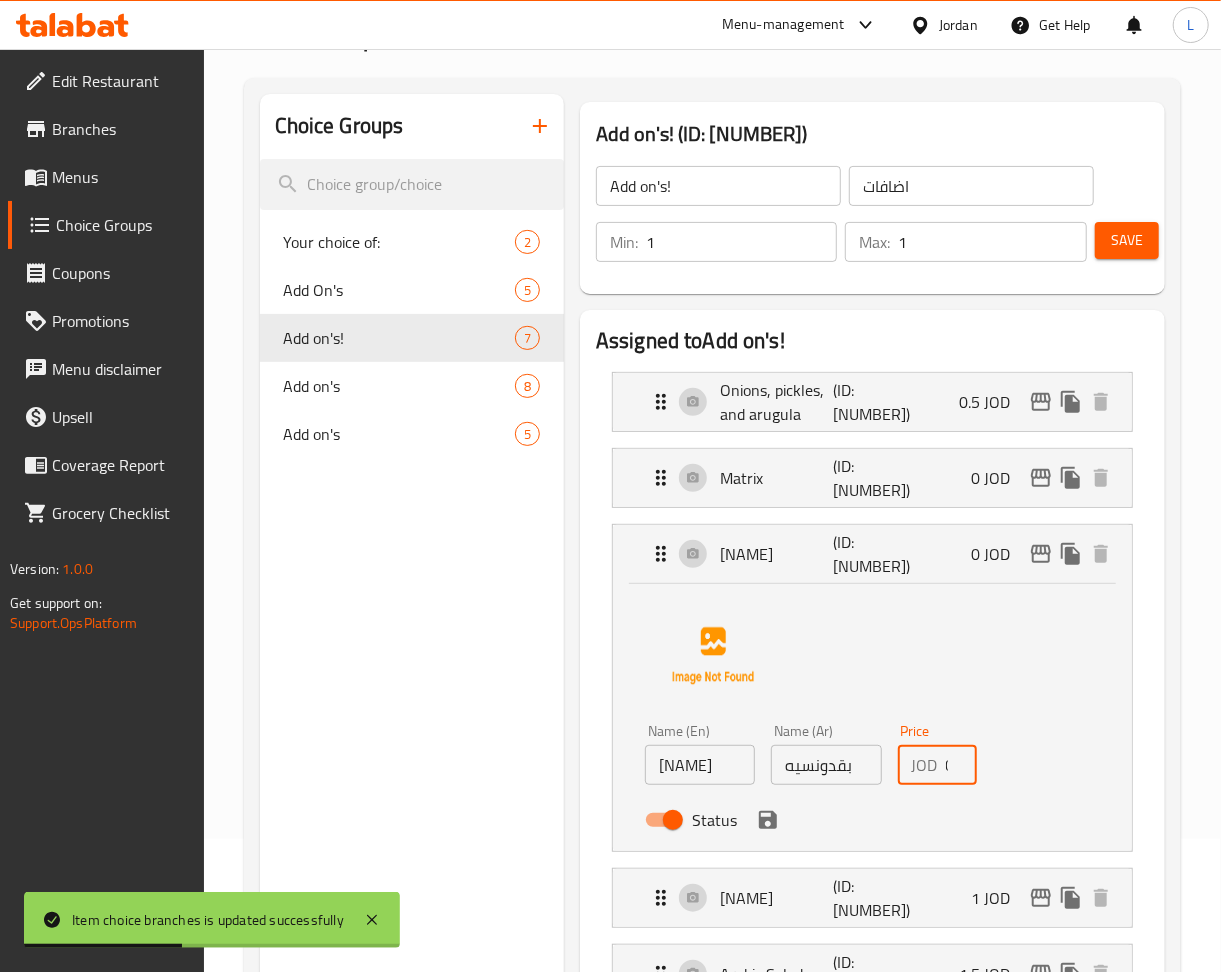 click on "0" at bounding box center (961, 765) 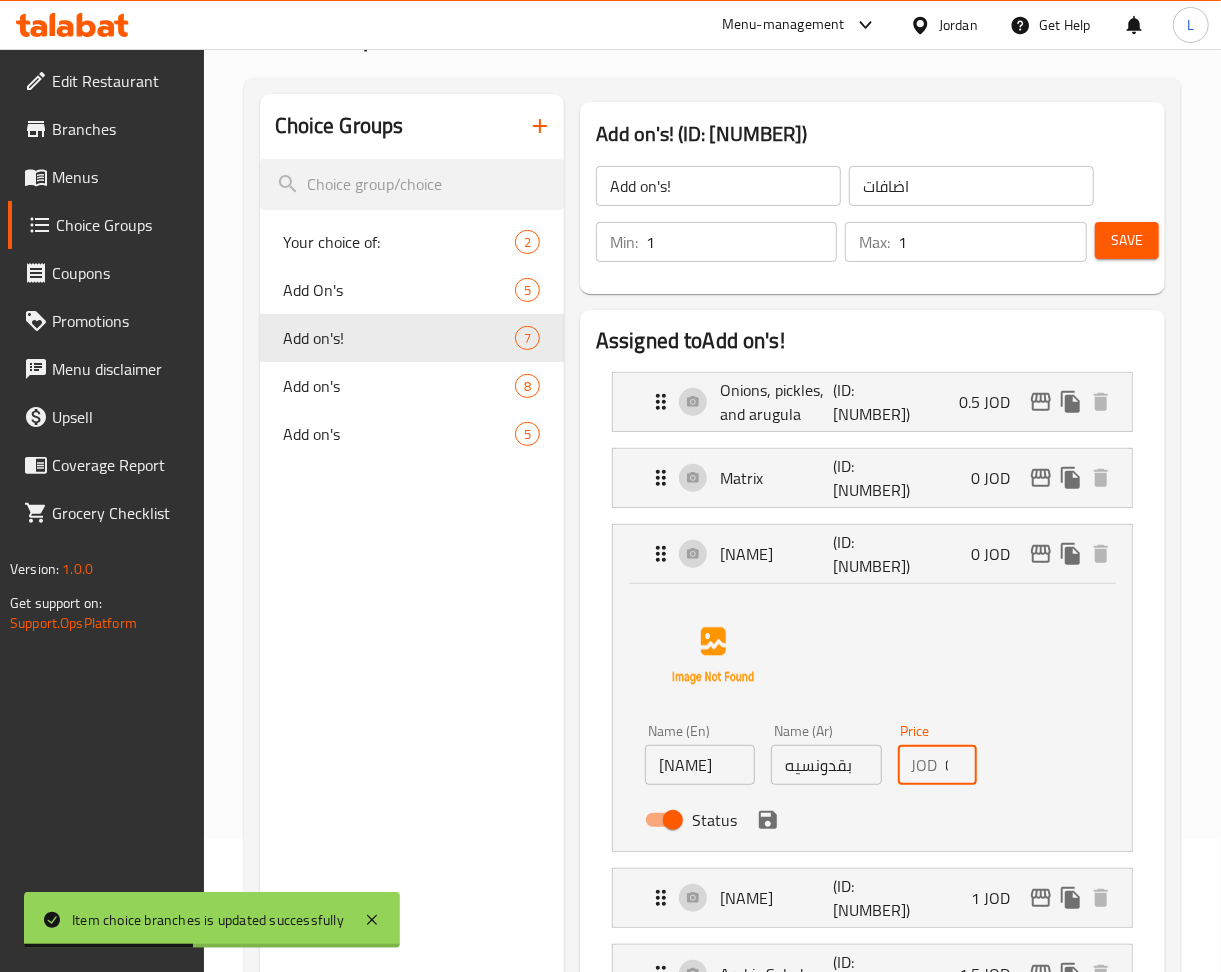 click on "0" at bounding box center [961, 765] 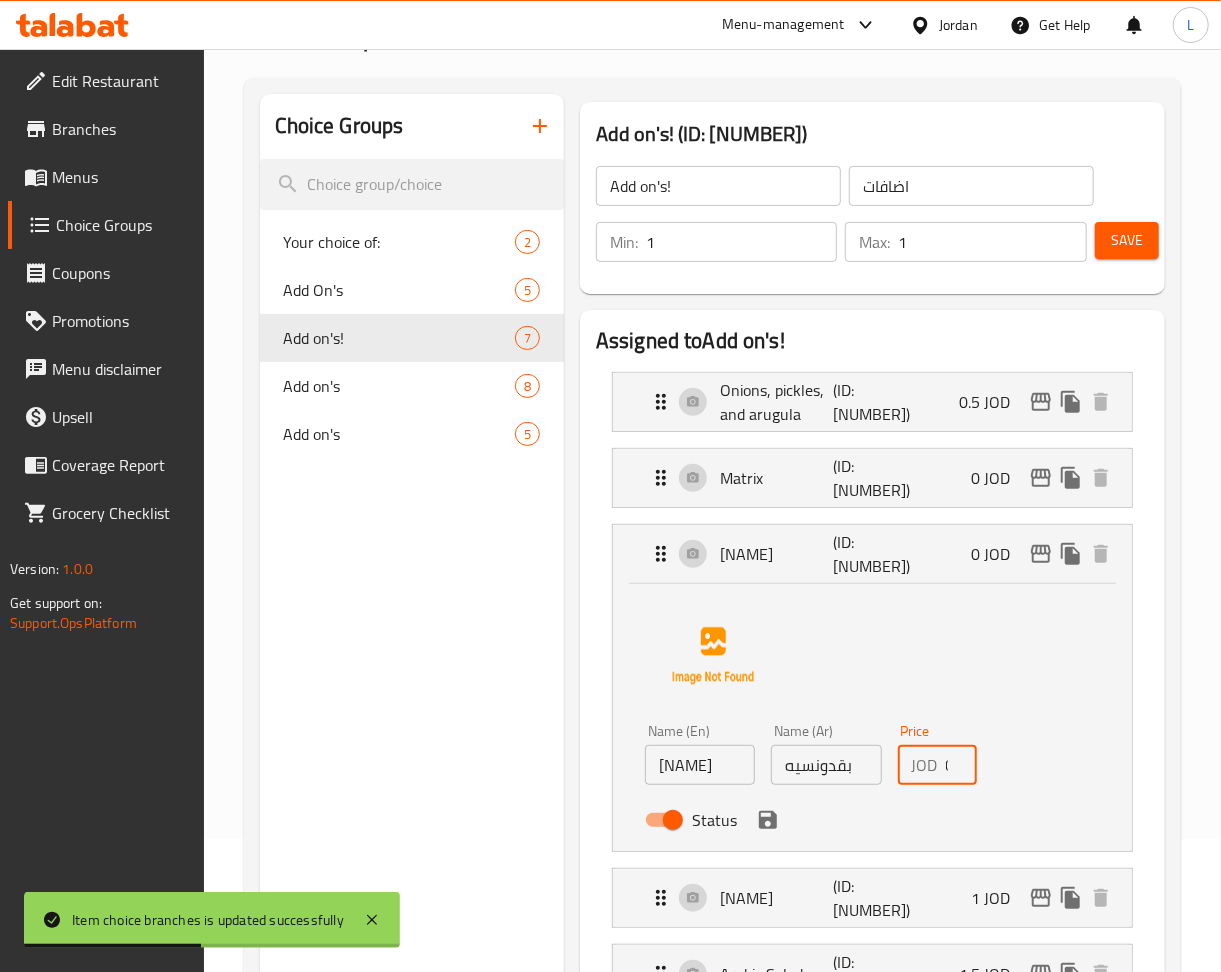 click on "0" at bounding box center (961, 765) 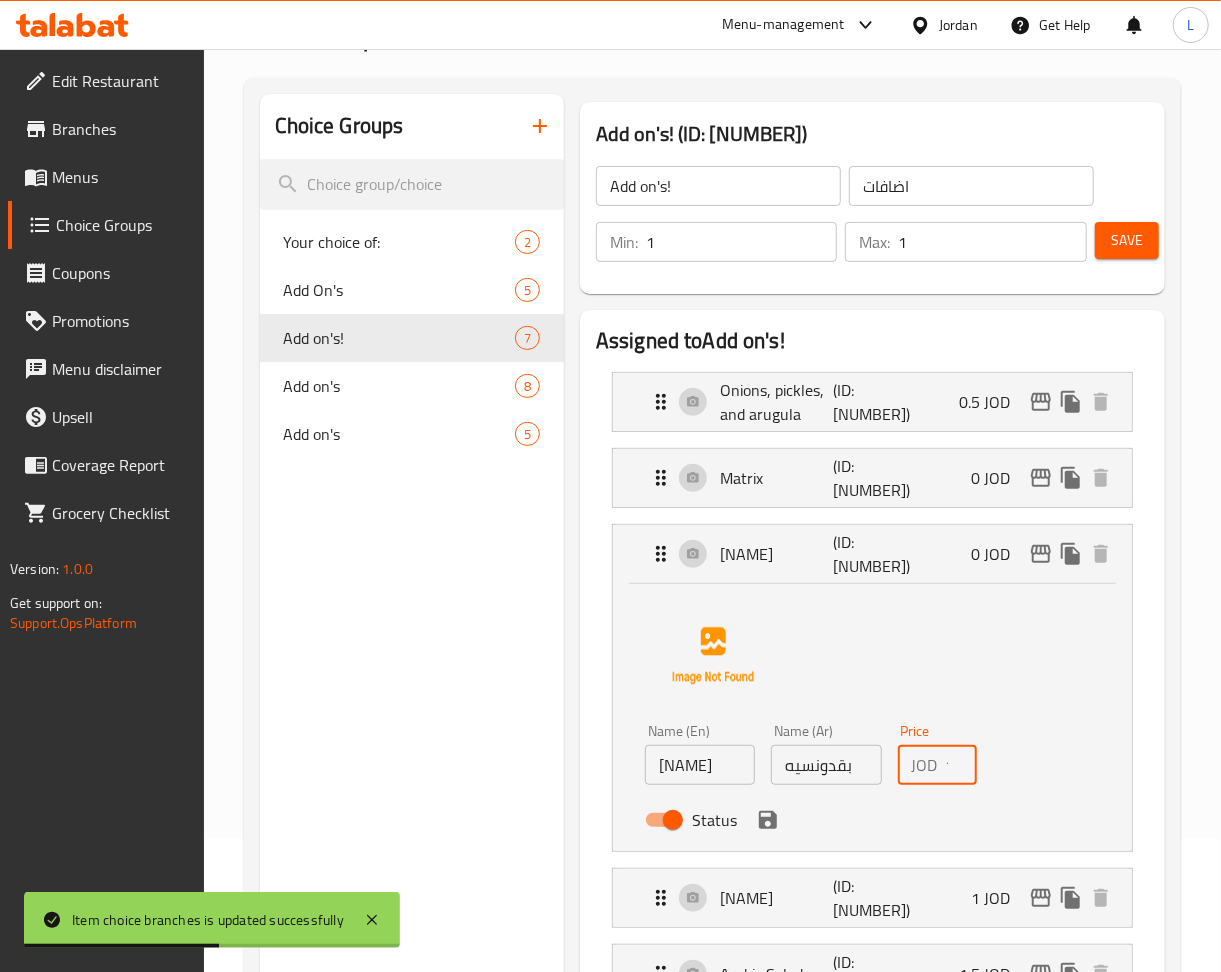 scroll, scrollTop: 0, scrollLeft: 6, axis: horizontal 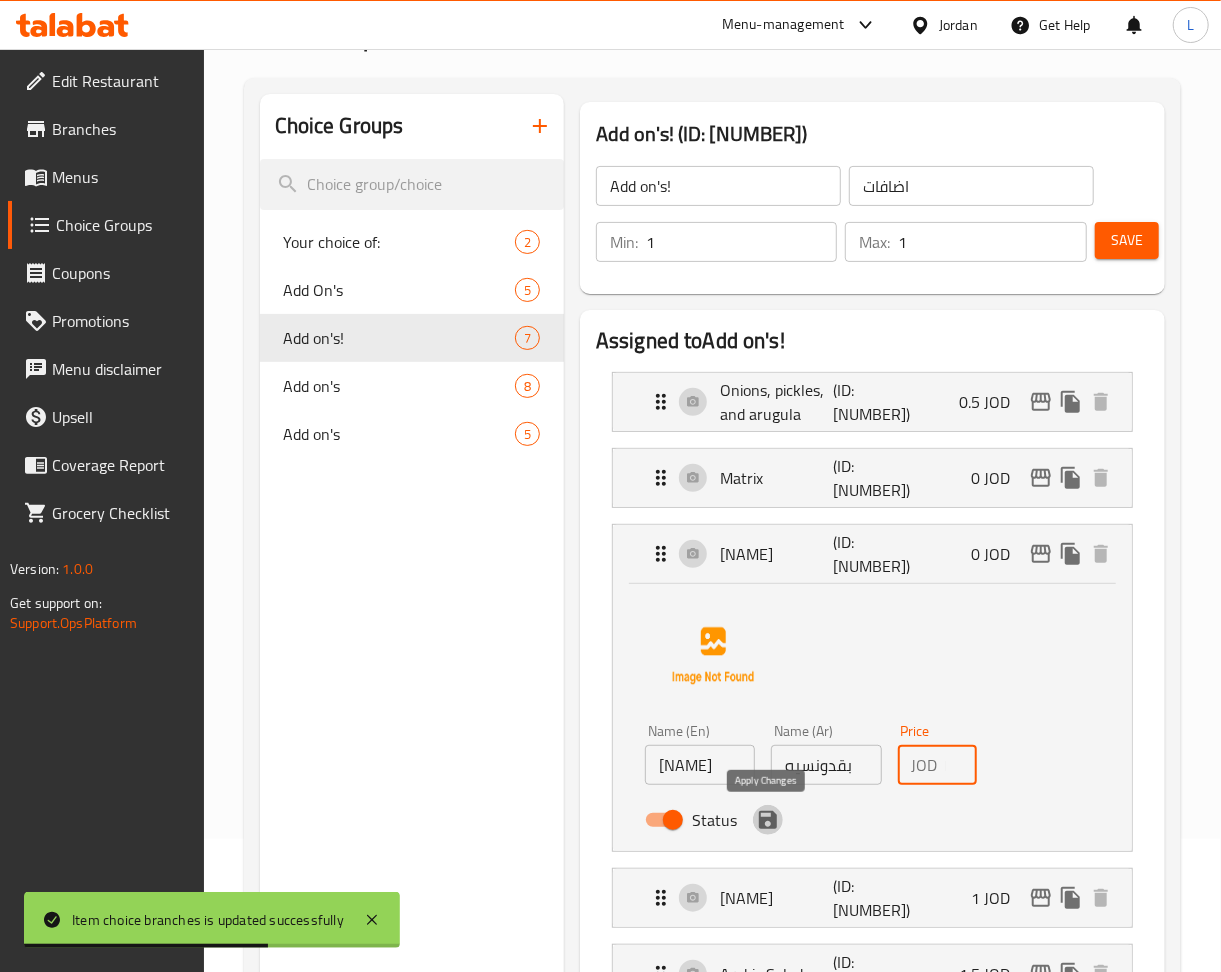 click 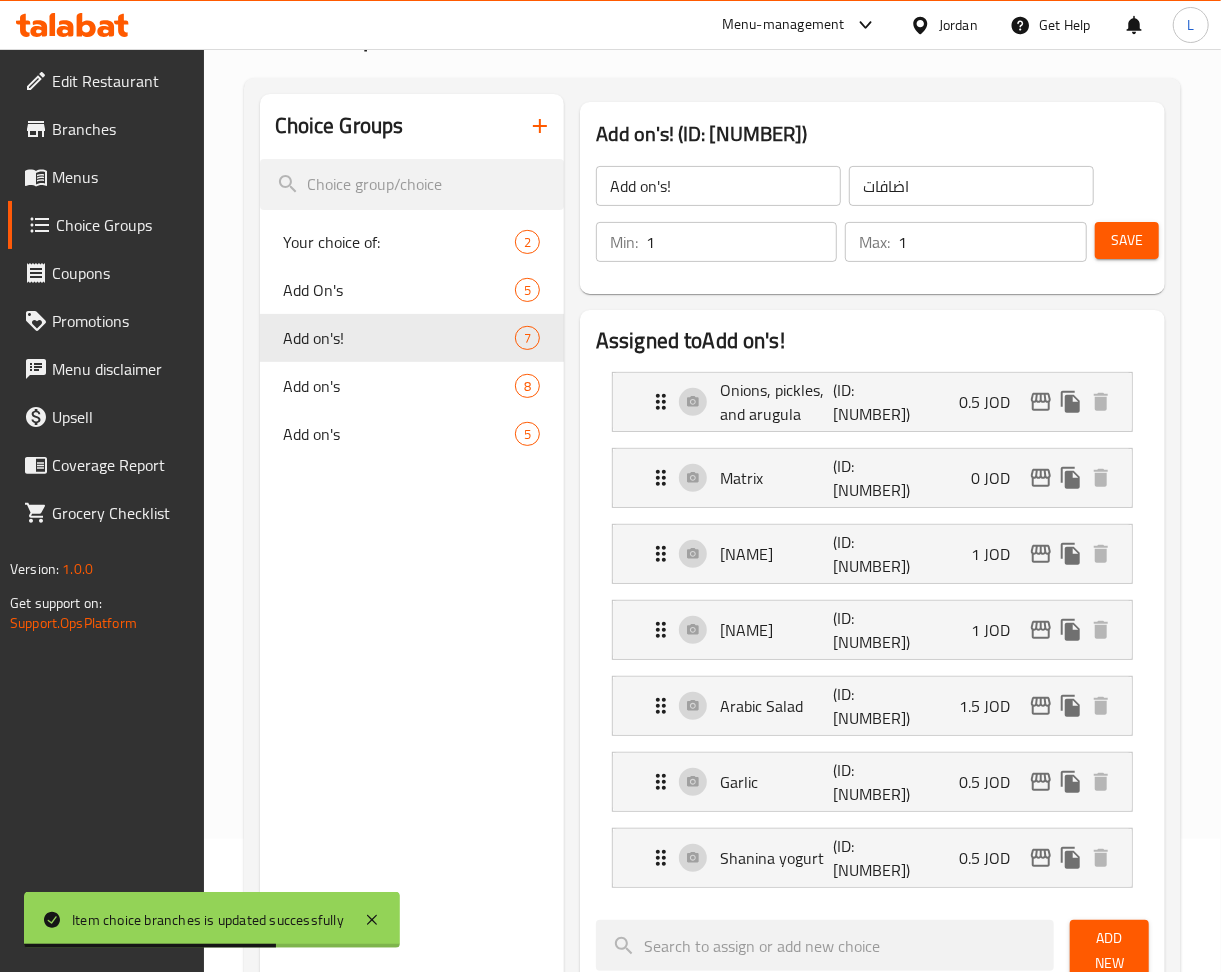 type on "1" 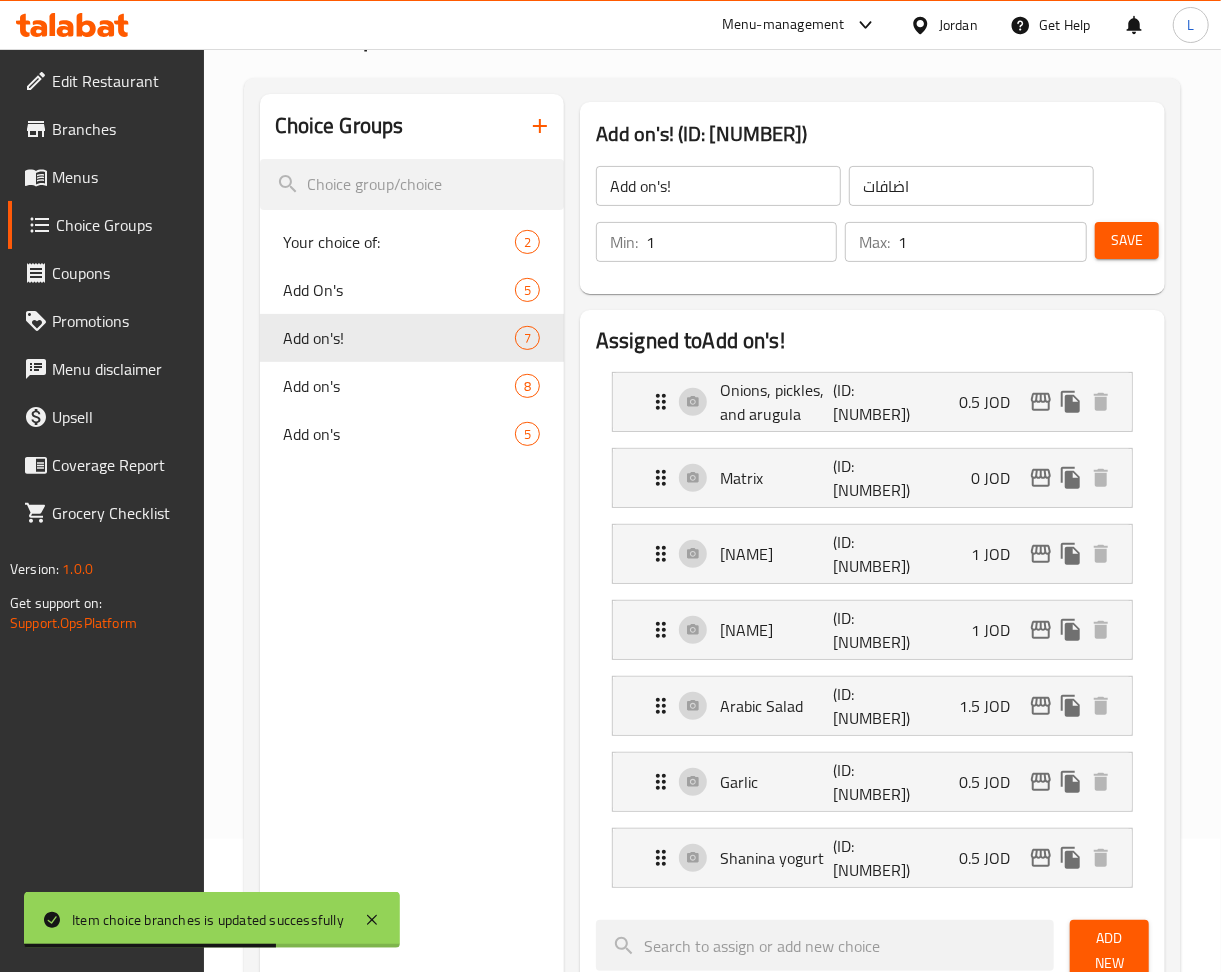 scroll, scrollTop: 0, scrollLeft: 0, axis: both 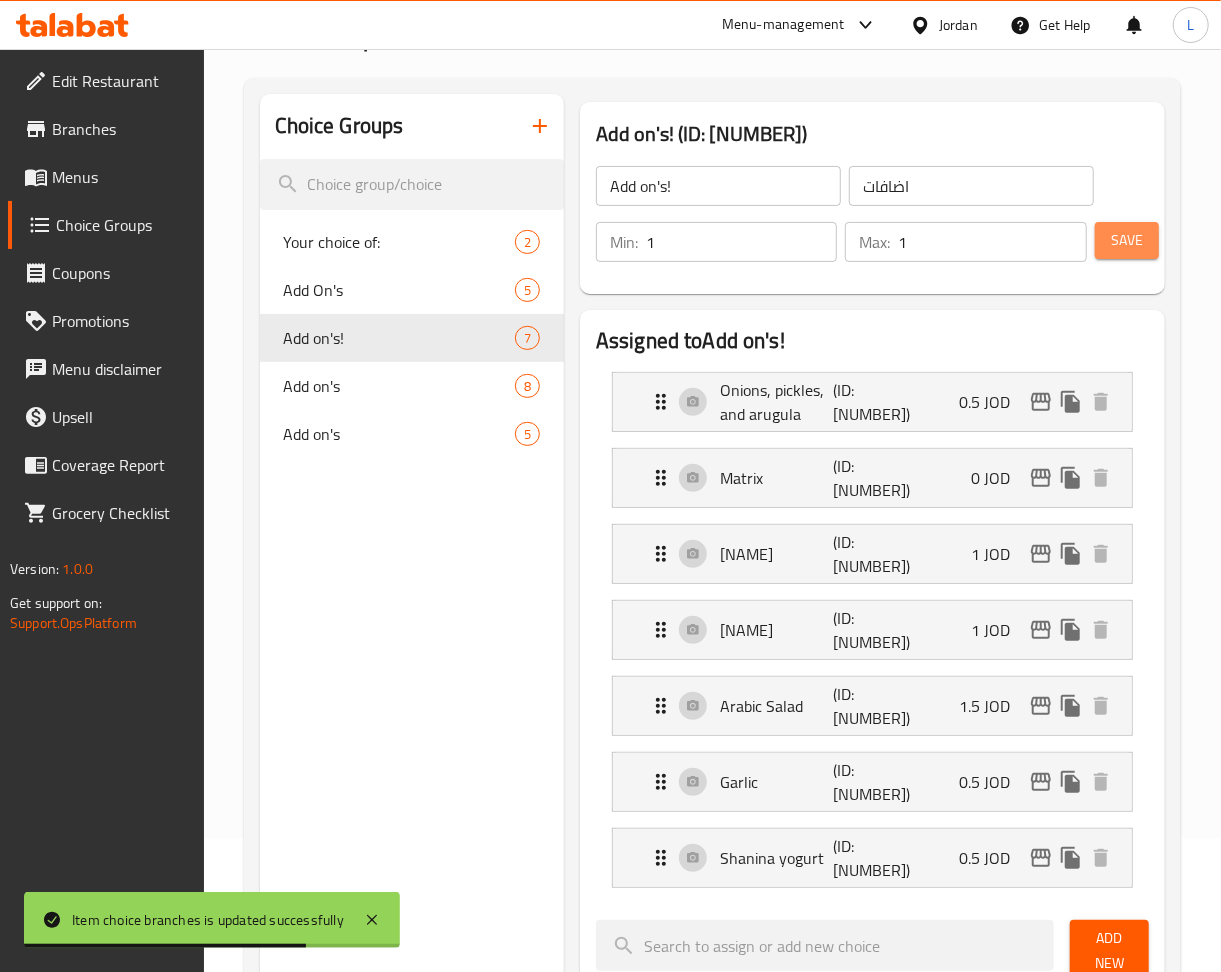 click on "Save" at bounding box center [1127, 240] 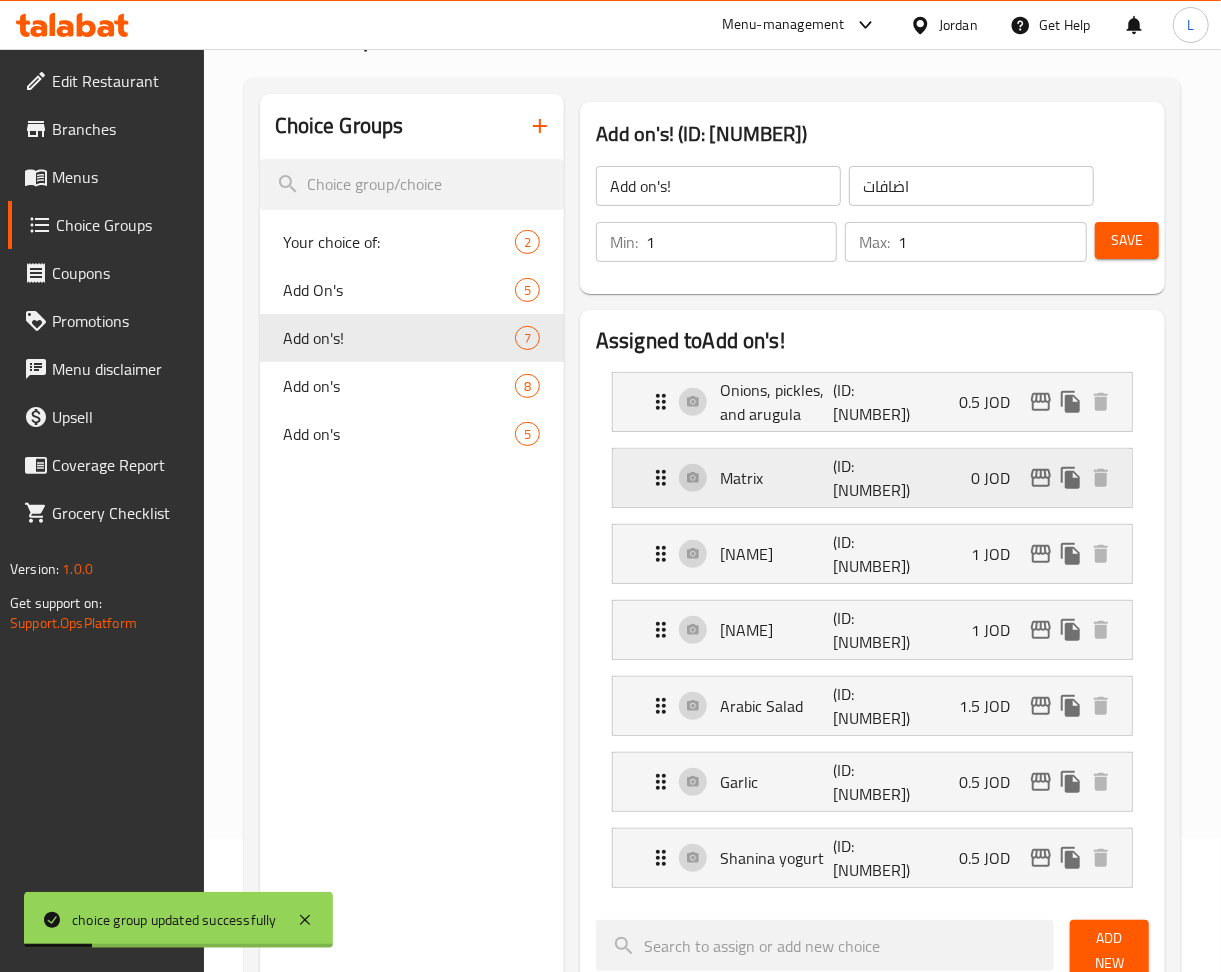 click on "0 JOD" at bounding box center [998, 478] 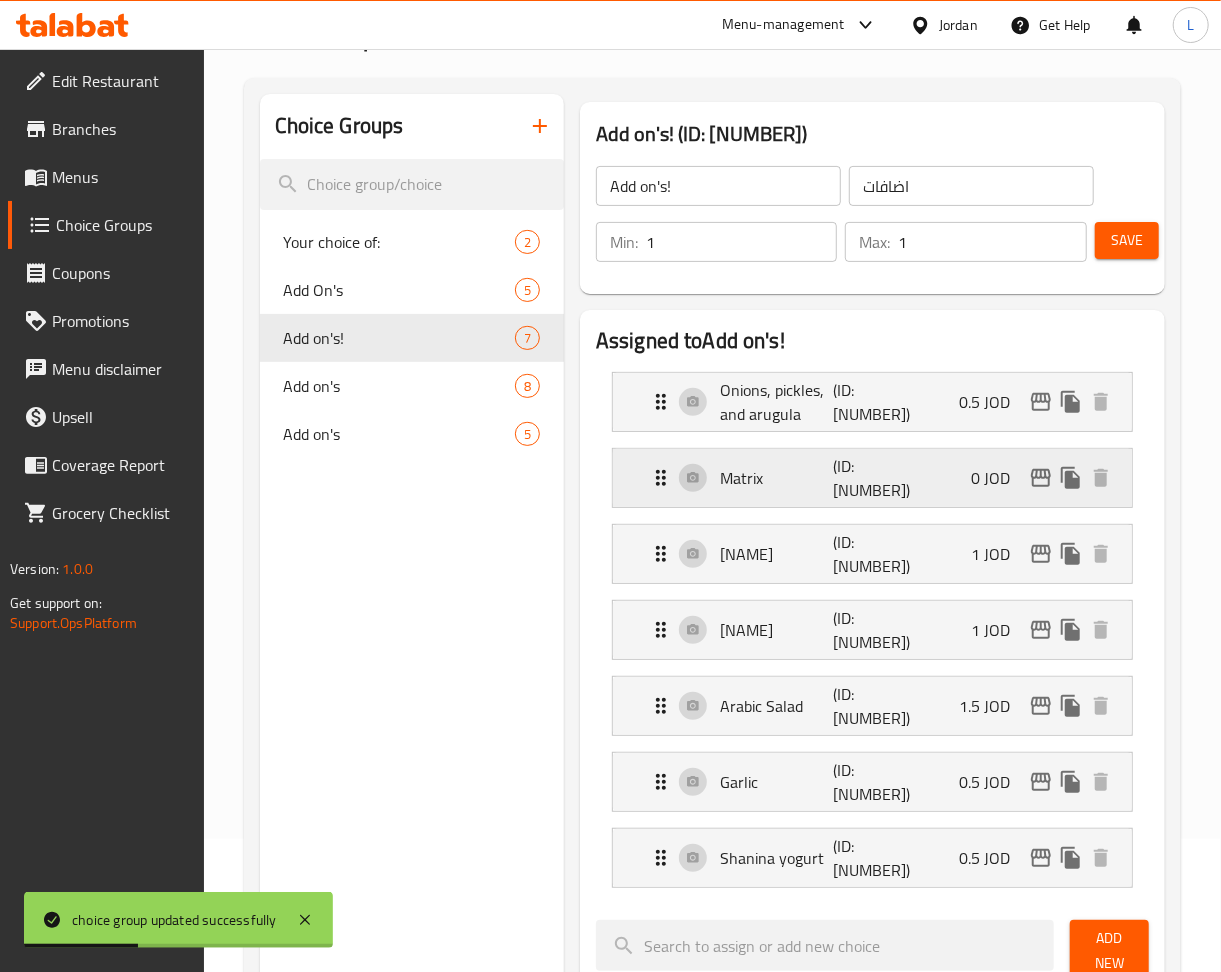click 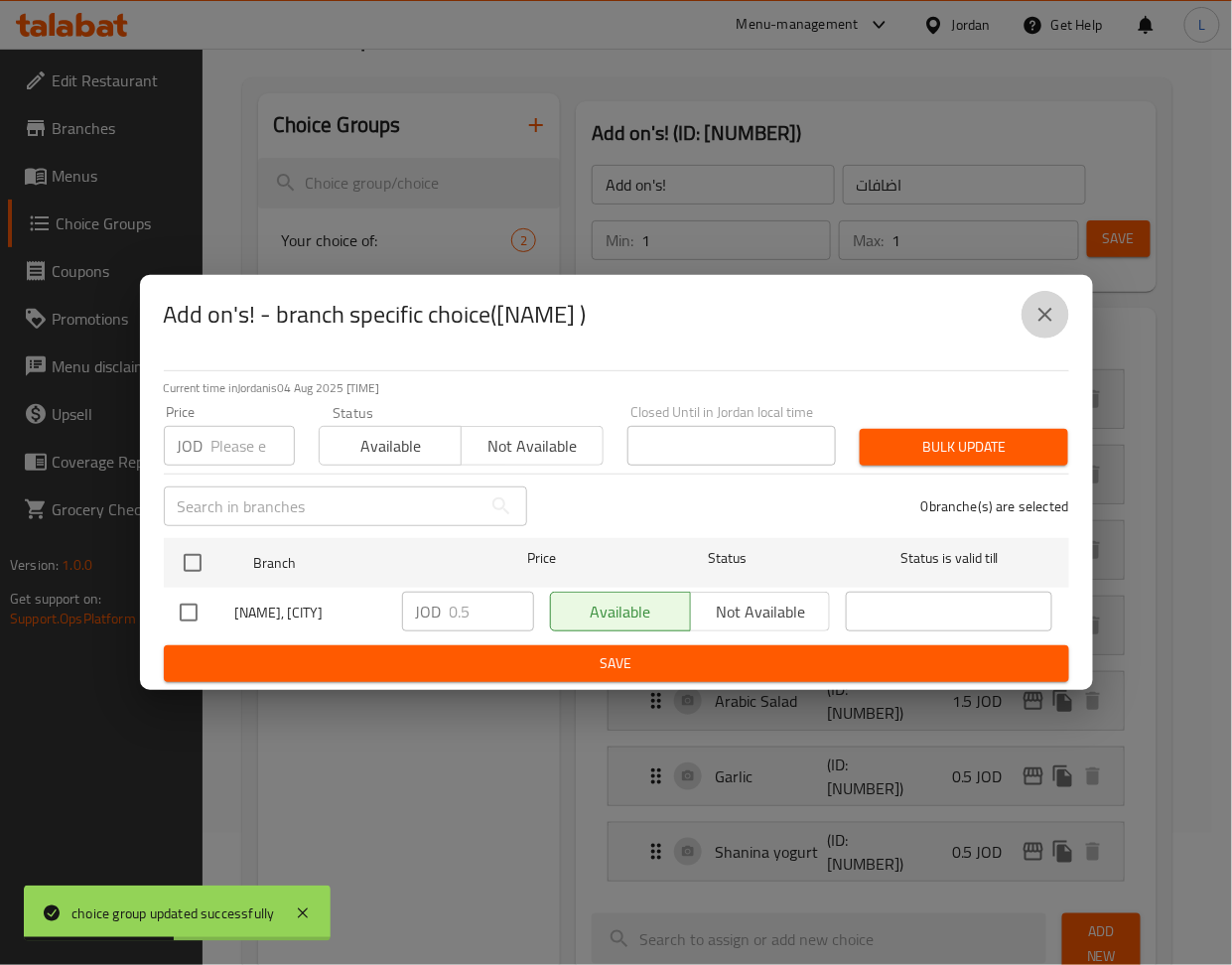 click 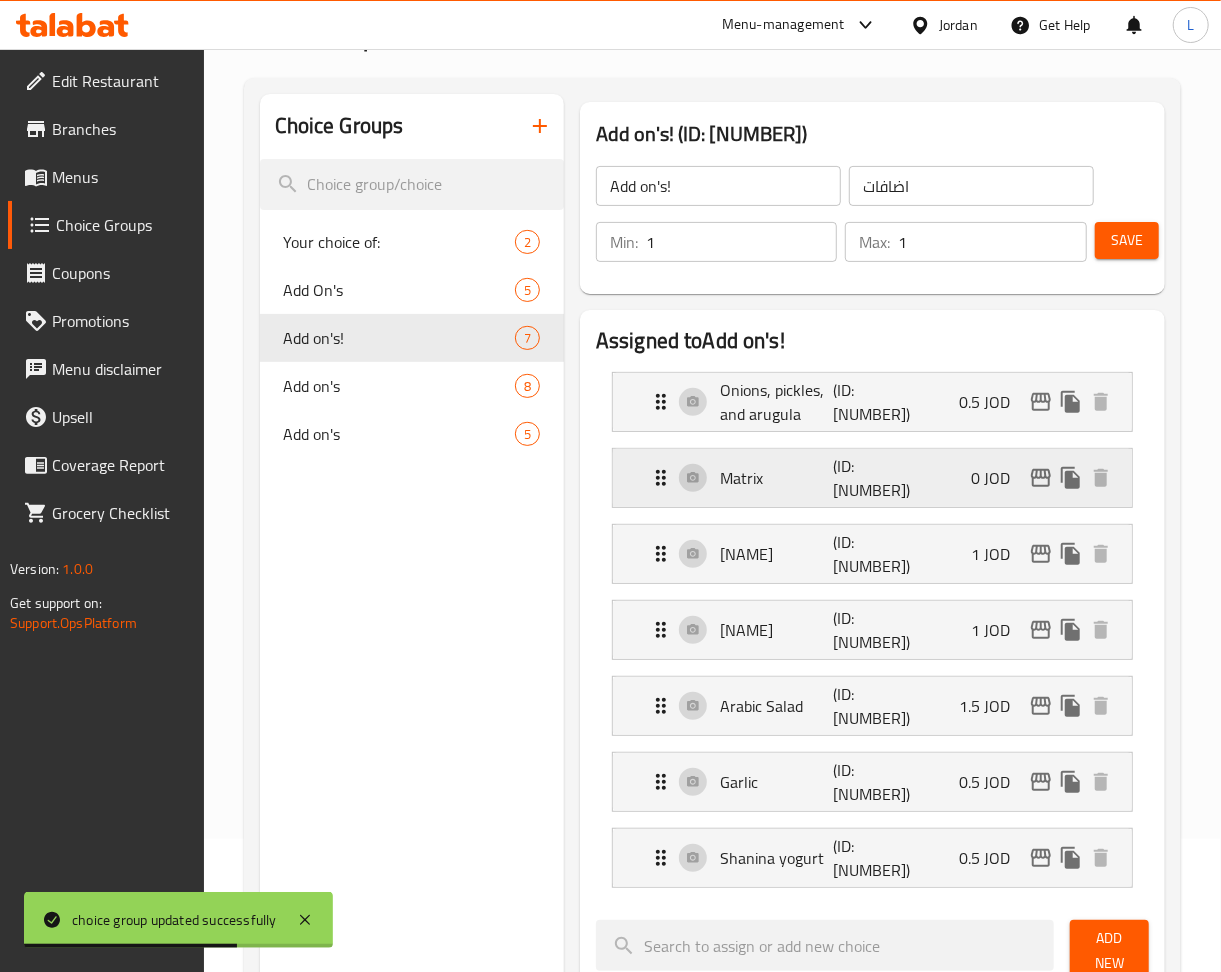click on "Matrix  (ID: 1645585229) 0 JOD" at bounding box center [878, 478] 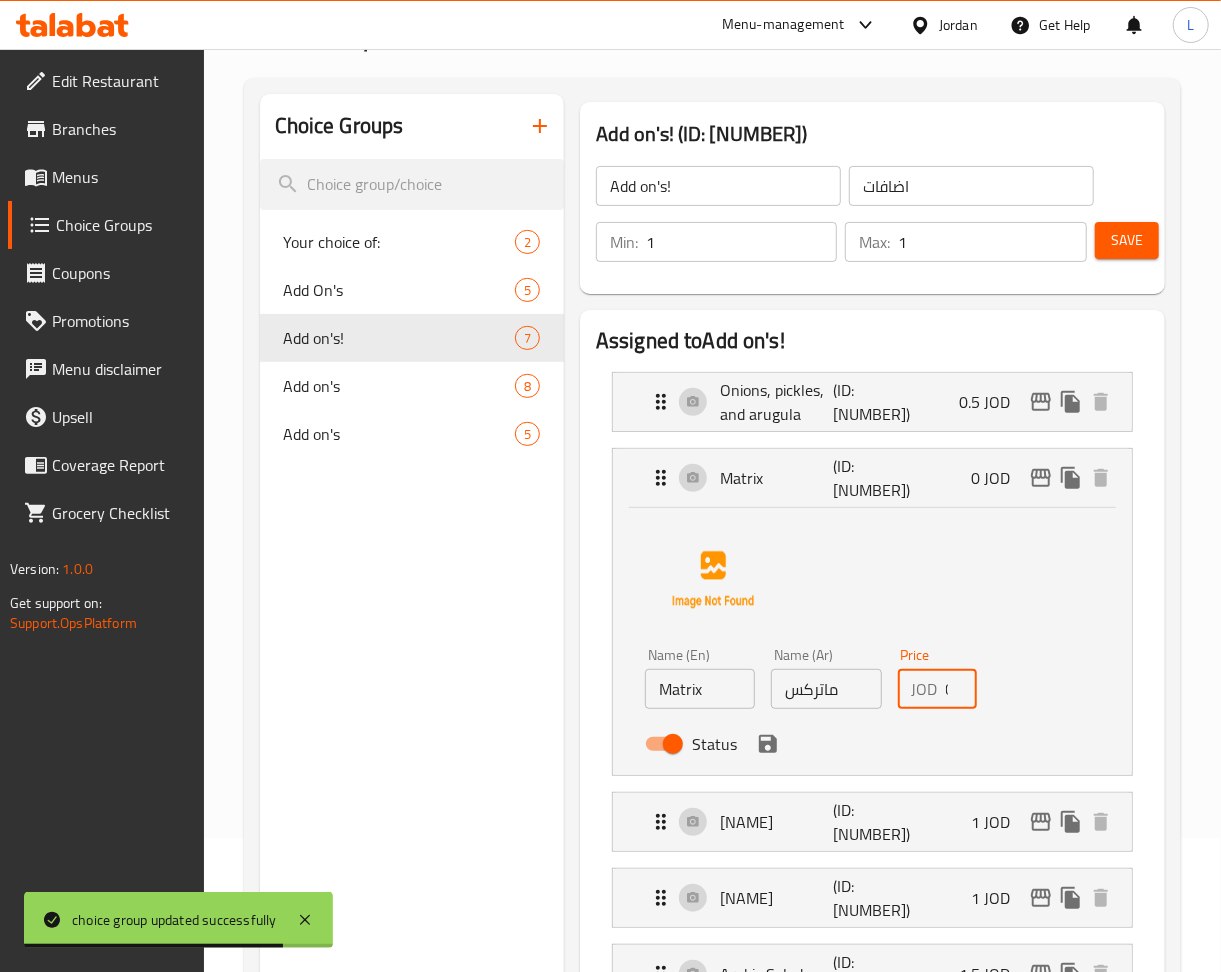 click on "0" at bounding box center (961, 689) 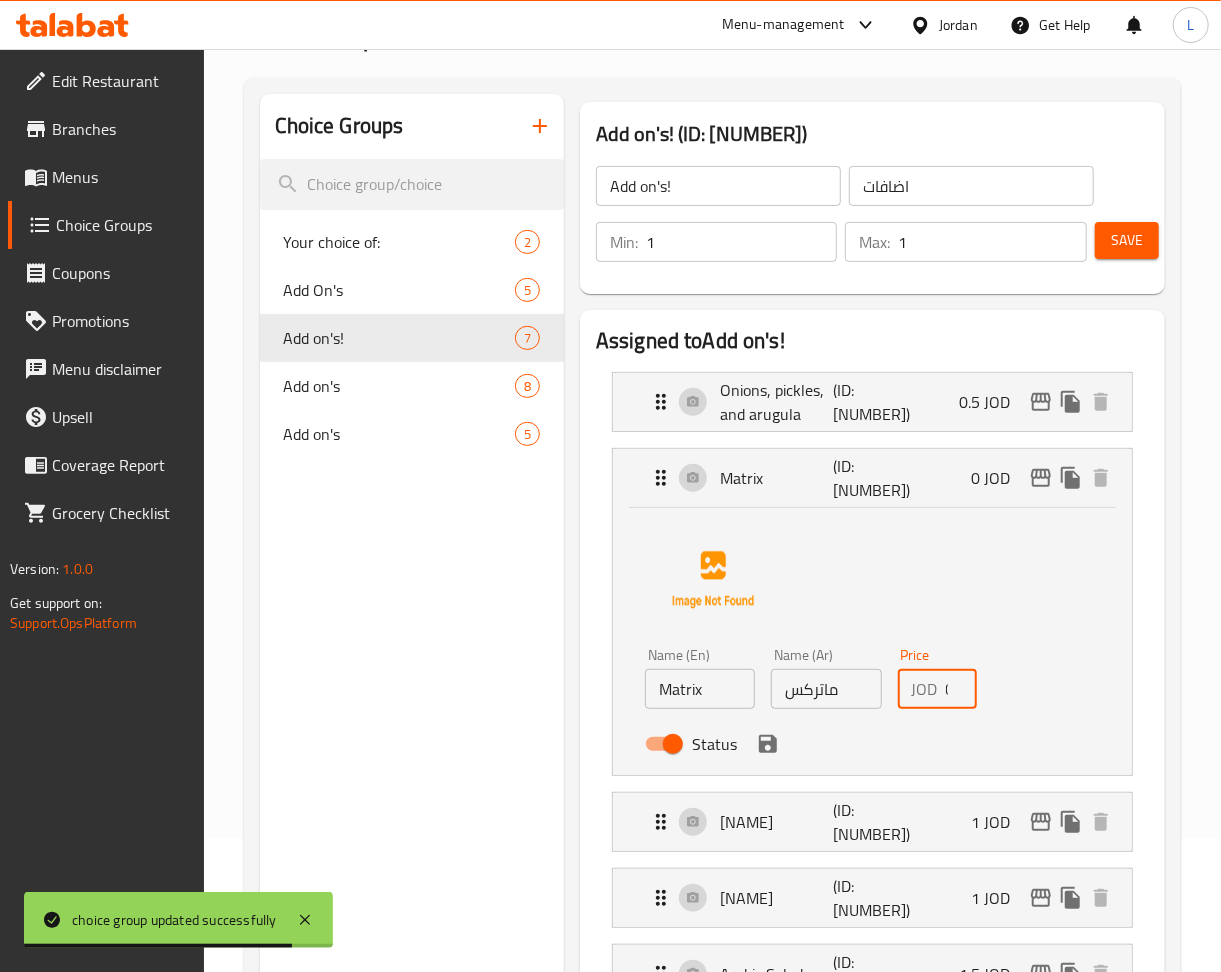 click on "0" at bounding box center [961, 689] 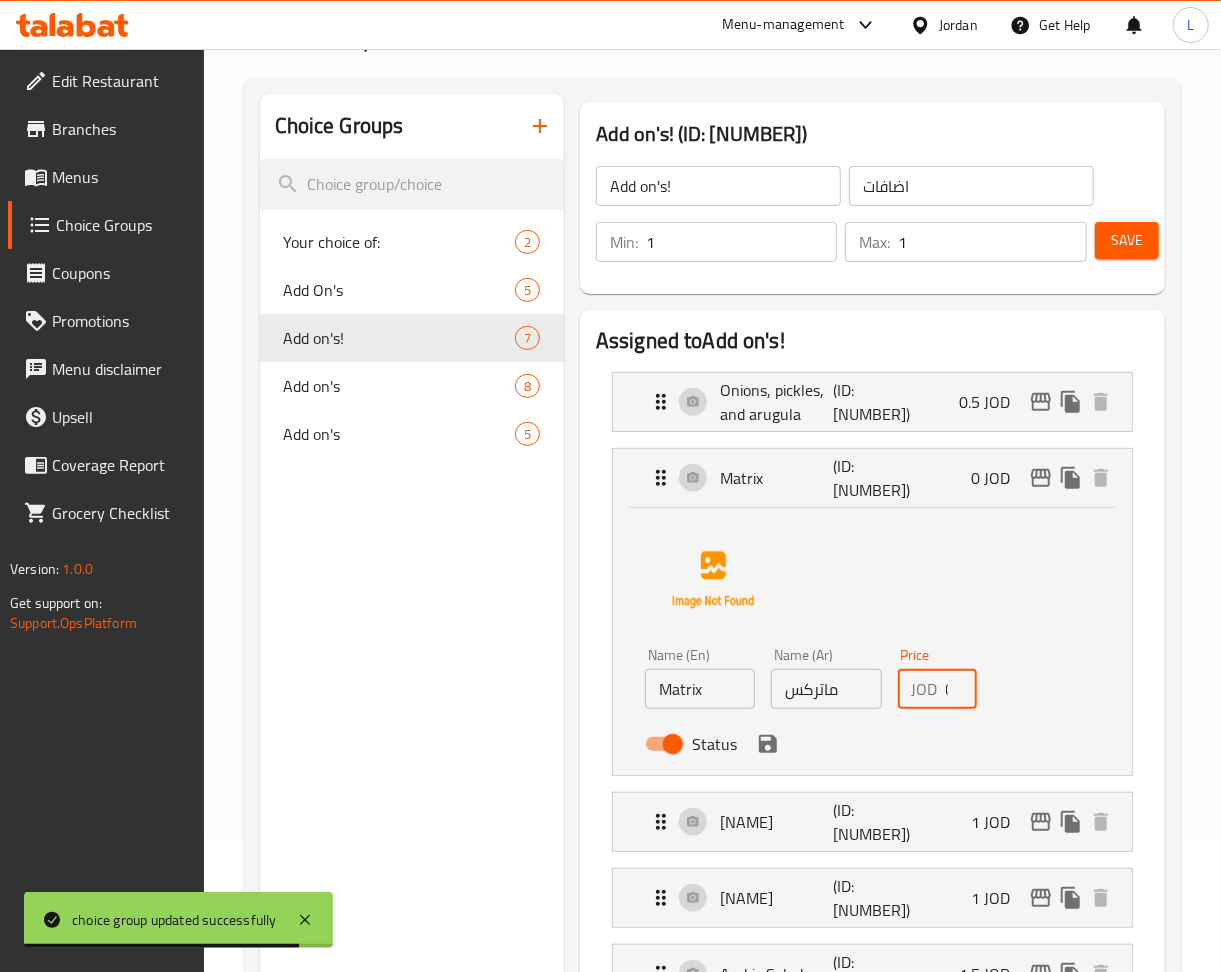 click on "0" at bounding box center [961, 689] 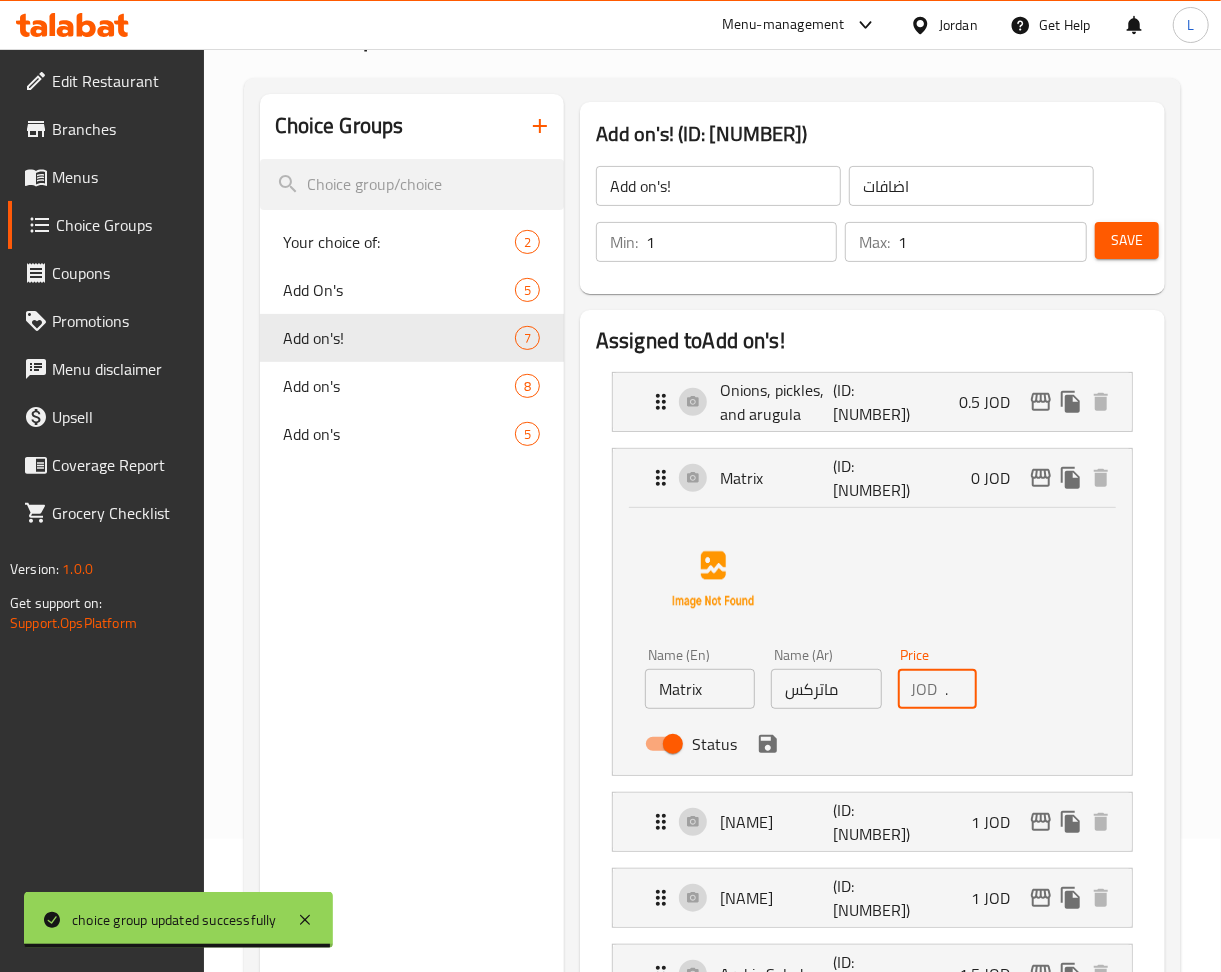 scroll, scrollTop: 0, scrollLeft: 18, axis: horizontal 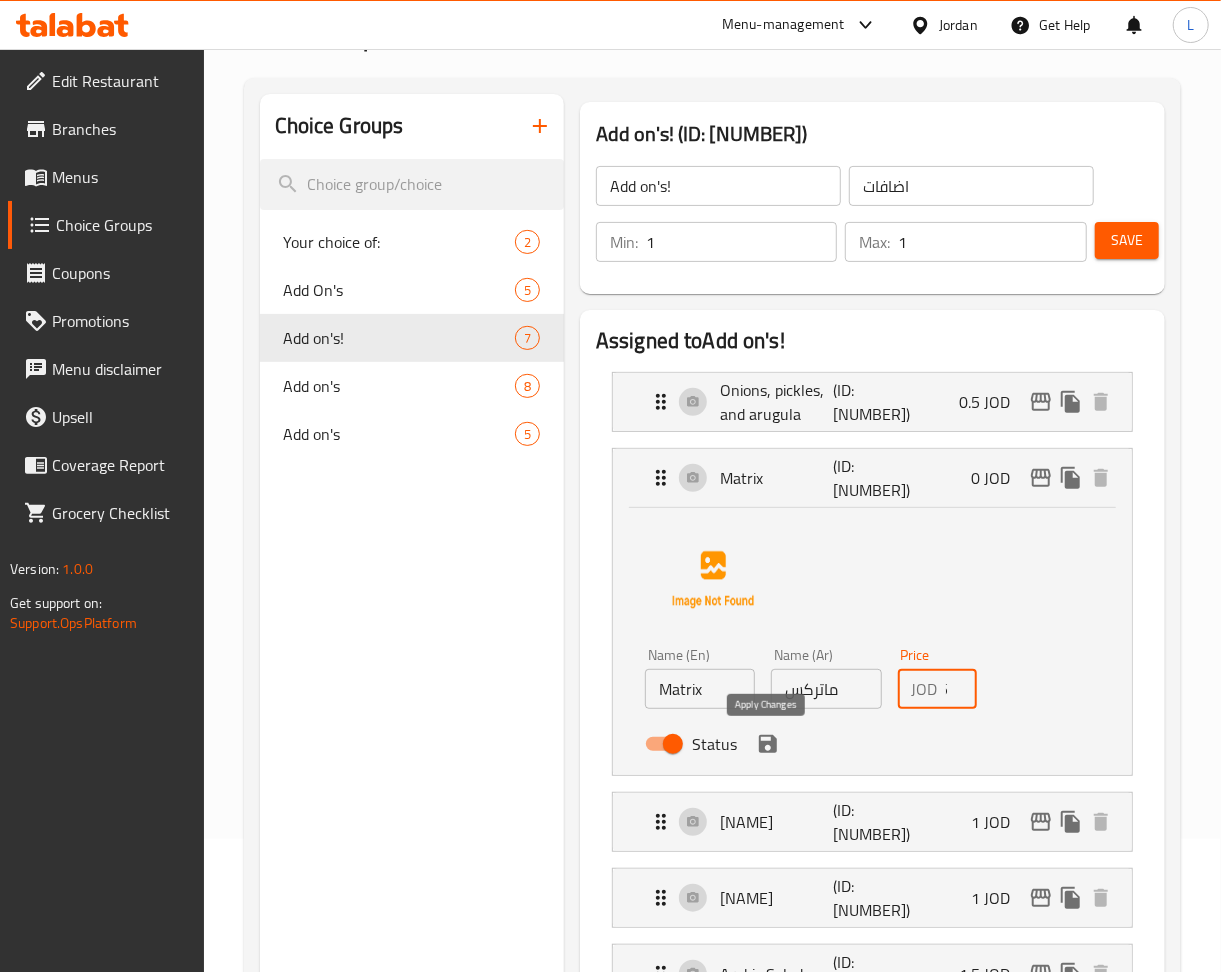 type on "0.5" 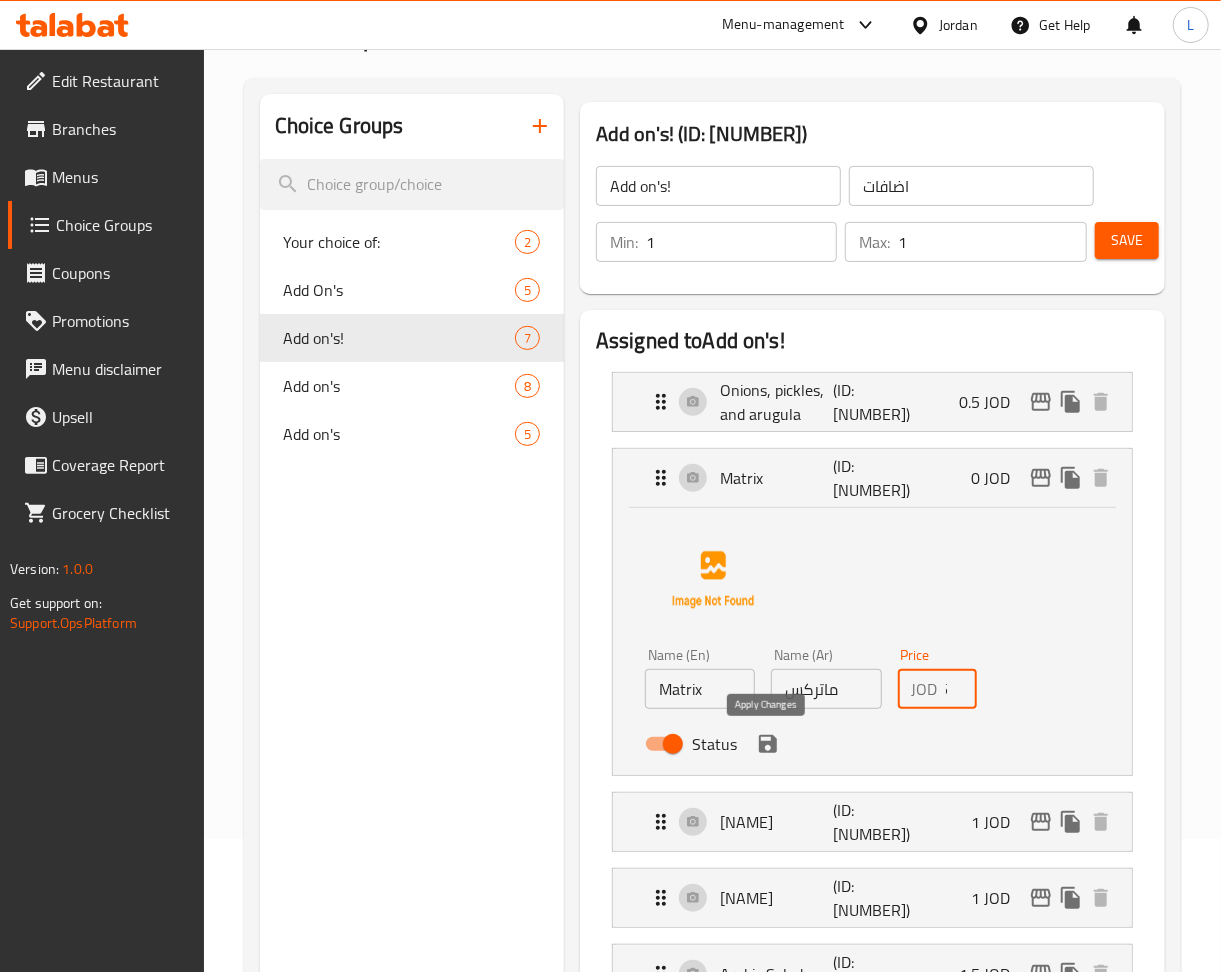click at bounding box center (768, 744) 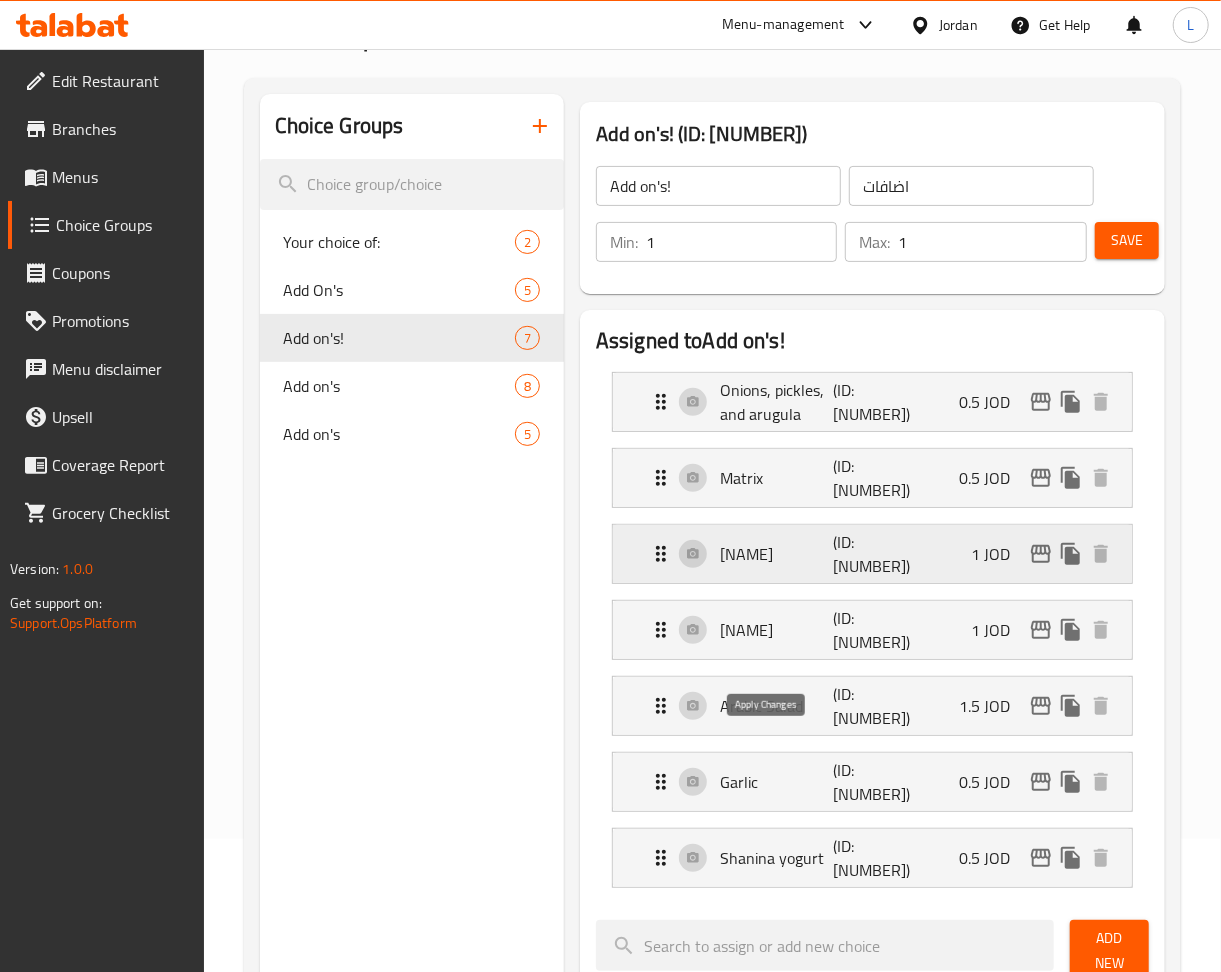 scroll, scrollTop: 0, scrollLeft: 0, axis: both 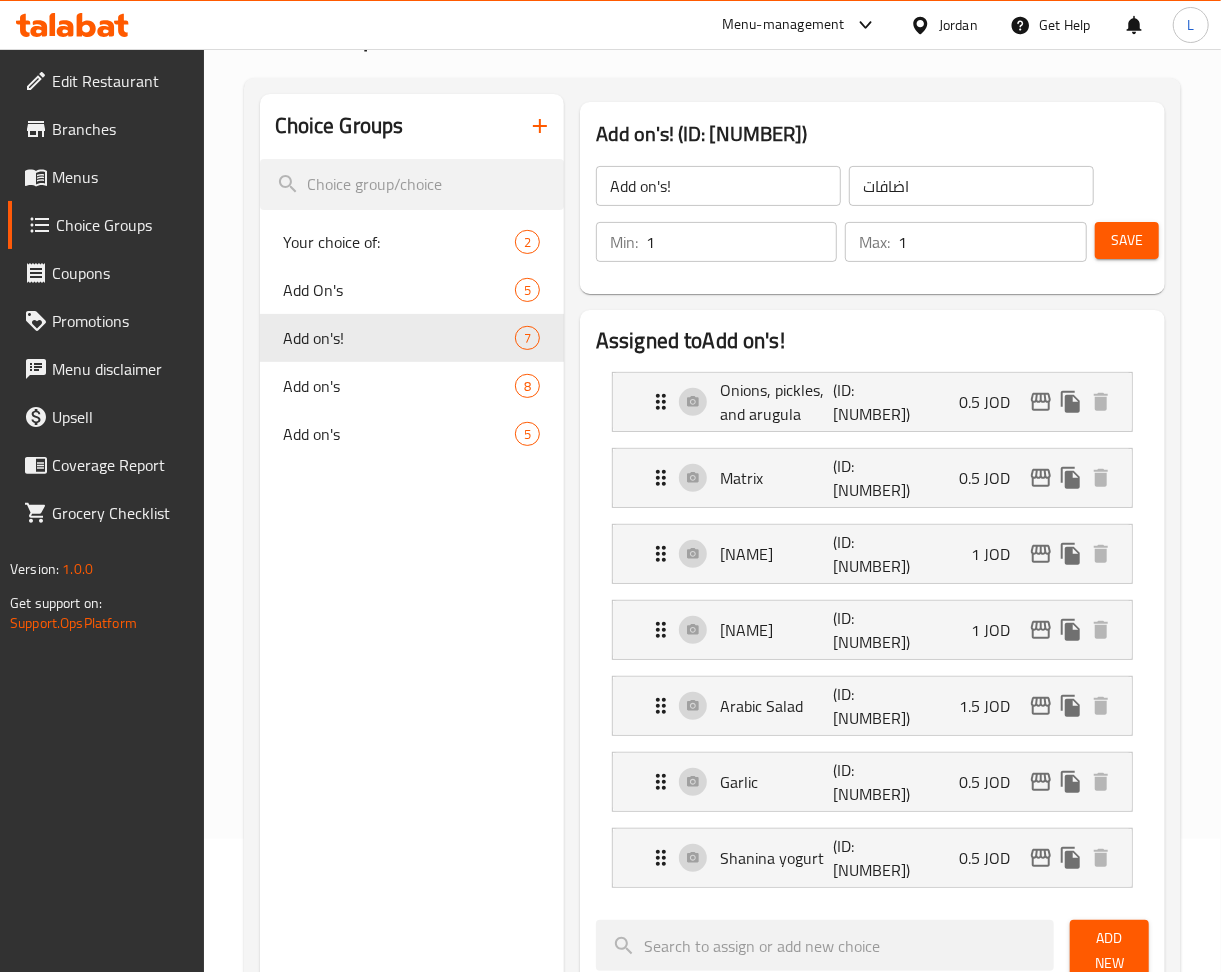 click on "Save" at bounding box center [1127, 240] 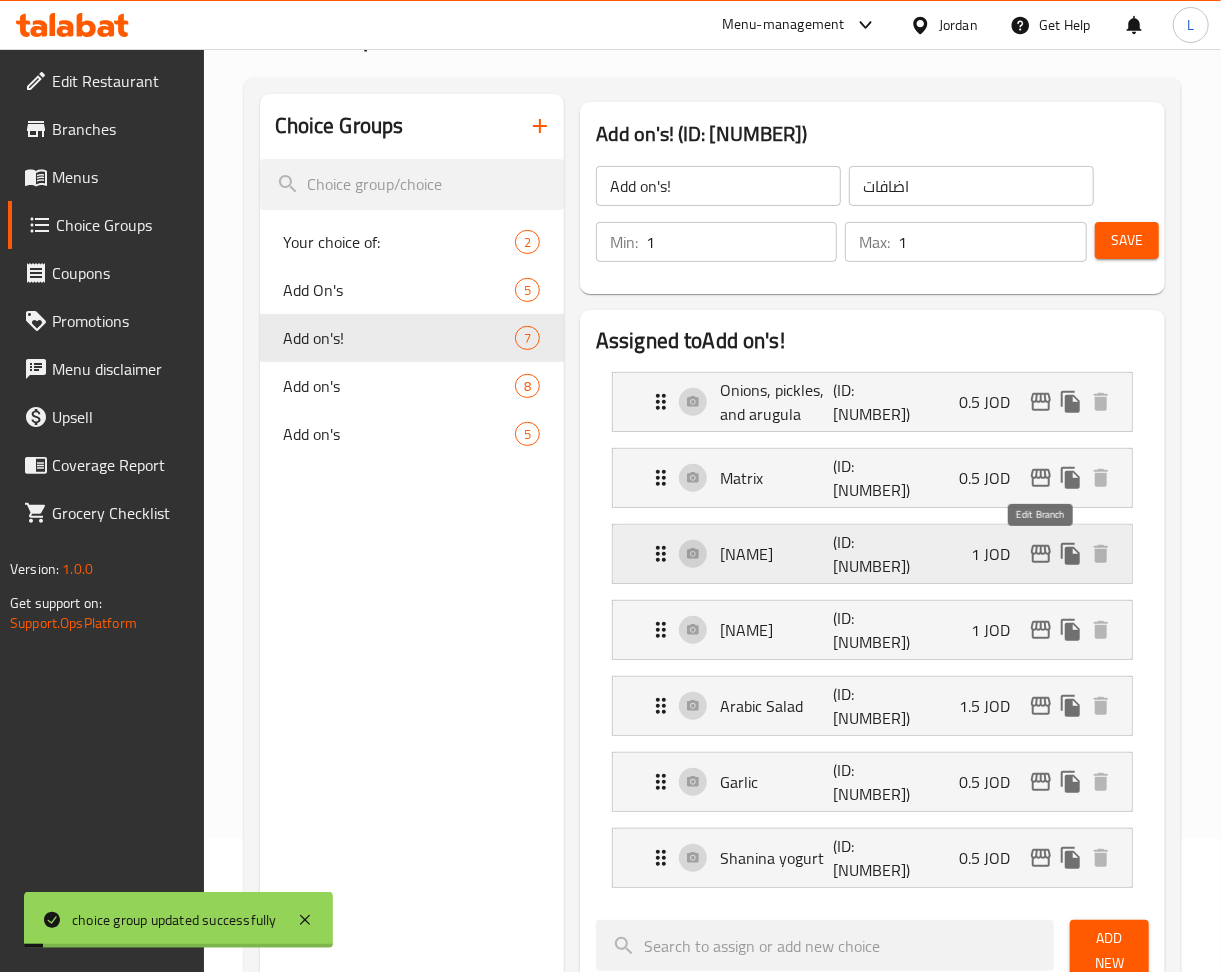 click 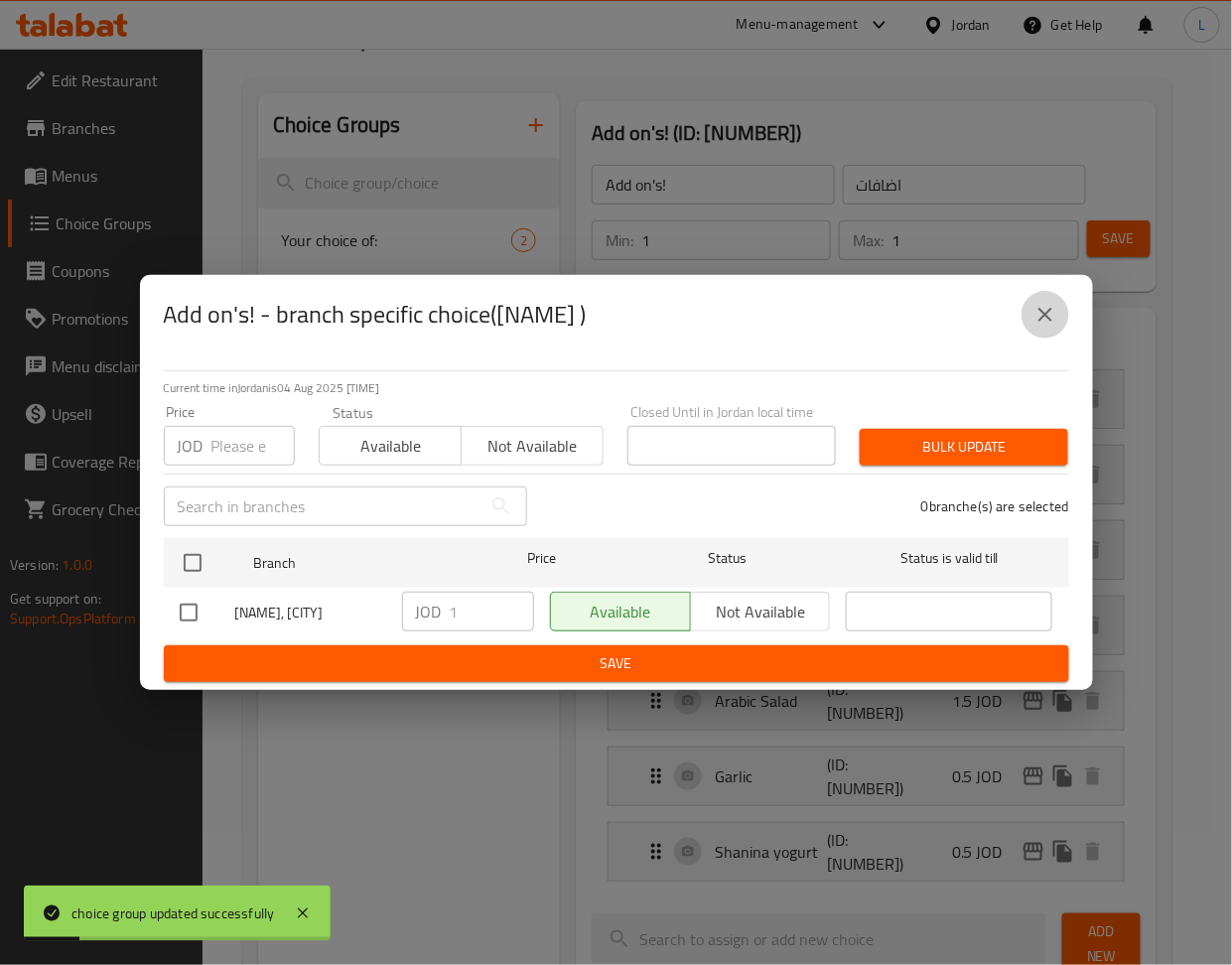 click 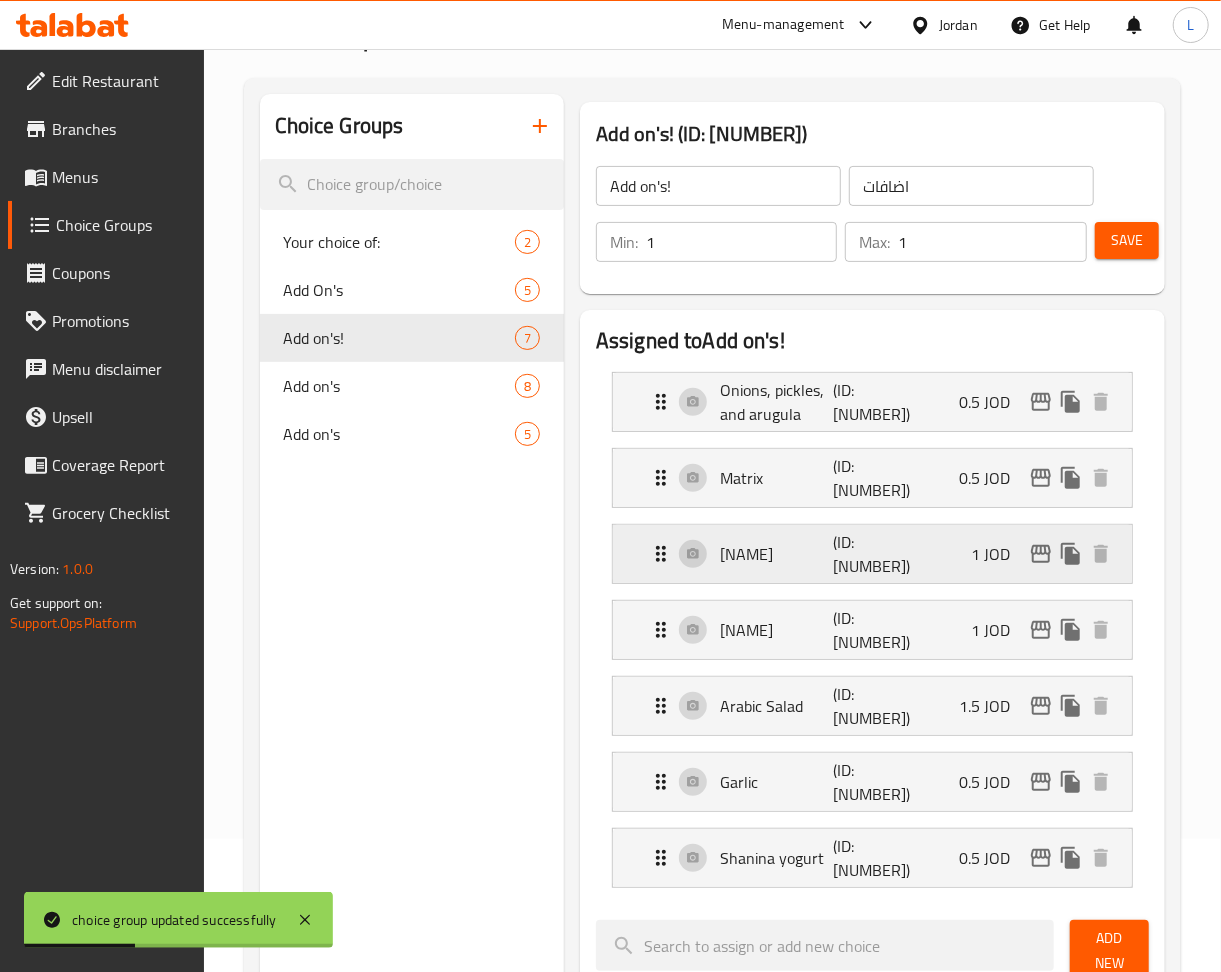 click on "1 JOD" at bounding box center (998, 554) 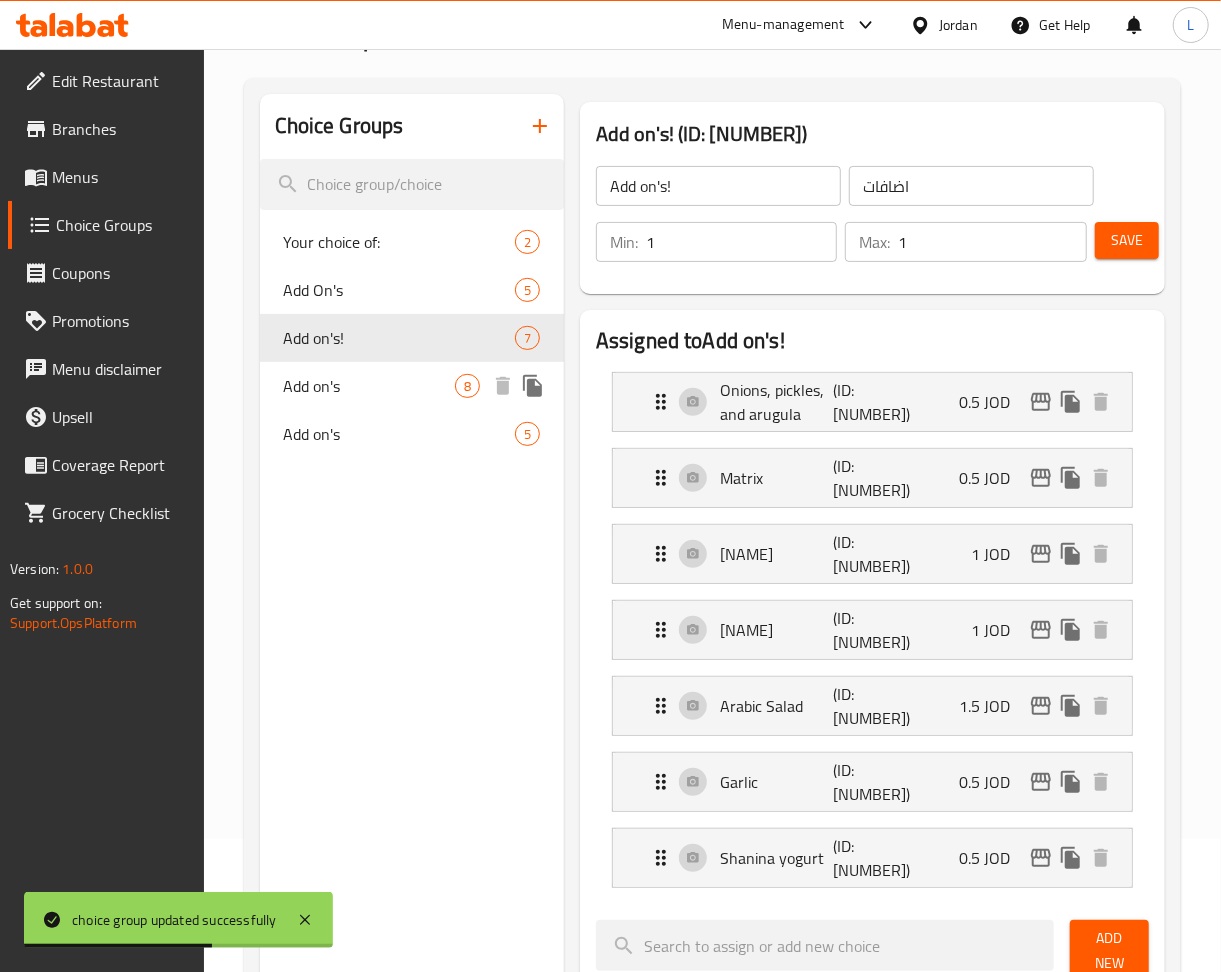 click on "Add on's" at bounding box center (369, 386) 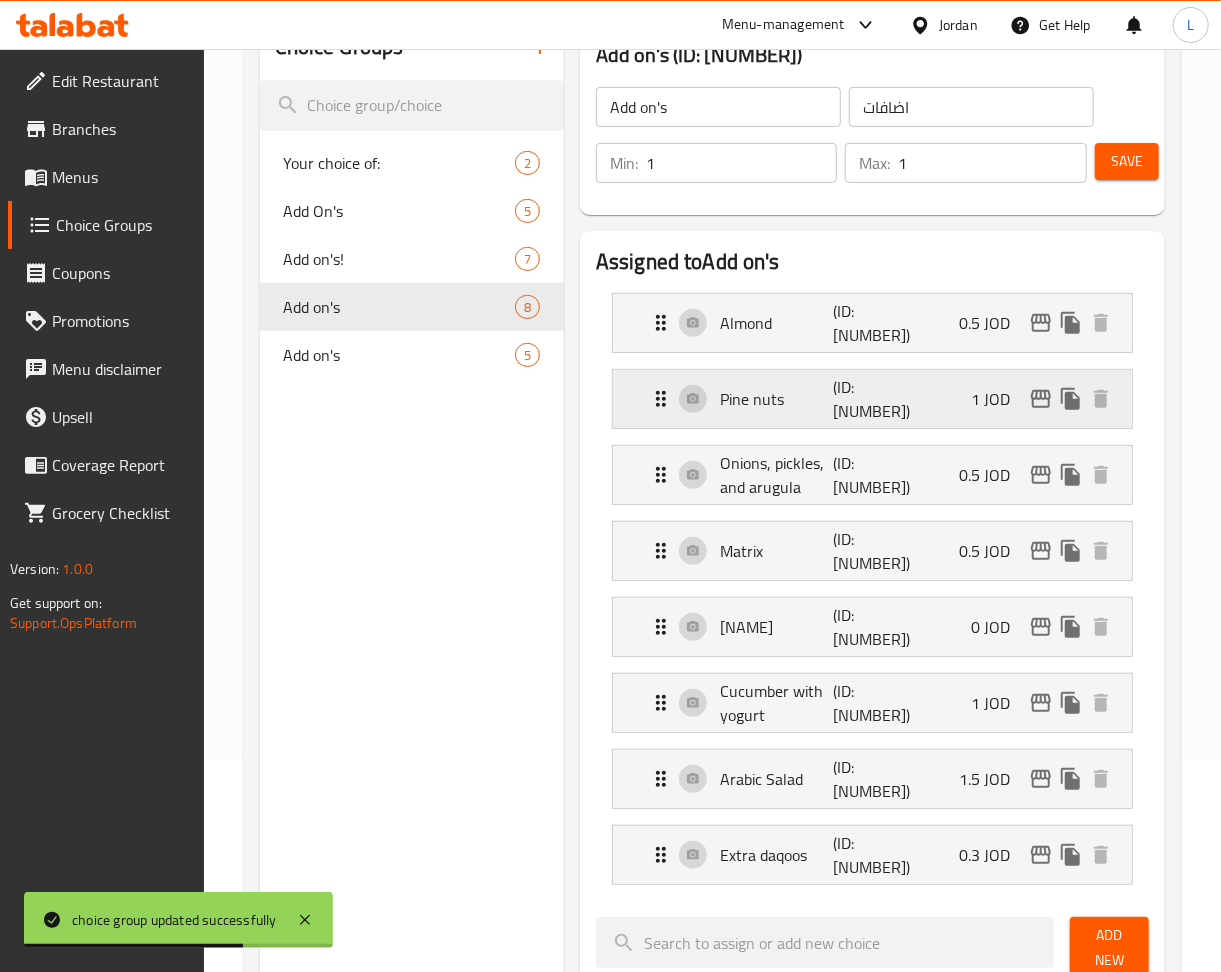 scroll, scrollTop: 266, scrollLeft: 0, axis: vertical 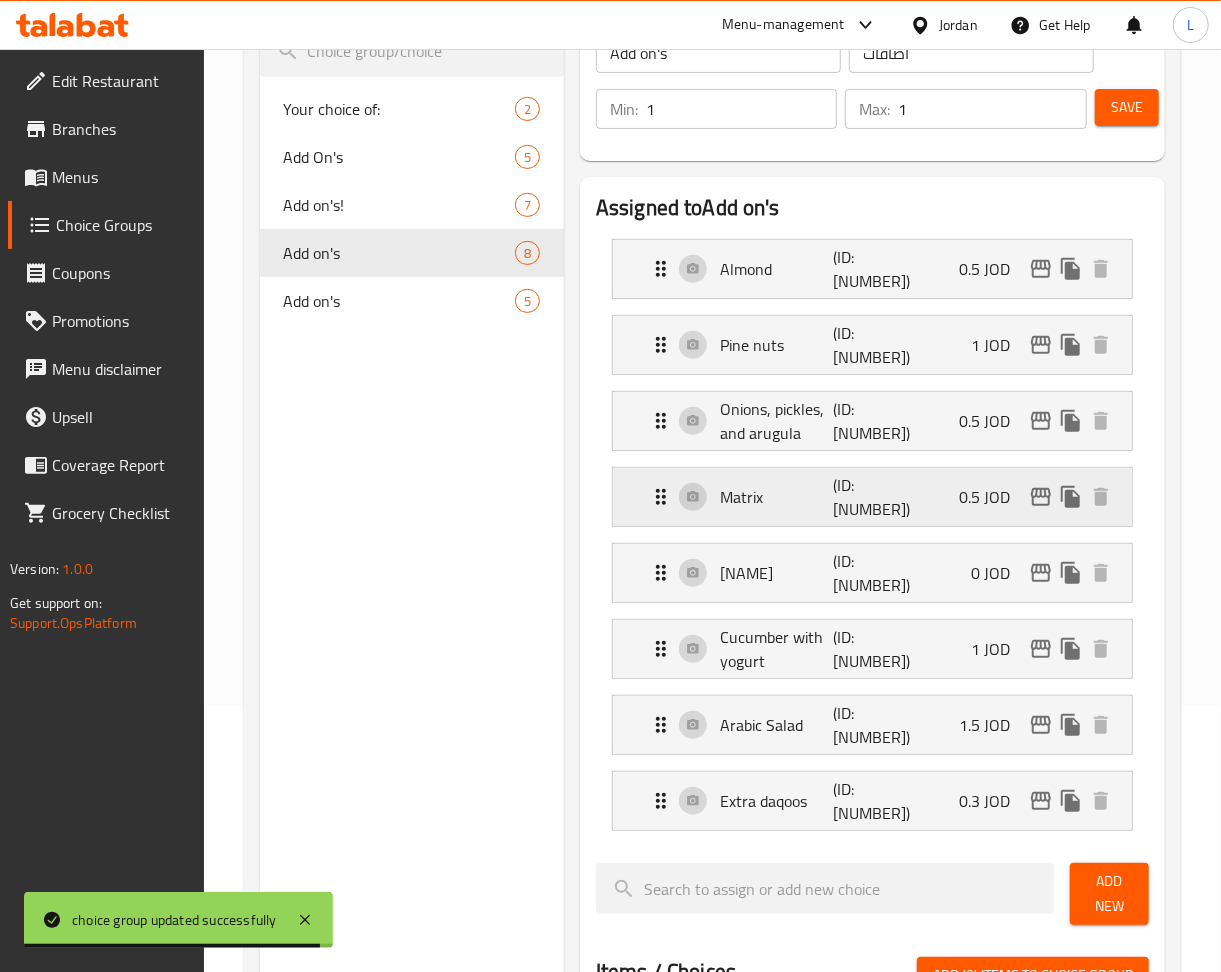 click 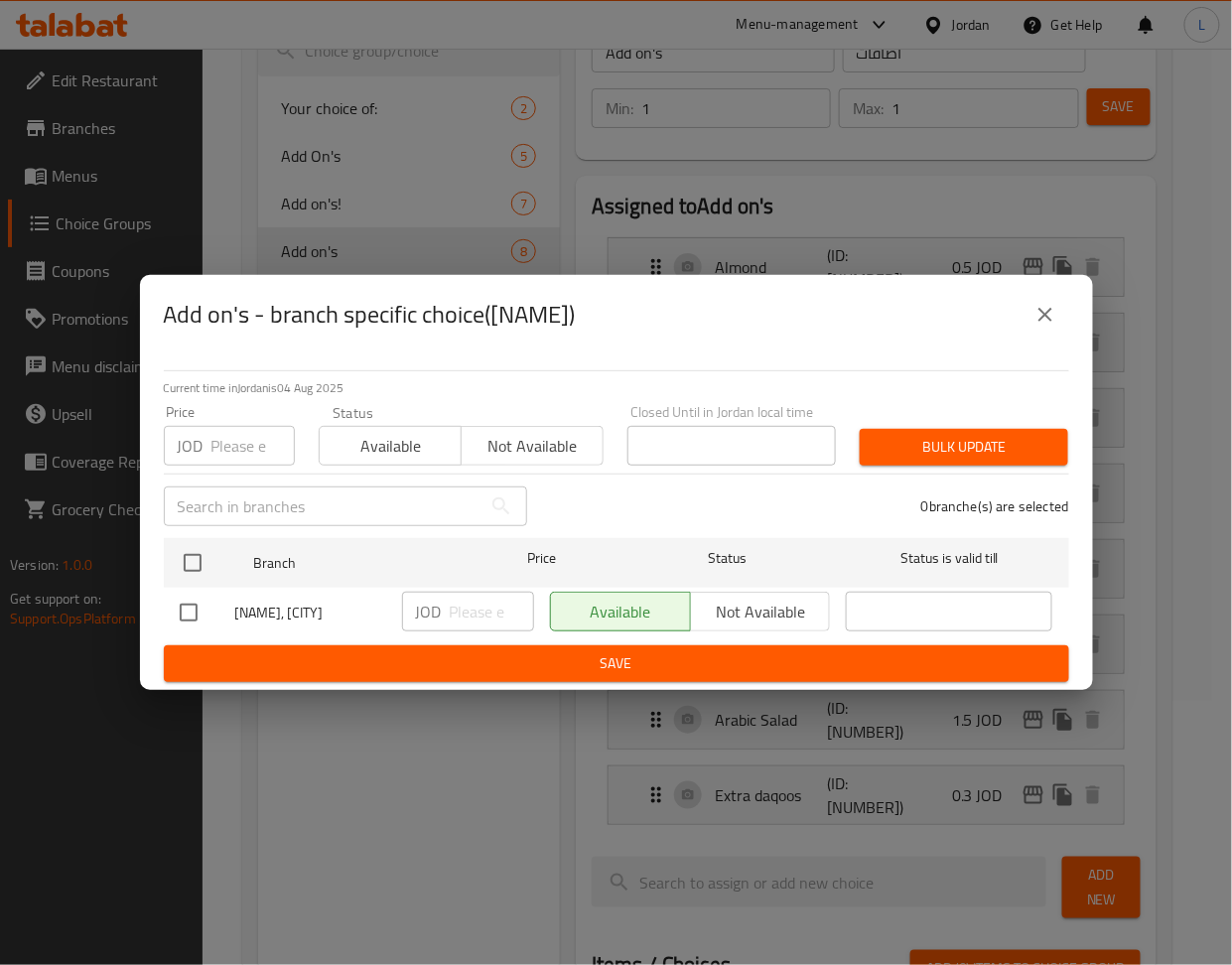 click at bounding box center [253, 446] 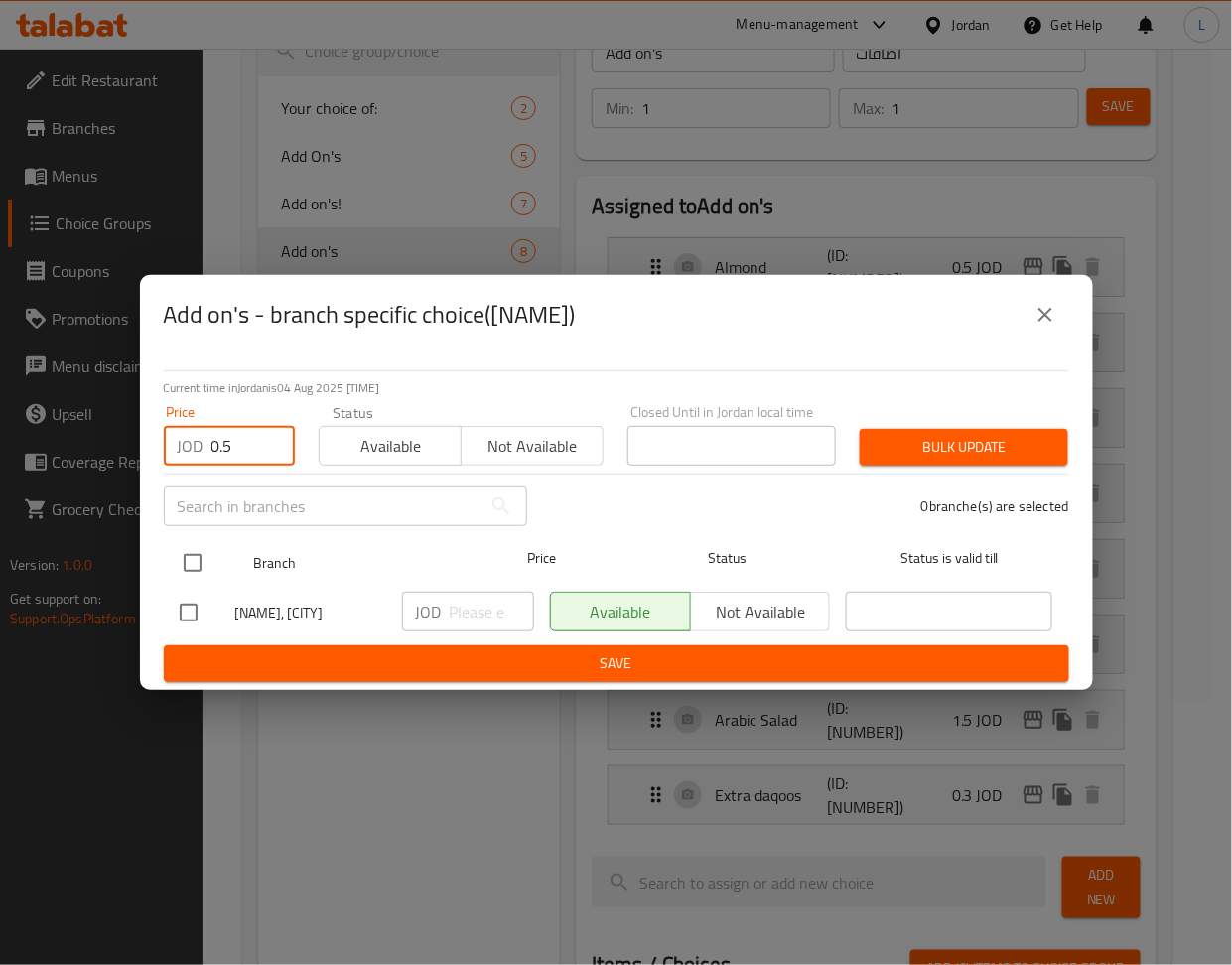 type on "0.5" 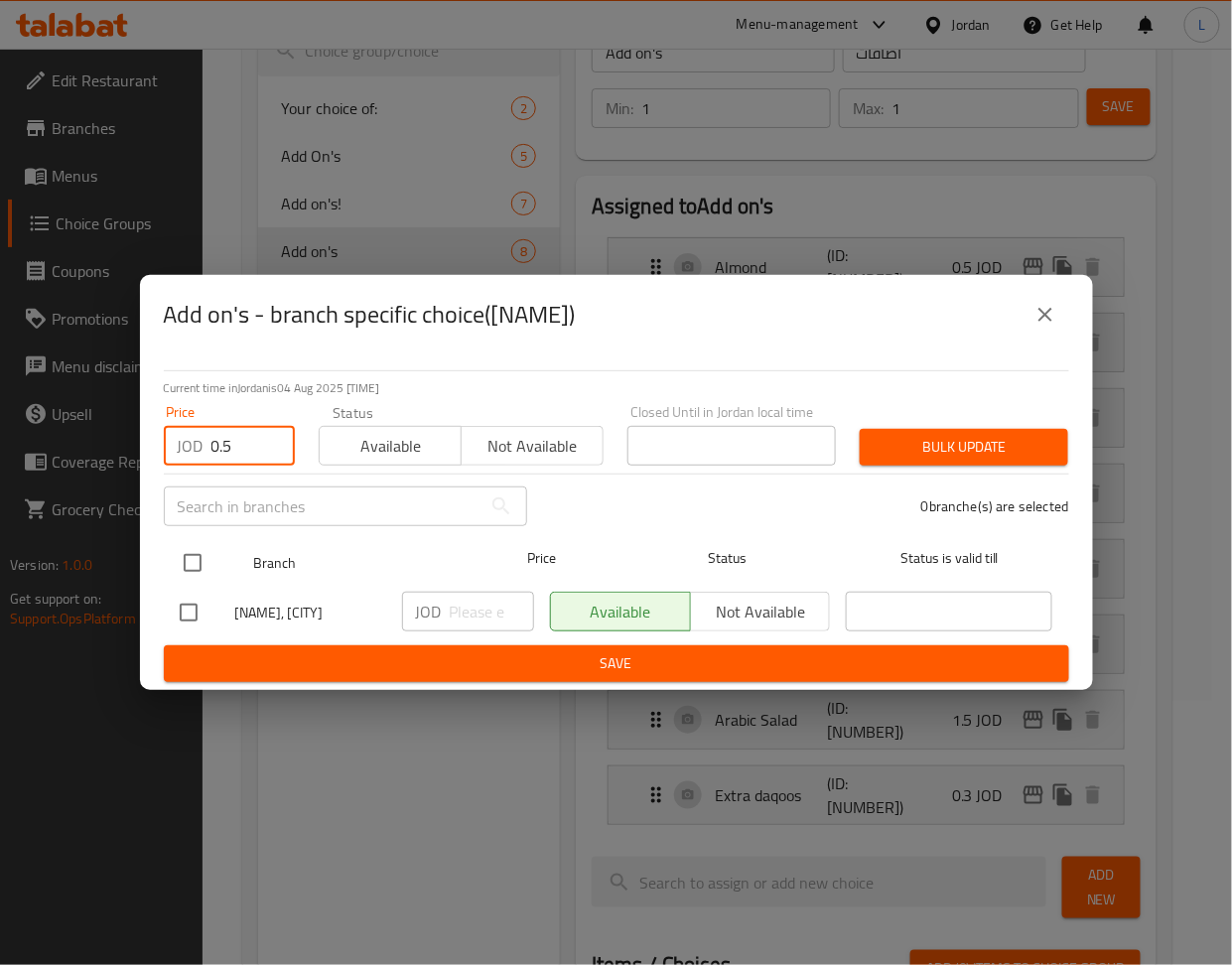 click at bounding box center [193, 563] 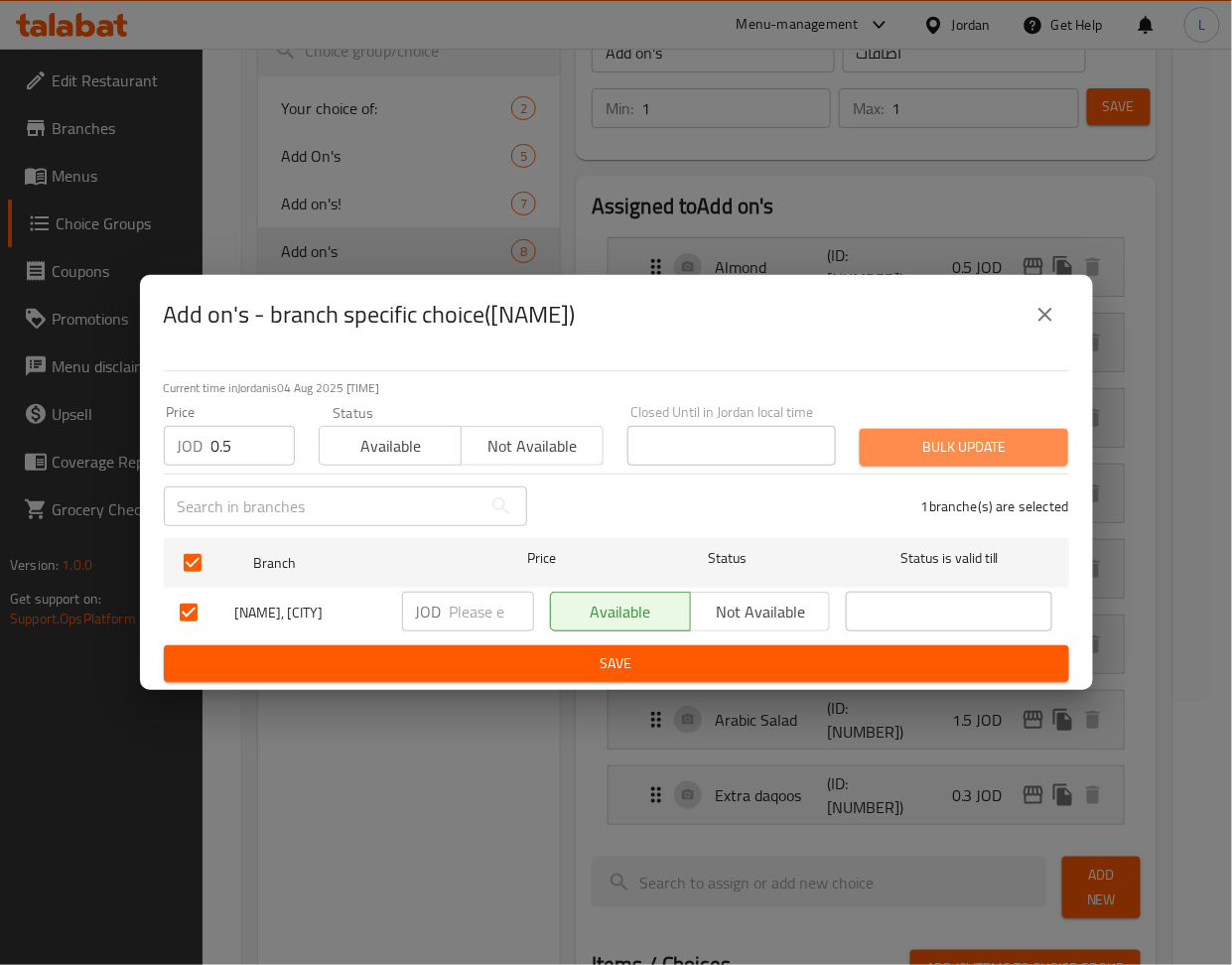click on "Bulk update" at bounding box center (964, 447) 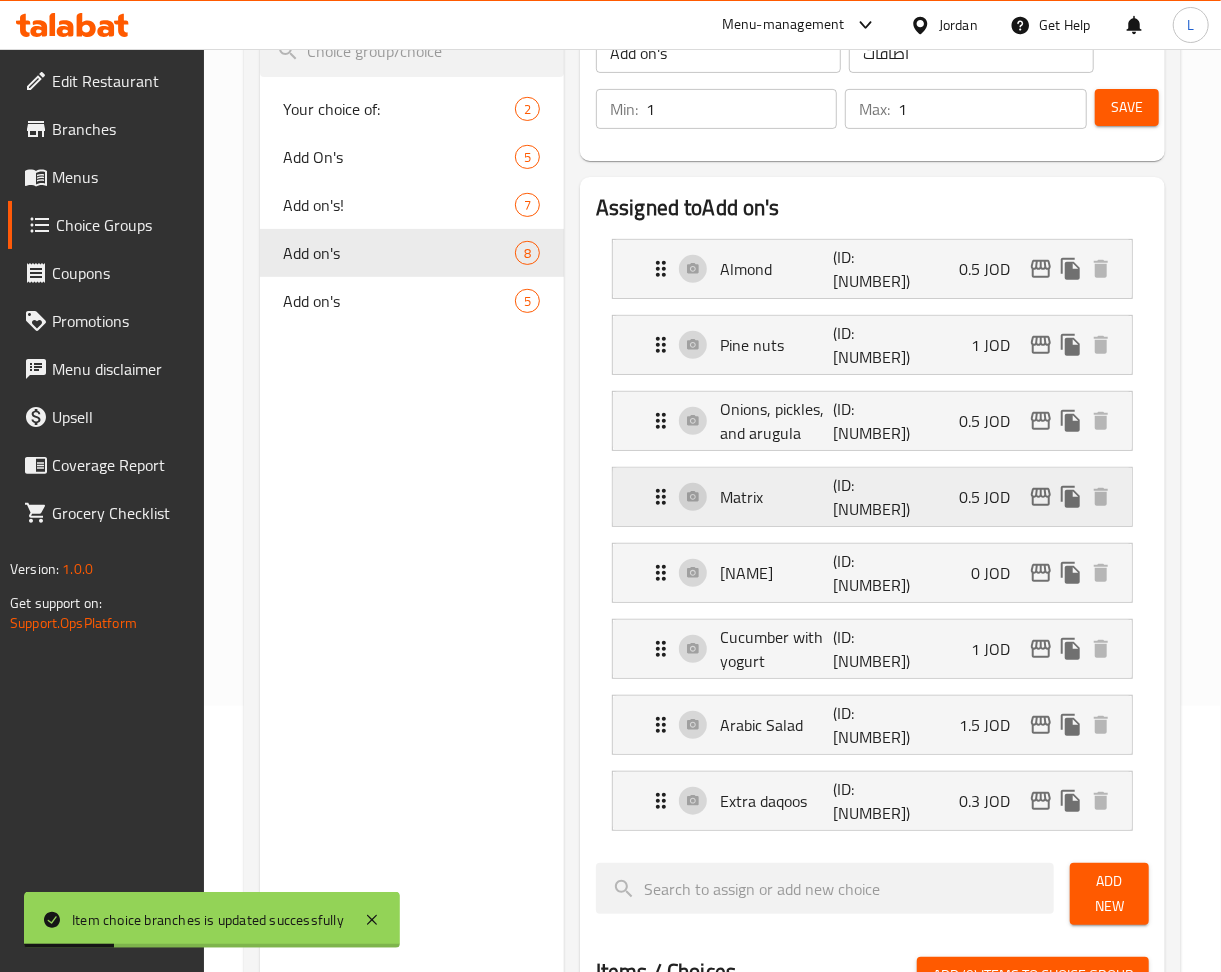 click on "0.5 JOD" at bounding box center (992, 497) 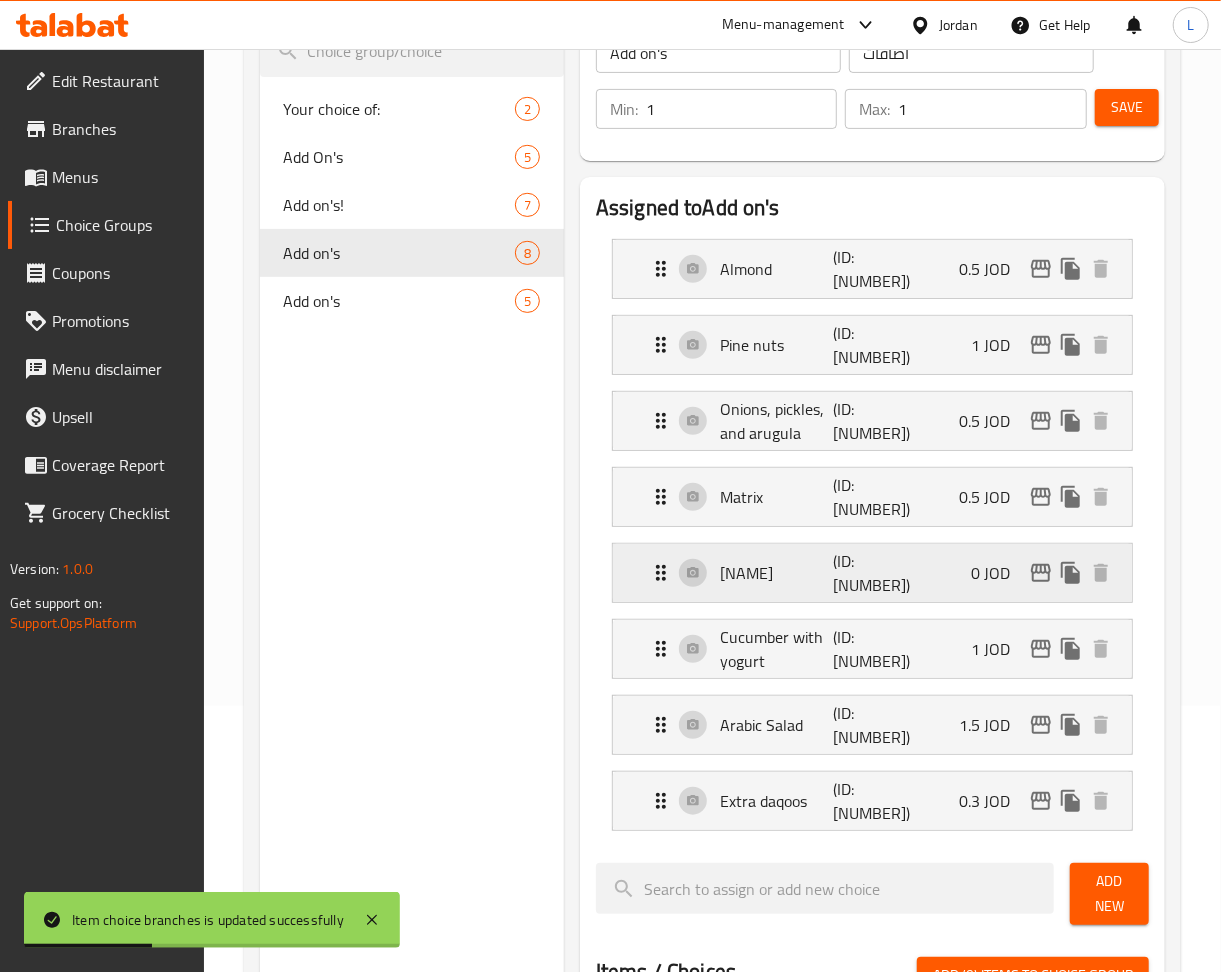 click on "0 JOD" at bounding box center [998, 573] 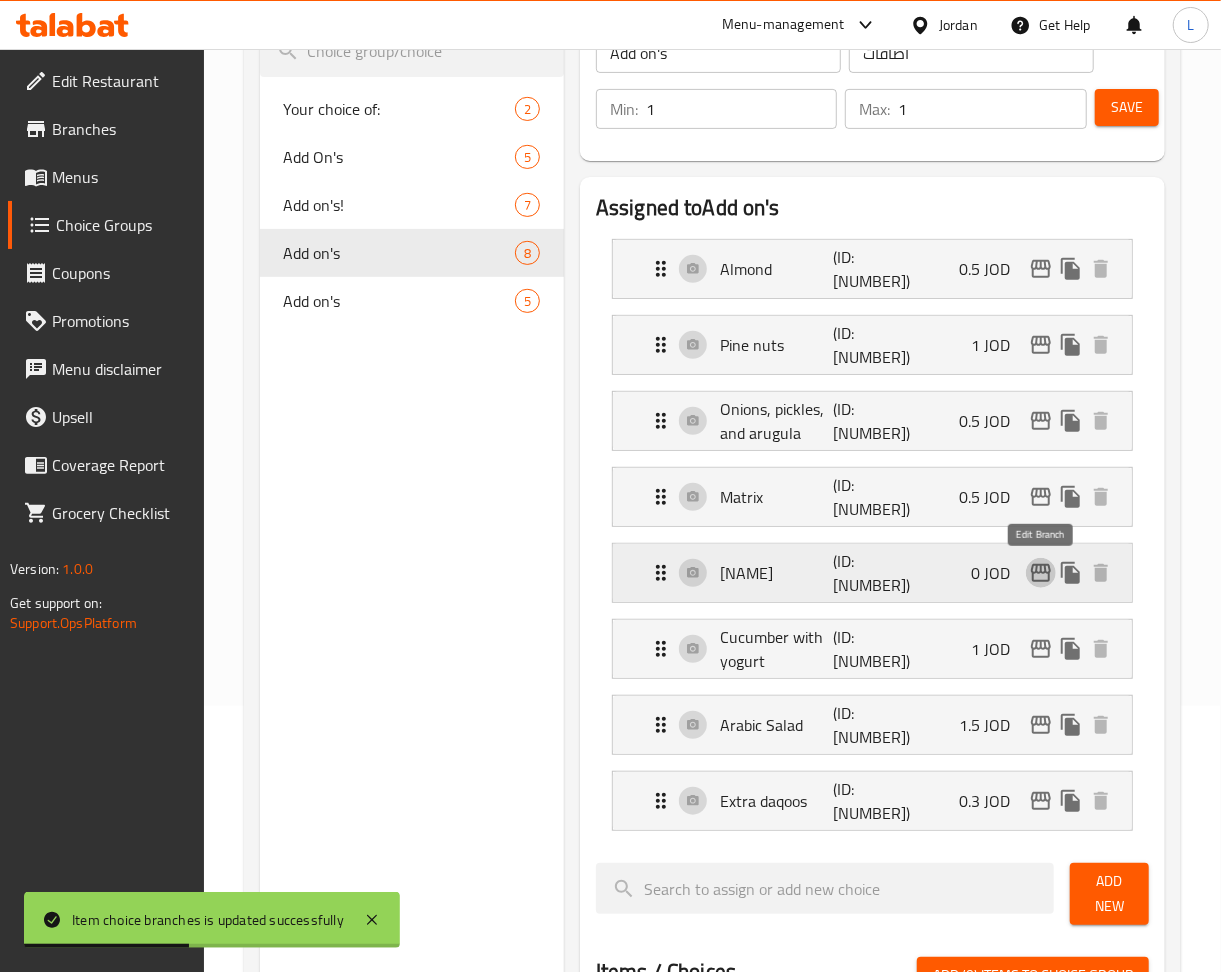 click 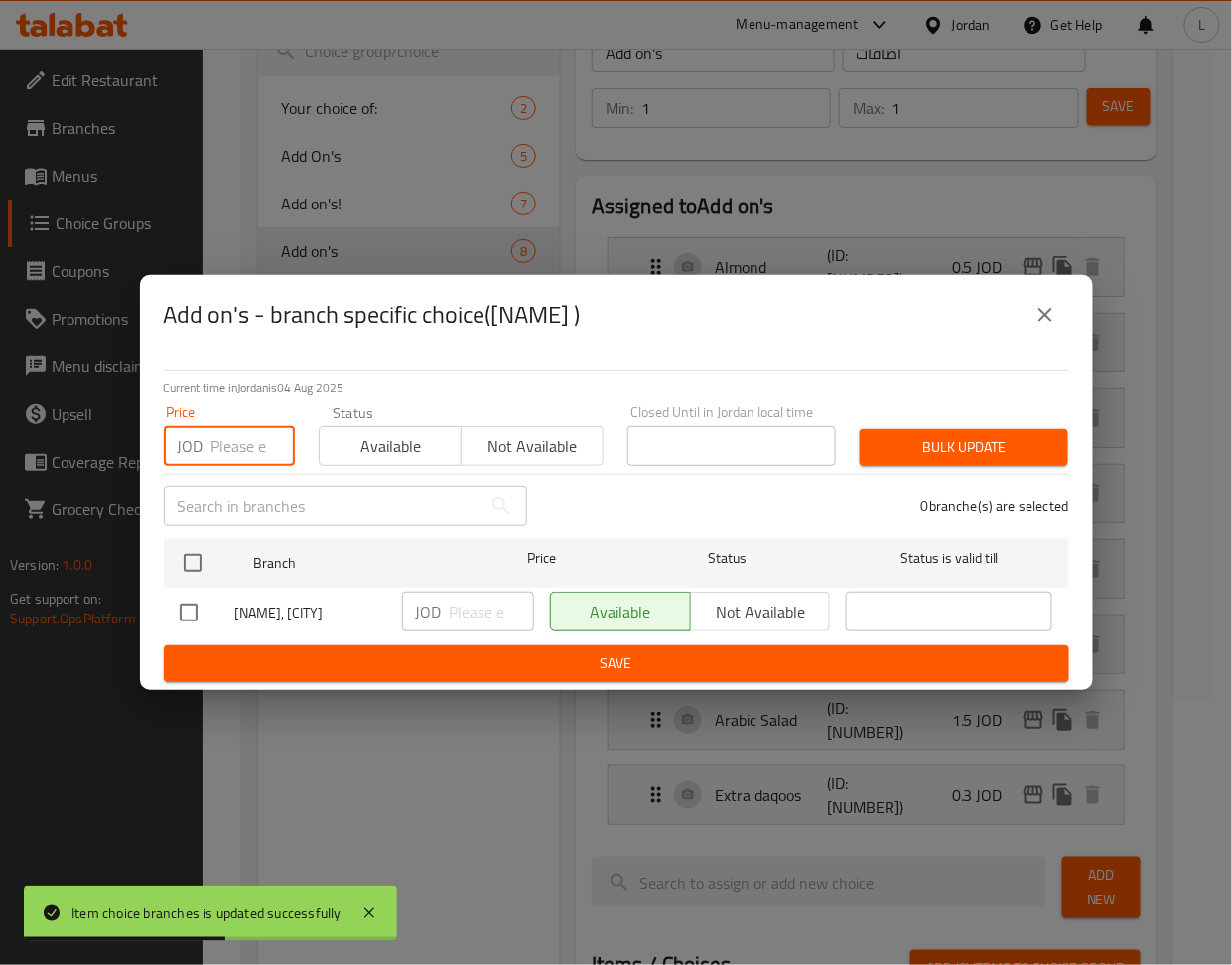 click at bounding box center (253, 446) 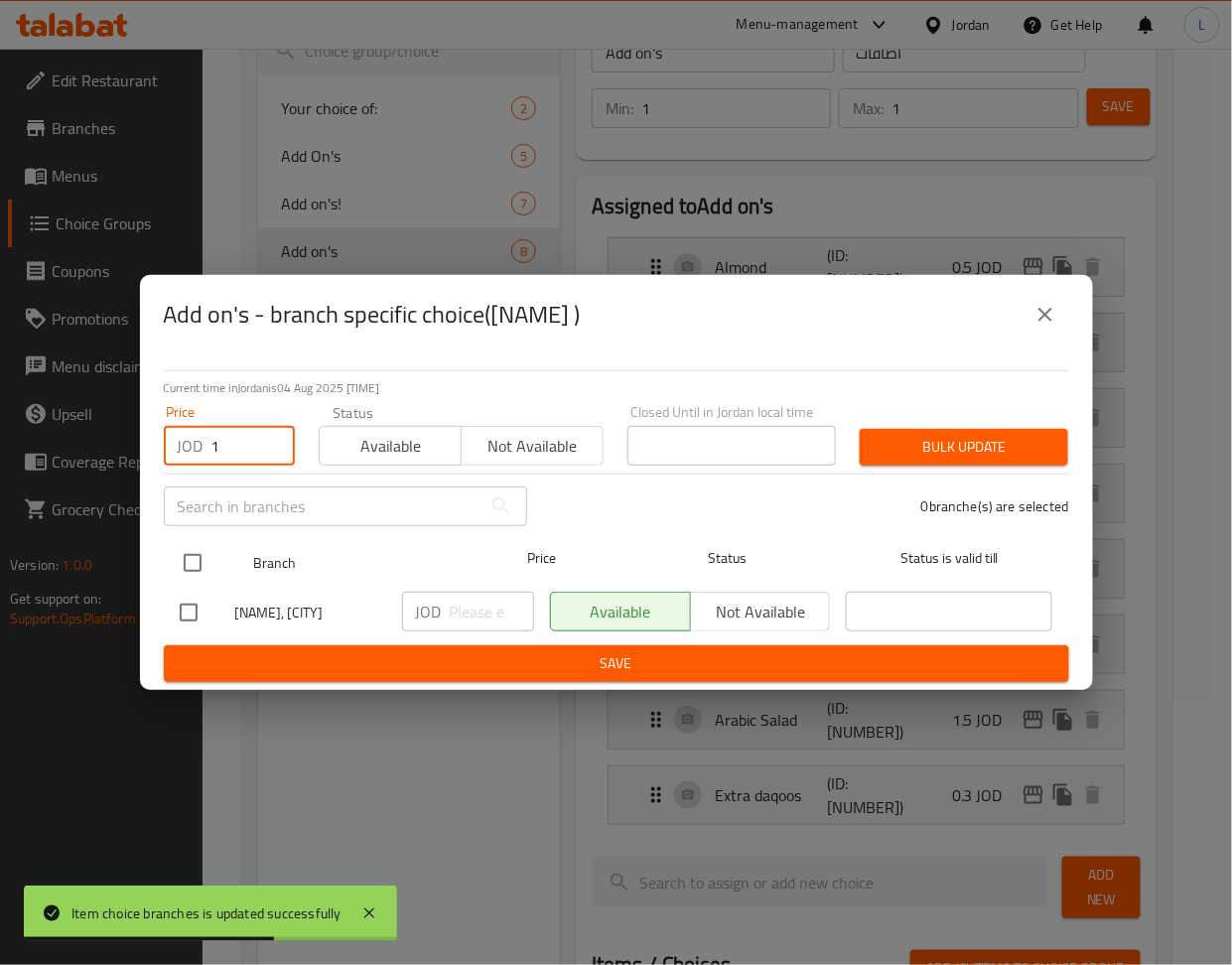 type on "1" 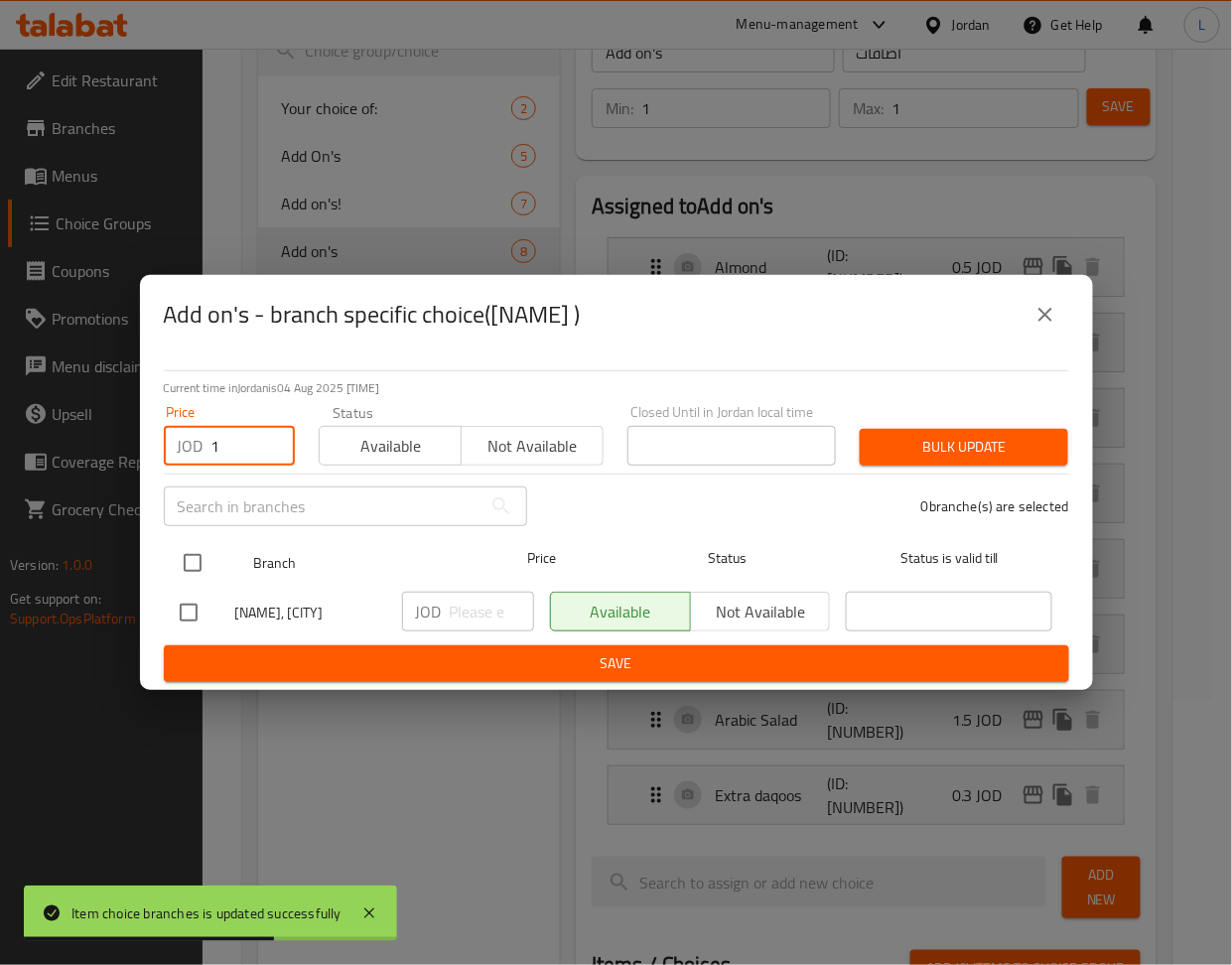 click at bounding box center (193, 563) 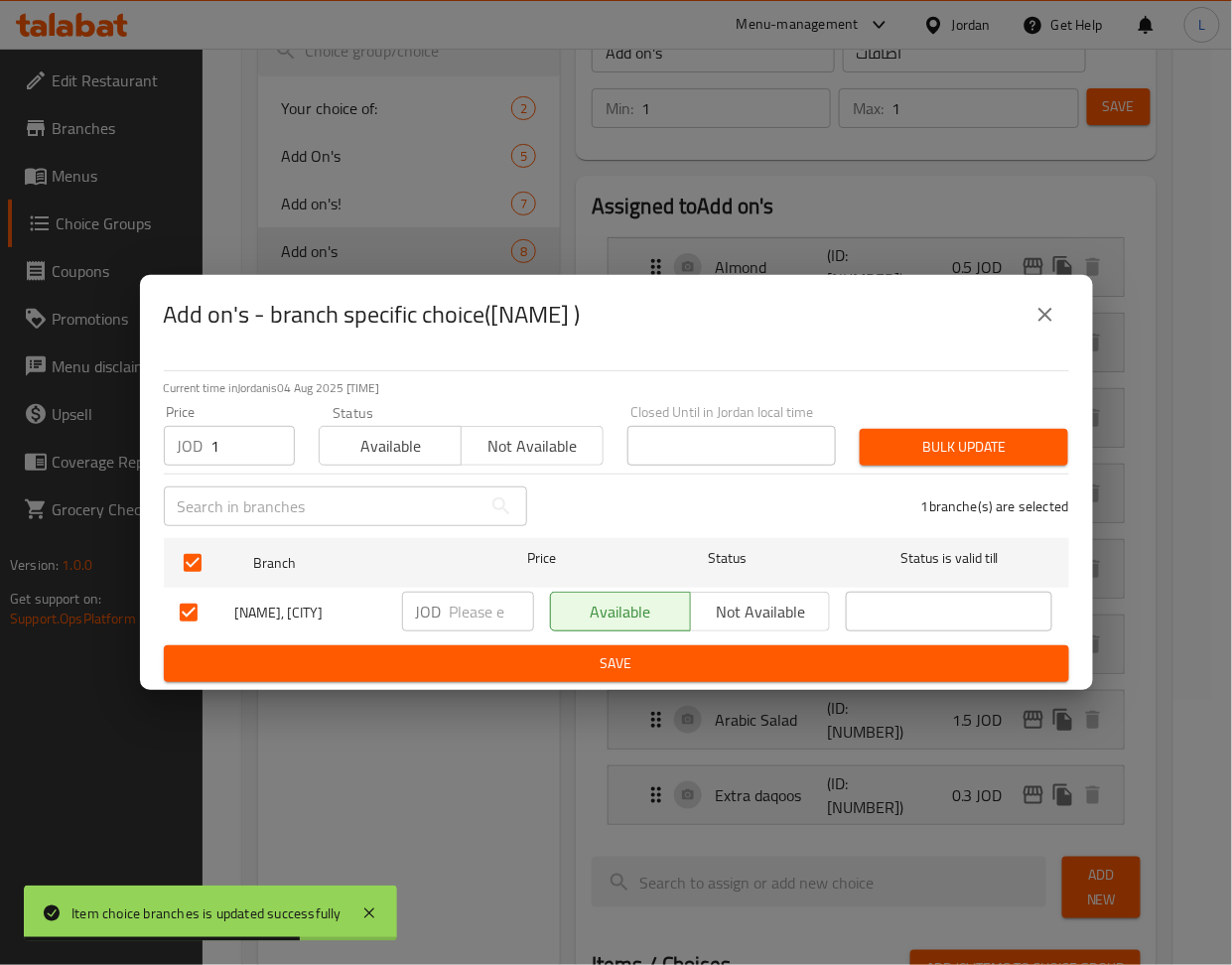 click on "Bulk update" at bounding box center (964, 447) 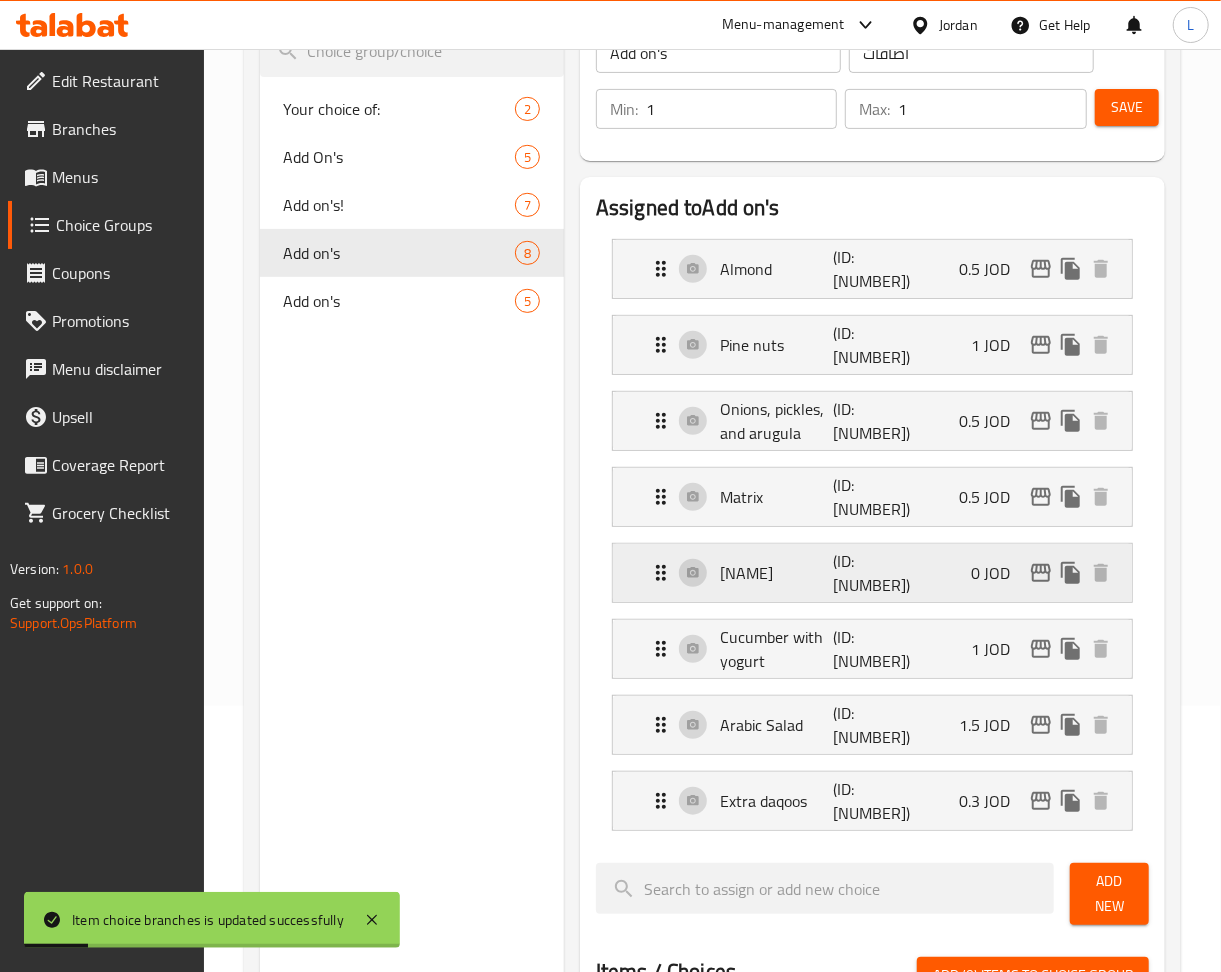 click on "0 JOD" at bounding box center (998, 573) 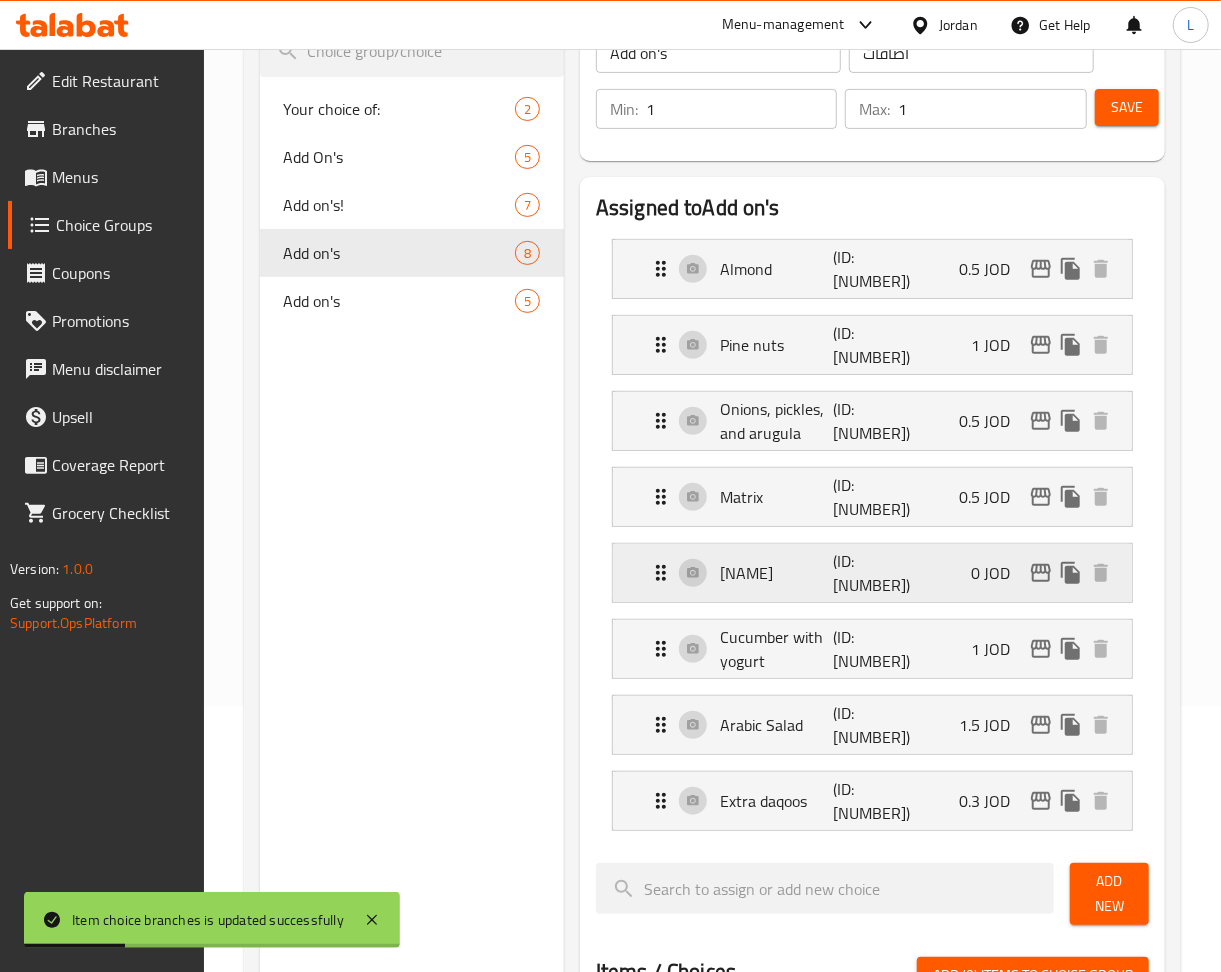 click on "0 JOD" at bounding box center [998, 573] 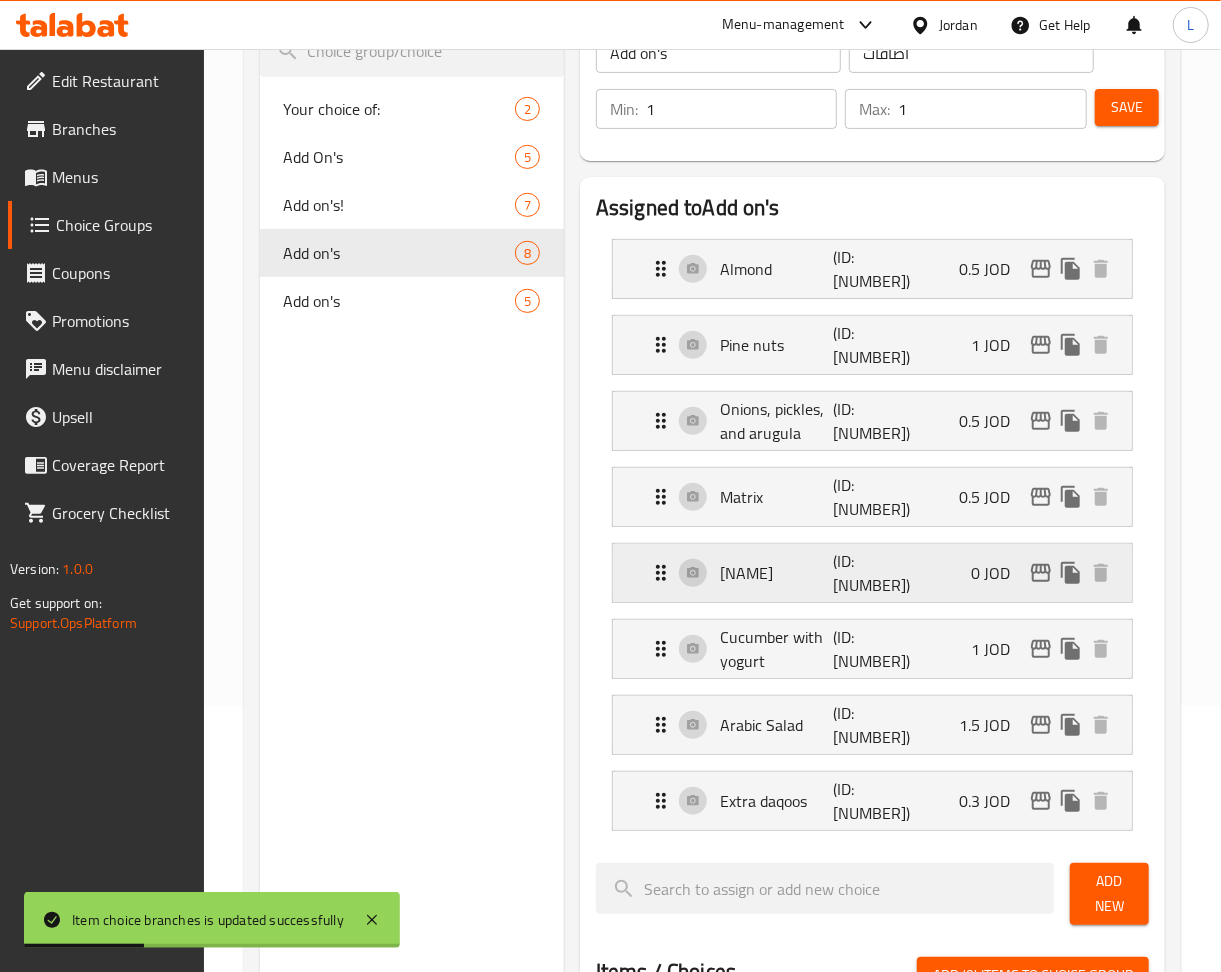 click on "Bakdonsyeh  (ID: 1645585343) 0 JOD" at bounding box center (878, 573) 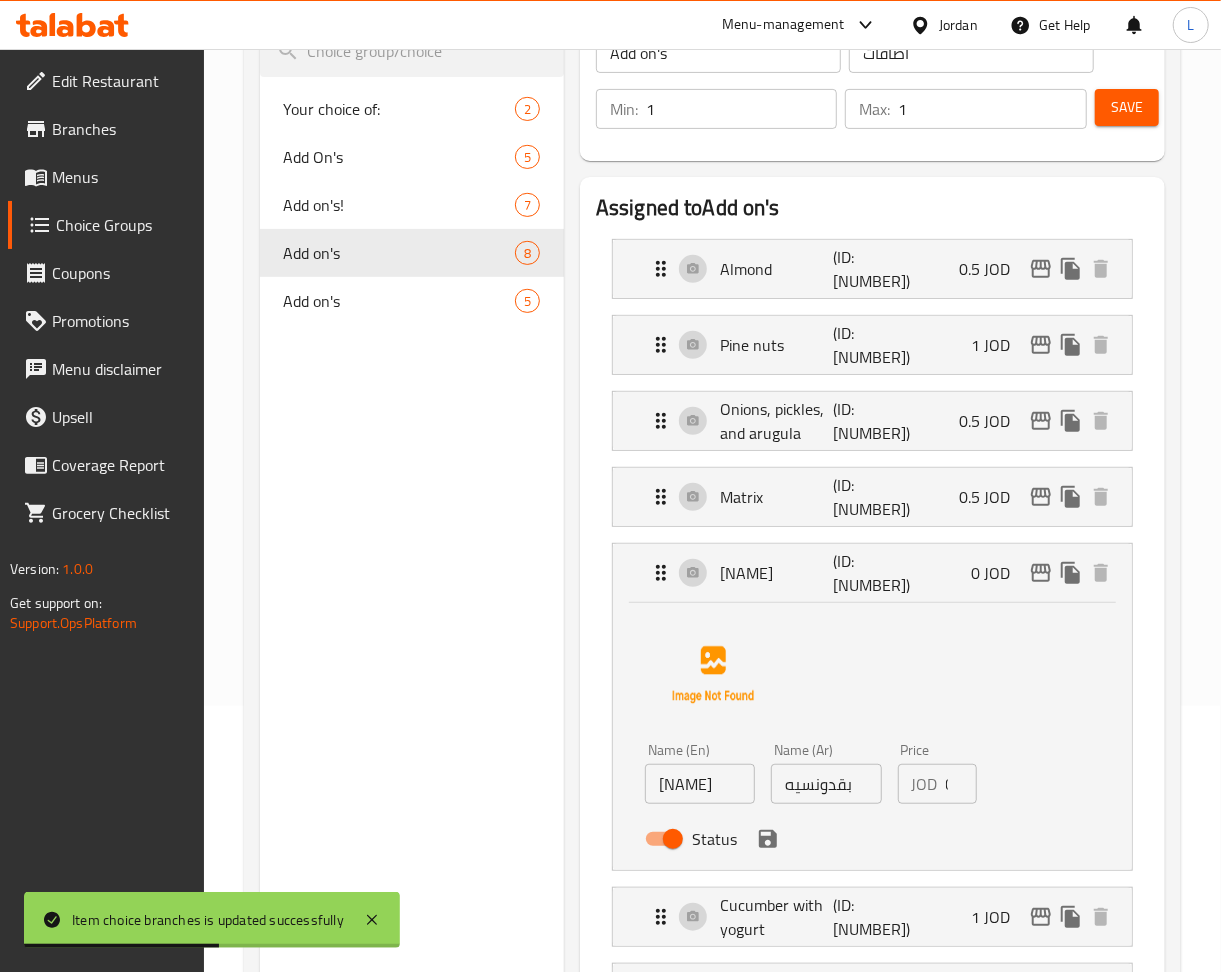 click on "0" at bounding box center (961, 784) 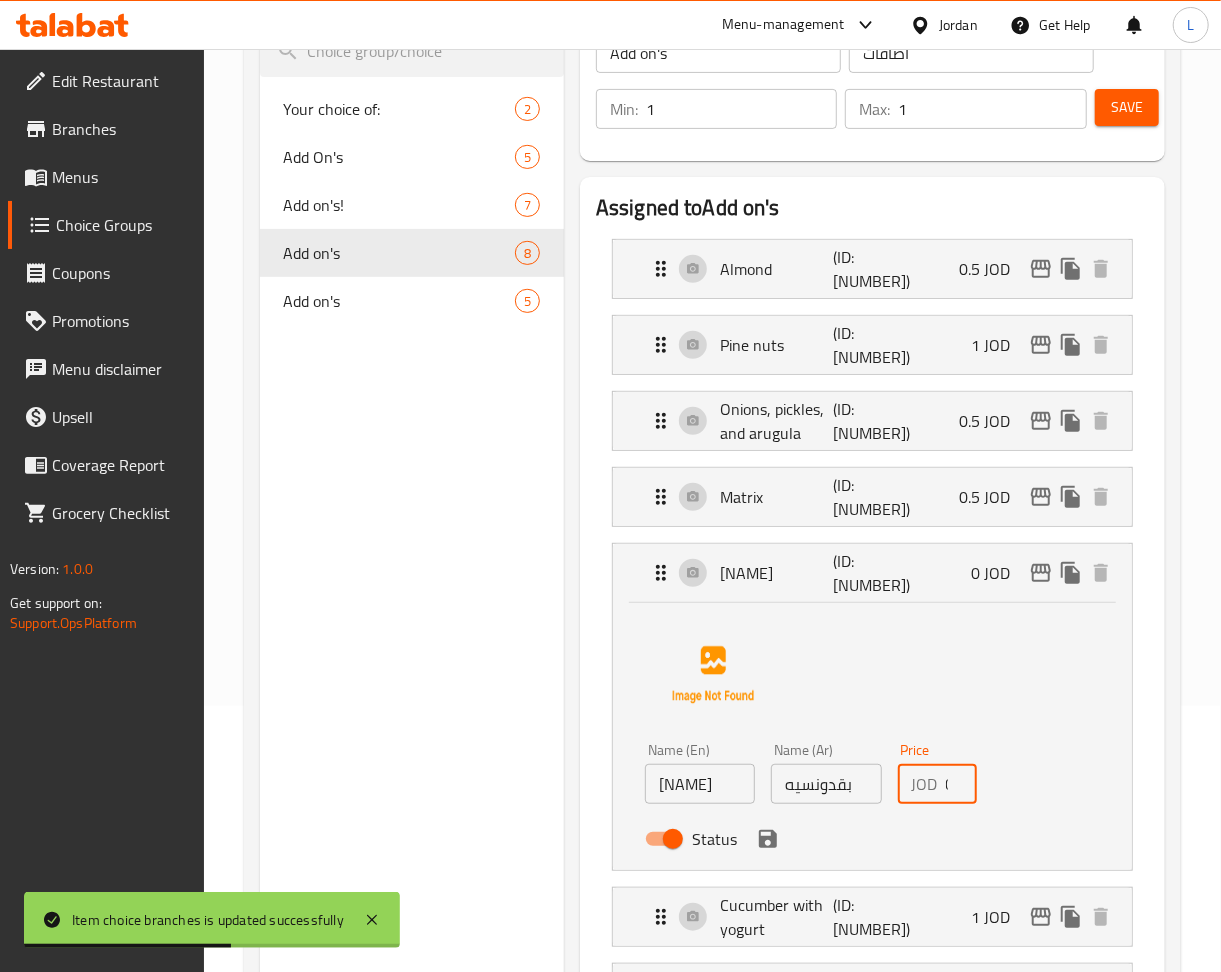 click on "0" at bounding box center [961, 784] 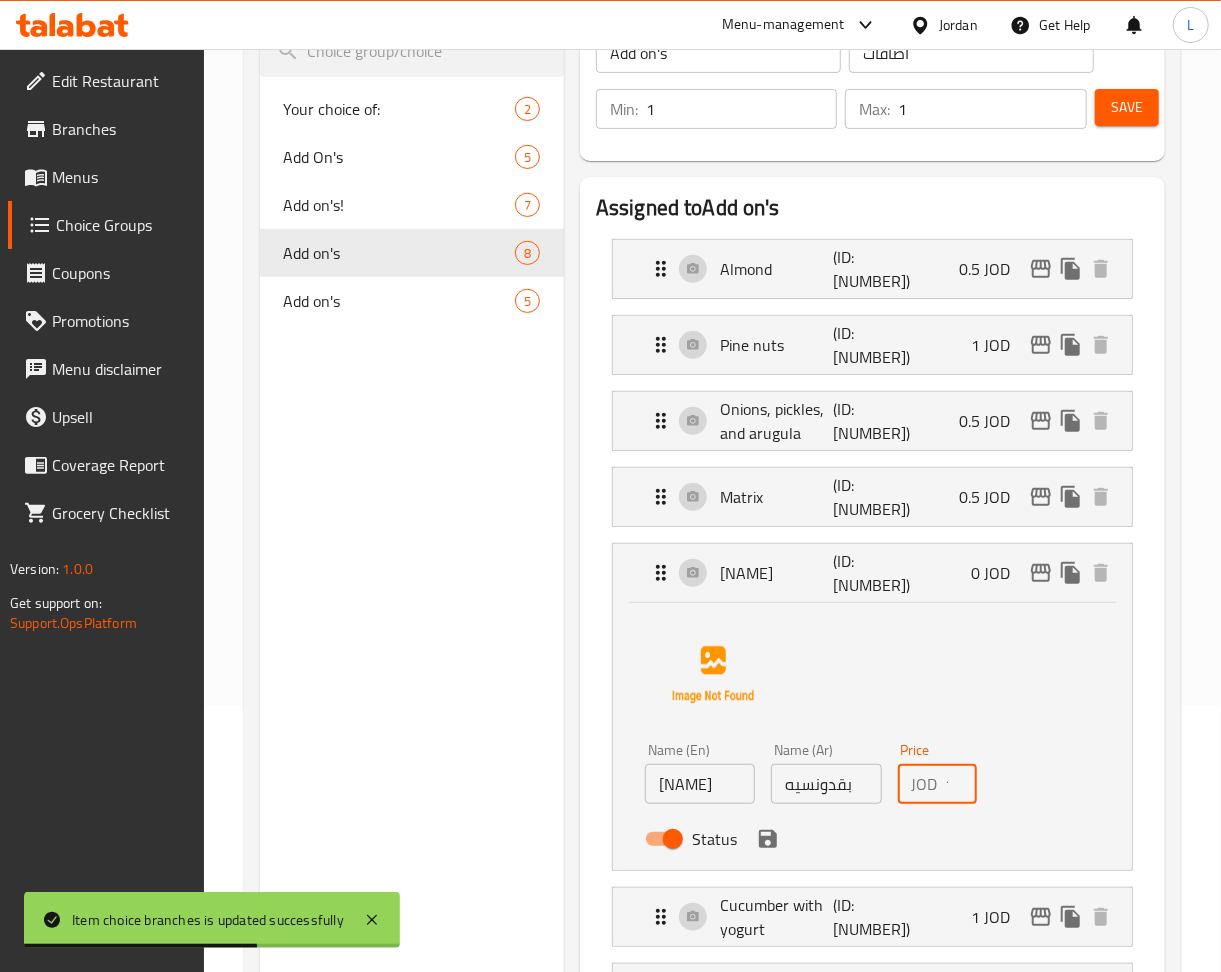 scroll, scrollTop: 0, scrollLeft: 6, axis: horizontal 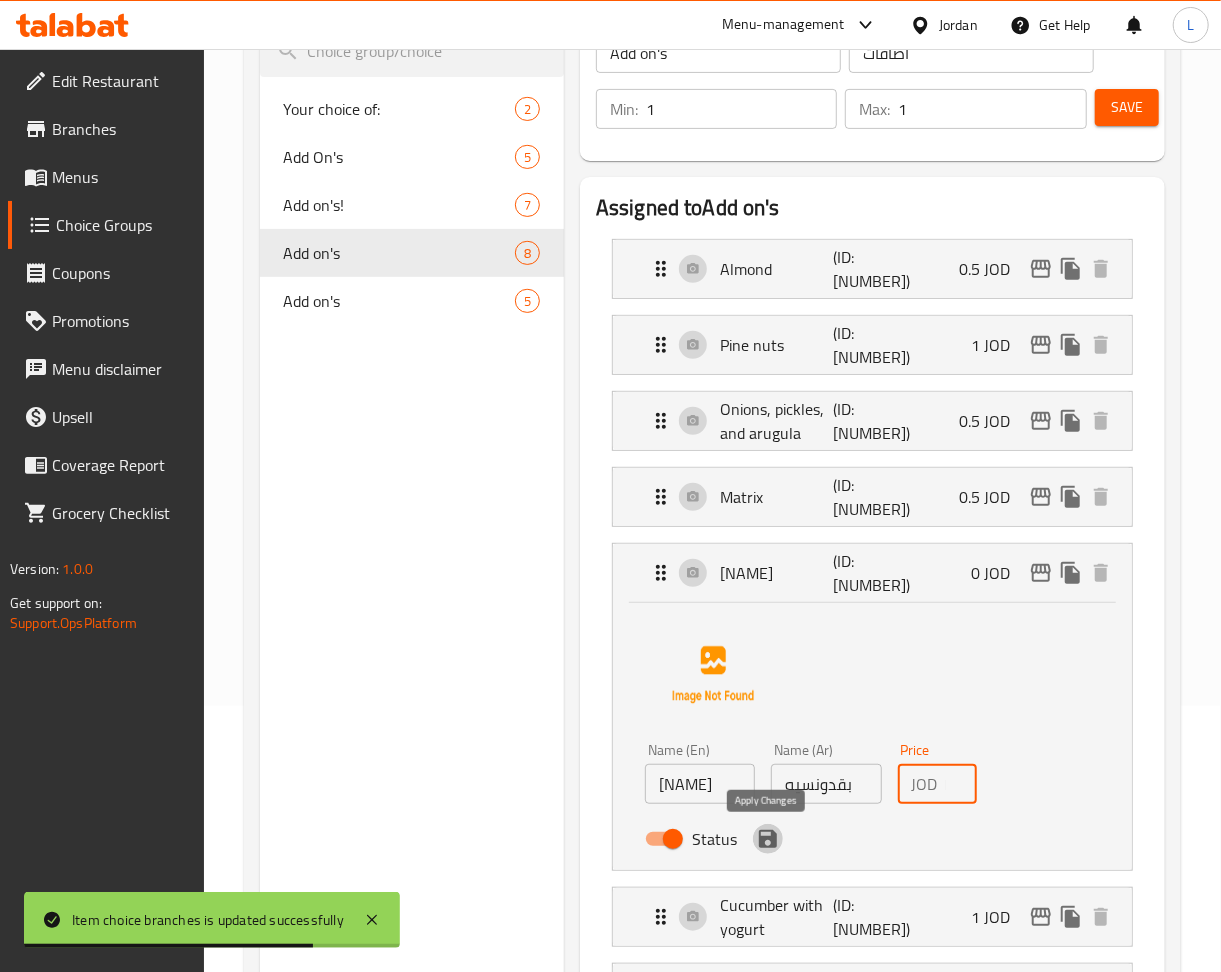 click 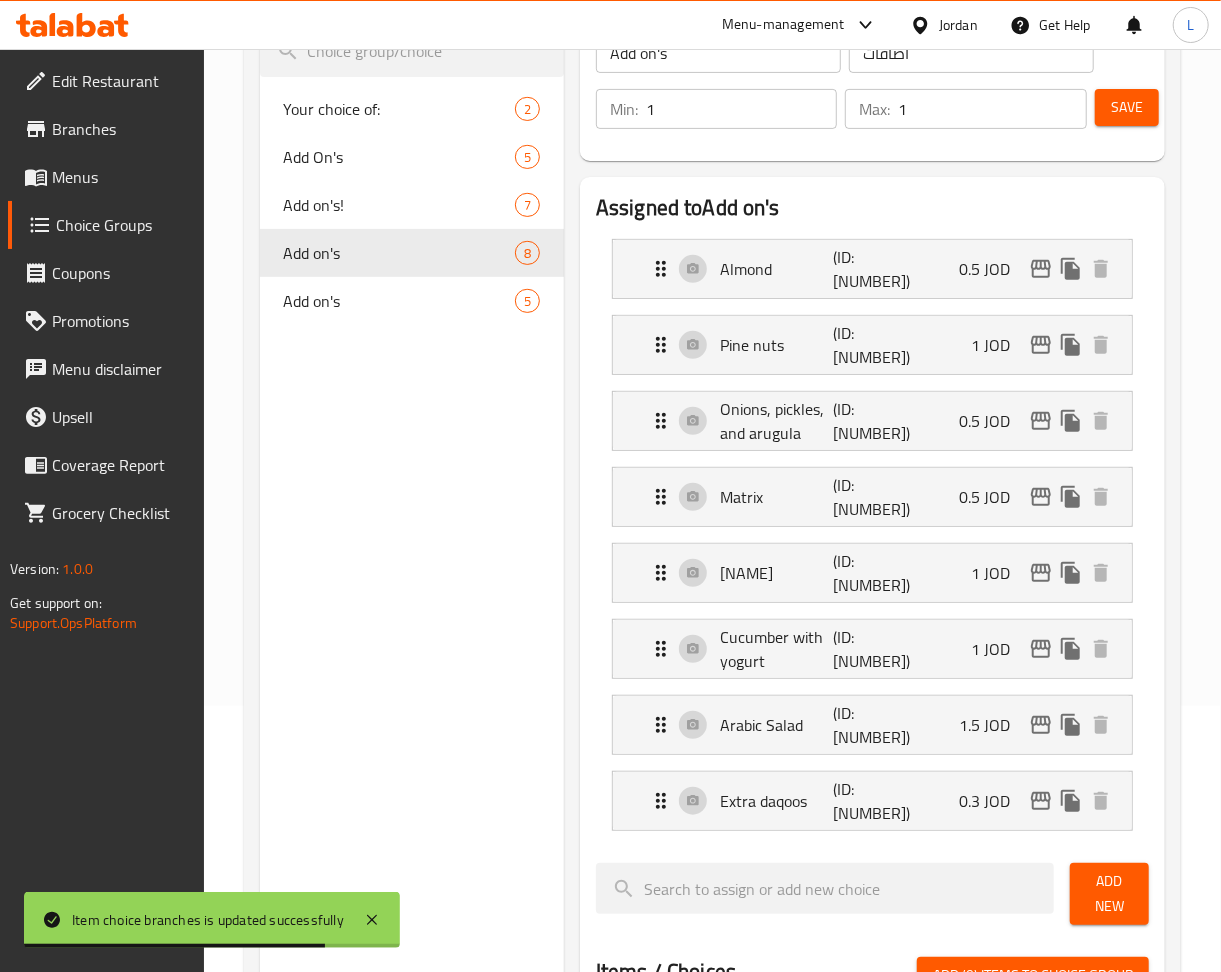 type on "1" 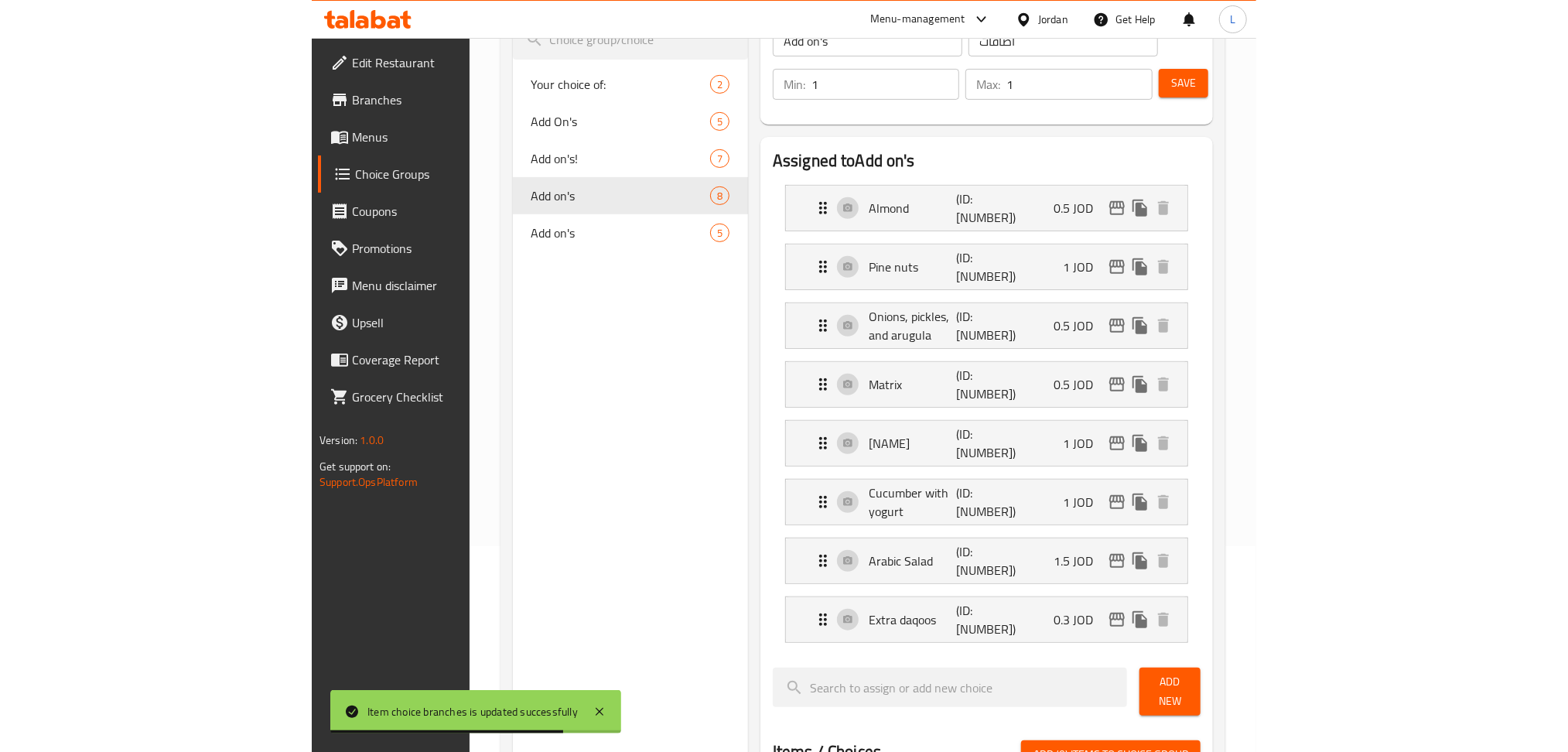 scroll, scrollTop: 0, scrollLeft: 0, axis: both 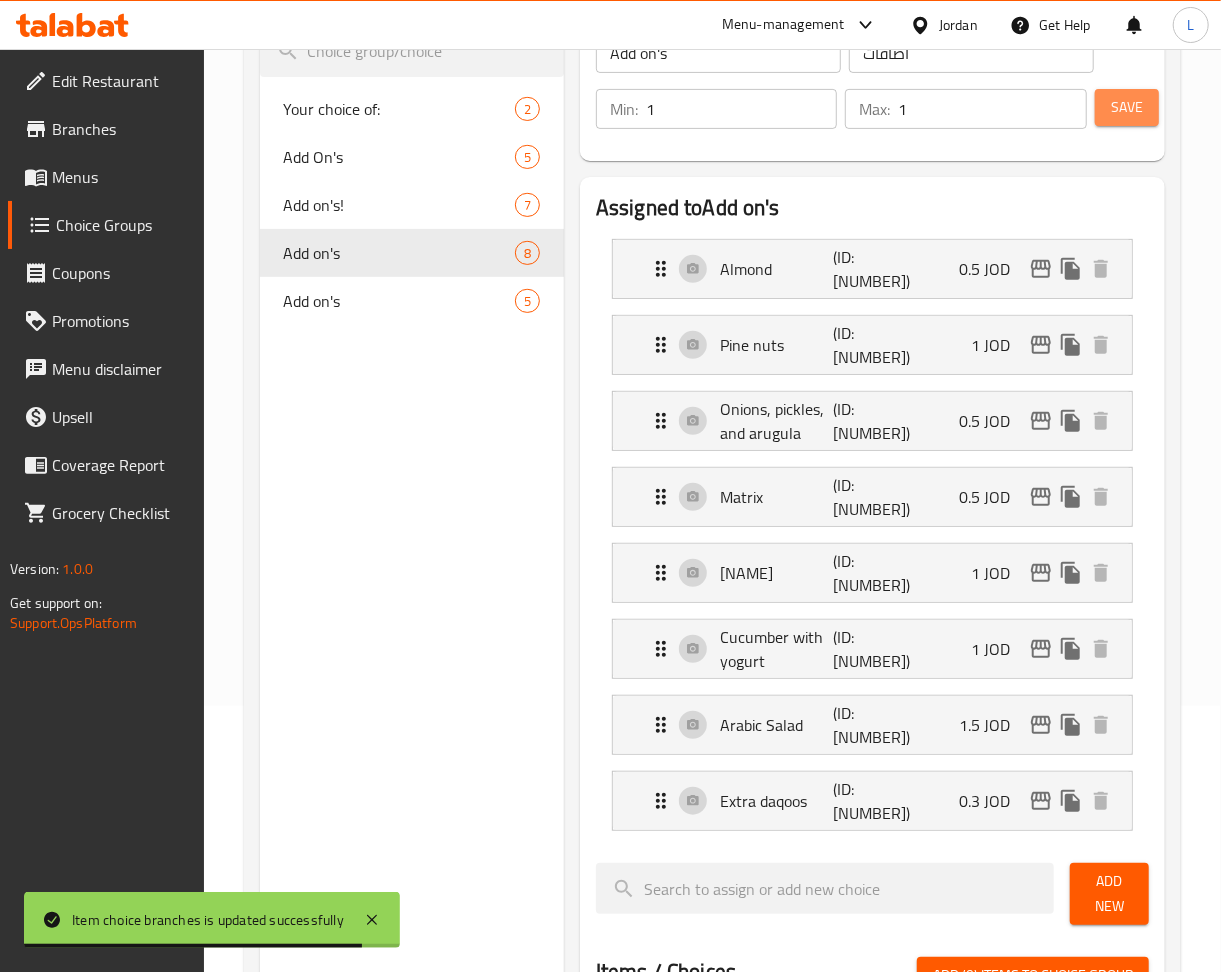 click on "Save" at bounding box center (1127, 107) 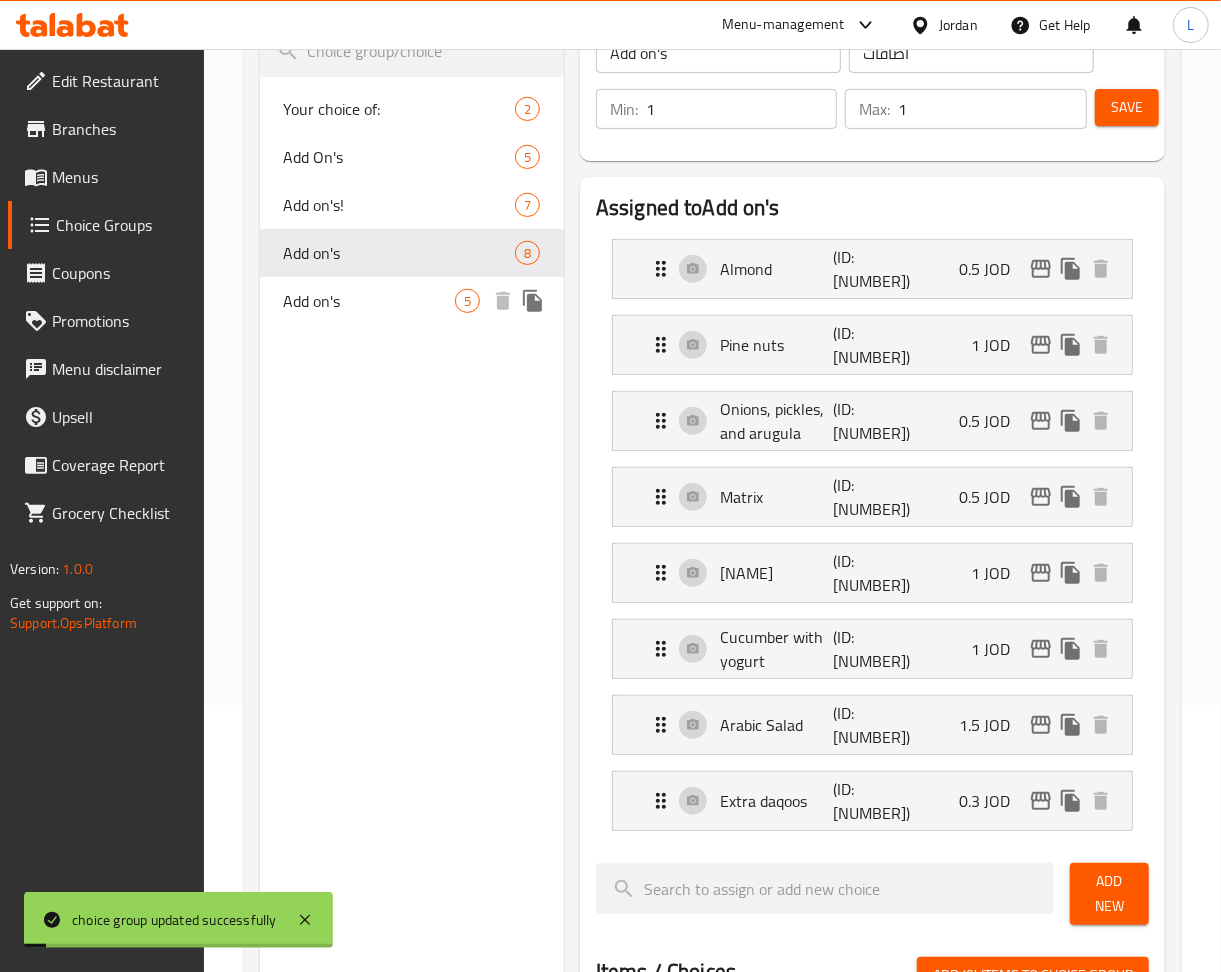 click on "Add on's" at bounding box center [369, 301] 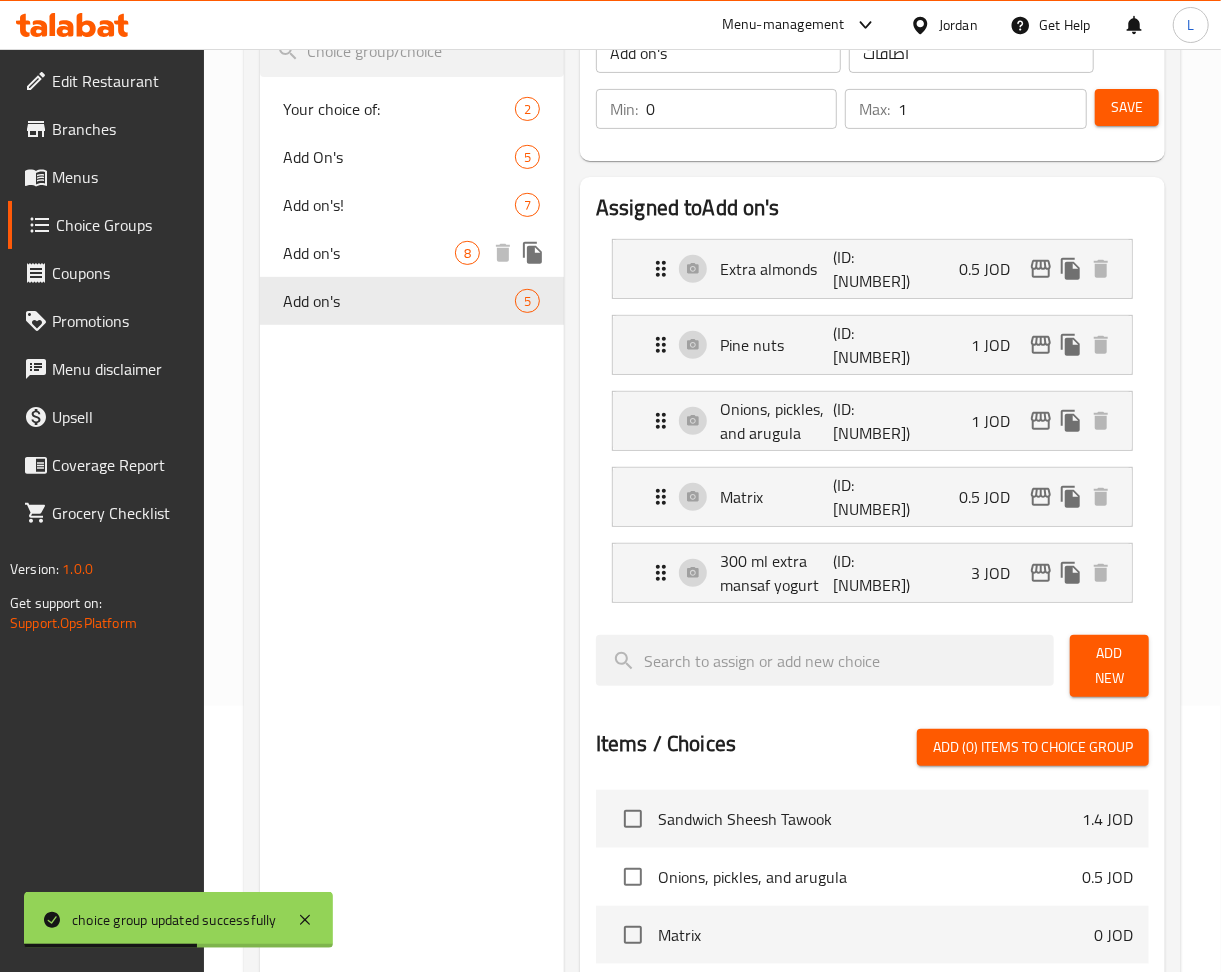 click on "Add on's" at bounding box center [369, 253] 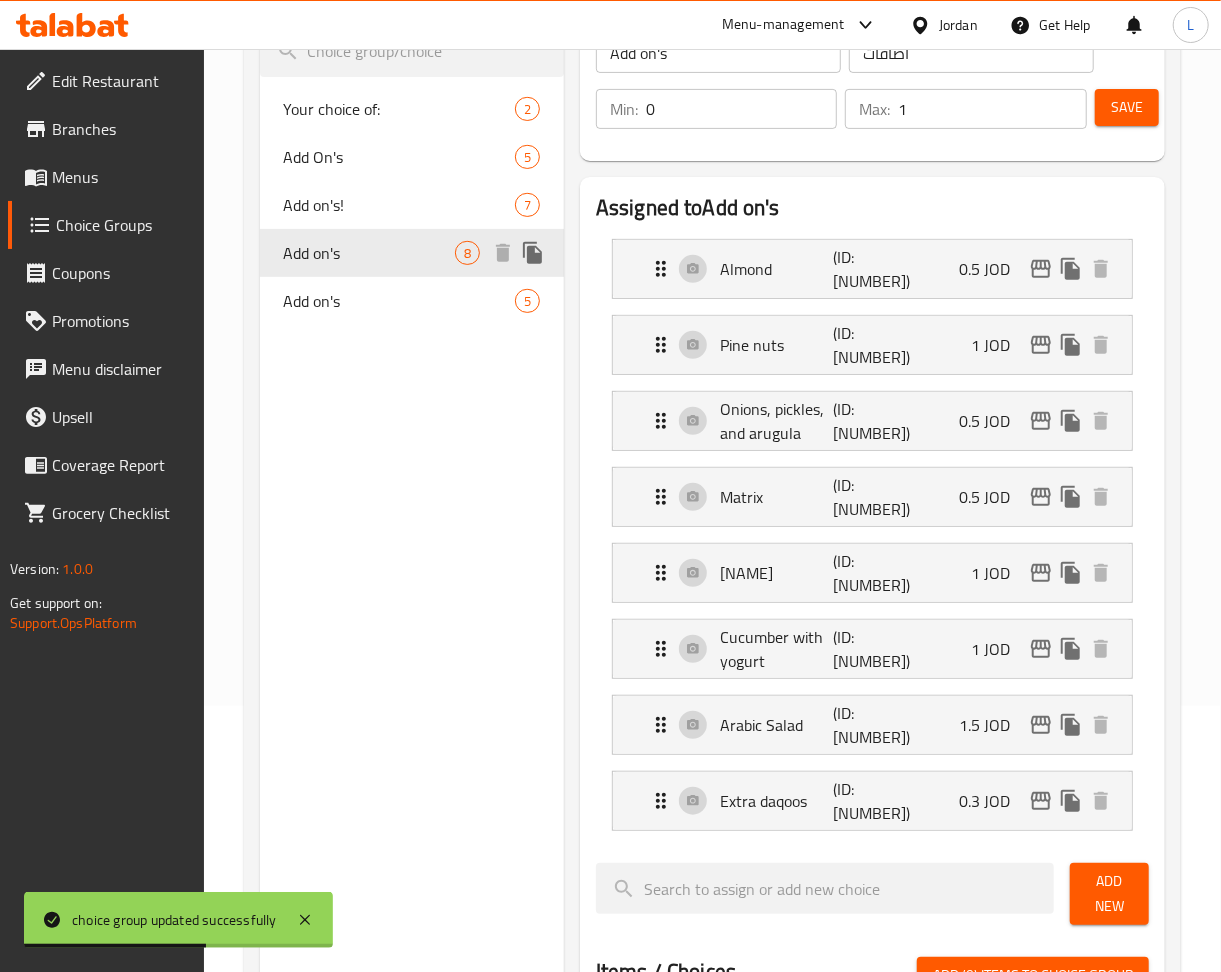 type on "1" 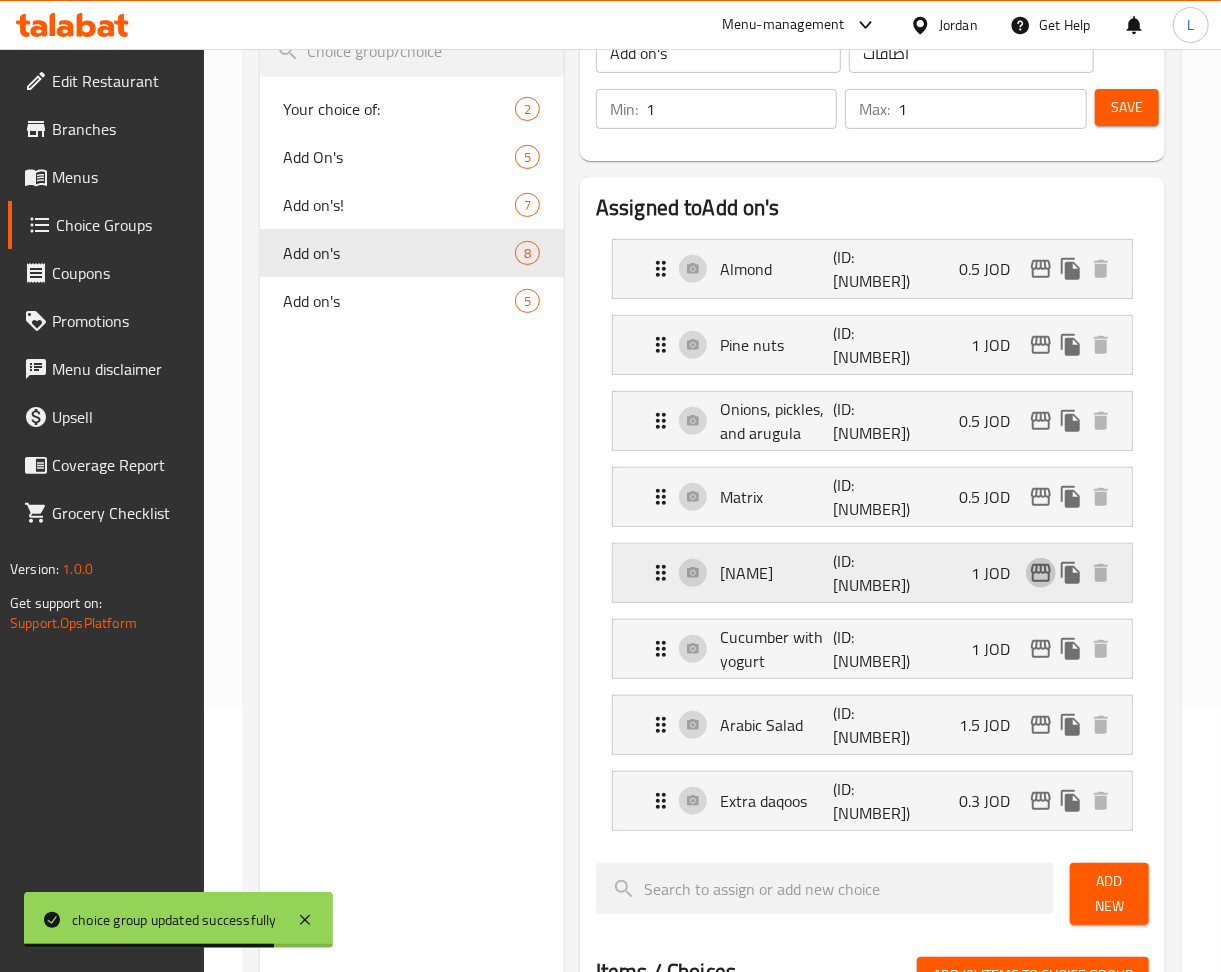click 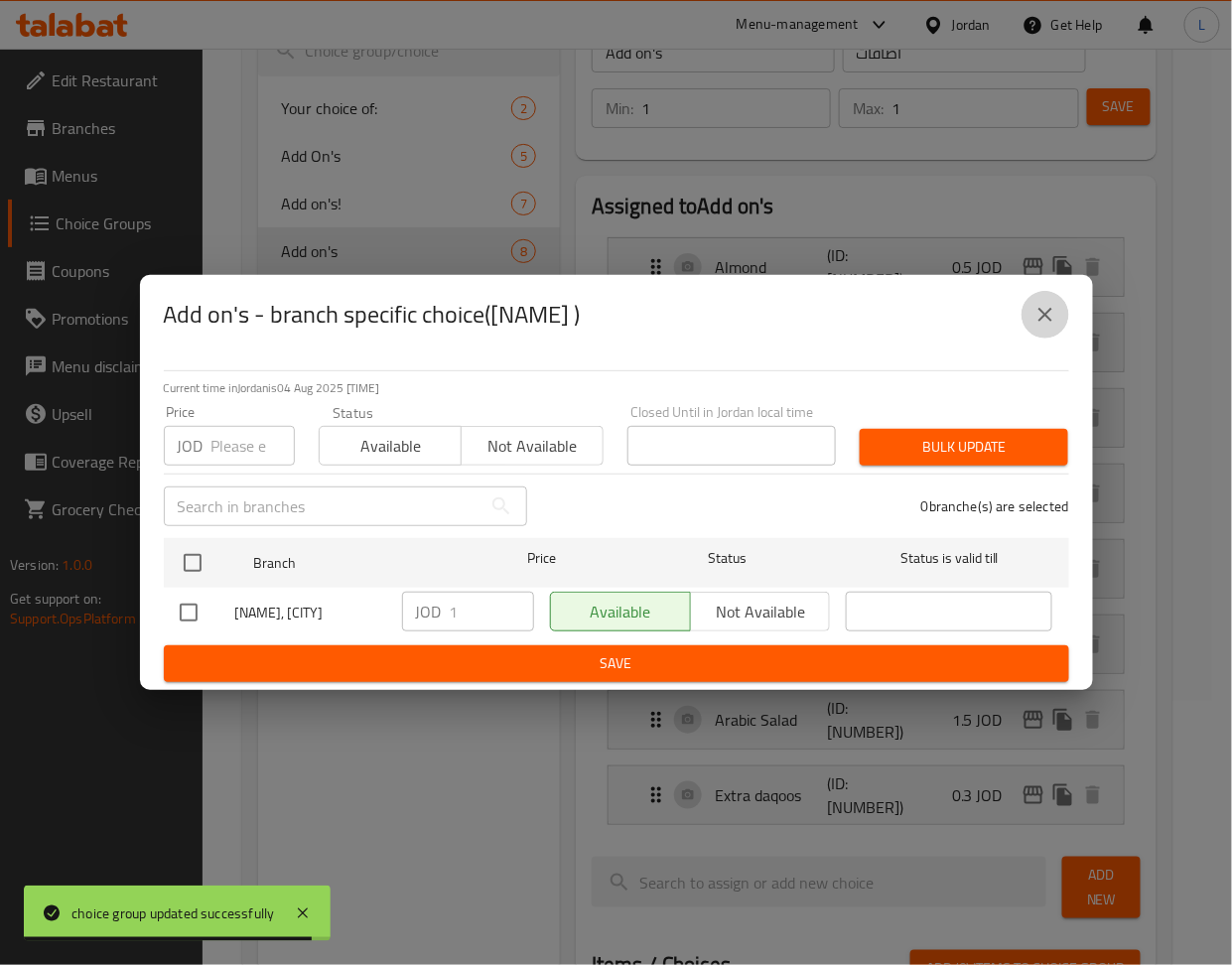 click 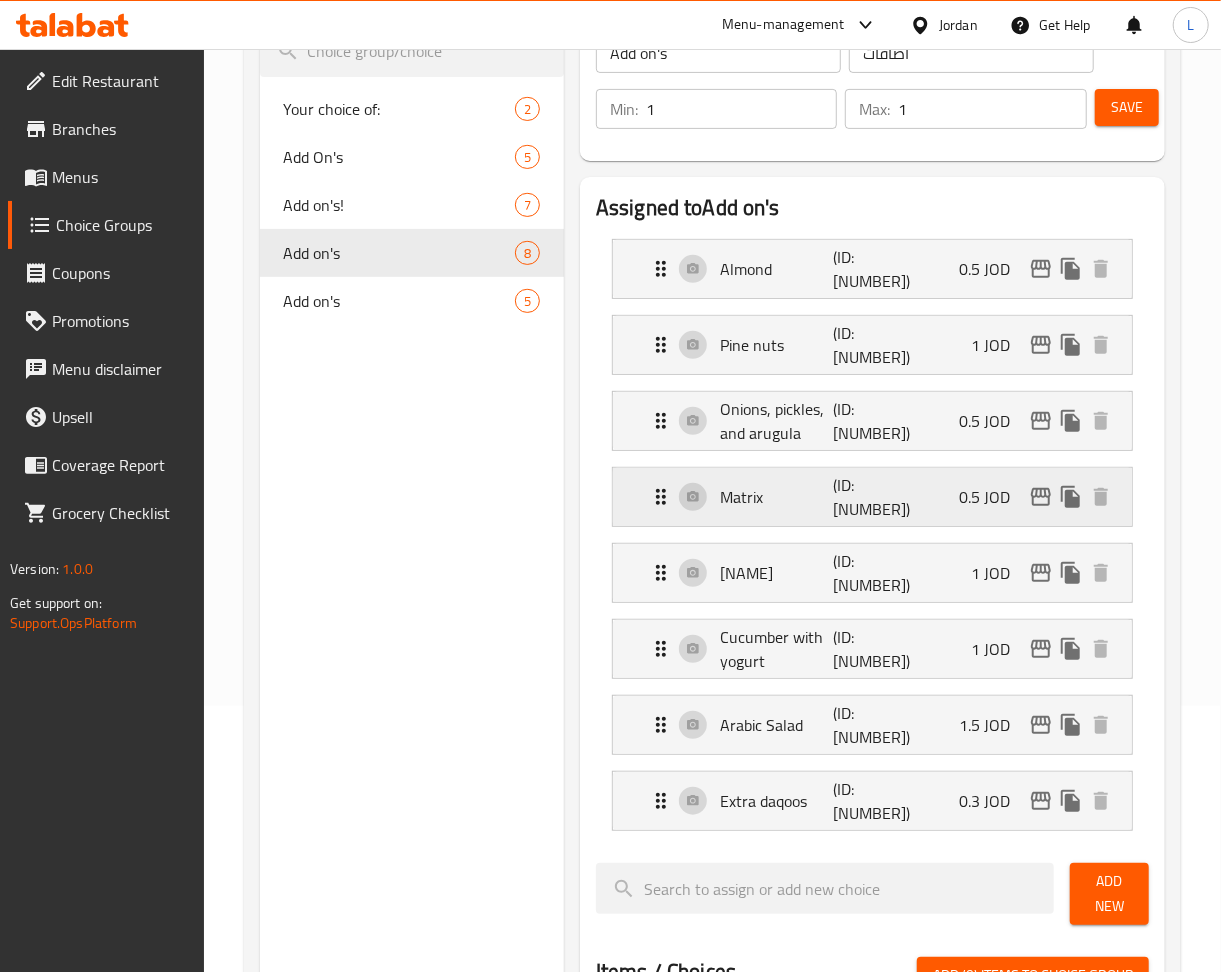 click at bounding box center (1041, 497) 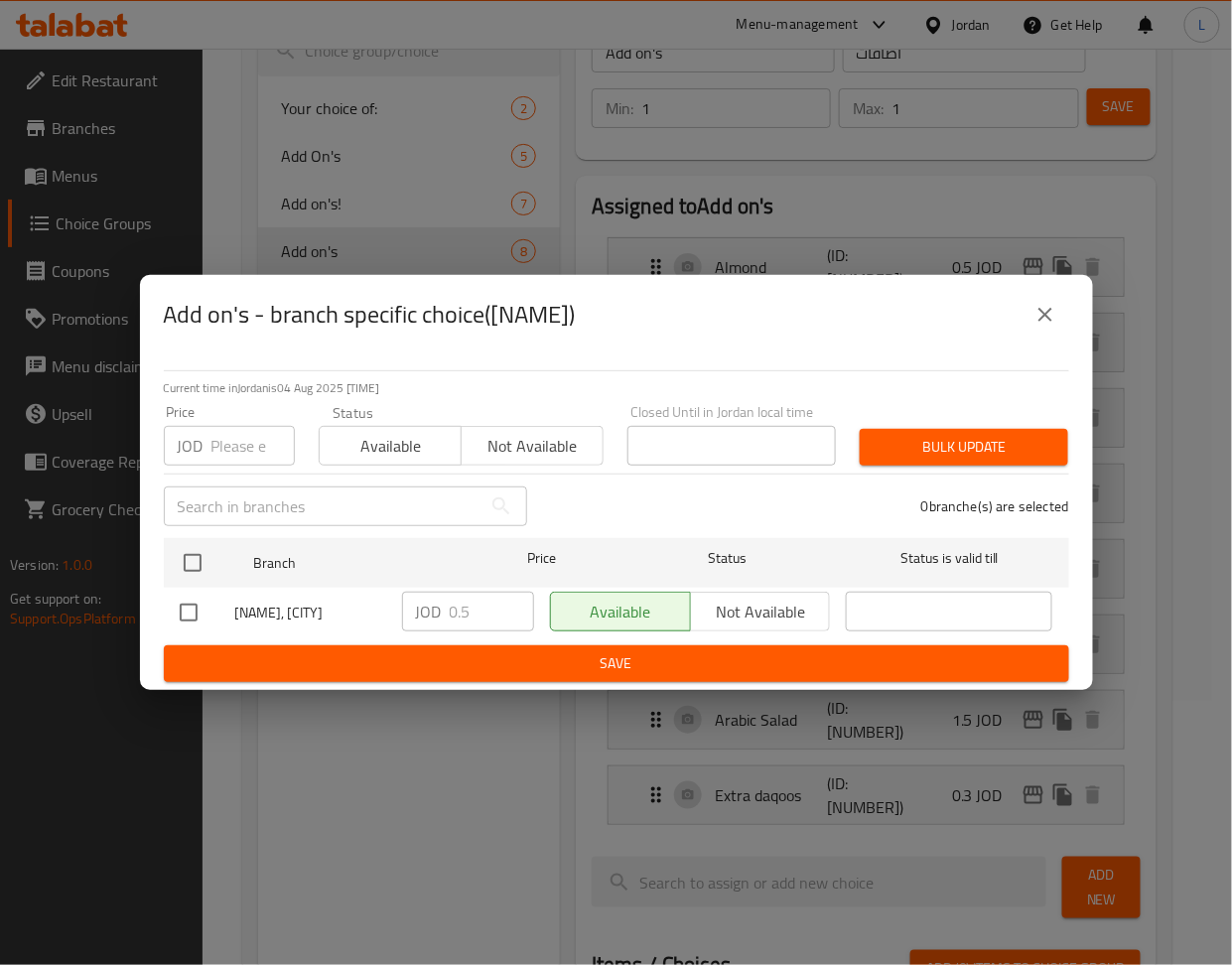 click 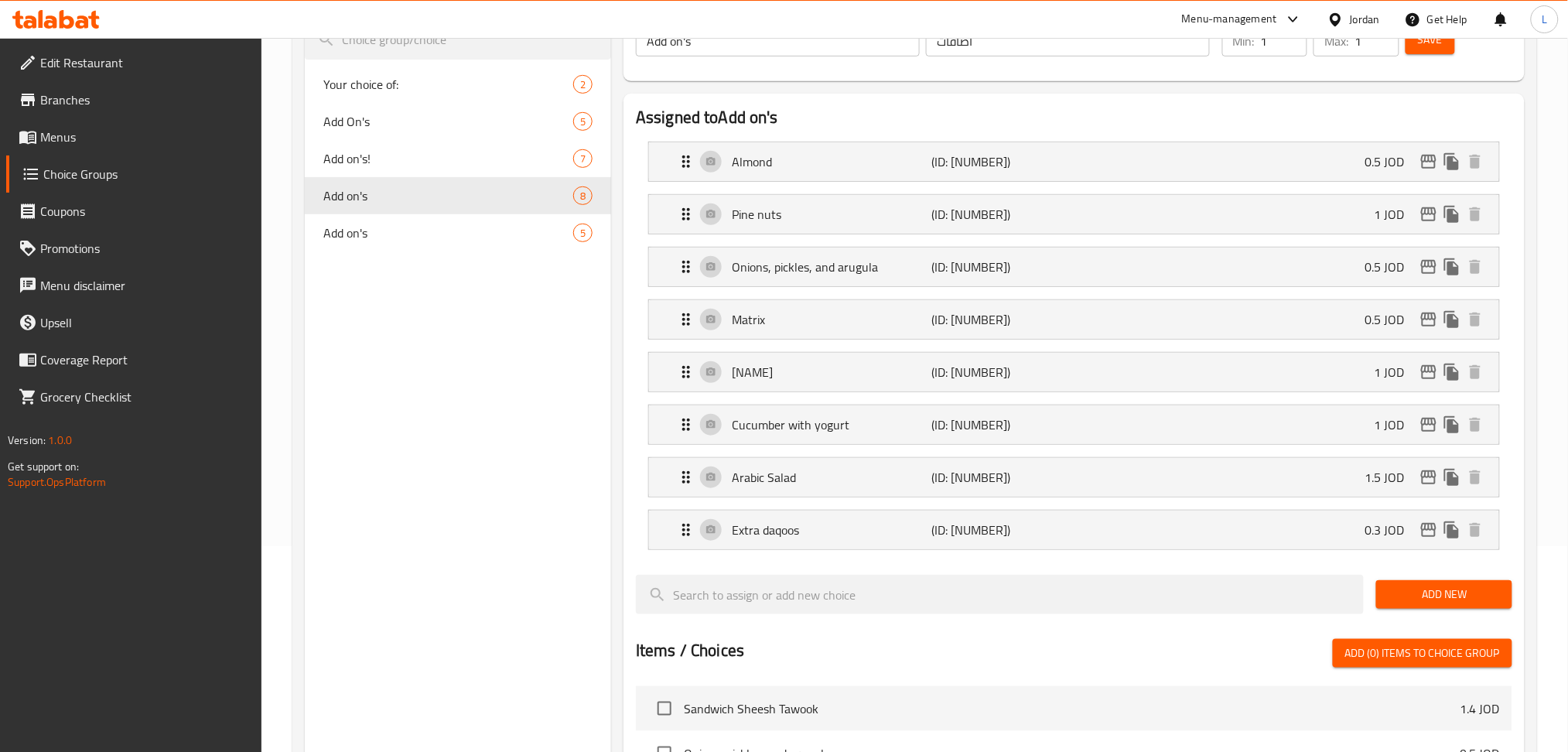 click 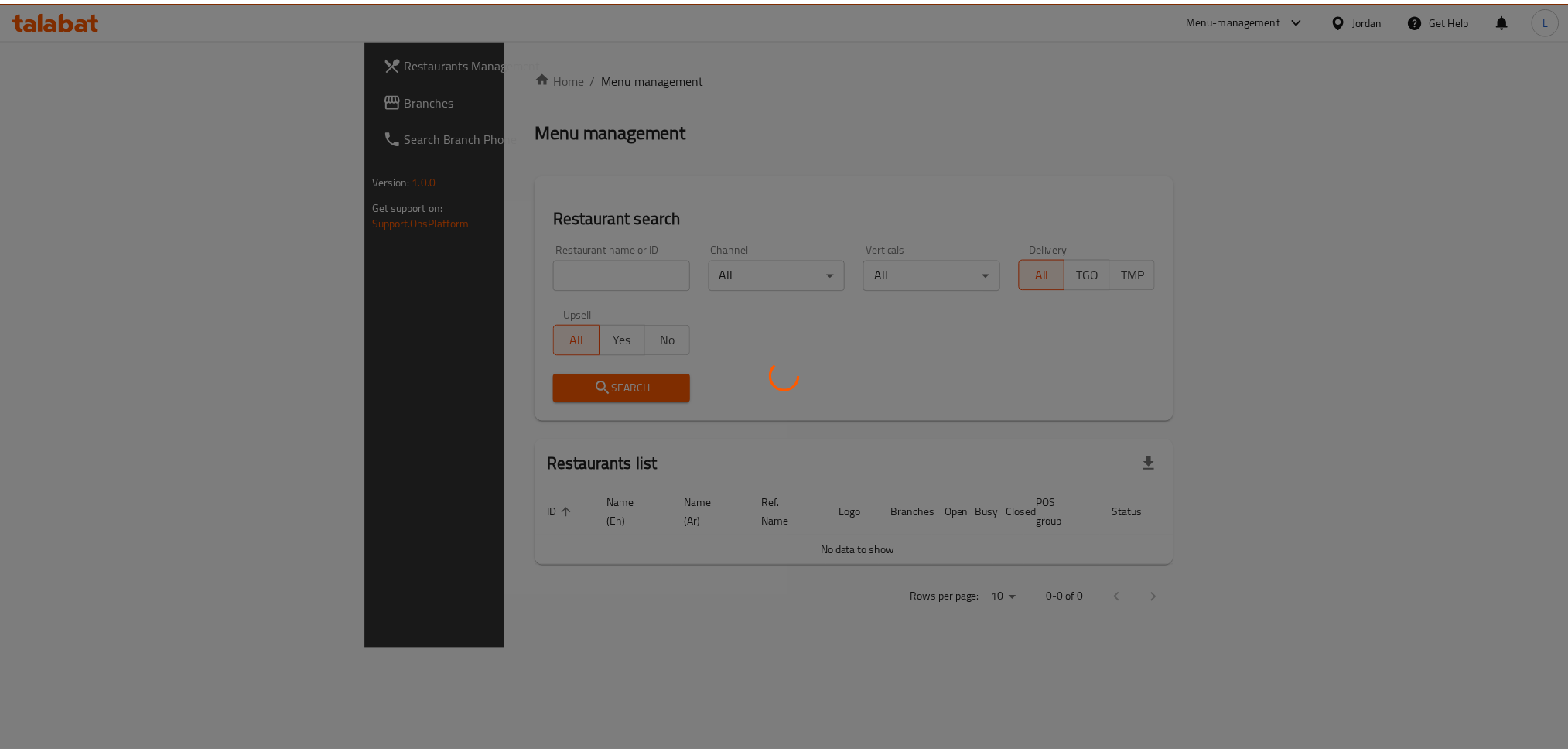scroll, scrollTop: 0, scrollLeft: 0, axis: both 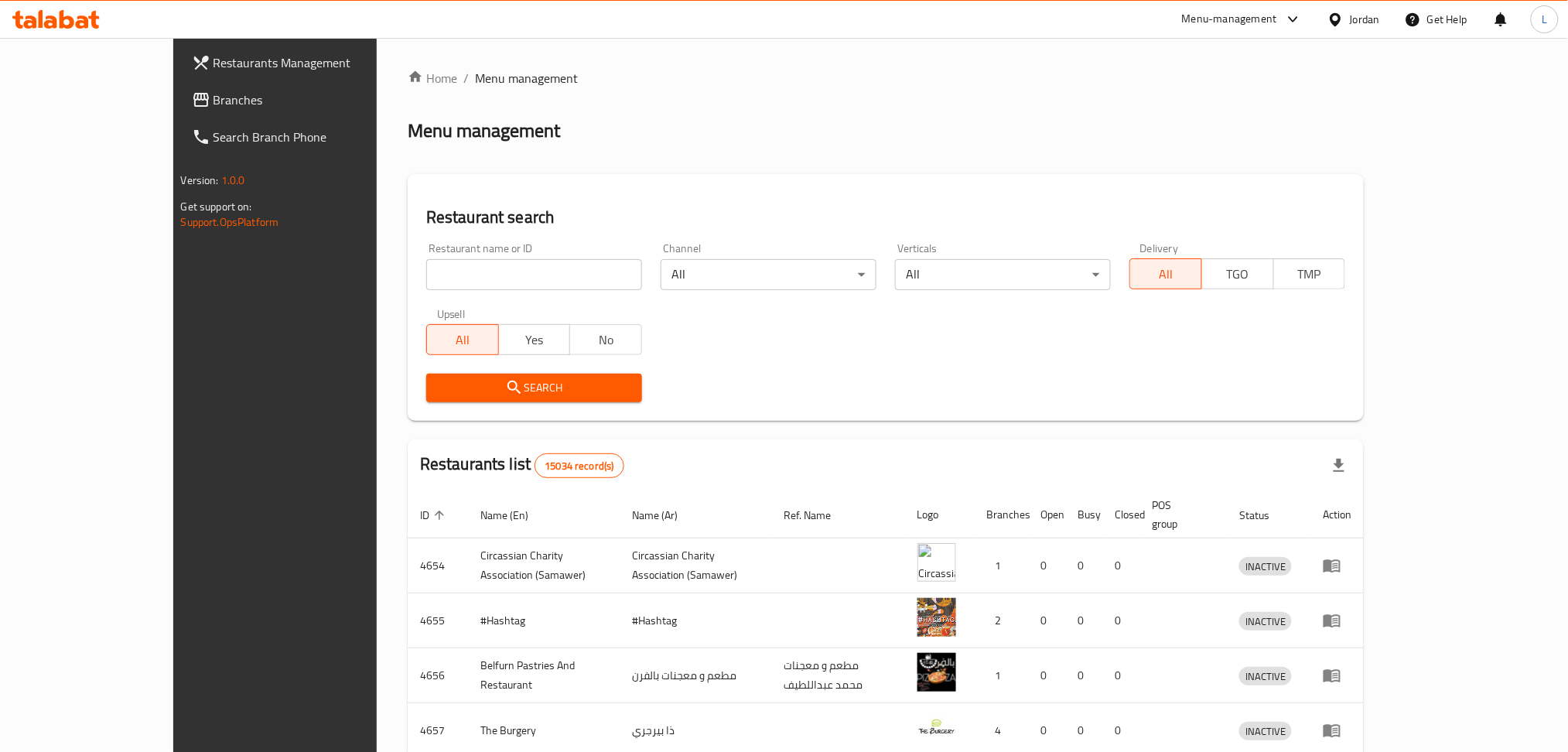 click on "Branches" at bounding box center (318, 100) 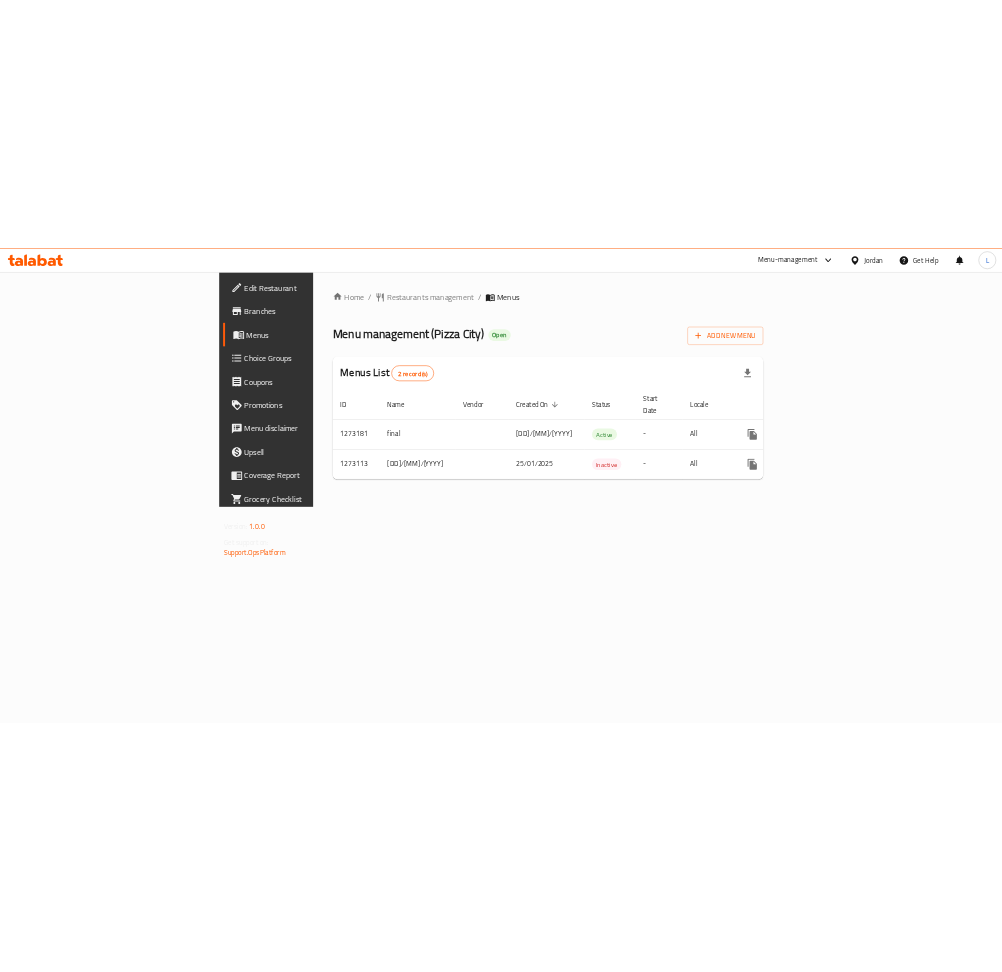 scroll, scrollTop: 0, scrollLeft: 0, axis: both 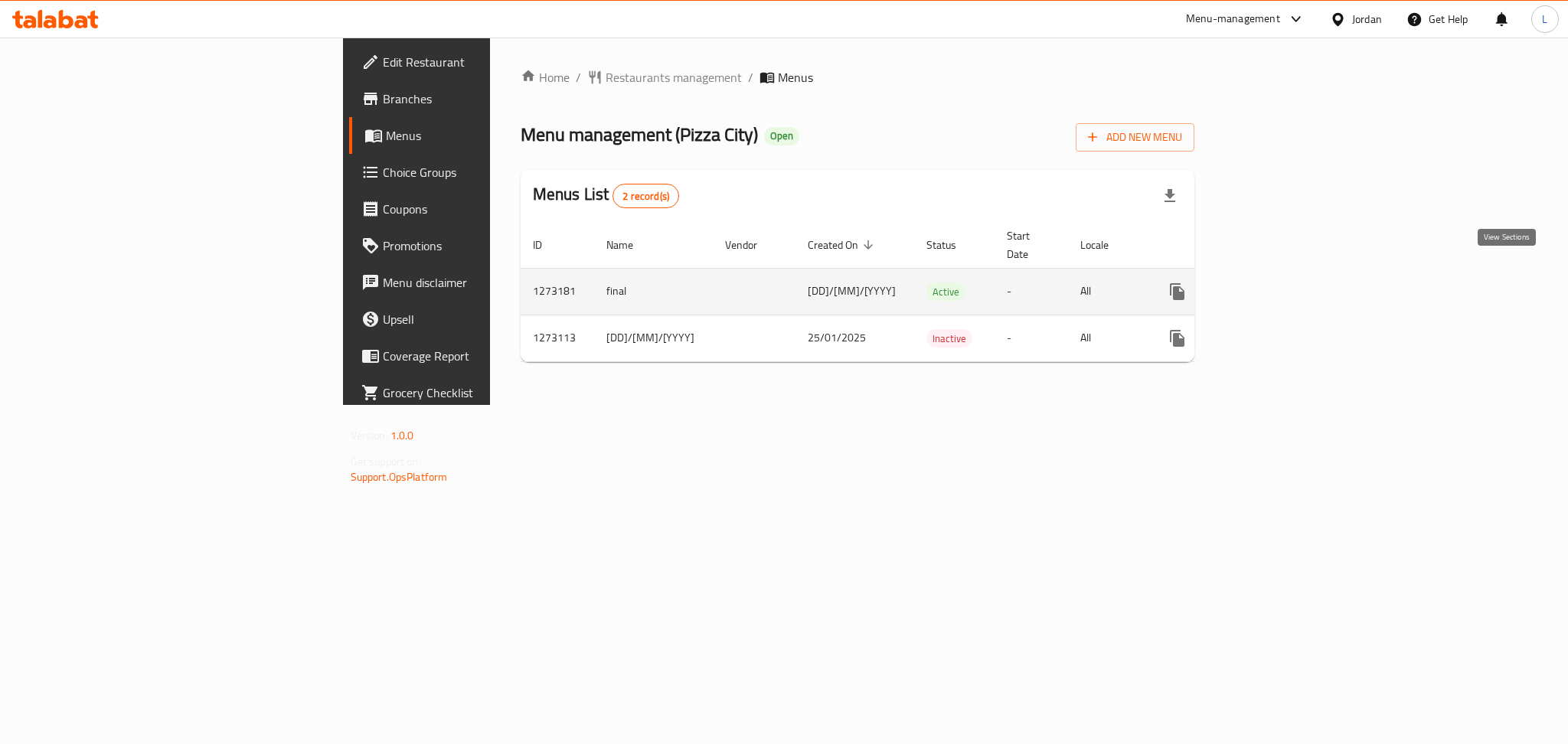 click 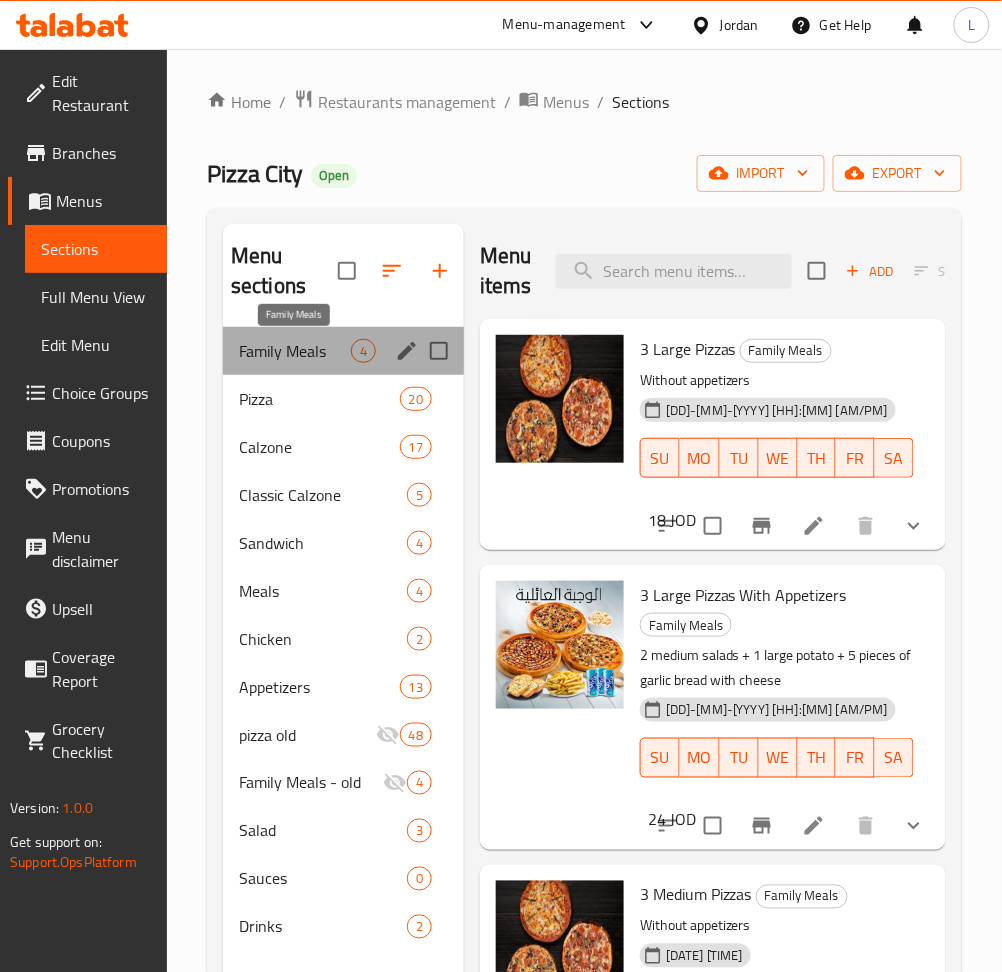 click on "Family Meals" at bounding box center (295, 351) 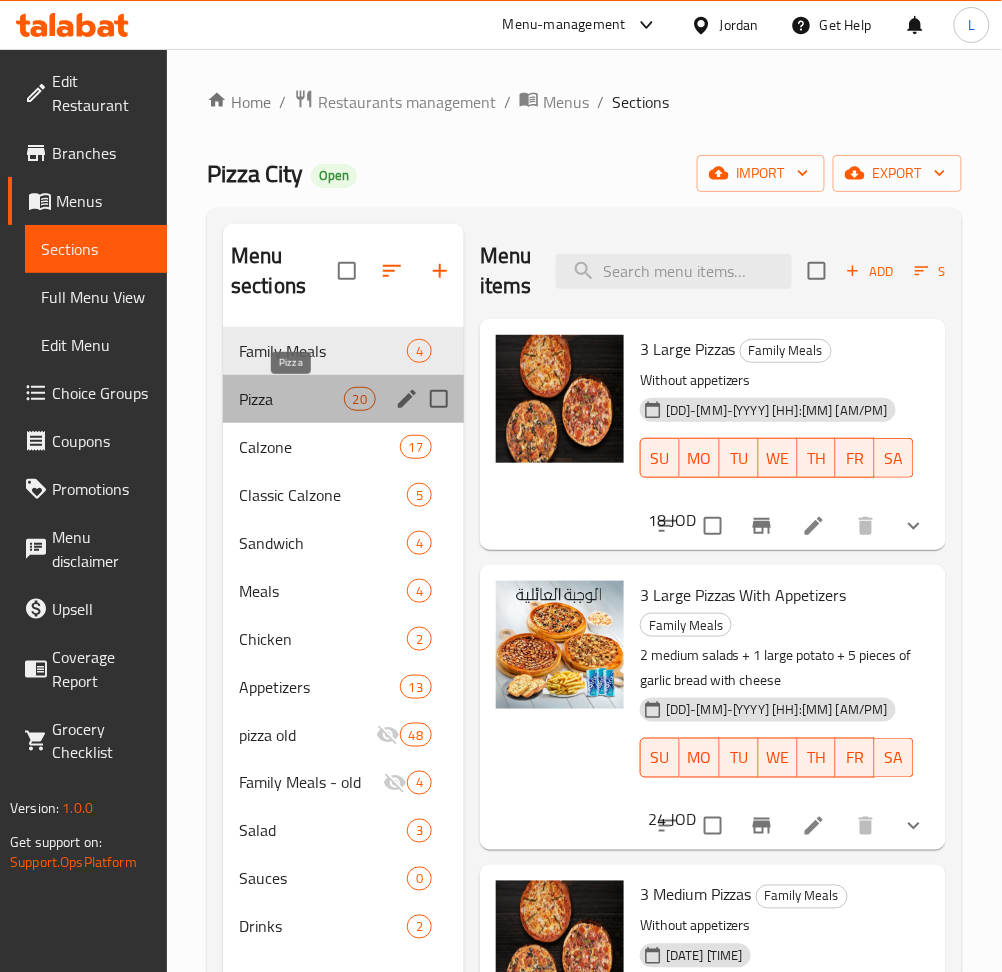 click on "Pizza" at bounding box center [291, 399] 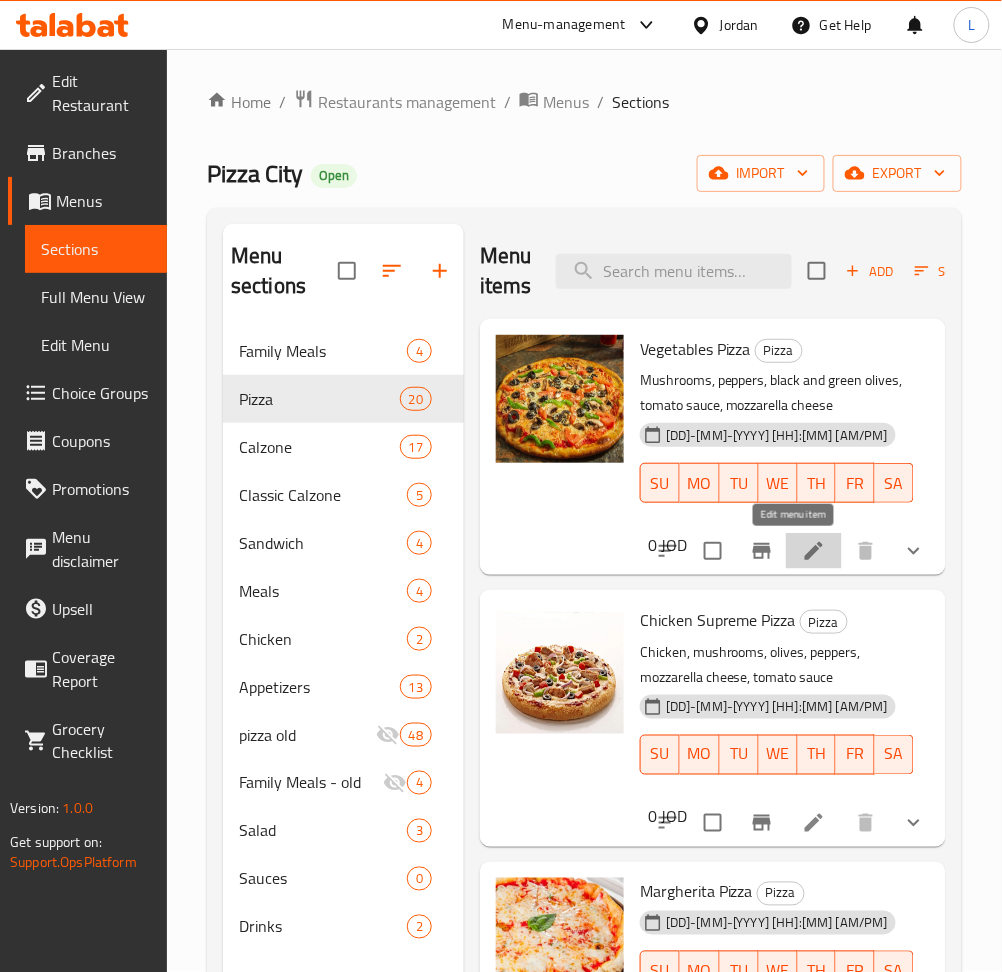 click 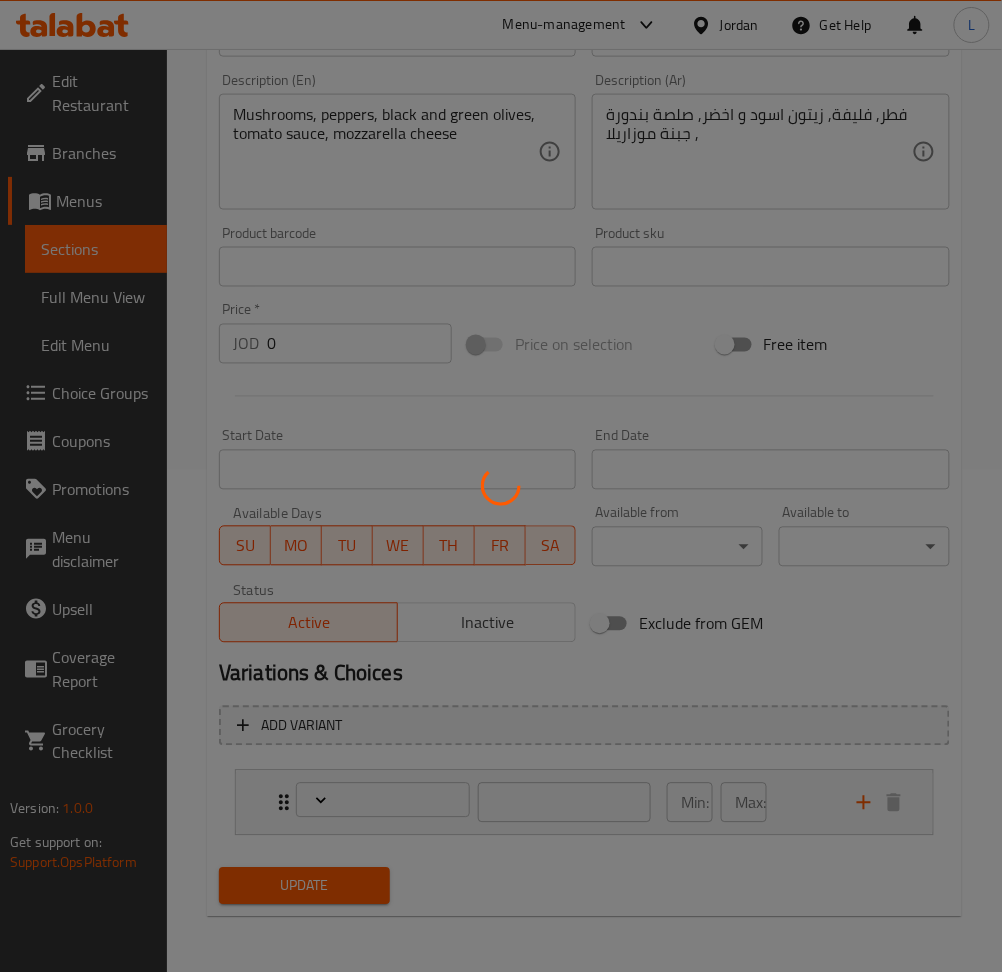 type on "اختيارك من الحجم بيتزا الخضار" 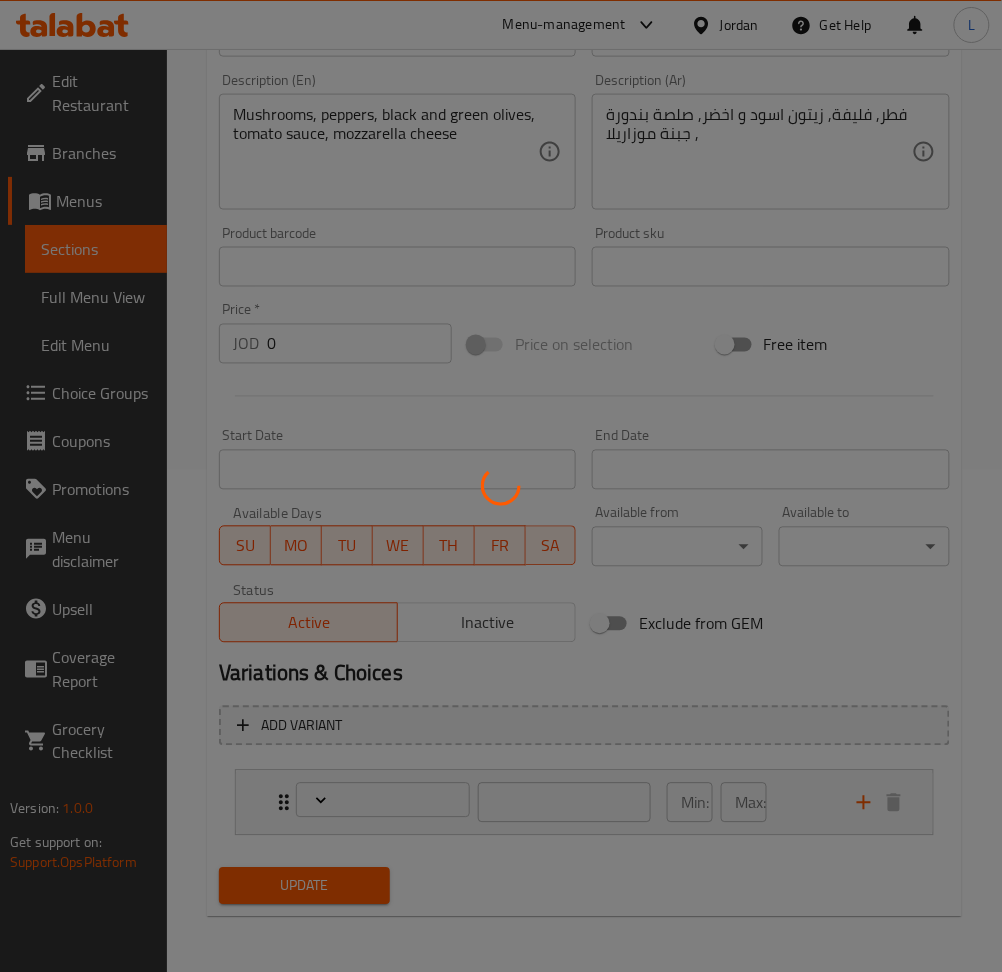 type on "1" 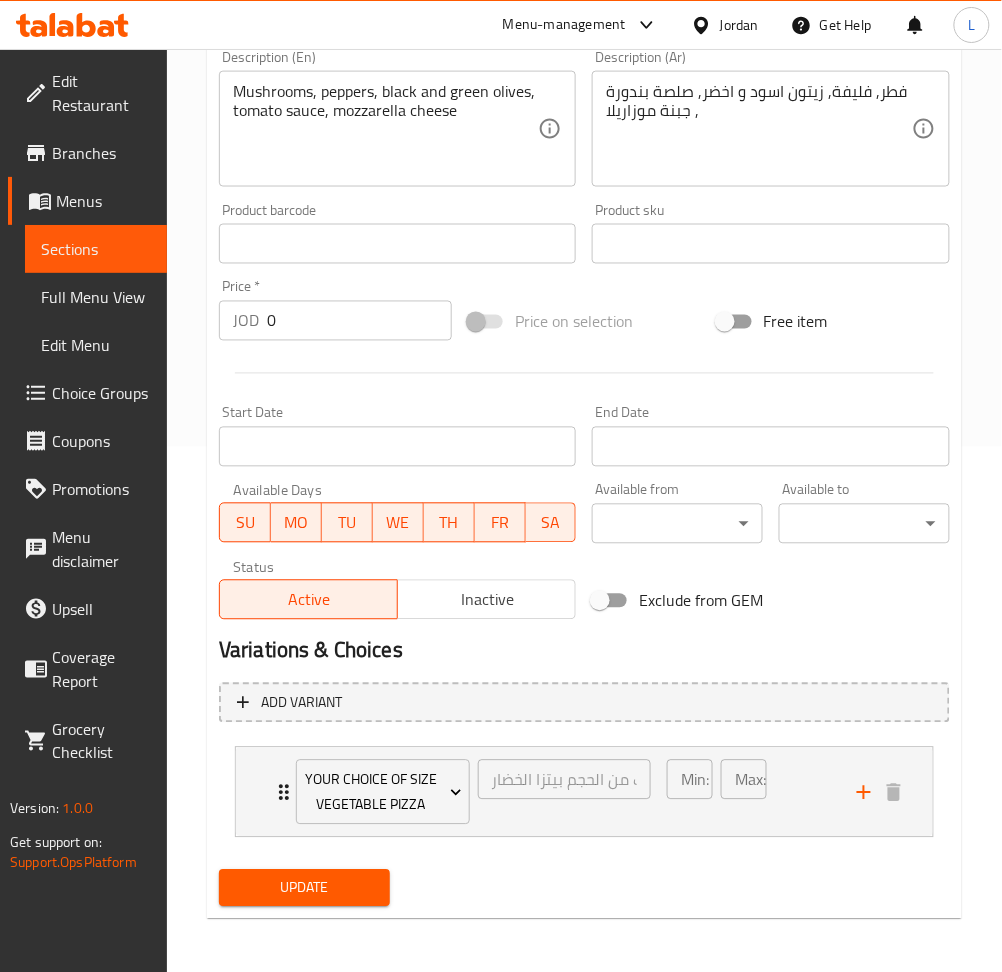 scroll, scrollTop: 526, scrollLeft: 0, axis: vertical 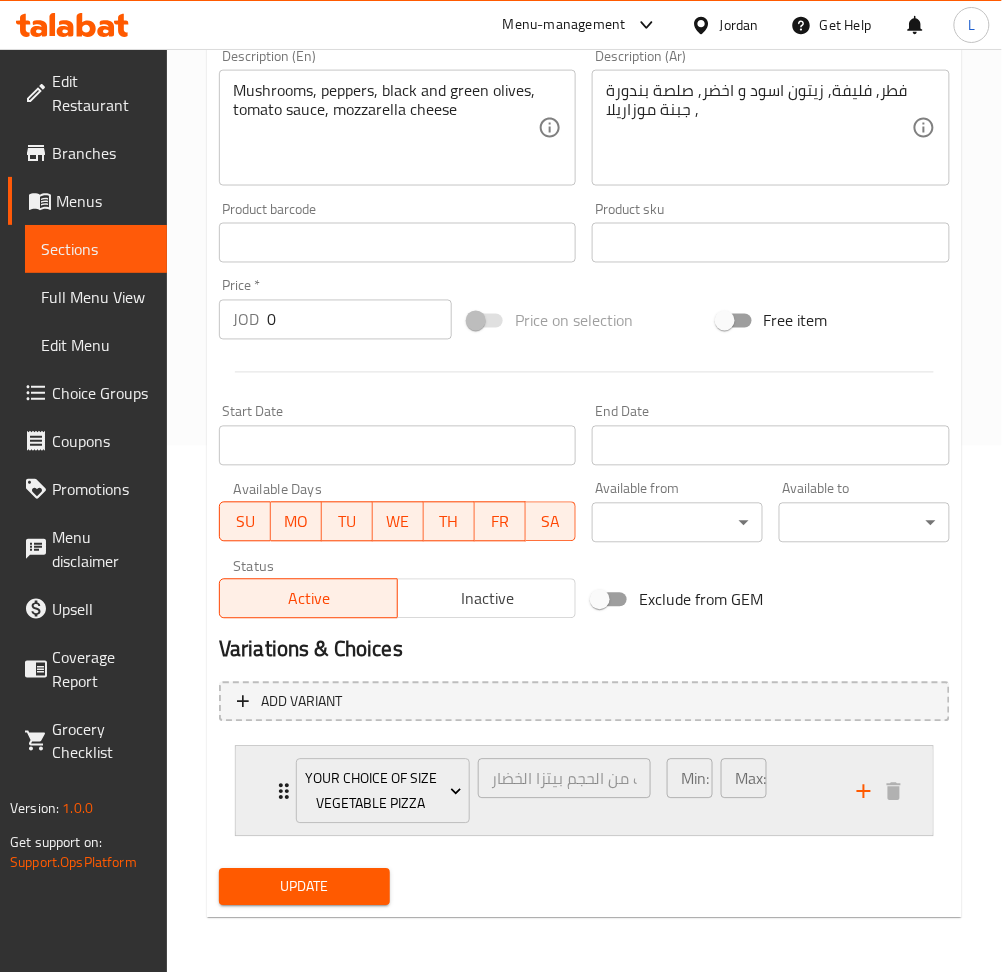 click 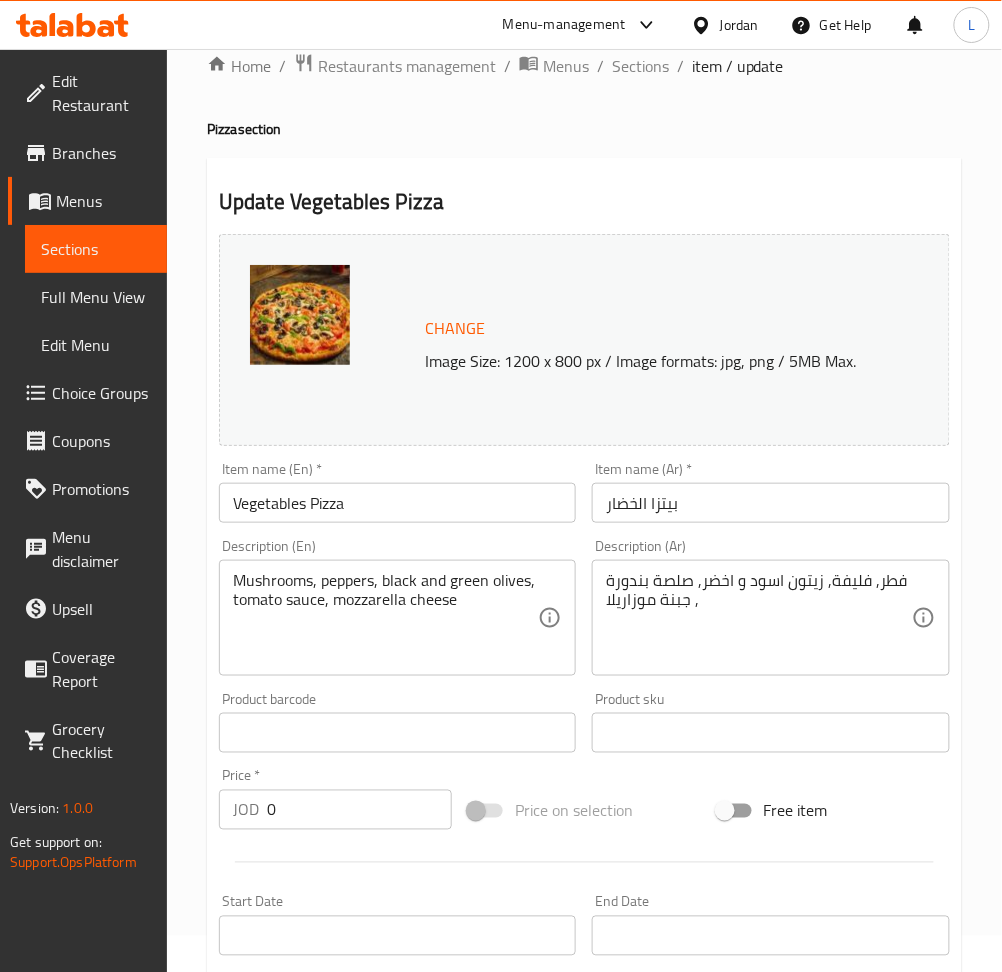 scroll, scrollTop: 0, scrollLeft: 0, axis: both 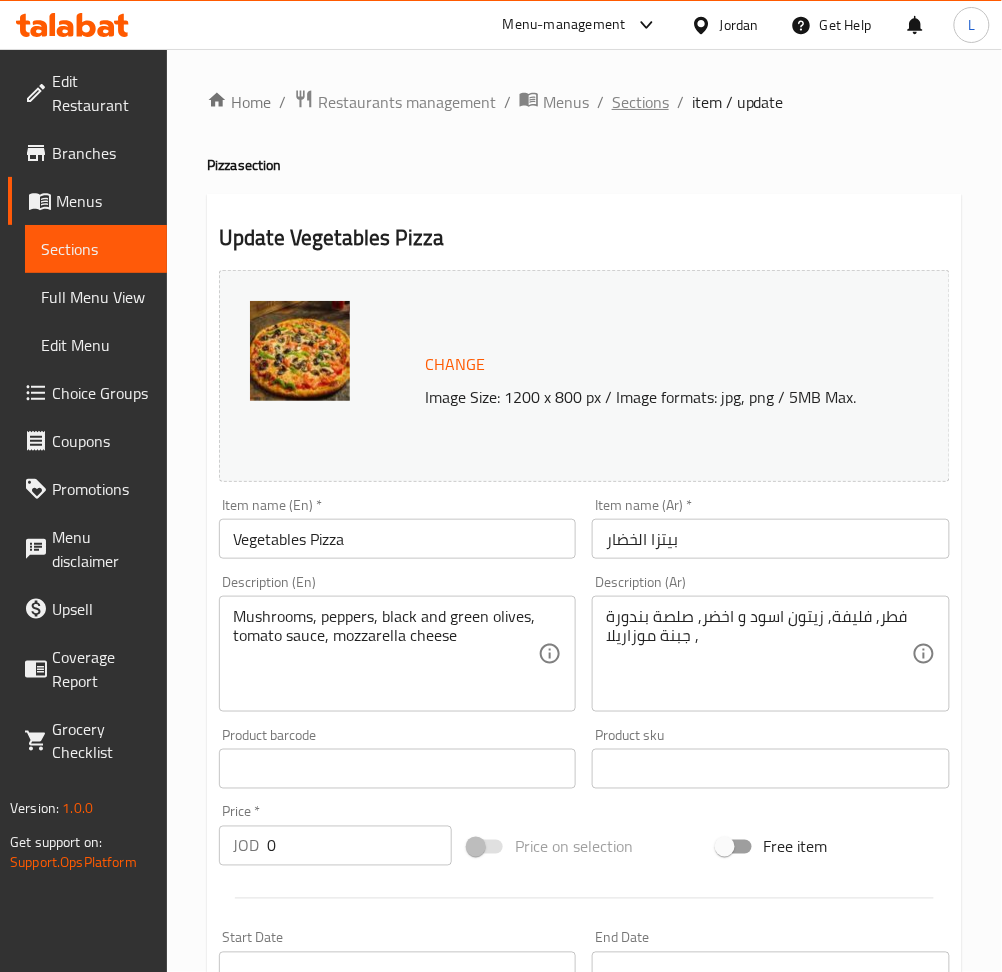 click on "Sections" at bounding box center [640, 102] 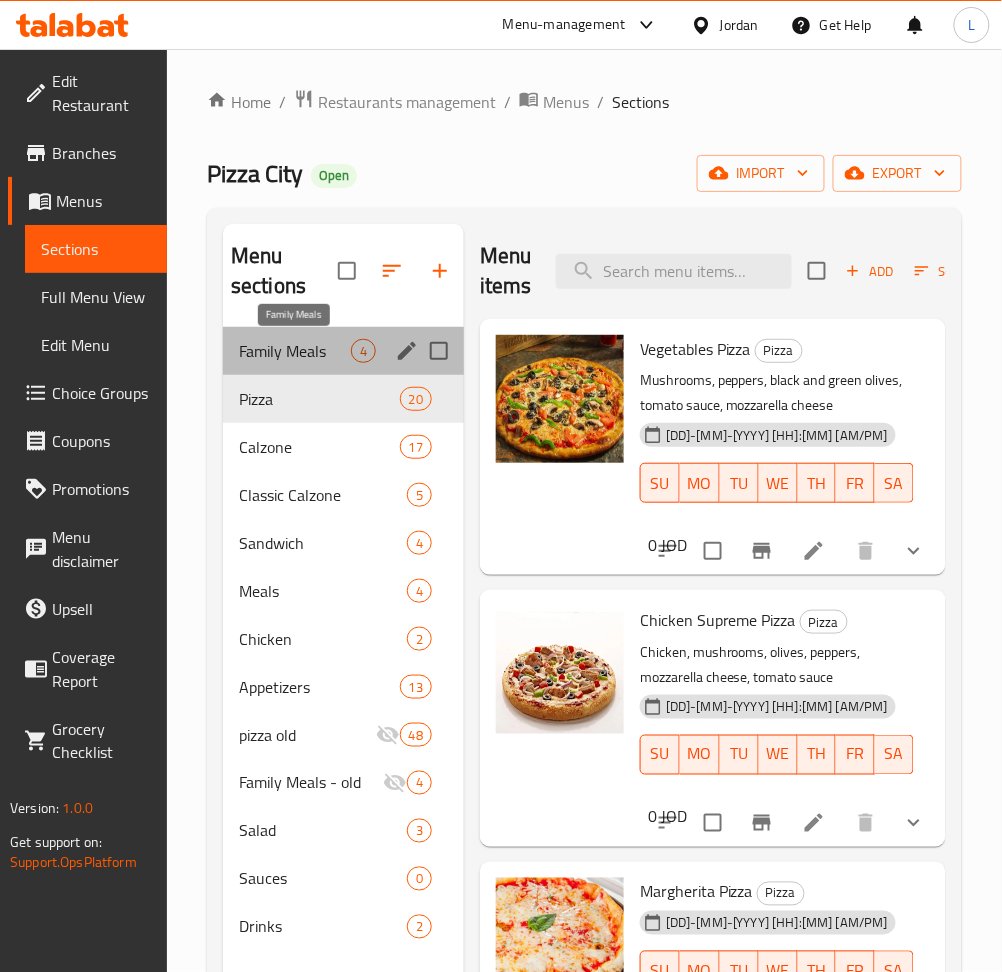 click on "Family Meals" at bounding box center (295, 351) 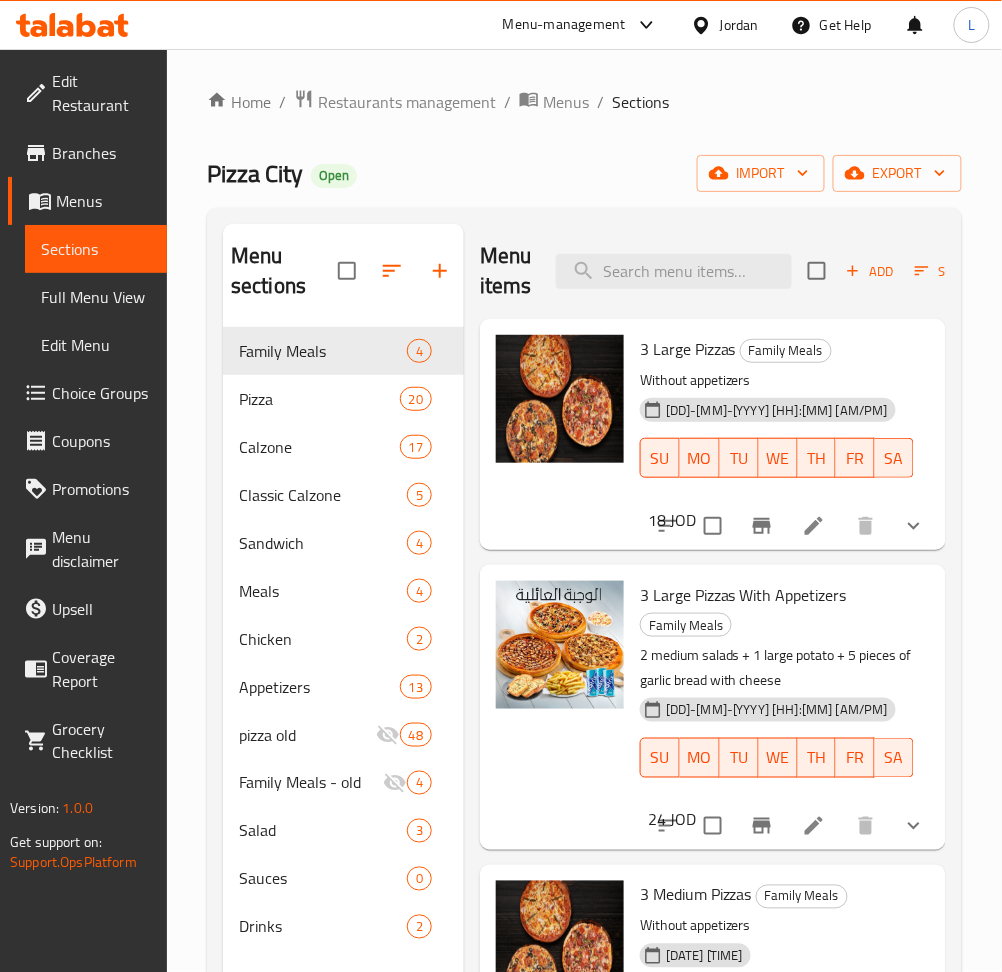 click at bounding box center (814, 526) 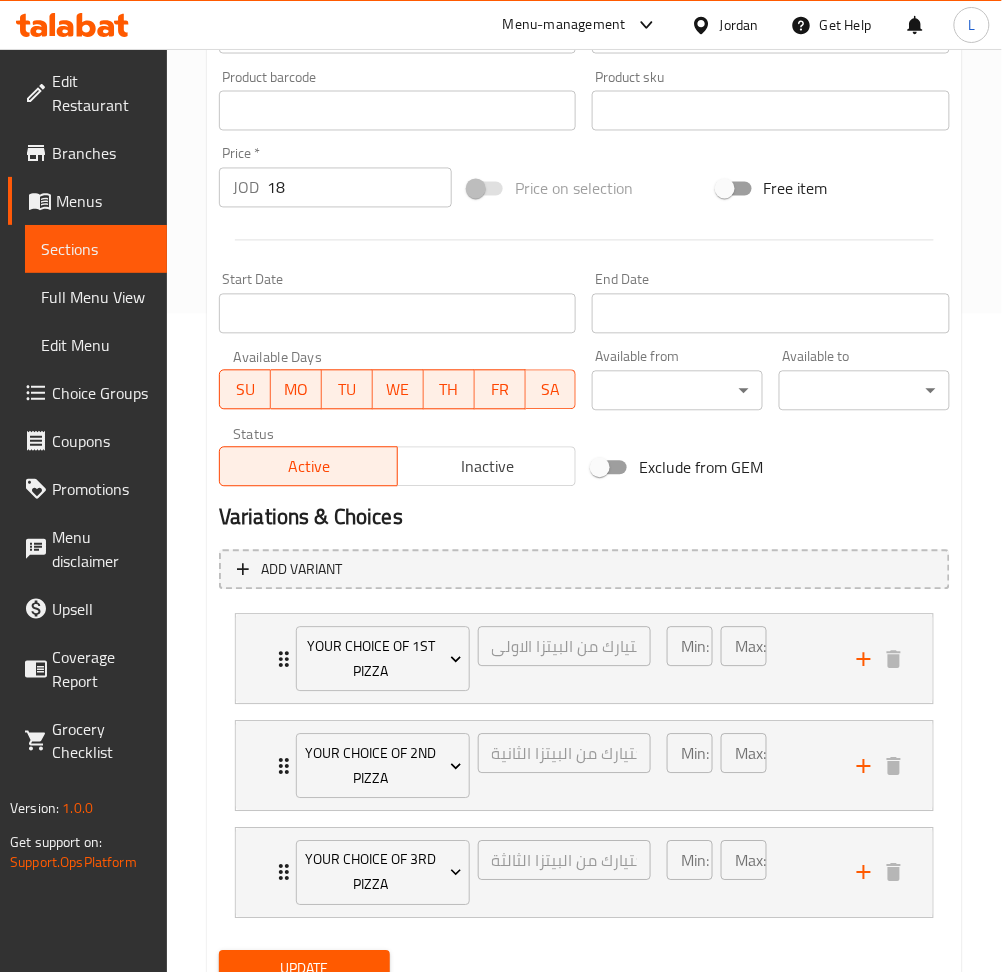 scroll, scrollTop: 666, scrollLeft: 0, axis: vertical 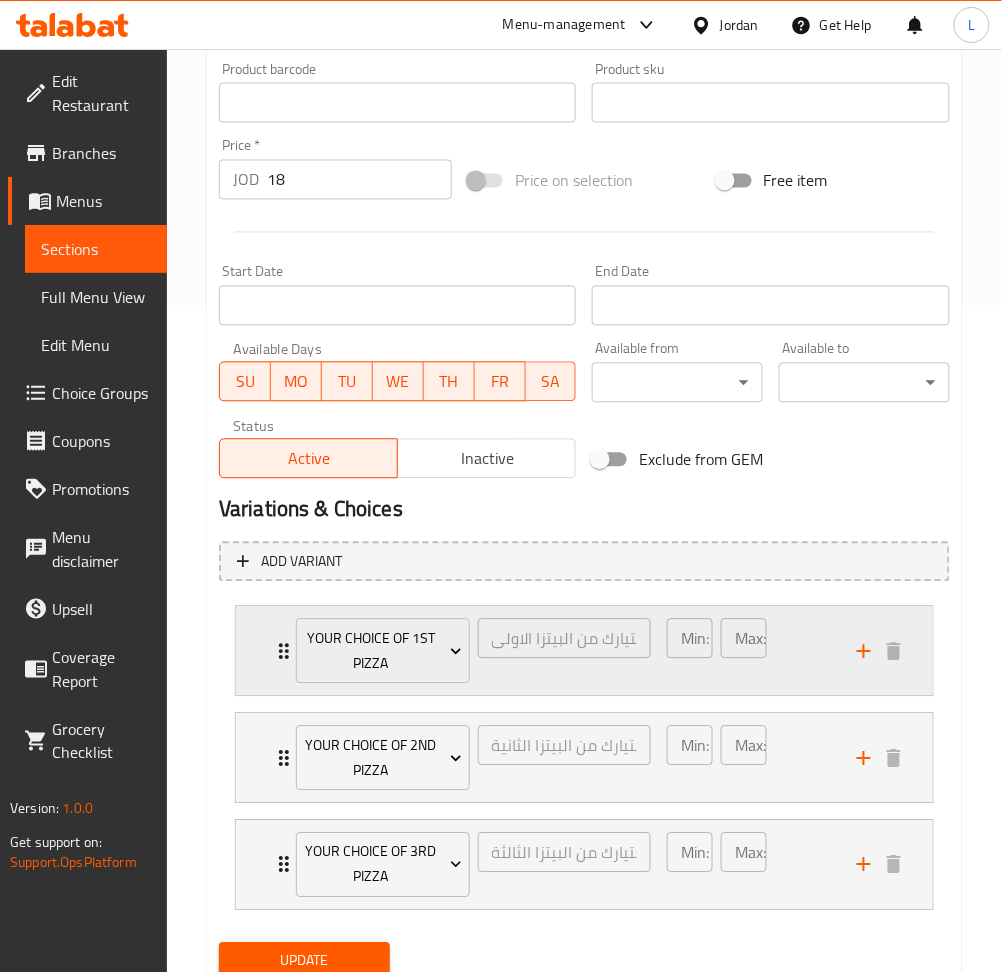 click on "Your Choice of 1st pizza اختيارك من البيتزا الاولى ​ Min: 1 ​ Max: 1 ​" at bounding box center [584, 651] 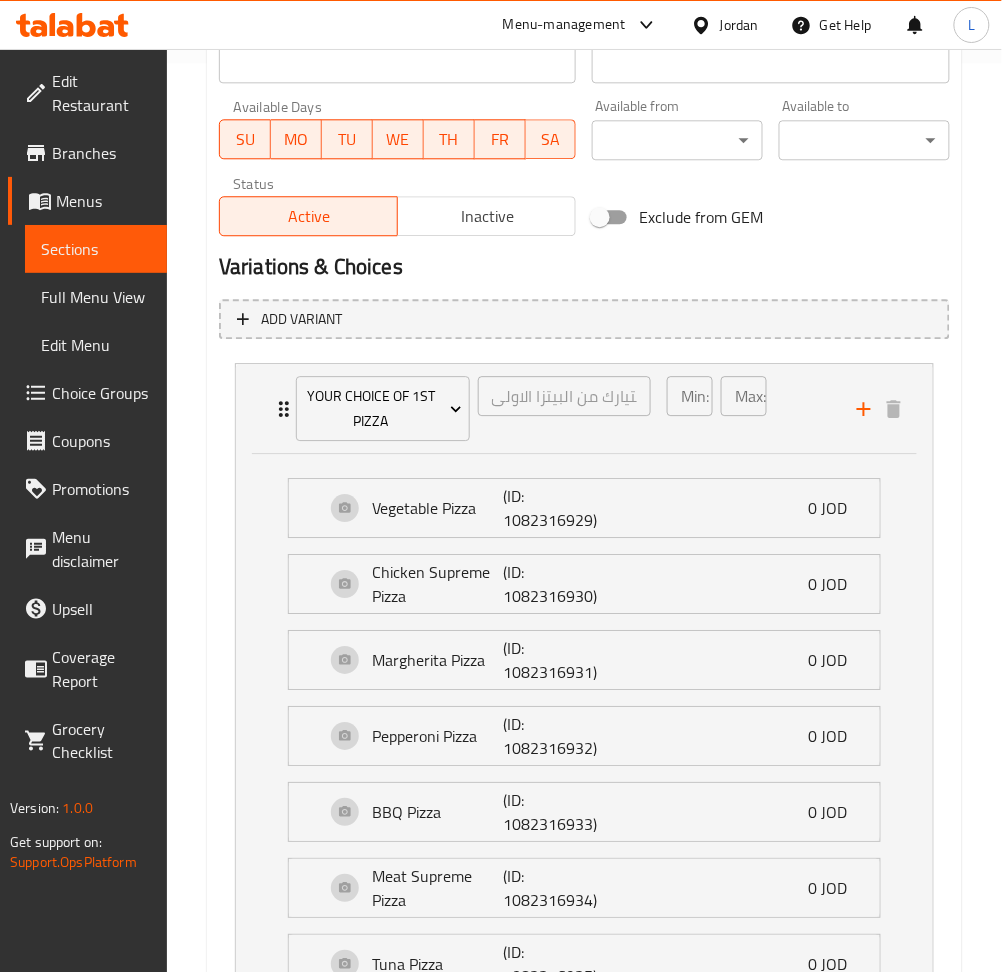 scroll, scrollTop: 933, scrollLeft: 0, axis: vertical 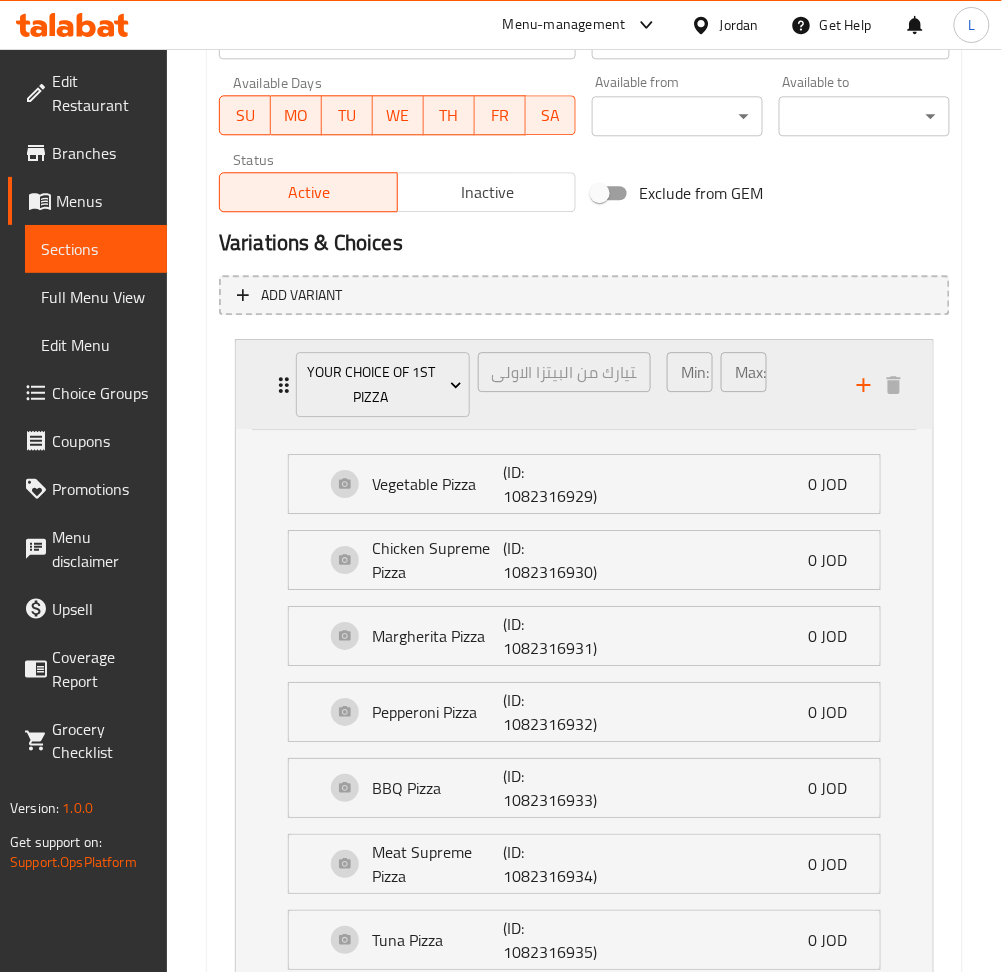 click 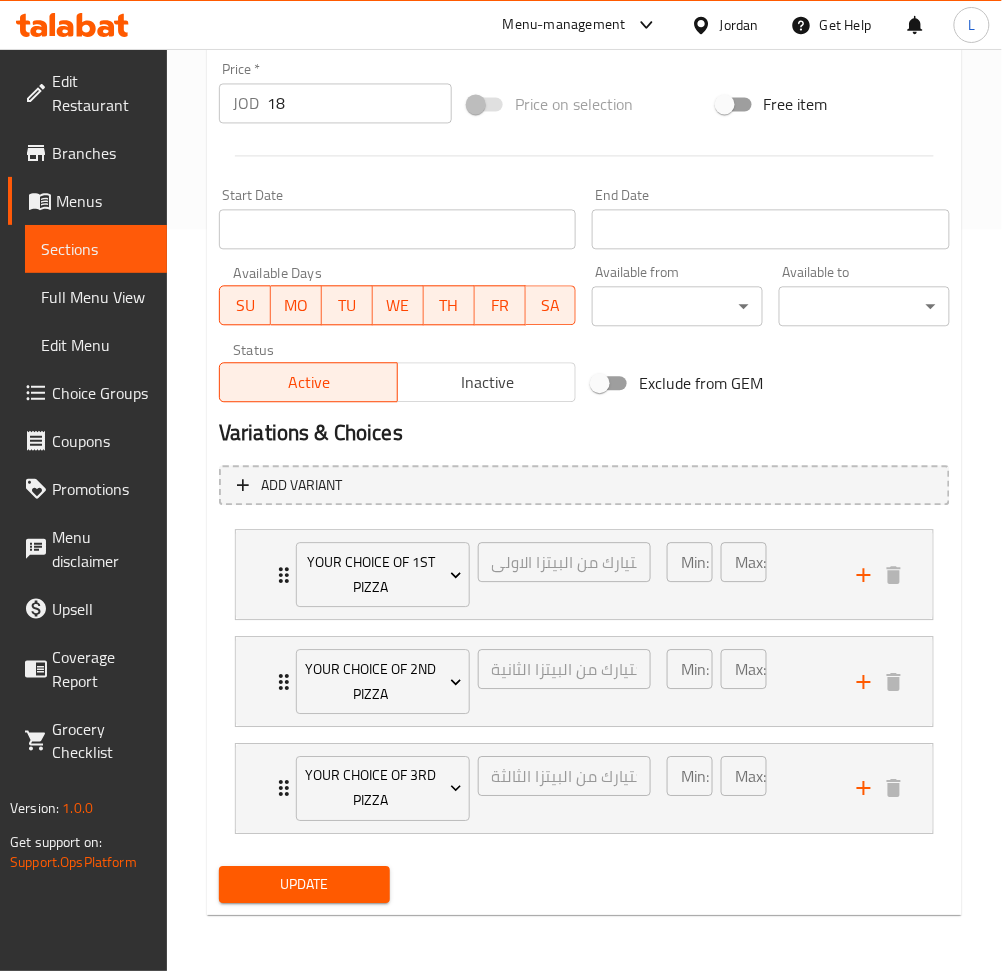 scroll, scrollTop: 741, scrollLeft: 0, axis: vertical 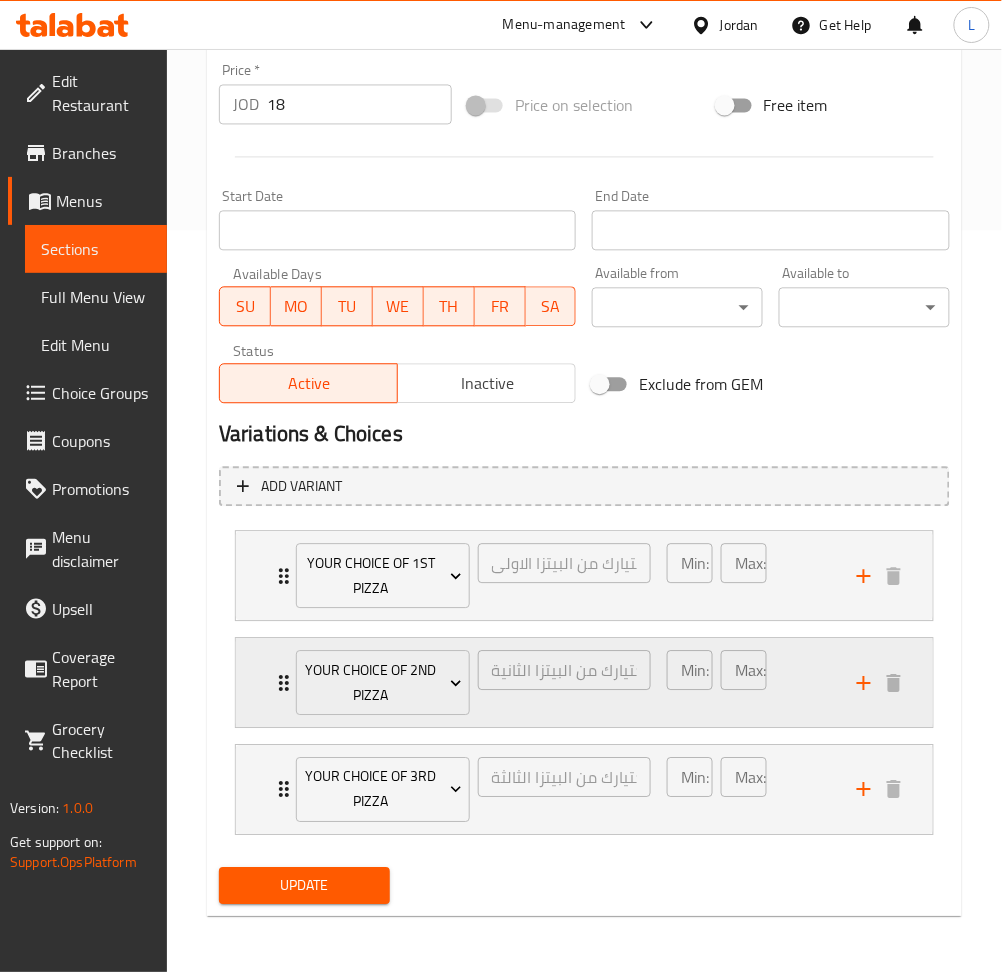 click 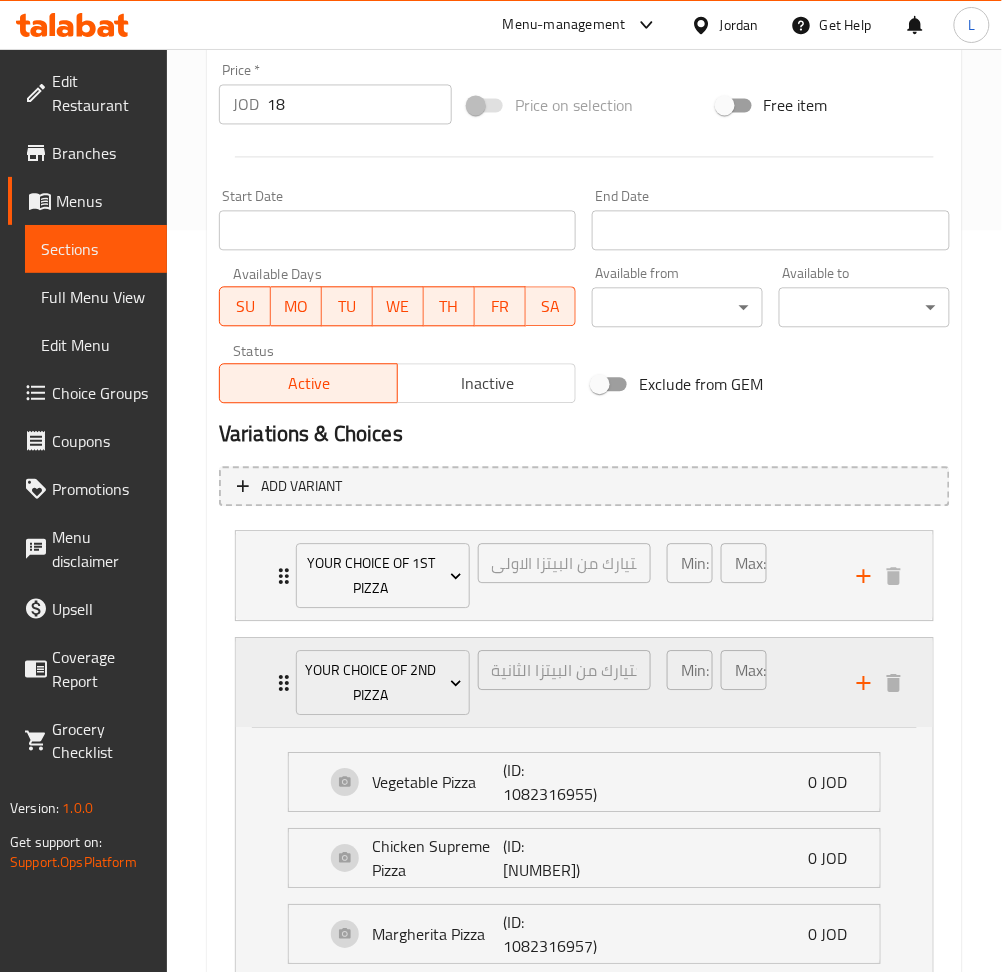 scroll, scrollTop: 933, scrollLeft: 0, axis: vertical 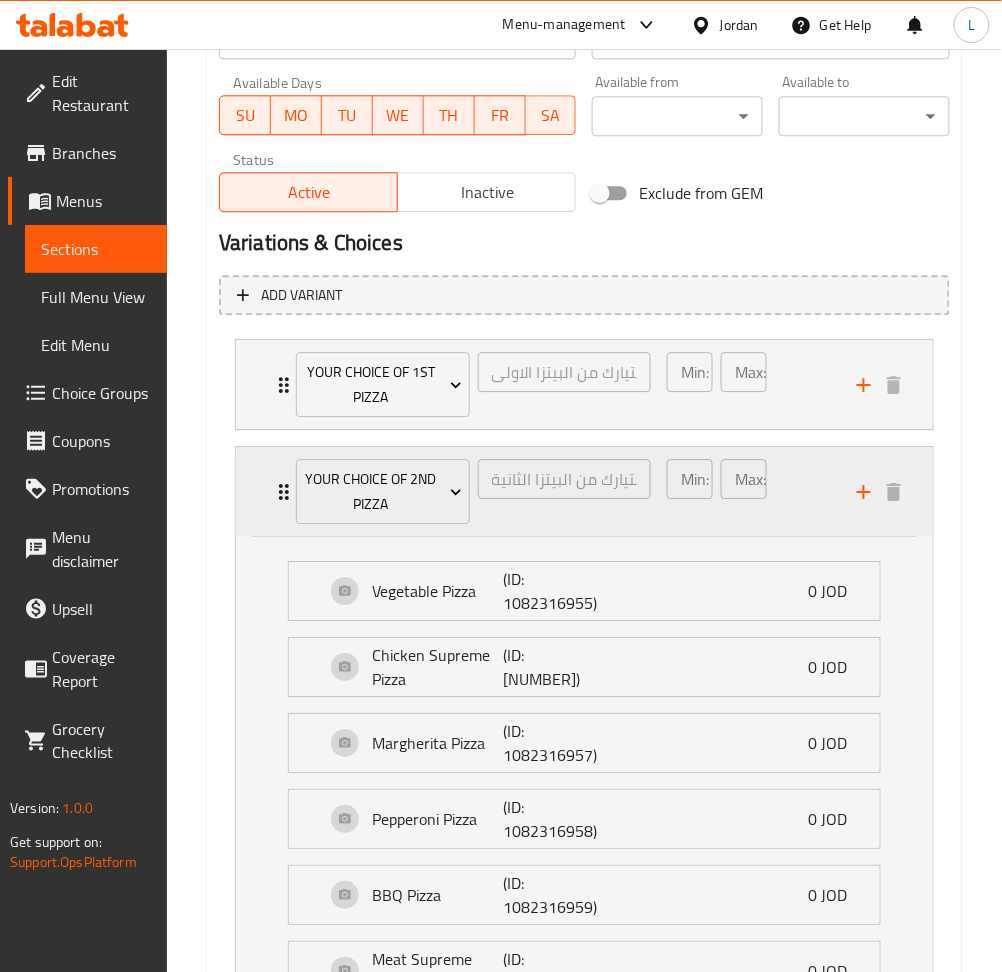 click 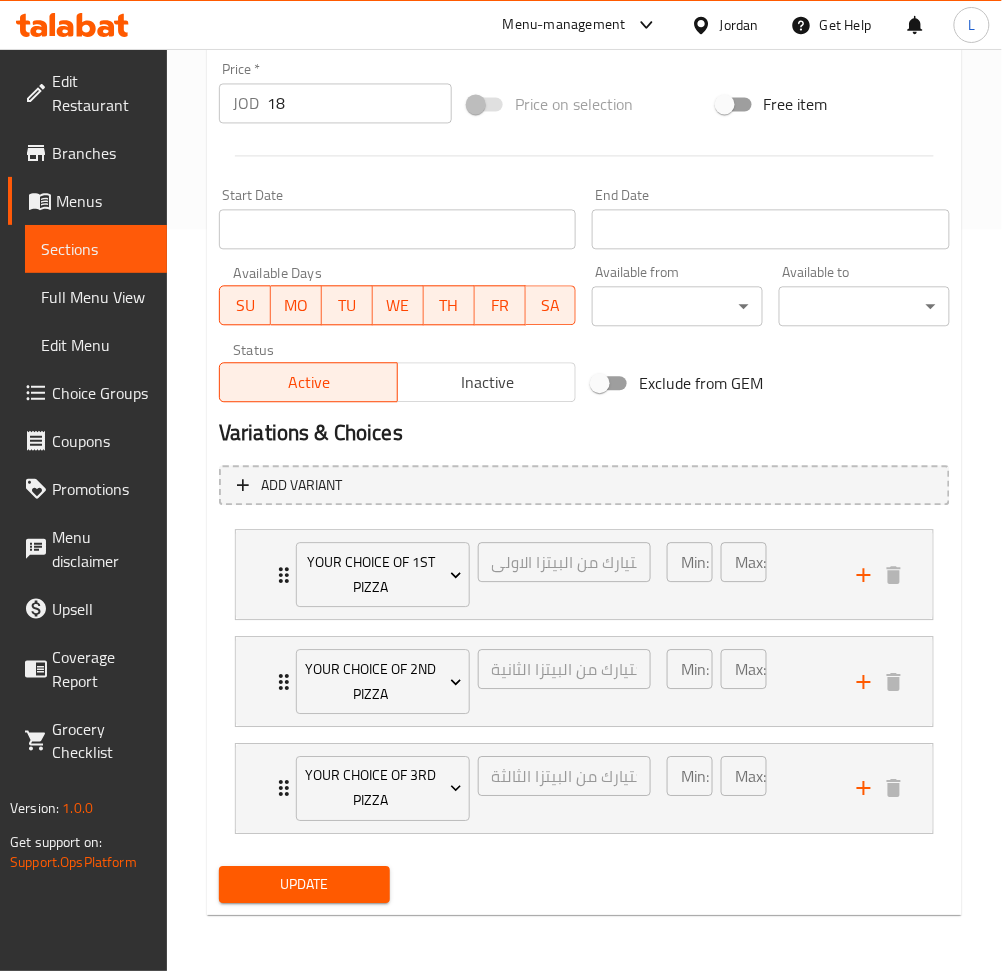 scroll, scrollTop: 0, scrollLeft: 0, axis: both 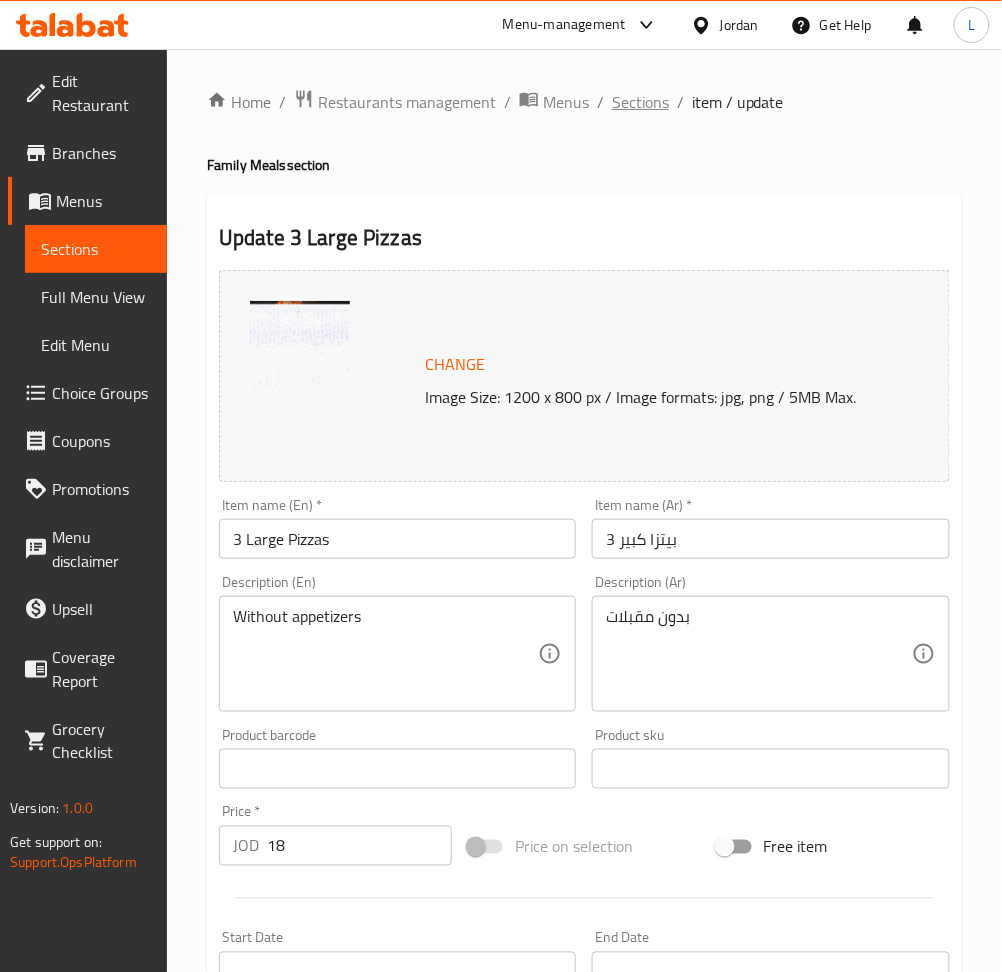 click on "Sections" at bounding box center (640, 102) 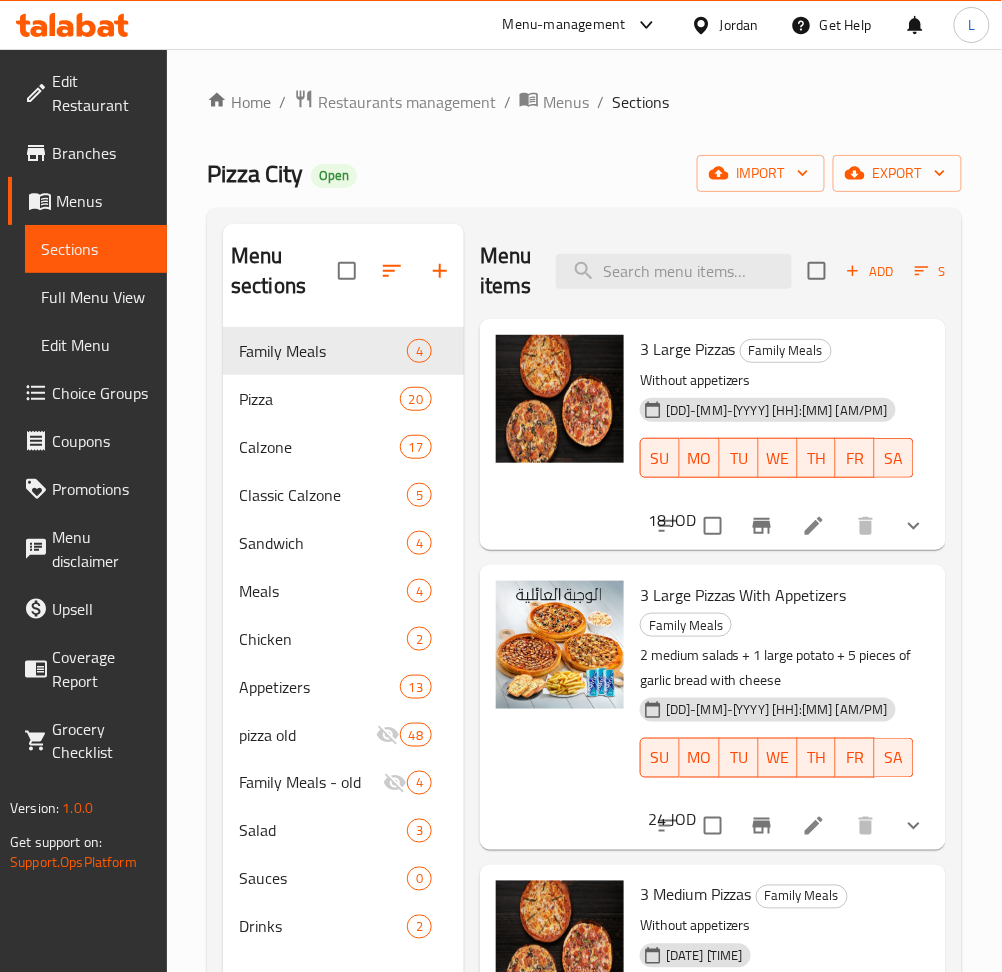 scroll, scrollTop: 244, scrollLeft: 0, axis: vertical 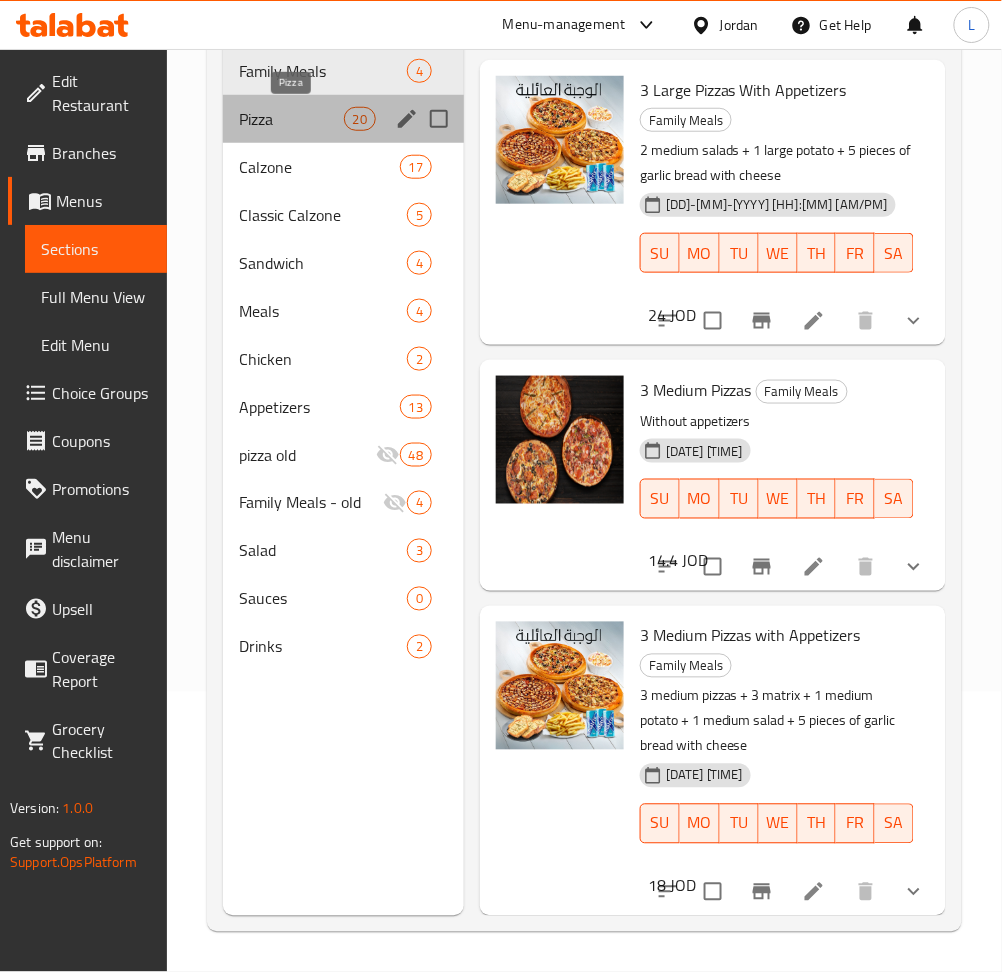 click on "Pizza" at bounding box center (291, 119) 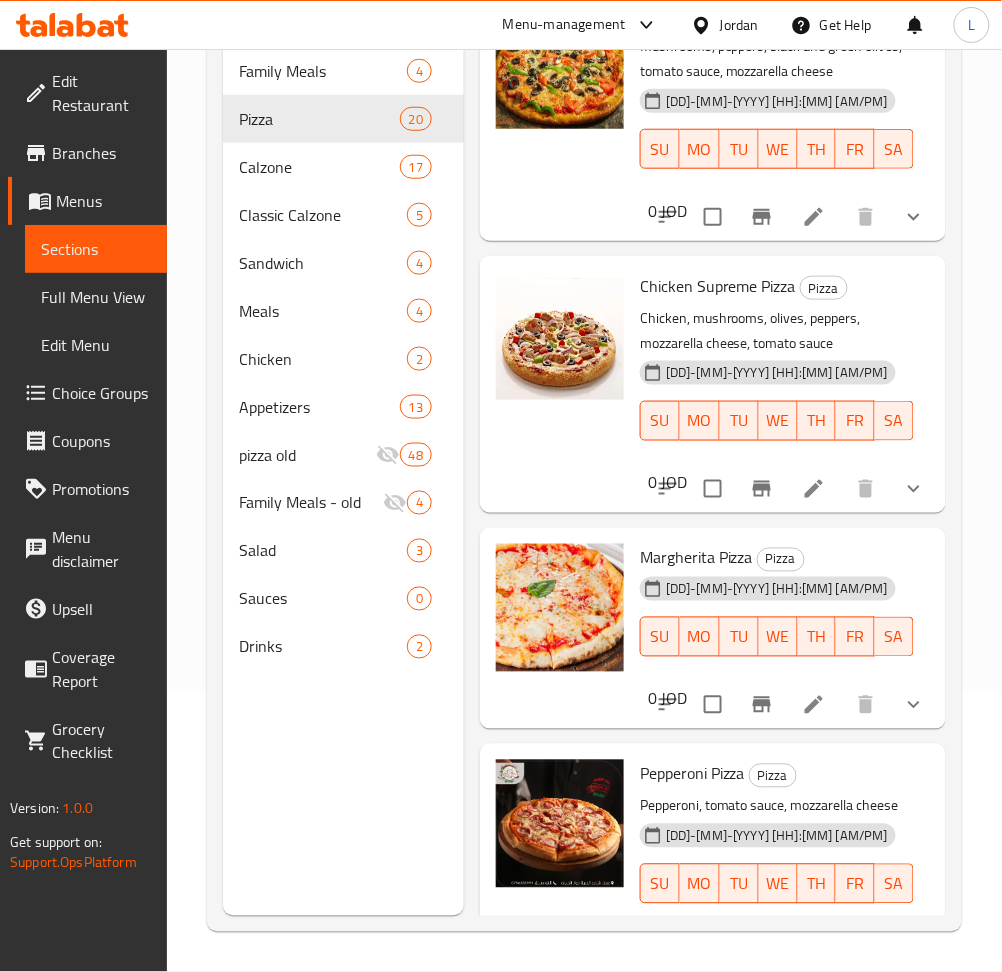 scroll, scrollTop: 0, scrollLeft: 0, axis: both 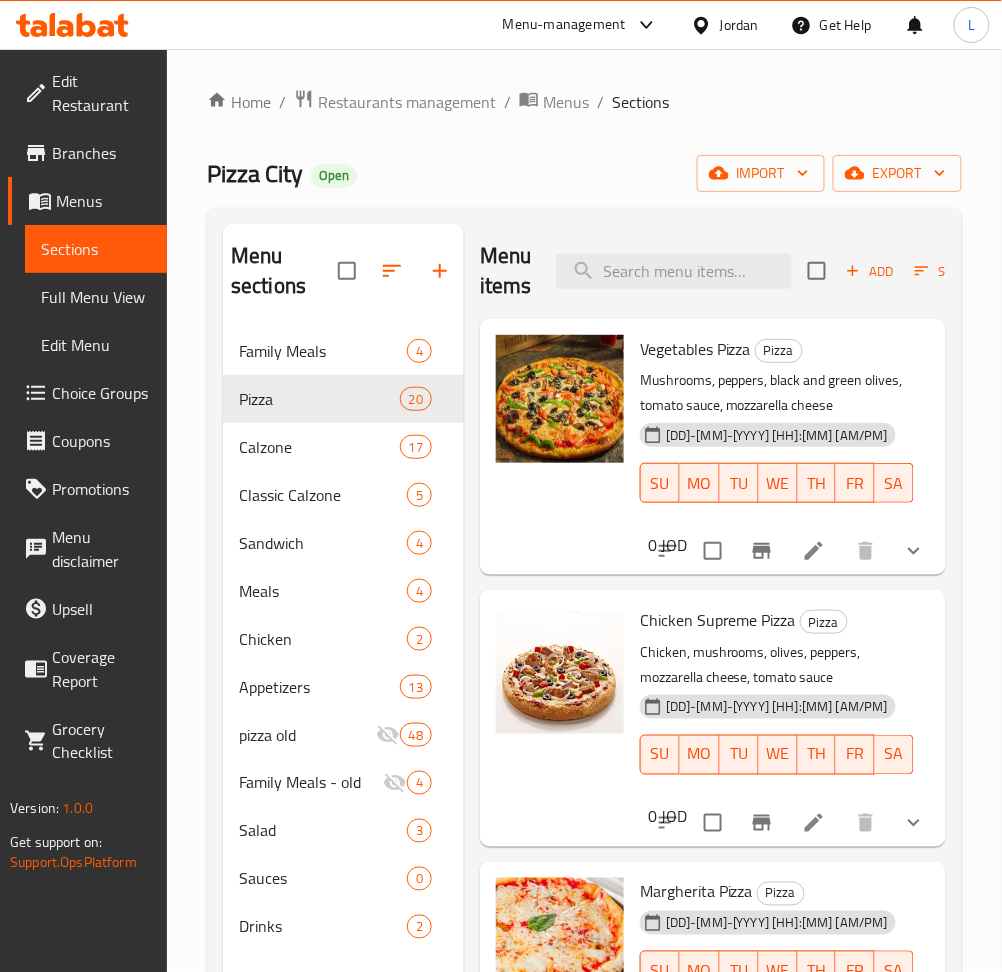 click on "Choice Groups" at bounding box center (101, 393) 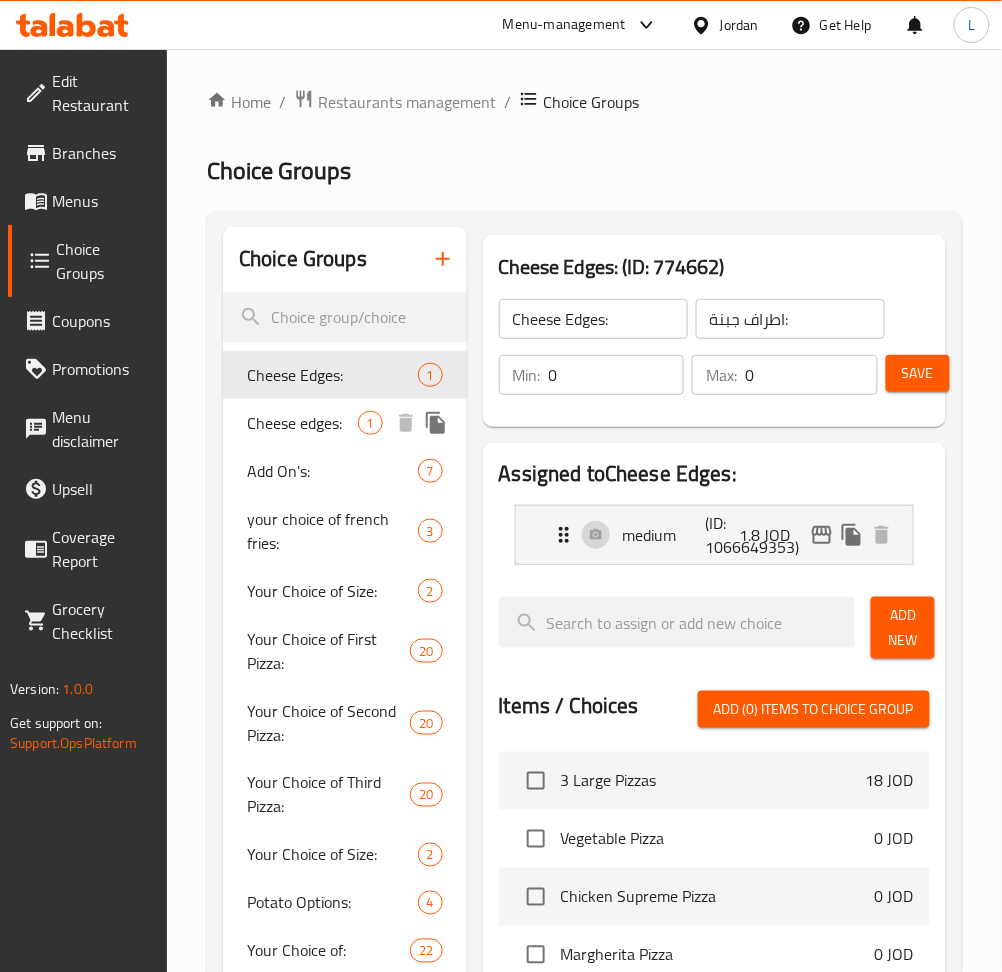 click on "Cheese edges:" at bounding box center (302, 423) 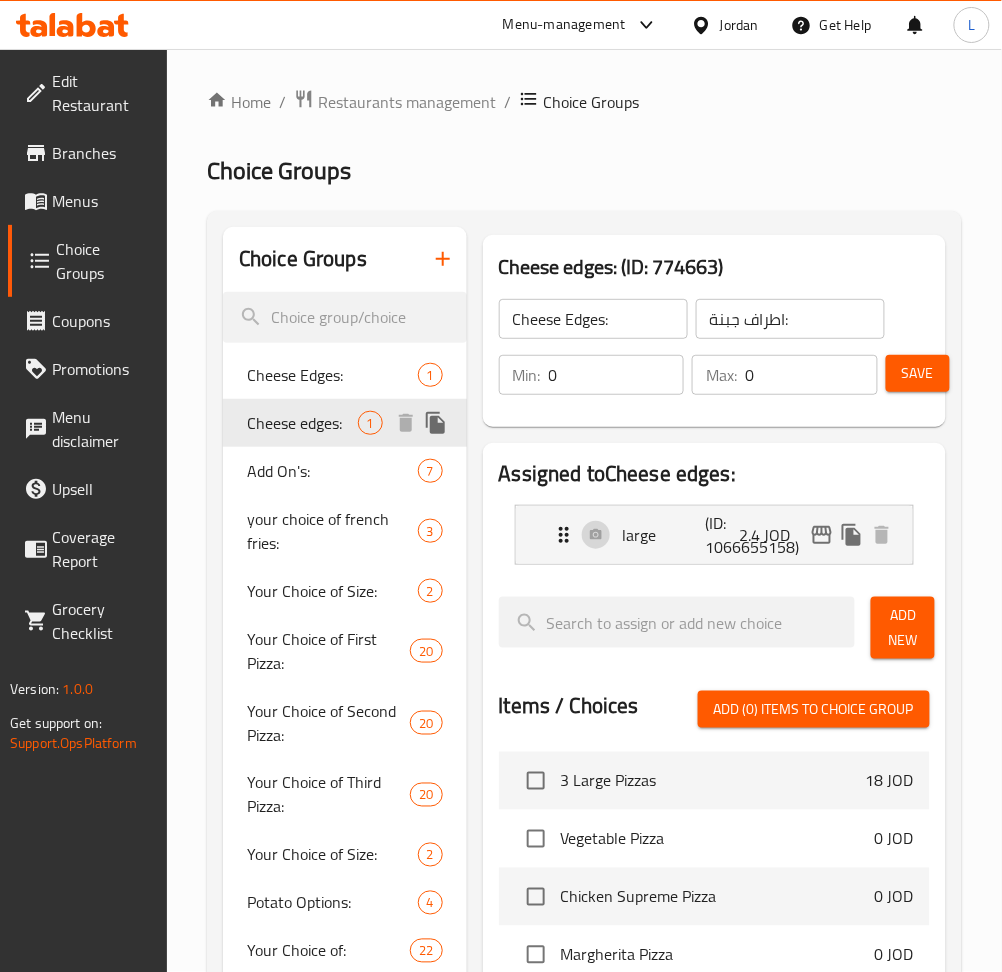 type on "Cheese edges:" 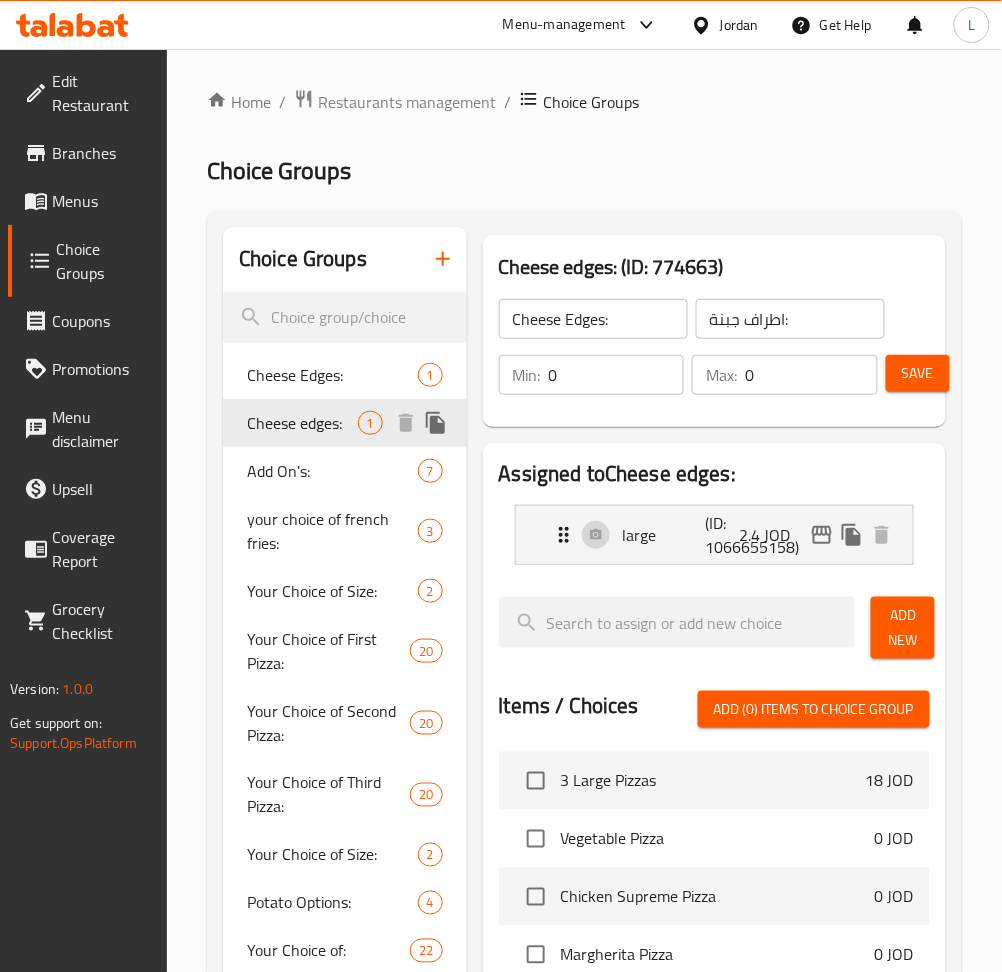 type on "اطراف جبنة:" 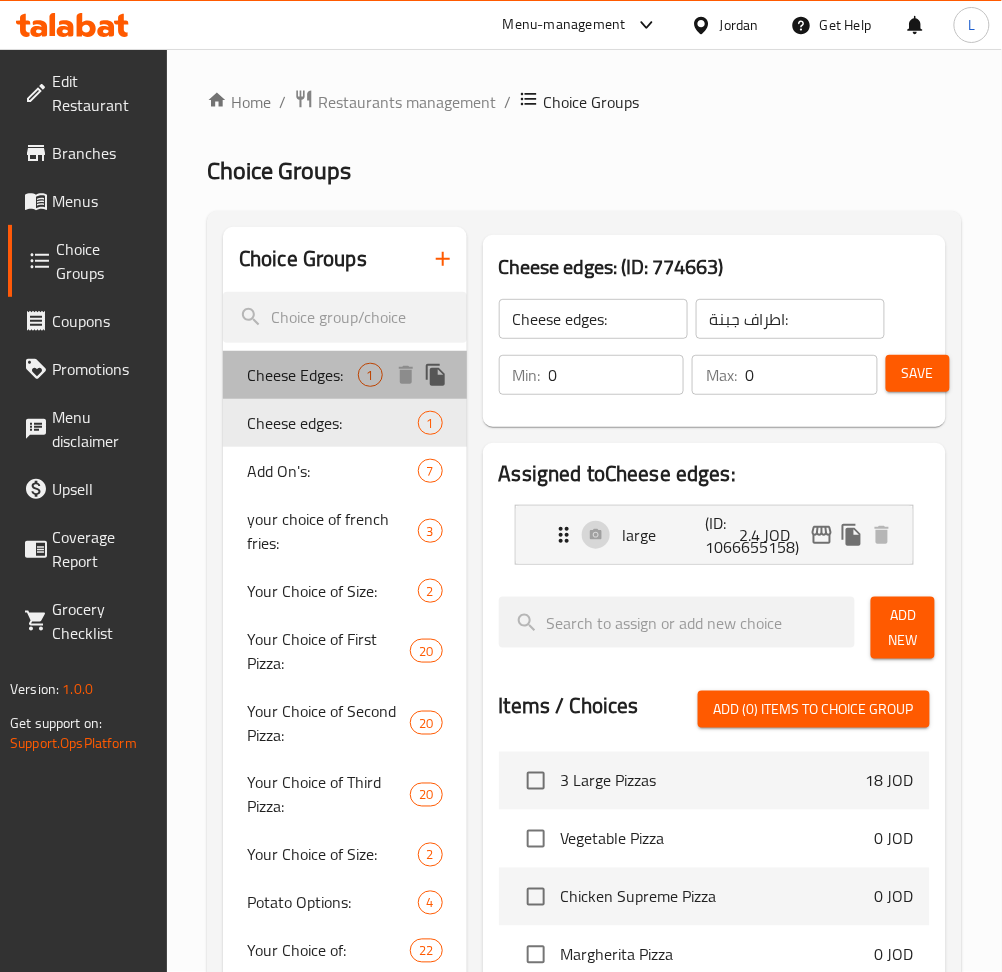 click on "Cheese Edges:" at bounding box center (302, 375) 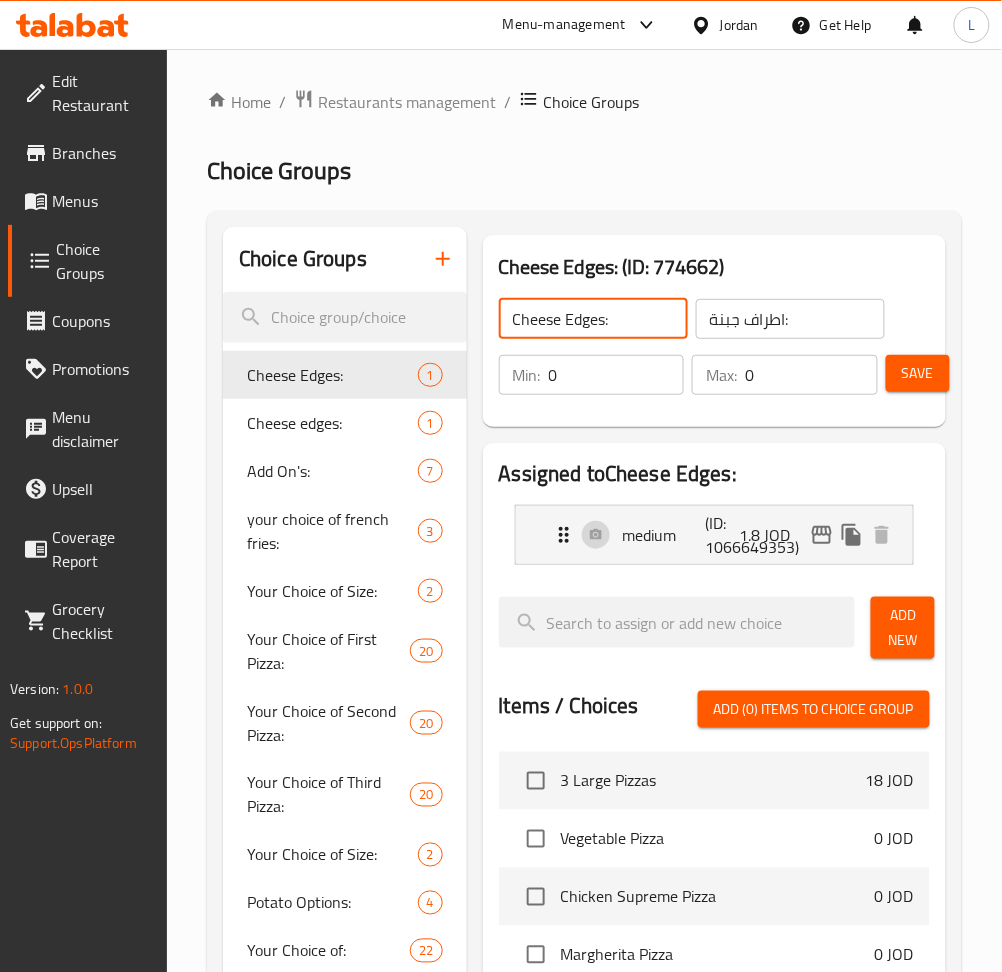 click on "Cheese Edges:" 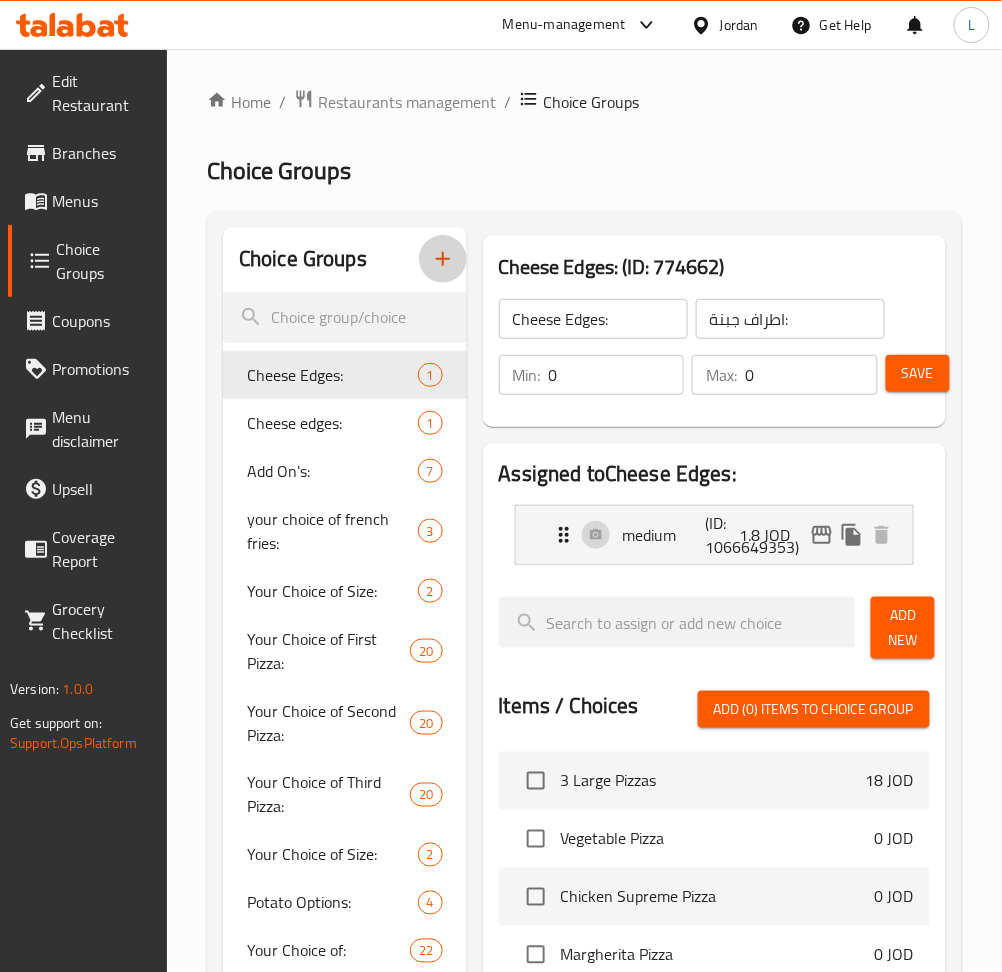 click 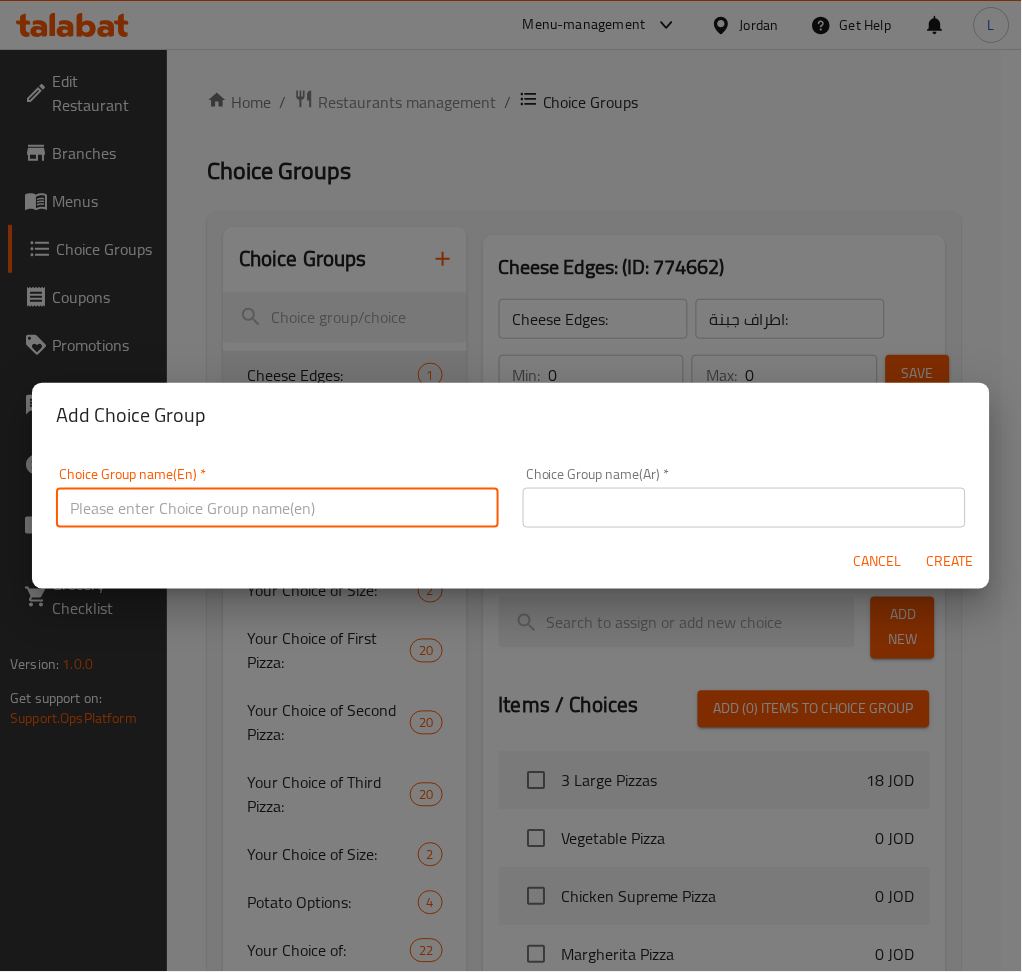 click at bounding box center (277, 508) 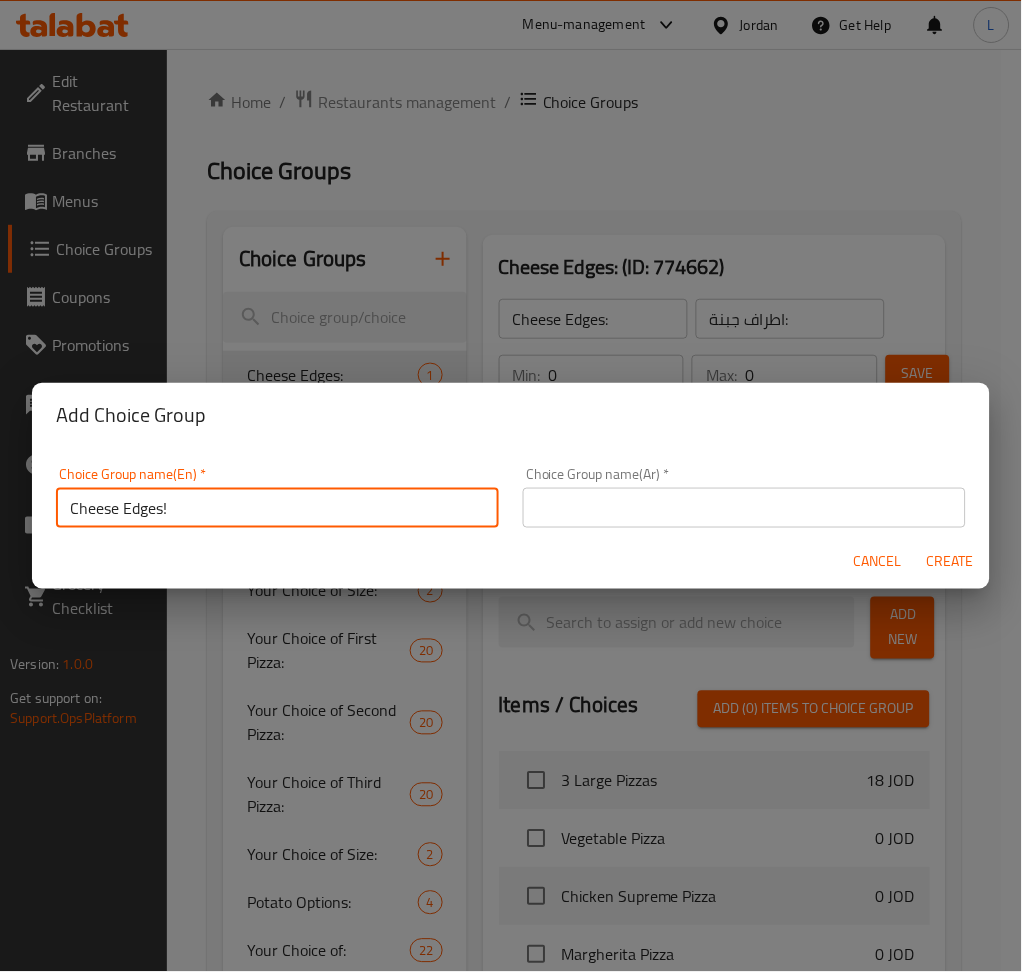 type on "Cheese Edges!" 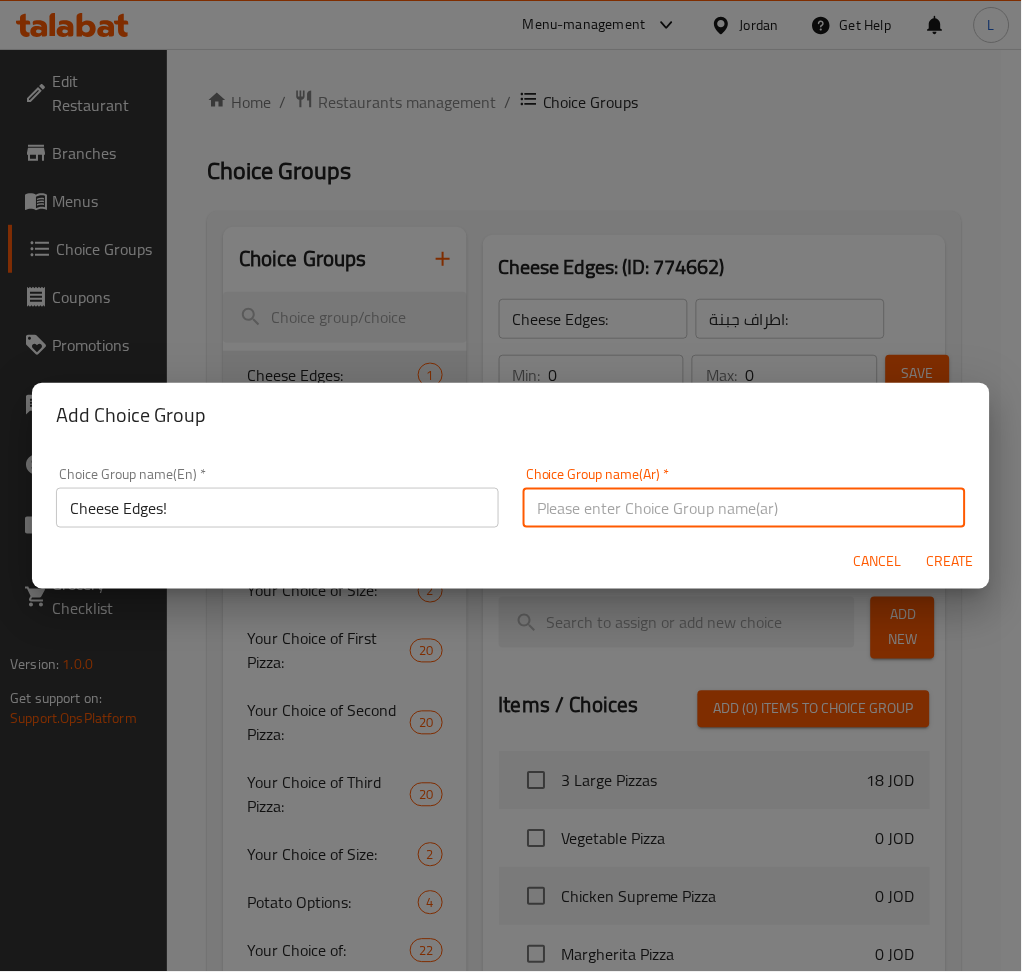 click at bounding box center [744, 508] 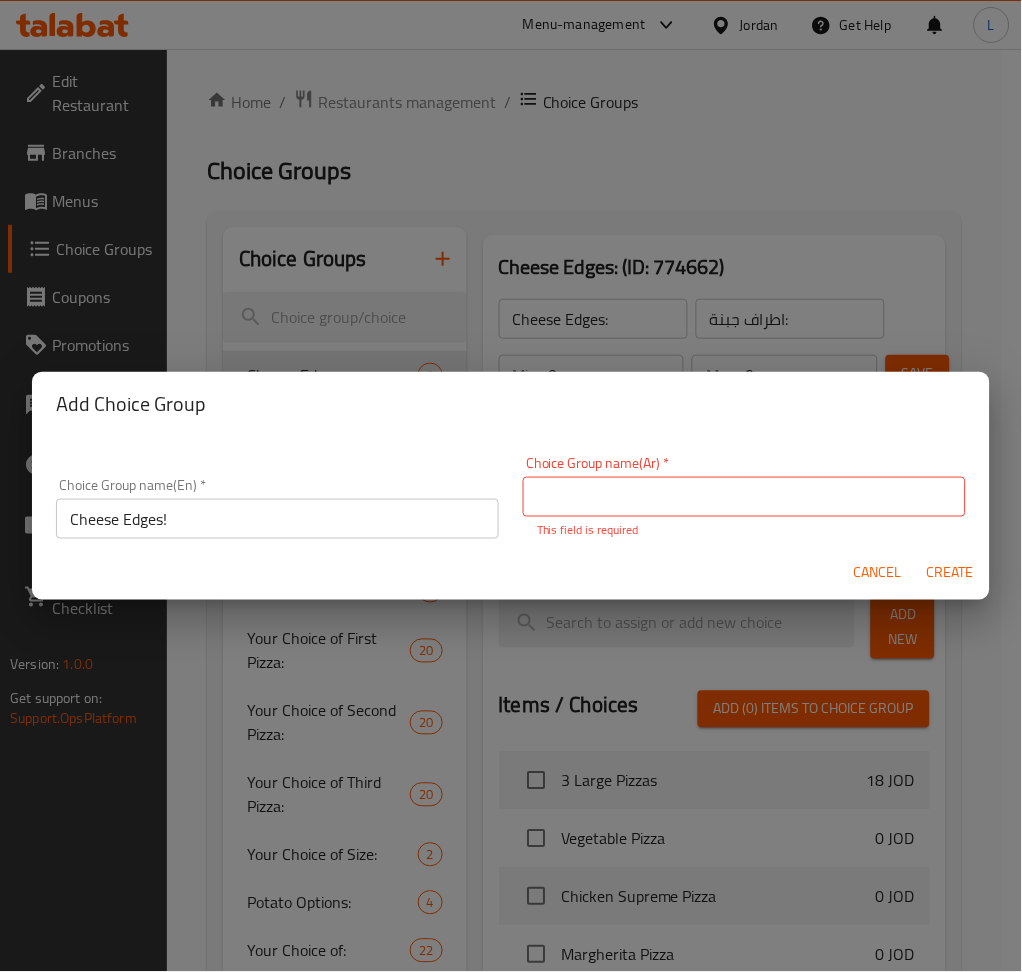 click on "Add Choice Group Choice Group name(En)   * Cheese Edges! Choice Group name(En)  * Choice Group name(Ar)   * Choice Group name(Ar)  * This field is required Cancel Create" at bounding box center (511, 486) 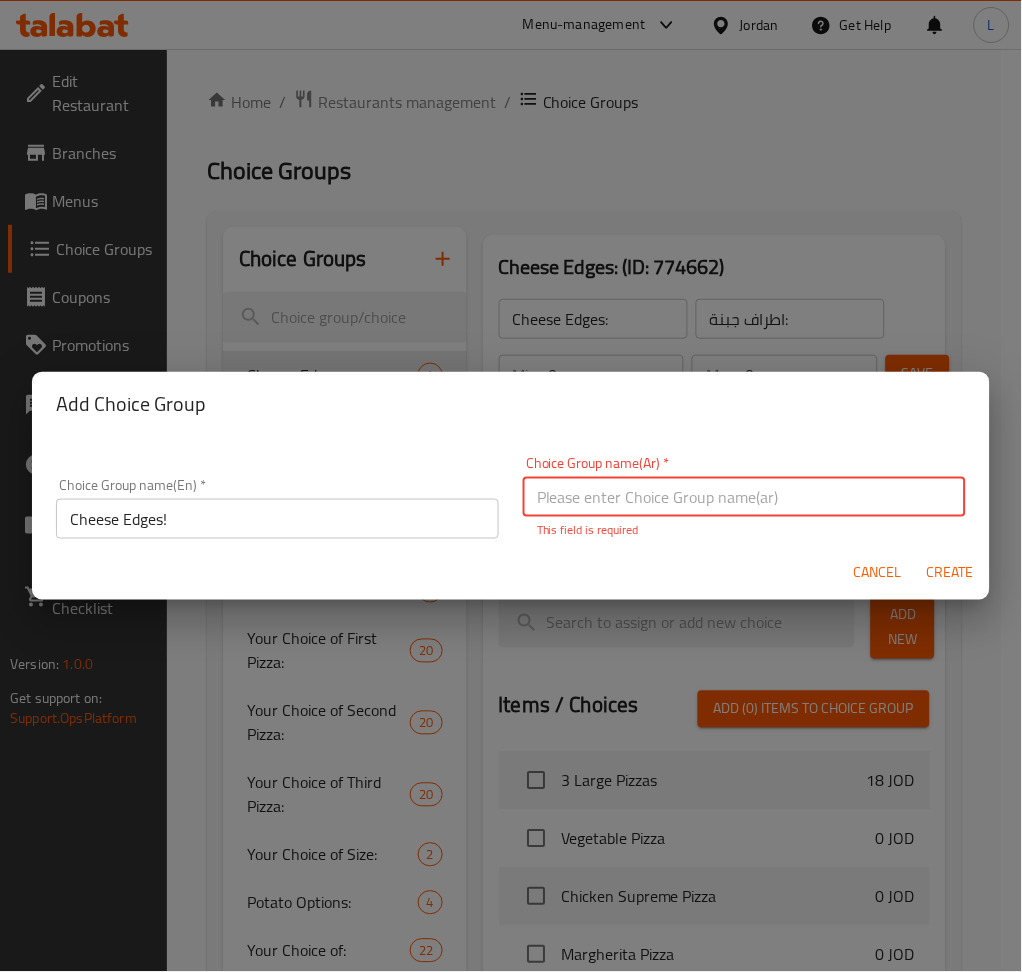 click at bounding box center [744, 497] 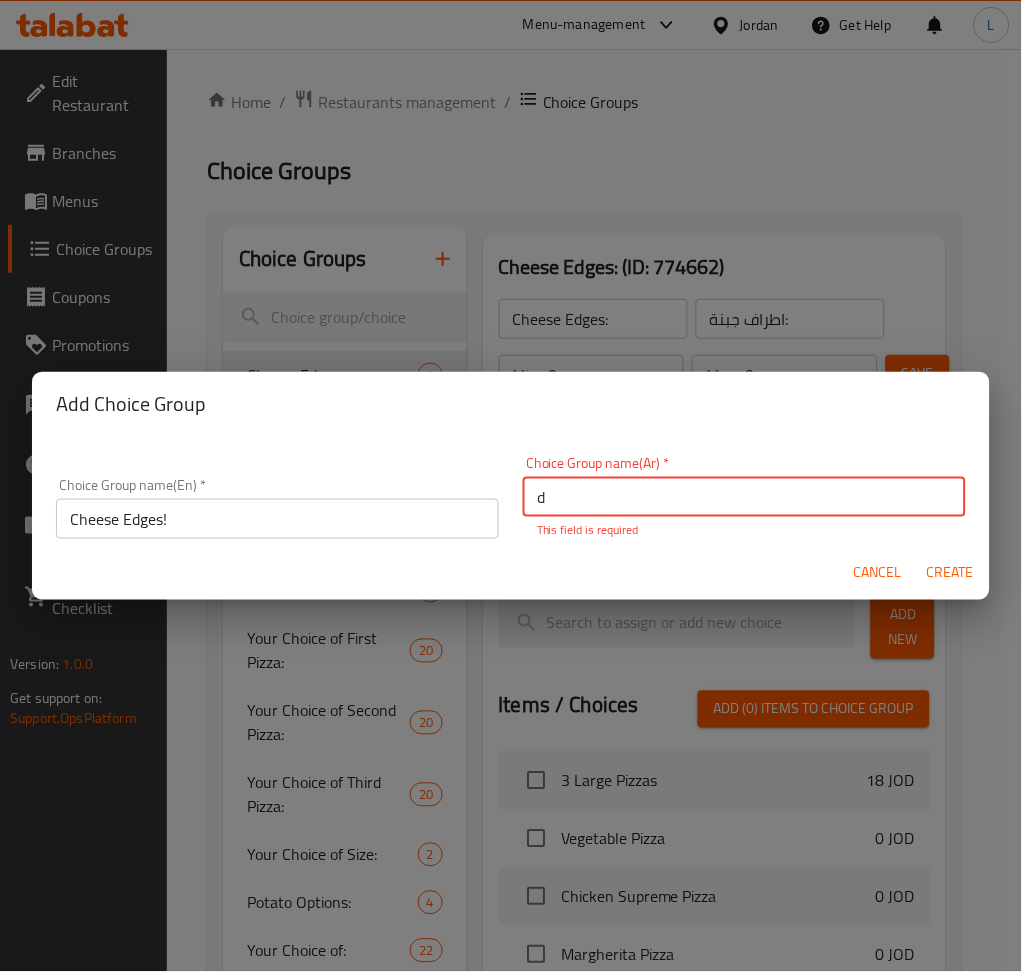 click on "d" at bounding box center [744, 497] 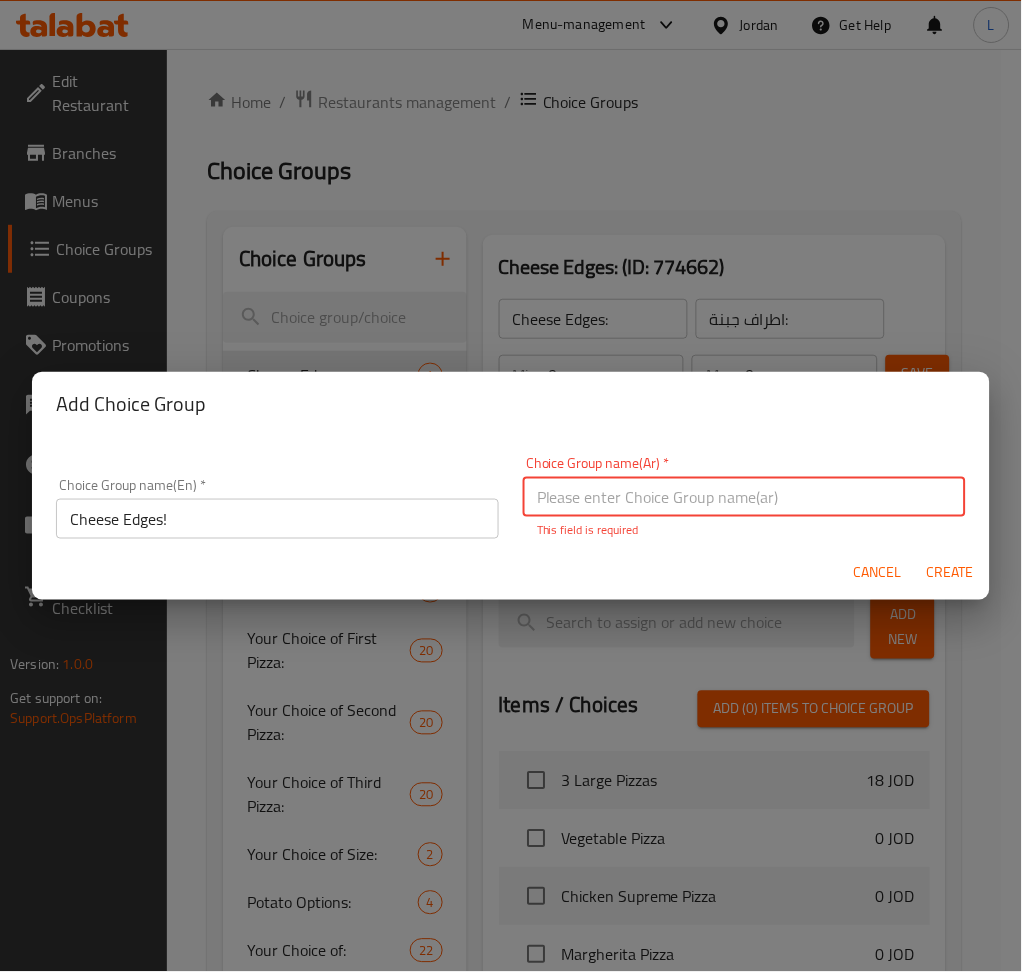 paste on "حواف الجبن:" 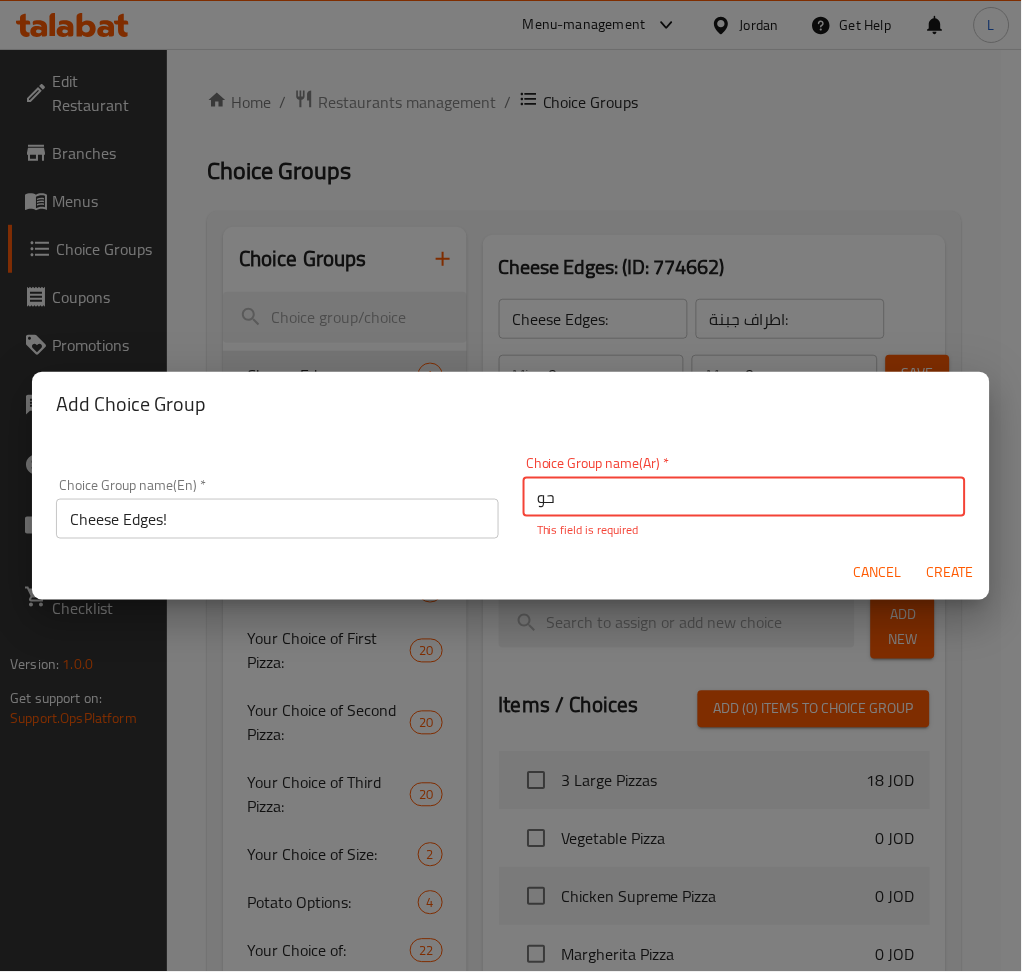 type on "ح" 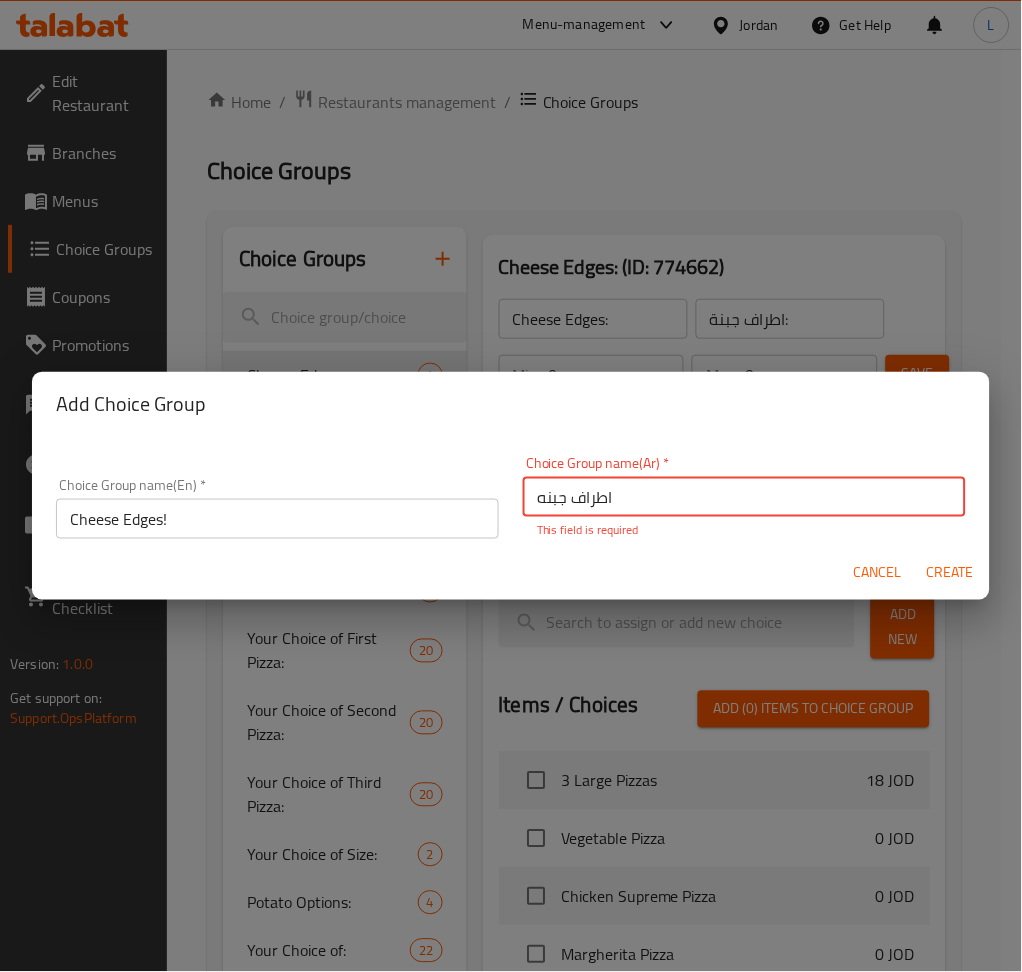 type on "اطراف جبنه" 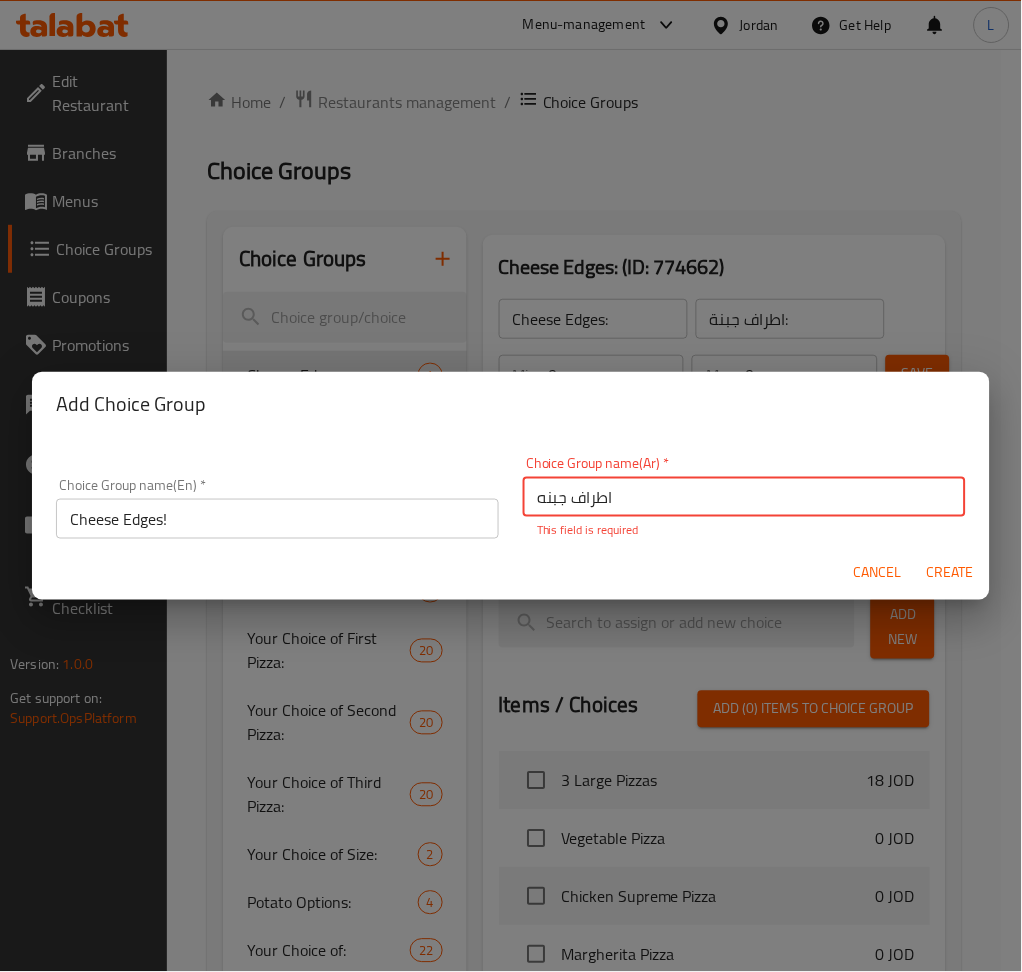 type on "اطراف جبنه" 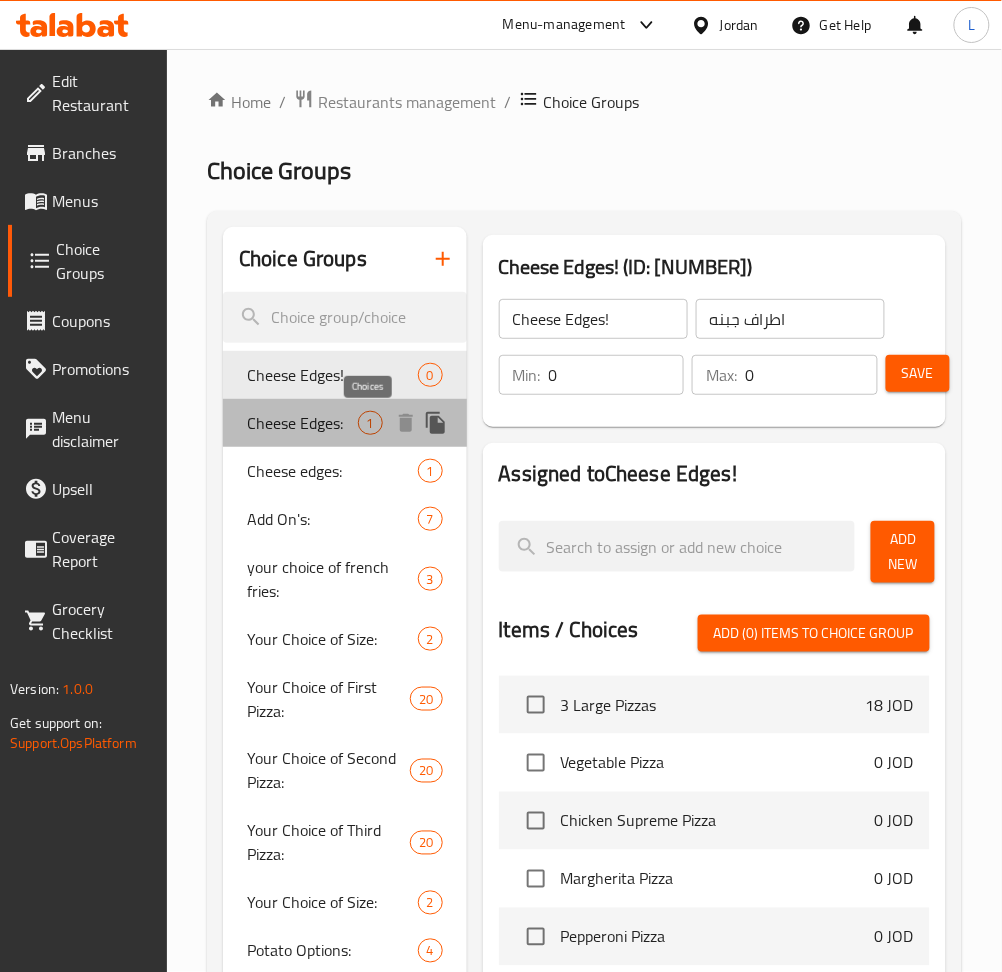 click on "1" at bounding box center [370, 423] 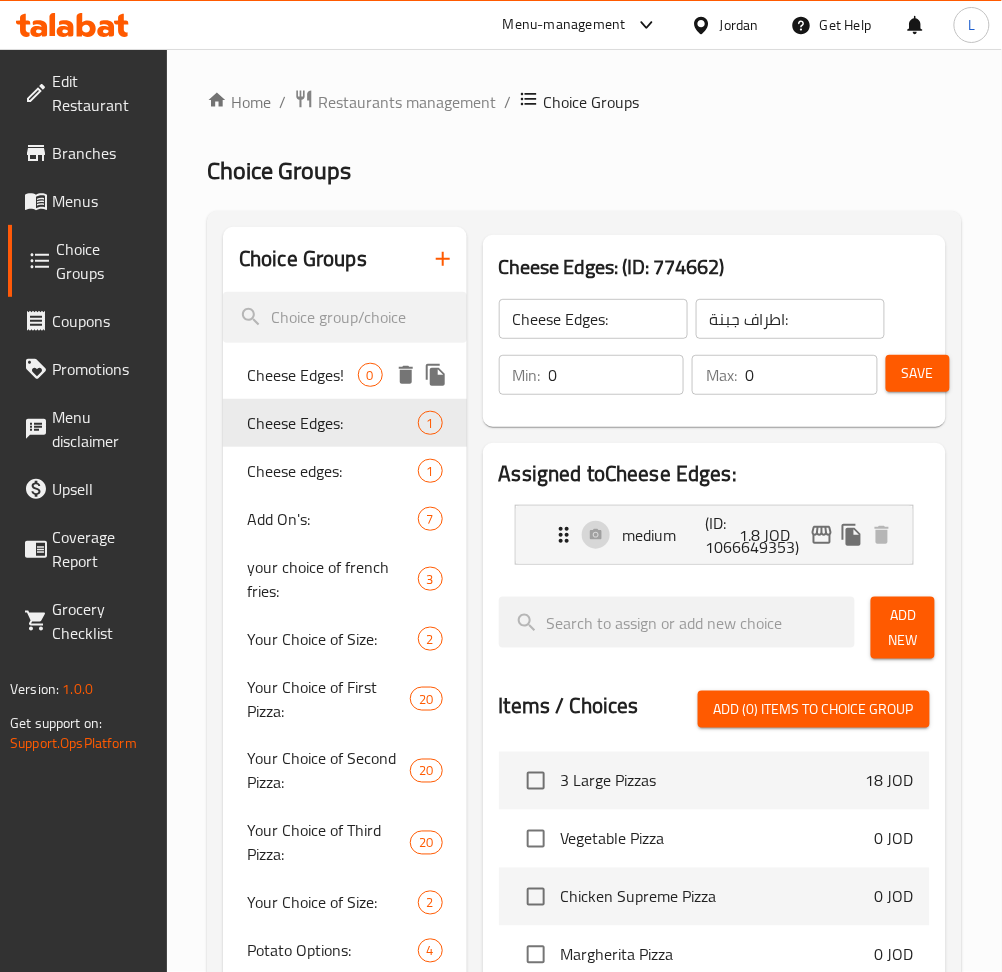 click on "Cheese Edges! 0" at bounding box center [345, 375] 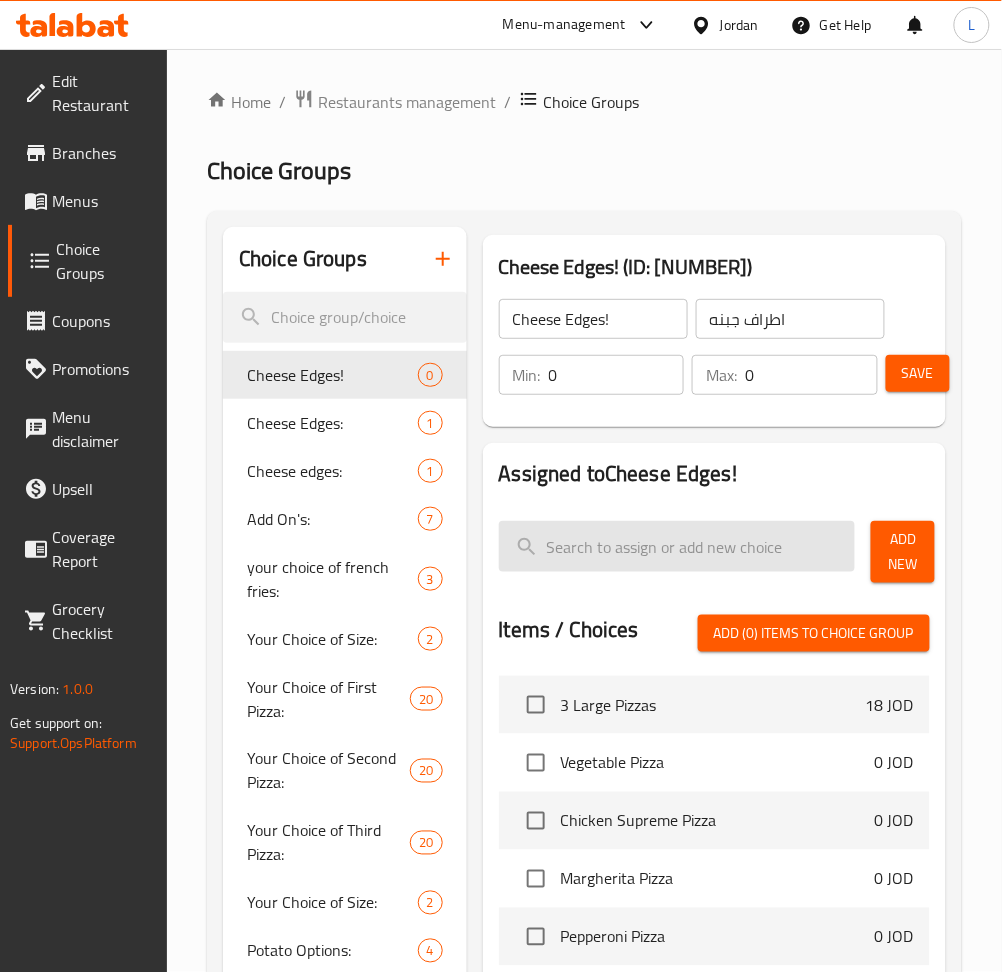 click at bounding box center [677, 546] 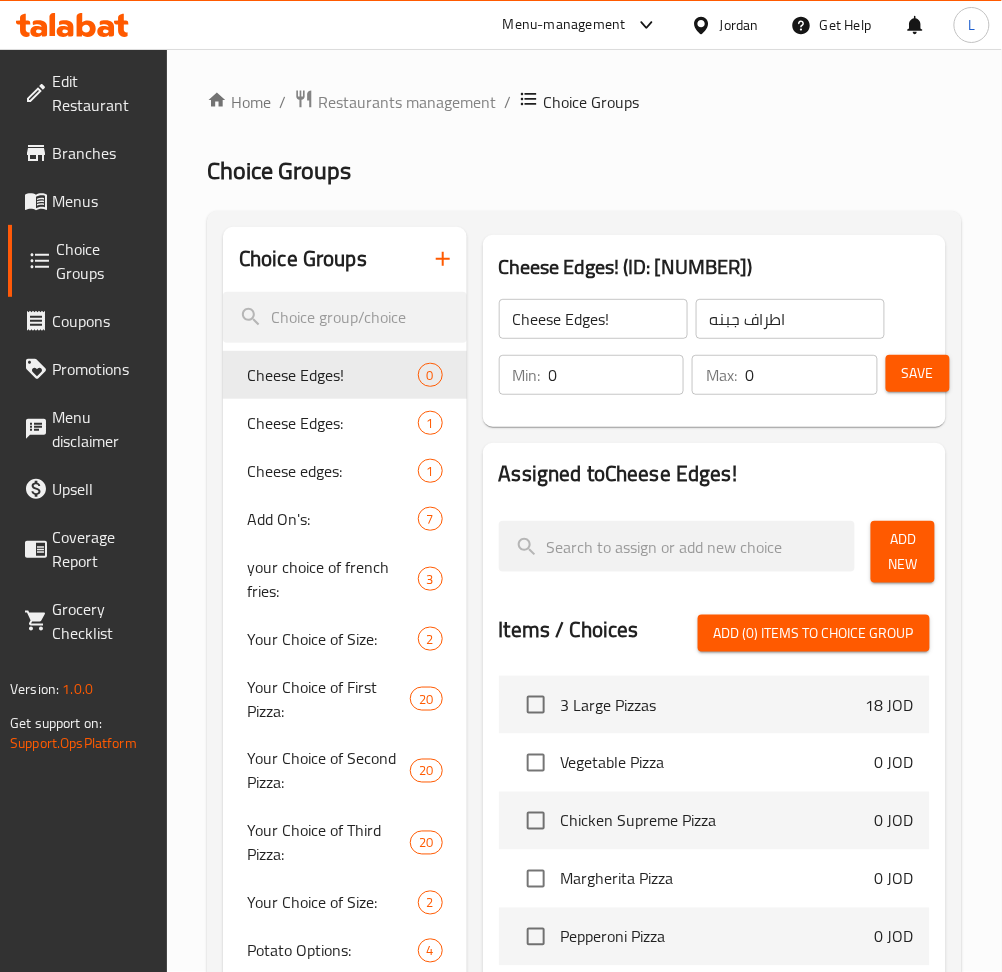 click on "Add New" at bounding box center [903, 552] 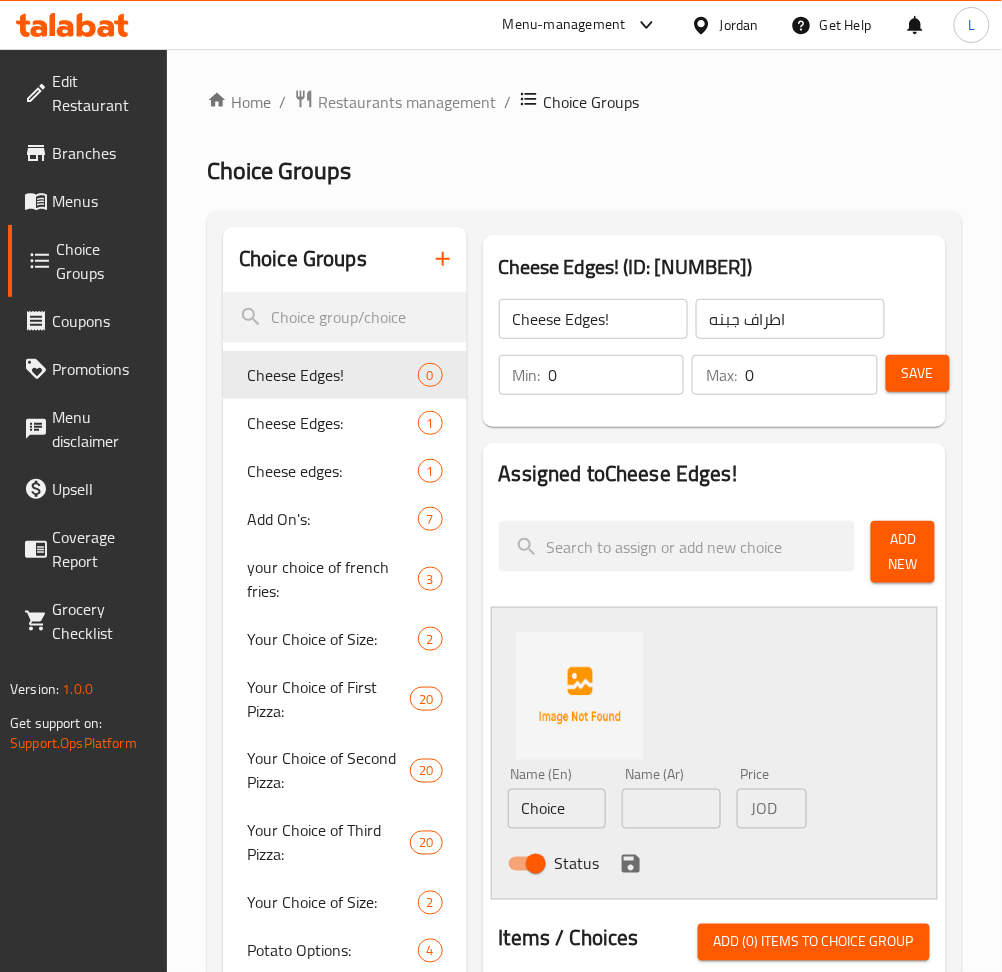 click on "0" at bounding box center [811, 375] 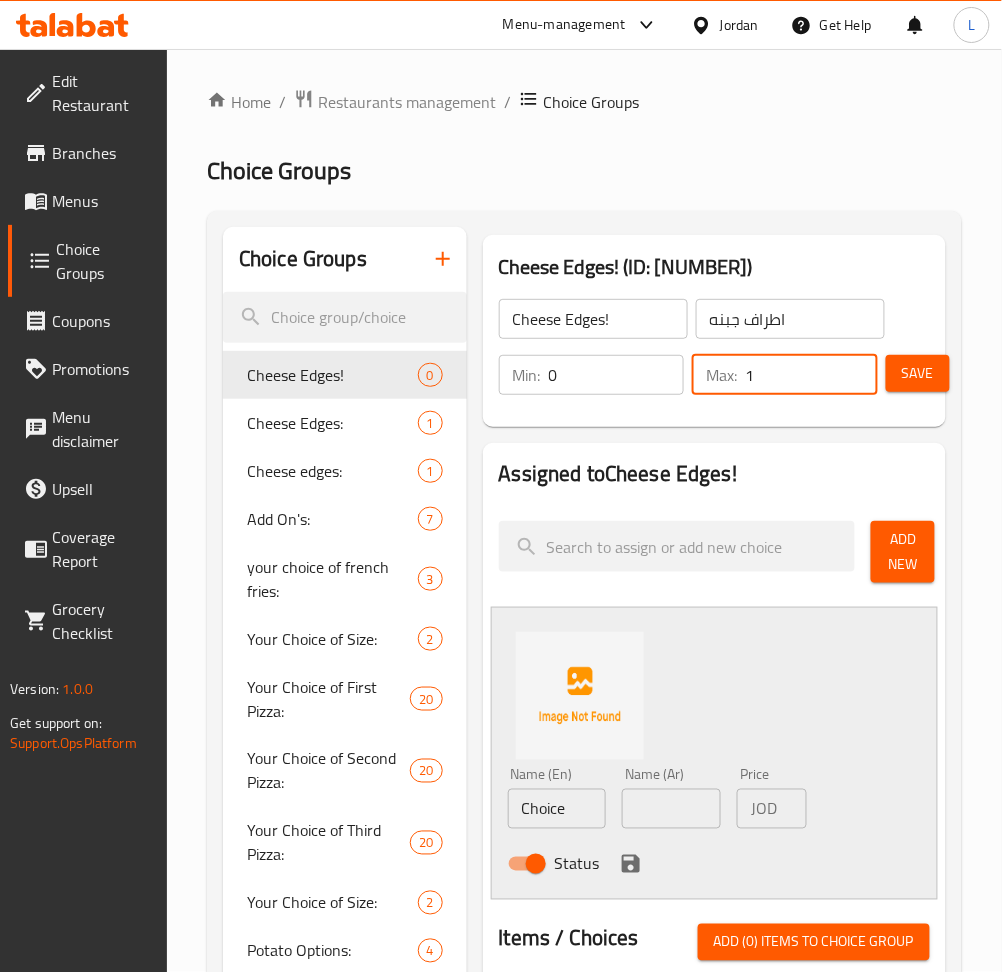 type on "1" 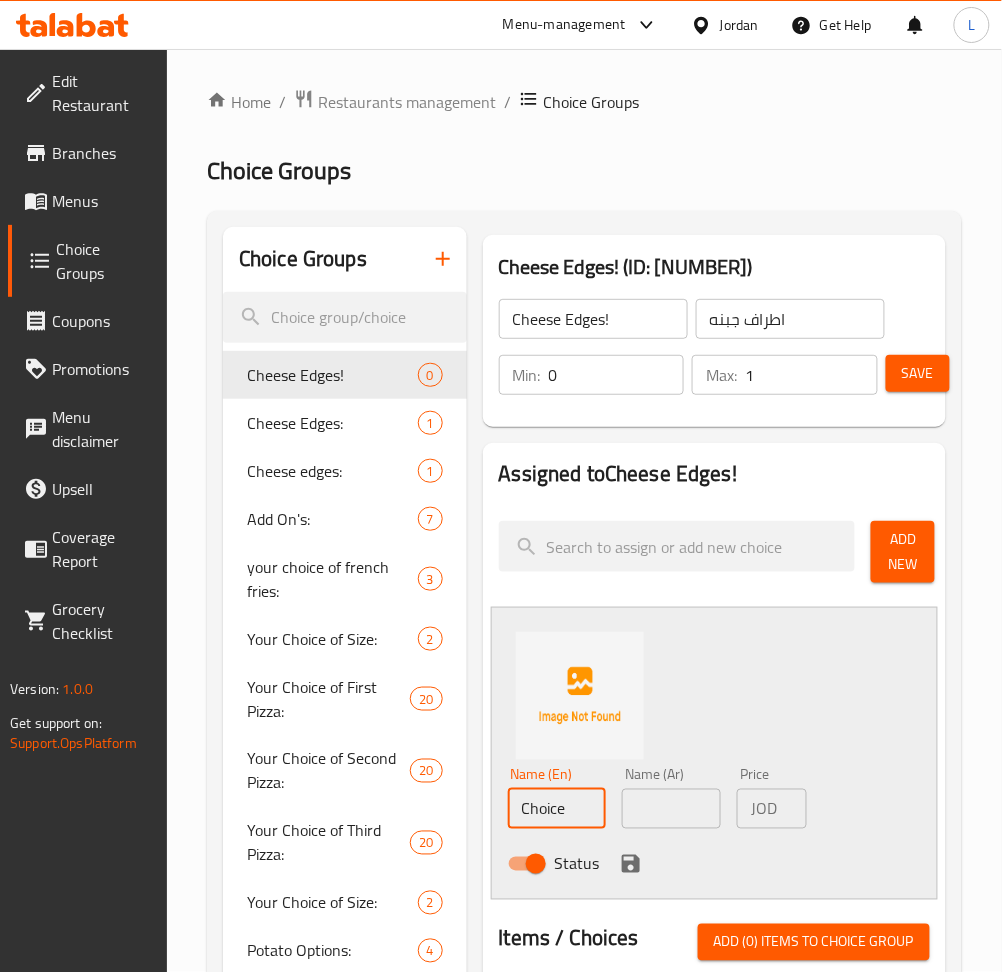 click on "Choice" at bounding box center (557, 809) 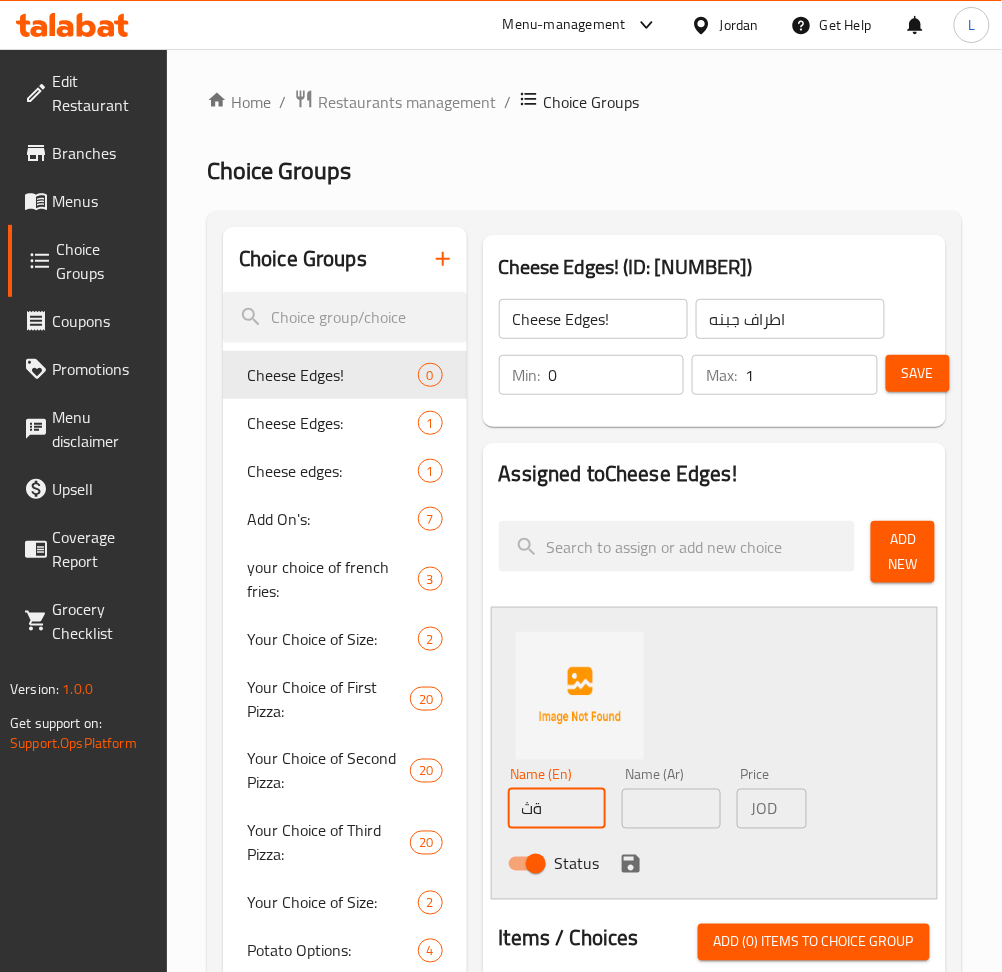 type on "ة" 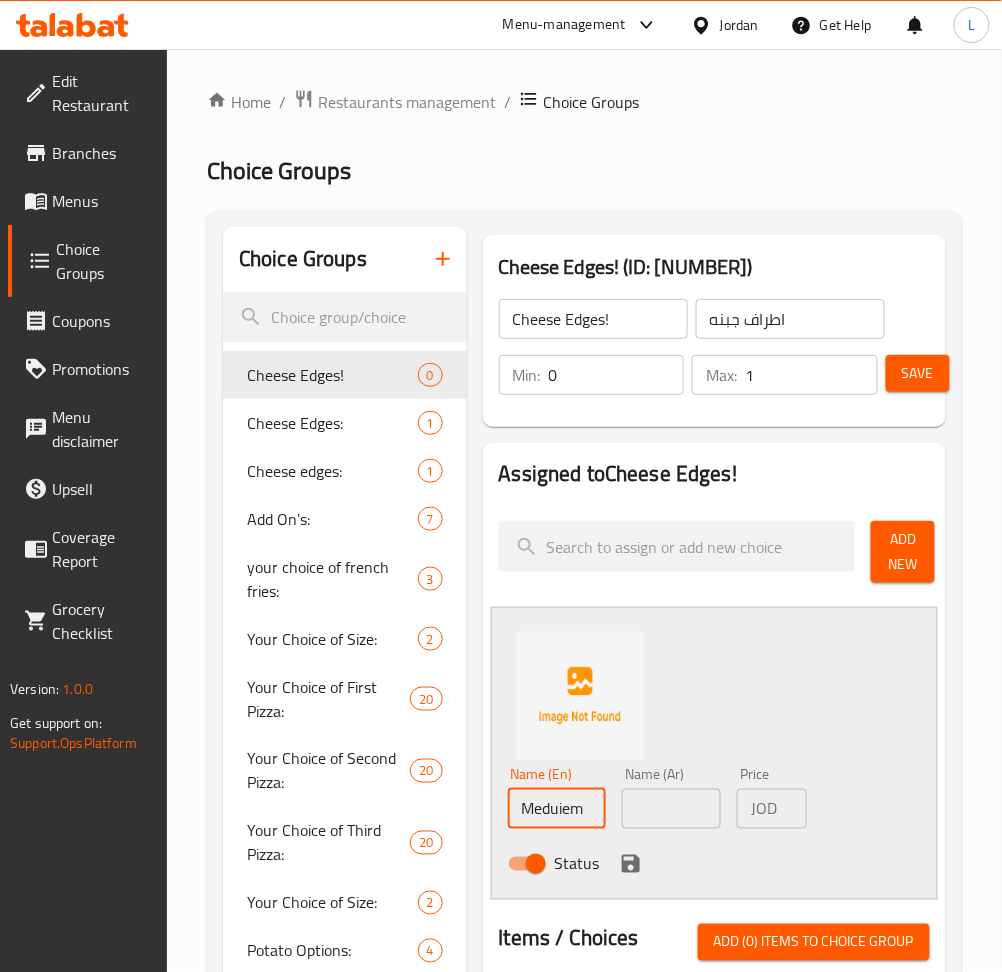 click on "Meduiem" at bounding box center (557, 809) 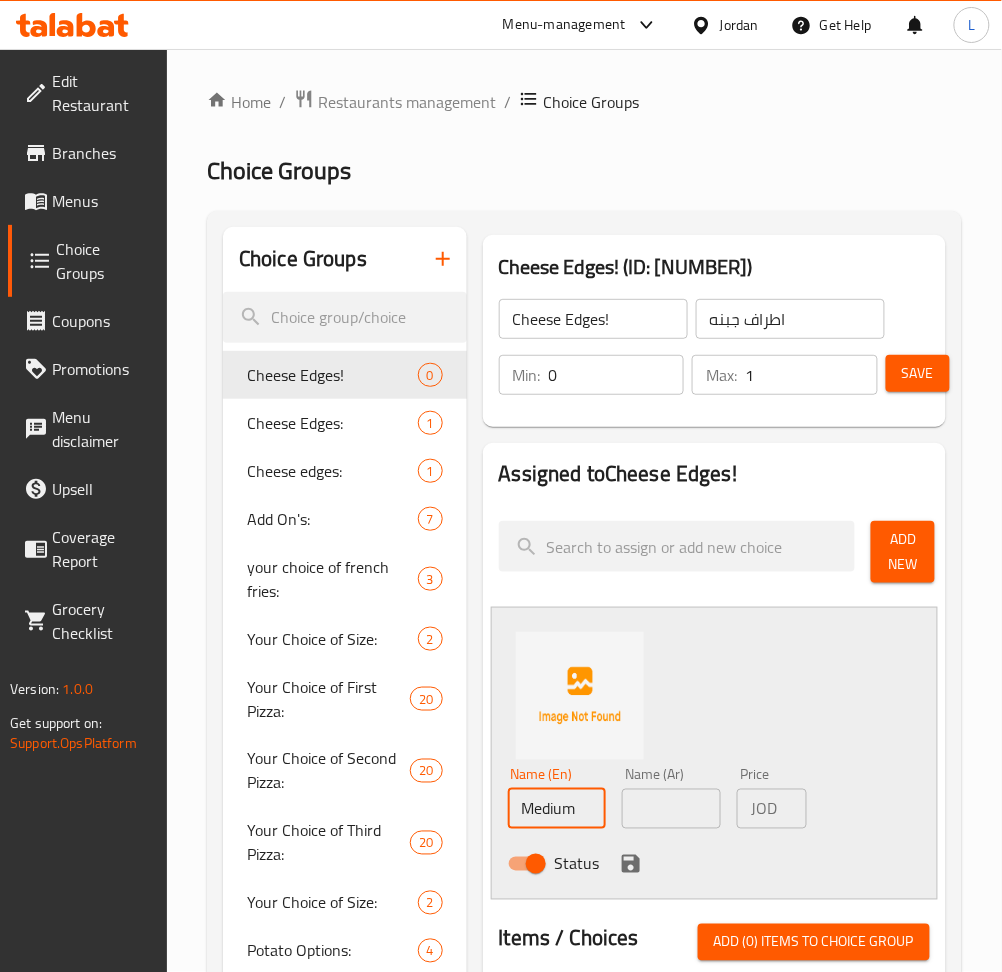 type on "Medium" 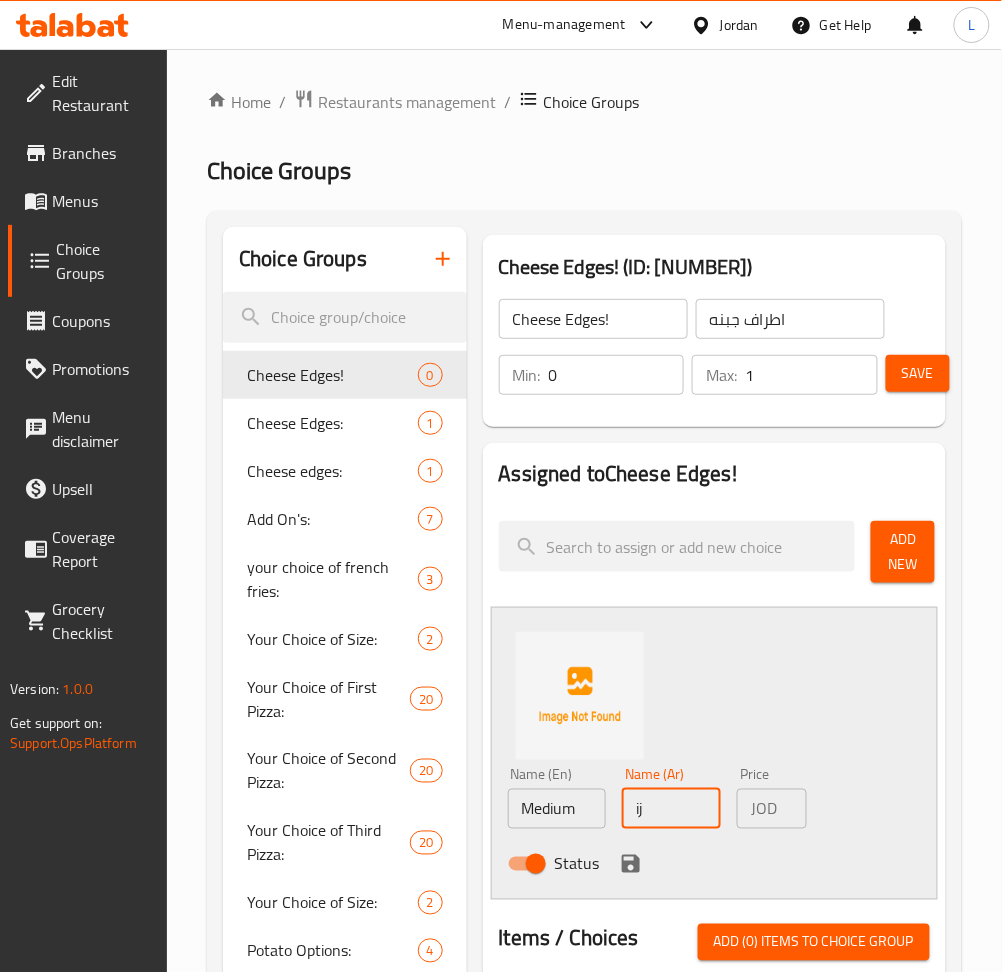type on "i" 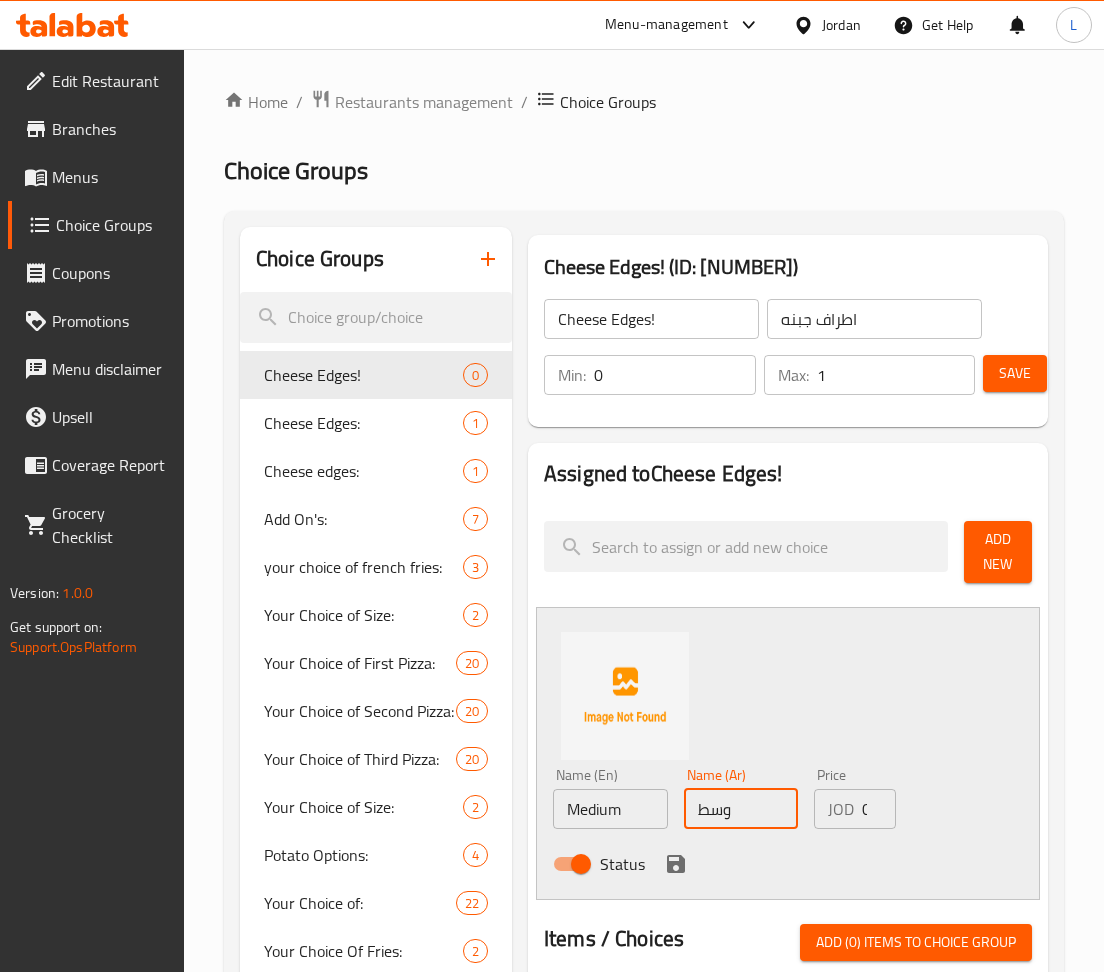 type on "وسط" 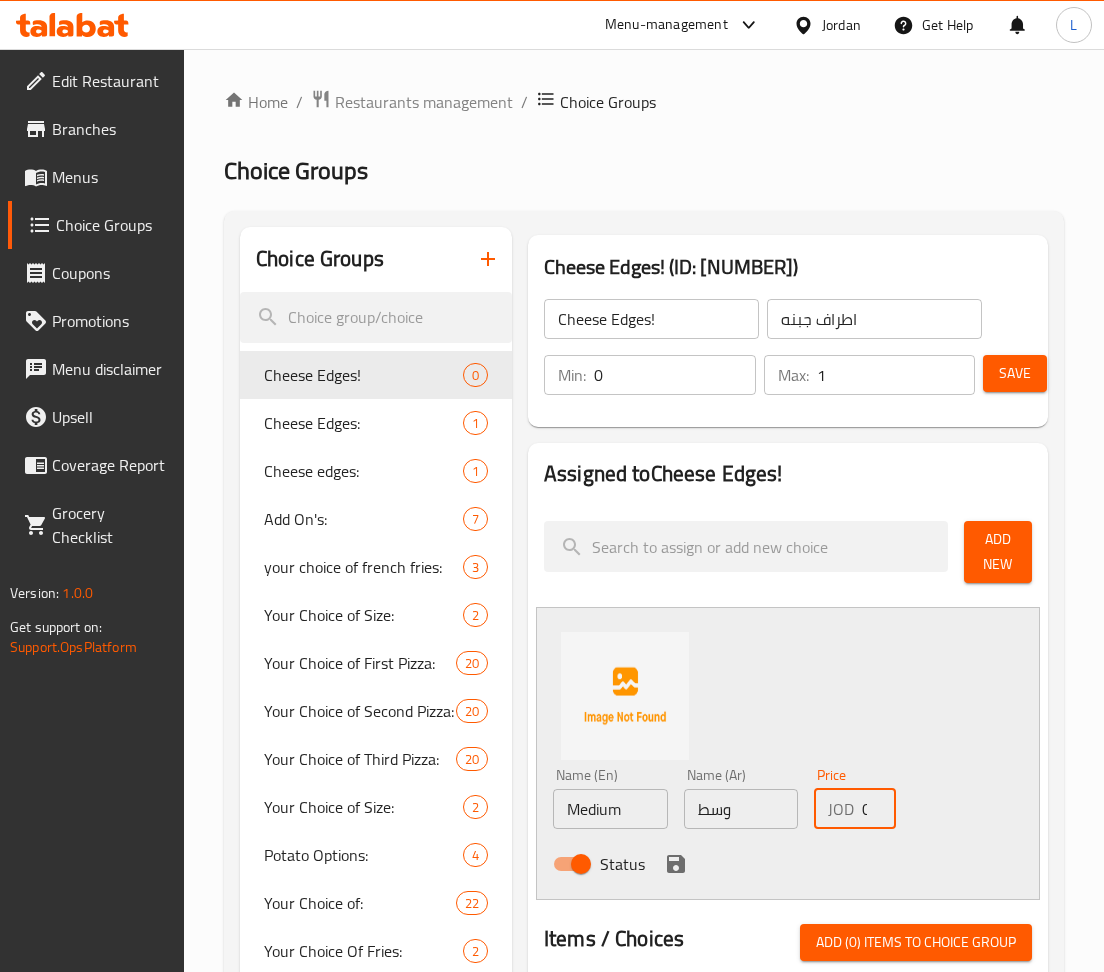 click on "0" at bounding box center (879, 809) 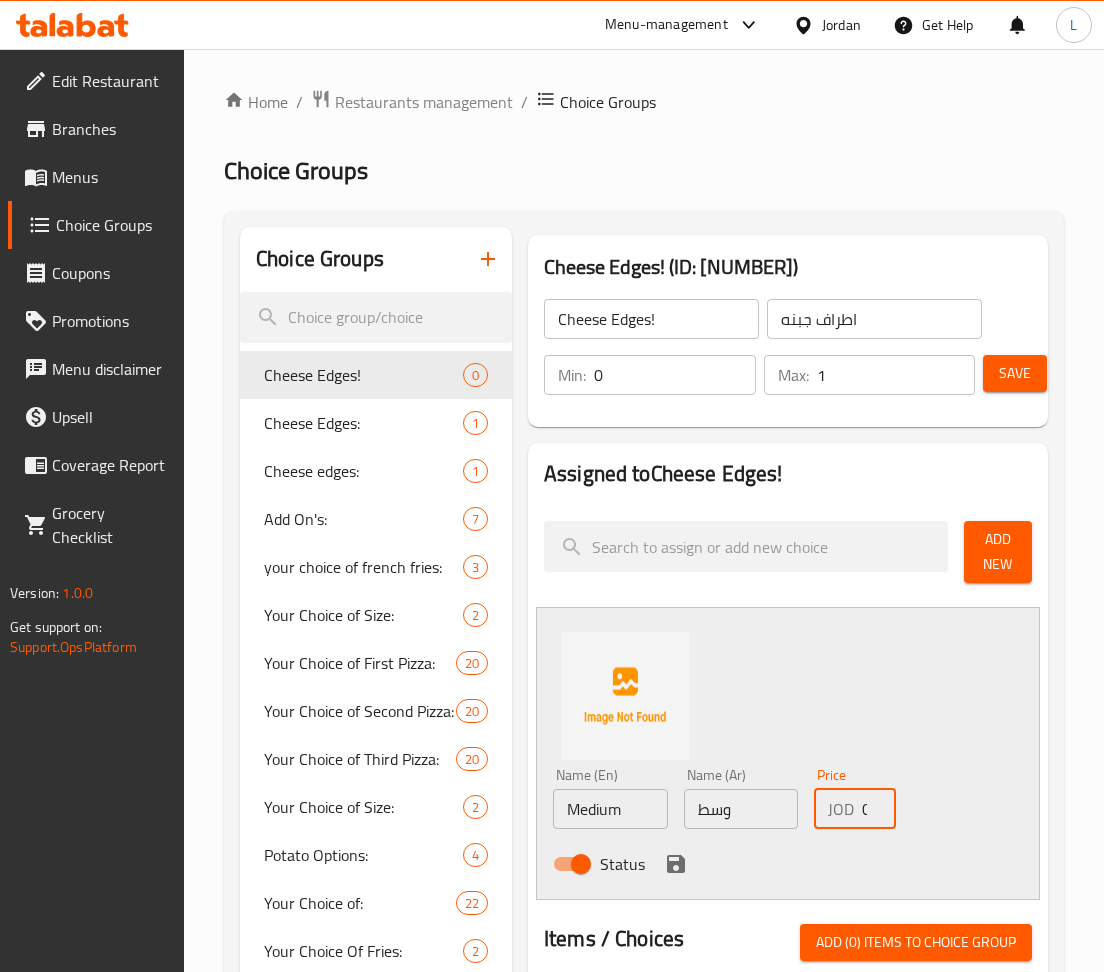 click on "0" at bounding box center [879, 809] 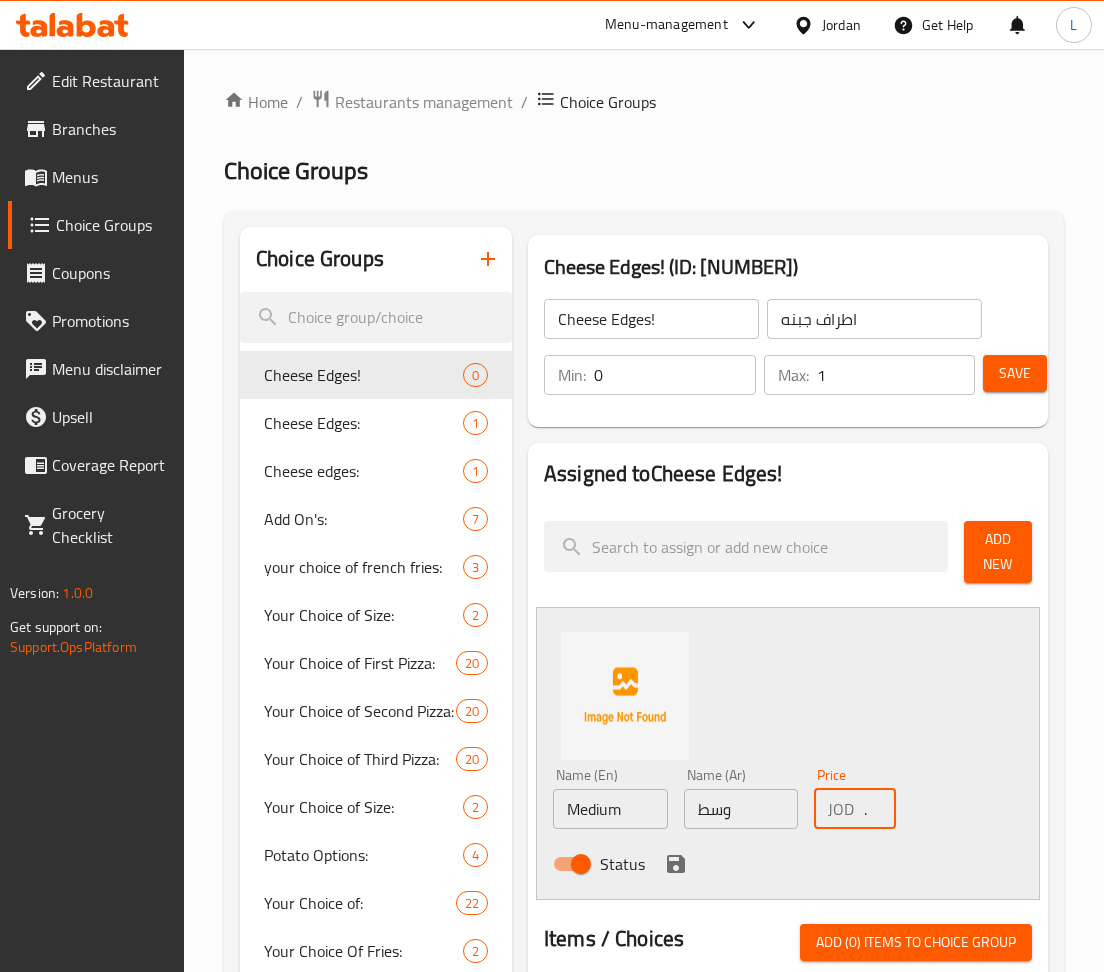 scroll, scrollTop: 0, scrollLeft: 16, axis: horizontal 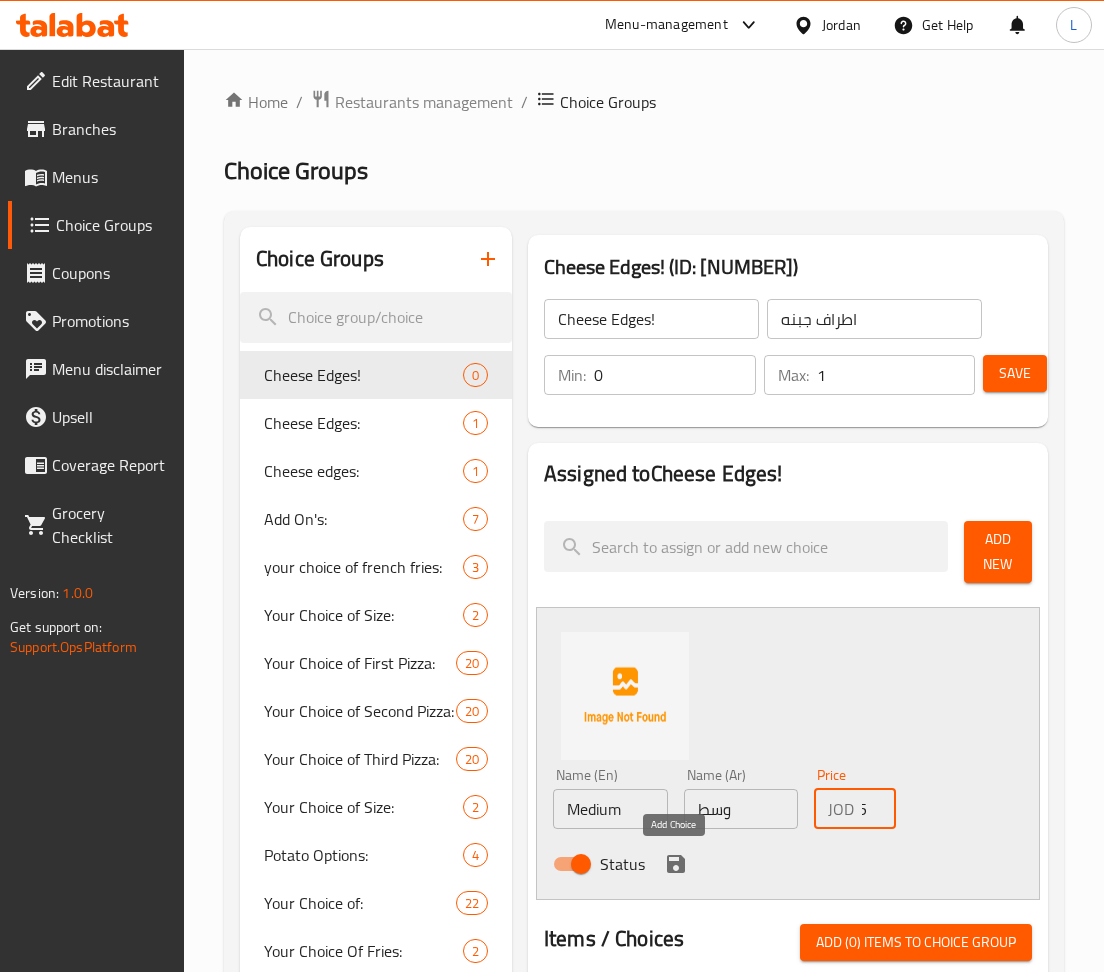 type on "1.5" 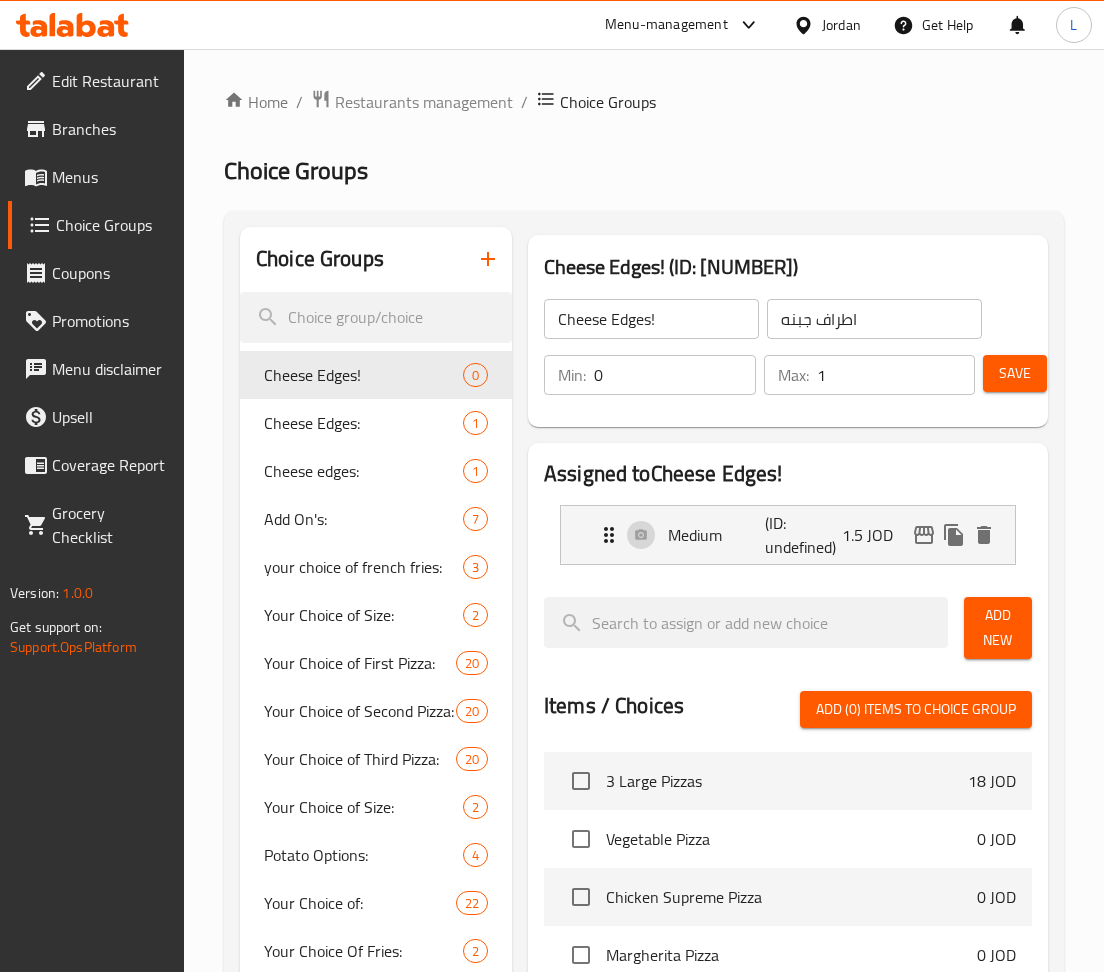 click on "Add New" at bounding box center (998, 628) 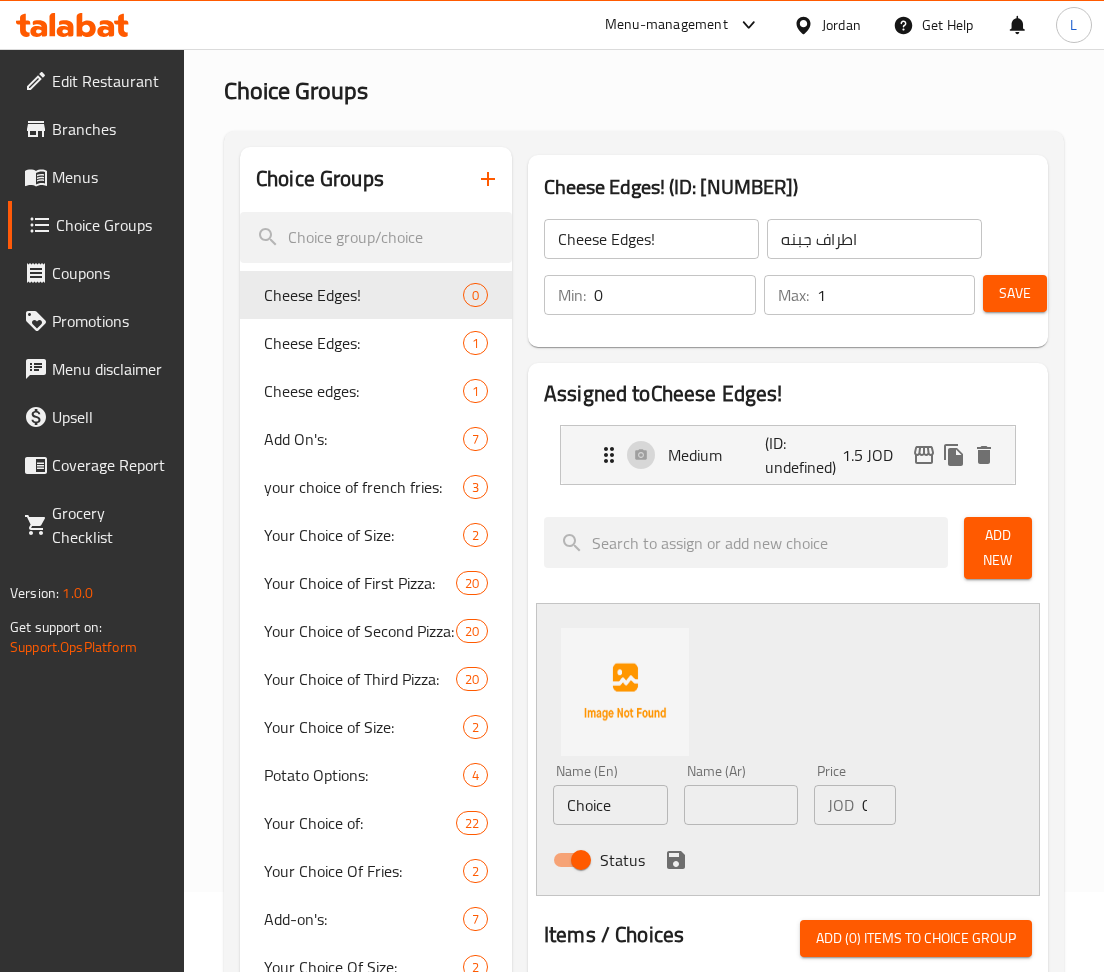 scroll, scrollTop: 133, scrollLeft: 0, axis: vertical 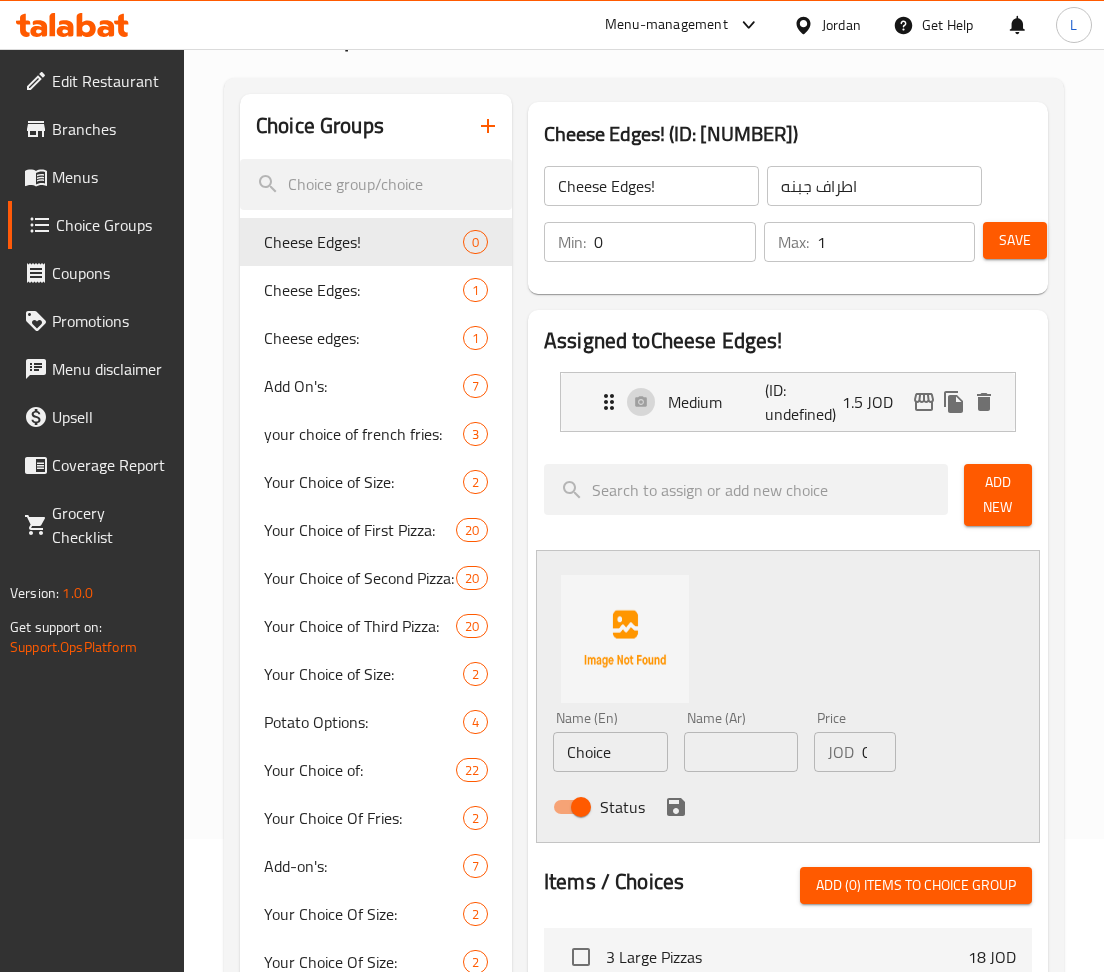 click at bounding box center [741, 752] 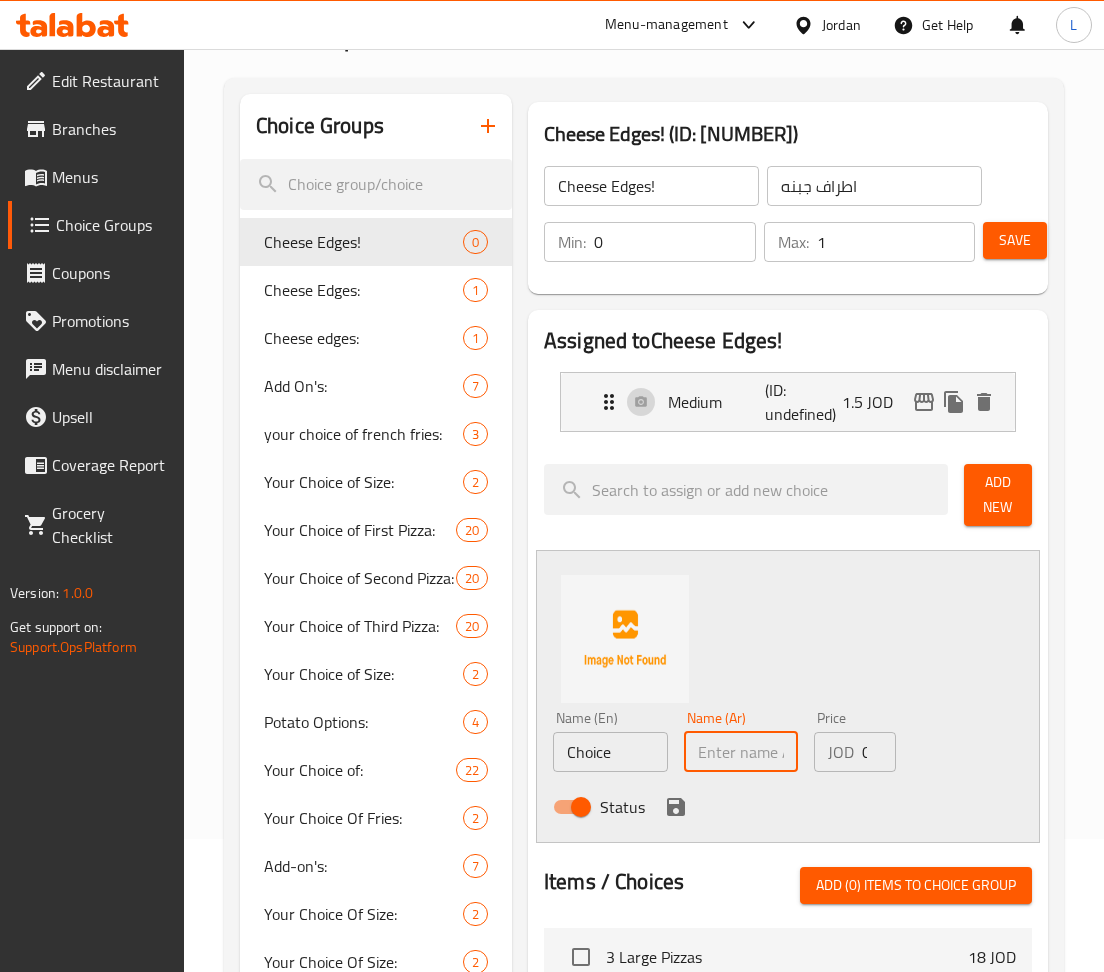 type on "ي" 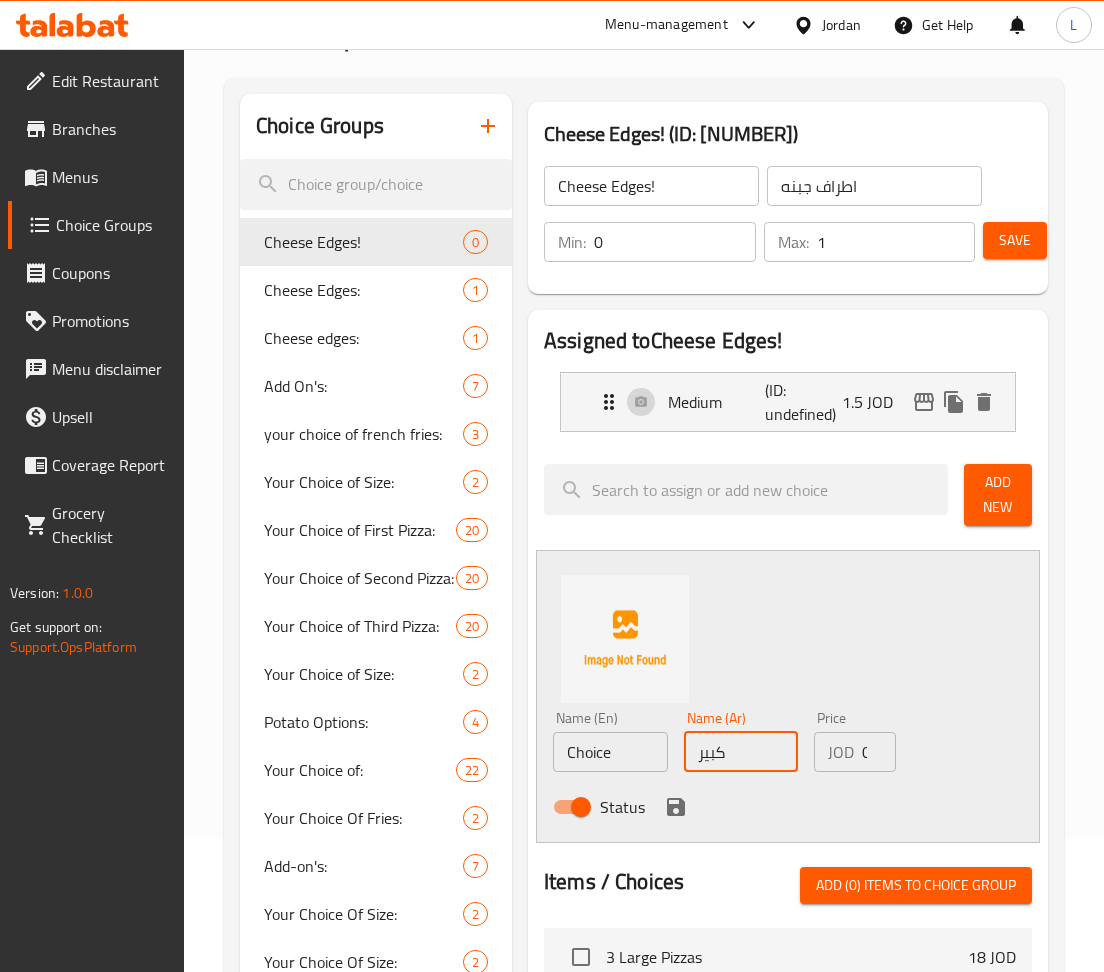 type on "كبير" 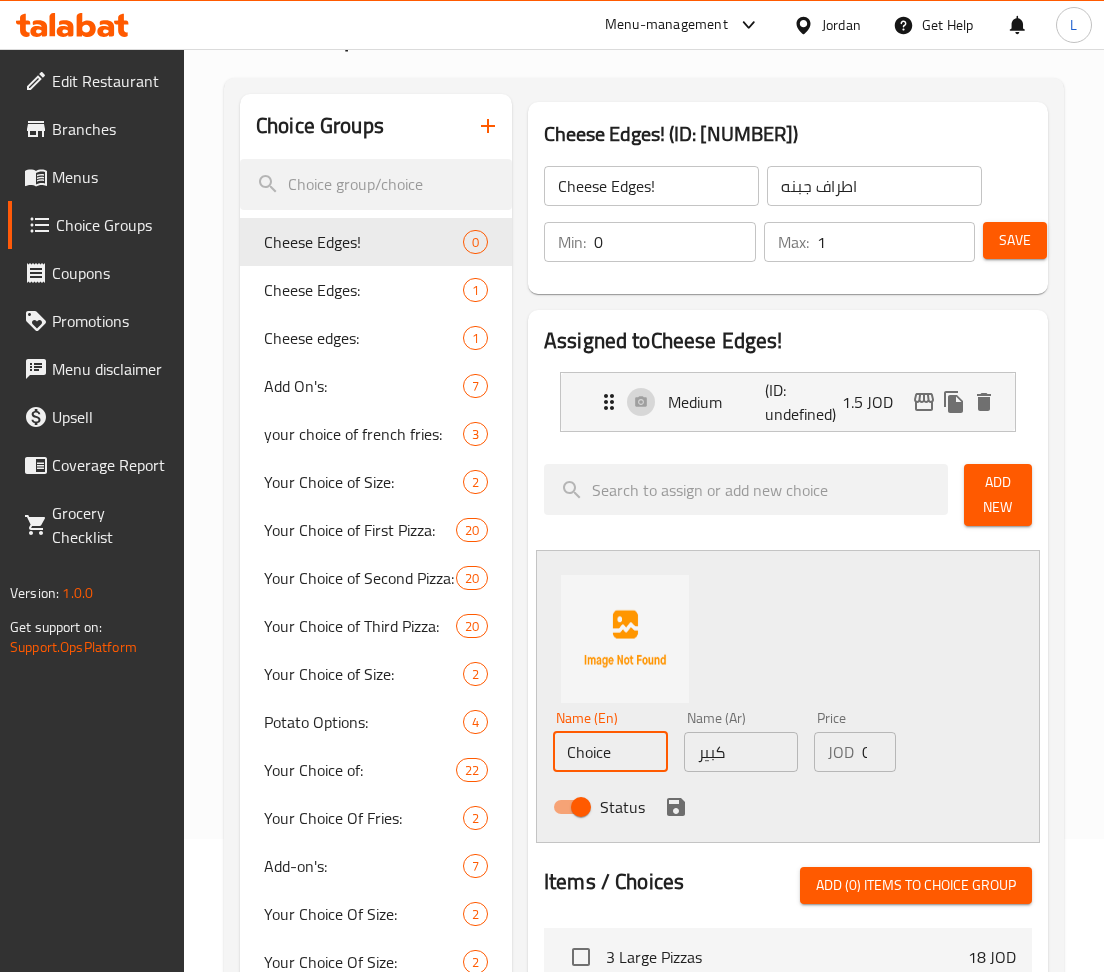 click on "Choice" at bounding box center [610, 752] 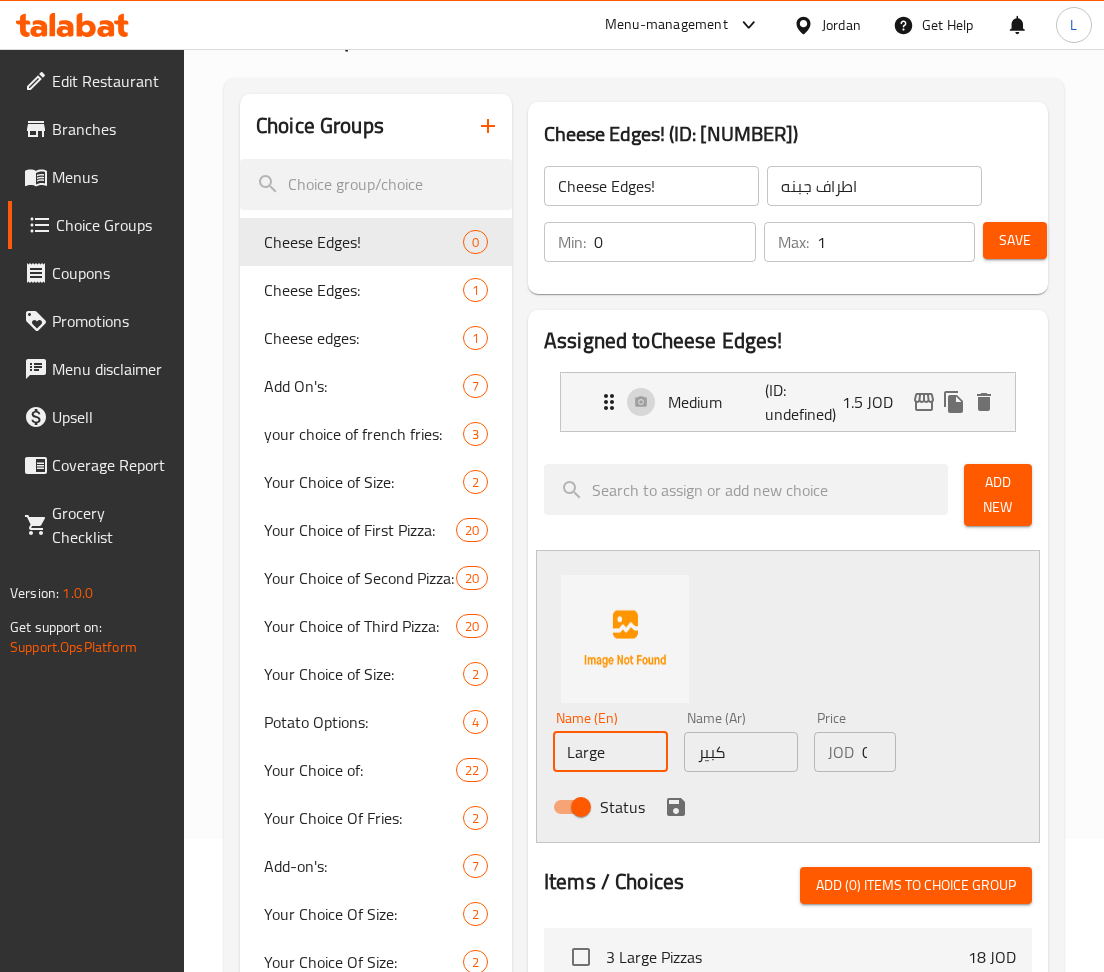 type on "Large" 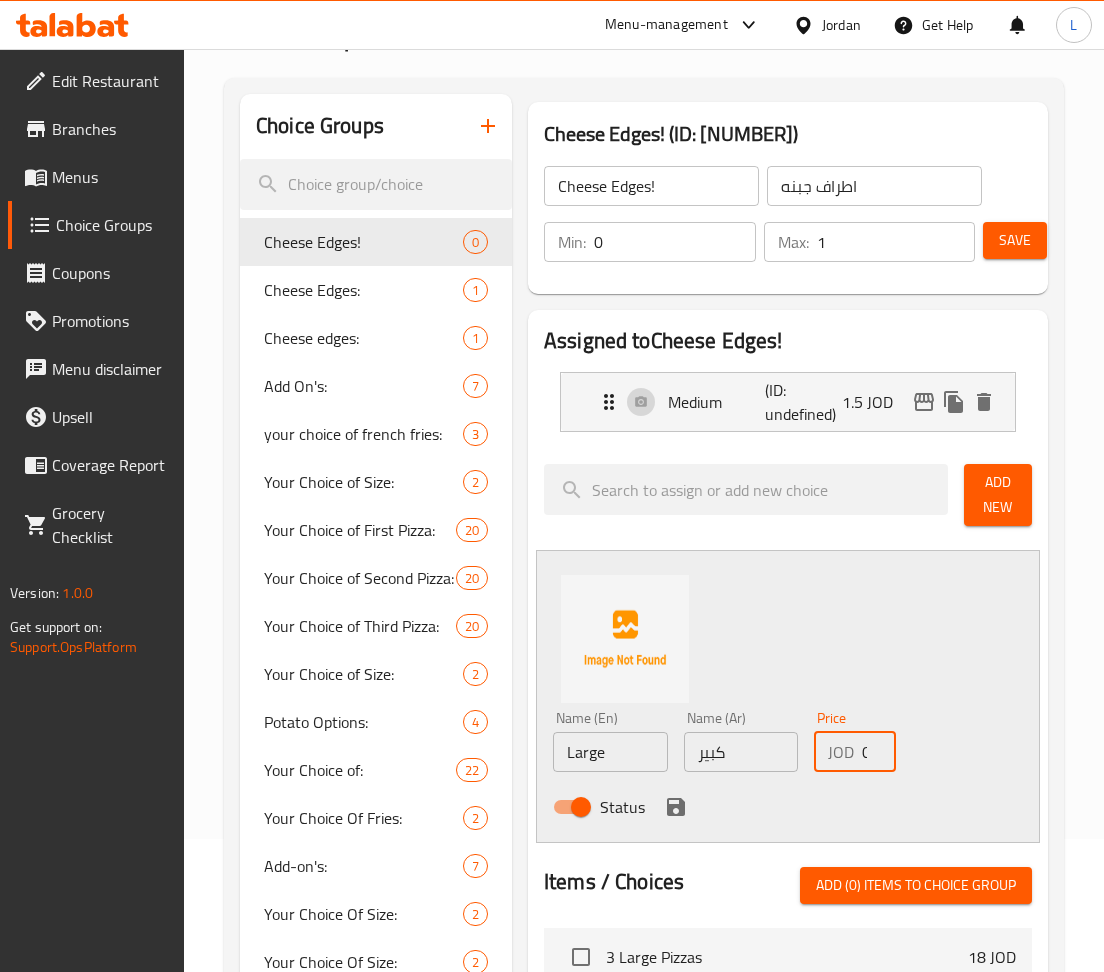 click on "0" at bounding box center [879, 752] 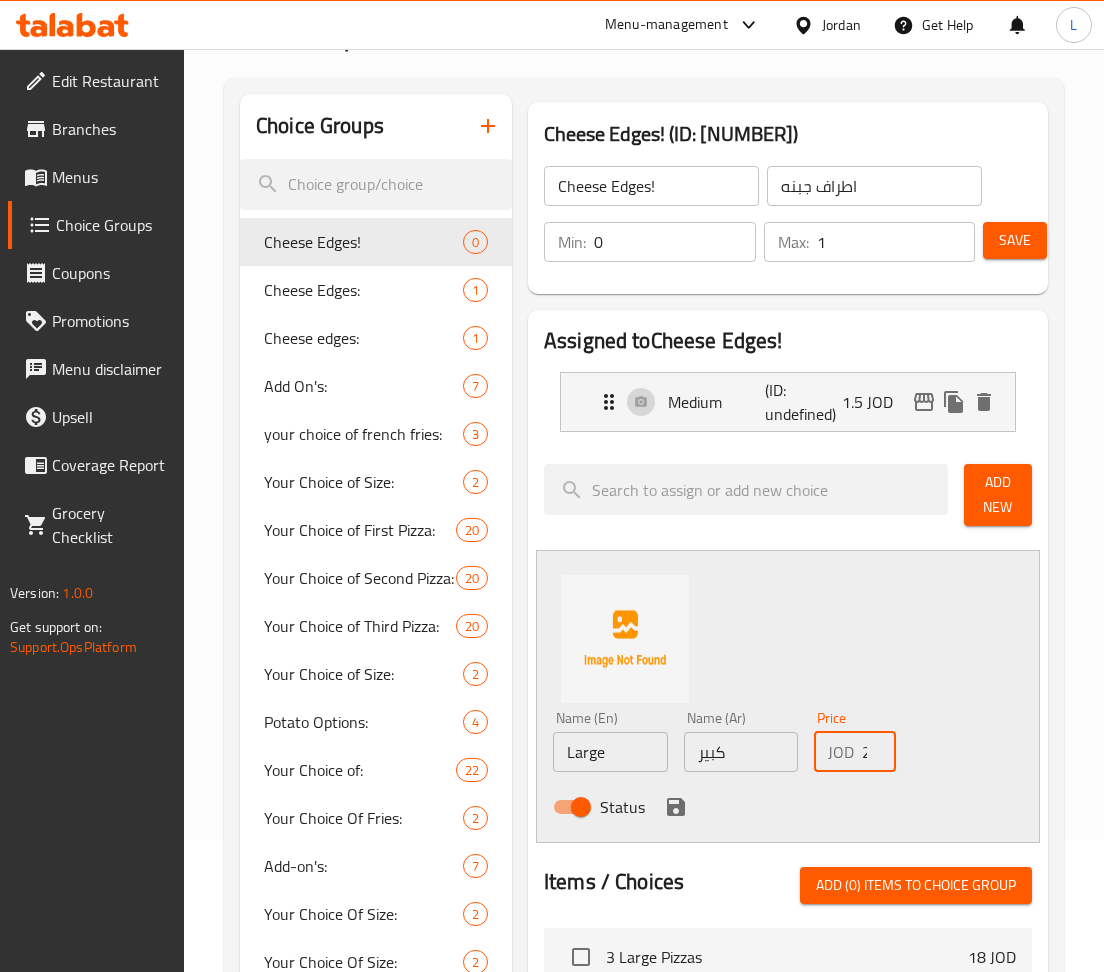 scroll, scrollTop: 0, scrollLeft: 3, axis: horizontal 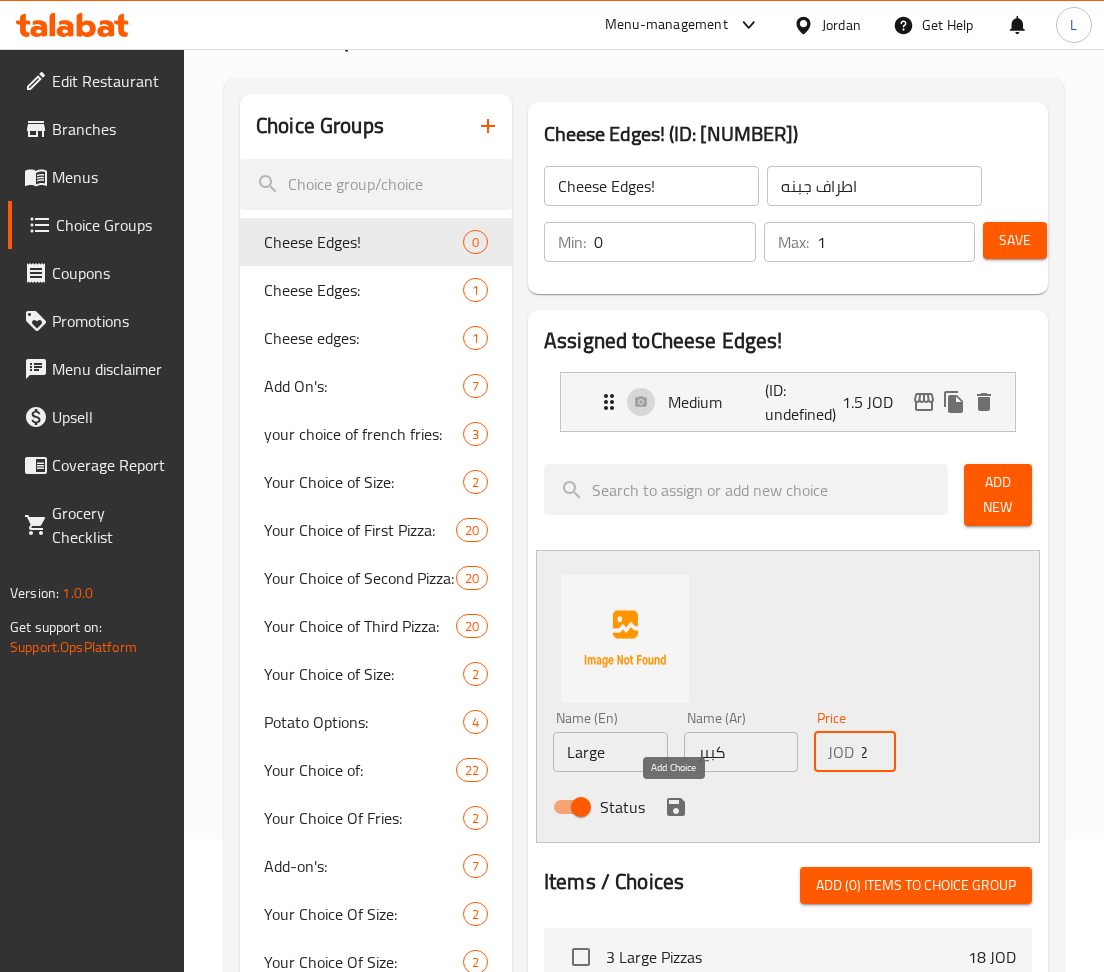 type on "2" 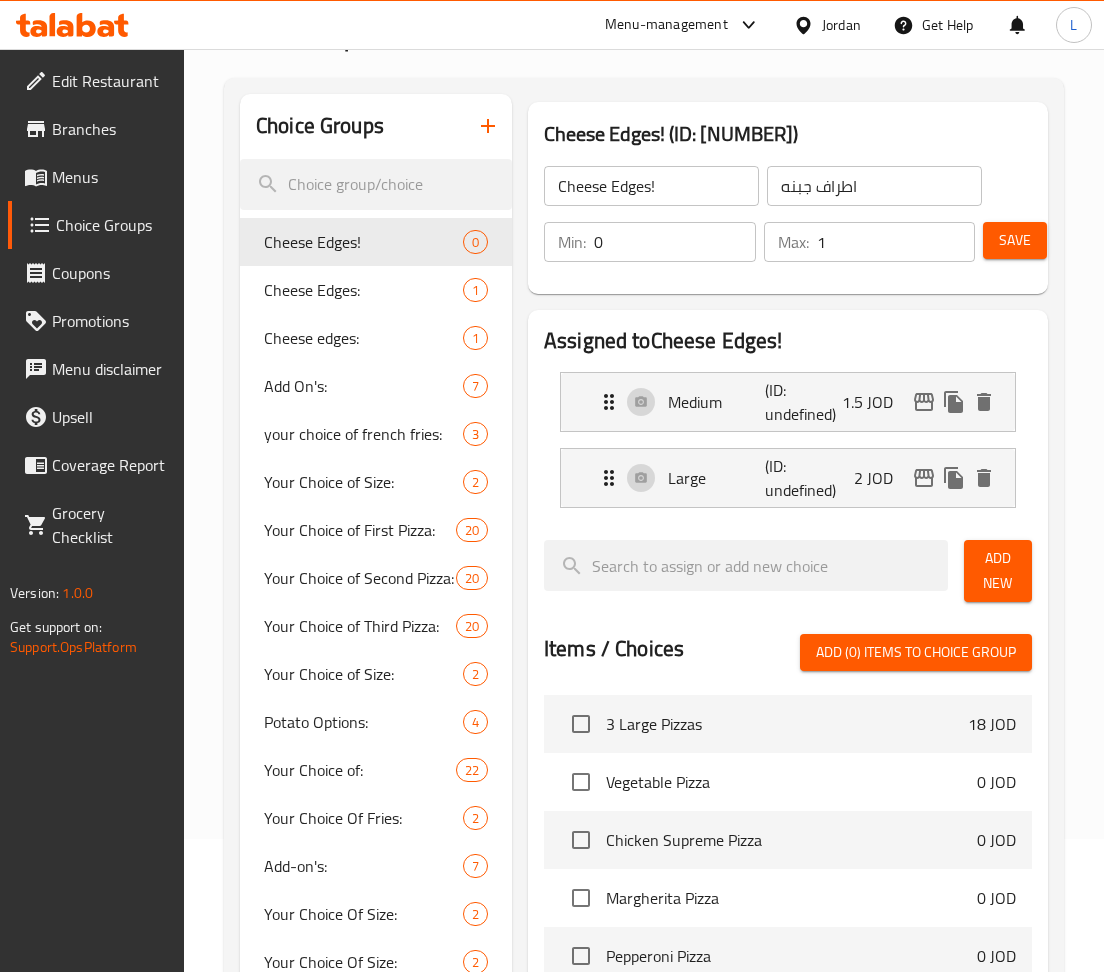 click on "Save" at bounding box center (1015, 240) 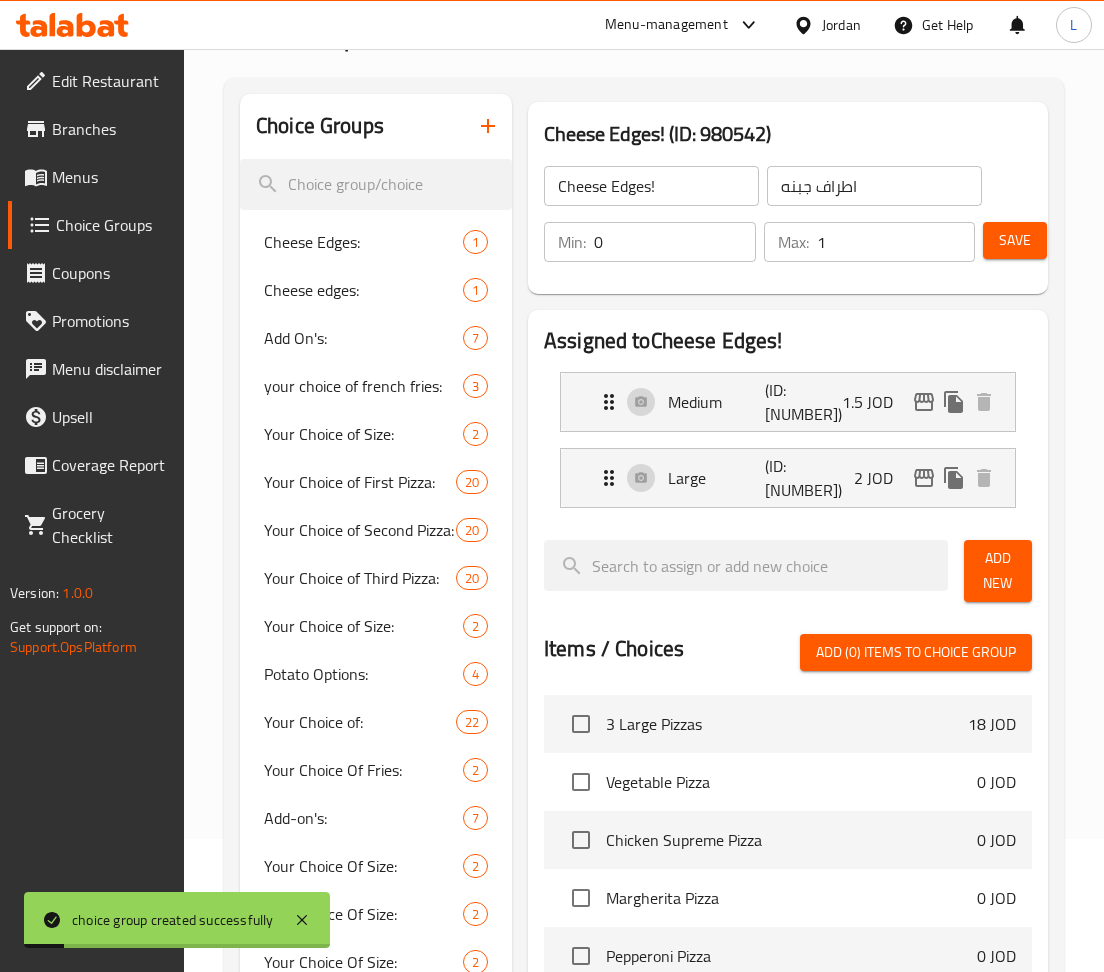 scroll, scrollTop: 858, scrollLeft: 0, axis: vertical 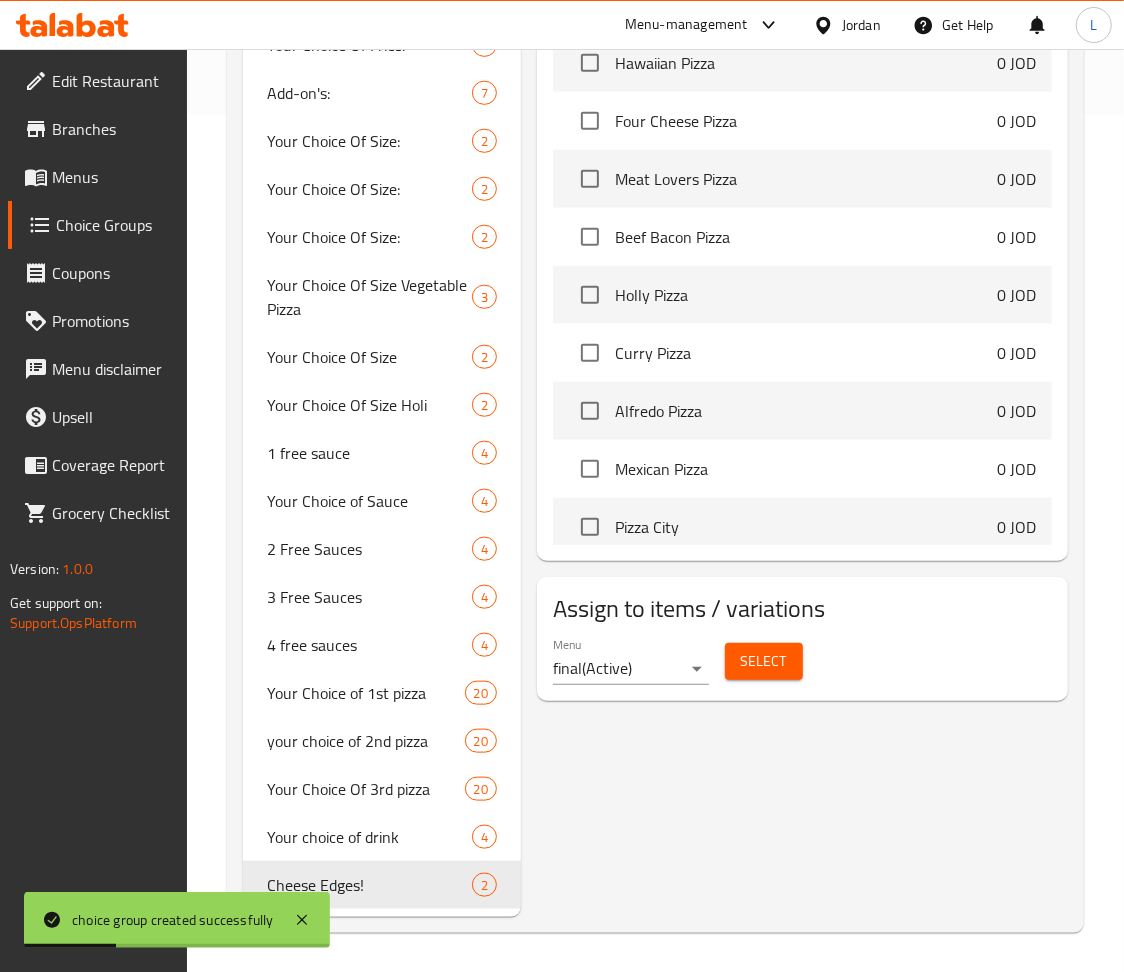 click on "choice group created successfully ​ Menu-management Jordan Get Help L   Edit Restaurant   Branches   Menus   Choice Groups   Coupons   Promotions   Menu disclaimer   Upsell   Coverage Report   Grocery Checklist  Version:    1.0.0  Get support on:    Support.OpsPlatform Home / Restaurants management / Choice Groups Choice Groups Choice Groups Cheese Edges:	 1 Cheese edges:	 1 Add On's: 7 your choice of french fries: 3 Your Choice of Size: 2 Your Choice of First Pizza: 20 Your Choice of Second Pizza: 20 Your Choice of Third Pizza: 20 Your Choice of Size: 2 Potato Options: 4 Your Choice of: 22 Your Choice Of Fries: 2 Add-on's: 7 Your Choice Of Size:  2 Your Choice Of Size: 2 Your Choice Of Size:  2 Your Choice Of Size Vegetable Pizza 3 Your Choice Of Size 2 Your Choice Of Size Holi 2 1 free sauce 4 Your Choice of Sauce 4 2 Free Sauces 4 3 Free Sauces 4 4 free sauces 4 Your Choice of 1st pizza 20 your choice of 2nd pizza 20 Your Choice Of 3rd pizza 20 Your choice of drink 4 Cheese Edges! 2 Cheese Edges! ​ ​" at bounding box center [562, -348] 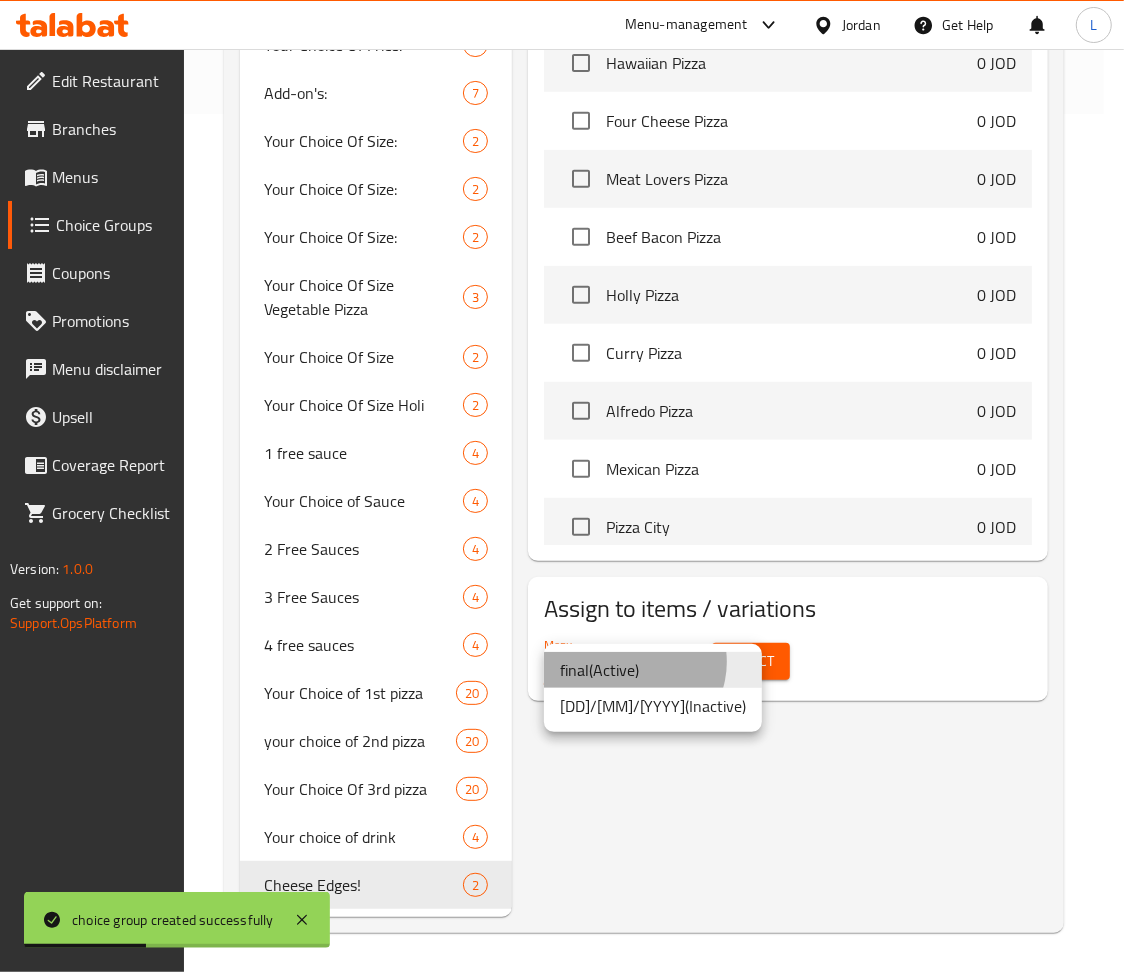 click on "final  ( Active )" at bounding box center [653, 670] 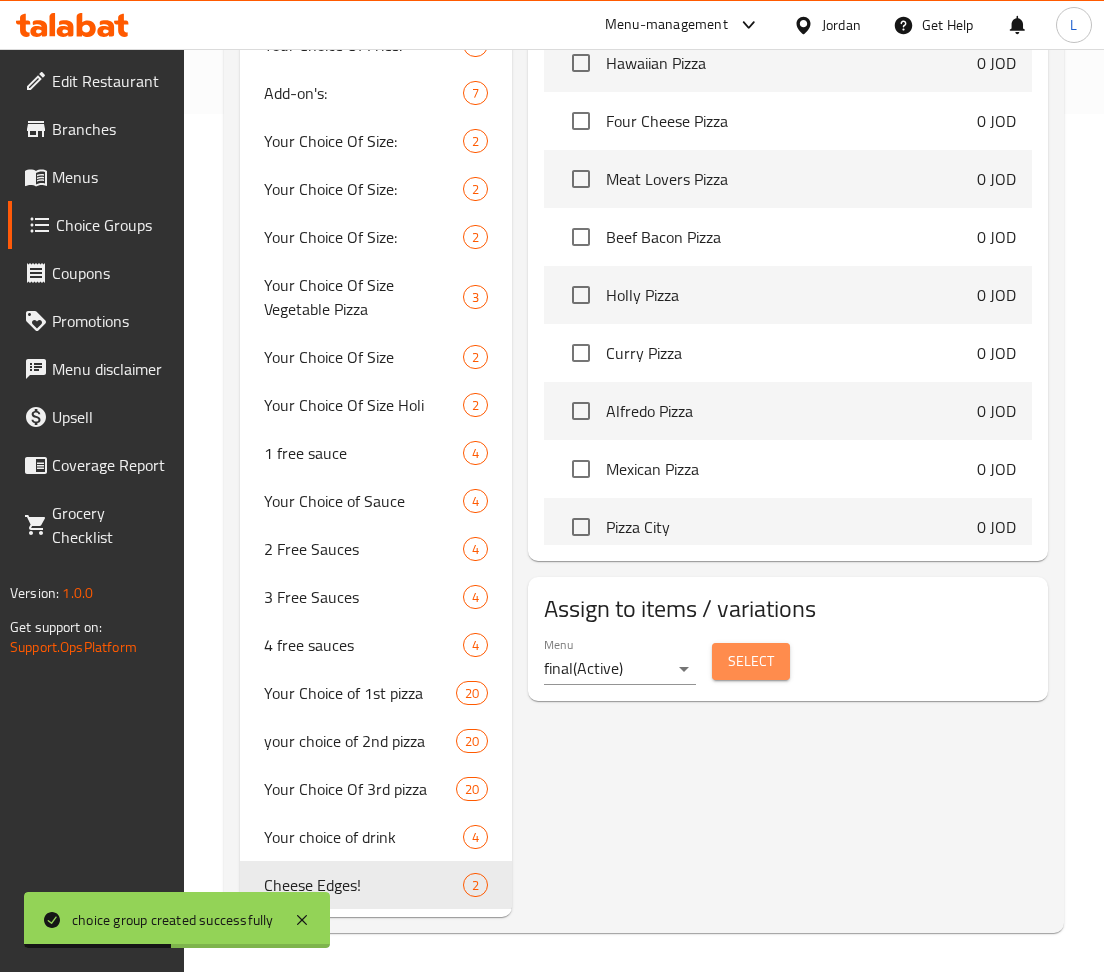 click on "Select" at bounding box center (751, 661) 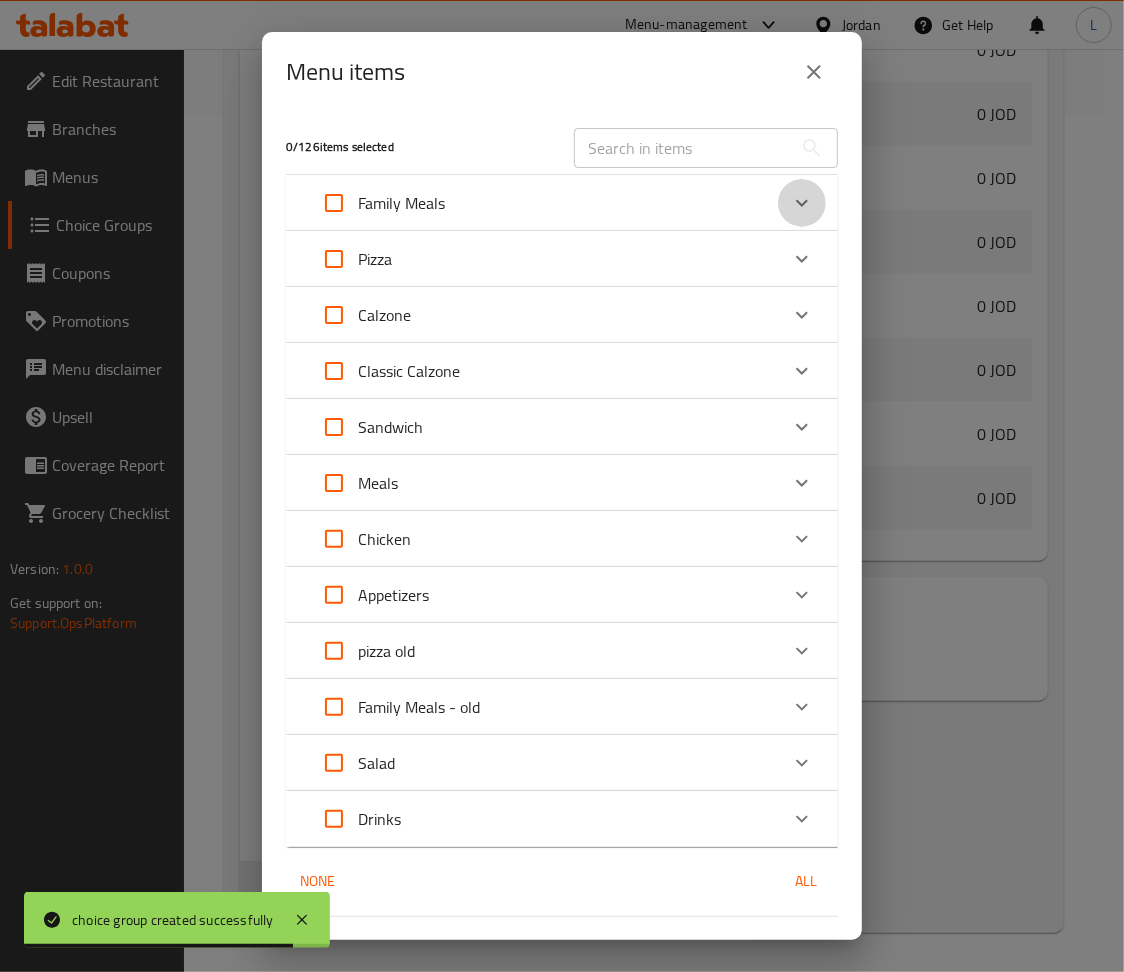 click at bounding box center (802, 203) 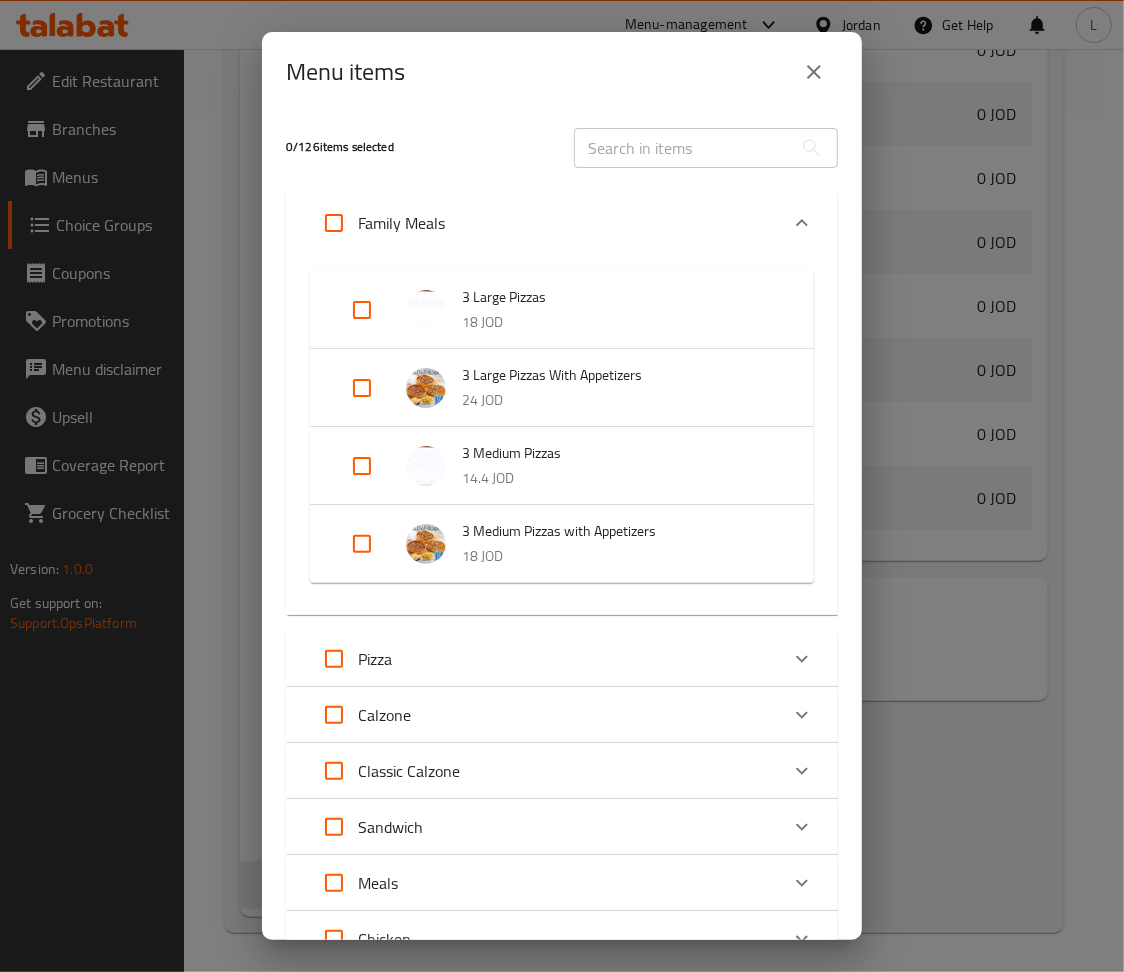 click 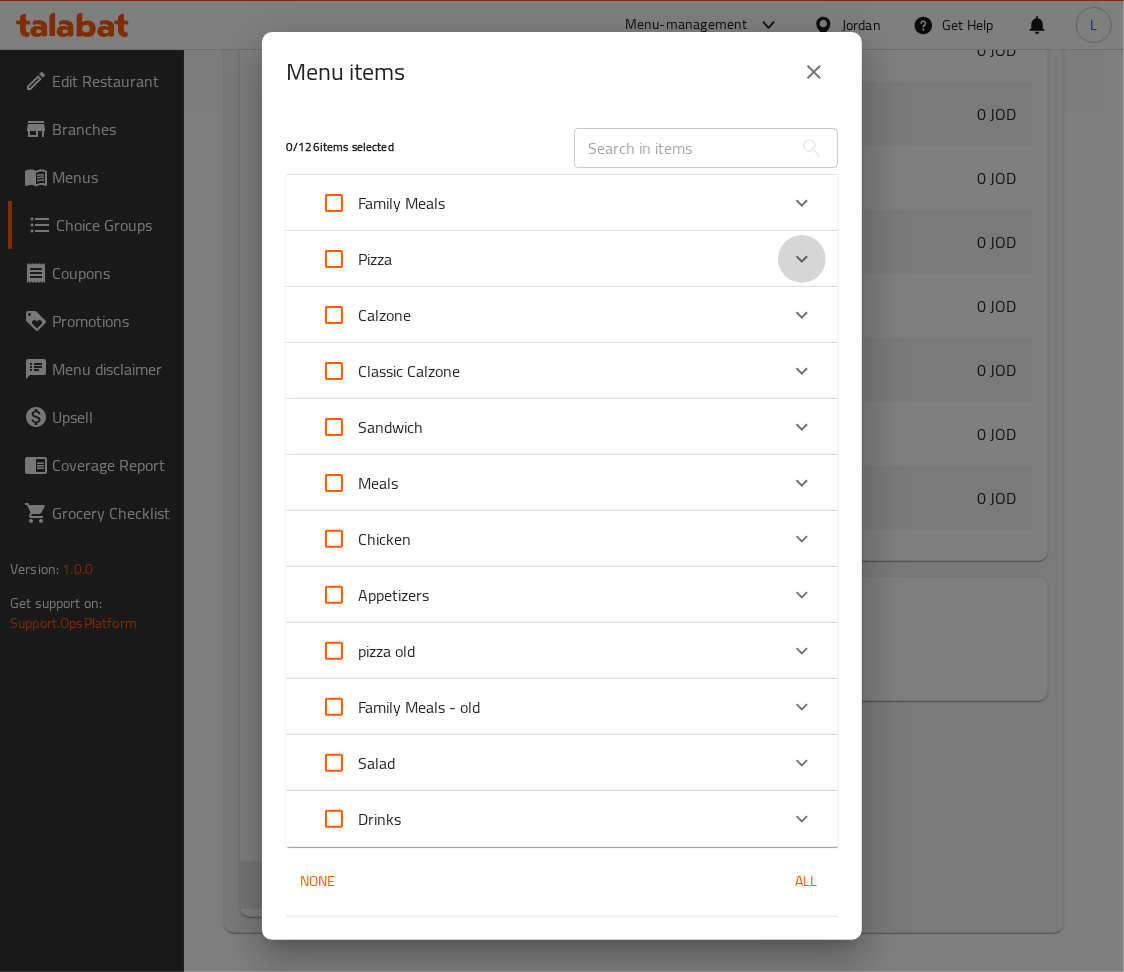 click at bounding box center (802, 259) 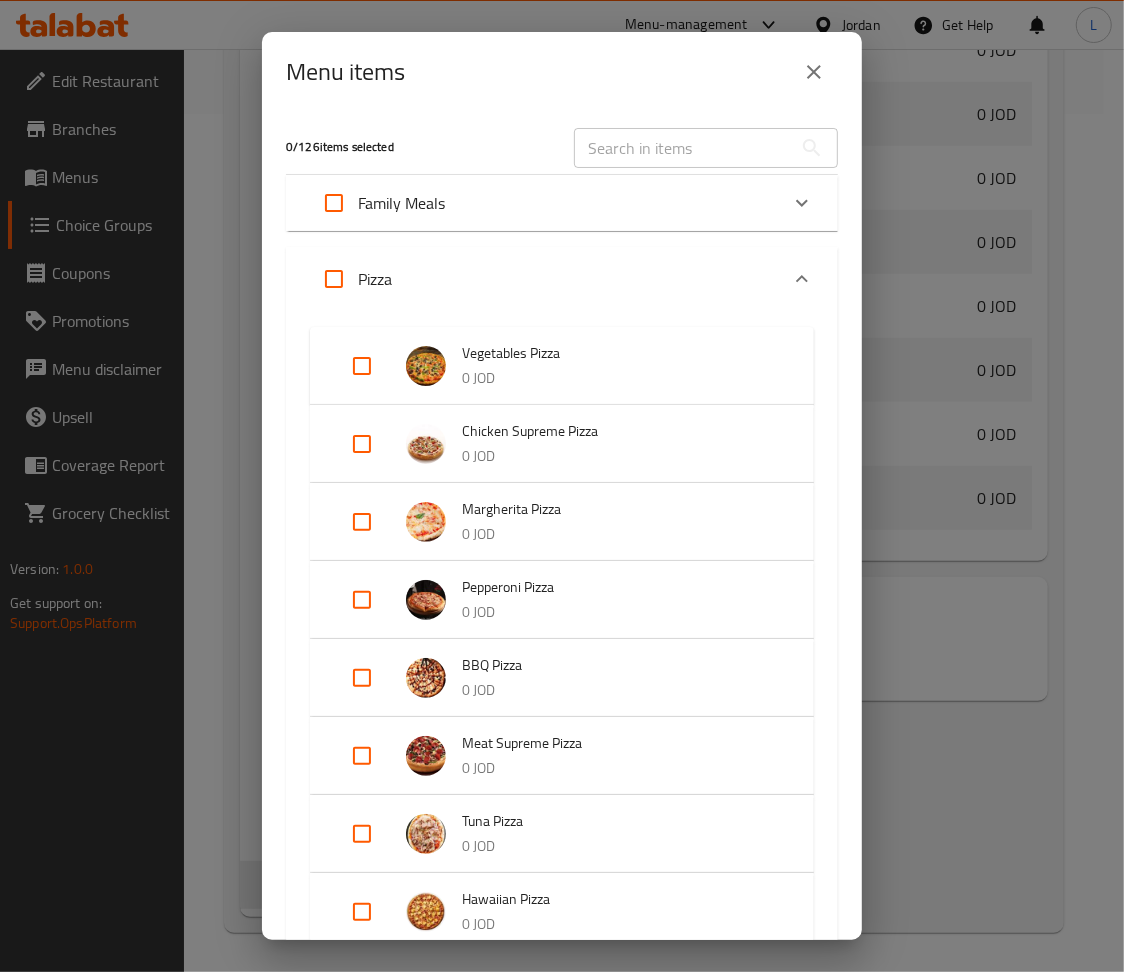 click at bounding box center [334, 279] 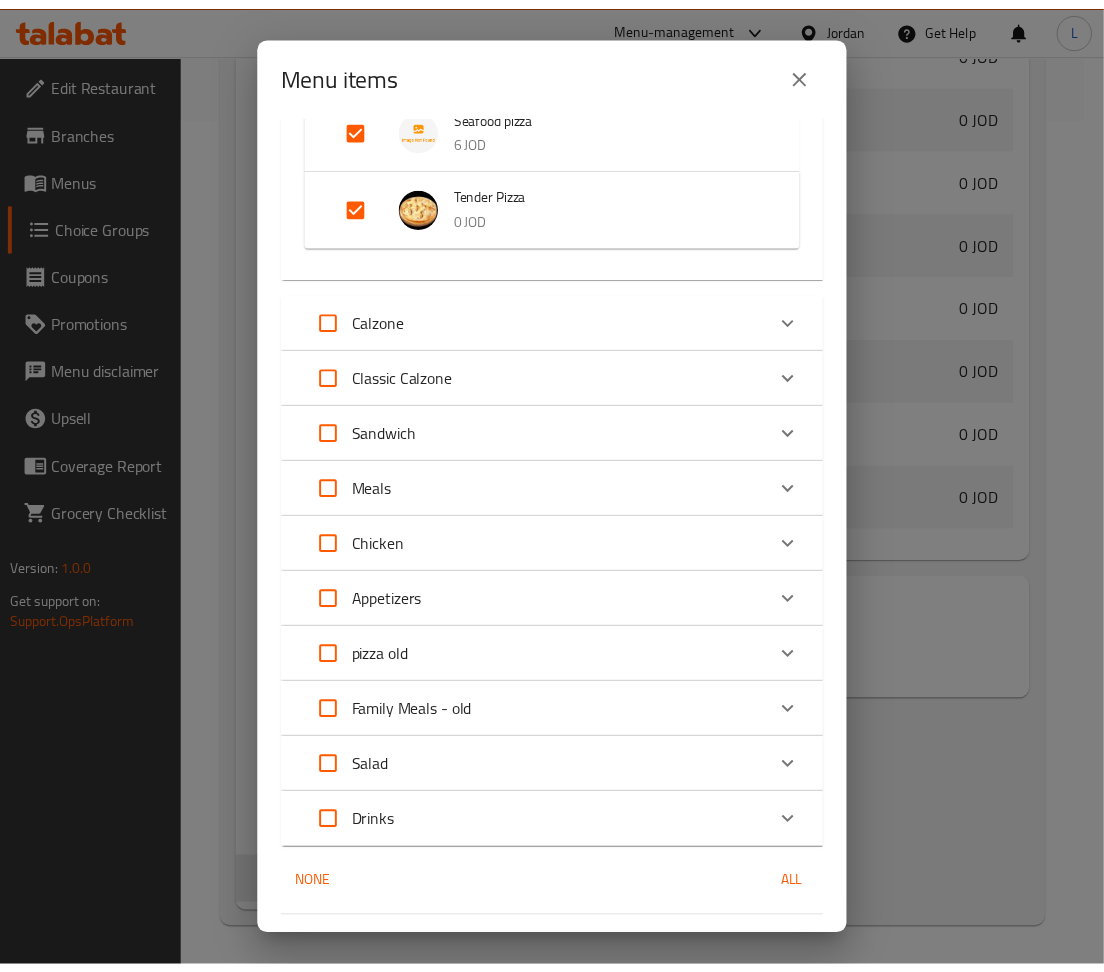 scroll, scrollTop: 1692, scrollLeft: 0, axis: vertical 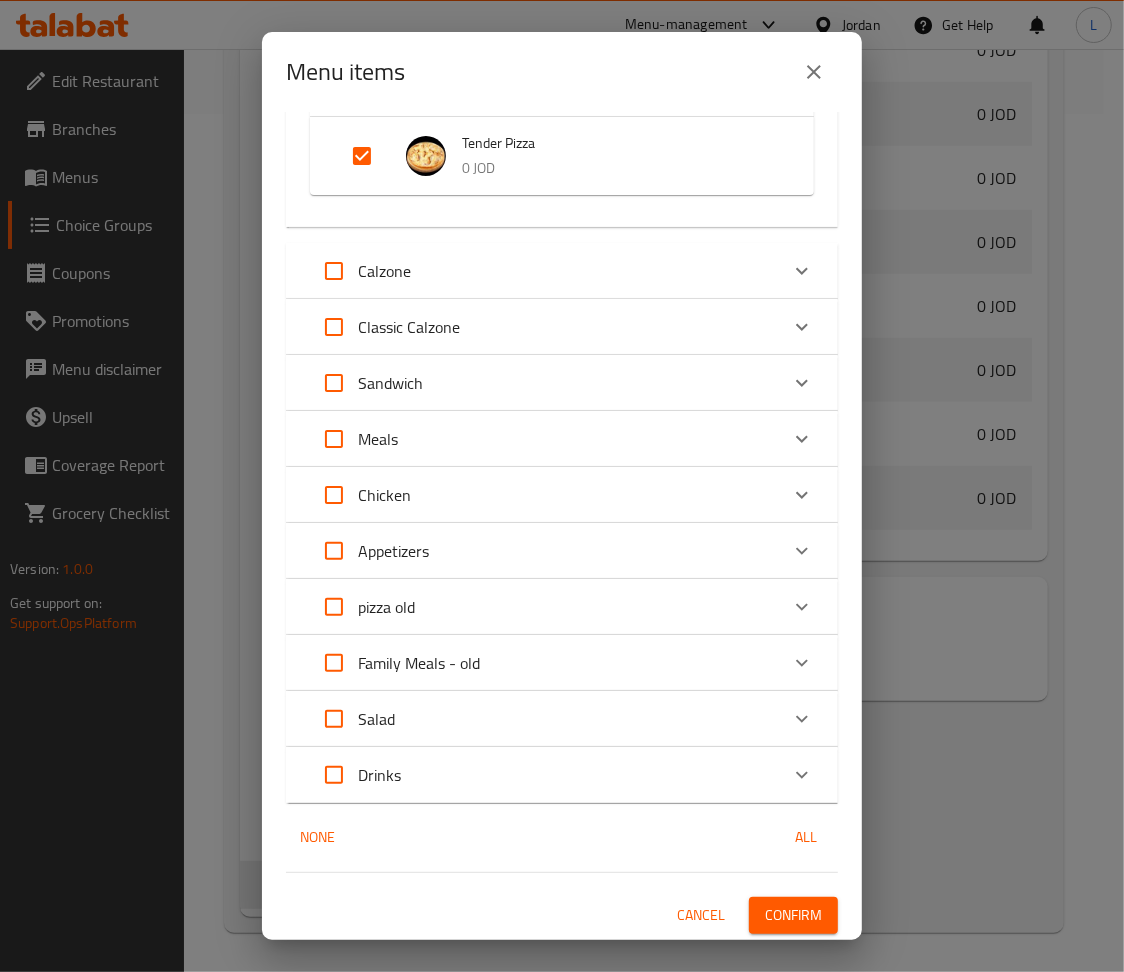 click on "Confirm" at bounding box center (793, 915) 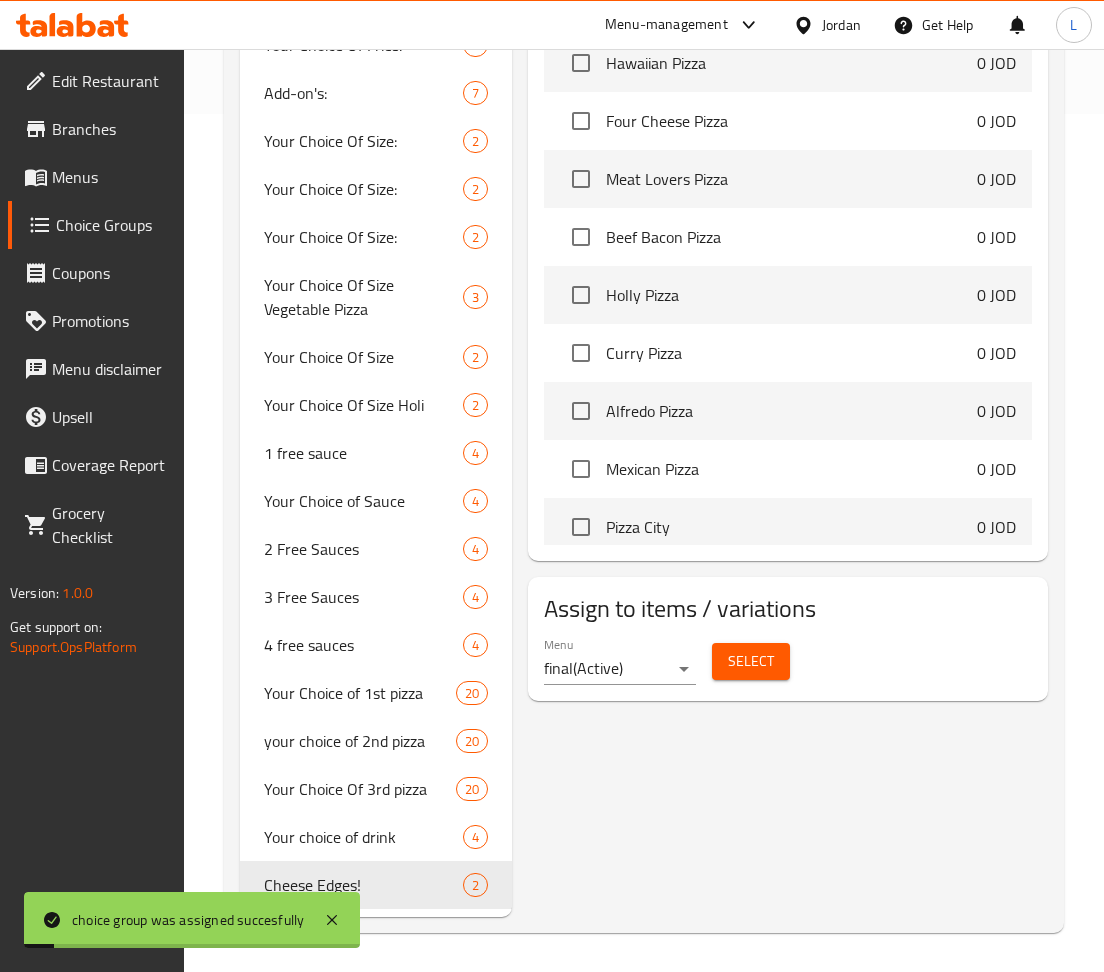 scroll, scrollTop: 0, scrollLeft: 0, axis: both 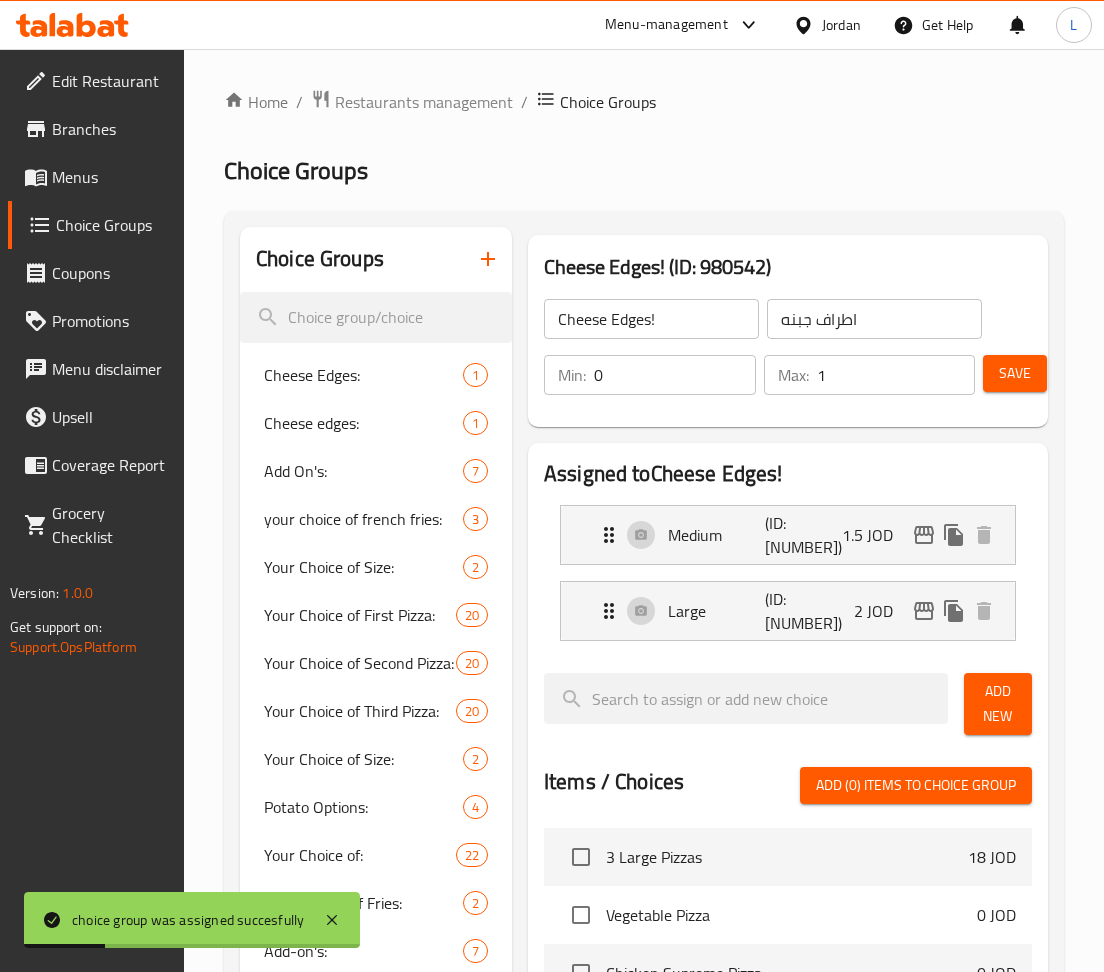 drag, startPoint x: 54, startPoint y: 183, endPoint x: 87, endPoint y: 167, distance: 36.67424 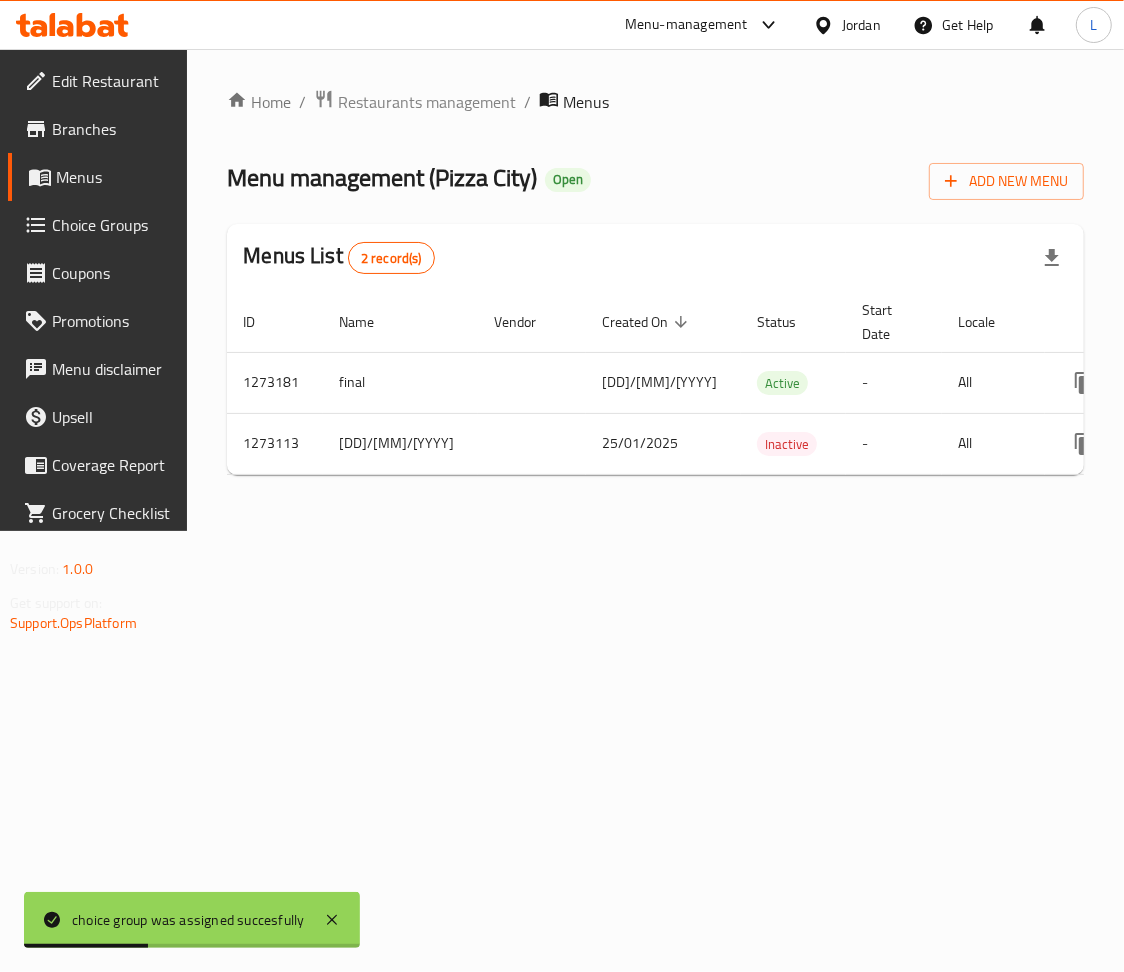 scroll, scrollTop: 0, scrollLeft: 137, axis: horizontal 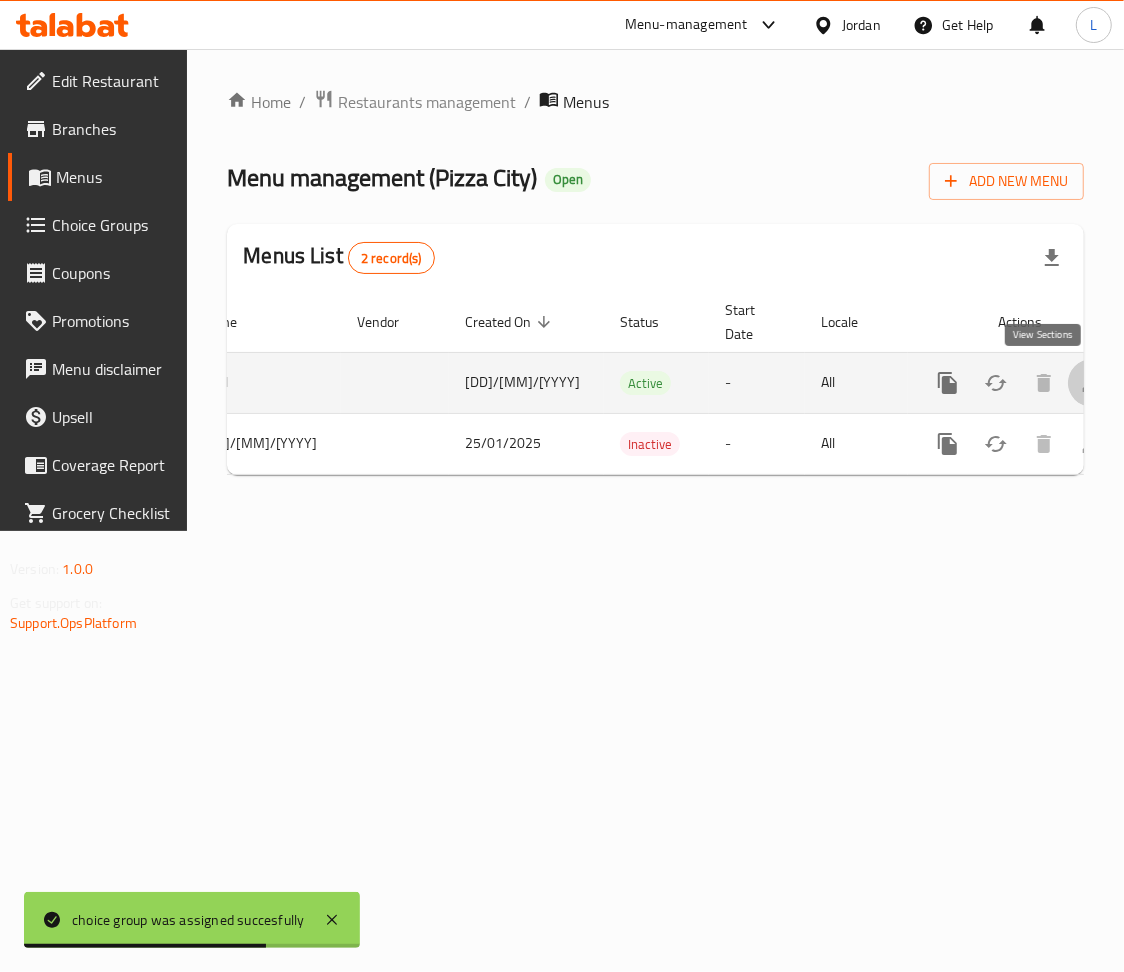 click 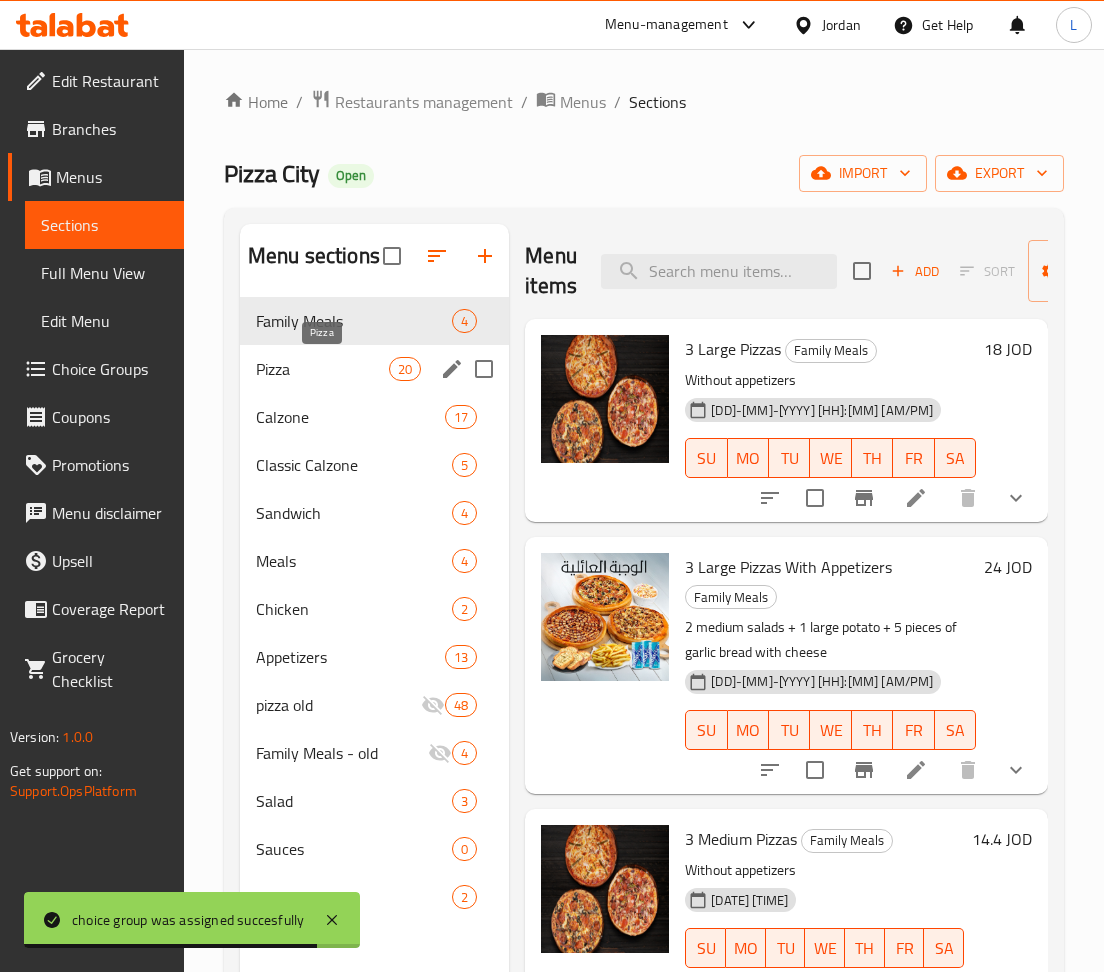 click on "Pizza" at bounding box center (322, 369) 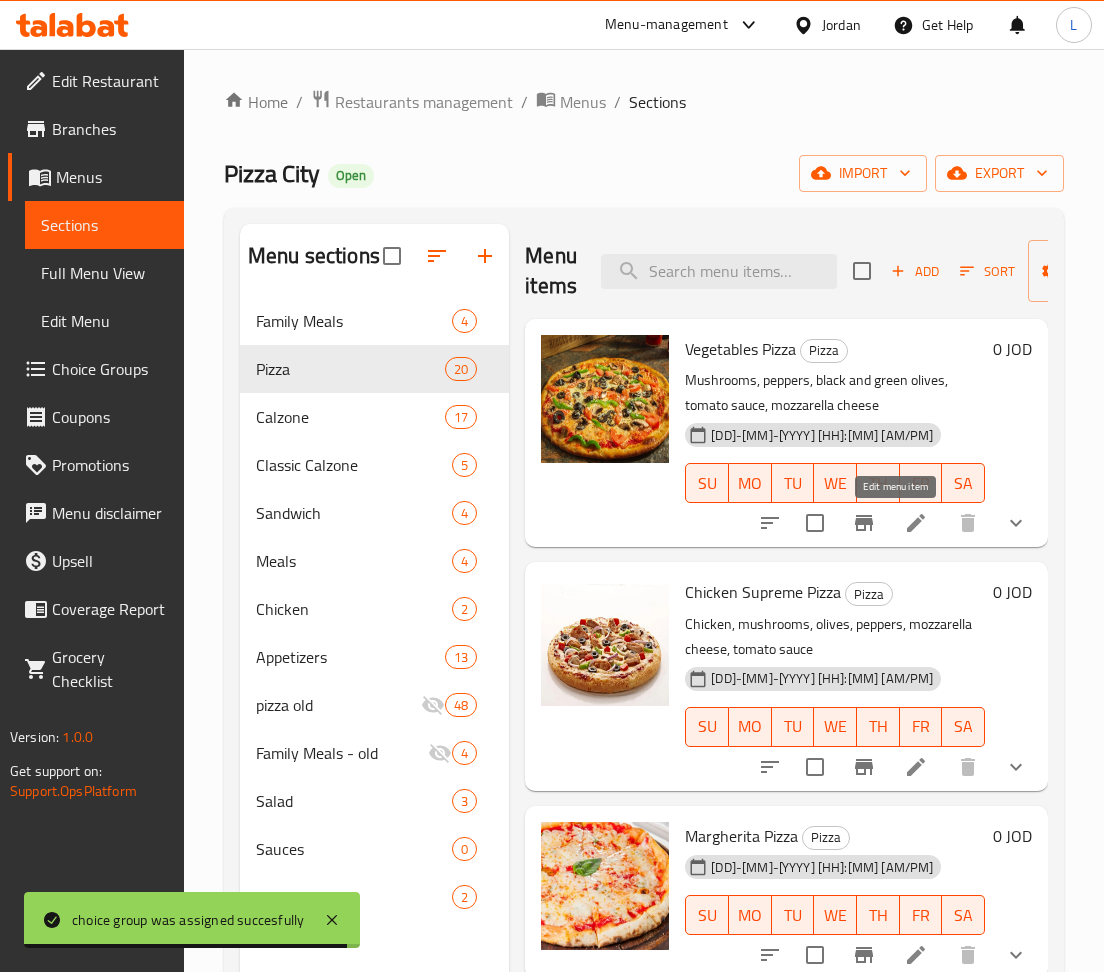 click 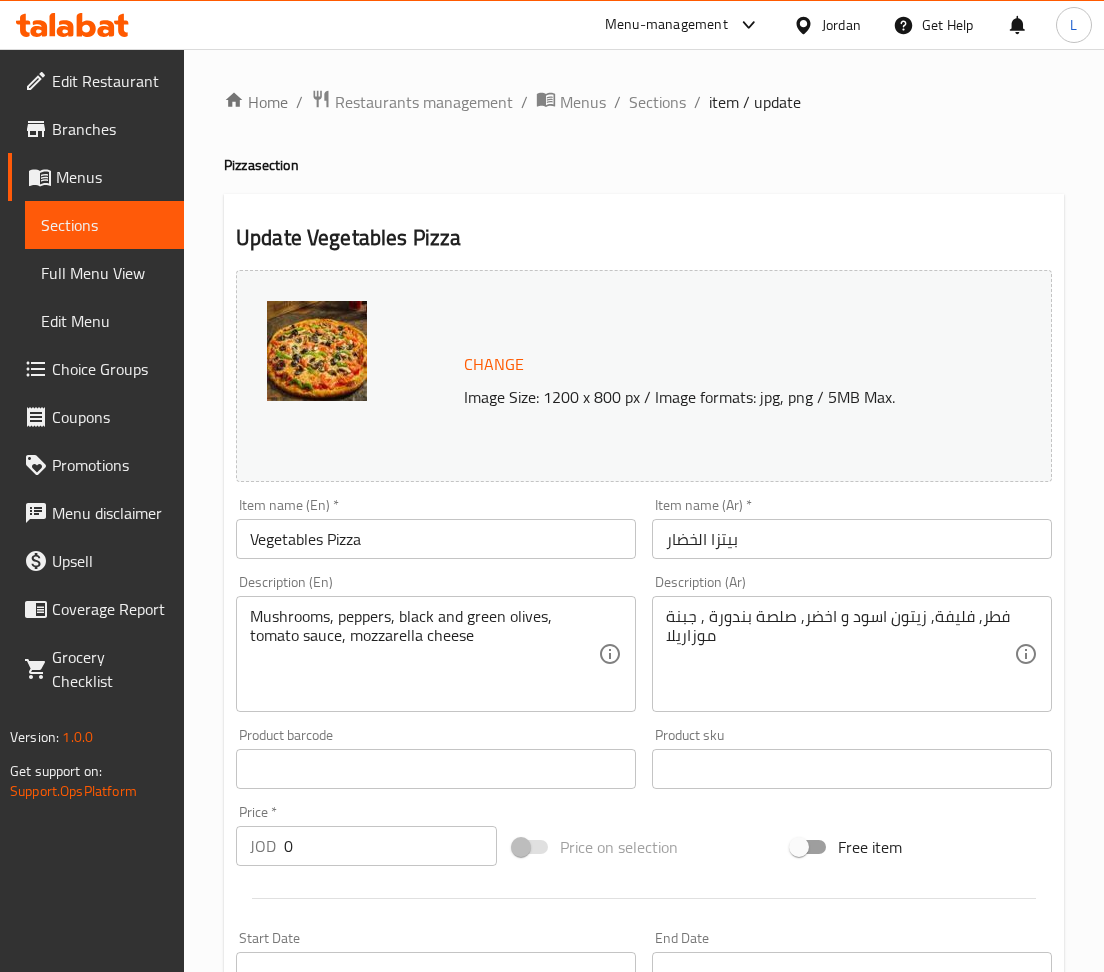 scroll, scrollTop: 609, scrollLeft: 0, axis: vertical 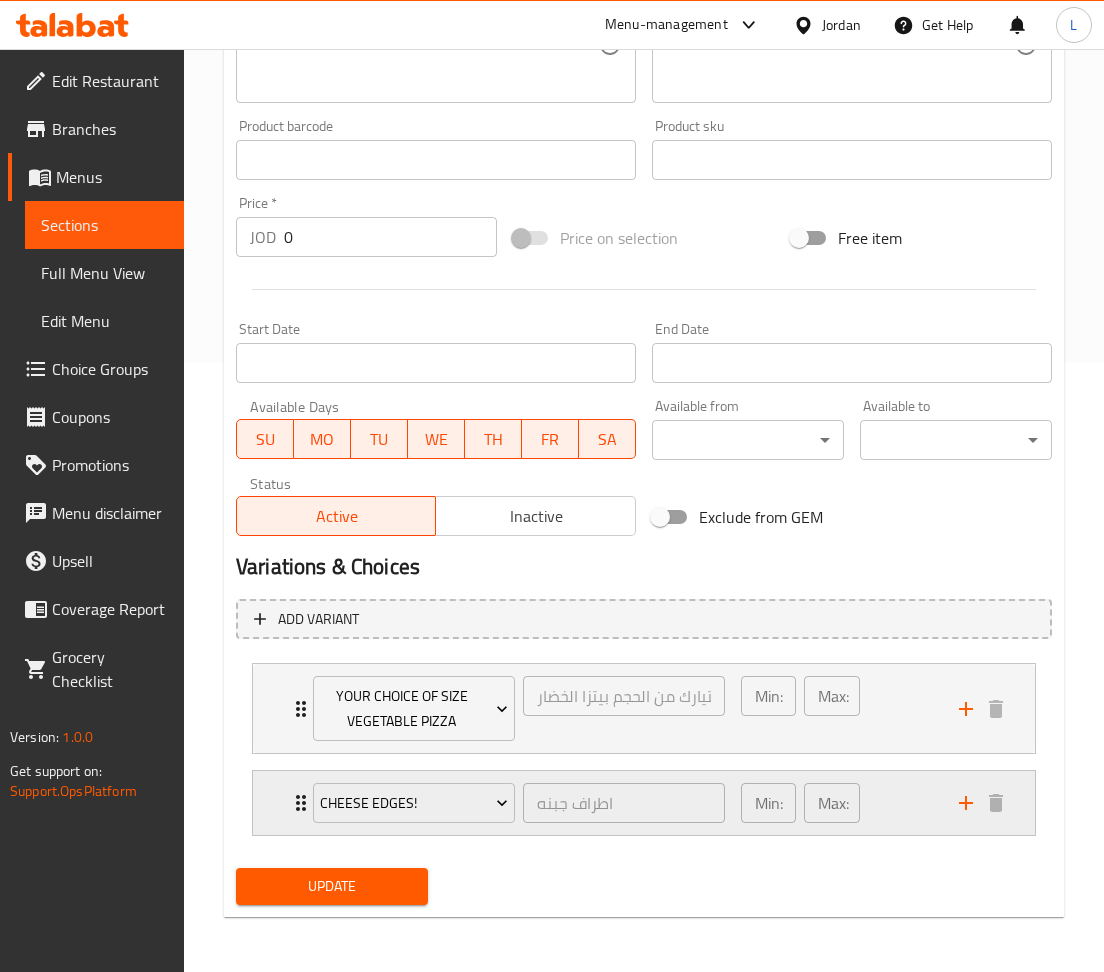 click 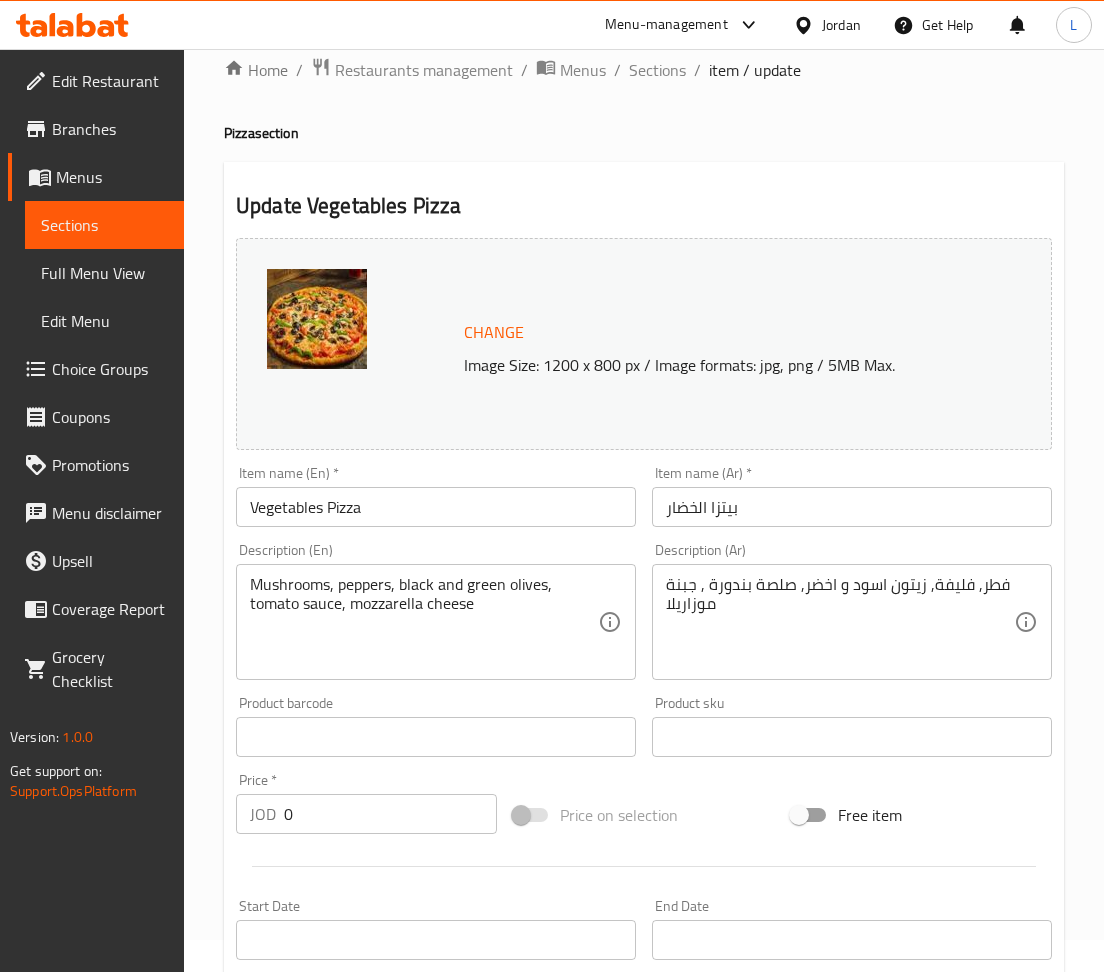scroll, scrollTop: 0, scrollLeft: 0, axis: both 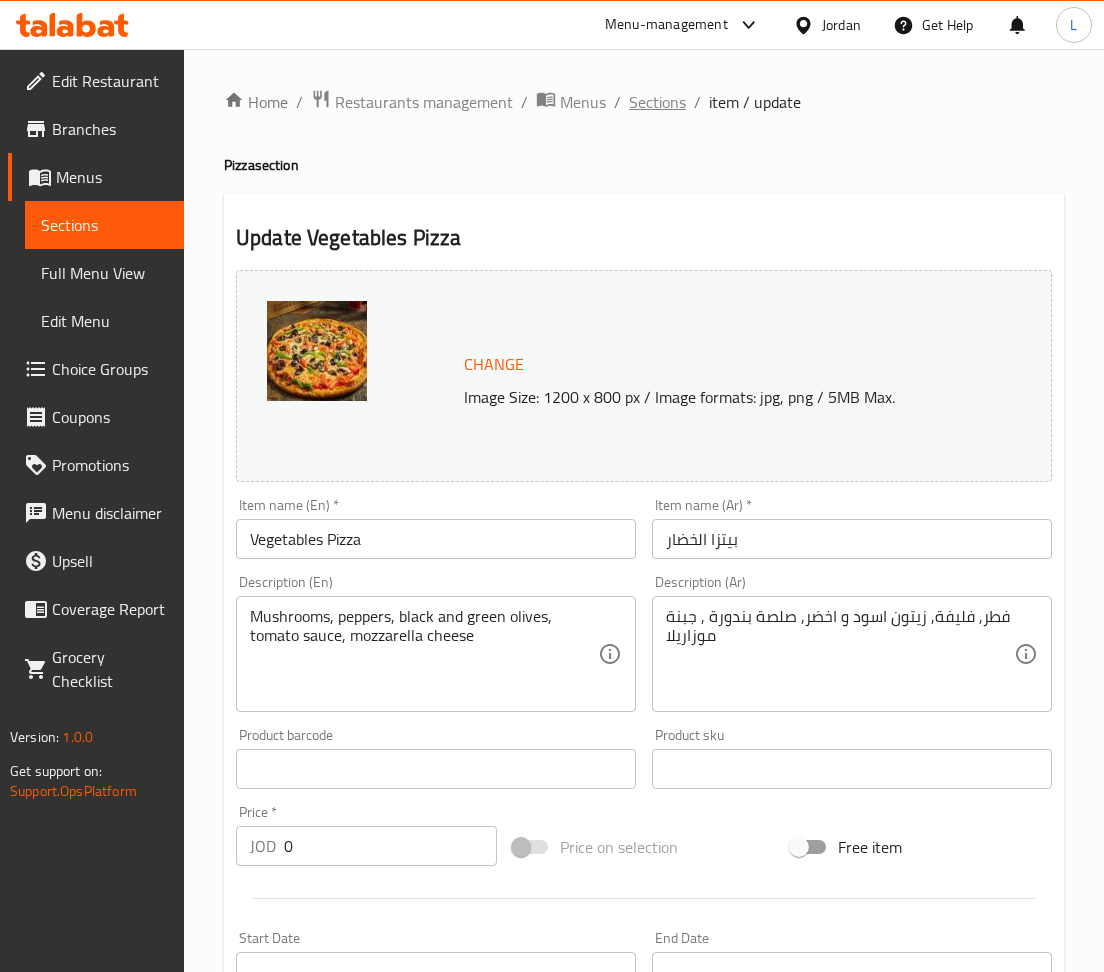 click on "Sections" at bounding box center (657, 102) 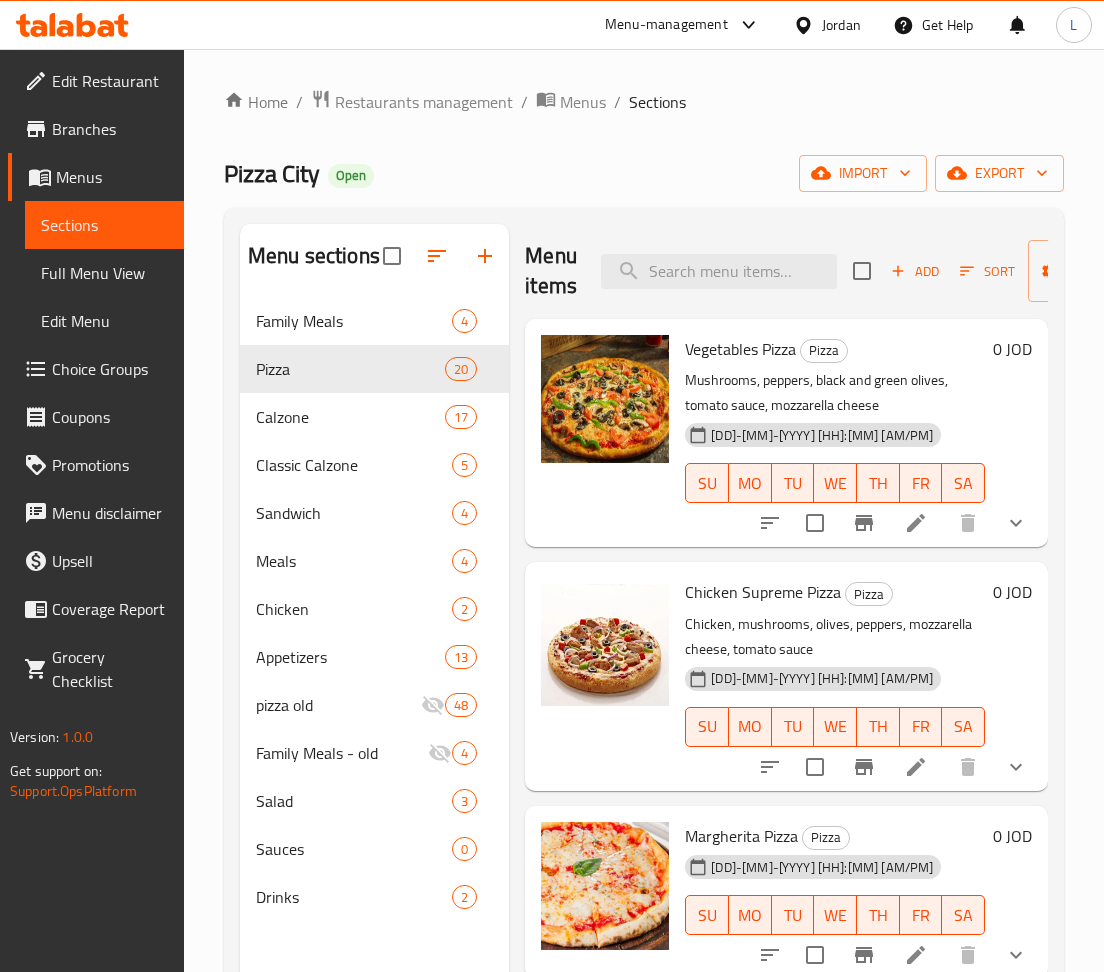 click at bounding box center (916, 767) 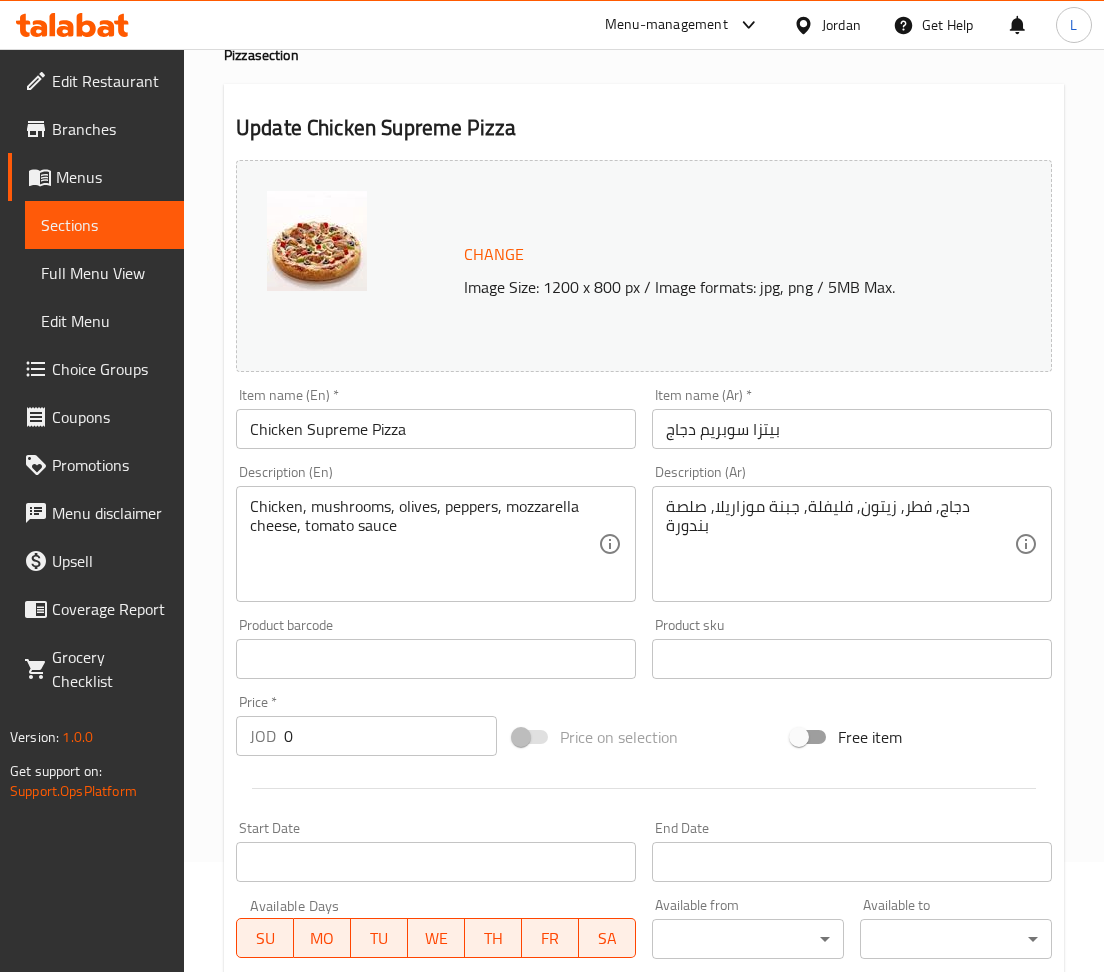 scroll, scrollTop: 609, scrollLeft: 0, axis: vertical 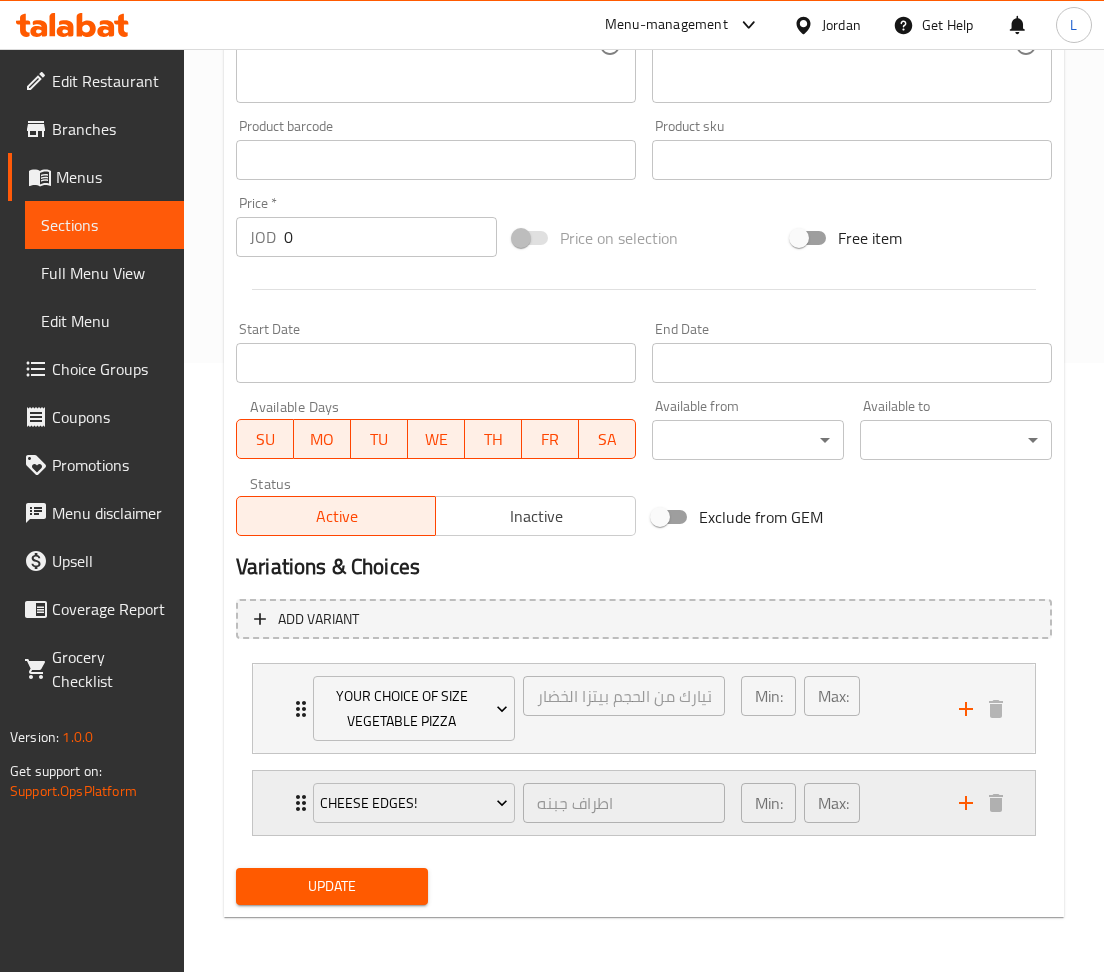 click on "Cheese Edges! اطراف جبنه ​ Min: 0 ​ Max: 1 ​" at bounding box center [644, 708] 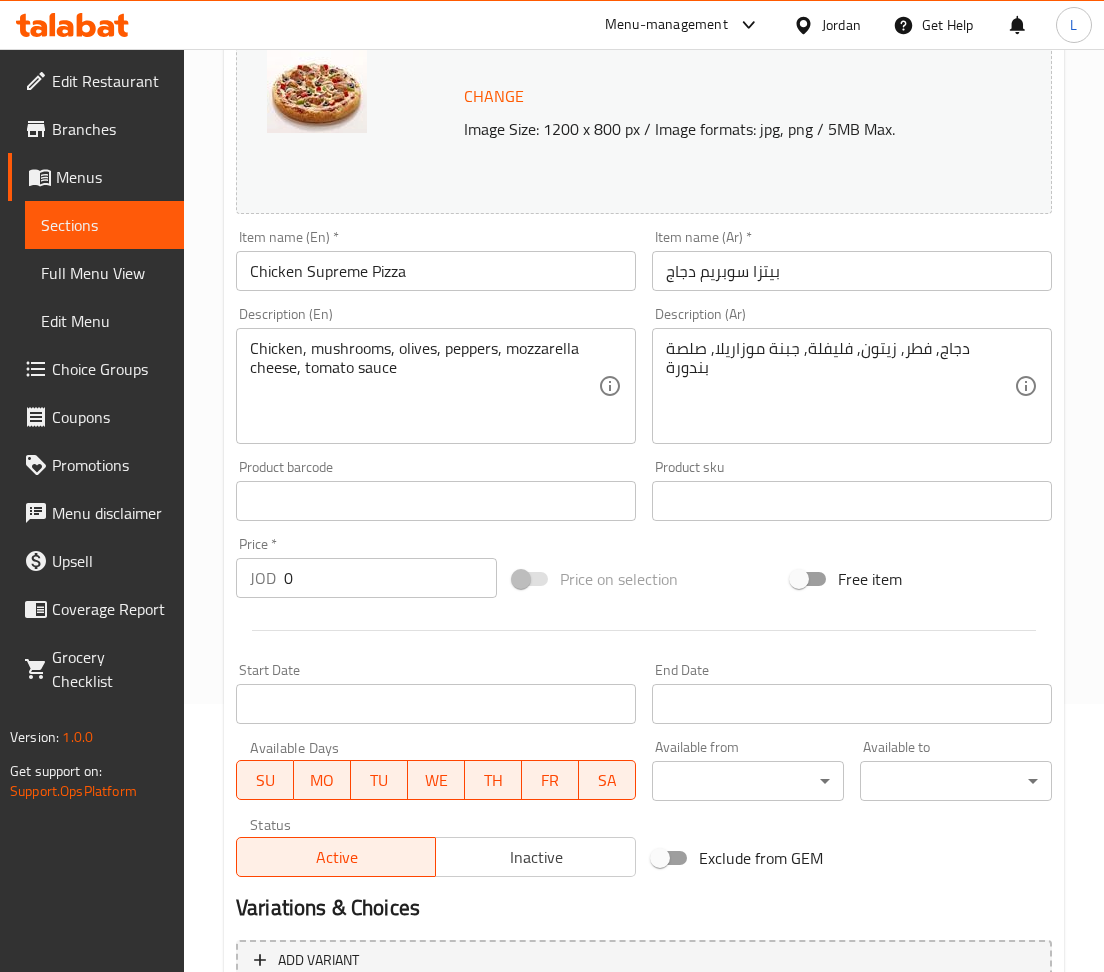 scroll, scrollTop: 2, scrollLeft: 0, axis: vertical 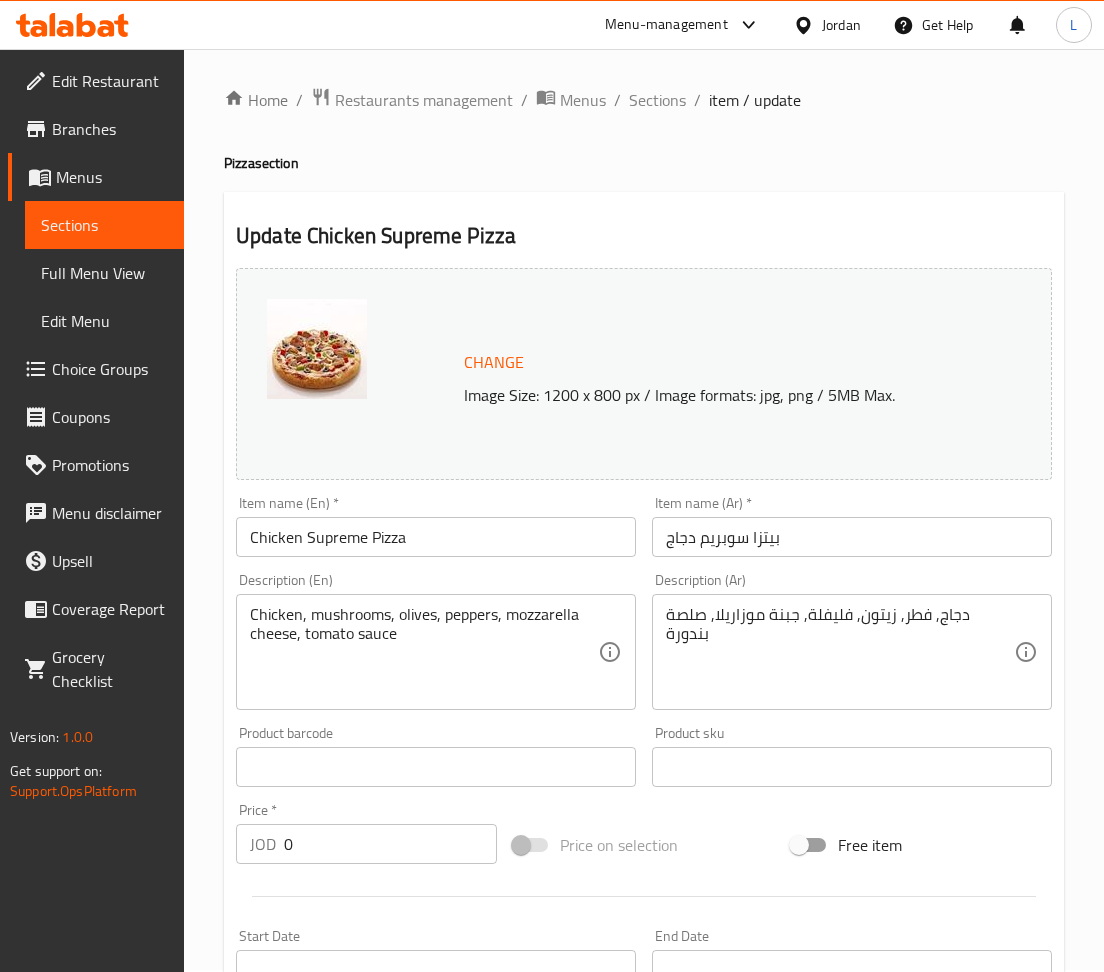 click on "Sections" at bounding box center [657, 100] 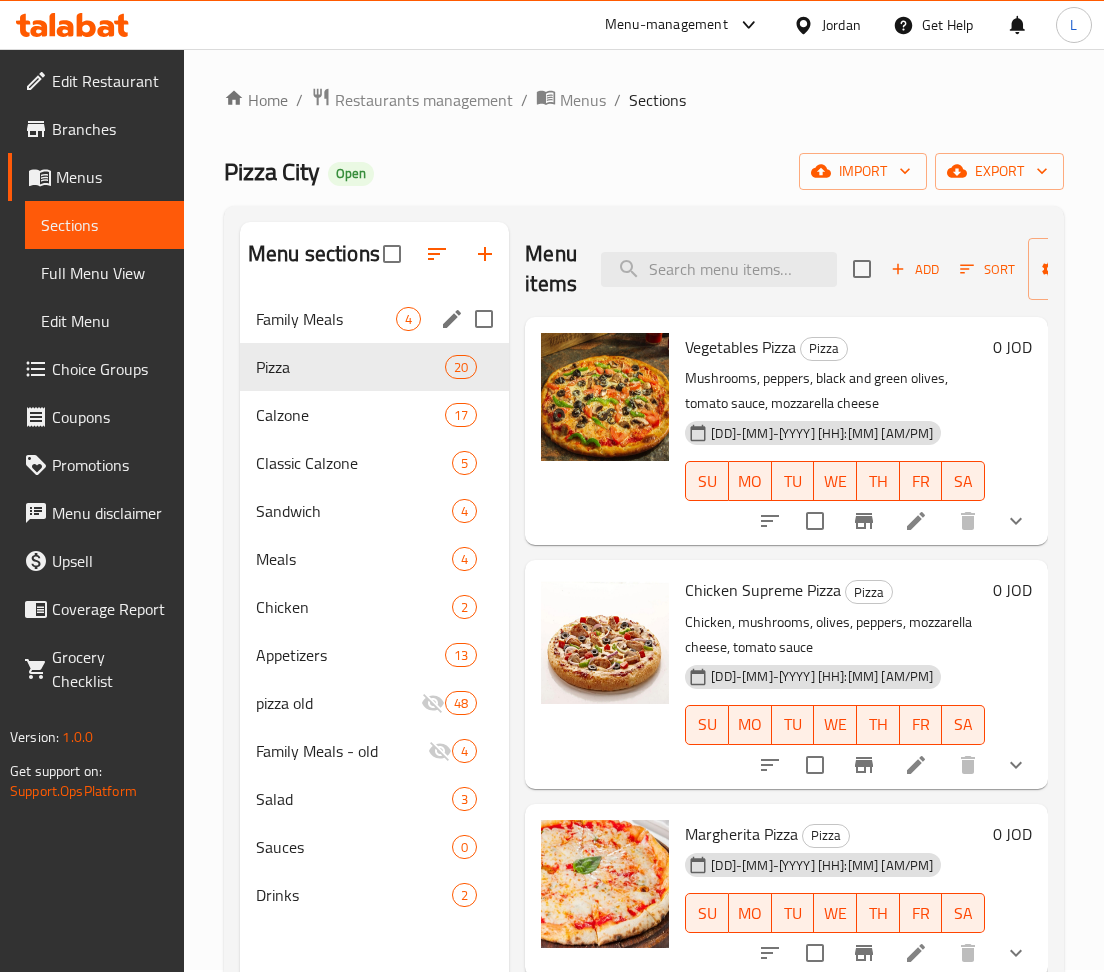 click on "Family Meals" at bounding box center (326, 319) 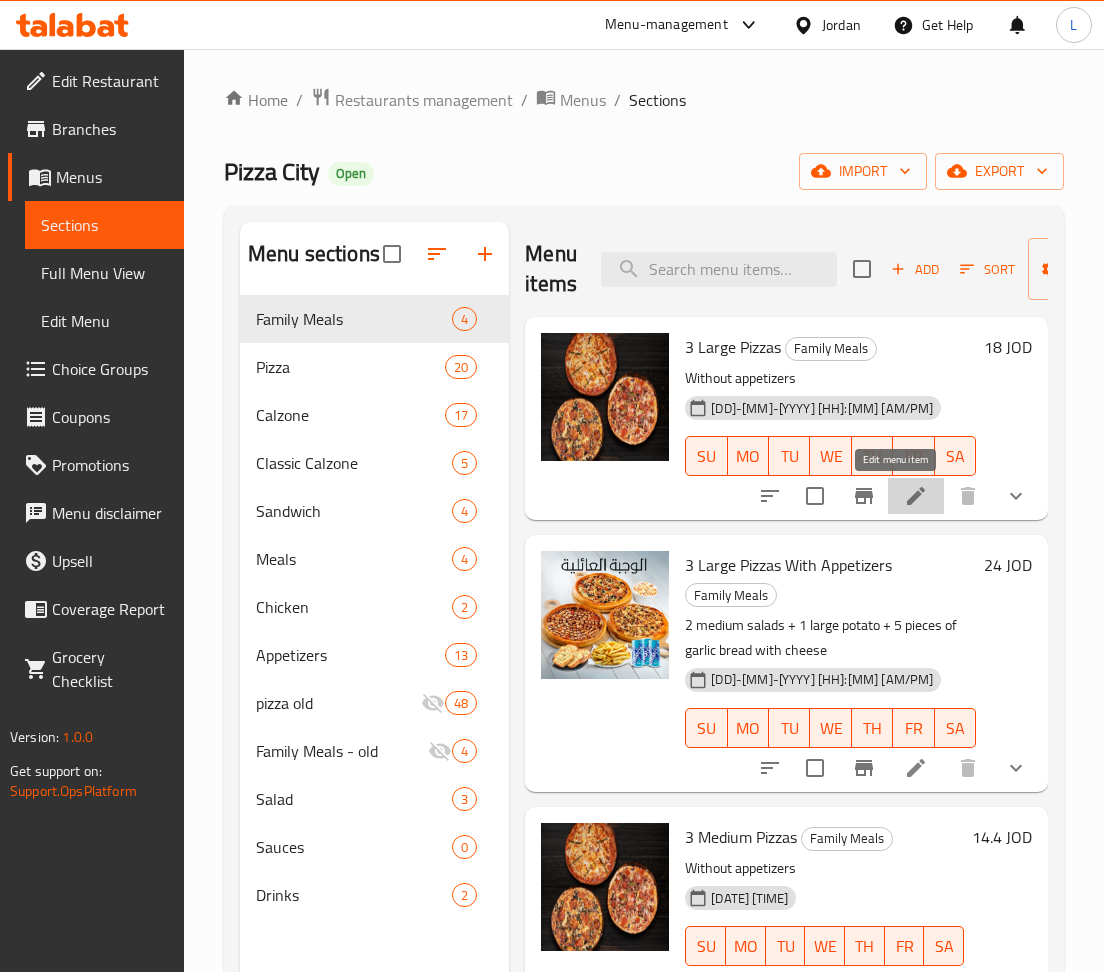 click 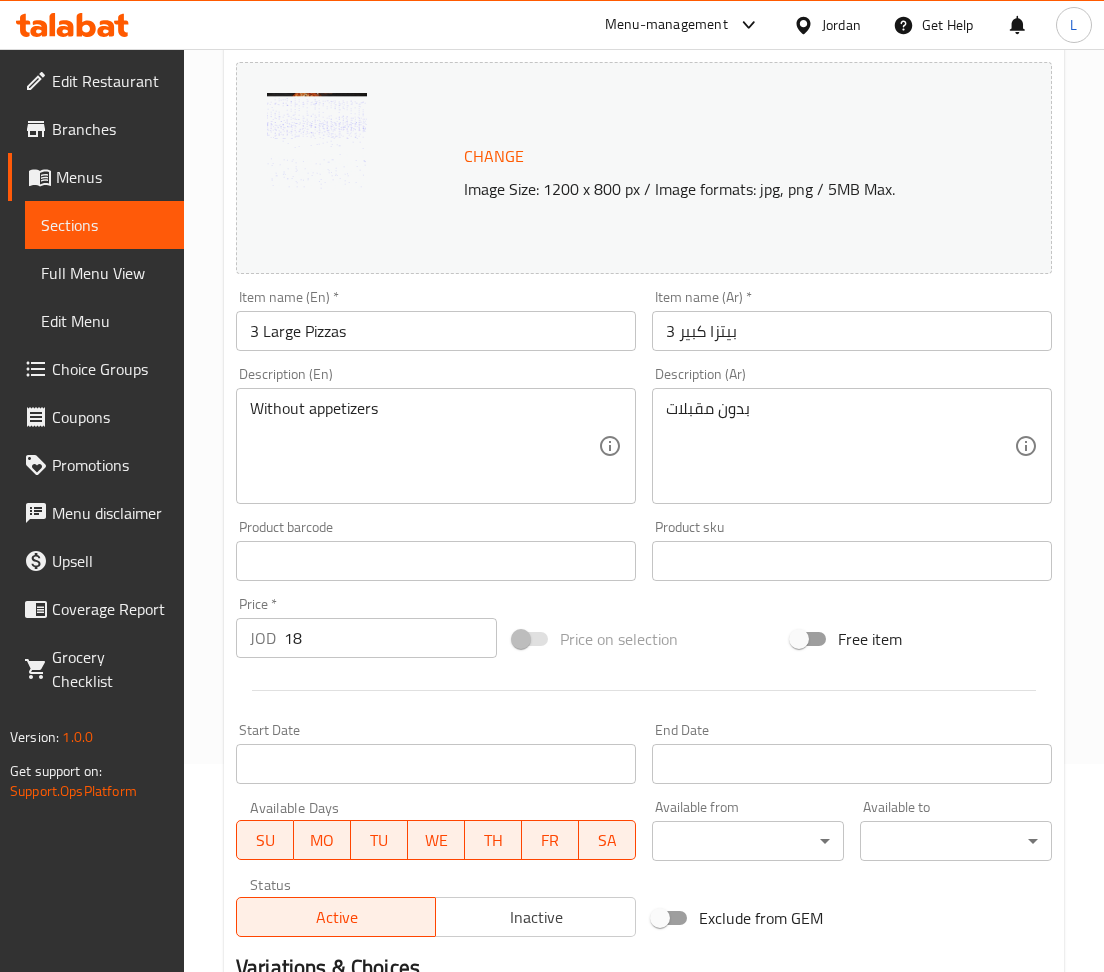 scroll, scrollTop: 0, scrollLeft: 0, axis: both 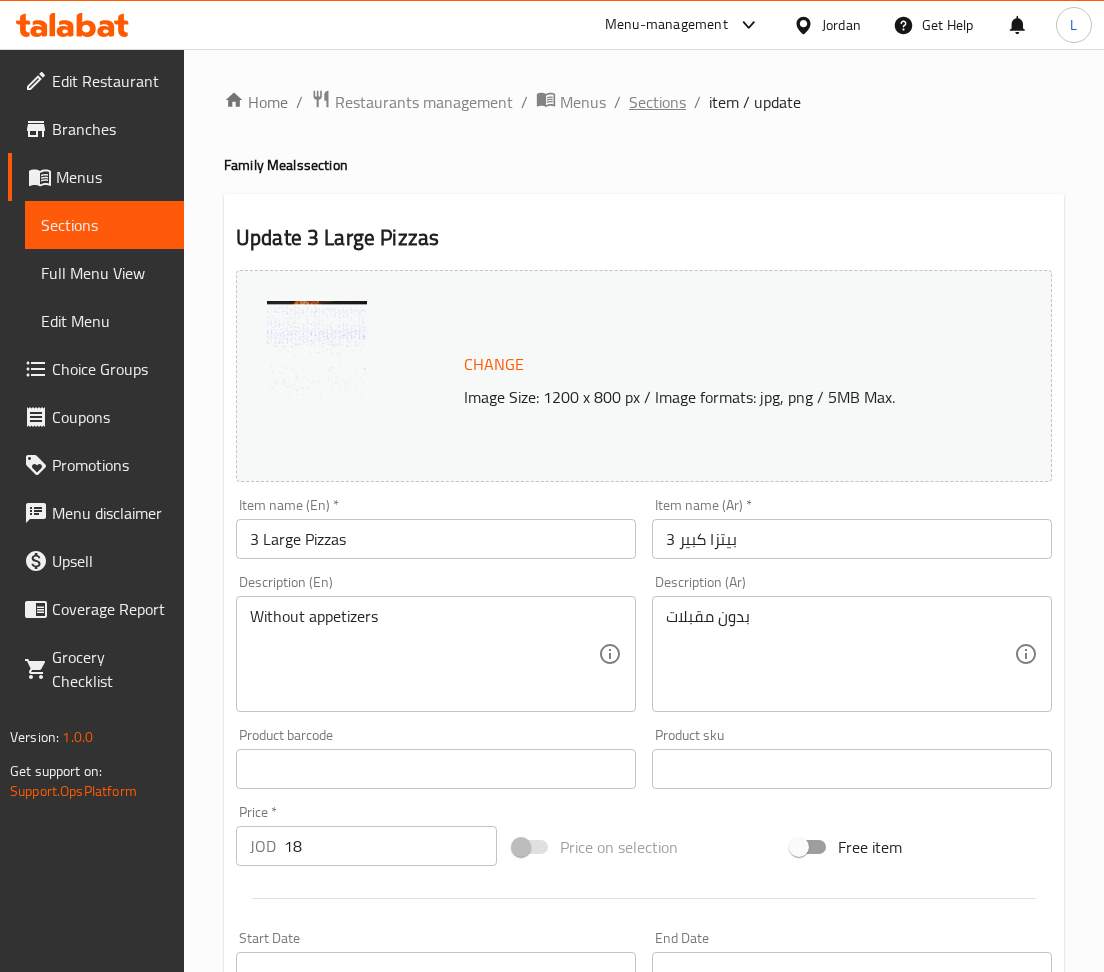 click on "Sections" at bounding box center [657, 102] 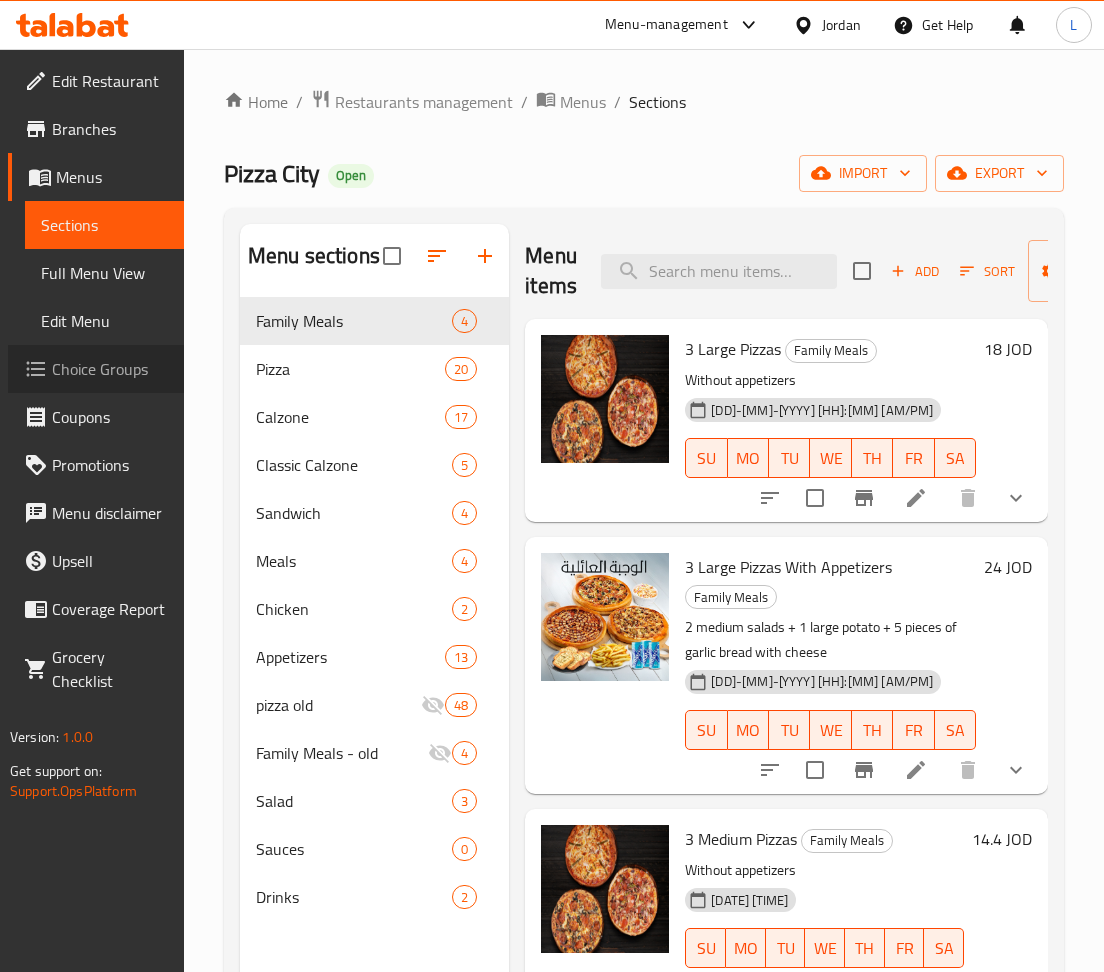 click on "Choice Groups" at bounding box center (110, 369) 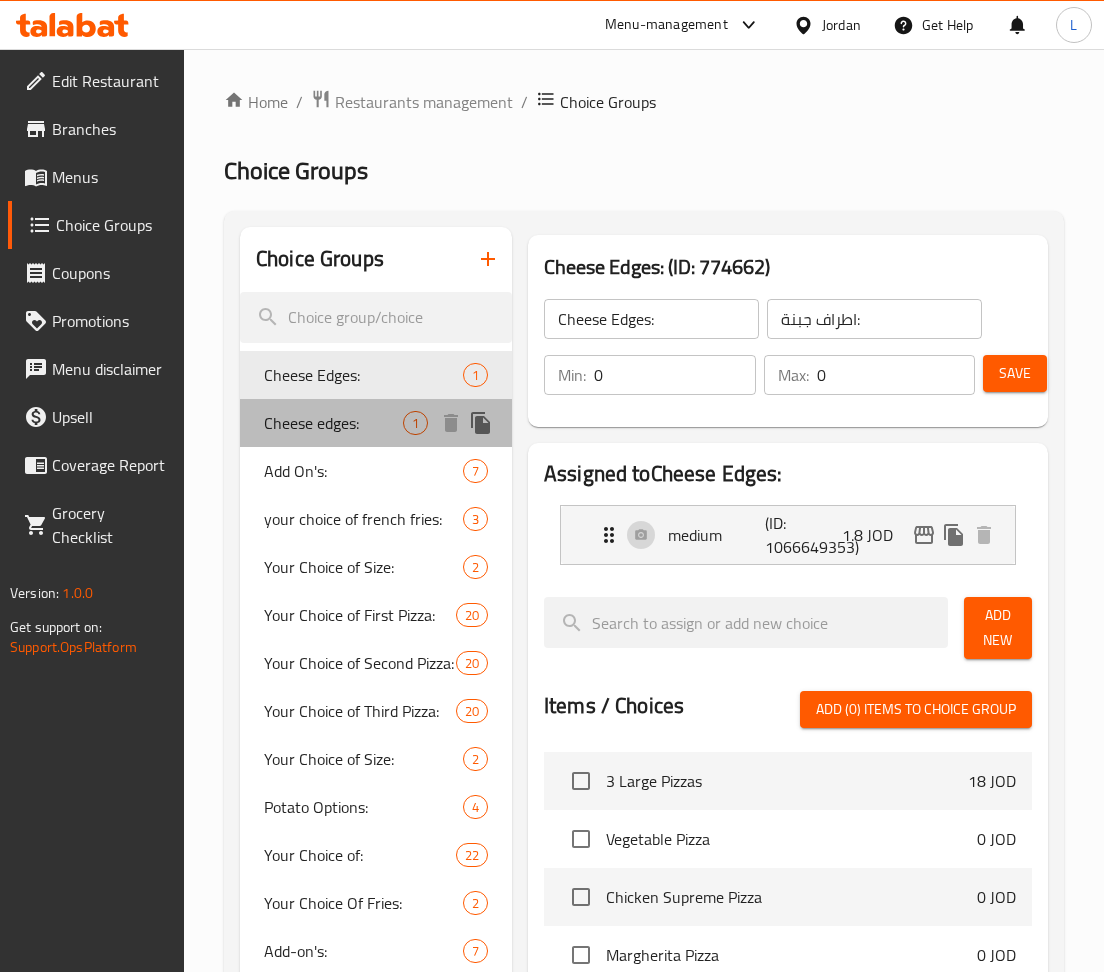 click on "Cheese edges:" at bounding box center [333, 423] 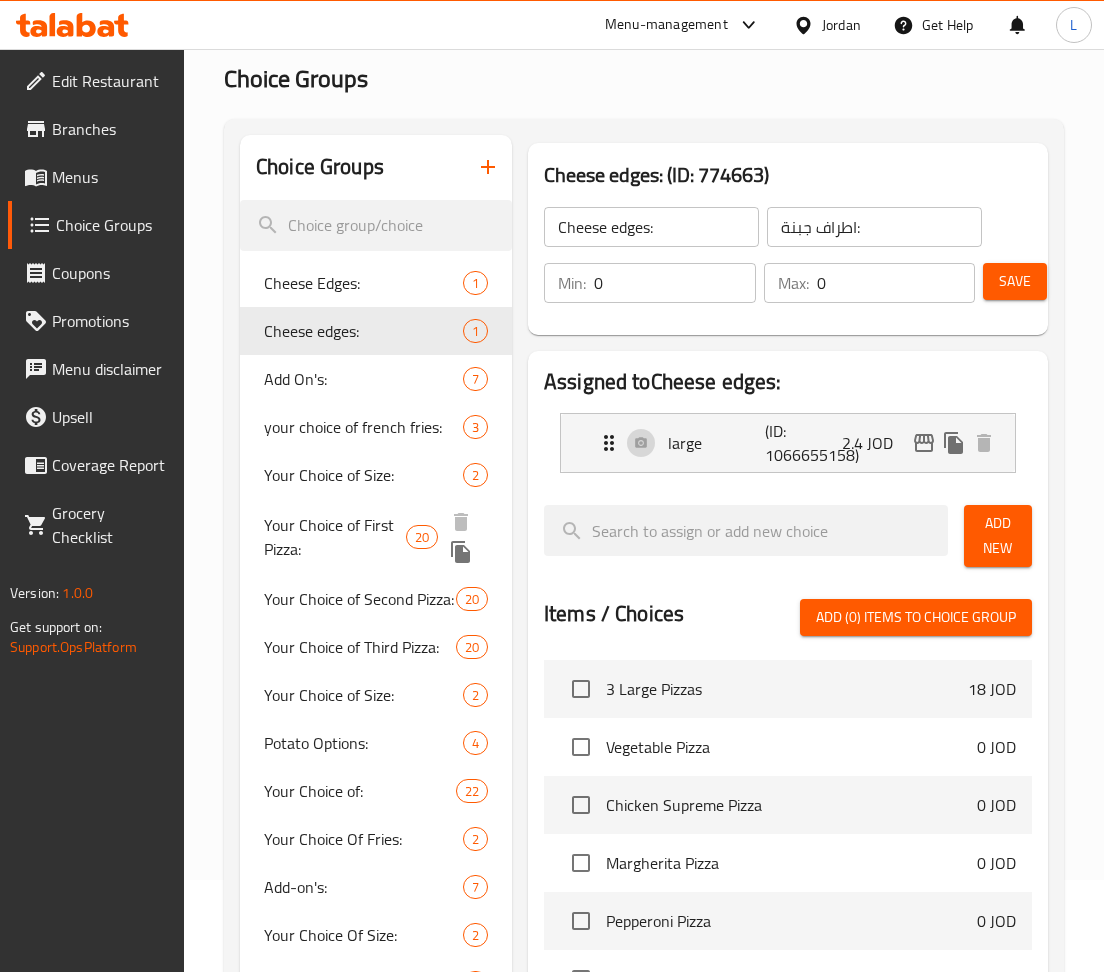 scroll, scrollTop: 0, scrollLeft: 0, axis: both 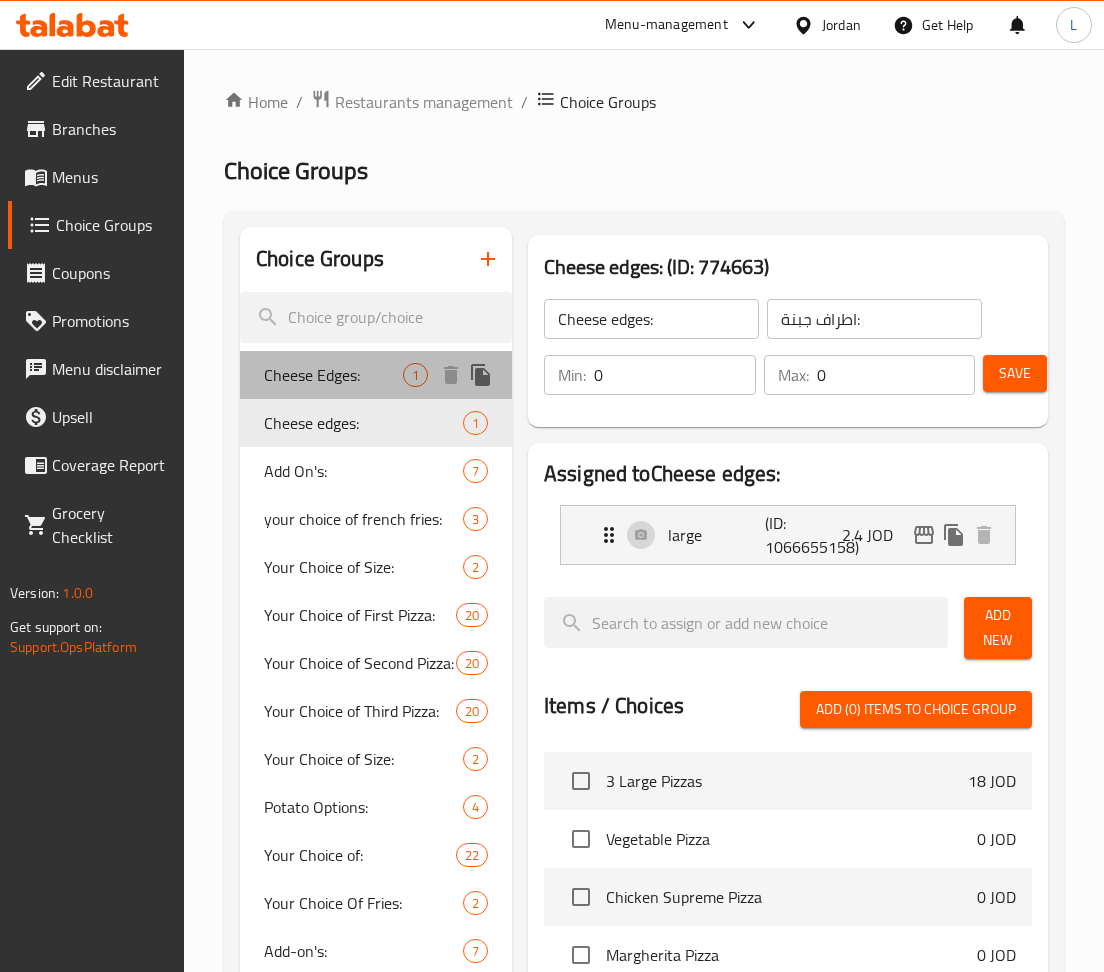 click on "Cheese Edges:" at bounding box center [333, 375] 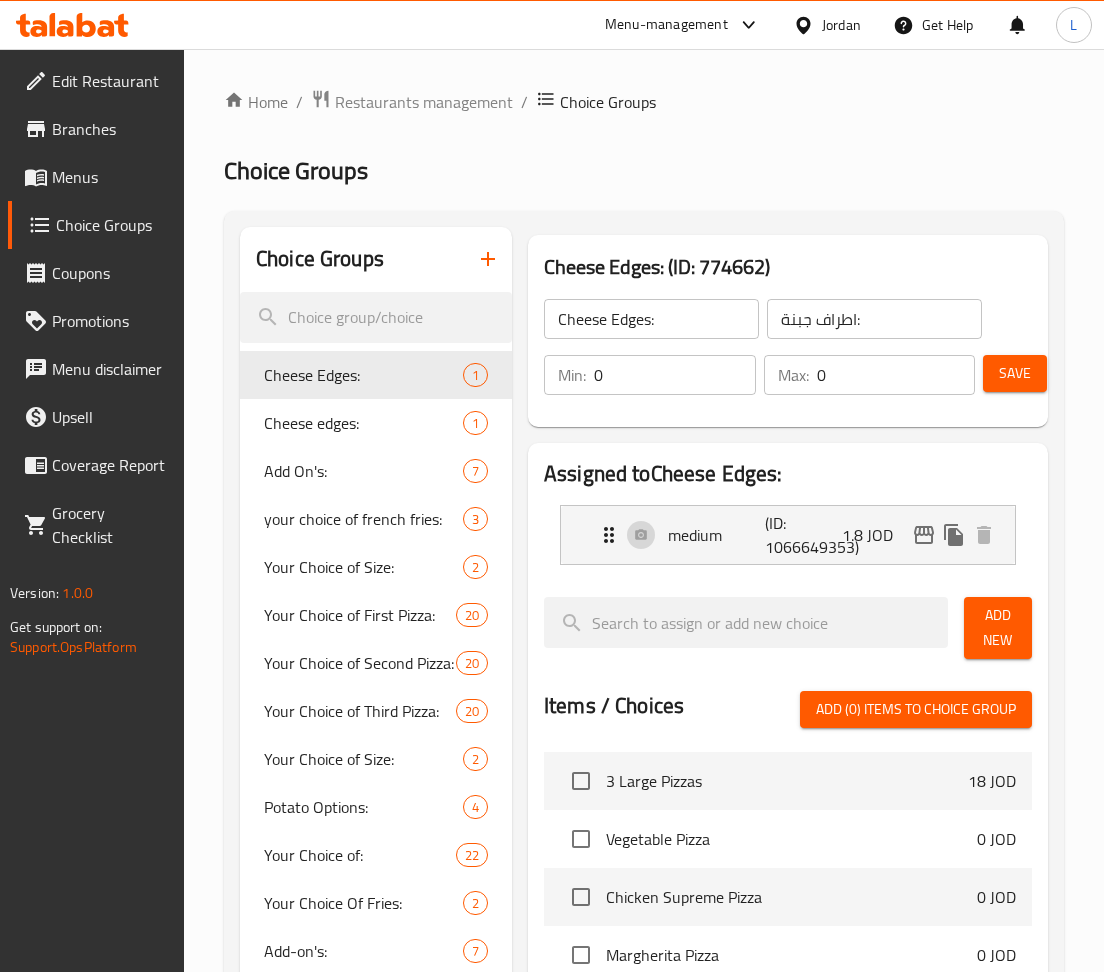 click 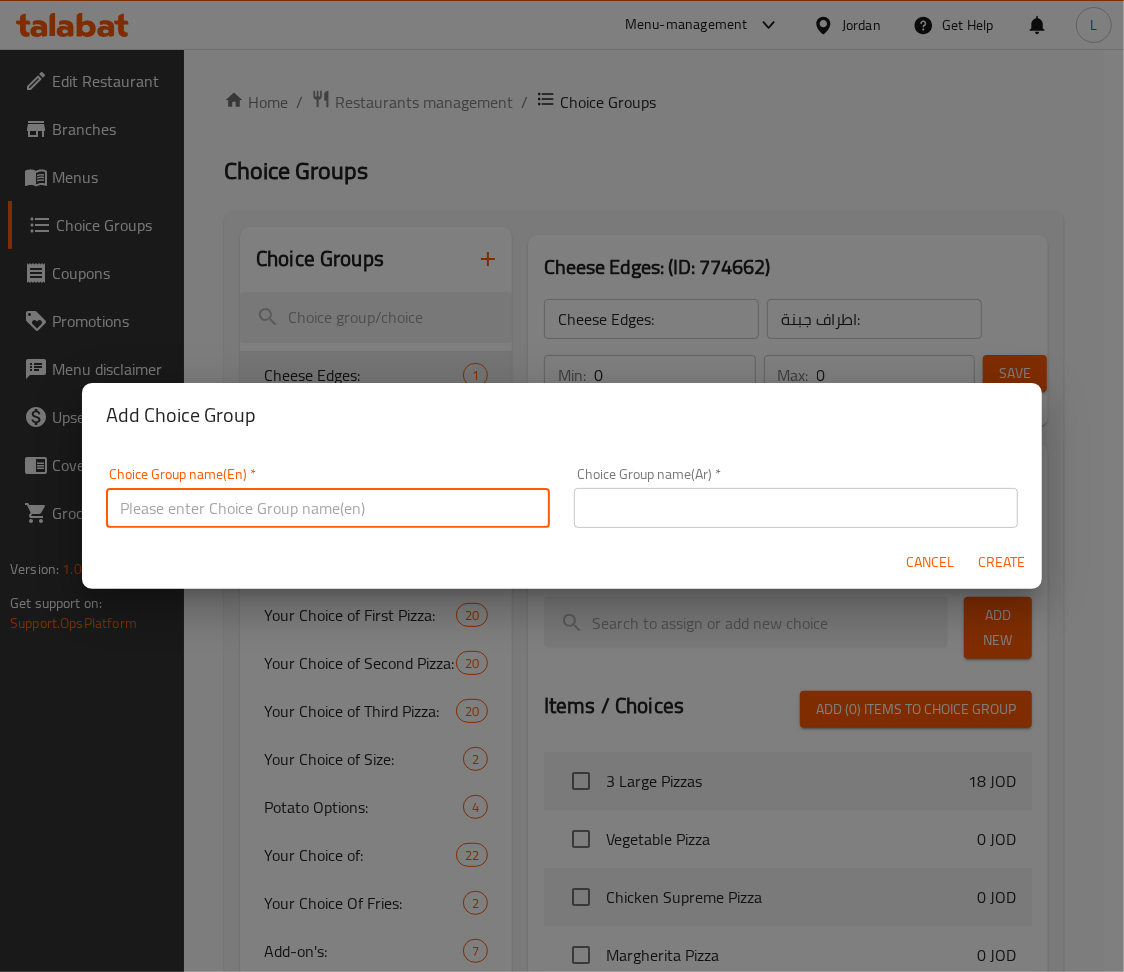 click at bounding box center (328, 508) 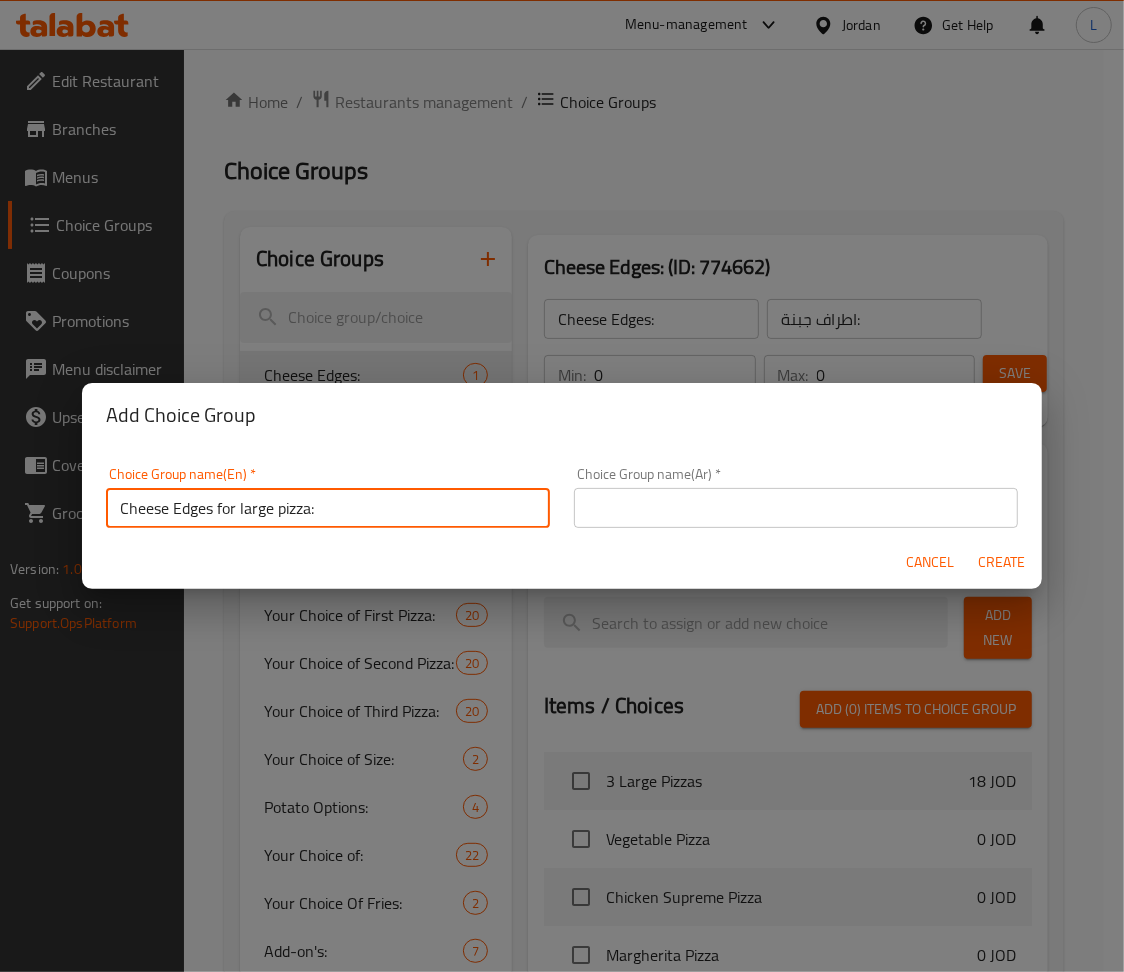 click on "Cheese Edges for large pizza:" at bounding box center [328, 508] 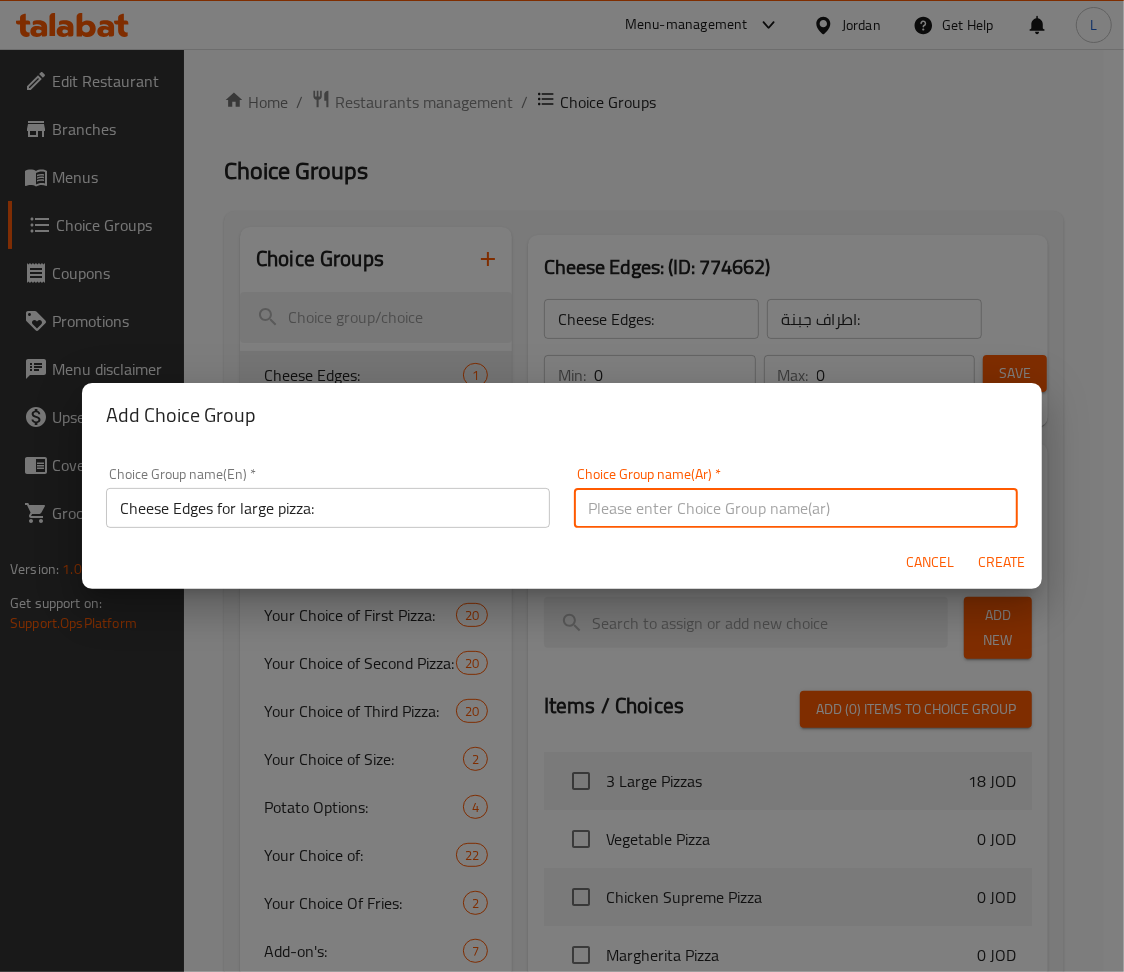 paste on "حواف الجبن للبيتزا الكبيرة:" 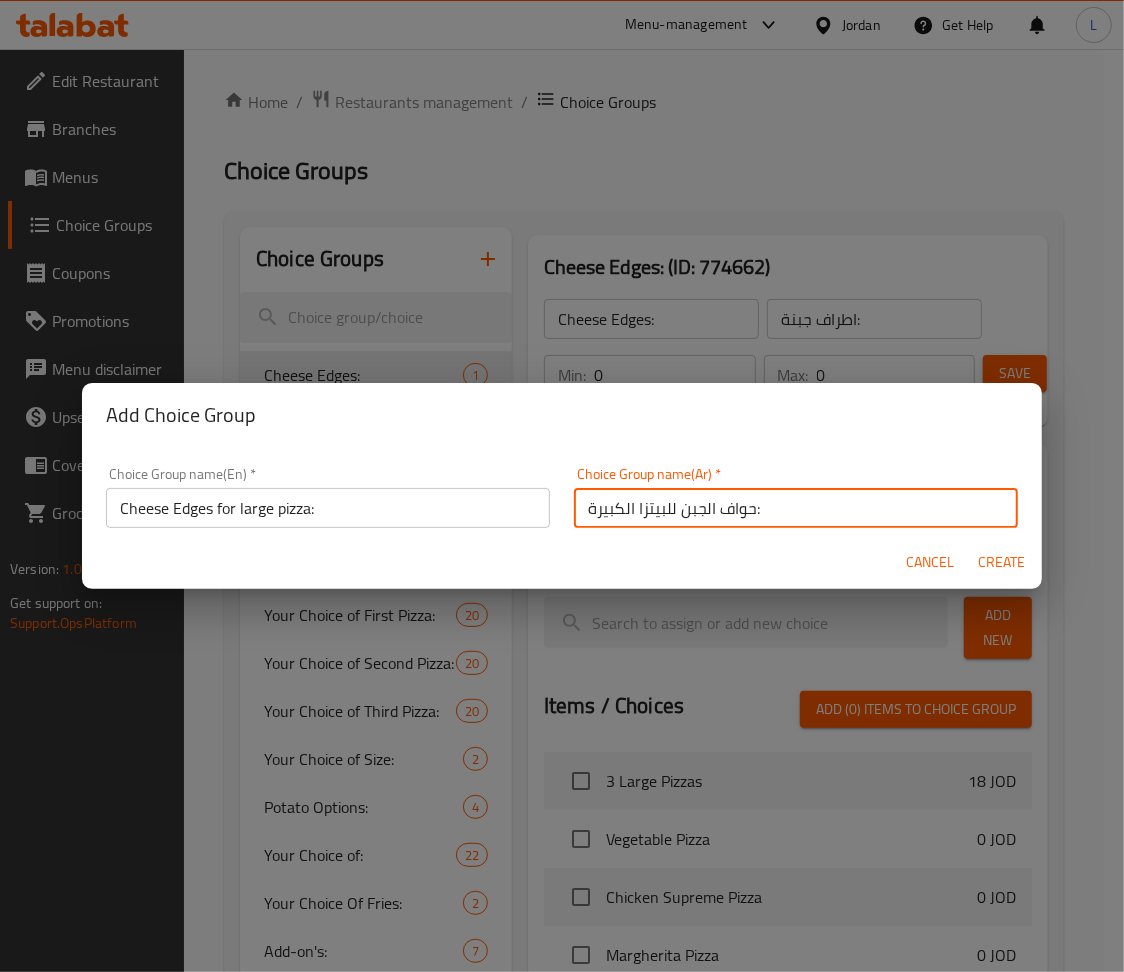 type on "حواف الجبن للبيتزا الكبيرة:" 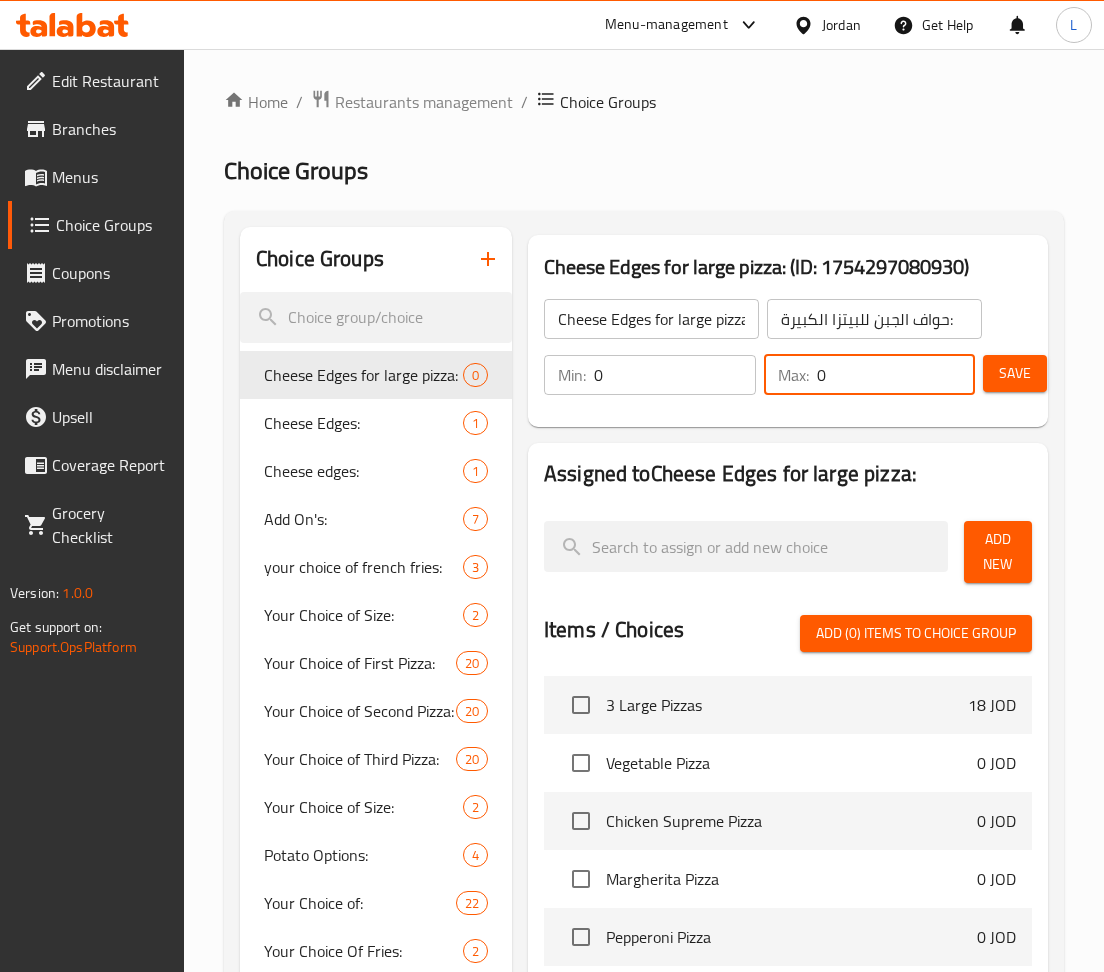 click on "0" at bounding box center [896, 375] 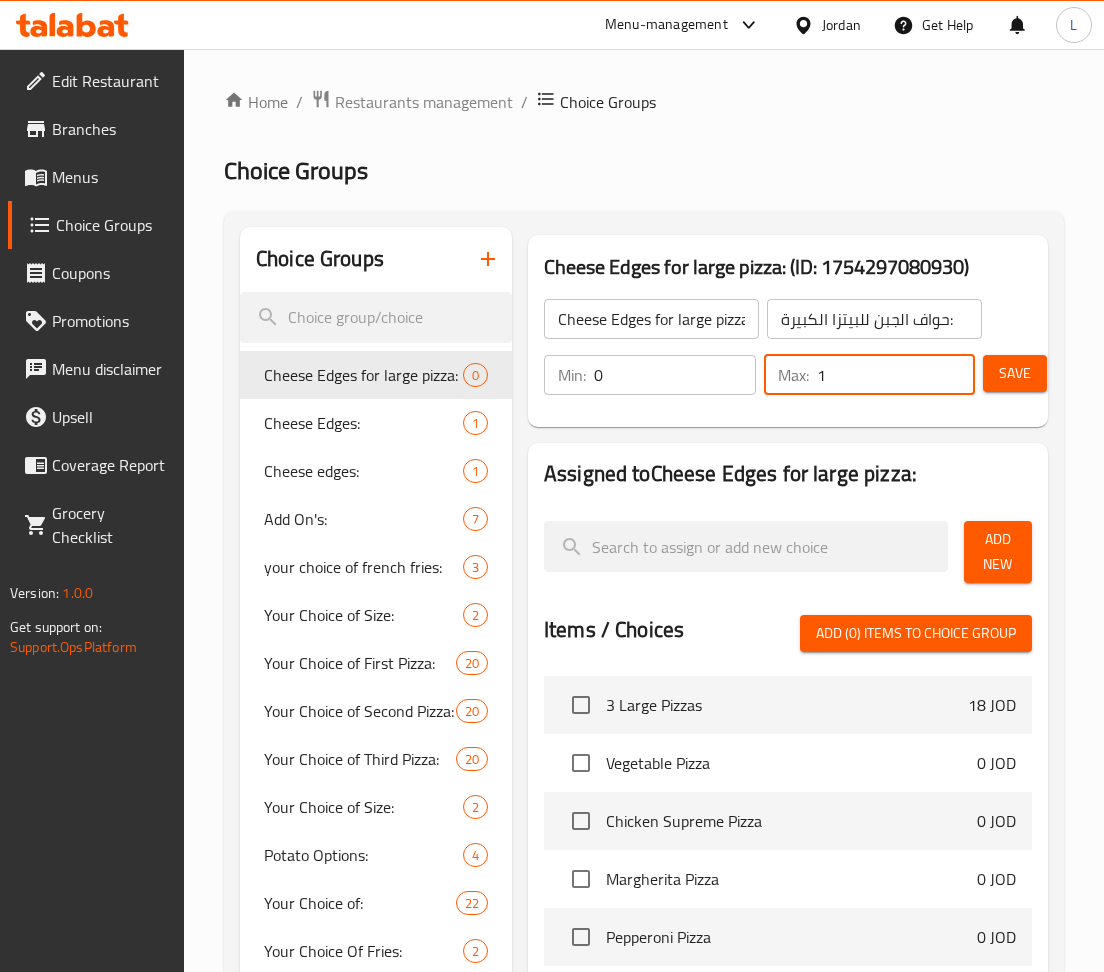 type on "1" 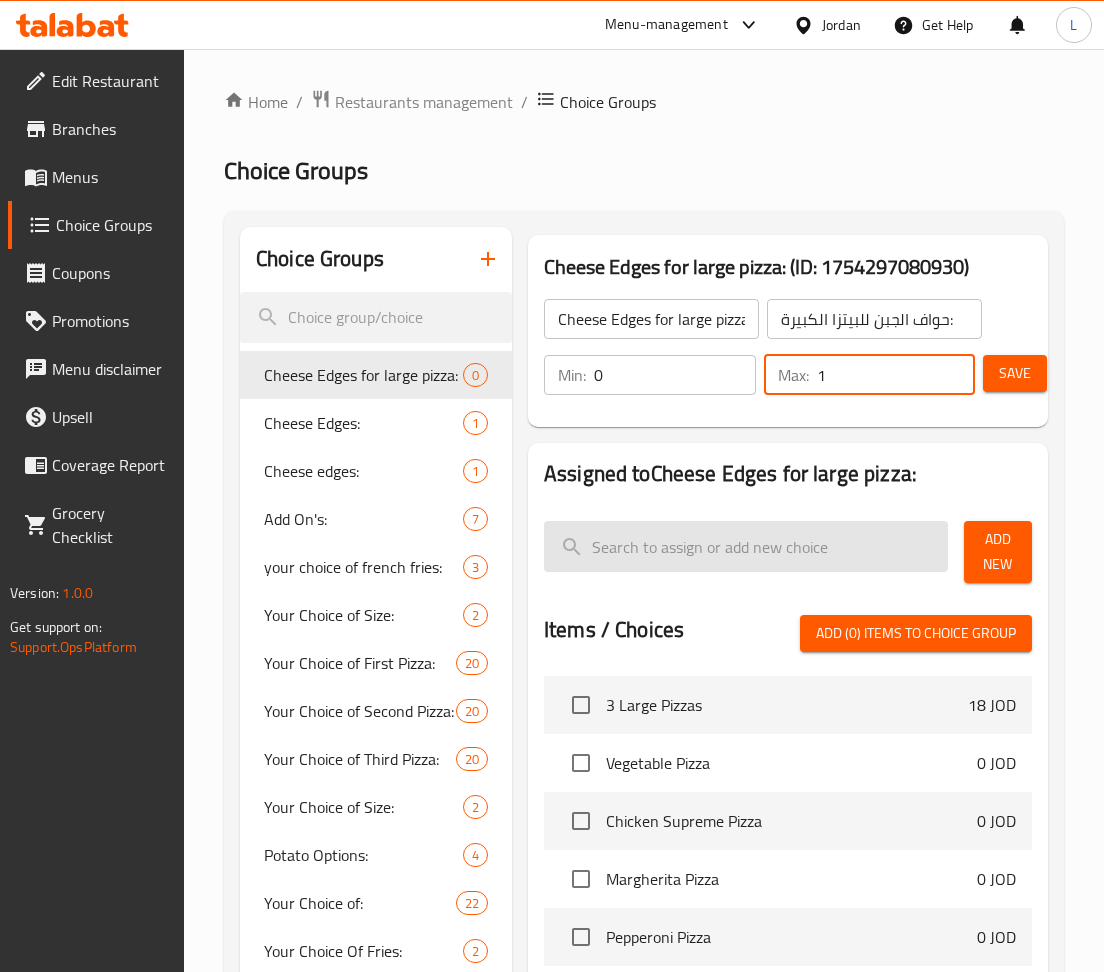 drag, startPoint x: 990, startPoint y: 532, endPoint x: 937, endPoint y: 521, distance: 54.129475 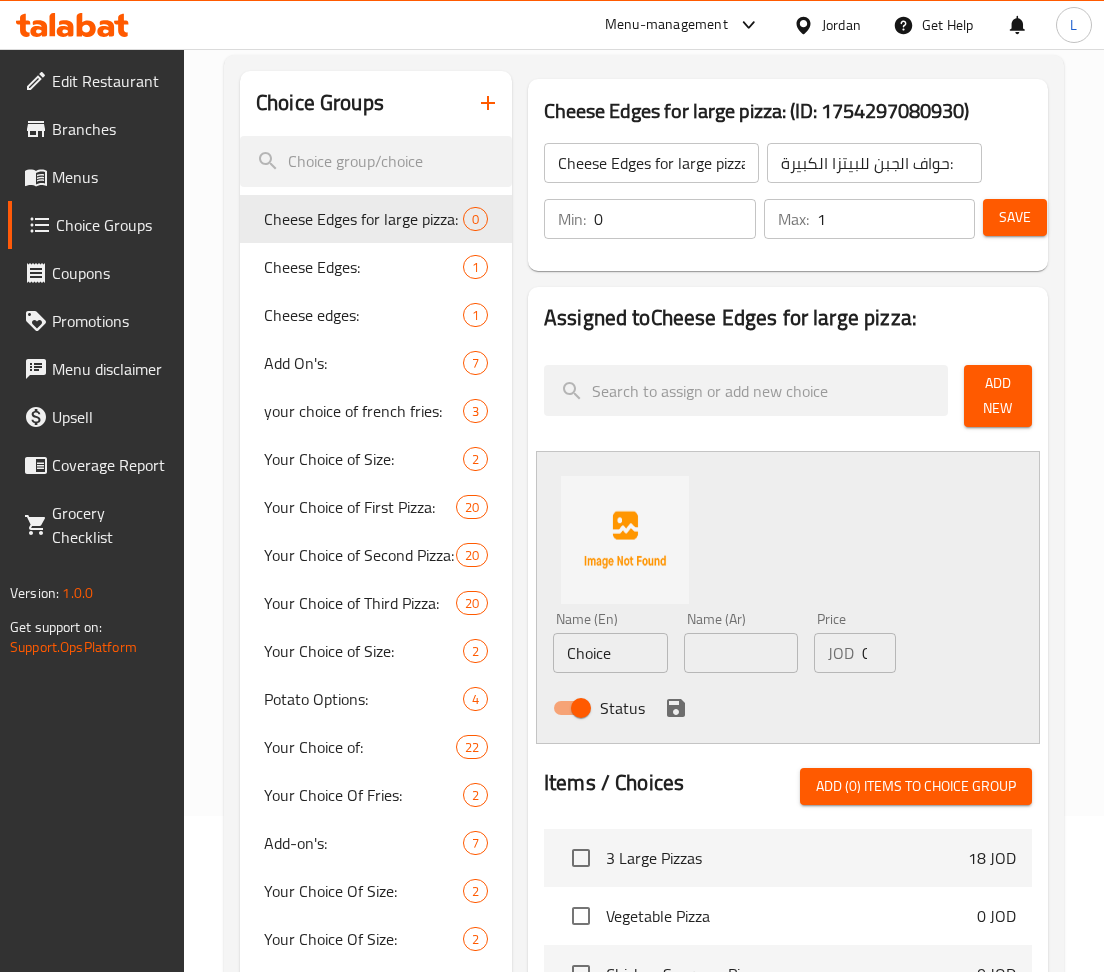 scroll, scrollTop: 400, scrollLeft: 0, axis: vertical 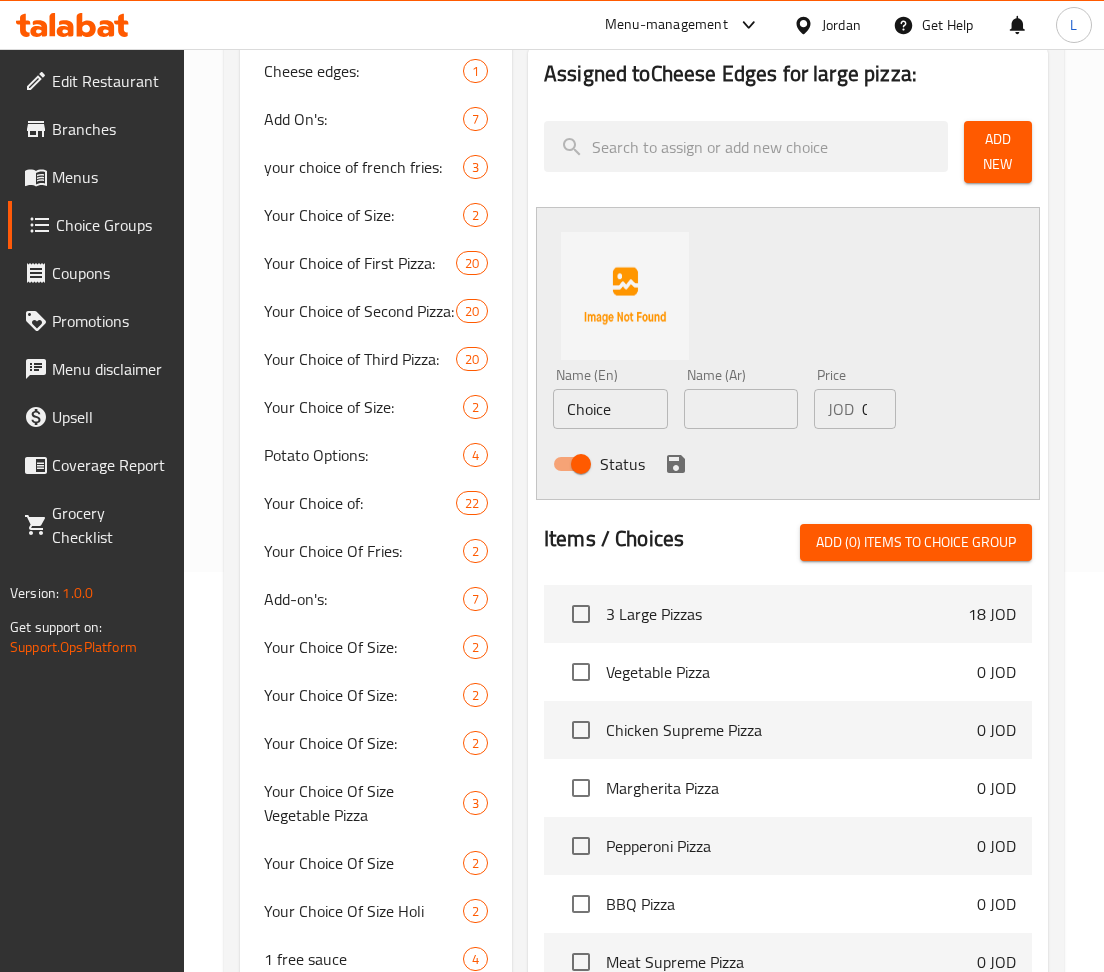 click on "Choice" at bounding box center [610, 409] 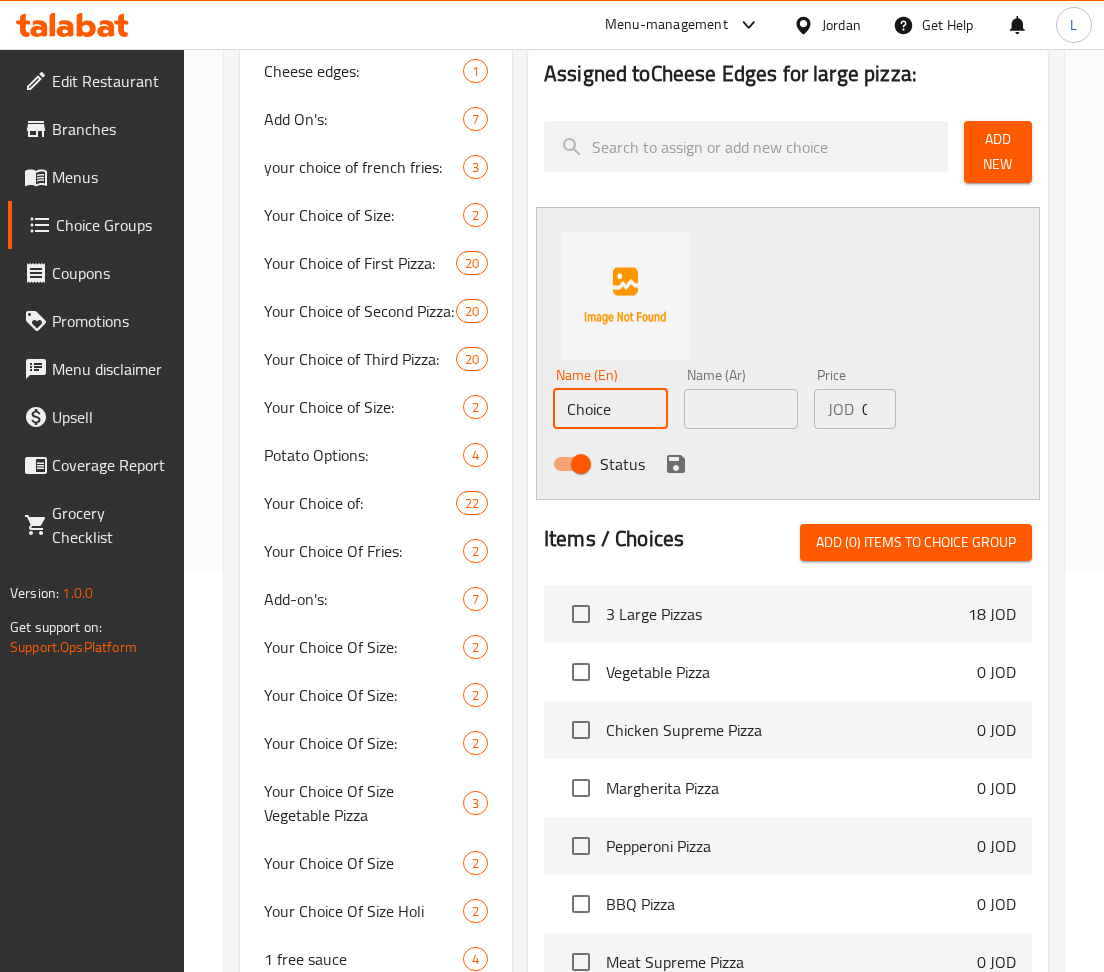 click on "Choice" at bounding box center [610, 409] 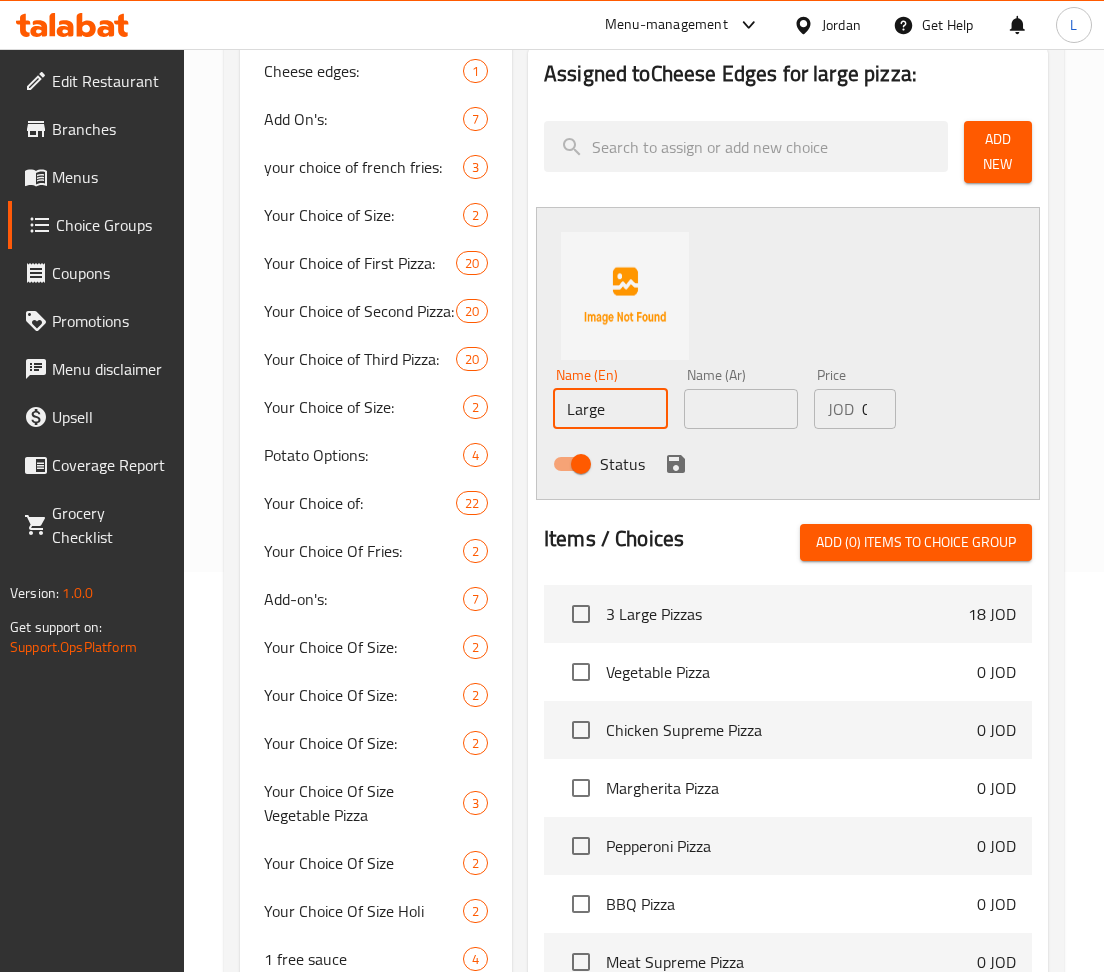 type on "Large" 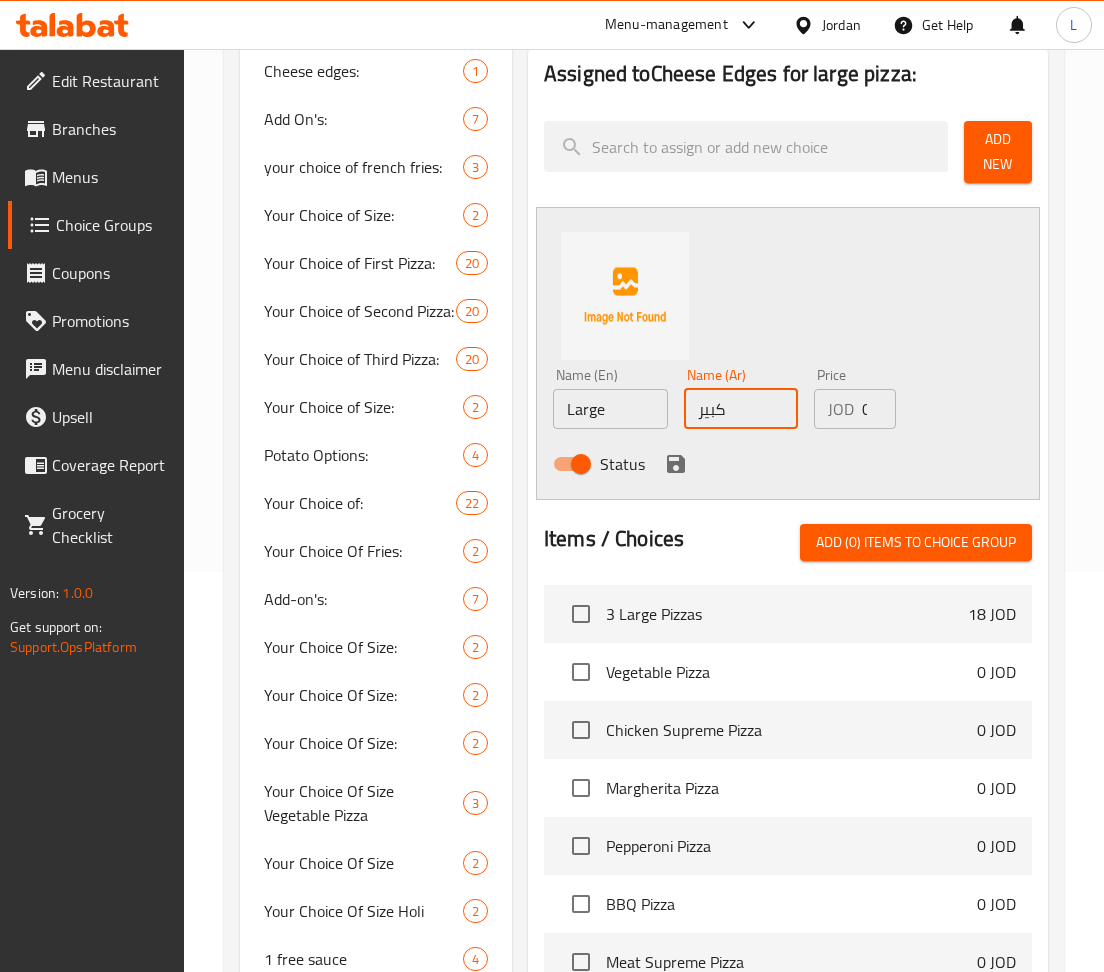 type on "كبير" 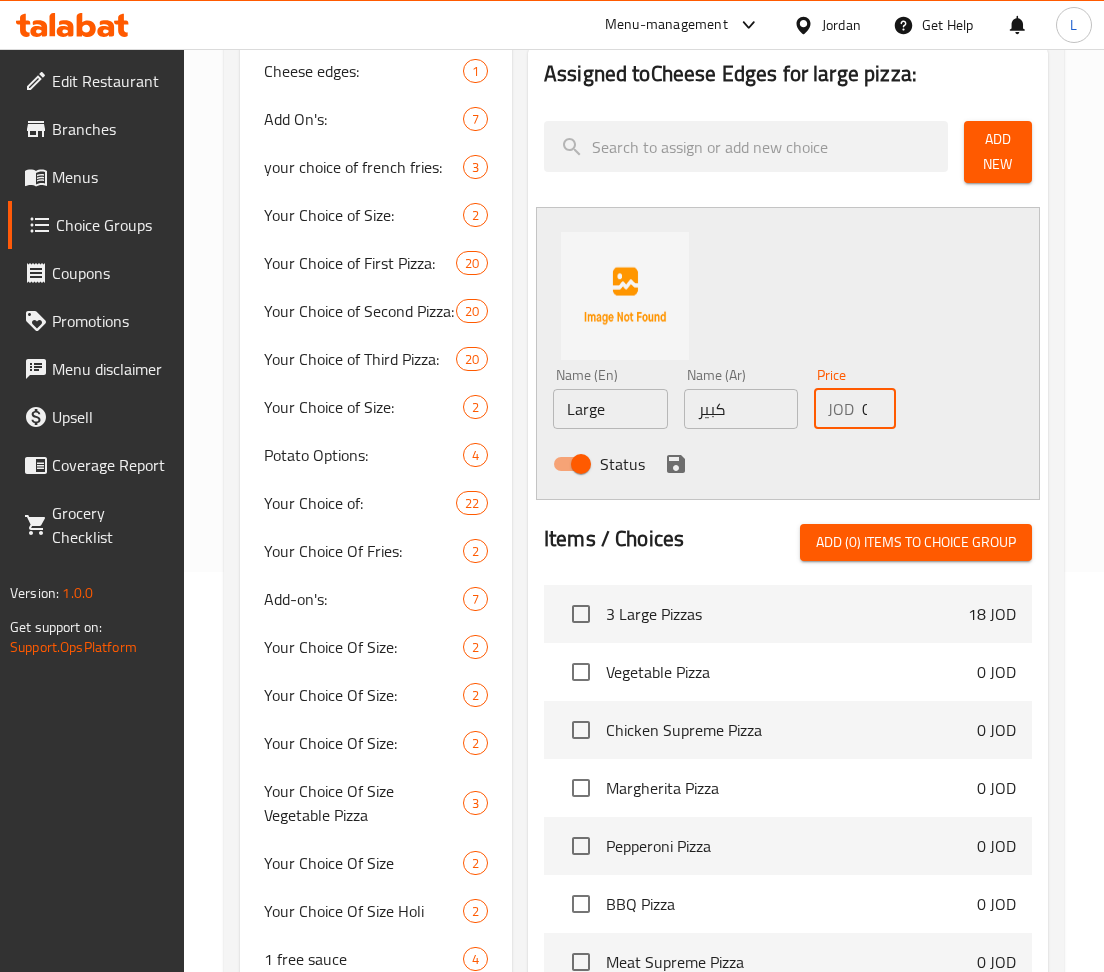 click on "0" at bounding box center [879, 409] 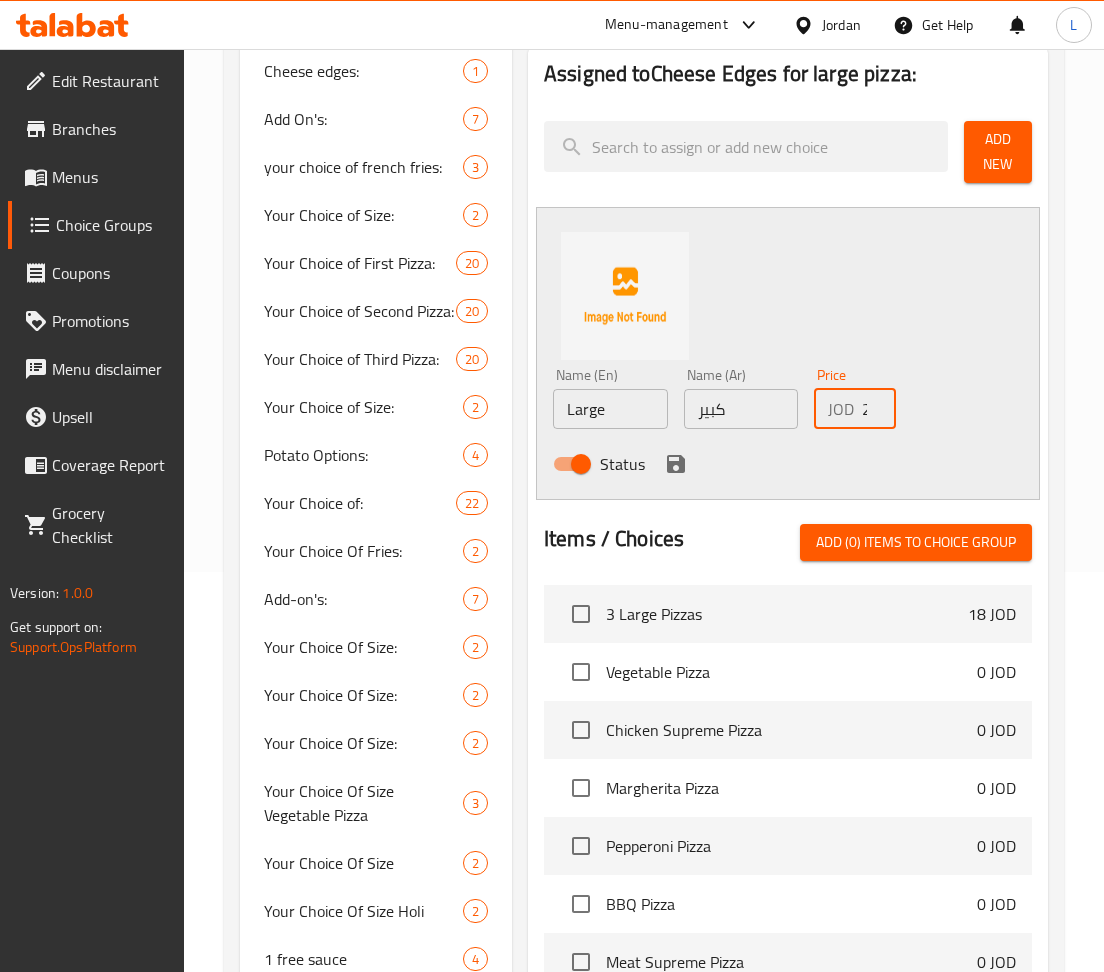 scroll, scrollTop: 0, scrollLeft: 3, axis: horizontal 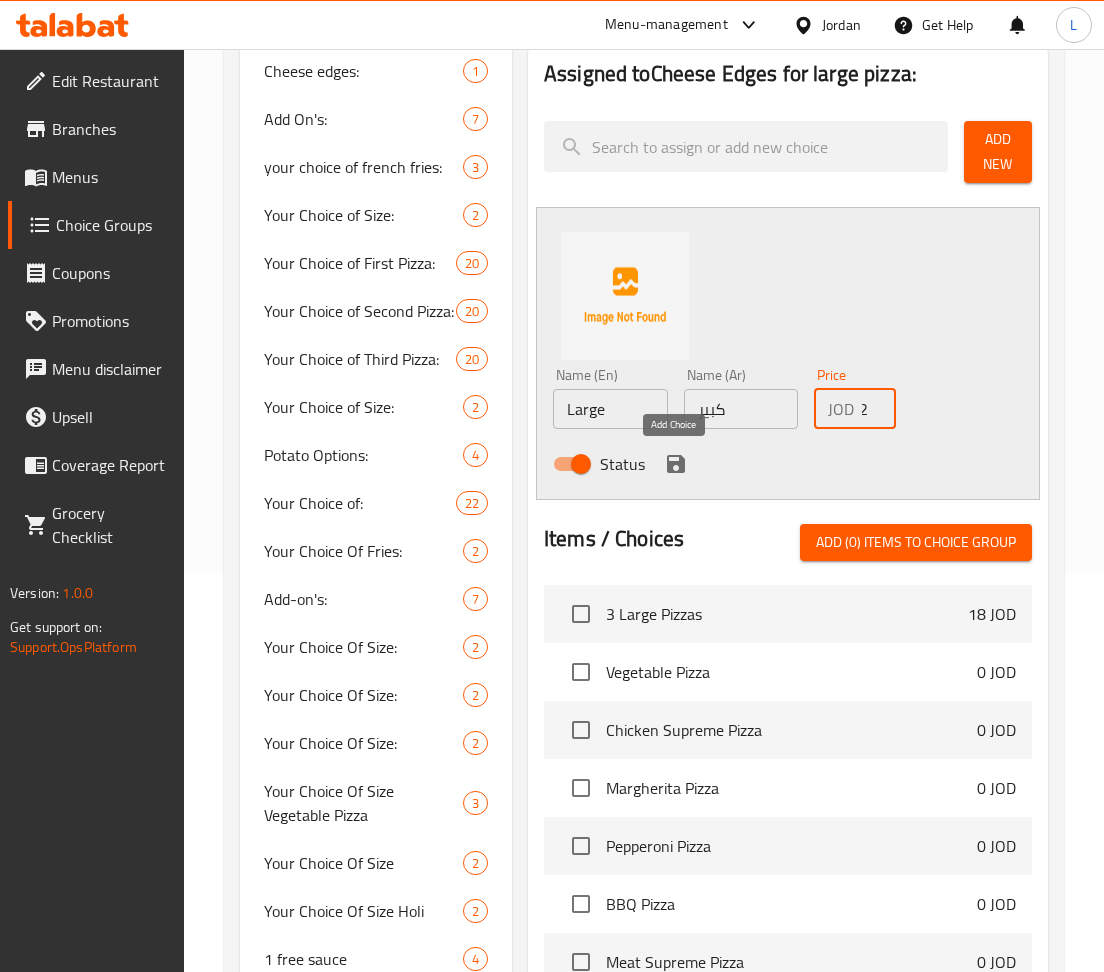 type on "2" 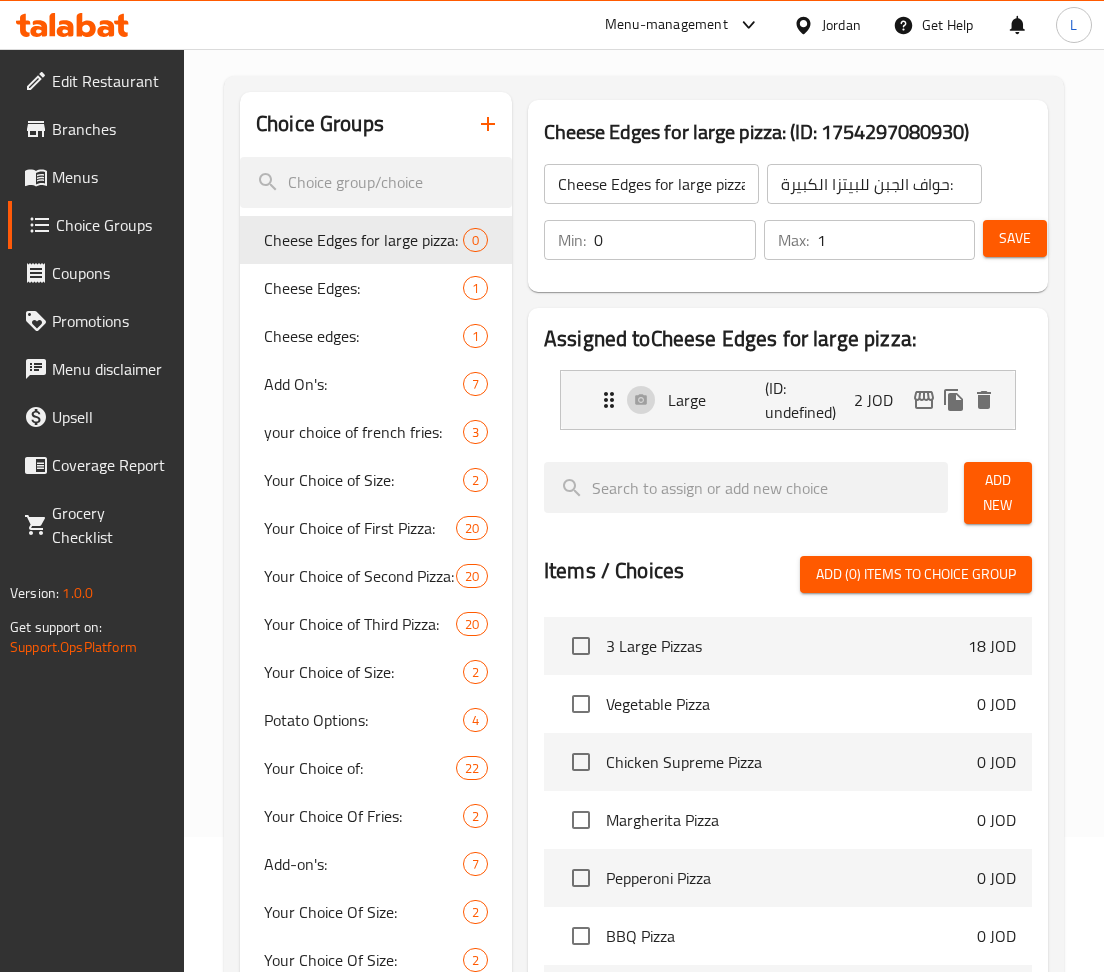 scroll, scrollTop: 133, scrollLeft: 0, axis: vertical 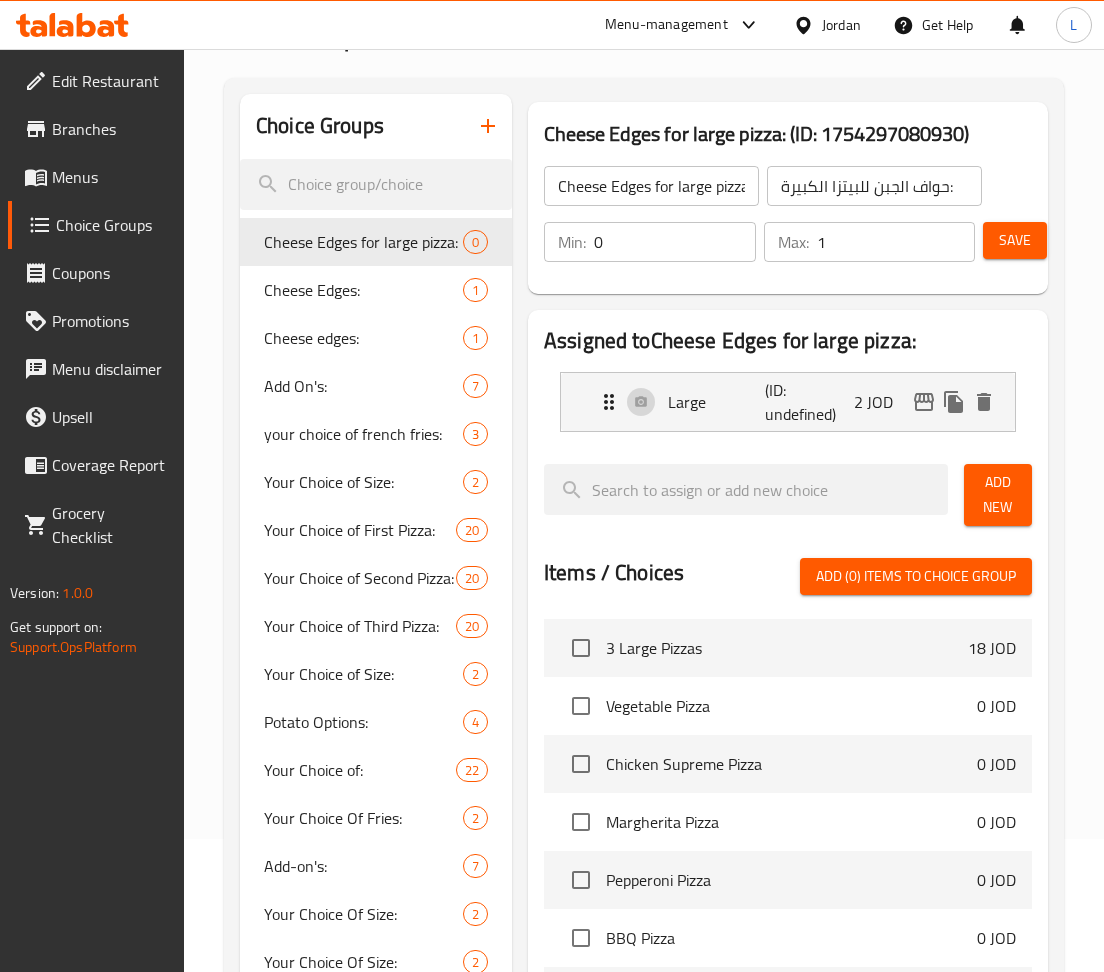 click on "Min: 0 ​ Max: 1 ​ Save" at bounding box center [784, 242] 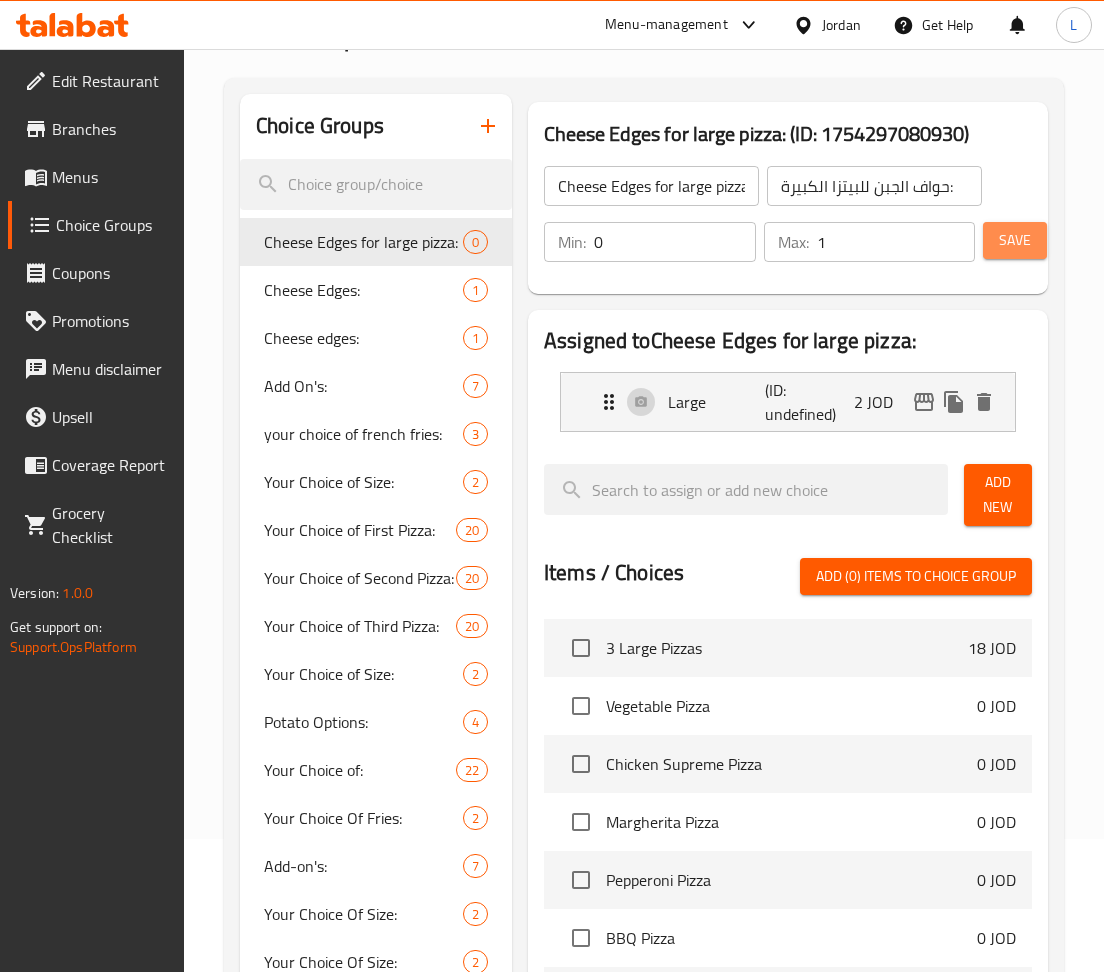 click on "Save" at bounding box center (1015, 240) 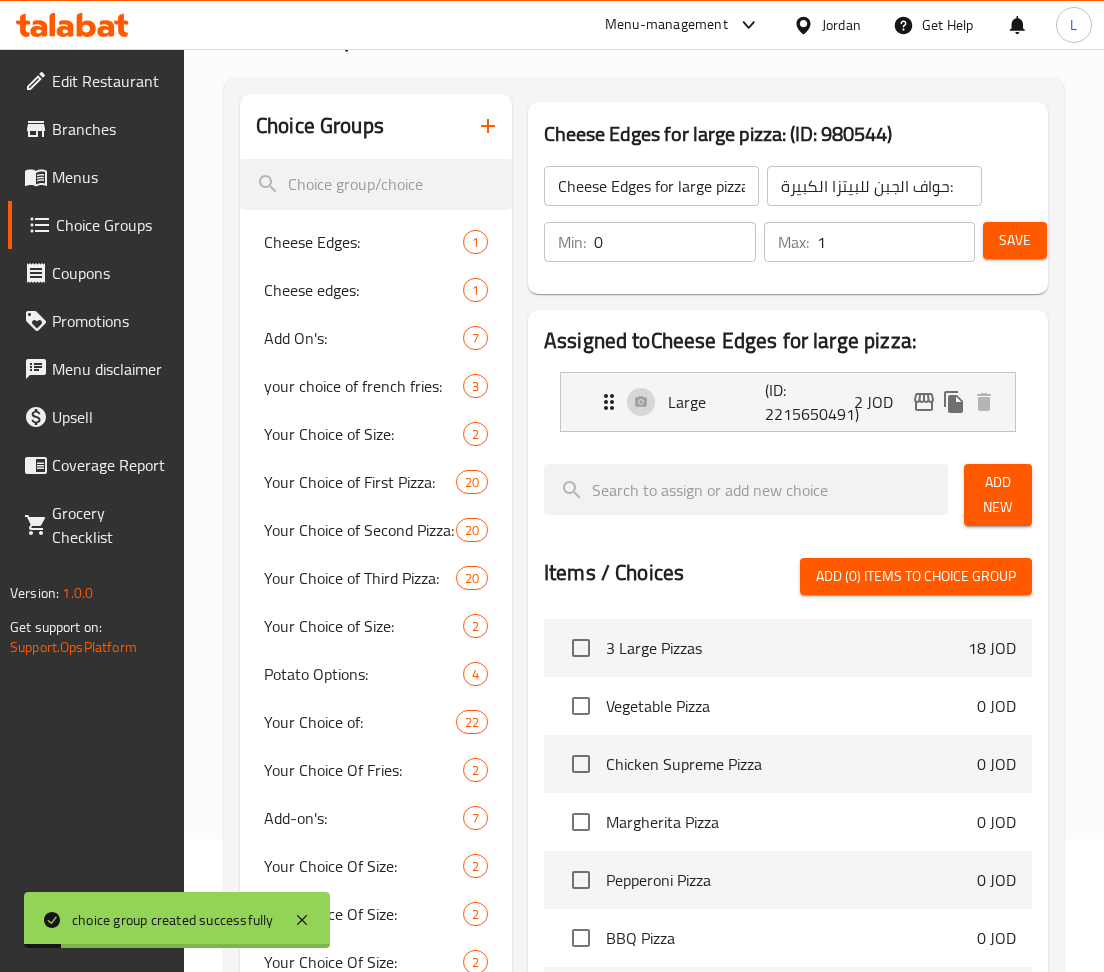 click at bounding box center [488, 126] 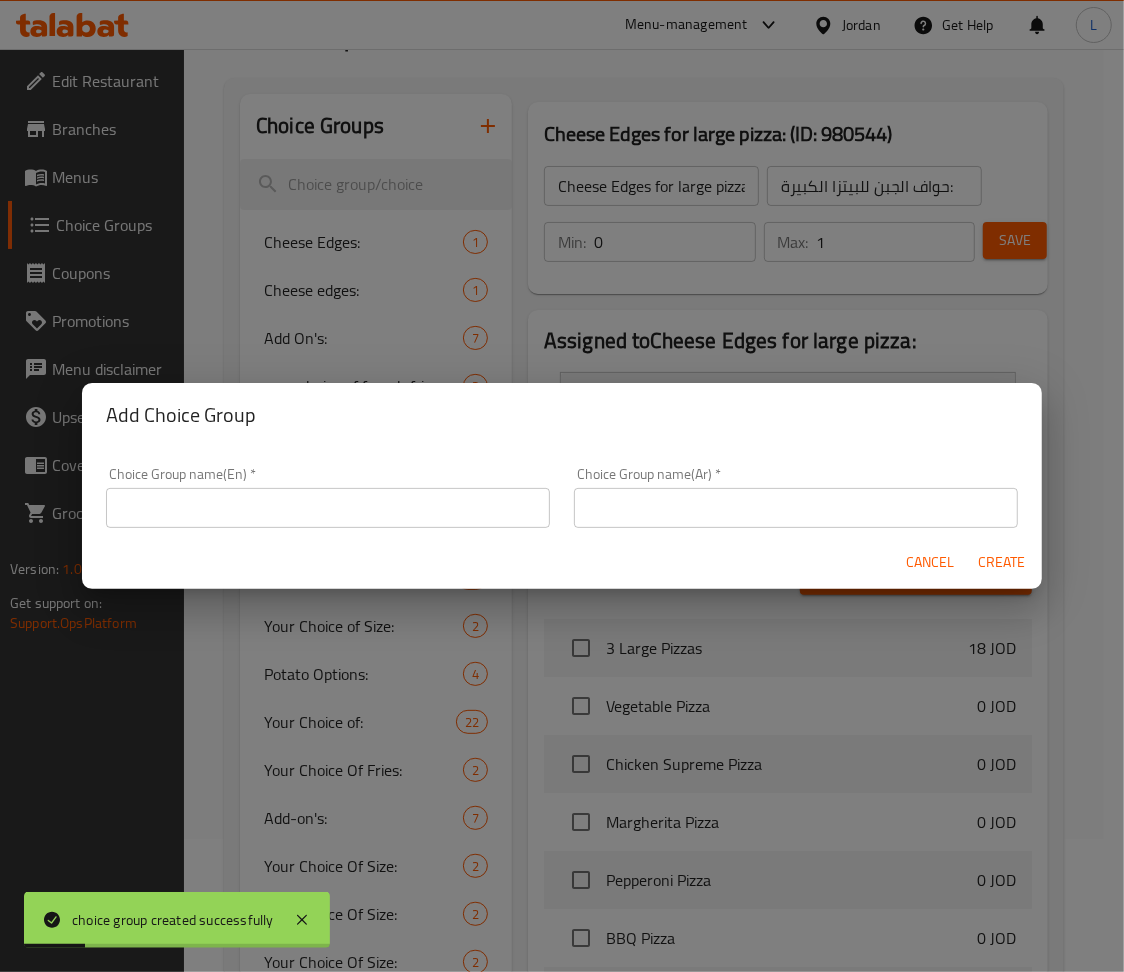 click at bounding box center [328, 508] 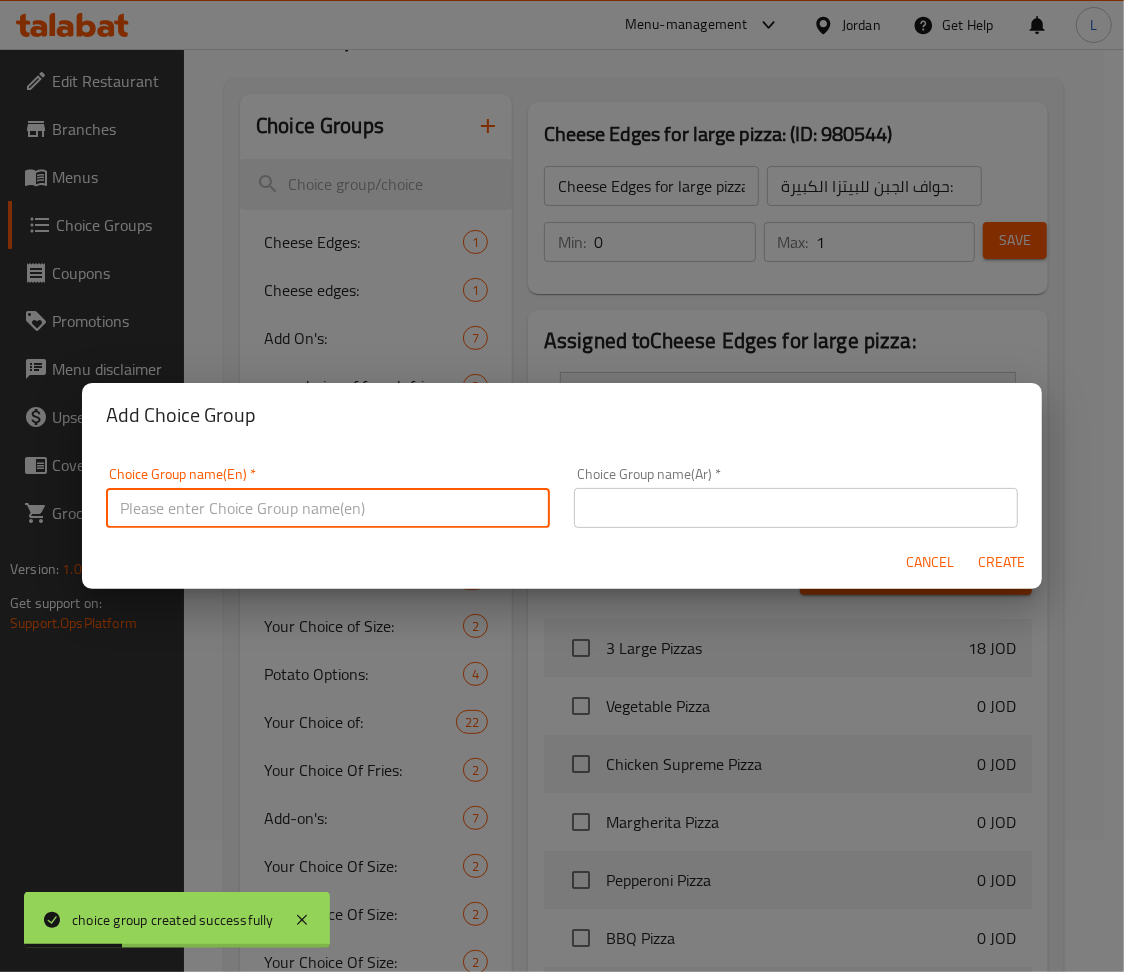 paste on "حواف الجبن للبيتزا الكبيرة:" 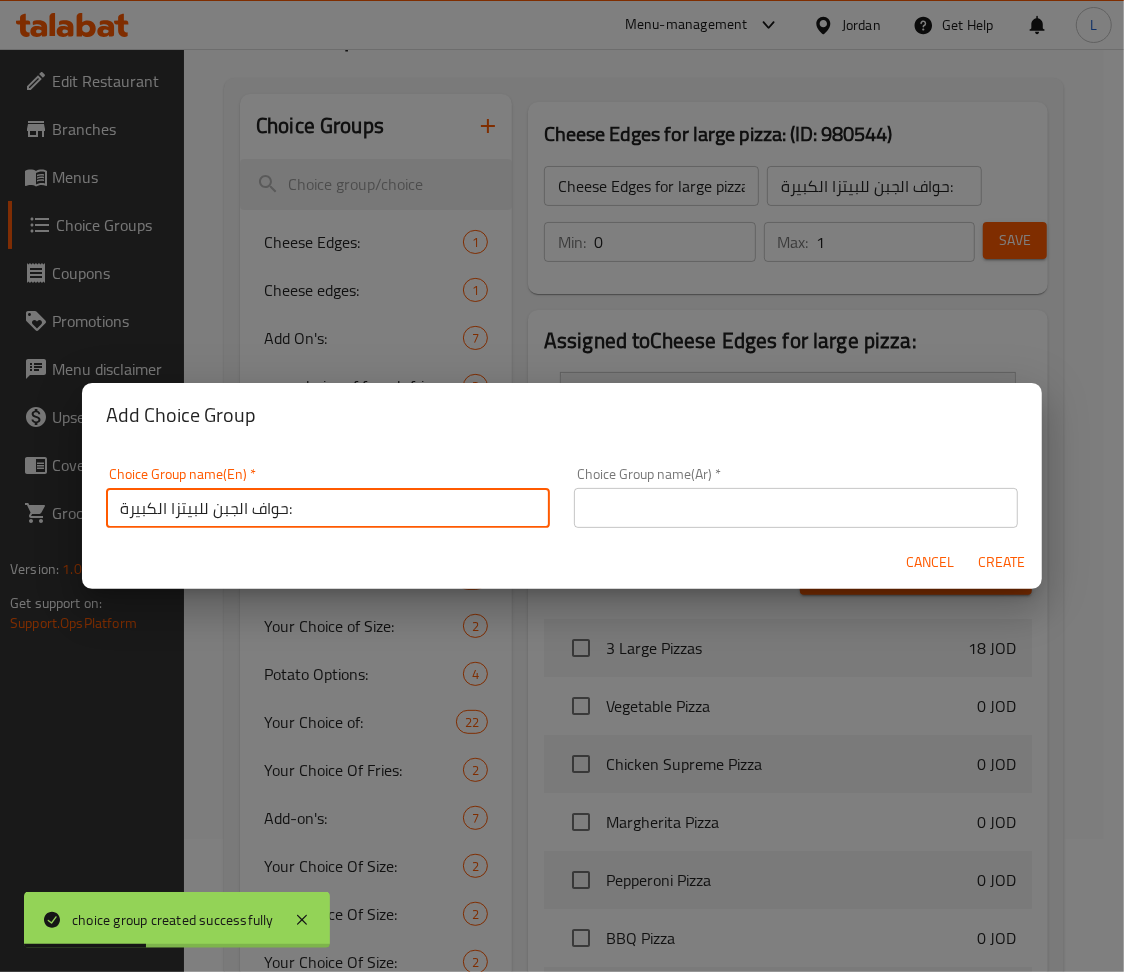 click on "حواف الجبن للبيتزا الكبيرة:" at bounding box center [328, 508] 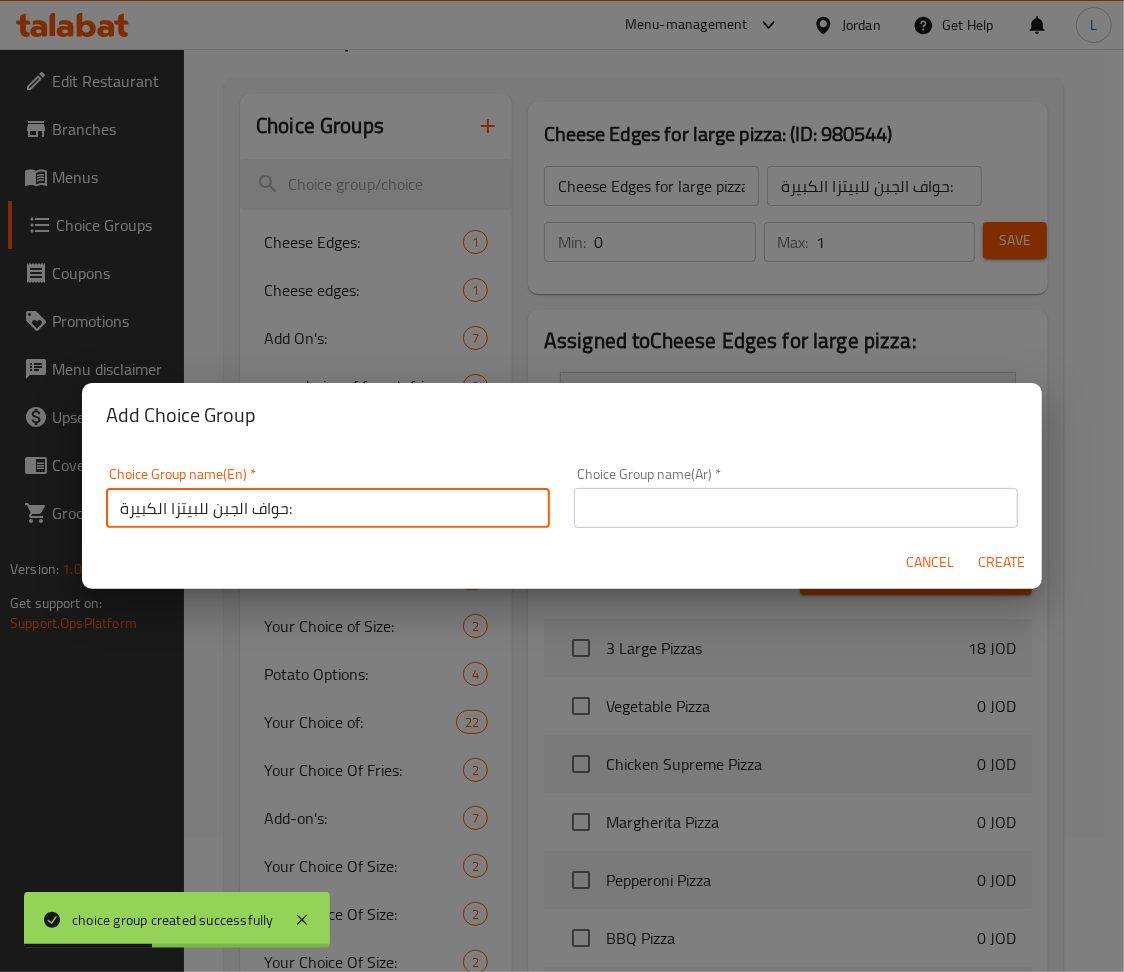 click on "حواف الجبن للبيتزا الكبيرة:" at bounding box center (328, 508) 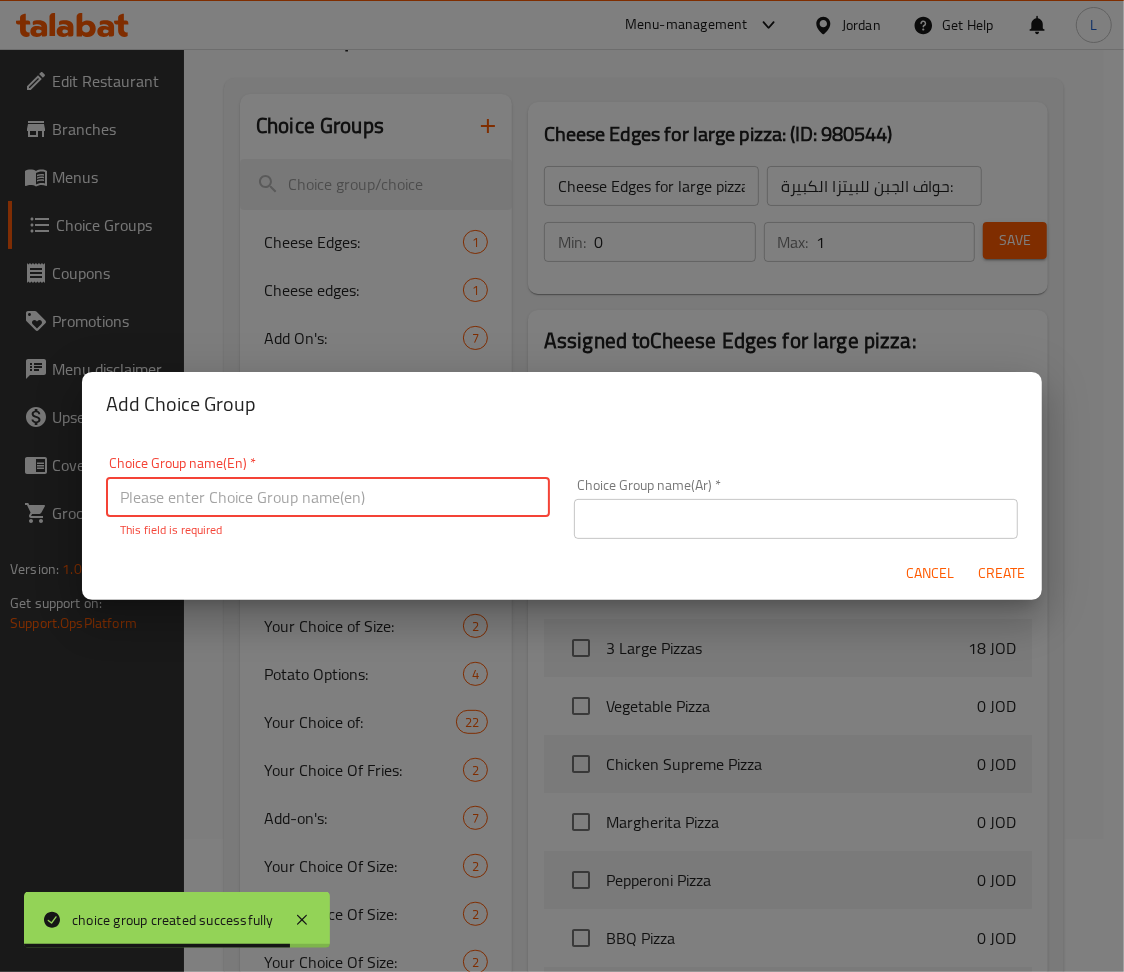 paste on "Cheese Edges for meduim pizza:" 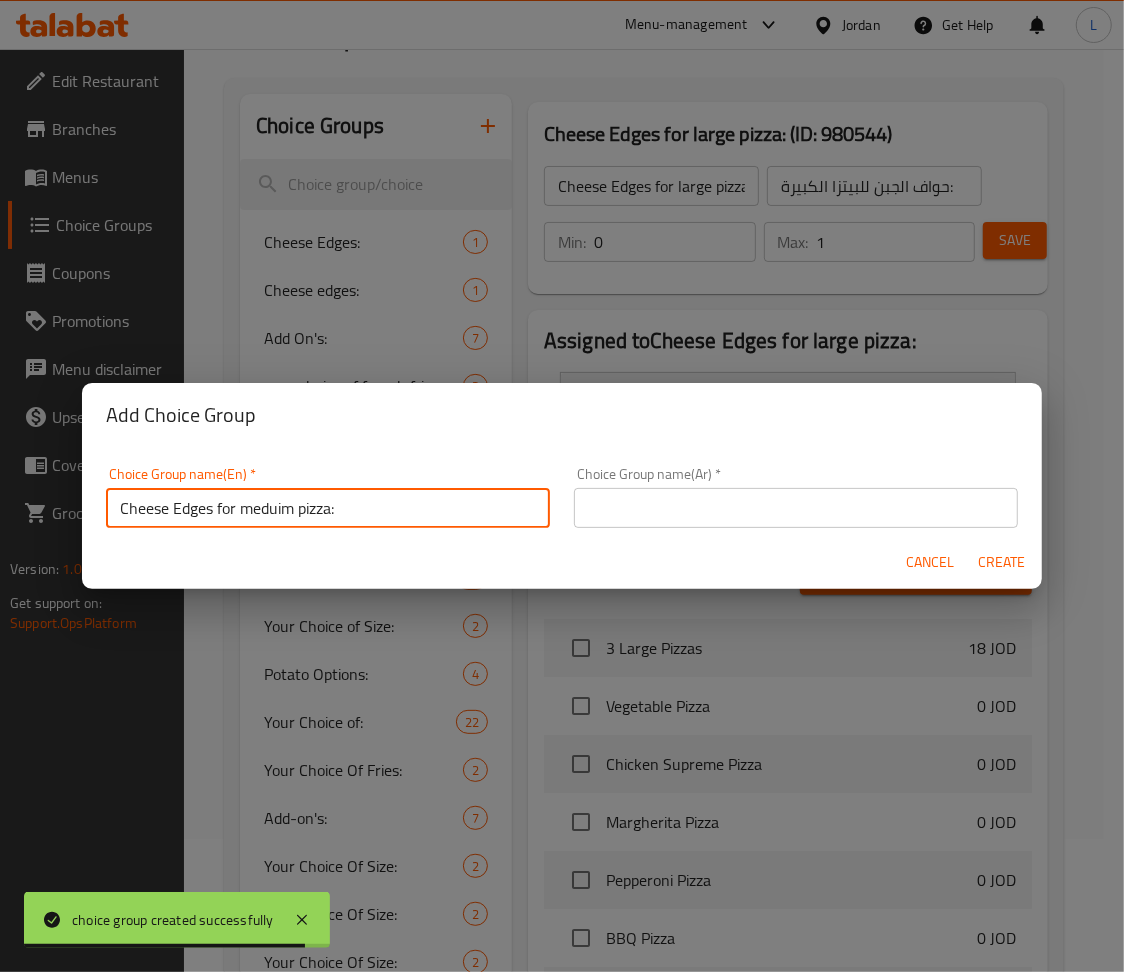 type on "Cheese Edges for meduim pizza:" 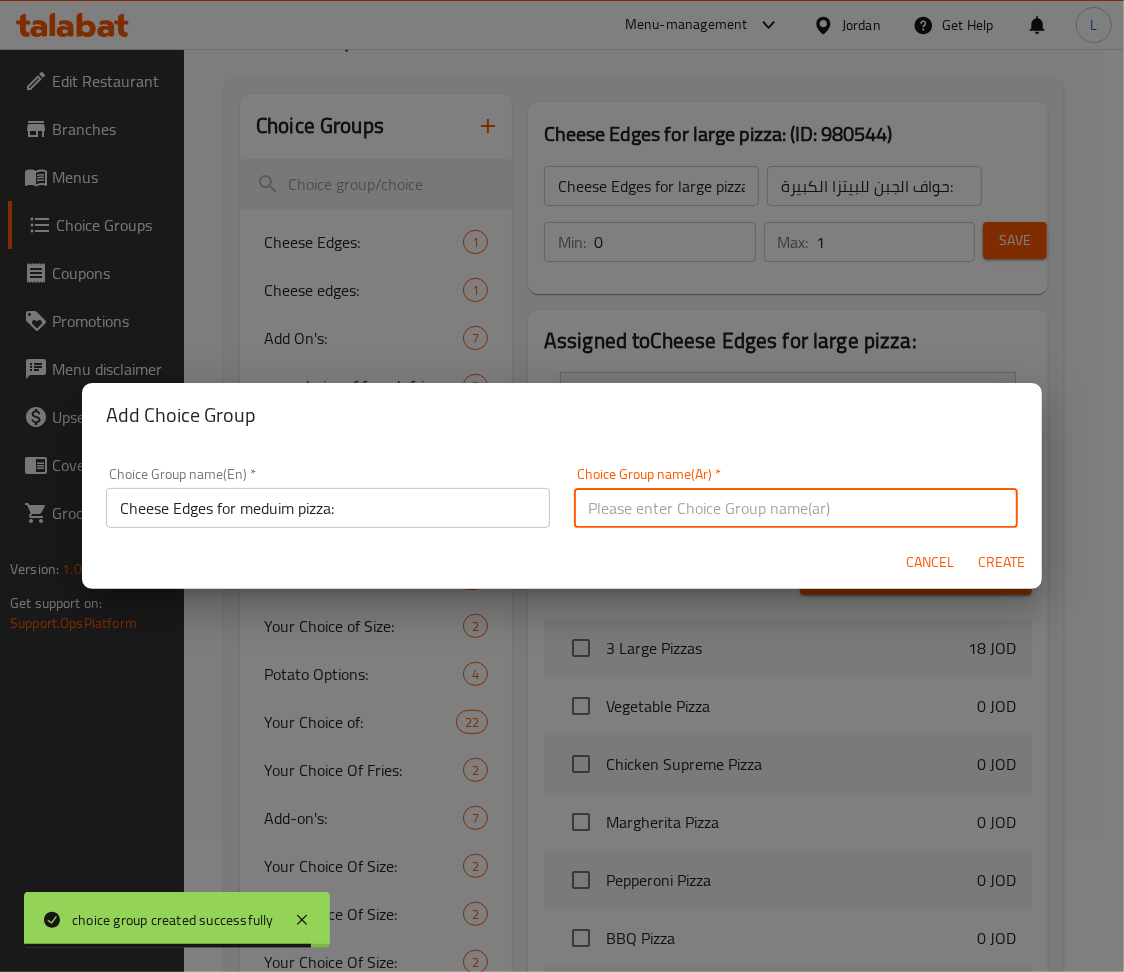 drag, startPoint x: 656, startPoint y: 510, endPoint x: 680, endPoint y: 386, distance: 126.30122 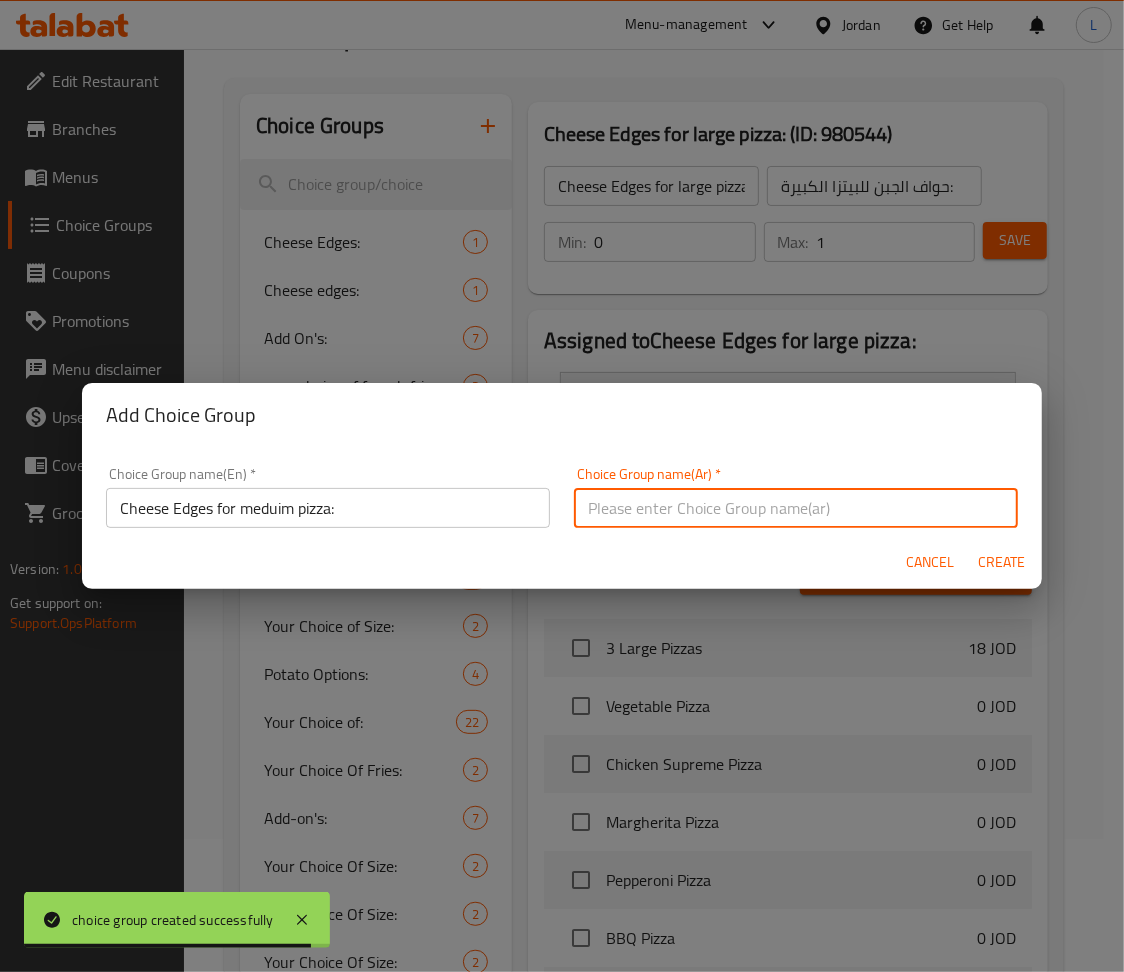 click at bounding box center (796, 508) 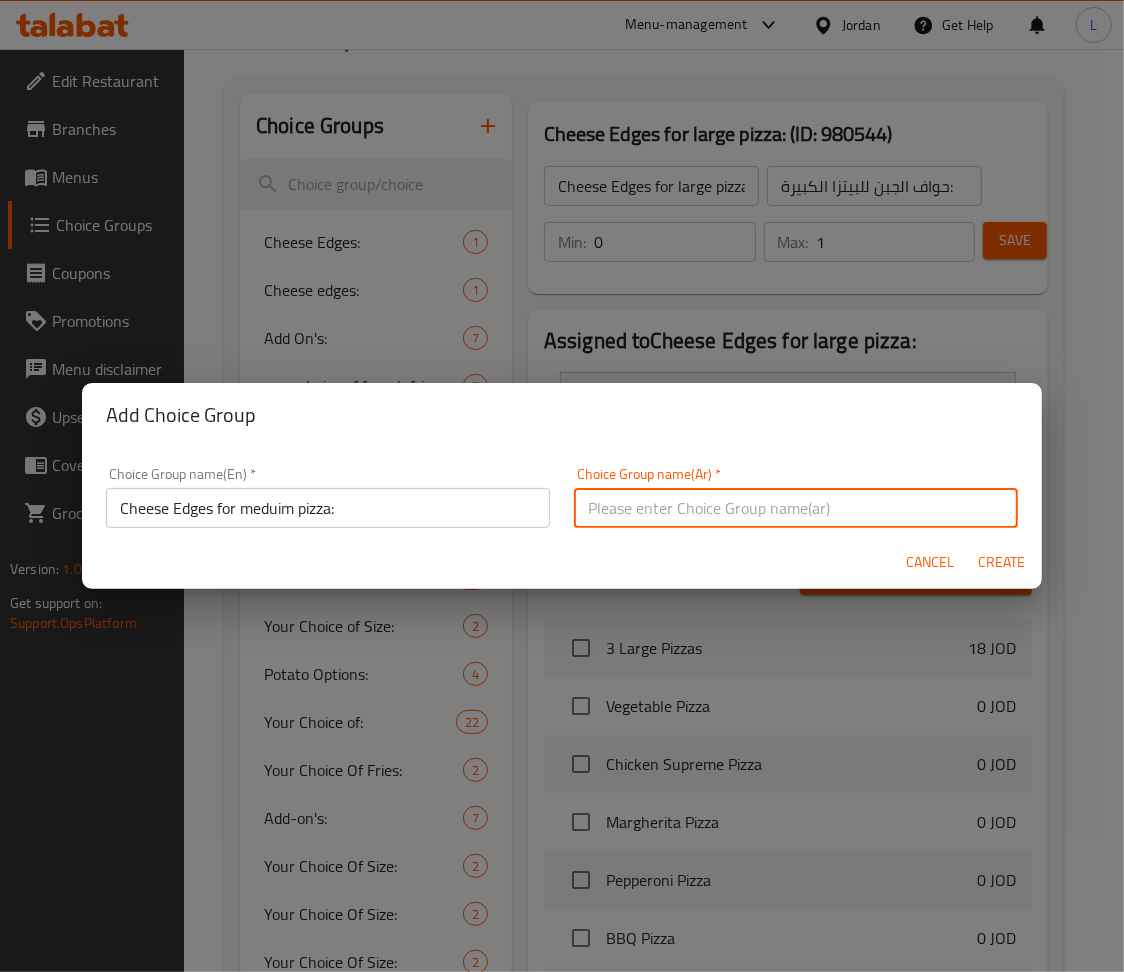 paste on "حواف الجبن للبيتزا المتوسطة:" 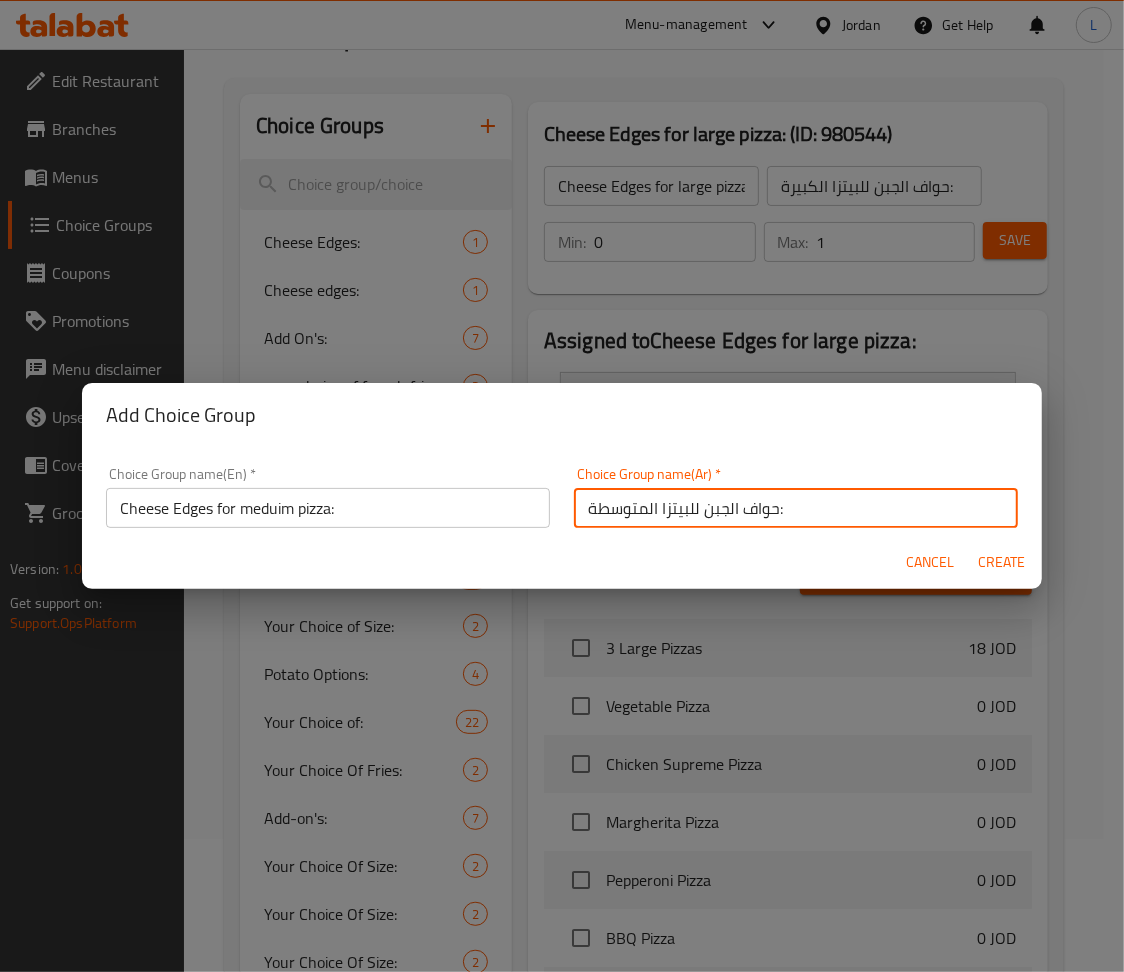 type on "حواف الجبن للبيتزا المتوسطة:" 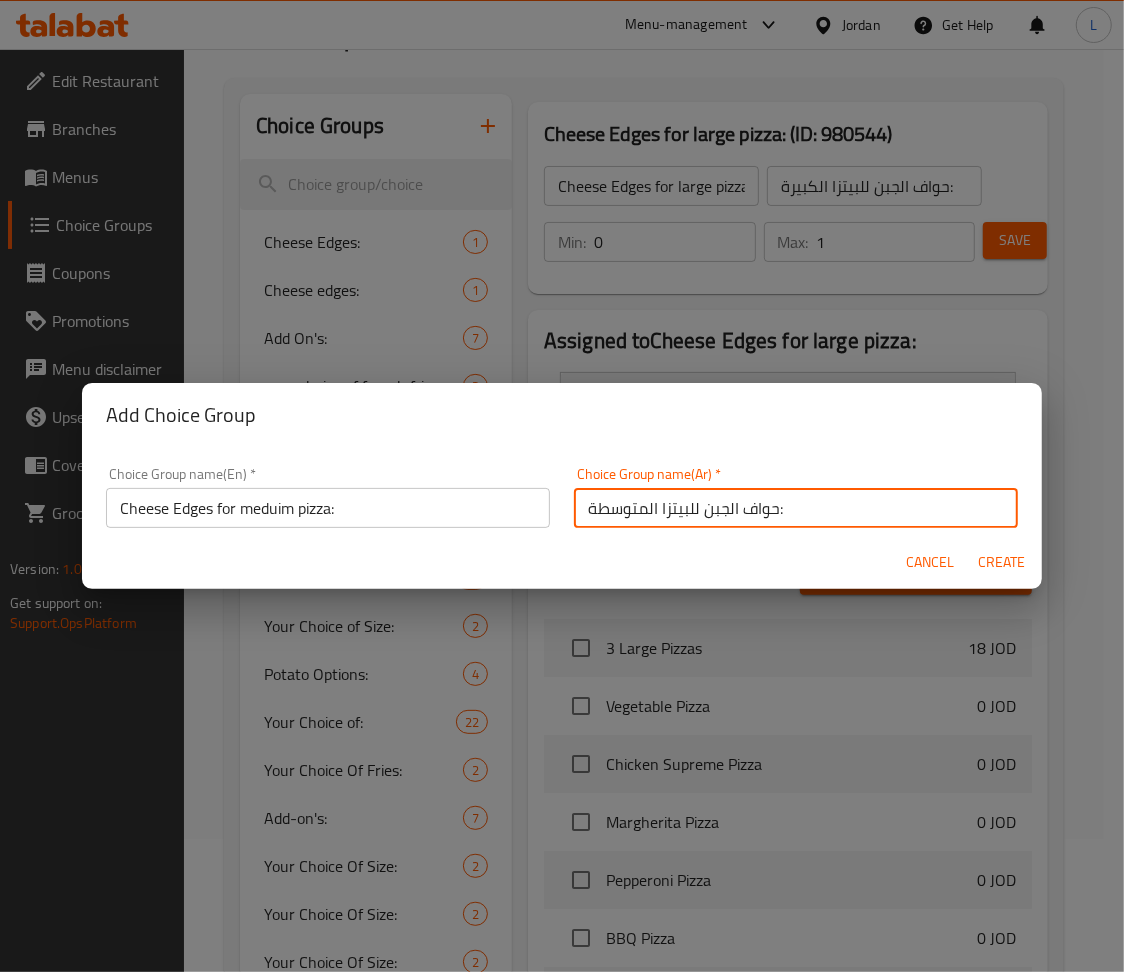 click on "Create" at bounding box center [1002, 562] 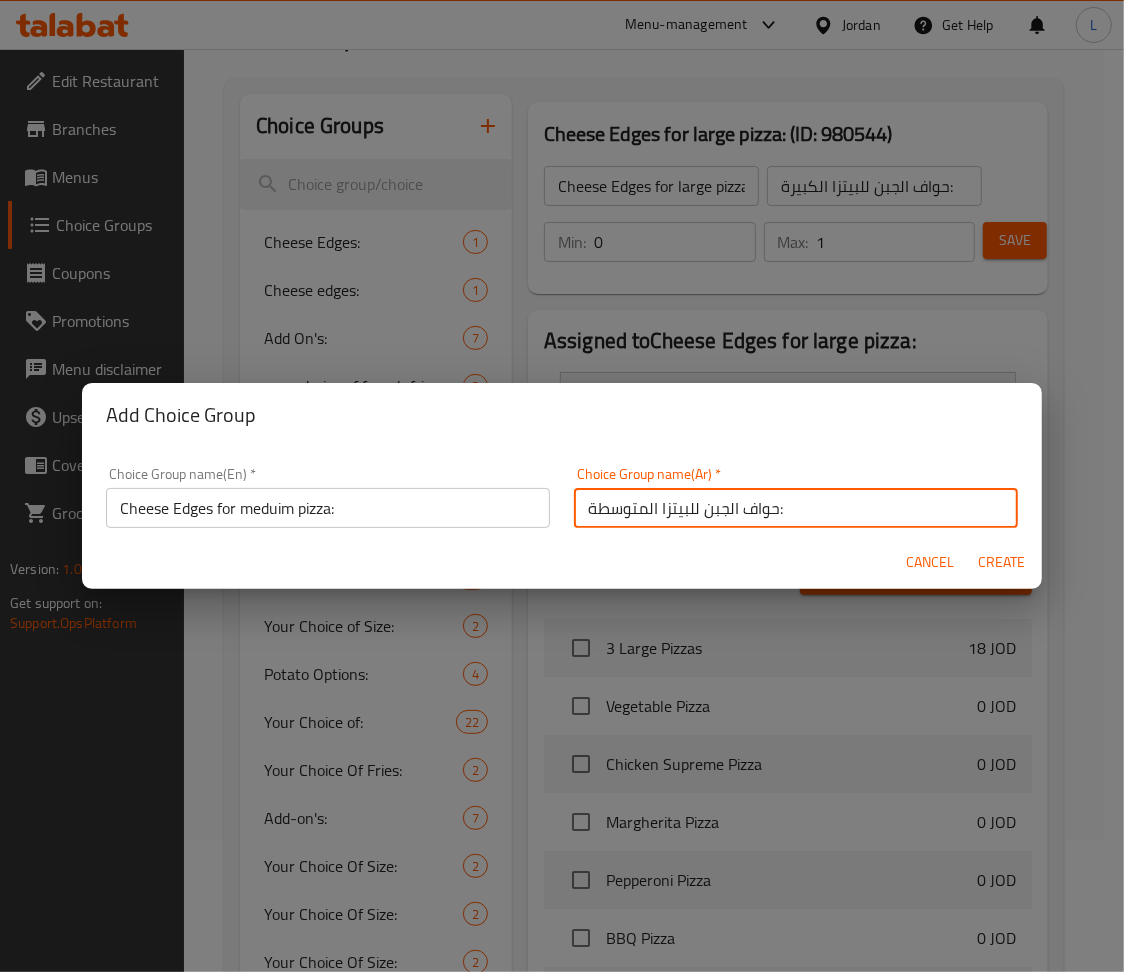 type on "حواف الجبن للبيتزا المتوسطة:" 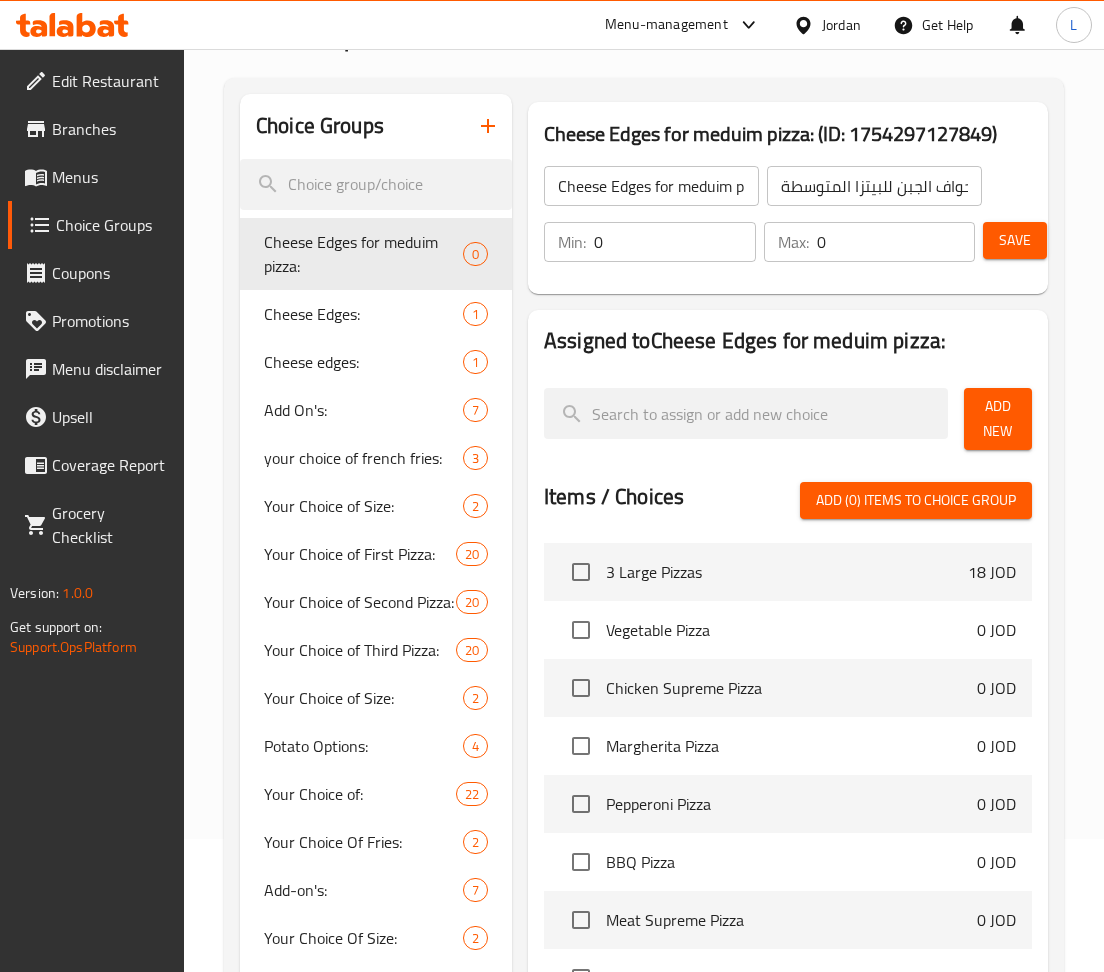 click on "Add New" at bounding box center (998, 419) 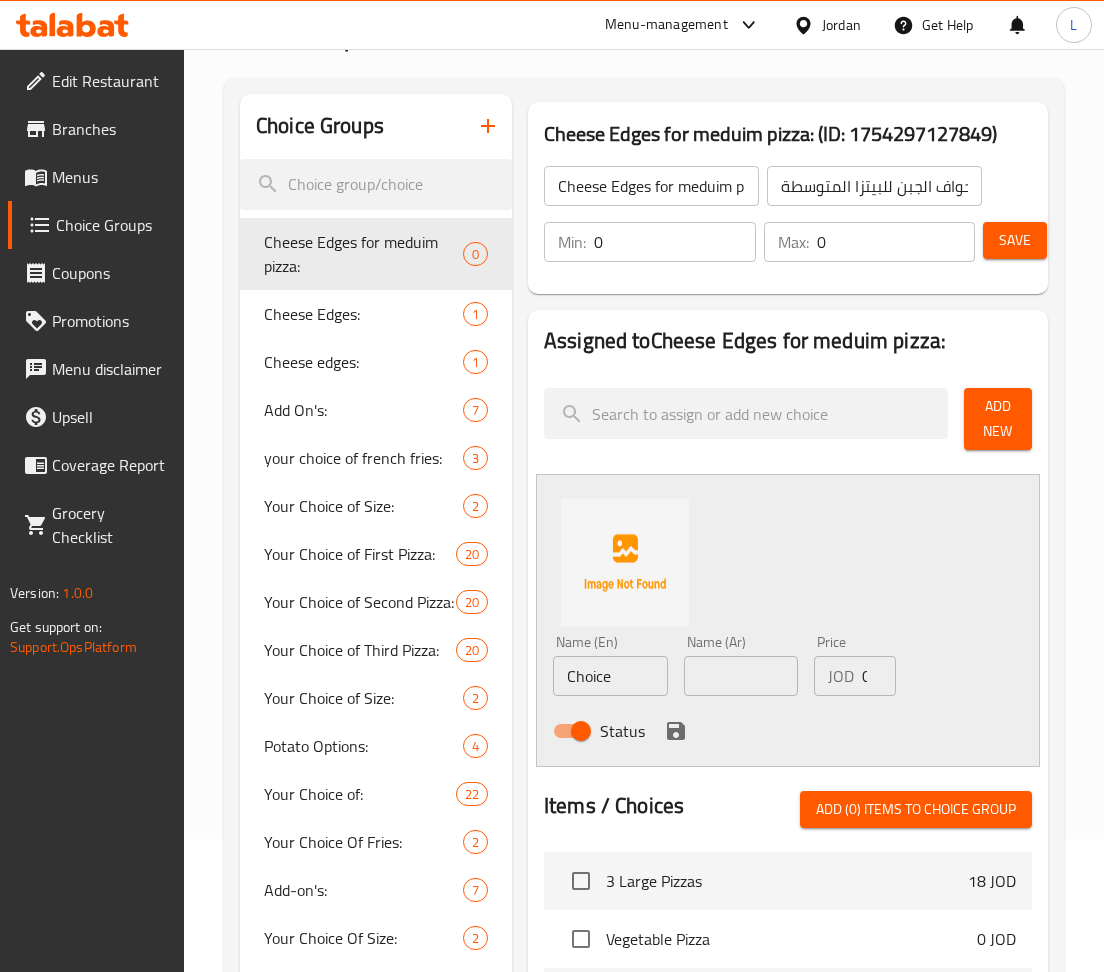 click on "Choice" at bounding box center (610, 676) 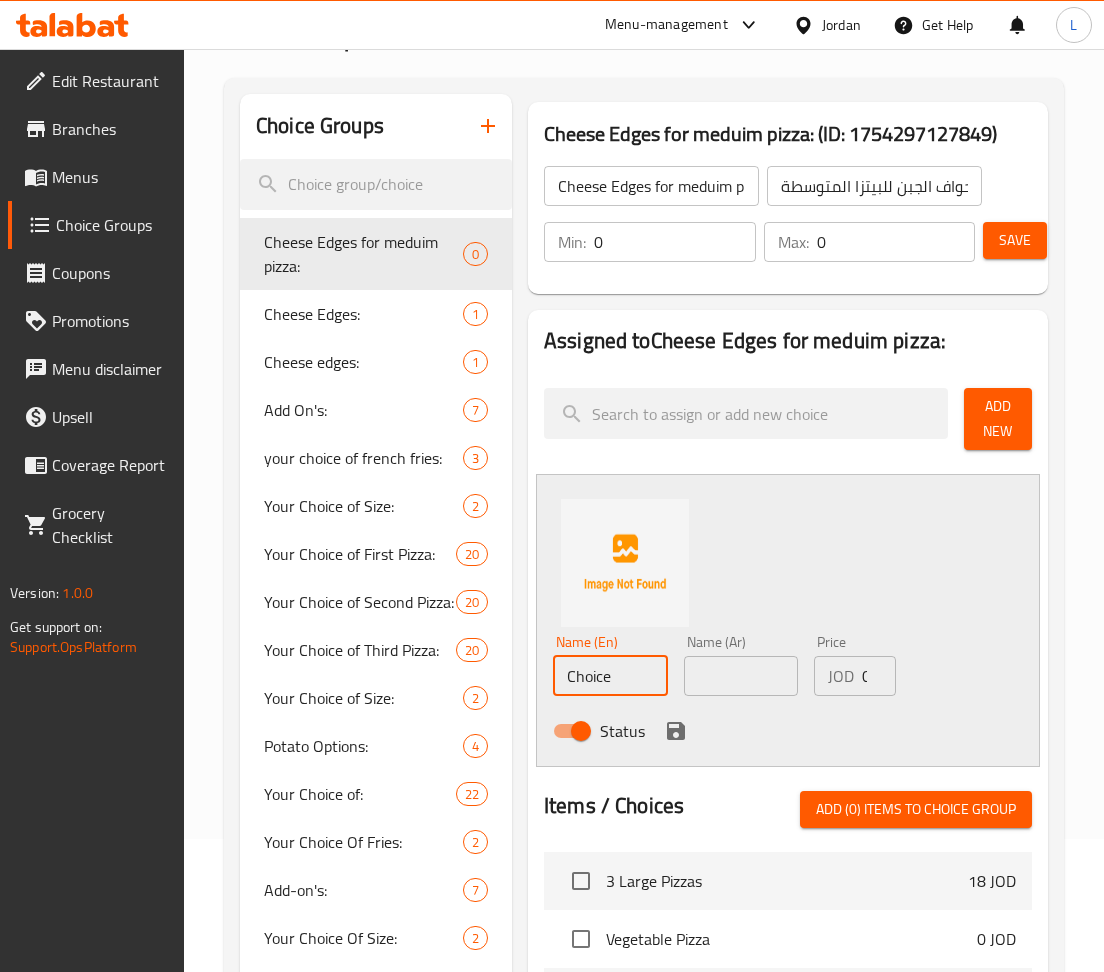 click on "Choice" at bounding box center (610, 676) 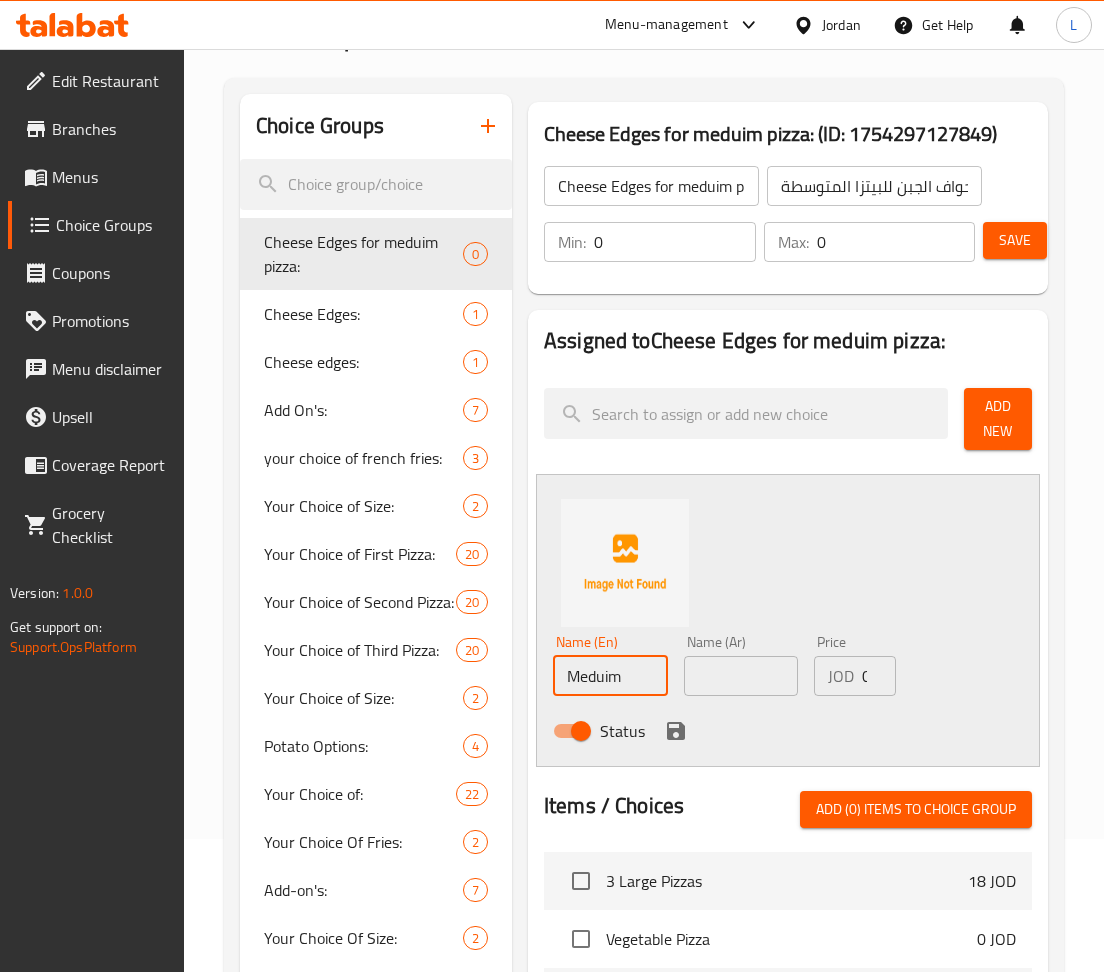 click on "Meduim" at bounding box center [610, 676] 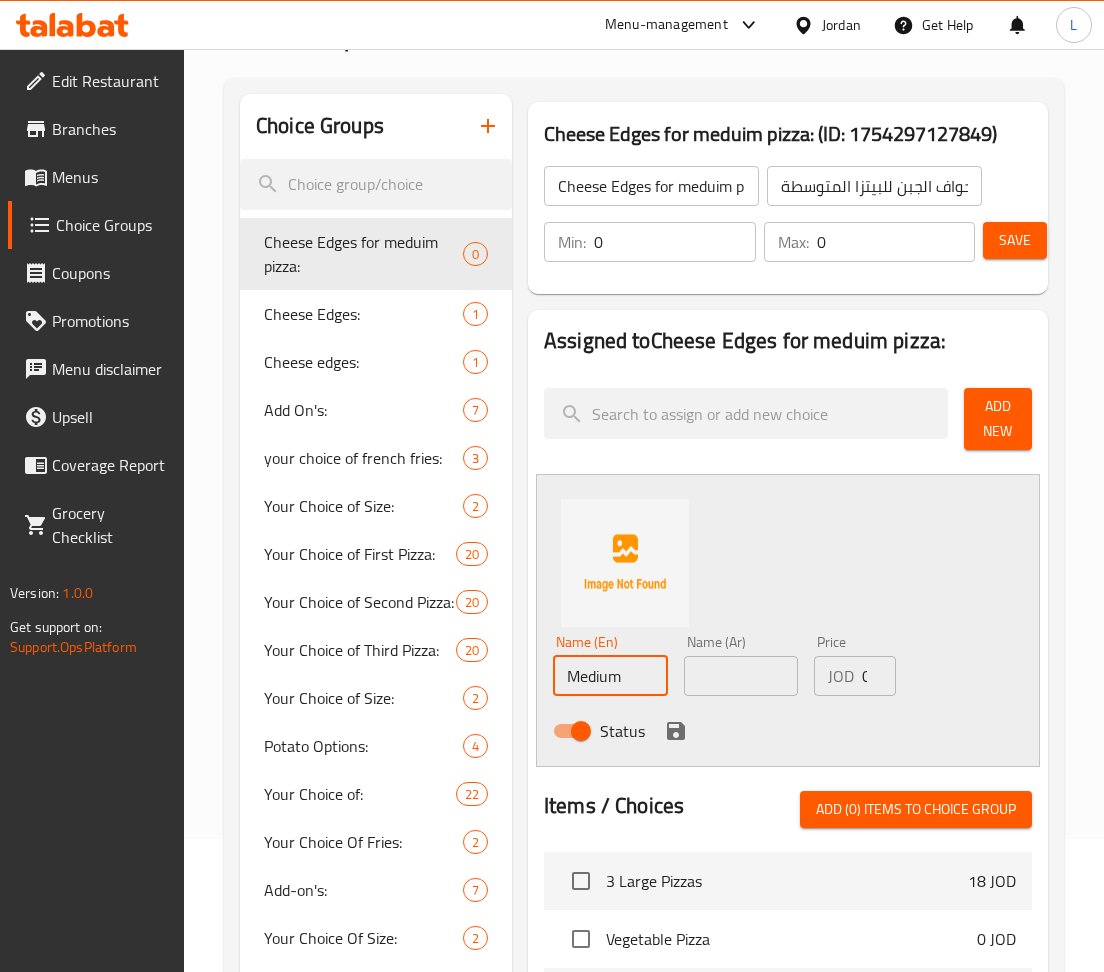 click on "Medium" at bounding box center (610, 676) 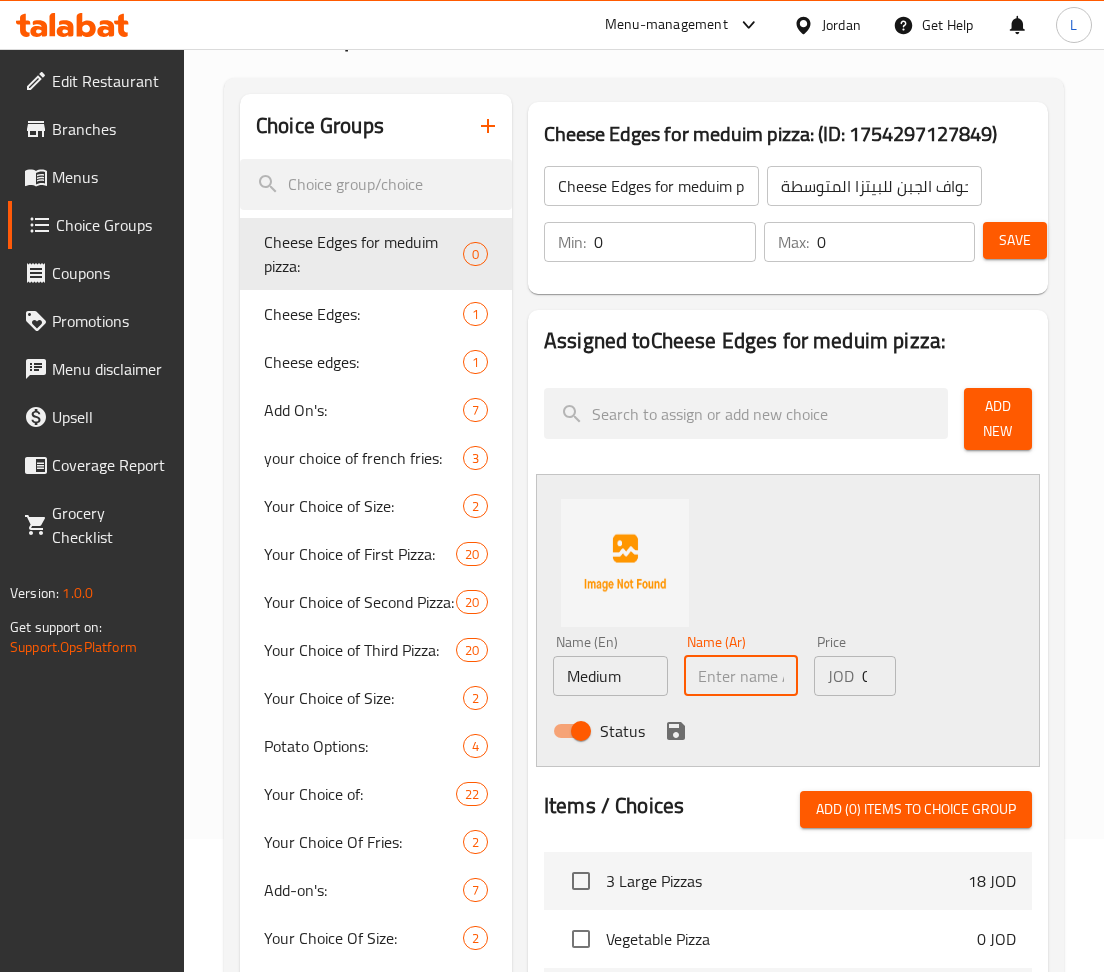 type on "," 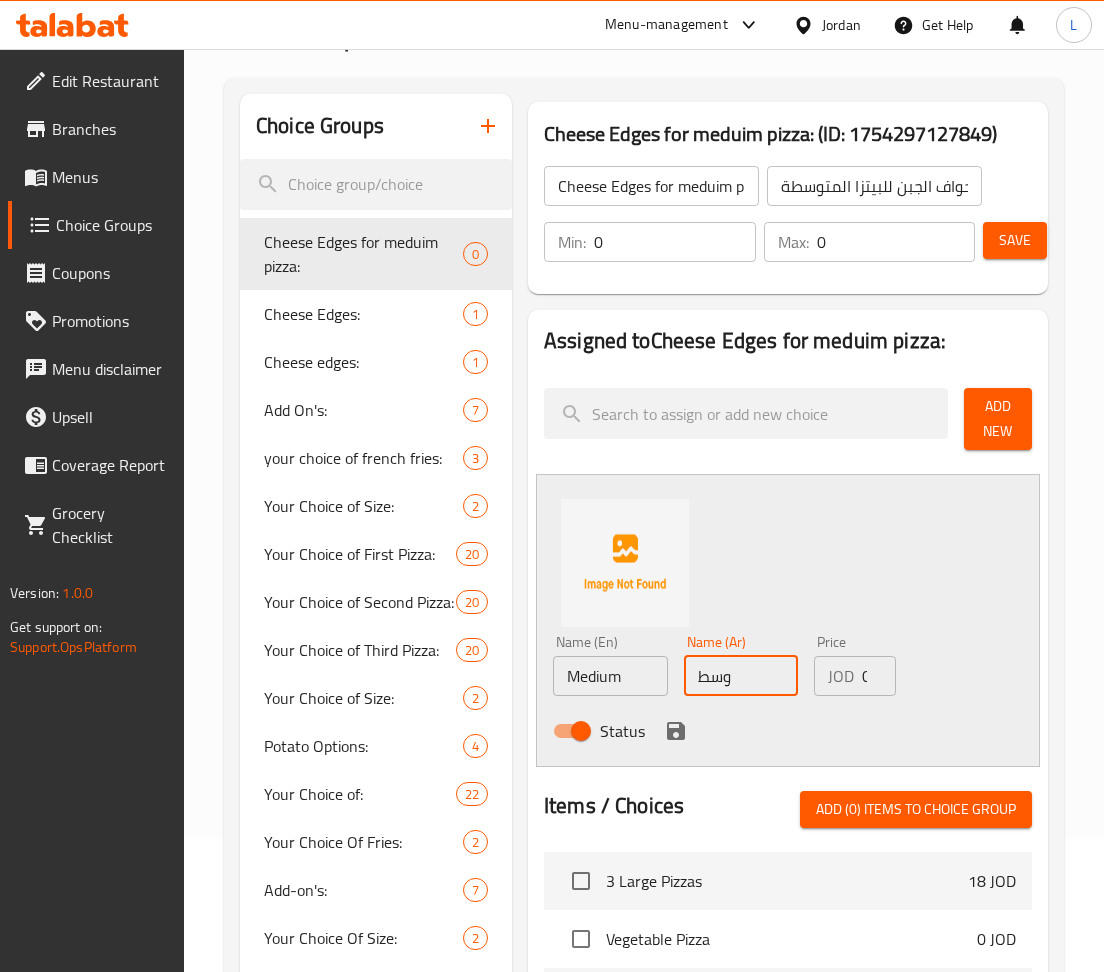 type on "وسط" 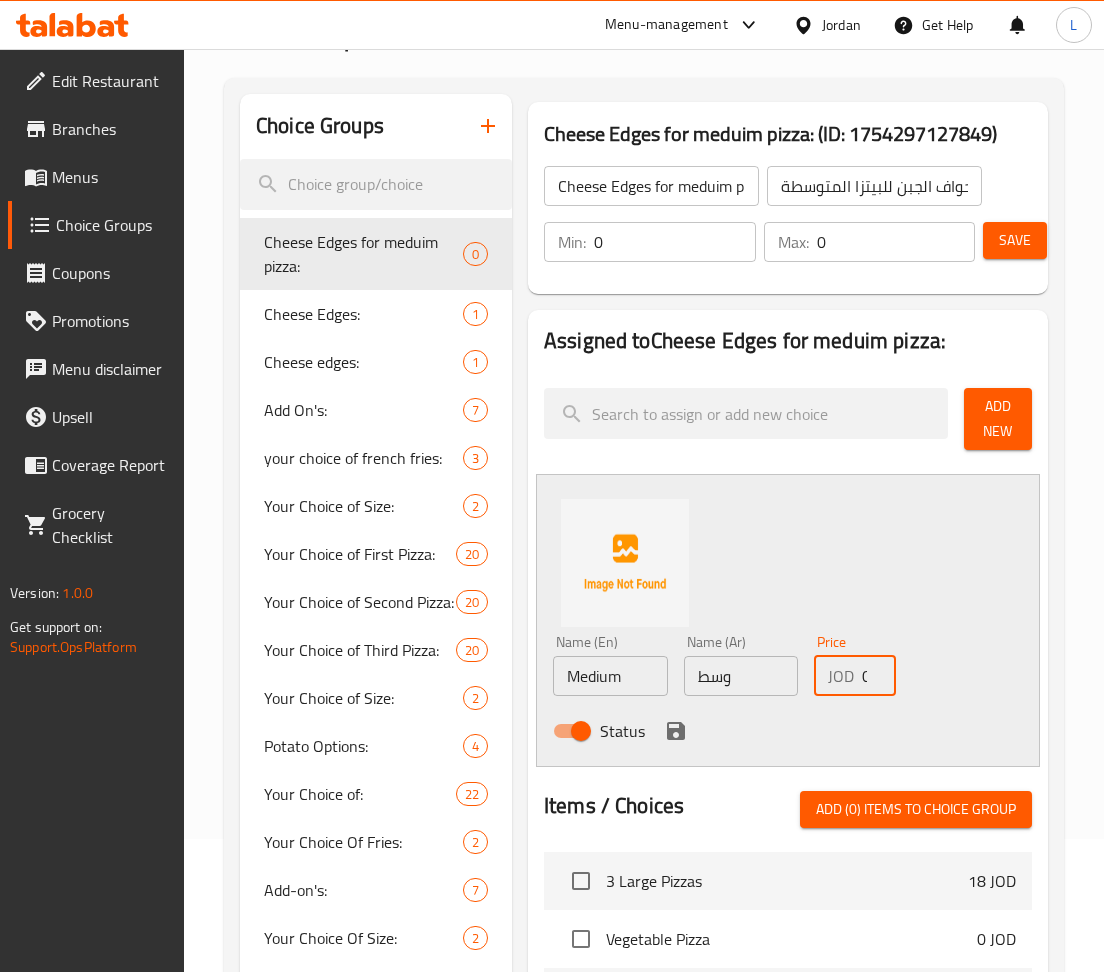 click on "0" at bounding box center (879, 676) 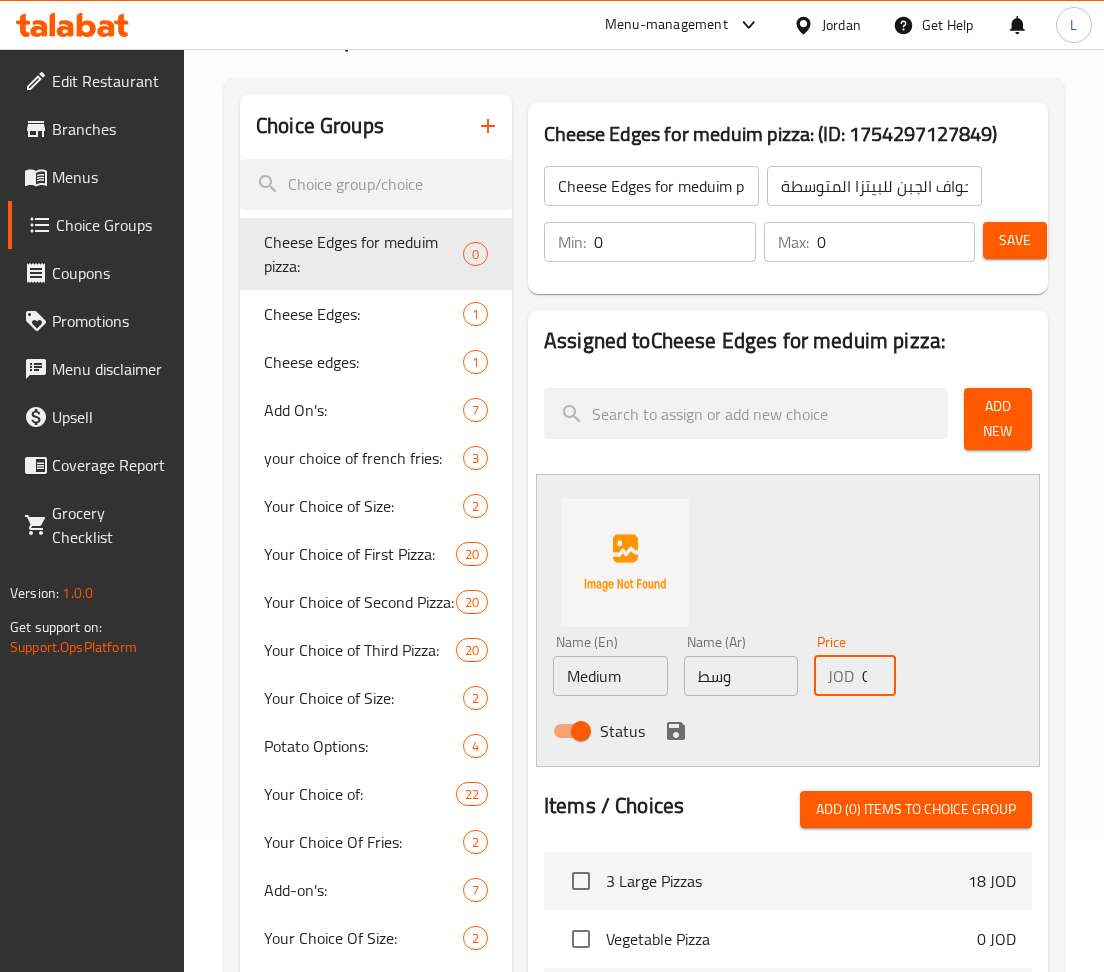 click on "0" at bounding box center [879, 676] 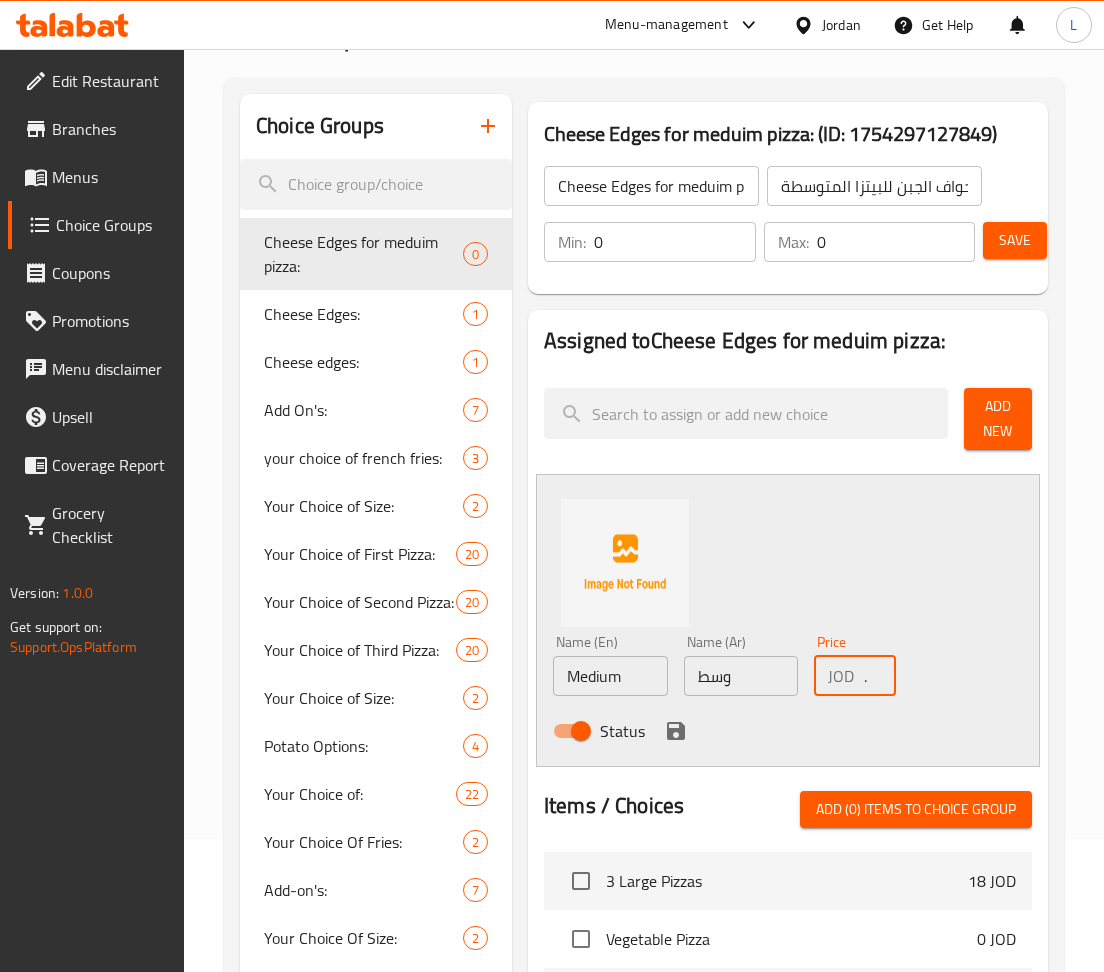 scroll, scrollTop: 0, scrollLeft: 16, axis: horizontal 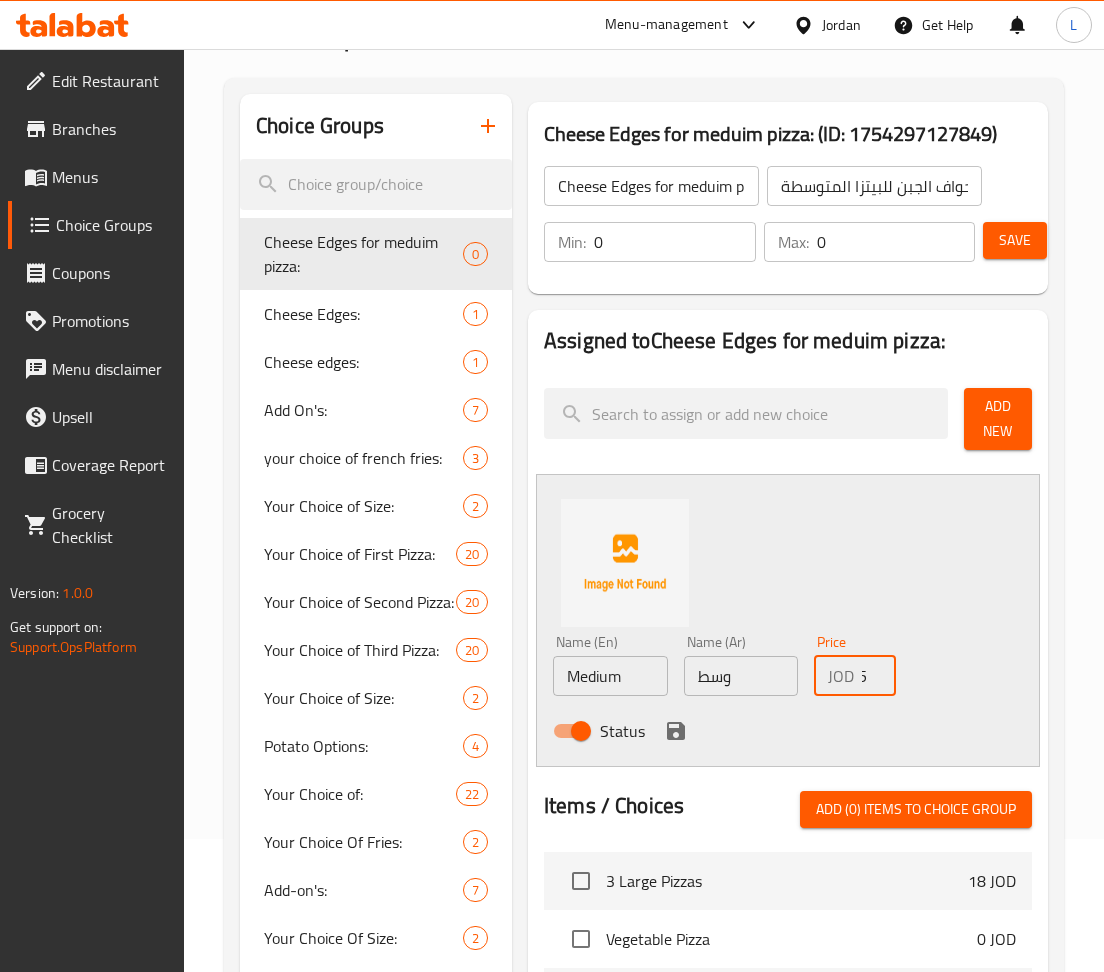 type on "1.5" 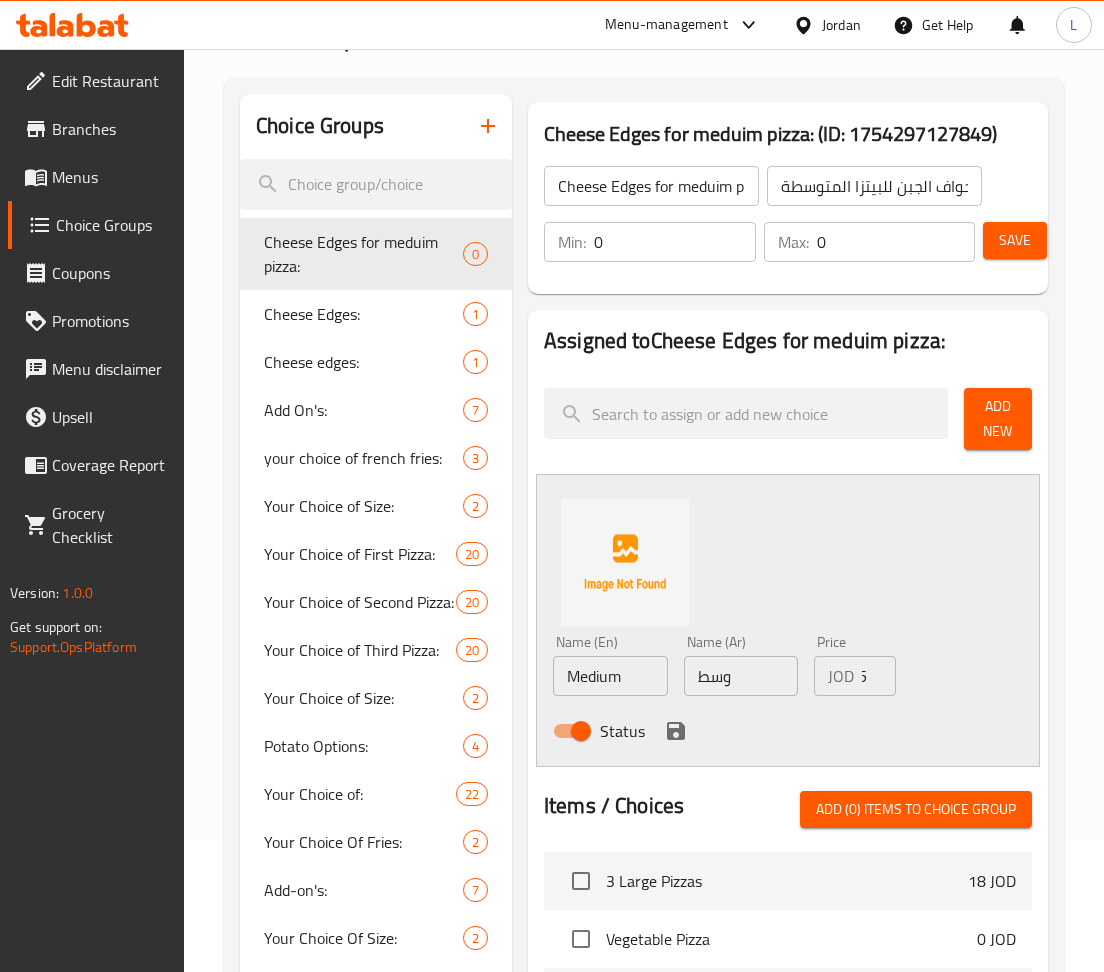 scroll, scrollTop: 0, scrollLeft: 0, axis: both 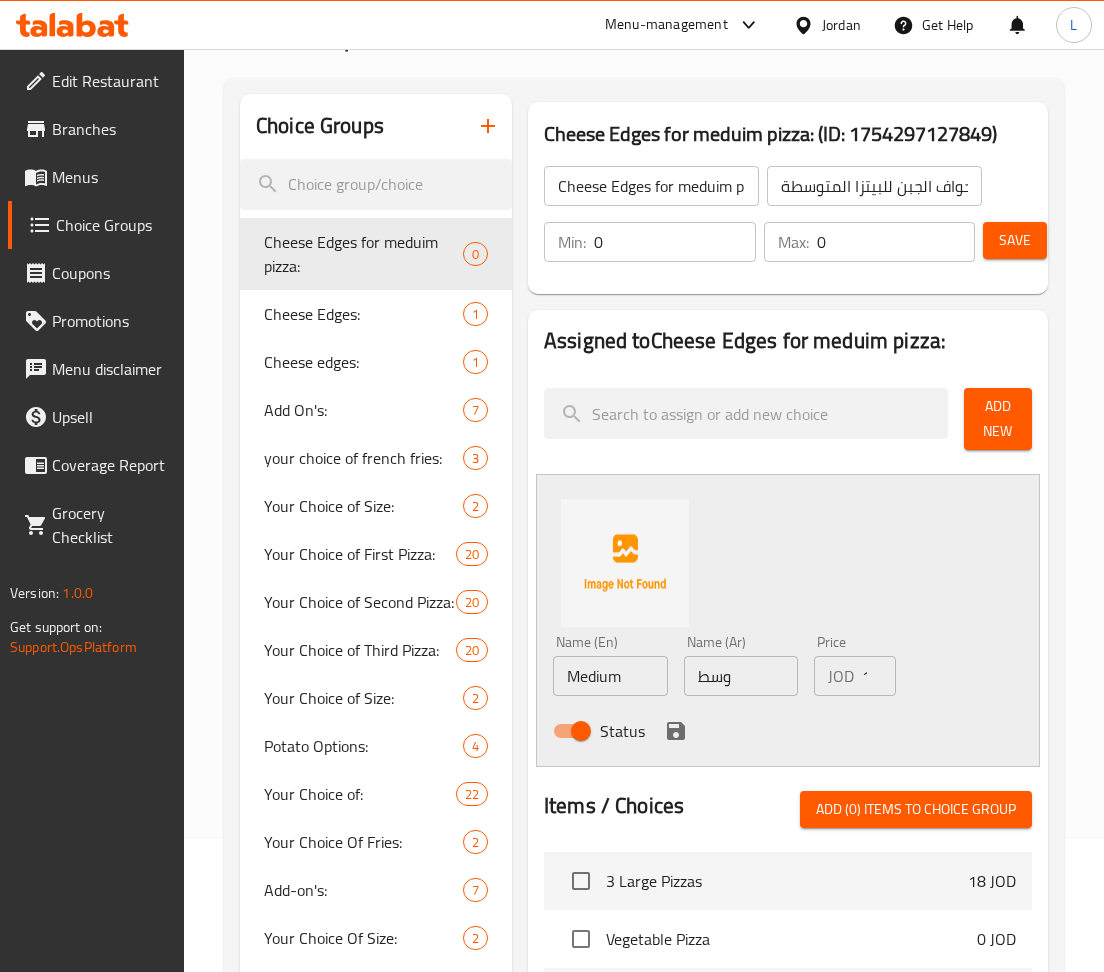 click 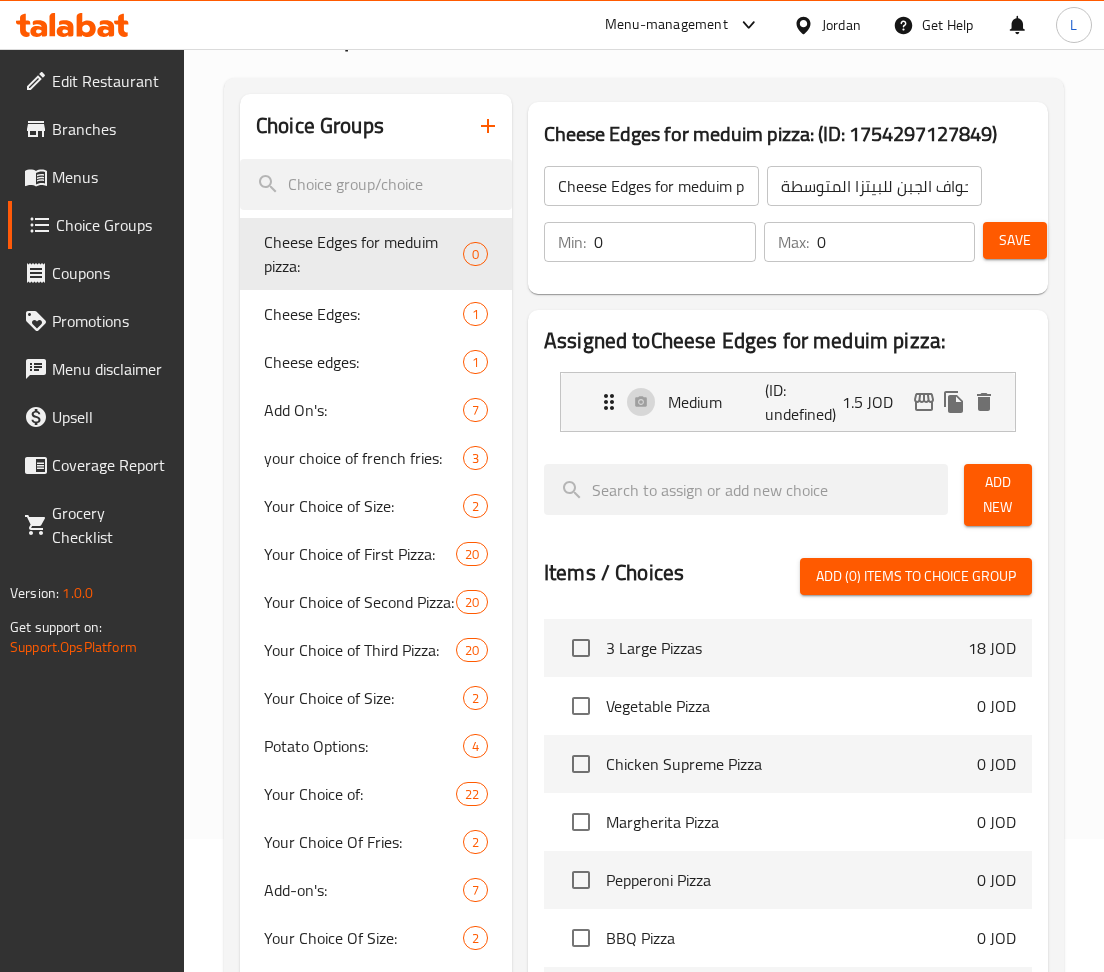 click on "Save" at bounding box center (1015, 240) 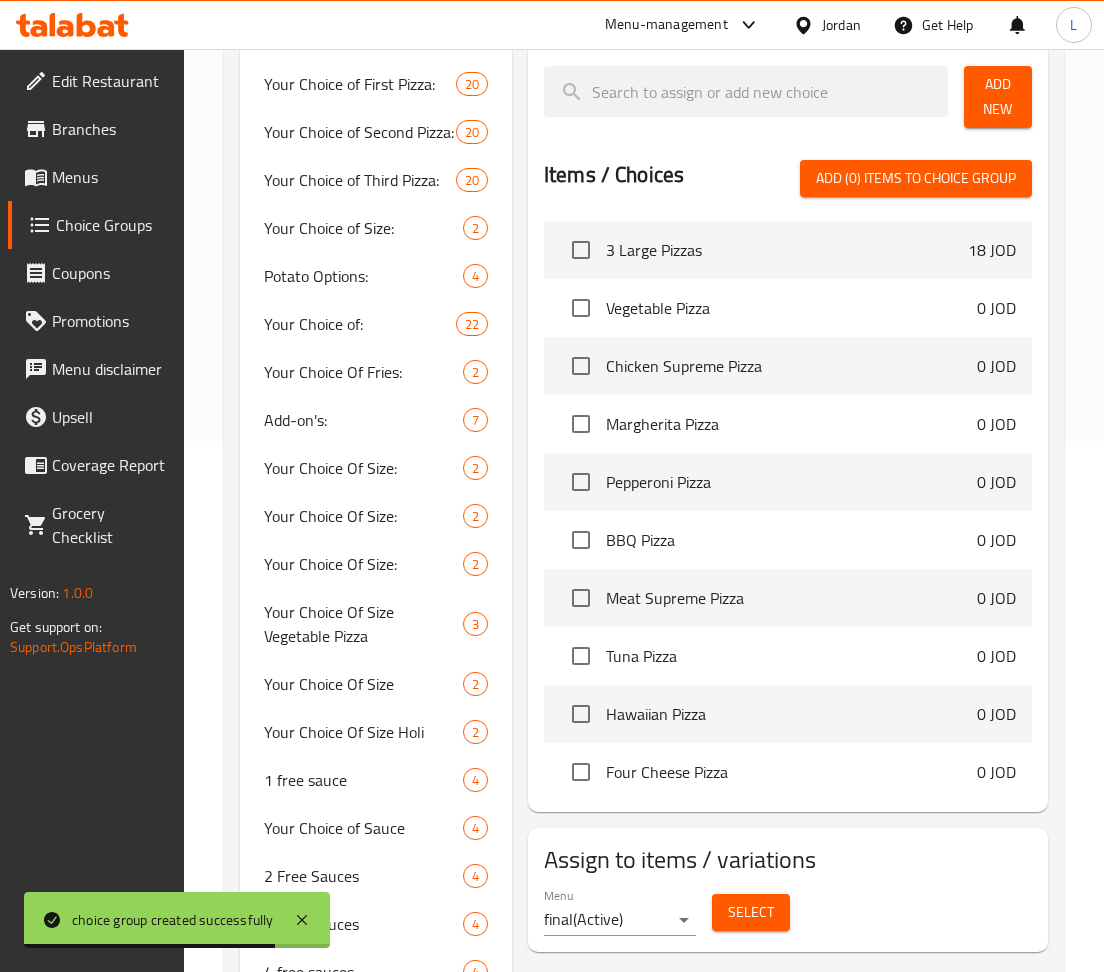 scroll, scrollTop: 800, scrollLeft: 0, axis: vertical 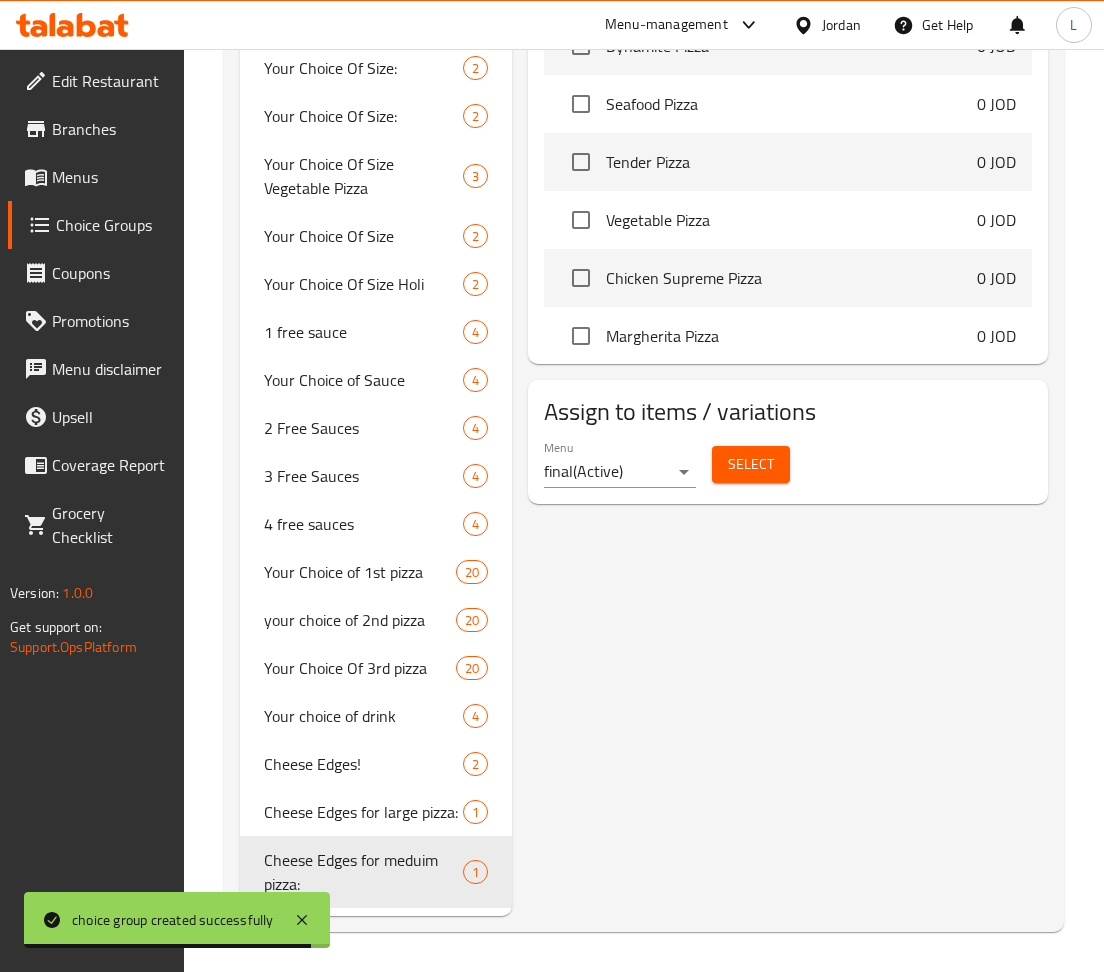 click on "Select" at bounding box center (751, 464) 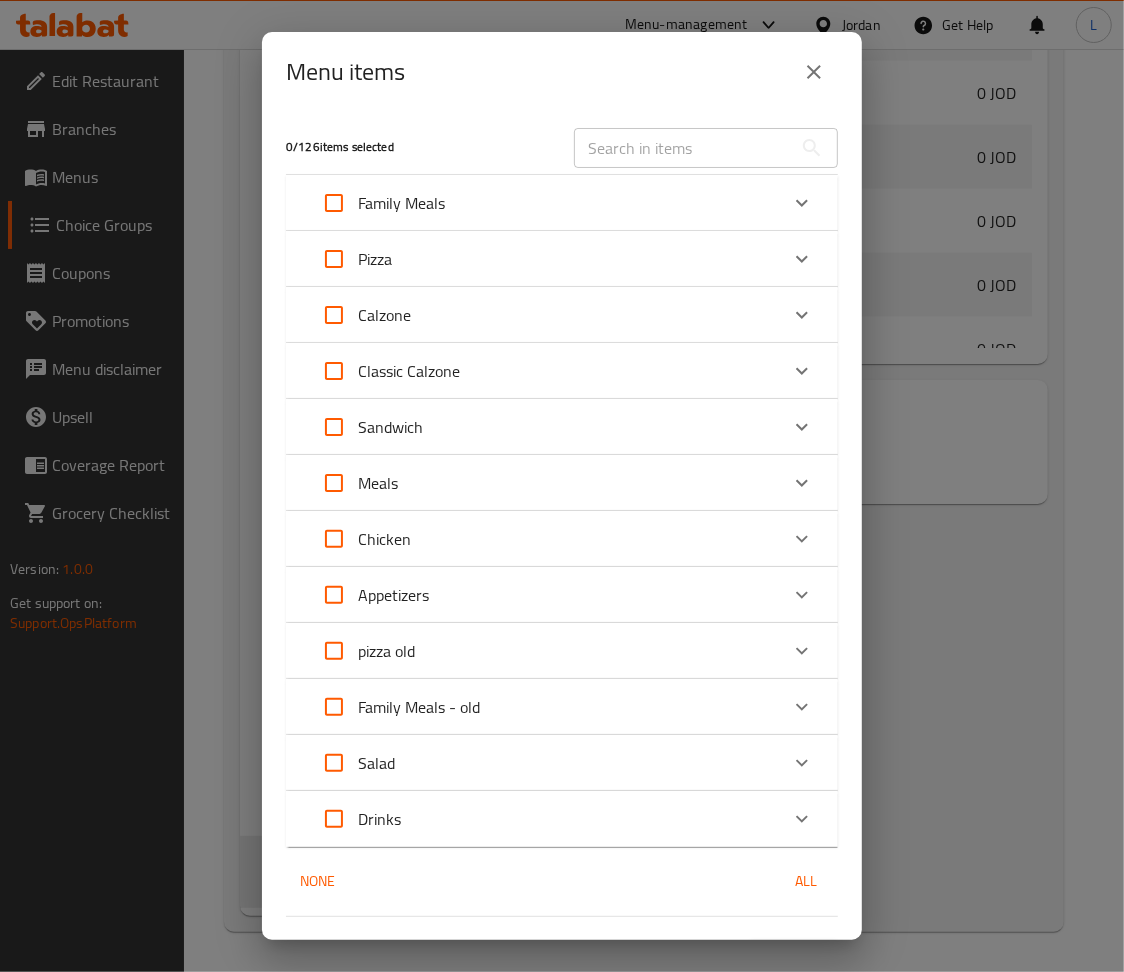 click on "Family Meals" at bounding box center [544, 203] 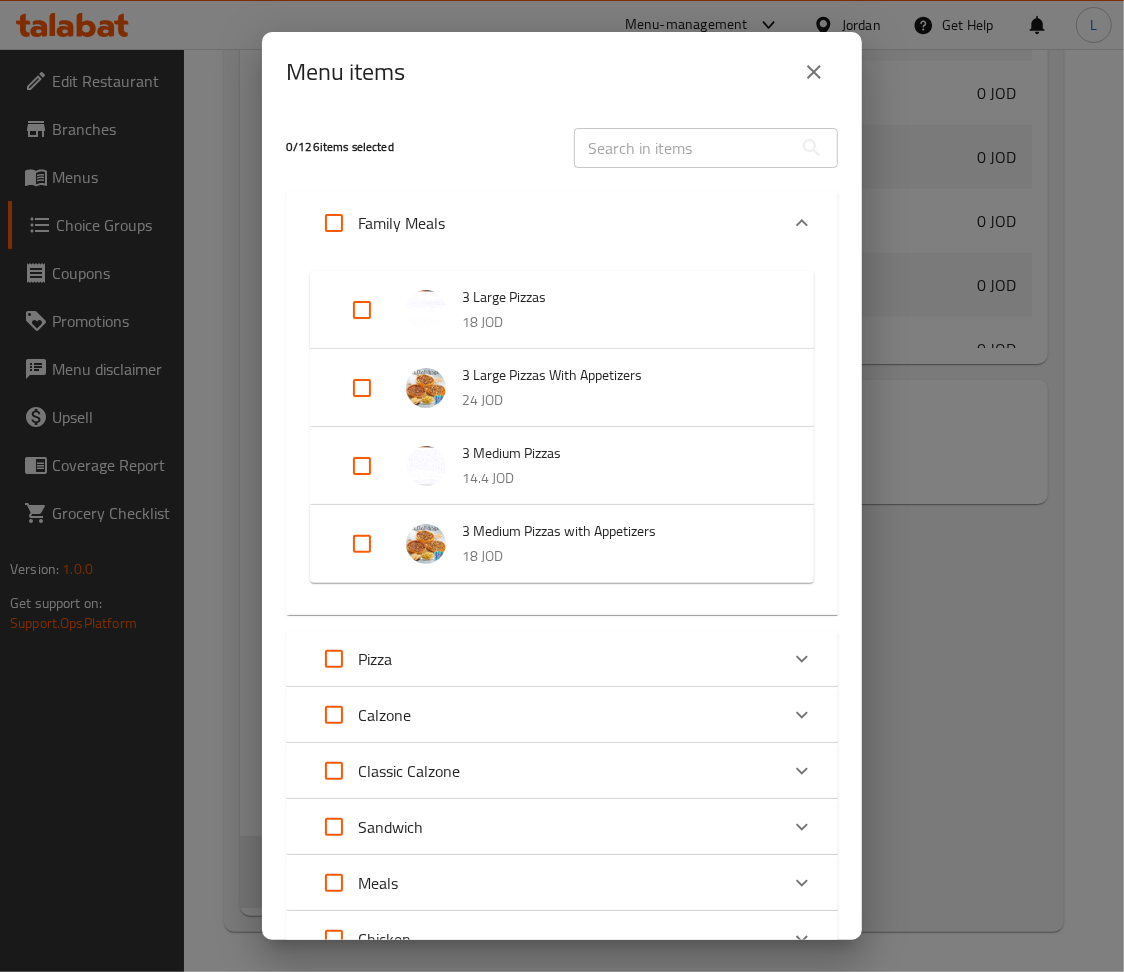 click at bounding box center (362, 466) 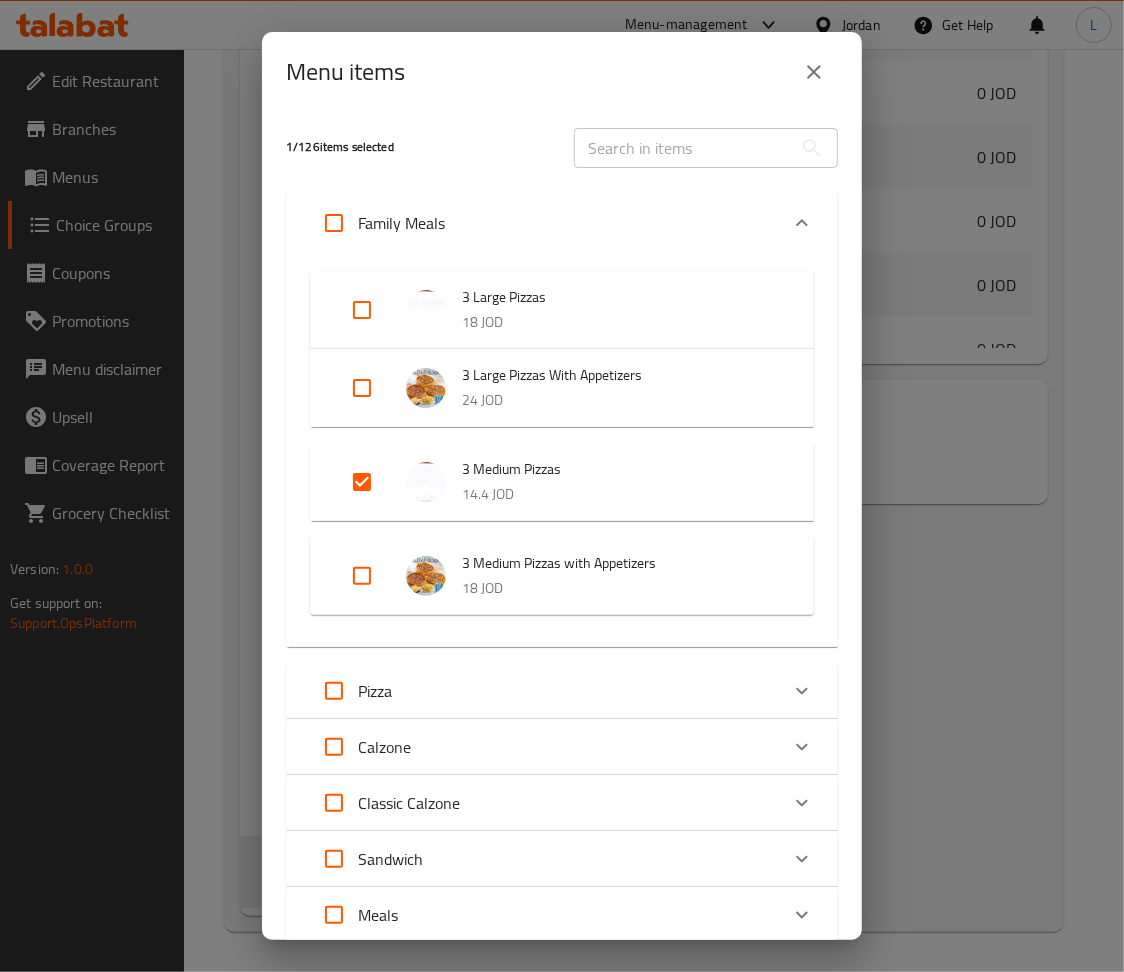 click at bounding box center [362, 576] 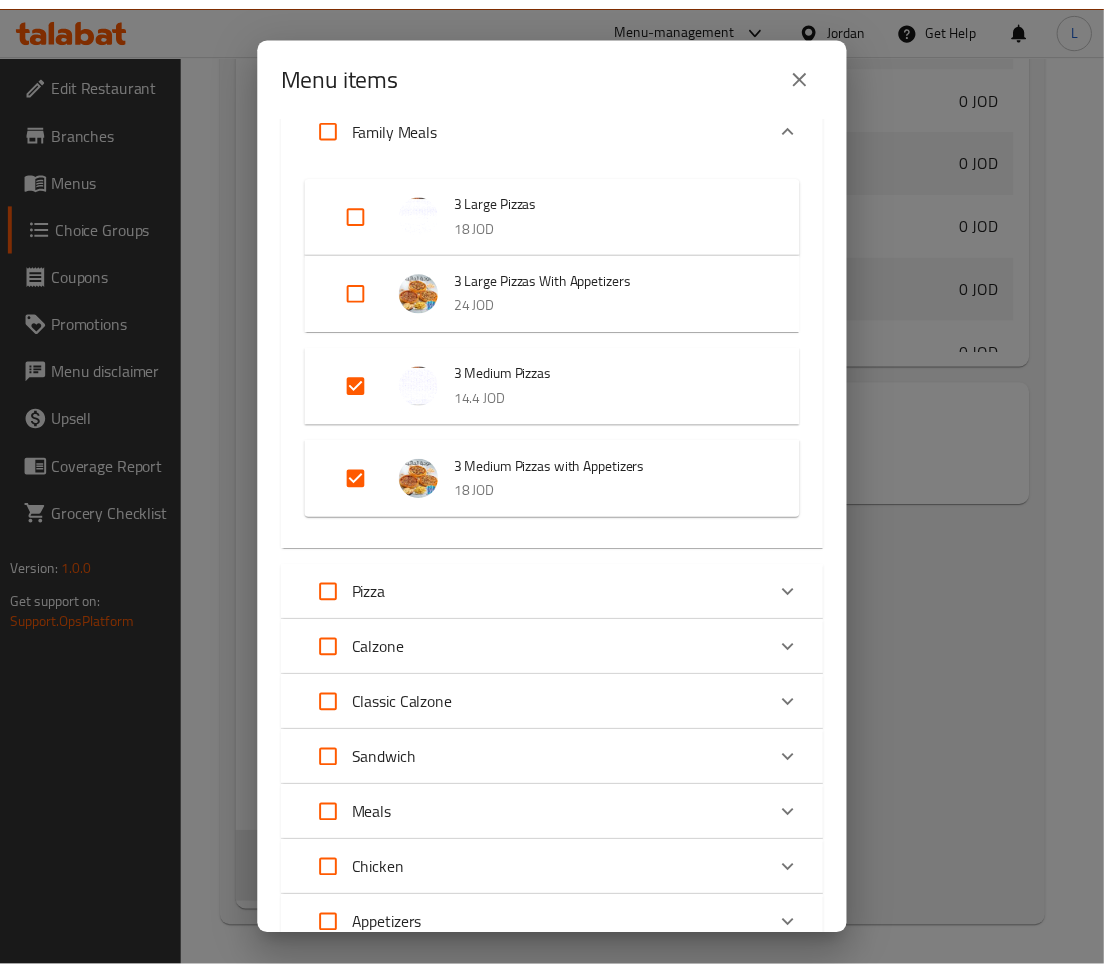 scroll, scrollTop: 477, scrollLeft: 0, axis: vertical 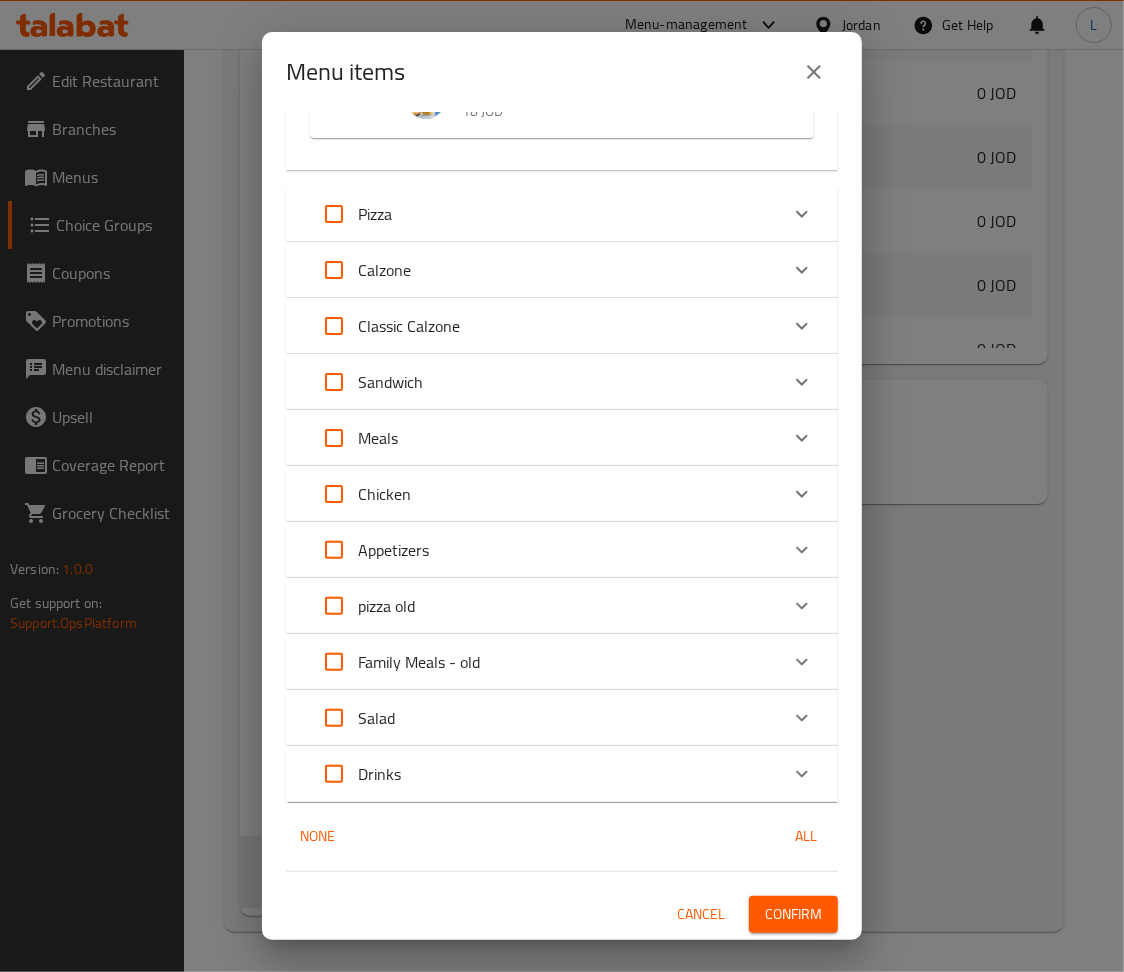 click on "Confirm" at bounding box center [793, 914] 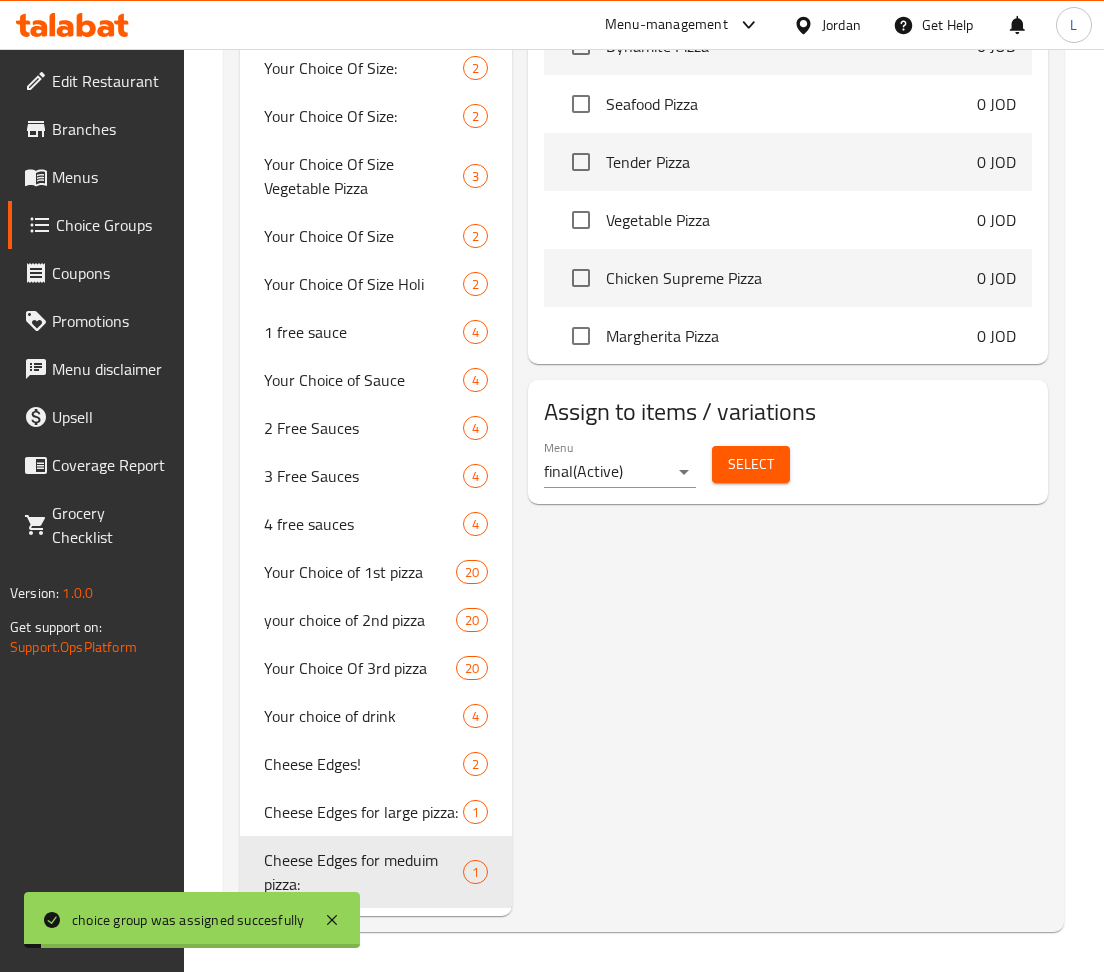 scroll, scrollTop: 133, scrollLeft: 0, axis: vertical 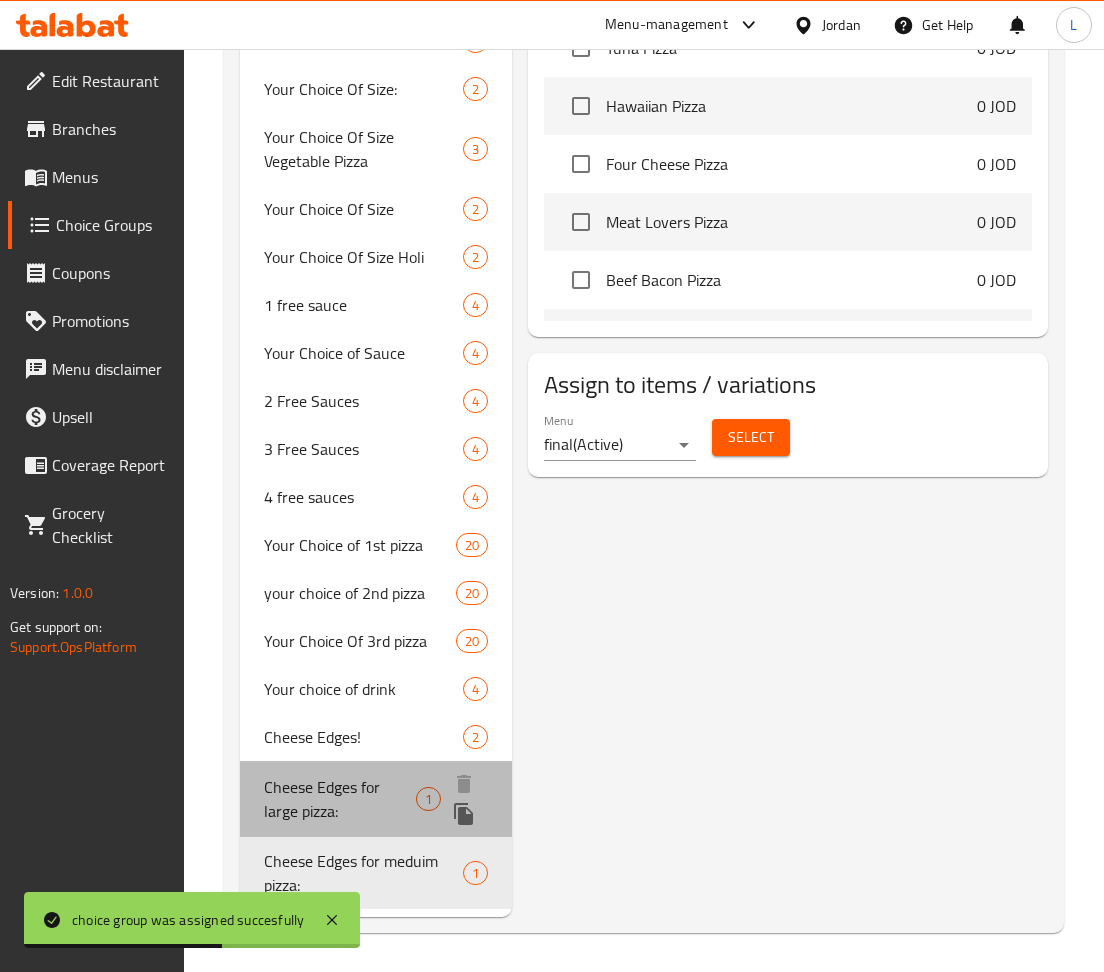 click on "Cheese Edges for large pizza:" at bounding box center (340, 799) 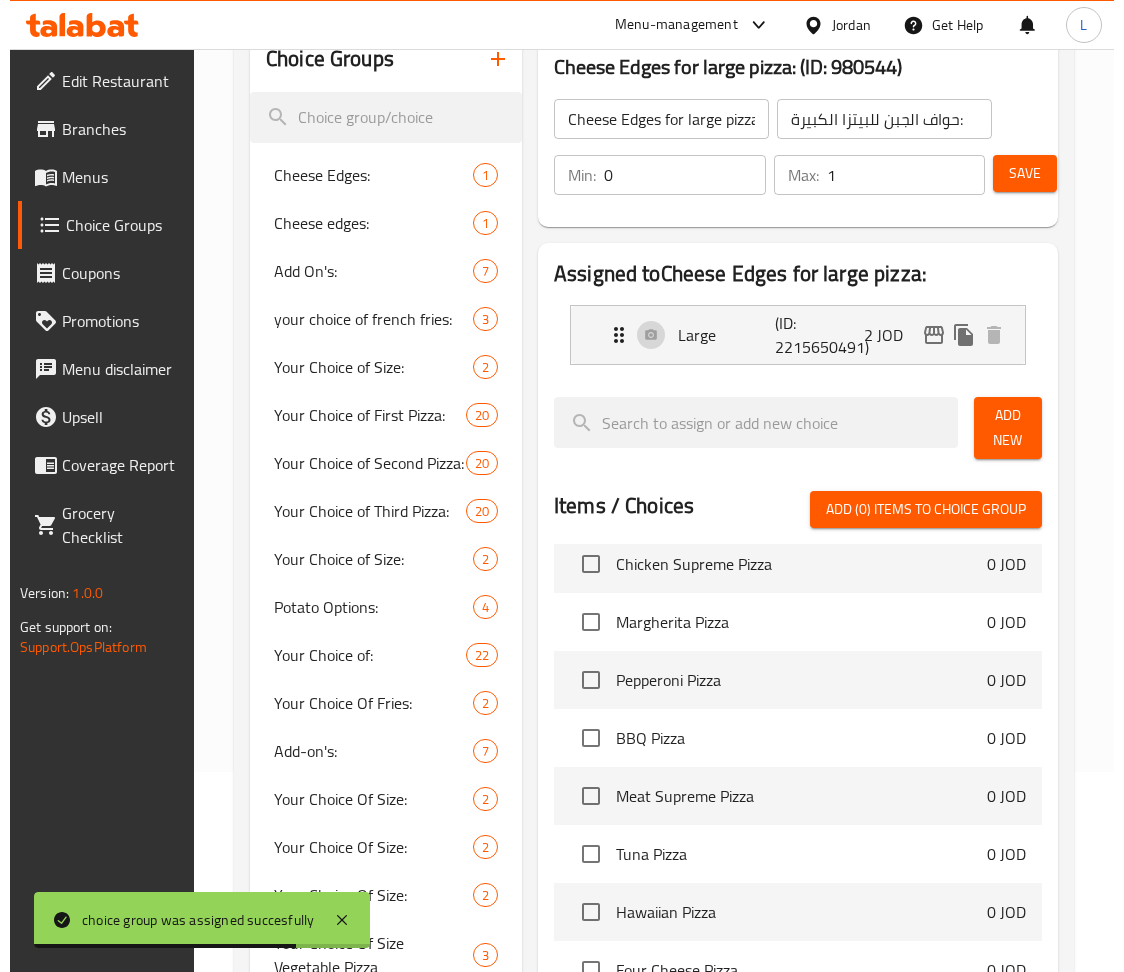 scroll, scrollTop: 979, scrollLeft: 0, axis: vertical 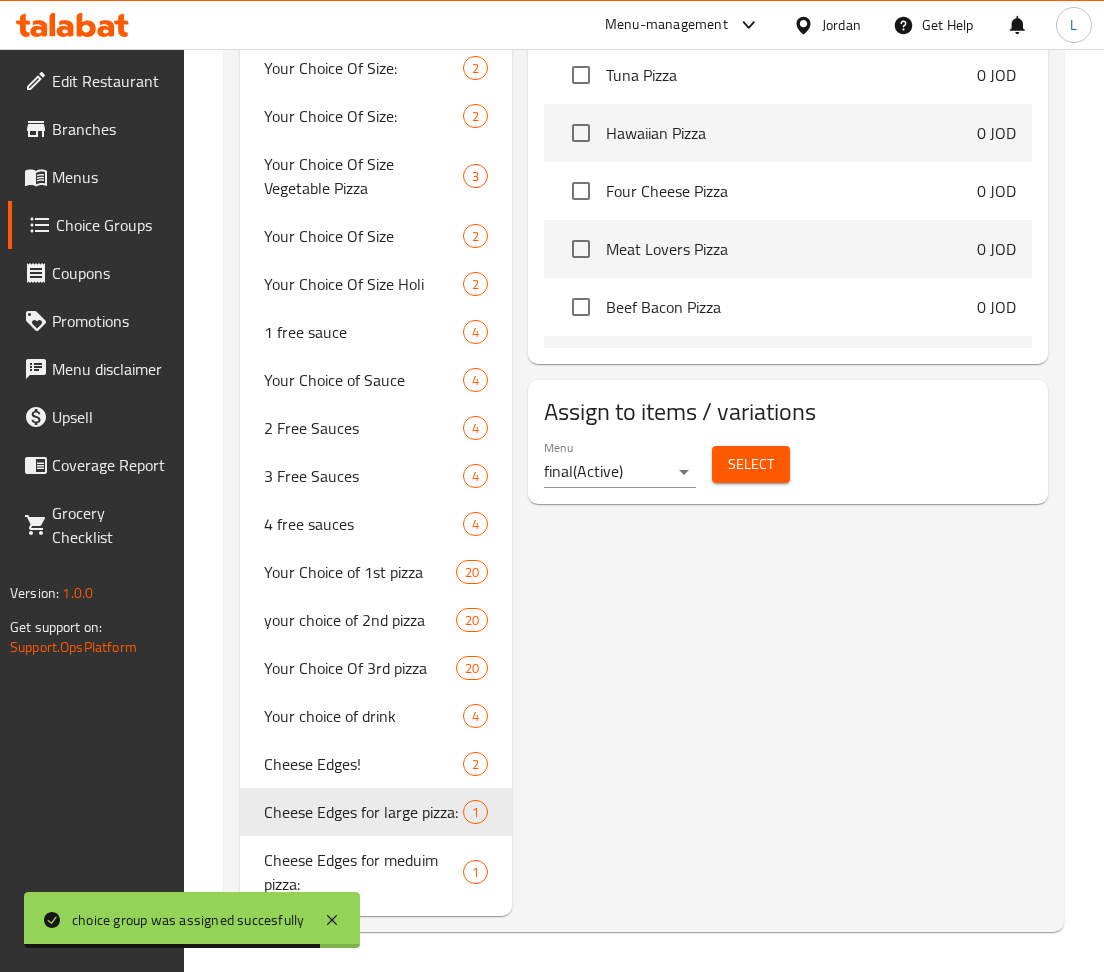 click on "Select" at bounding box center [751, 464] 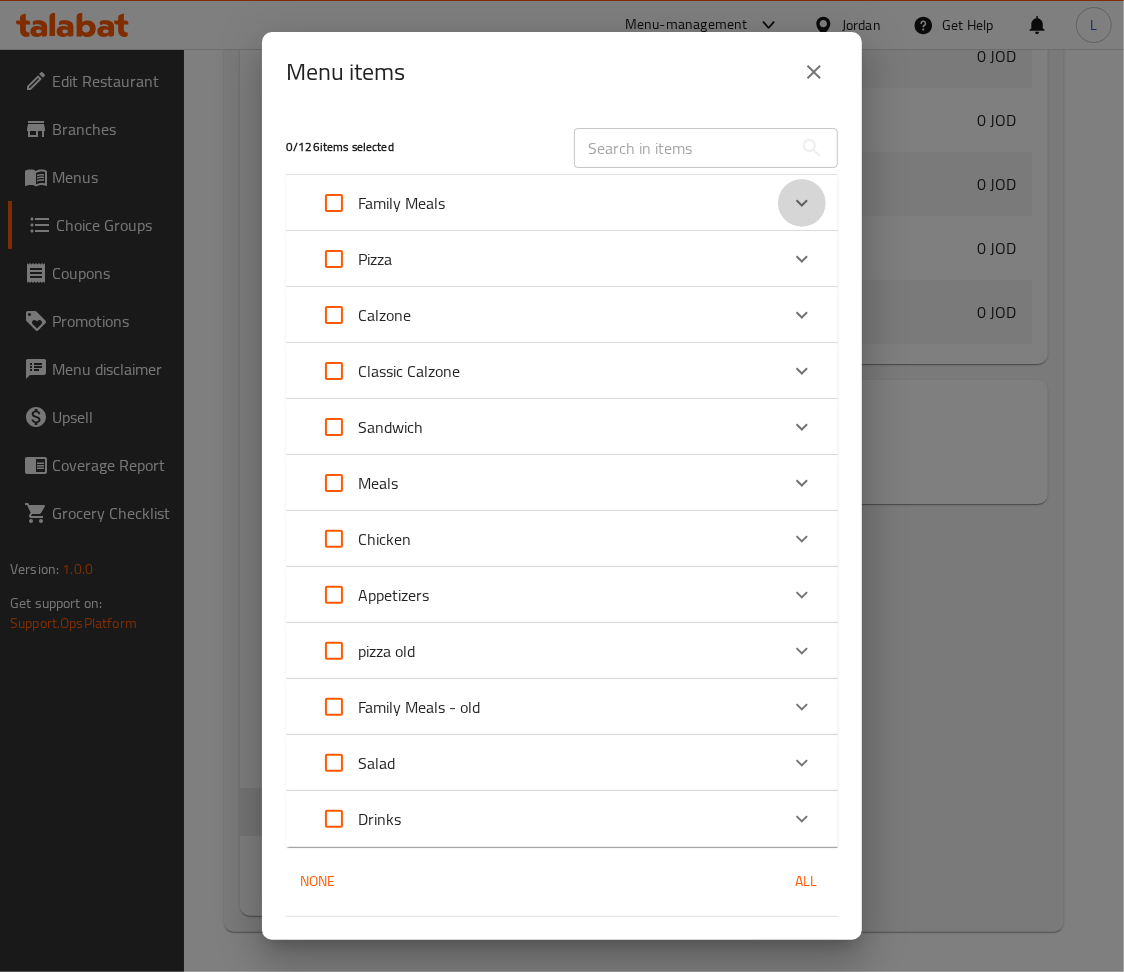 click 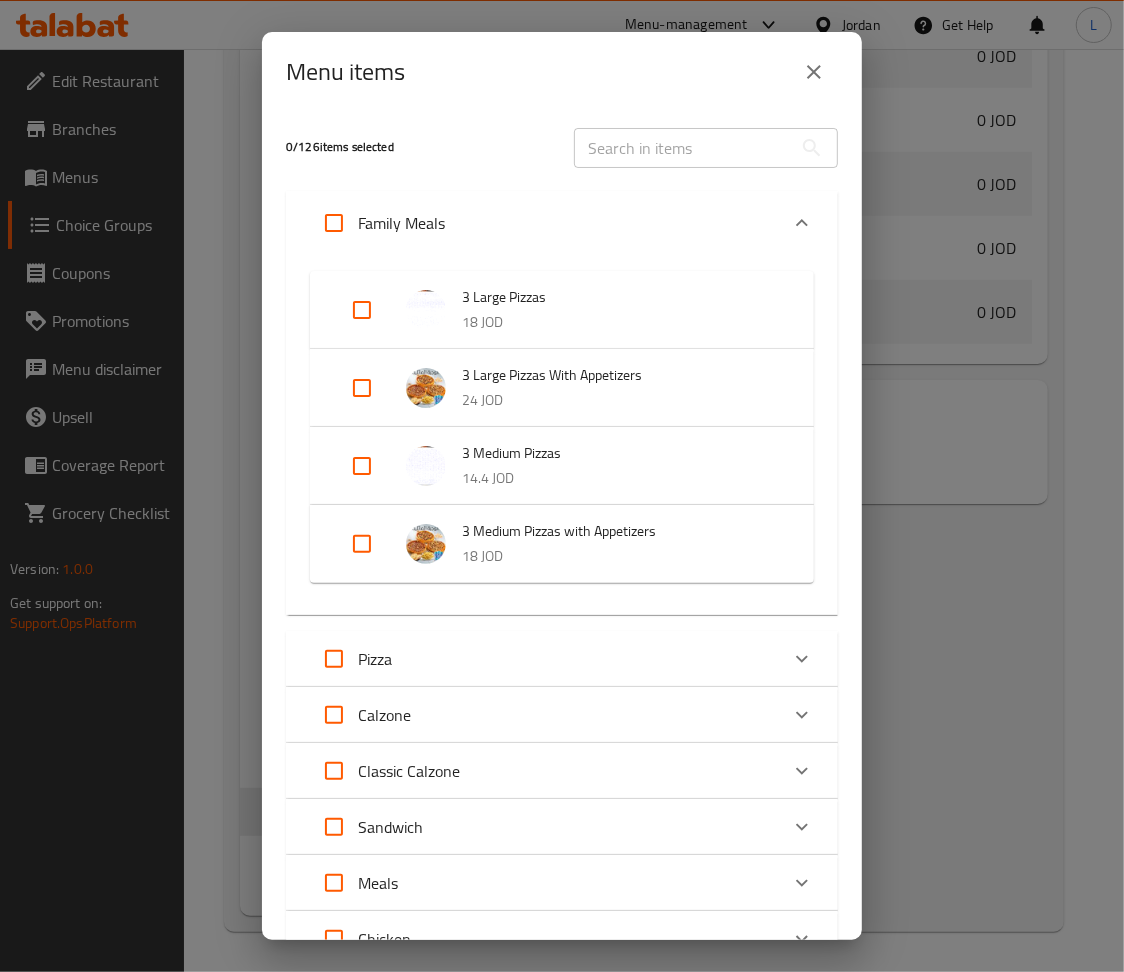 drag, startPoint x: 370, startPoint y: 304, endPoint x: 391, endPoint y: 367, distance: 66.40783 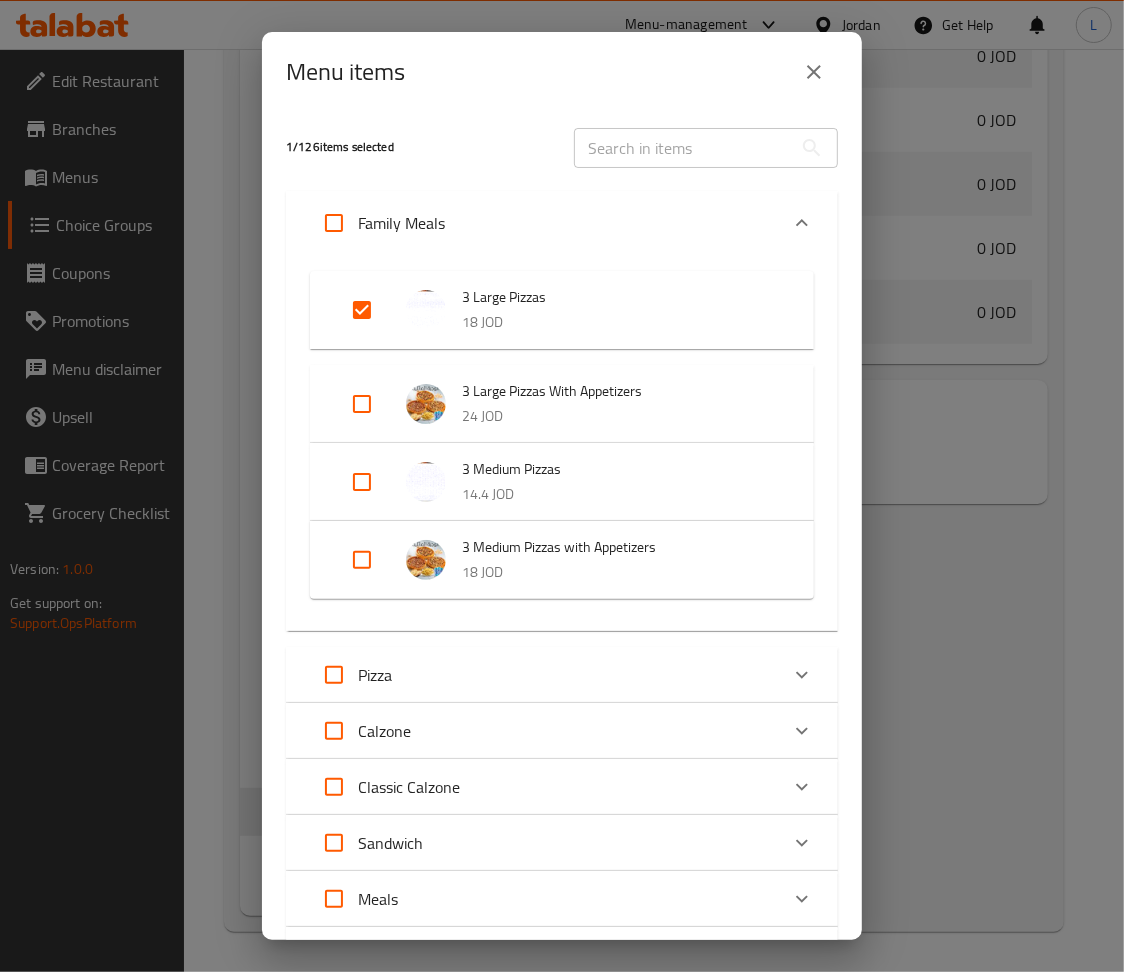 click at bounding box center [362, 404] 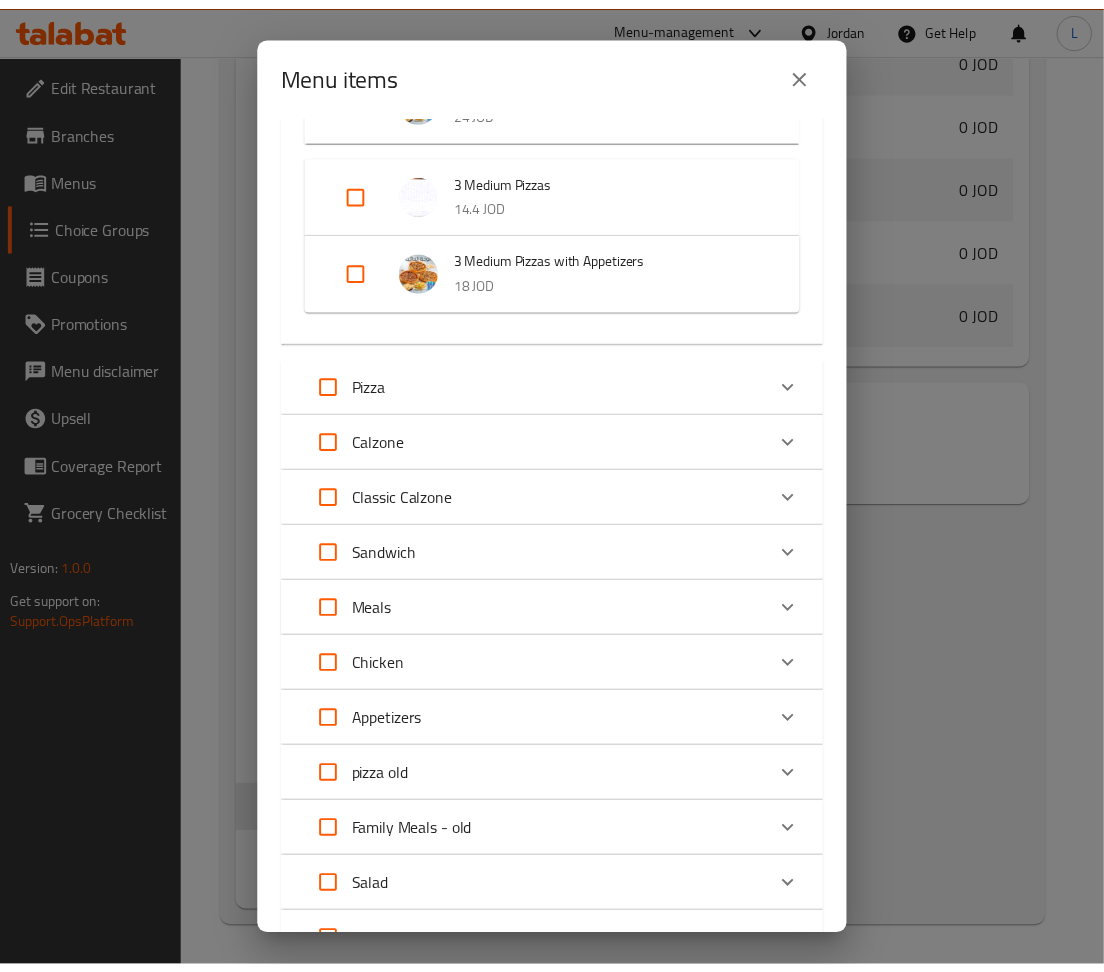 scroll, scrollTop: 477, scrollLeft: 0, axis: vertical 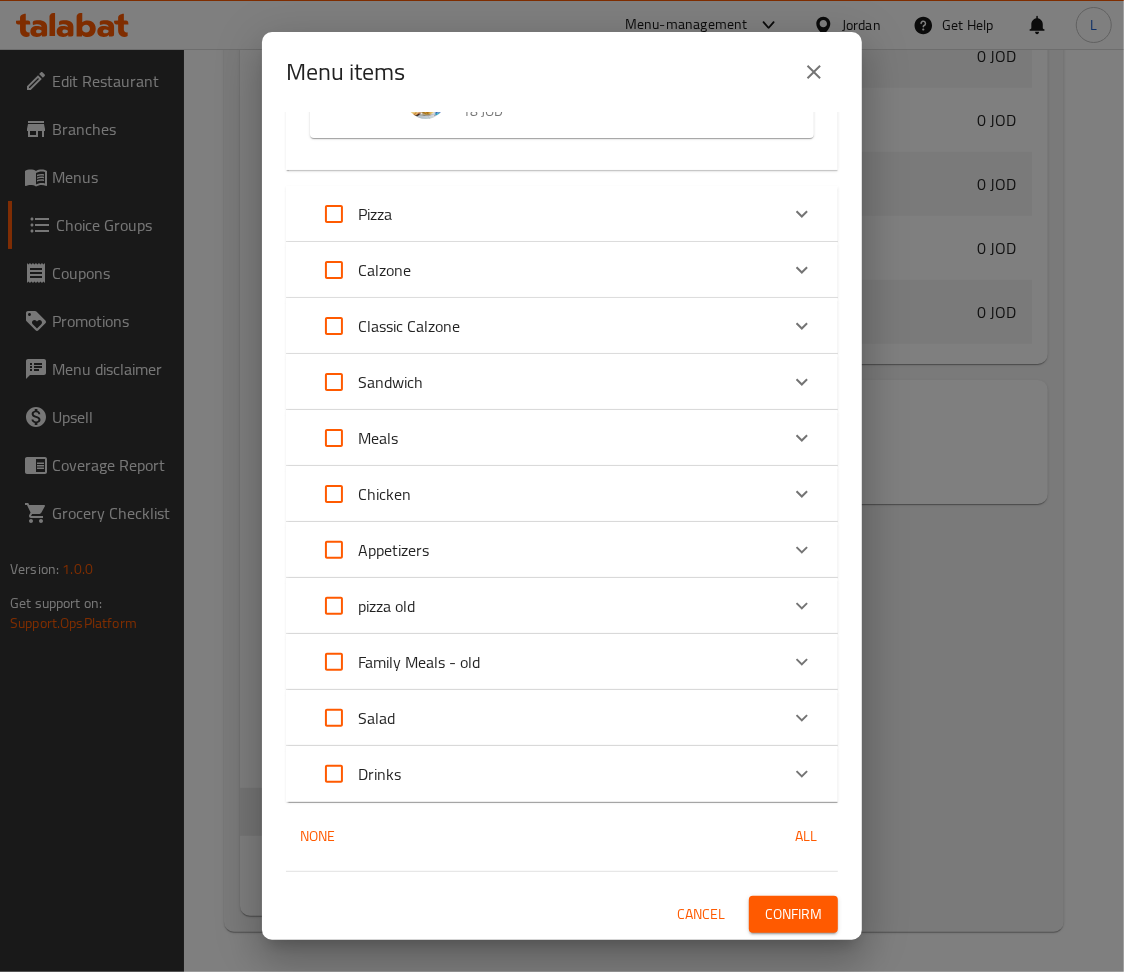 click on "Confirm" at bounding box center [793, 914] 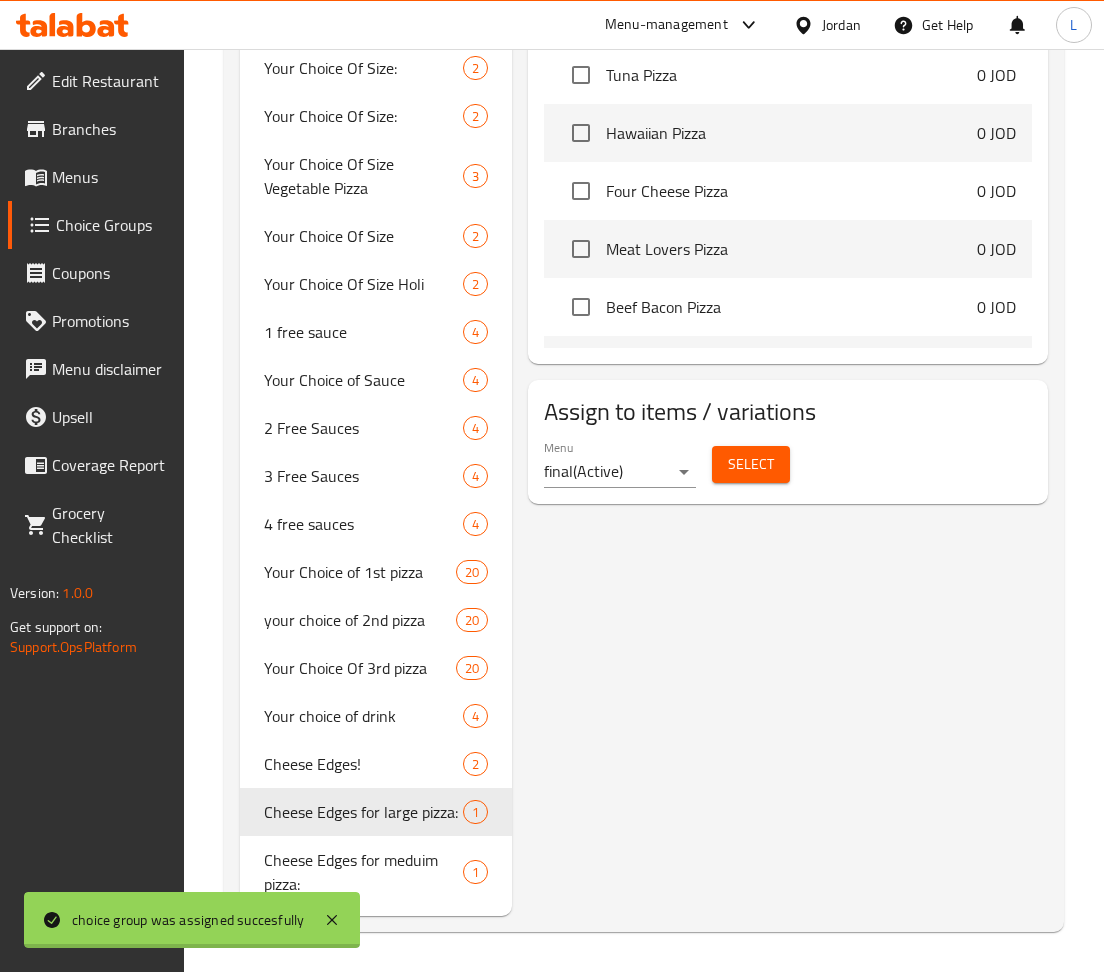 scroll, scrollTop: 126, scrollLeft: 0, axis: vertical 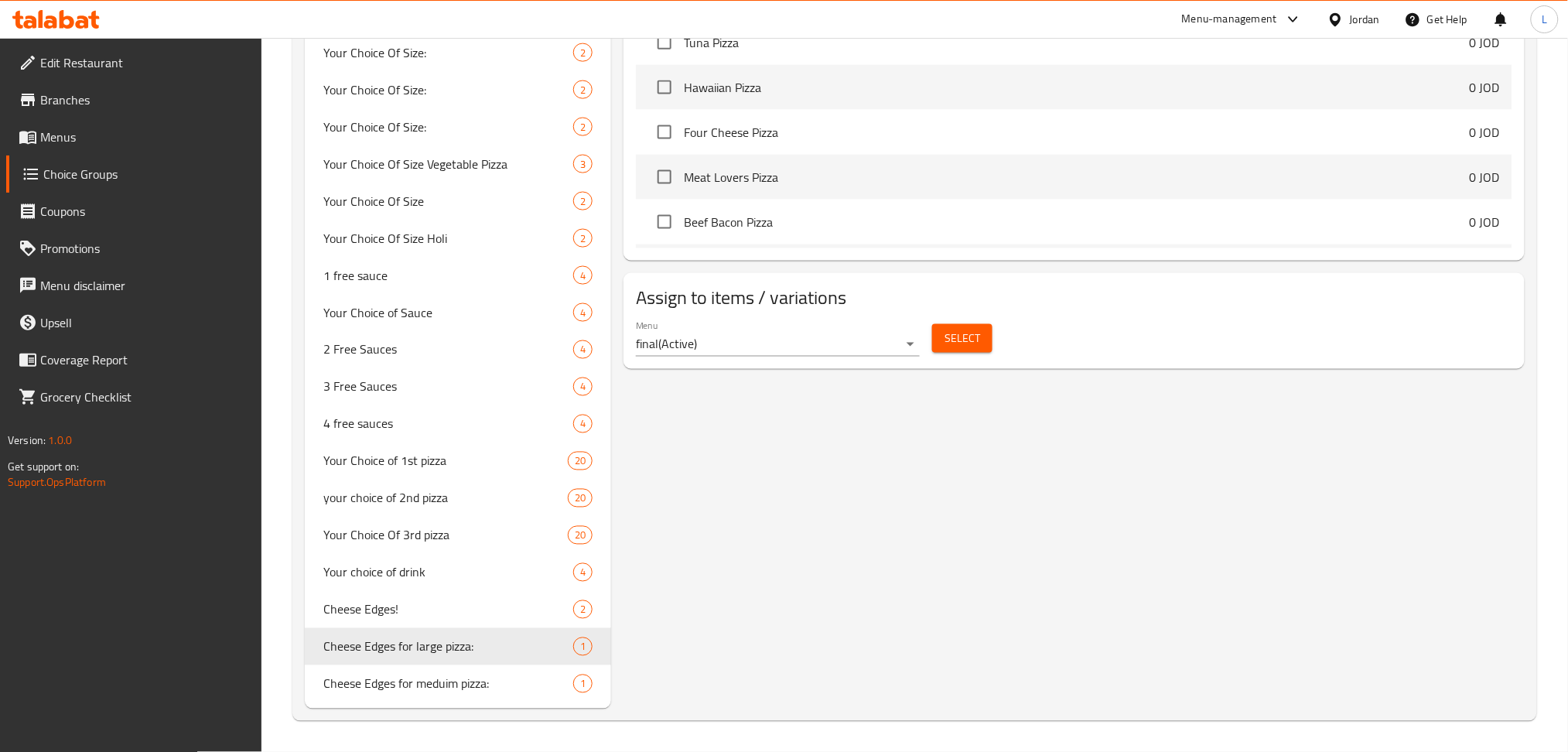click 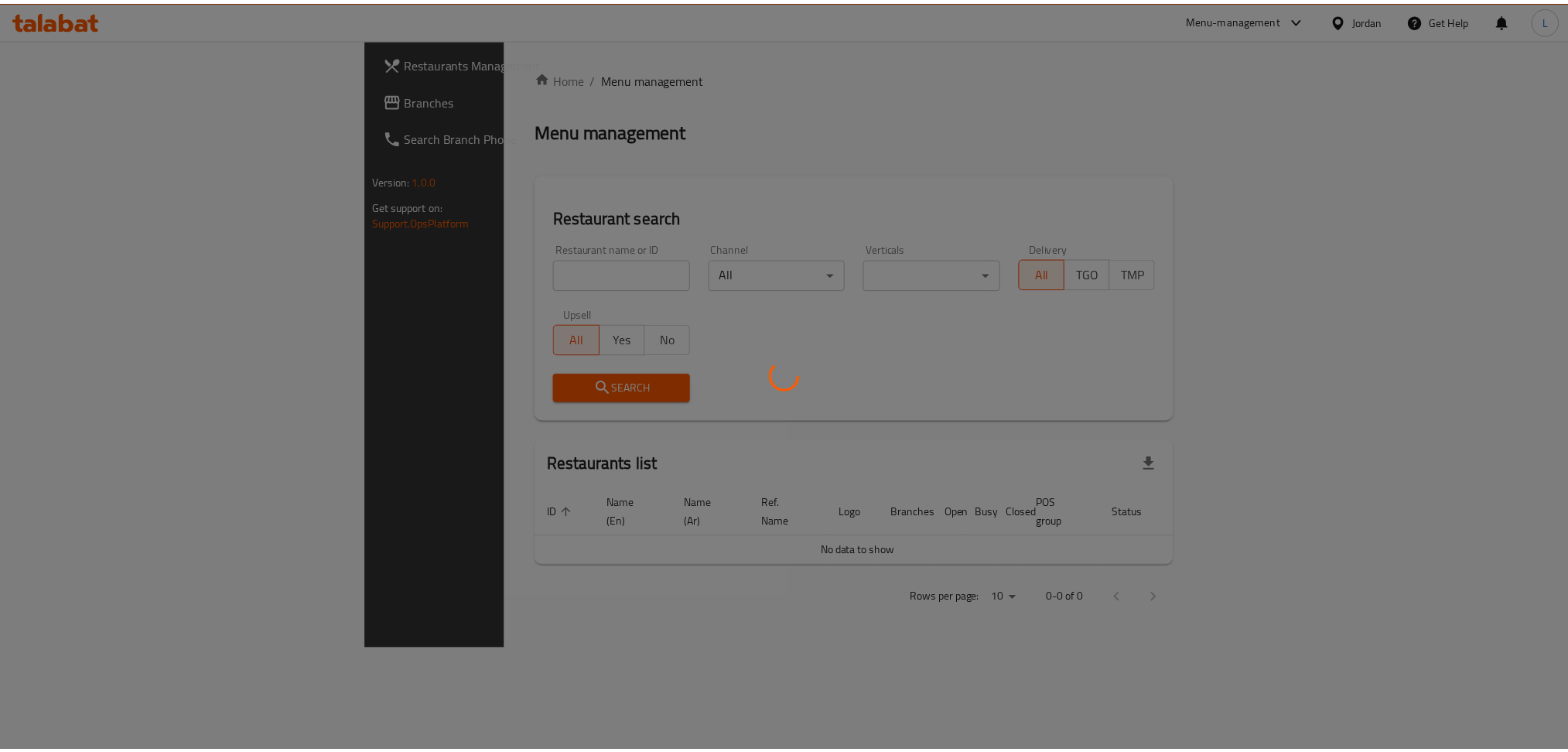 scroll, scrollTop: 0, scrollLeft: 0, axis: both 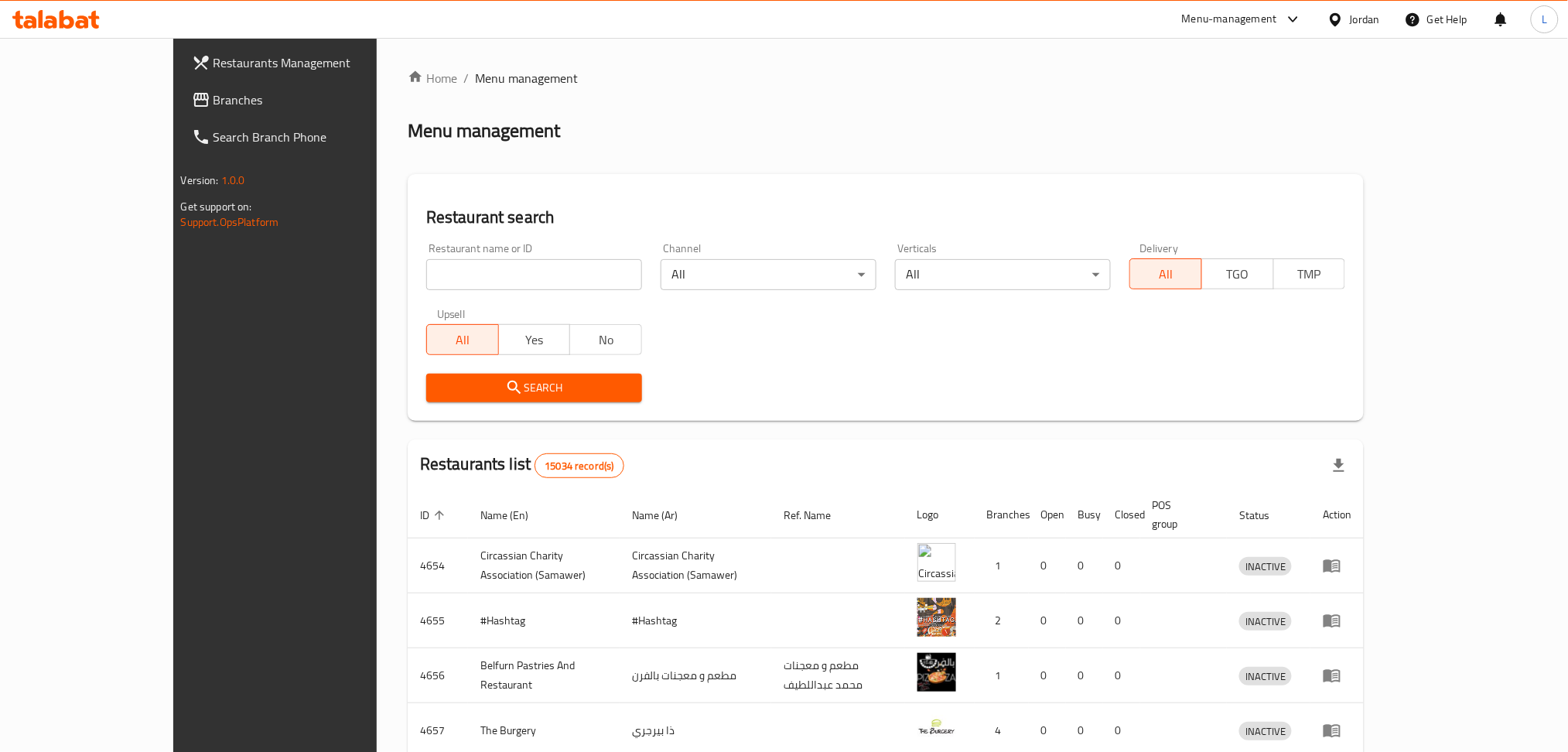 click at bounding box center [534, 275] 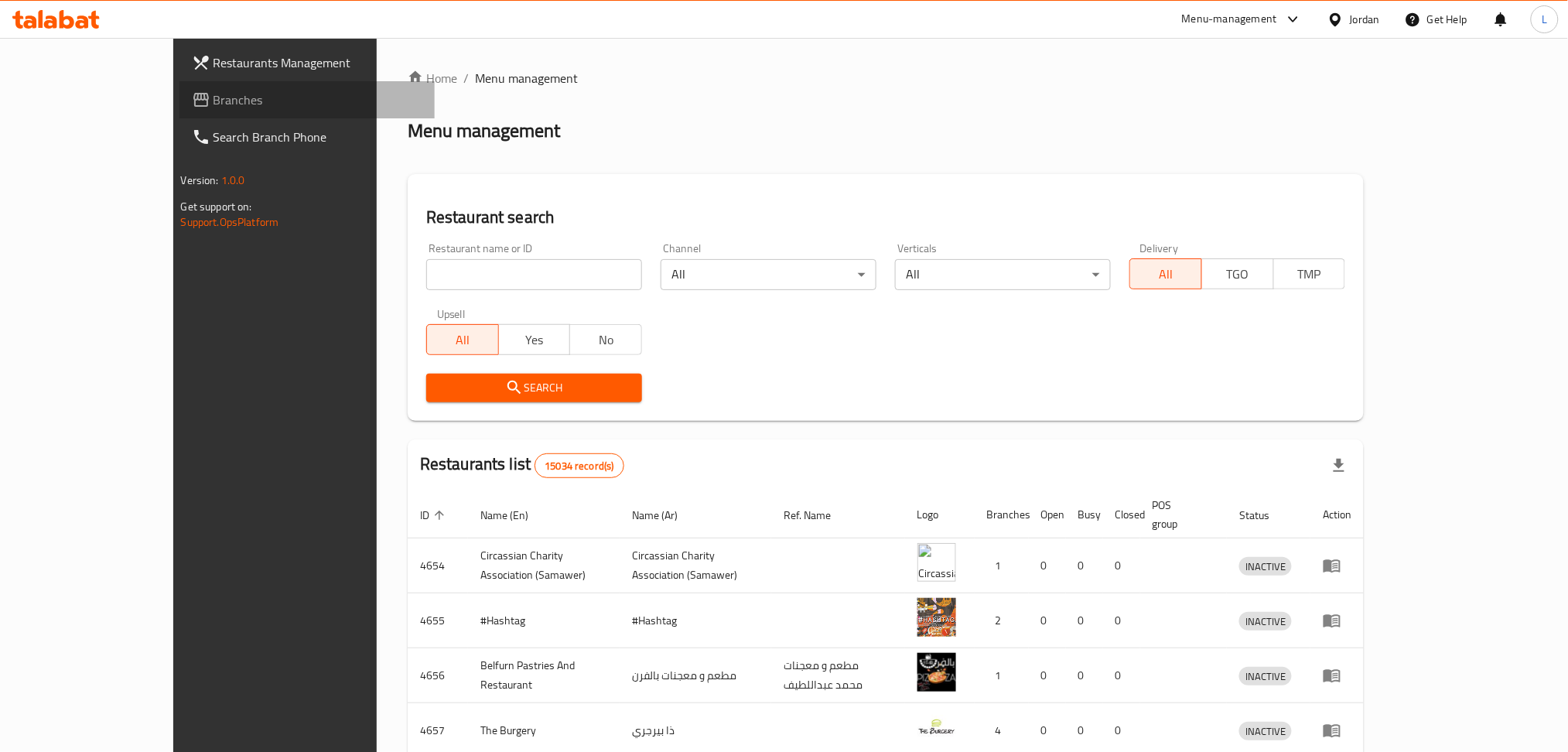 click on "Branches" at bounding box center [318, 100] 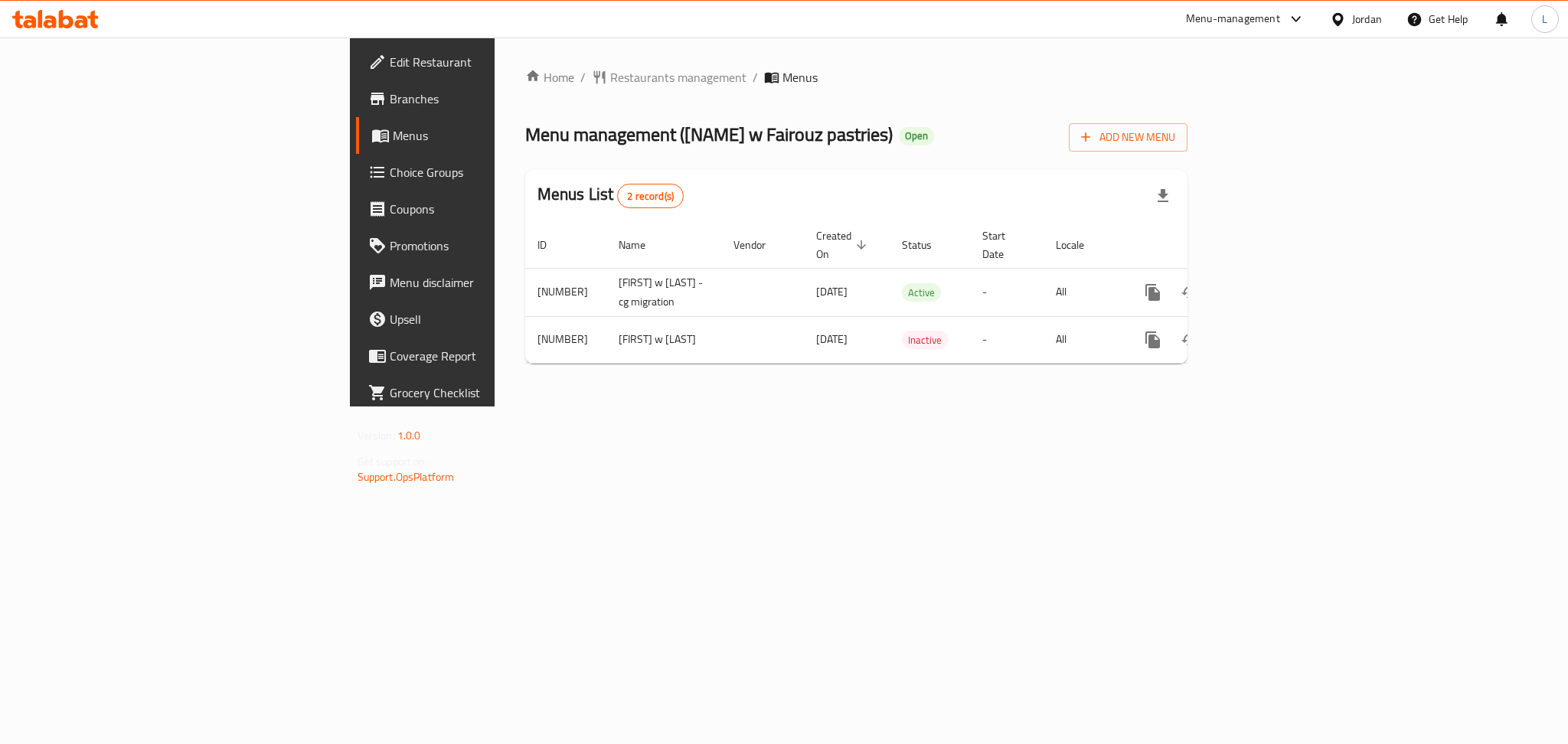 scroll, scrollTop: 0, scrollLeft: 0, axis: both 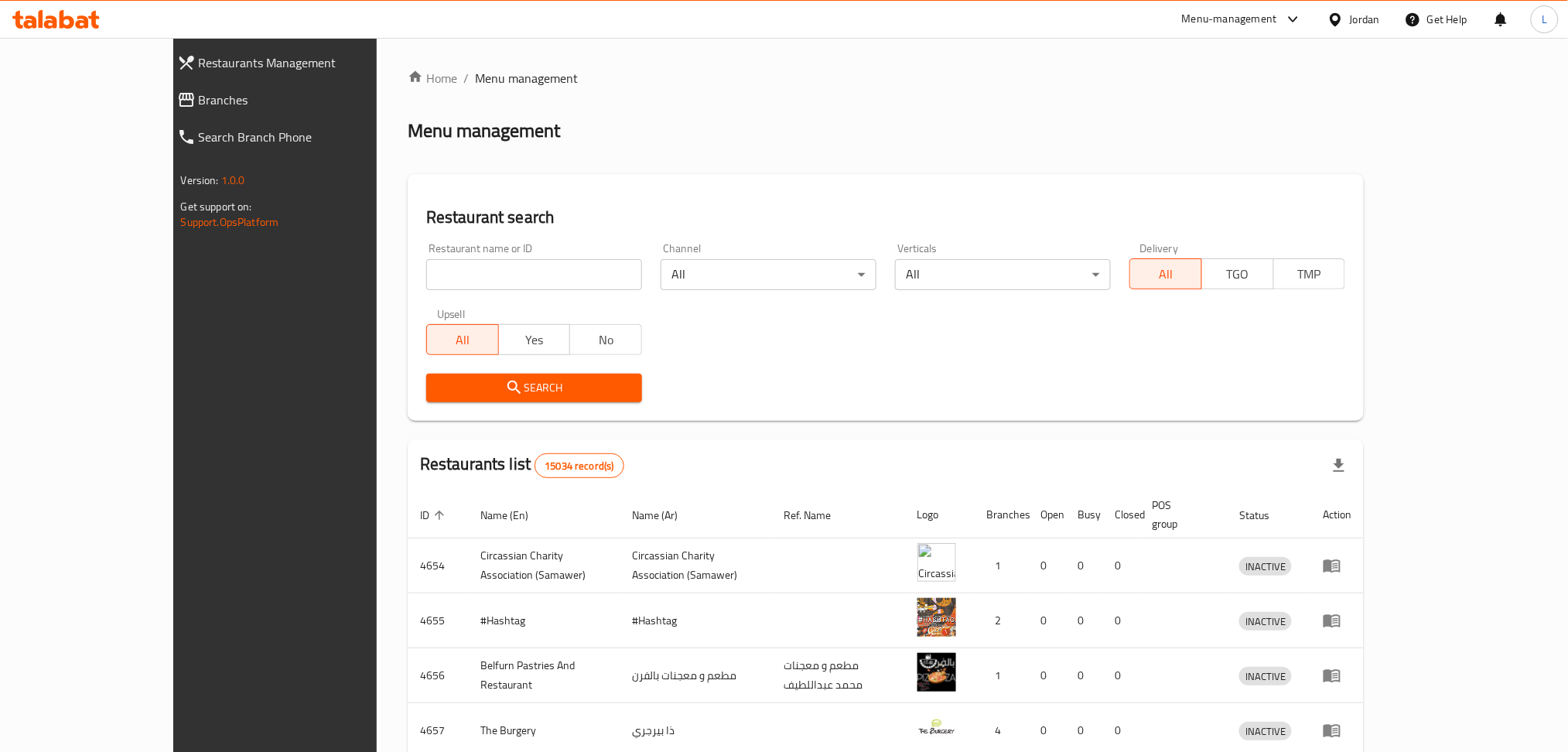 click on "Home / Menu management Menu management Restaurant search Restaurant name or ID Restaurant name or ID Channel All ​ Verticals All ​ Delivery All TGO TMP Upsell All Yes No   Search Restaurants list   15034 record(s) ID sorted ascending Name (En) Name (Ar) Ref. Name Logo Branches Open Busy Closed POS group Status Action 4654 ​Circassian ​Charity ​Association​ (Samawer) ​Circassian ​Charity ​Association​ (Samawer) 1 0 0 0 INACTIVE 4655 #Hashtag #Hashtag 2 0 0 0 INACTIVE 4656 Belfurn Pastries And Restaurant مطعم و معجنات بالفرن مطعم و معجنات محمد عبداللطيف 1 0 0 0 INACTIVE 4657 The Burgery ذا بيرجري 4 0 0 0 INACTIVE 4658 @Home آت هوم 1 0 0 0 INACTIVE 4659 04 Restaurant & Cafe مطعم و كافيه 04 1 0 0 0 INACTIVE 4660 18th Century Burger 18 سينشري برجر 4 0 0 0 INACTIVE 4661 3a Bokrax ع بكرا 3 0 0 0 INACTIVE 4662 3a Saj ع الصاج 3 0 0 0 INACTIVE 4663 3ajeba Shawerma عجيبة شاورما 1 0 0 0 INACTIVE 10" at bounding box center [886, 604] 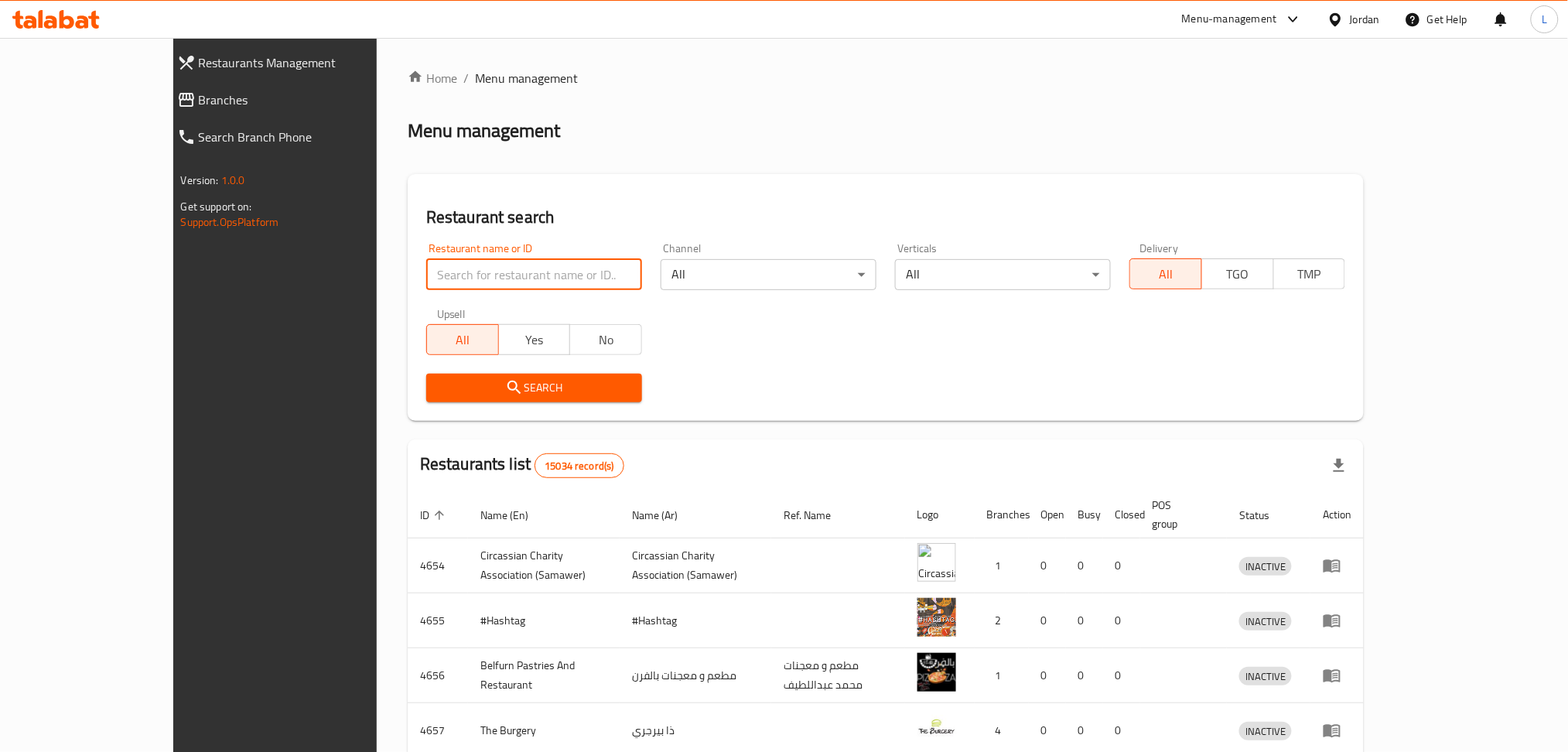 click at bounding box center [534, 275] 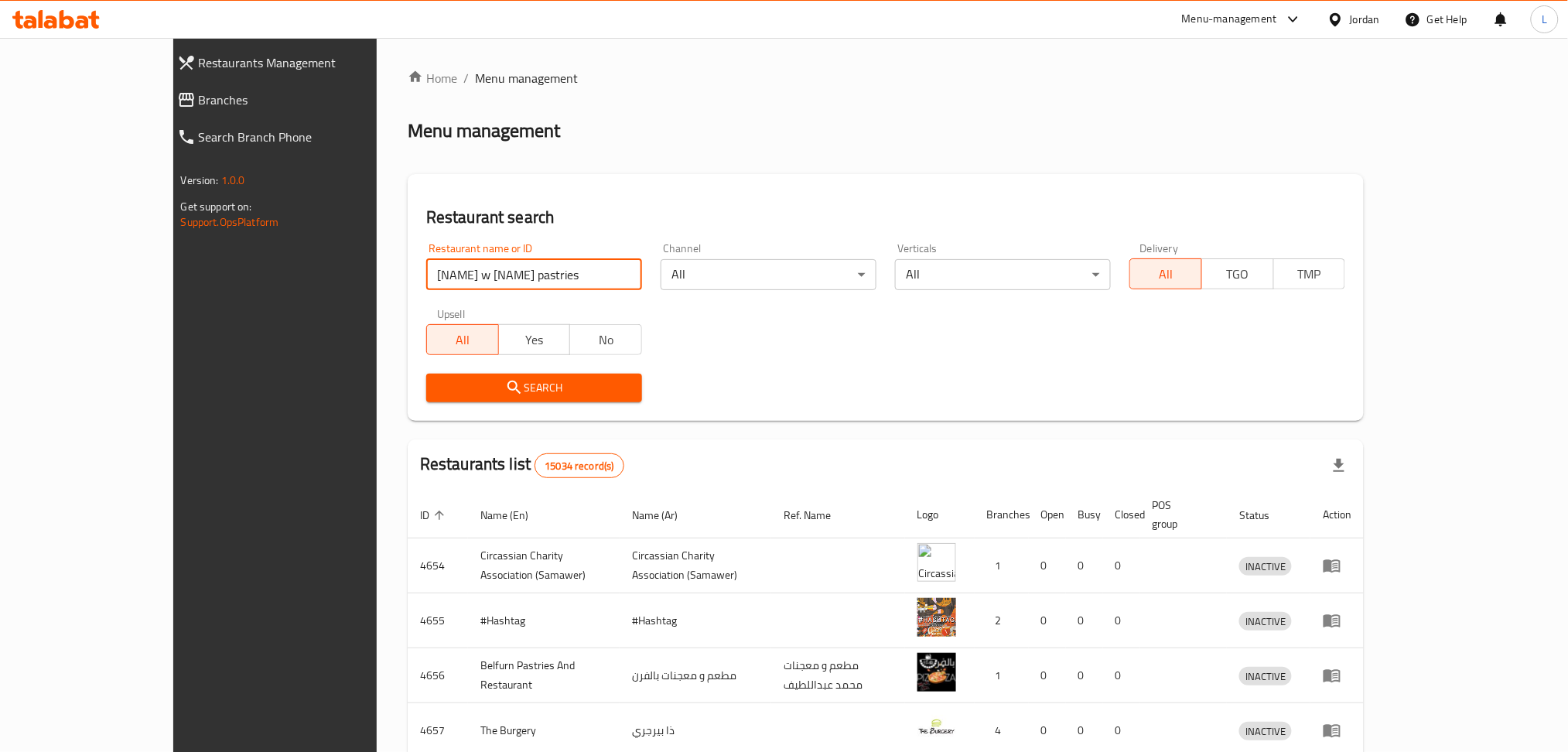 type on "[NAME] w [NAME] pastries" 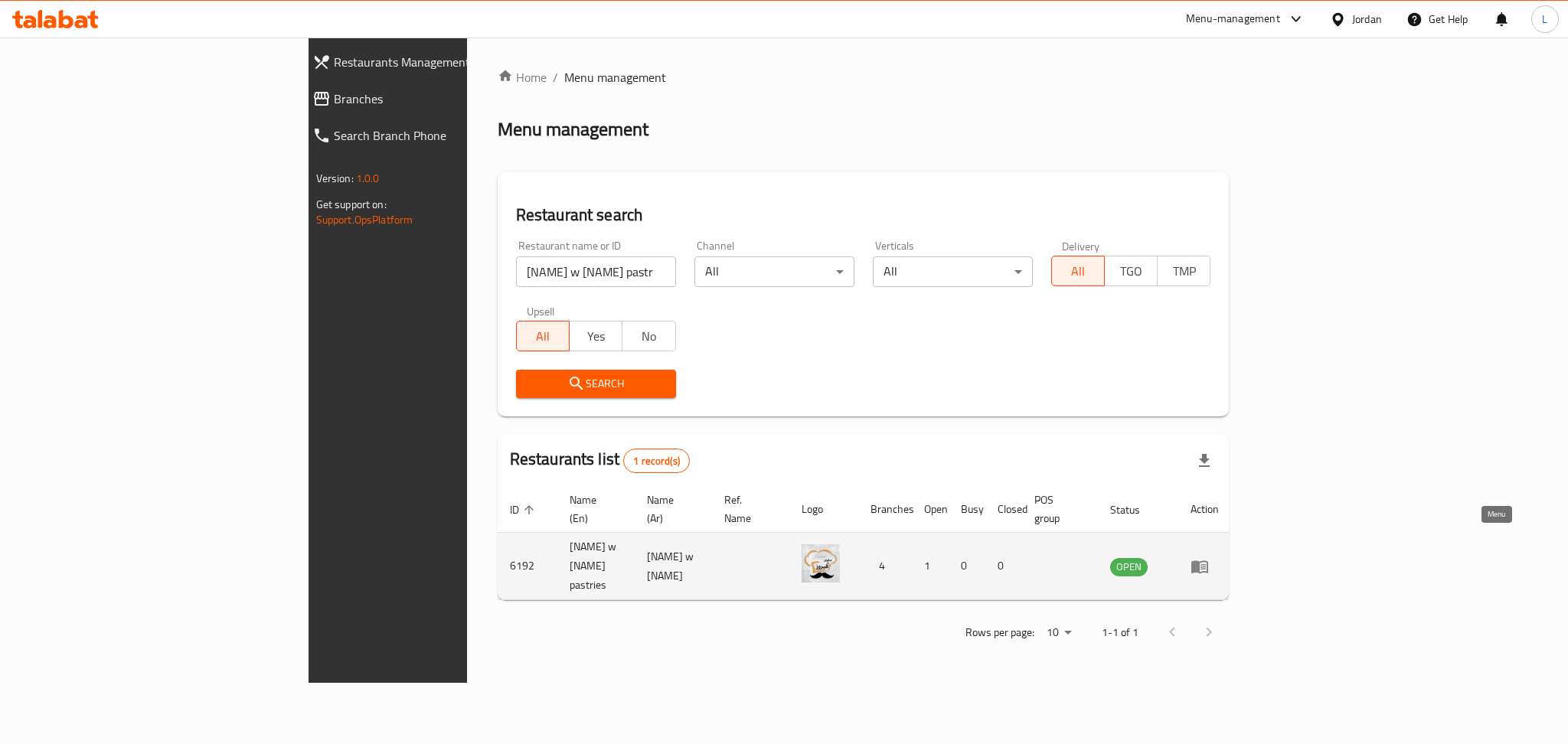 click 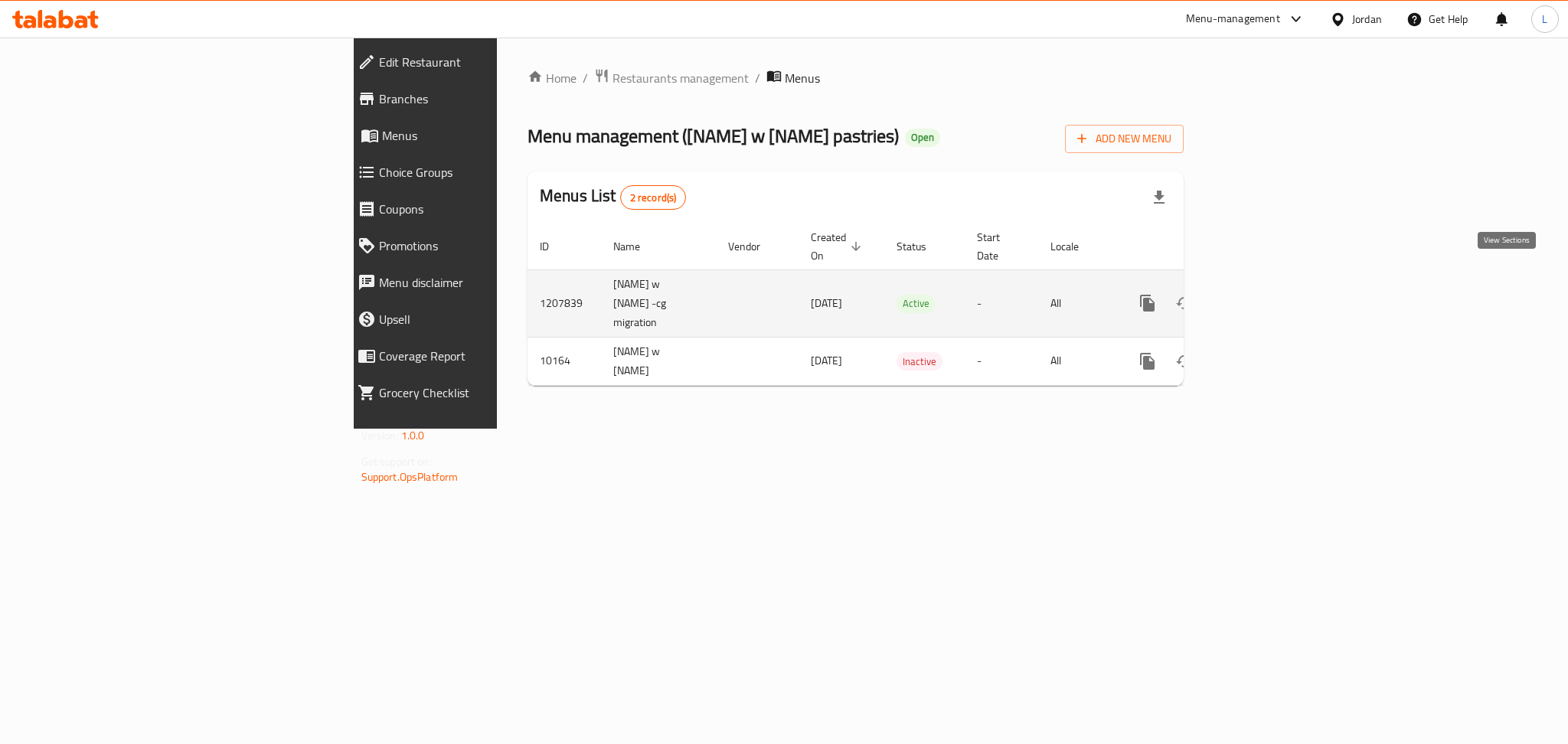 click 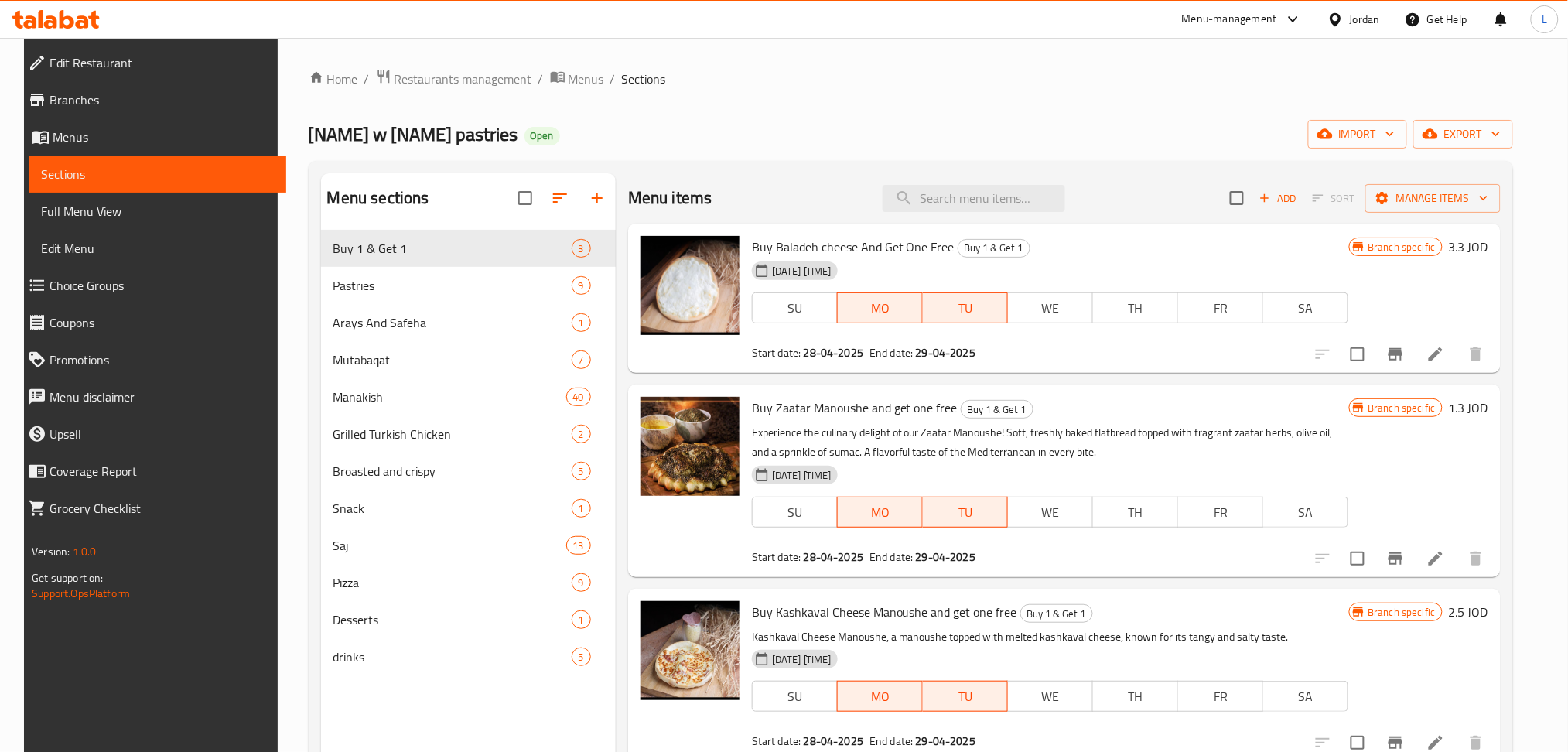 click on "Branches" at bounding box center [162, 100] 